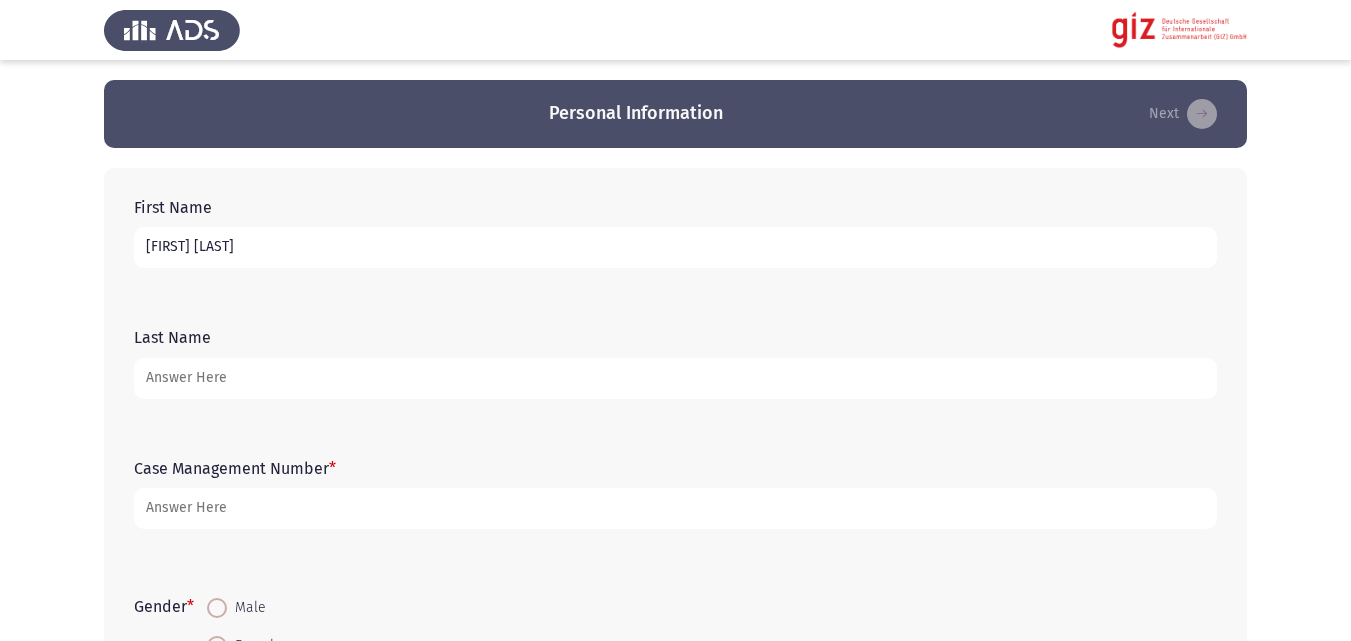 scroll, scrollTop: 0, scrollLeft: 0, axis: both 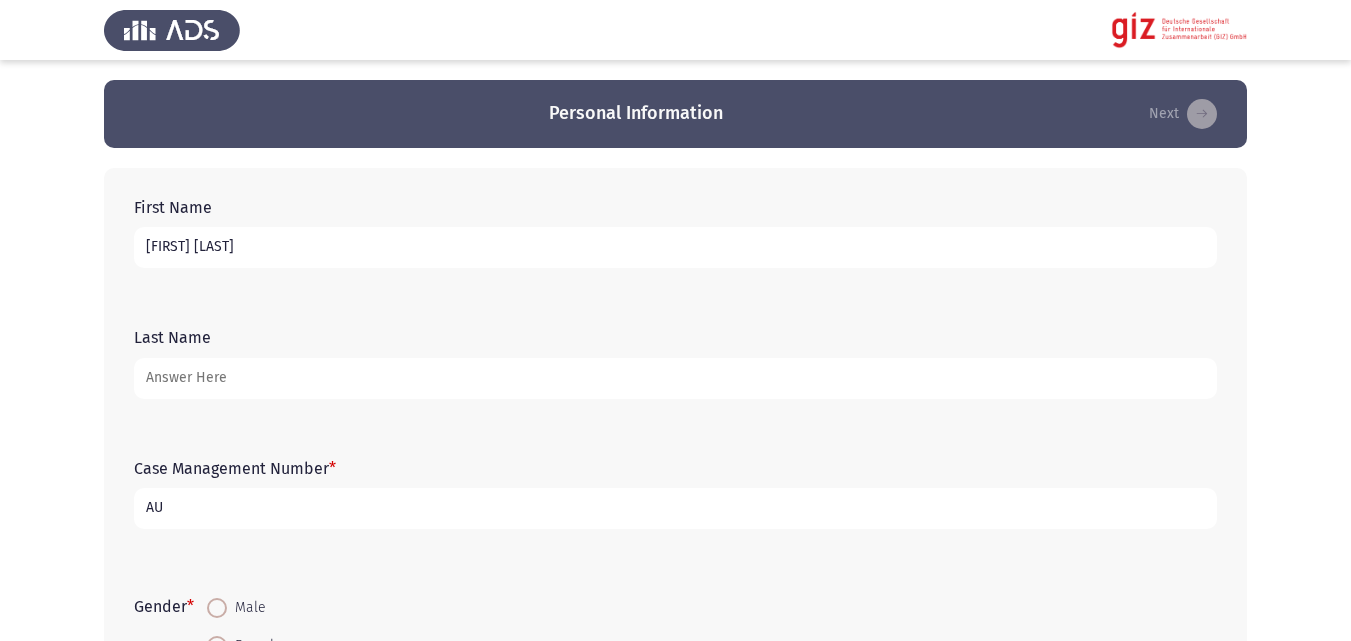 type on "A" 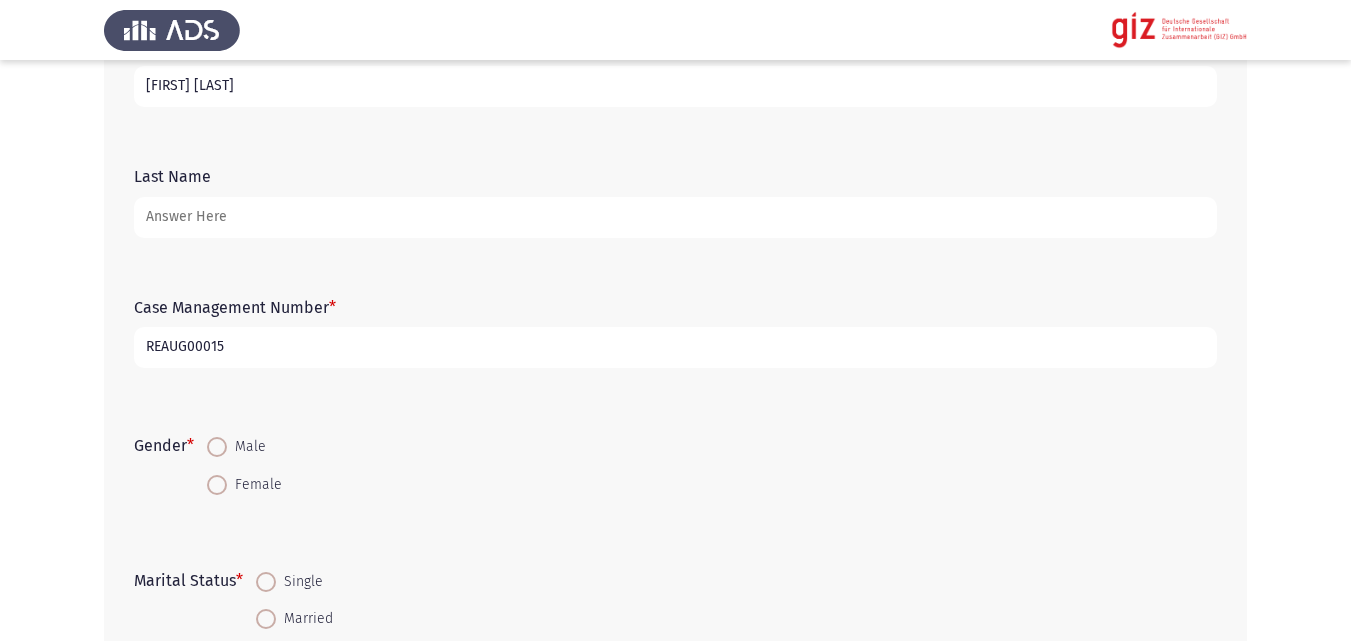 scroll, scrollTop: 218, scrollLeft: 0, axis: vertical 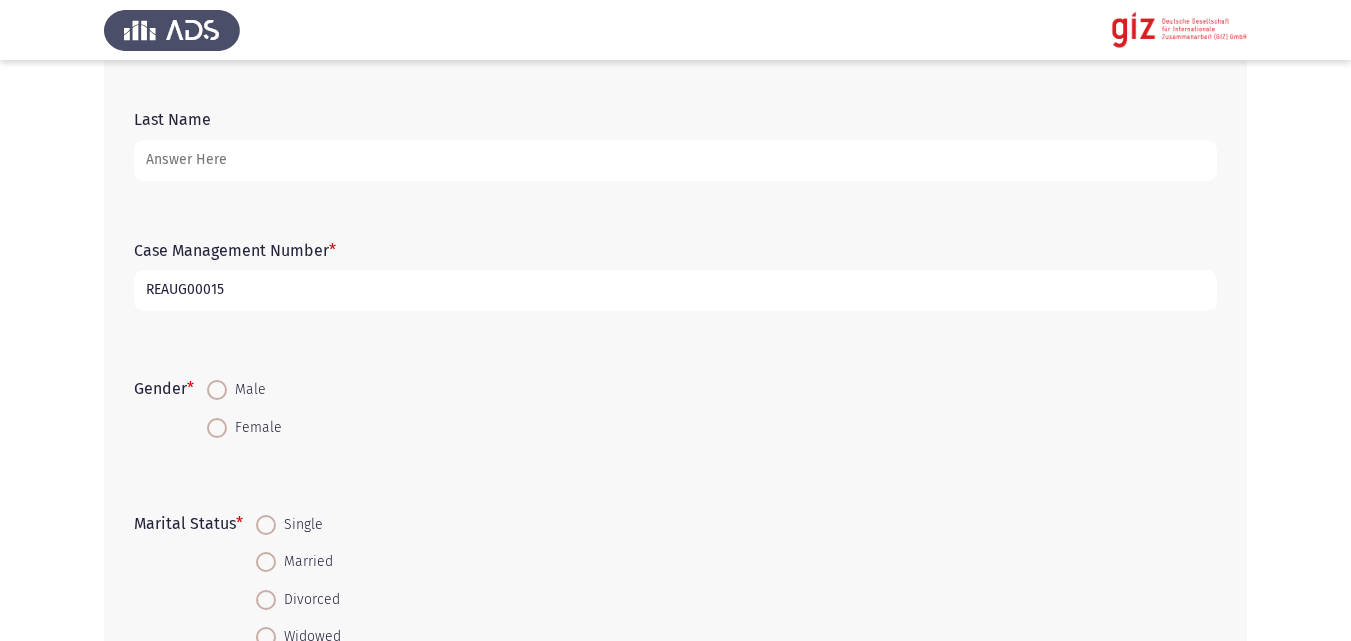 type on "REAUG00015" 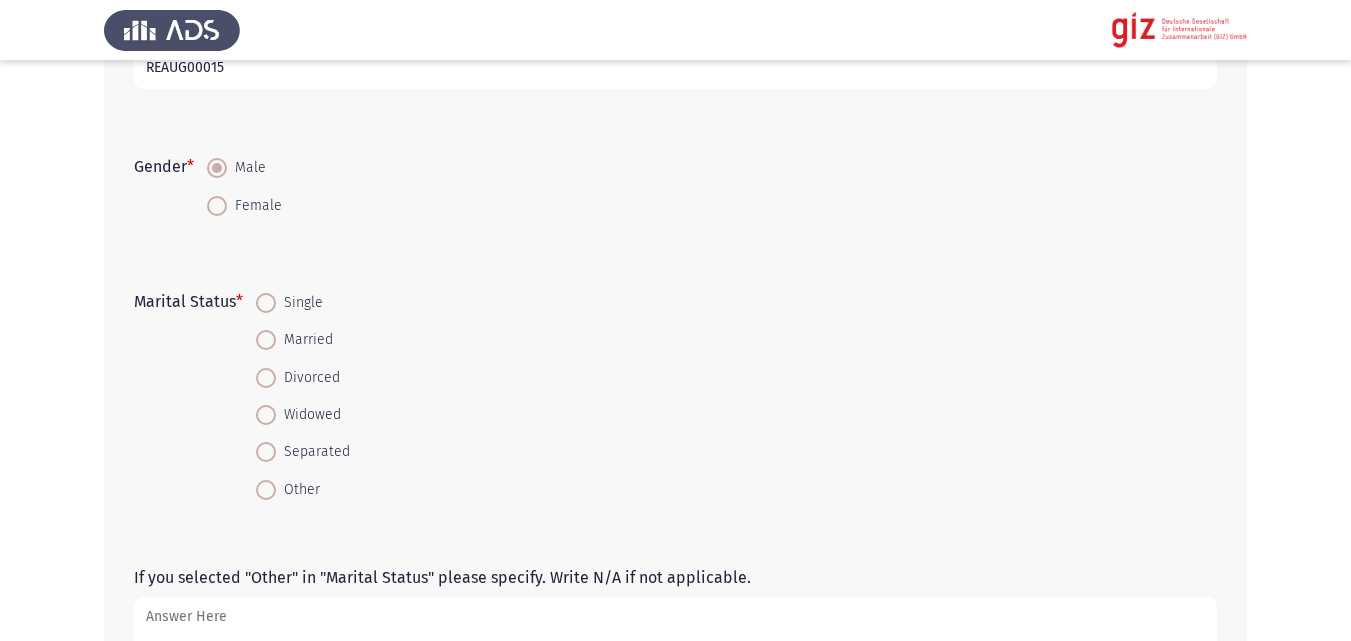 scroll, scrollTop: 442, scrollLeft: 0, axis: vertical 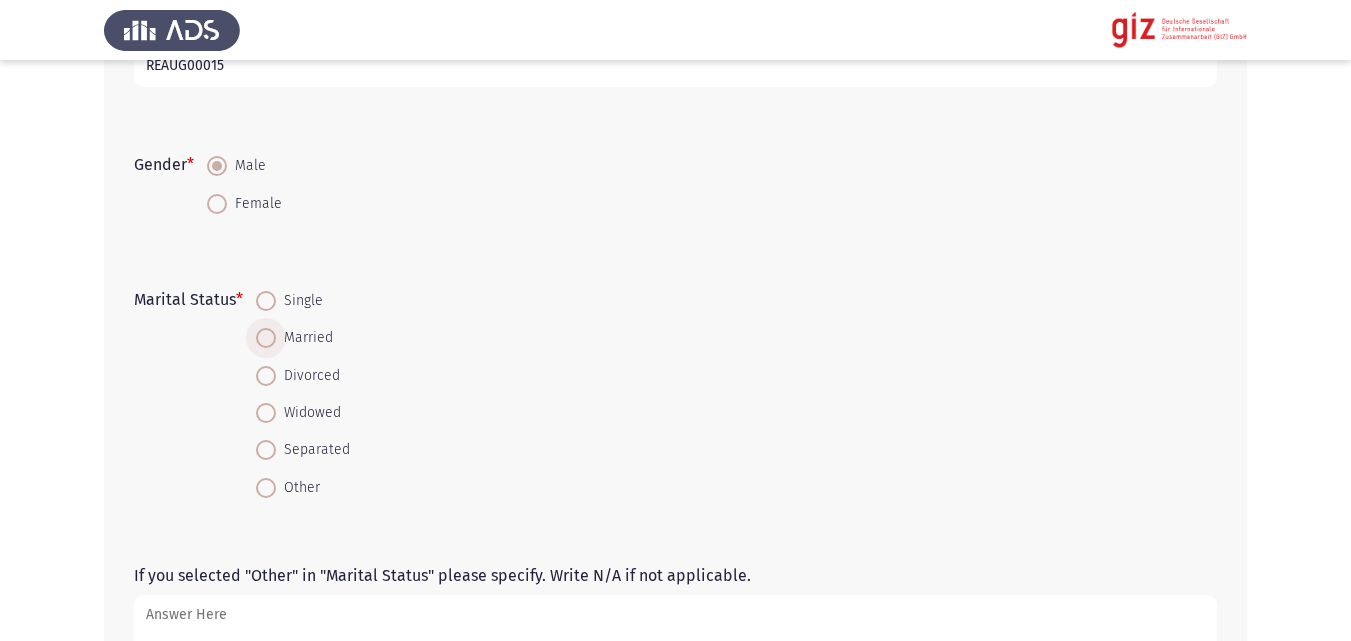 click on "Married" at bounding box center (304, 338) 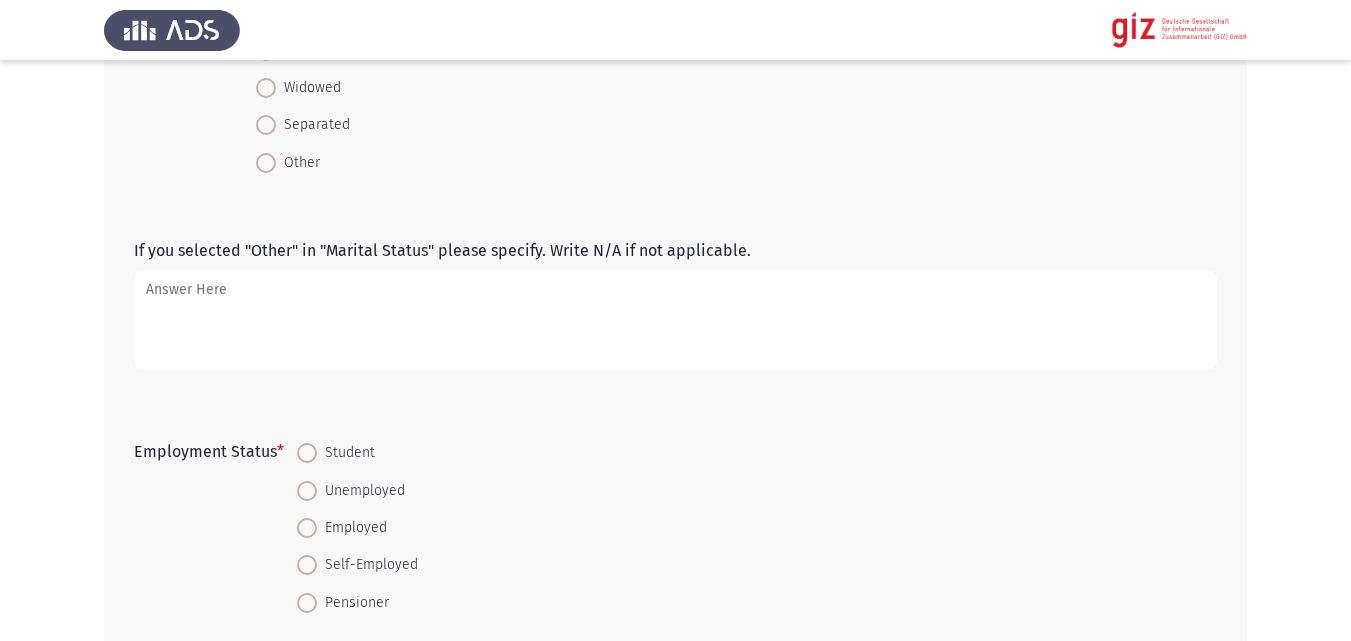 scroll, scrollTop: 828, scrollLeft: 0, axis: vertical 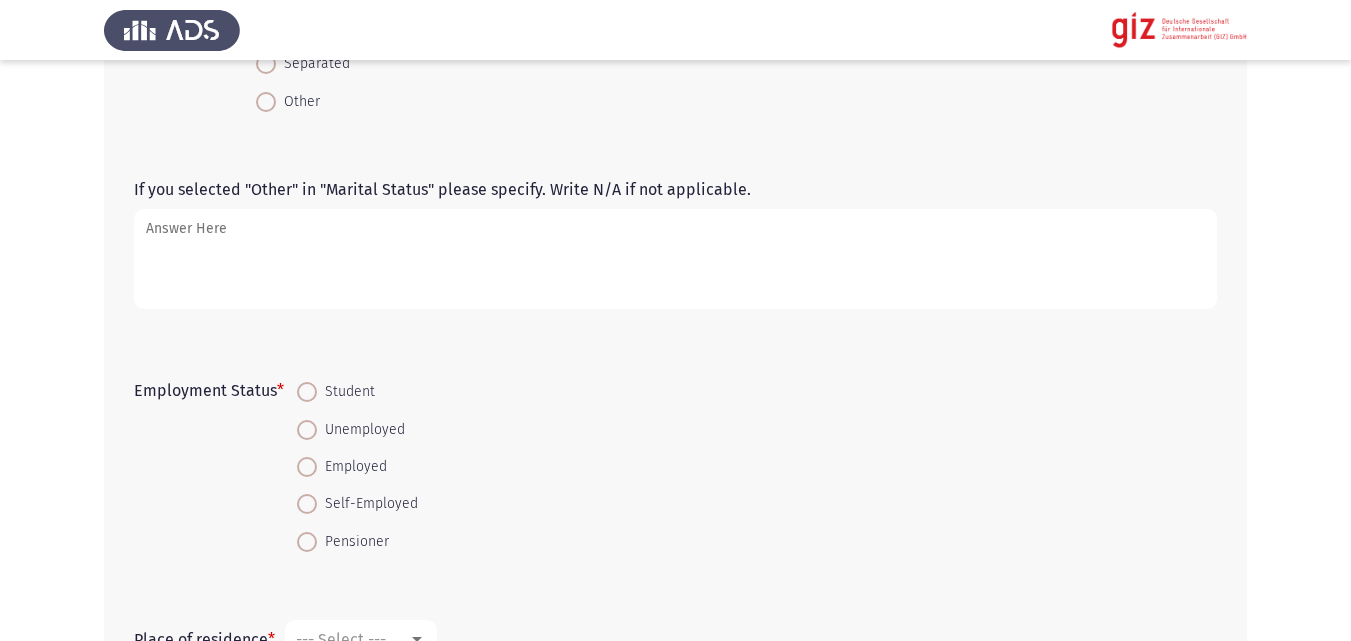 click on "Self-Employed" at bounding box center (367, 504) 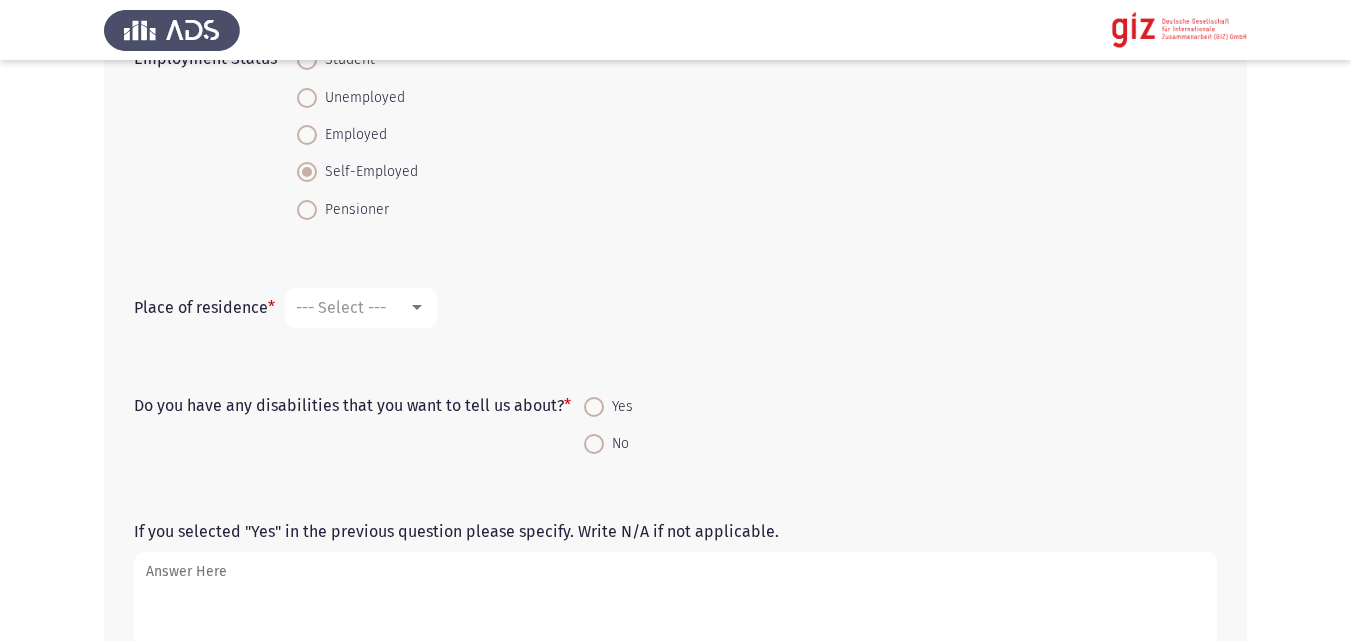 scroll, scrollTop: 1161, scrollLeft: 0, axis: vertical 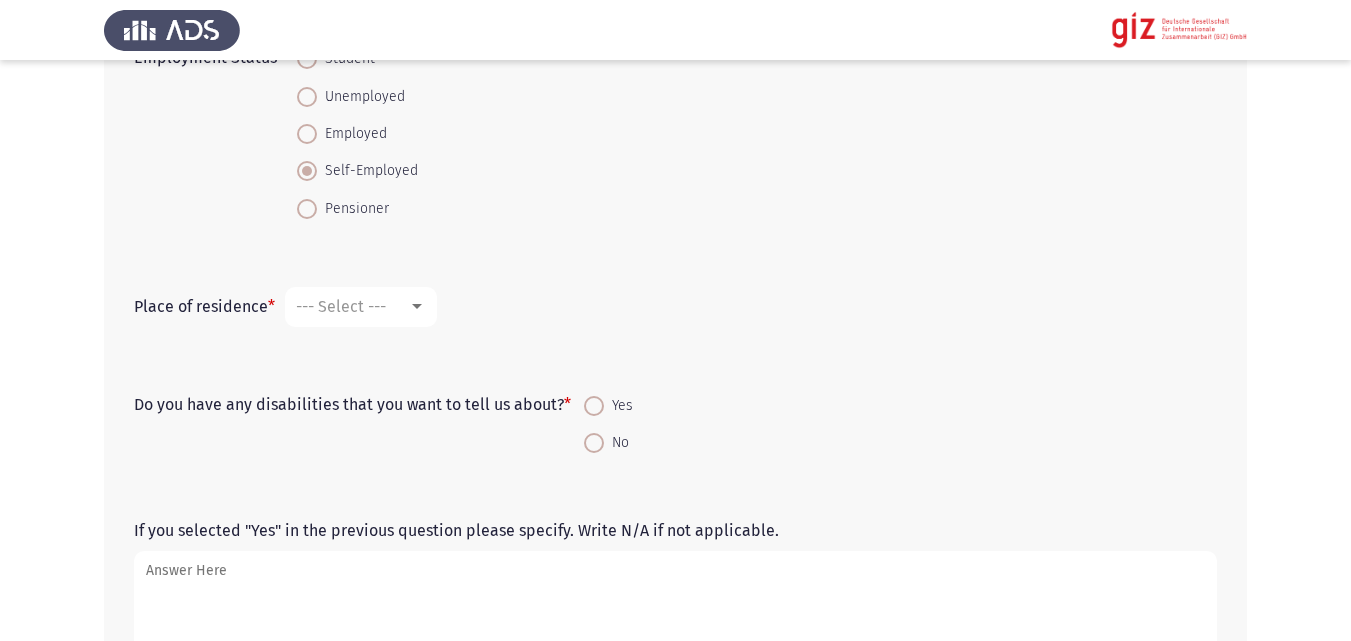 click on "Place of residence   * --- Select ---" 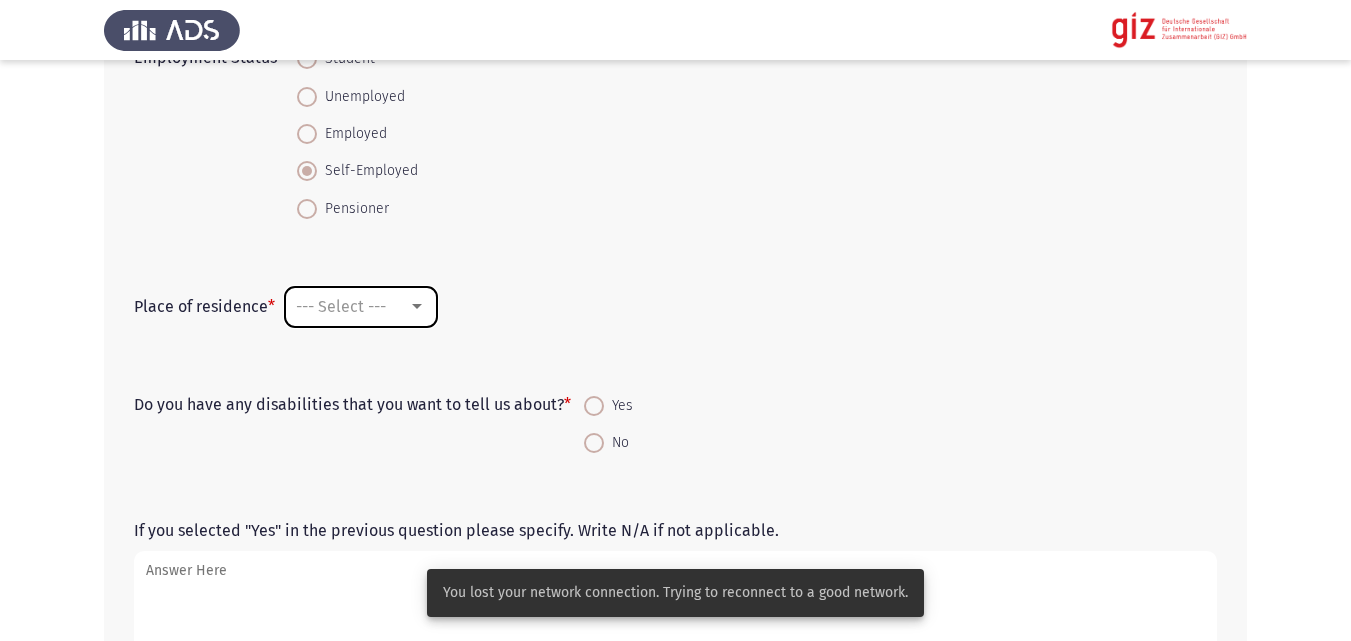 click on "--- Select ---" at bounding box center [341, 306] 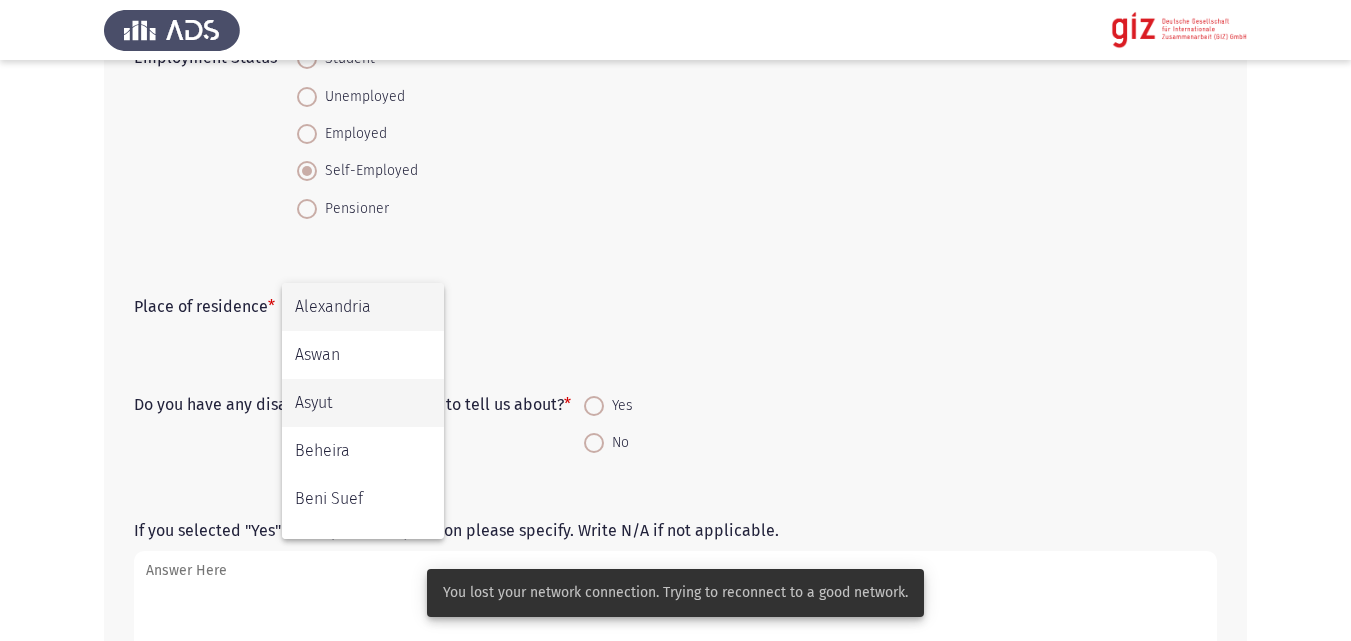 click on "Asyut" at bounding box center (363, 403) 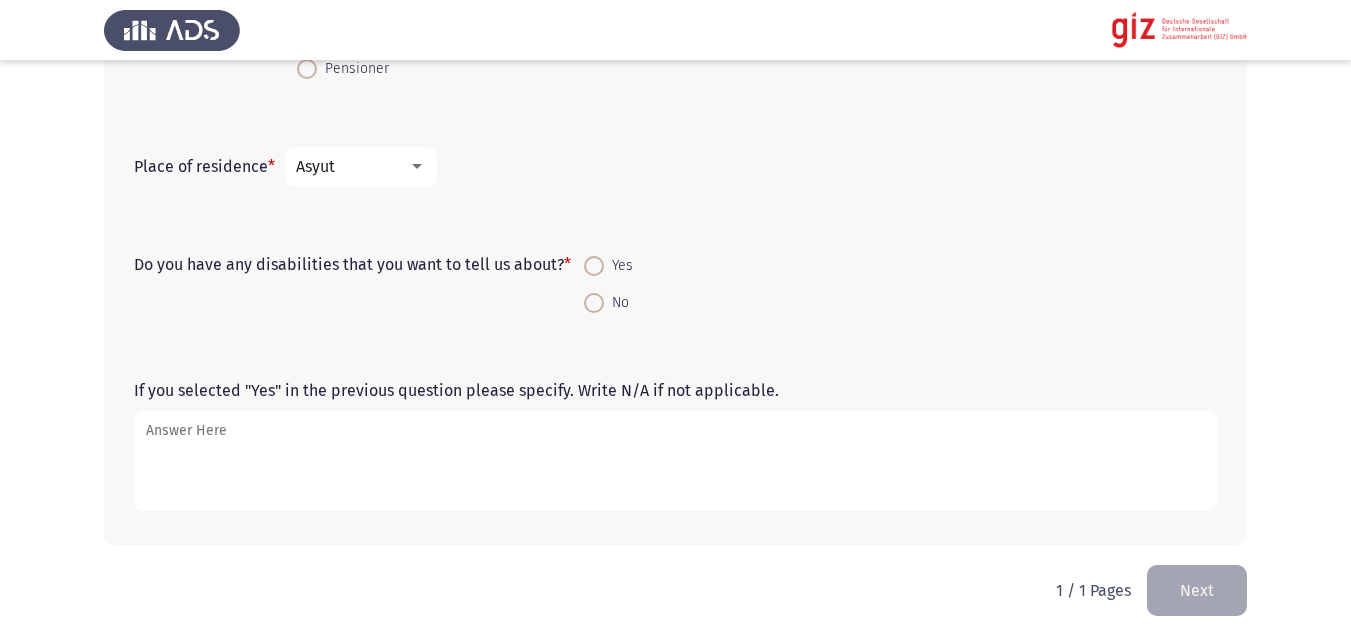 scroll, scrollTop: 1305, scrollLeft: 0, axis: vertical 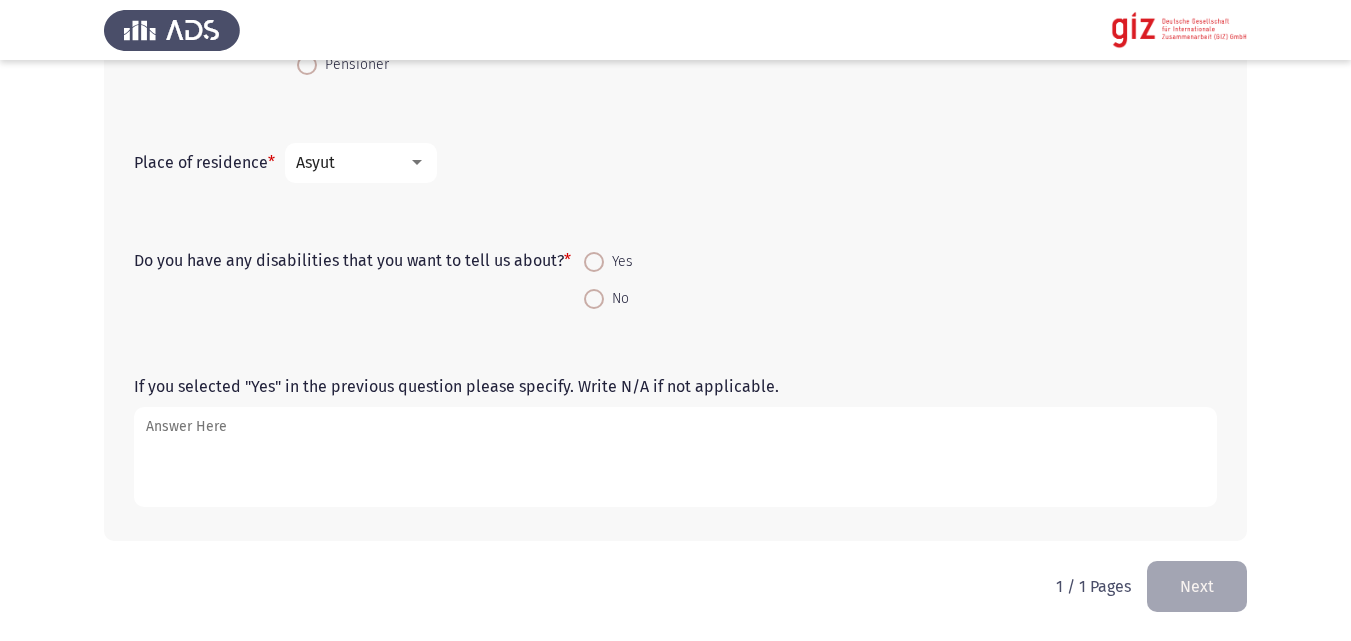 click on "No" at bounding box center (616, 299) 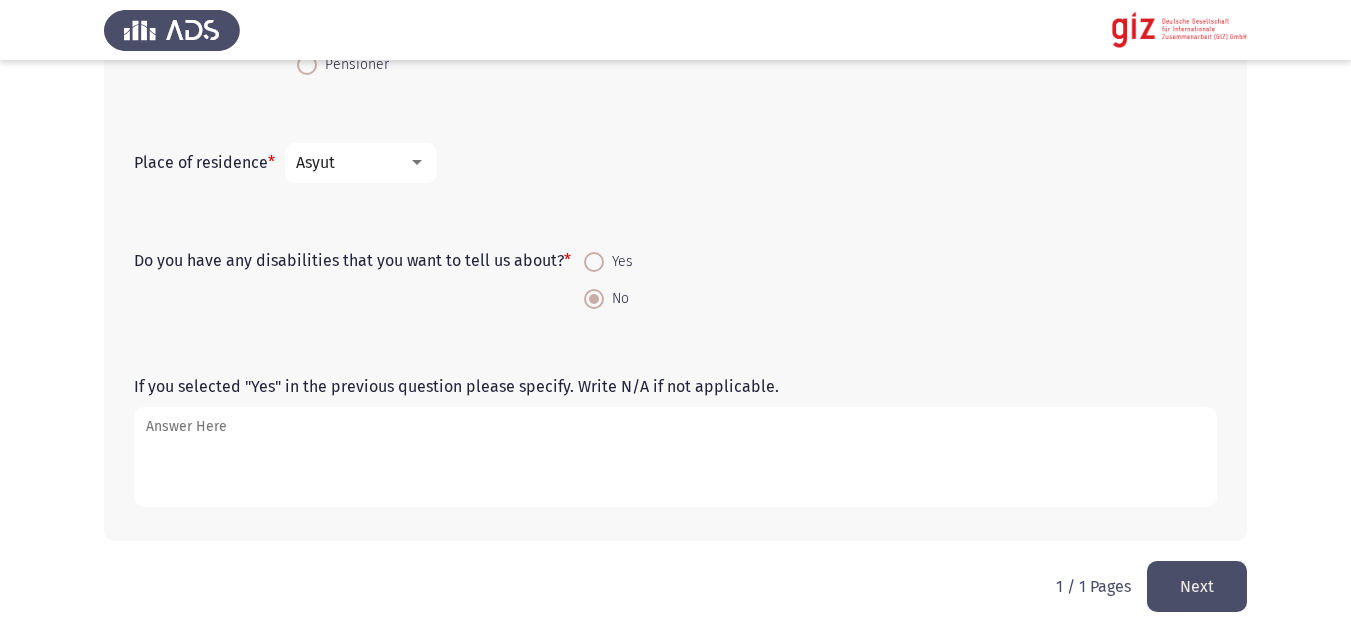 click on "Next" 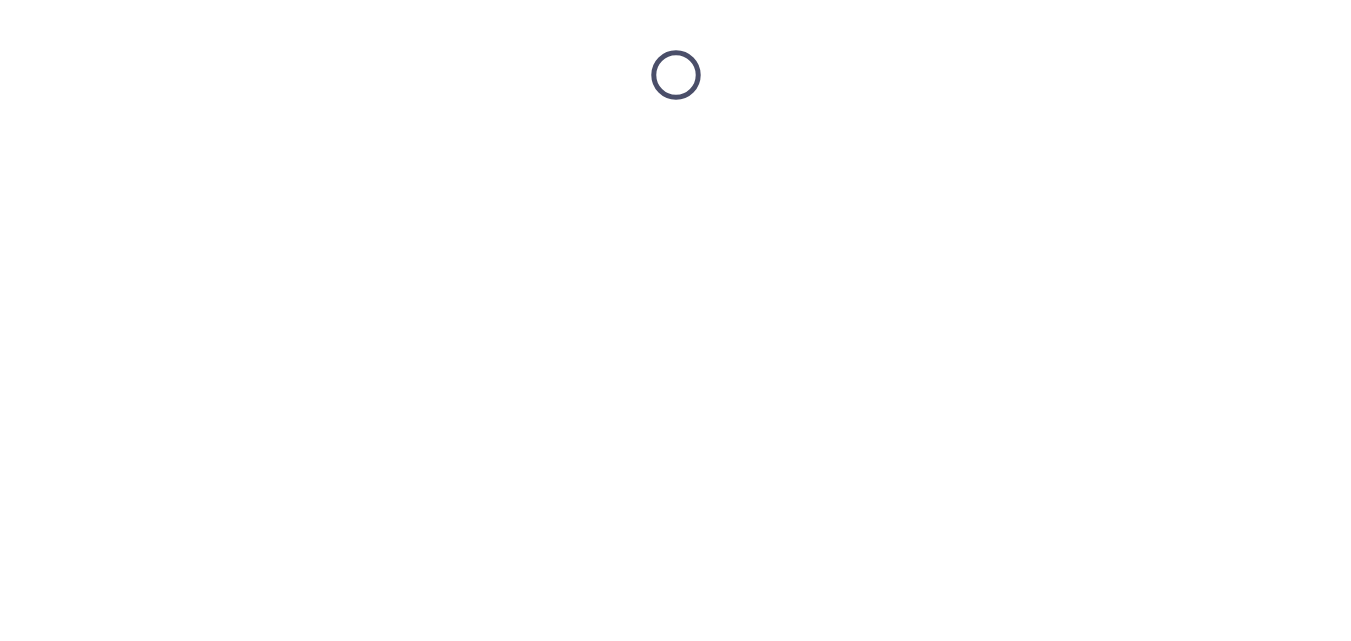 scroll, scrollTop: 0, scrollLeft: 0, axis: both 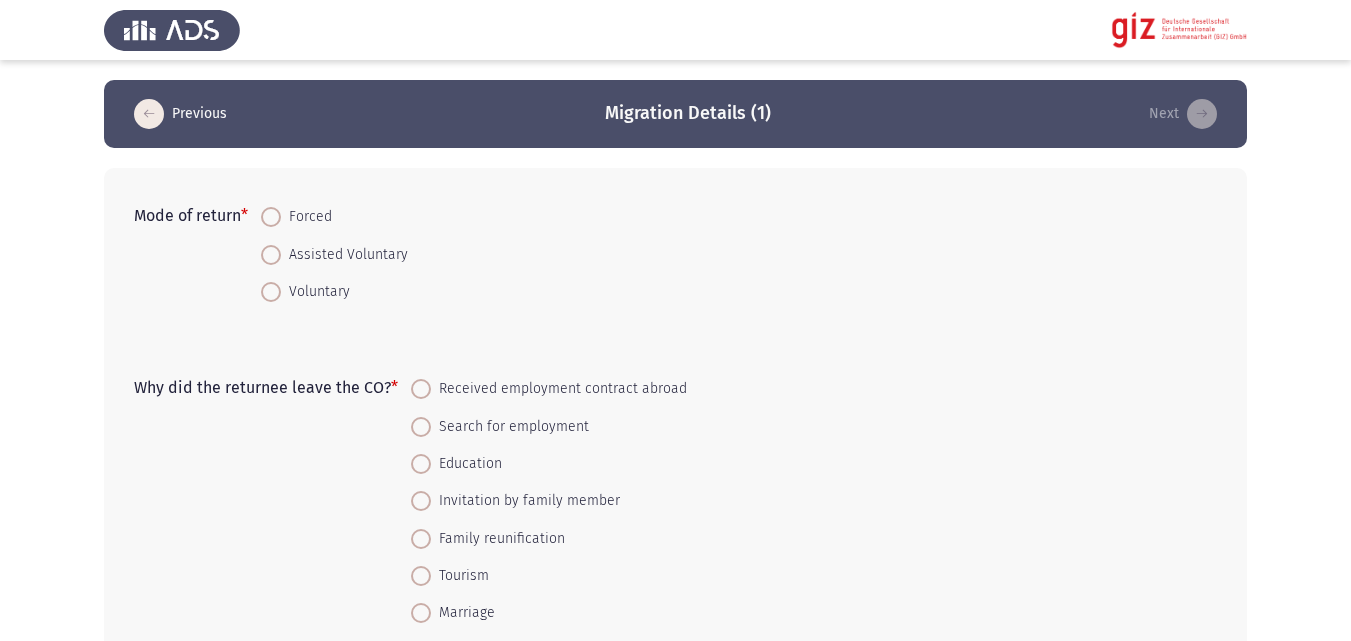 click on "Forced" at bounding box center (306, 217) 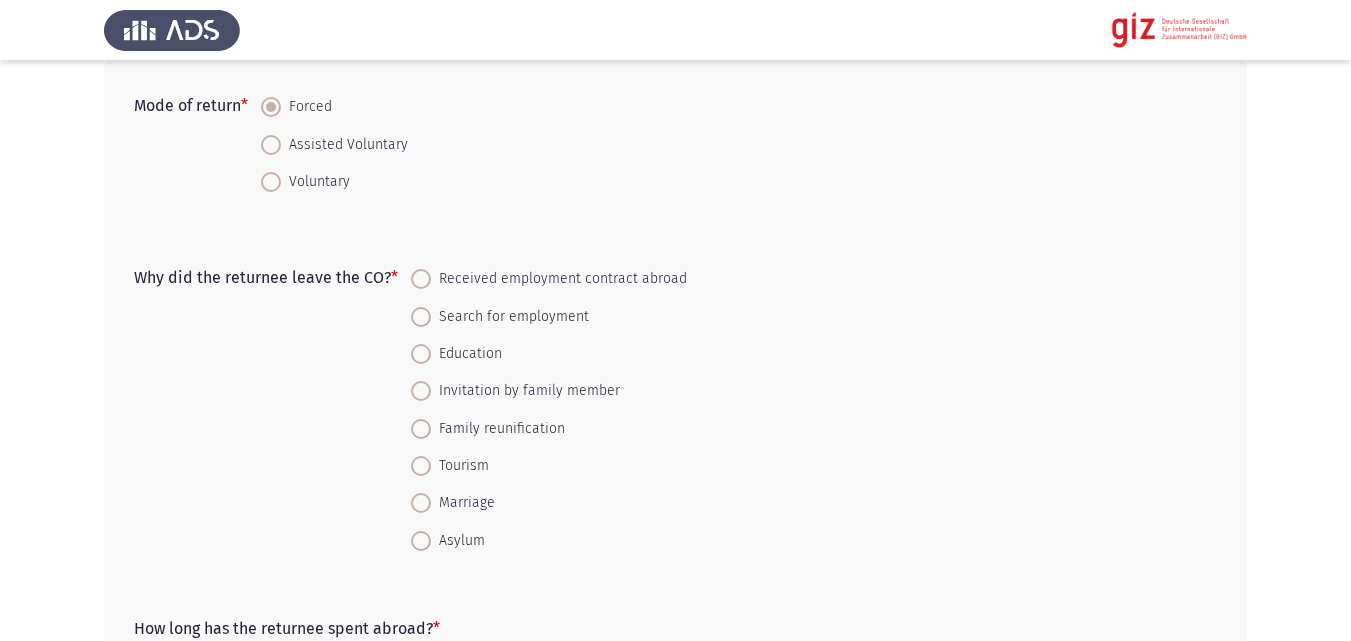 scroll, scrollTop: 129, scrollLeft: 0, axis: vertical 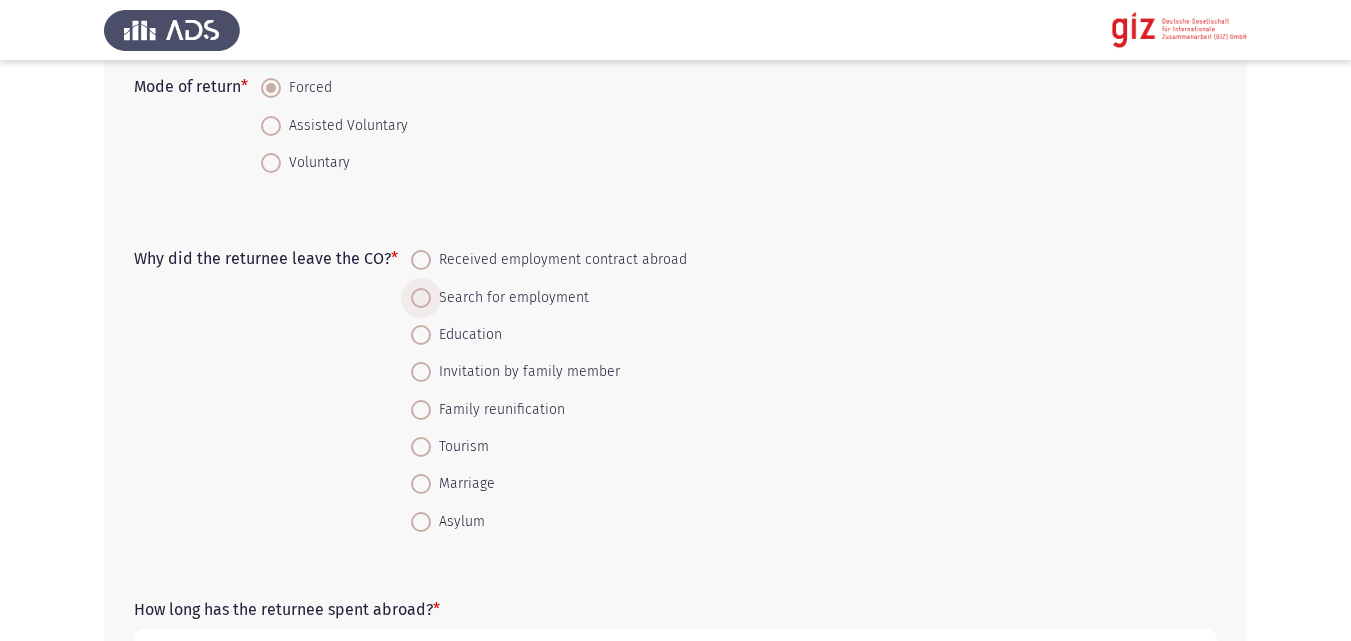 click on "Search for employment" at bounding box center (510, 298) 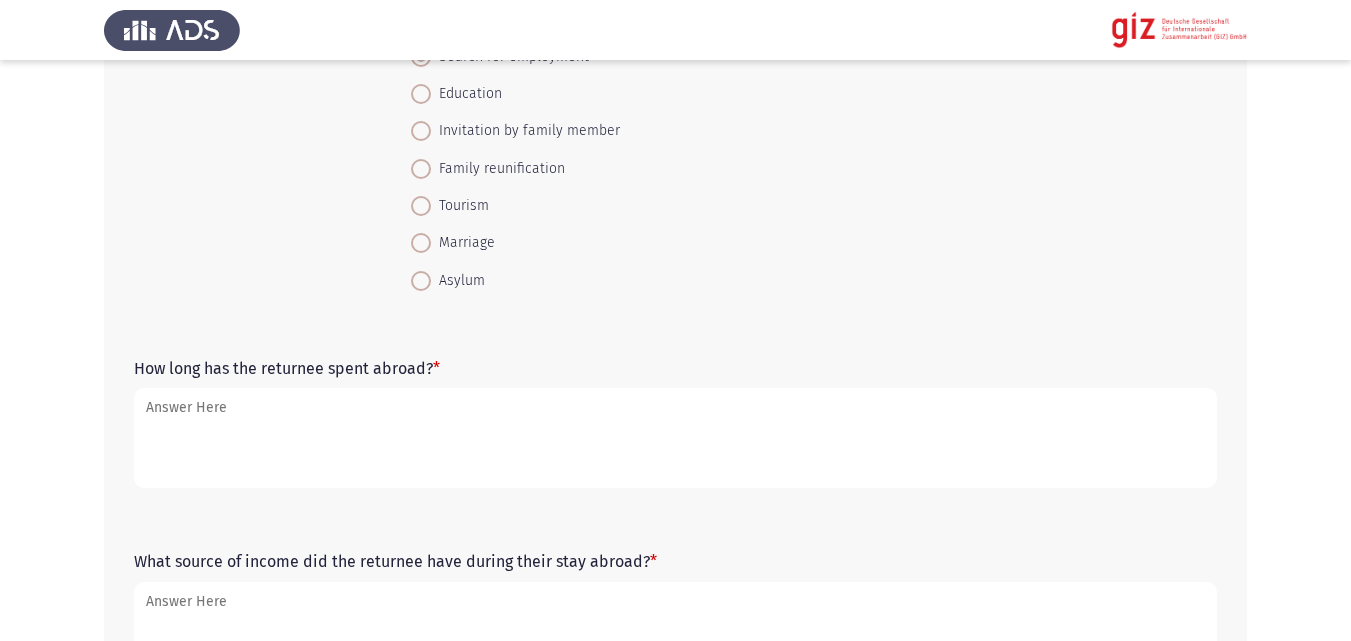 scroll, scrollTop: 371, scrollLeft: 0, axis: vertical 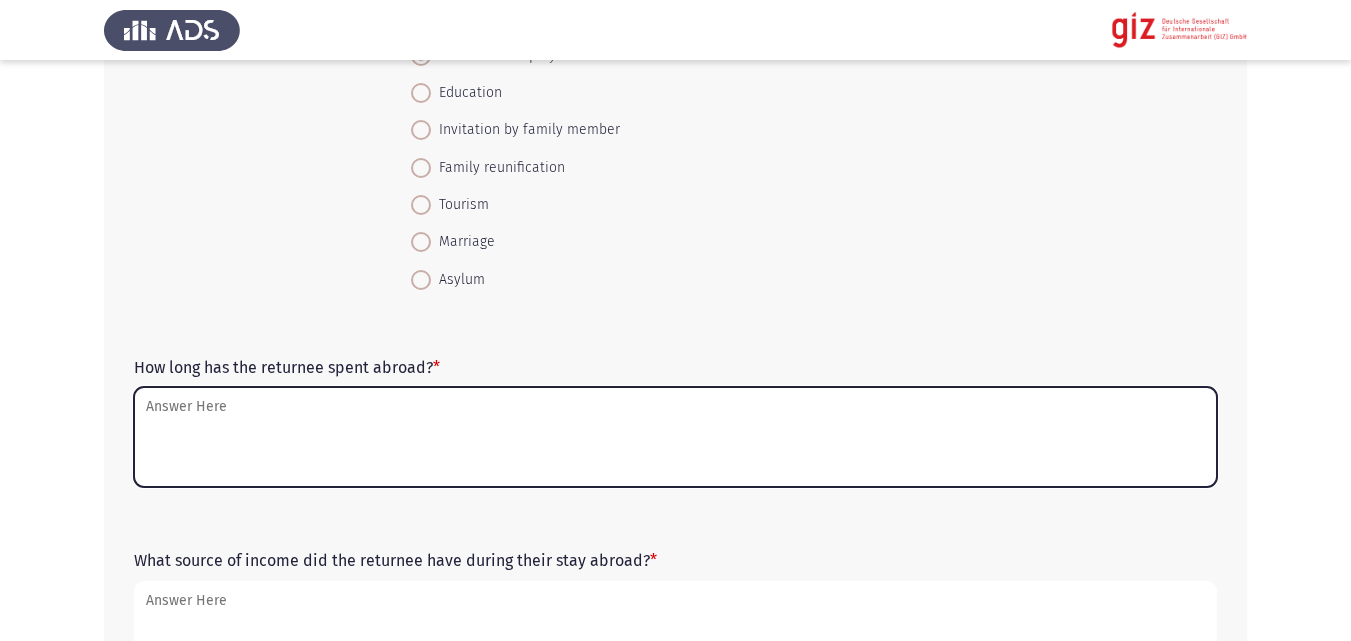 click on "How long has the returnee spent abroad?   *" at bounding box center [675, 437] 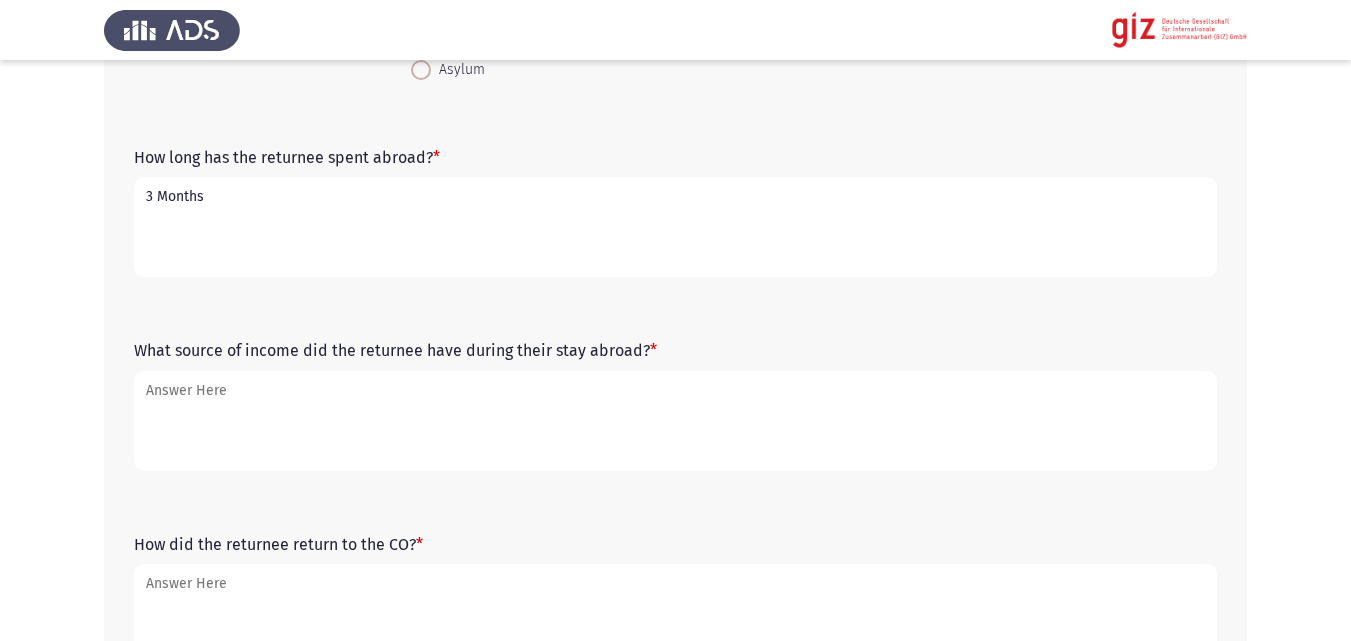 scroll, scrollTop: 693, scrollLeft: 0, axis: vertical 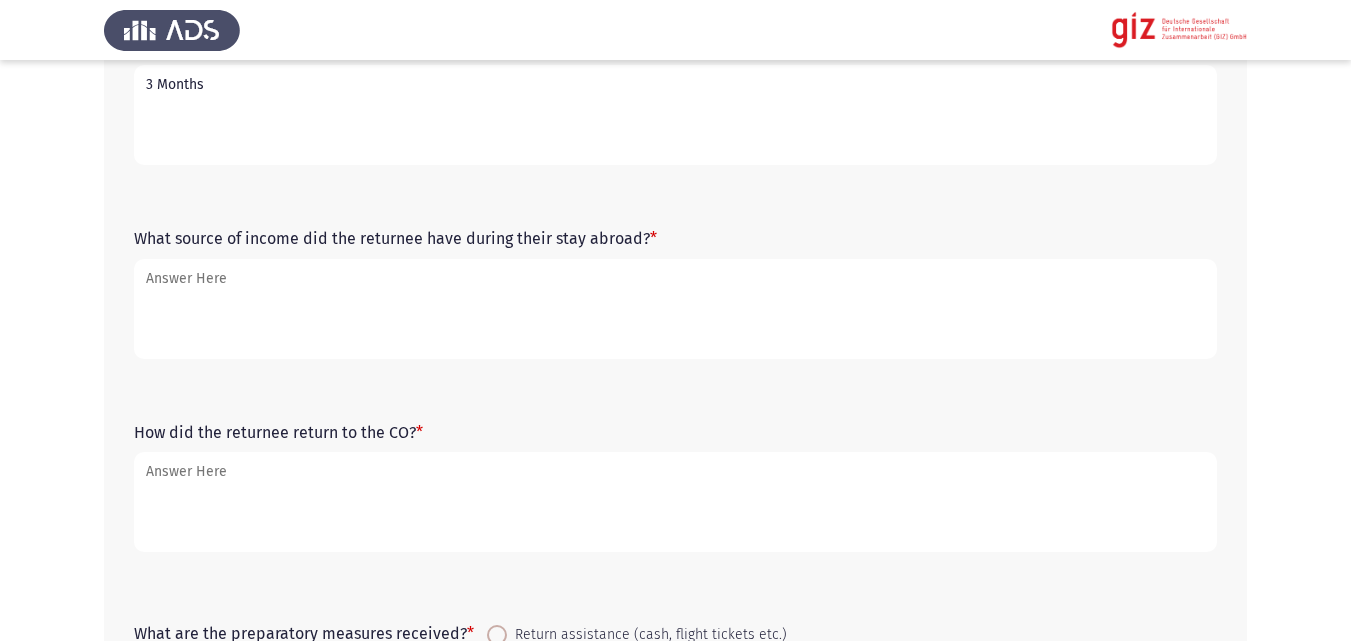 type on "3 Months" 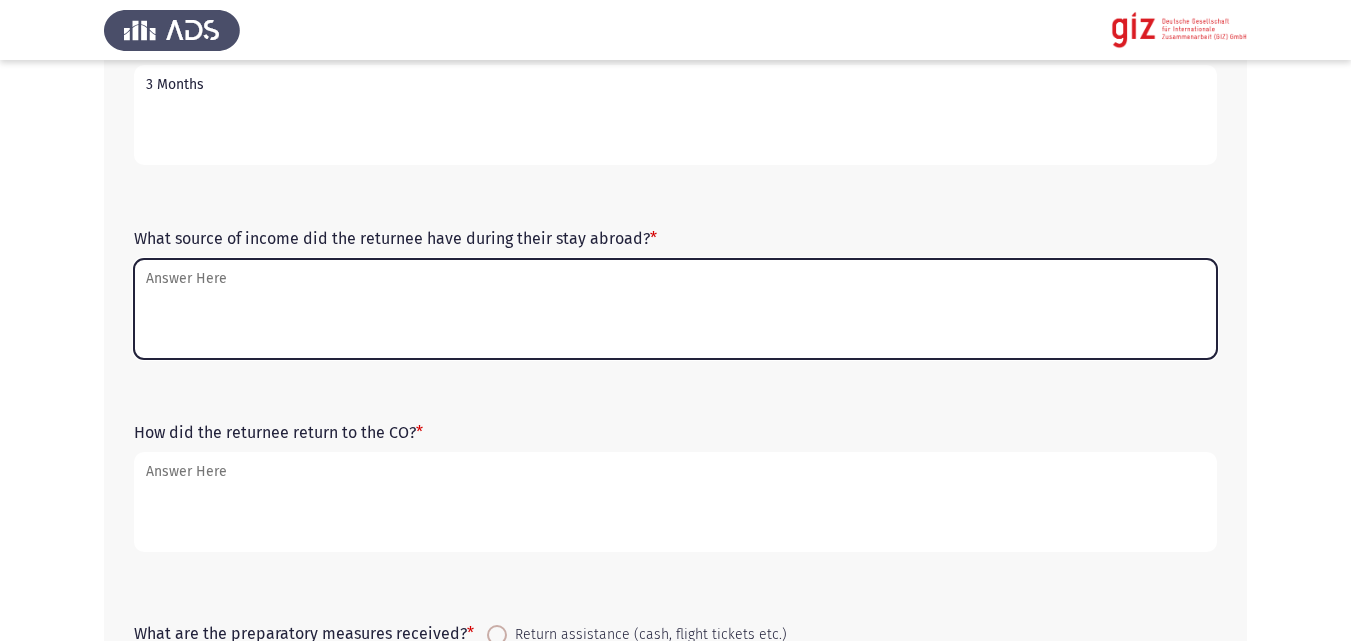 click on "What source of income did the returnee have during their stay abroad?   *" at bounding box center (675, 309) 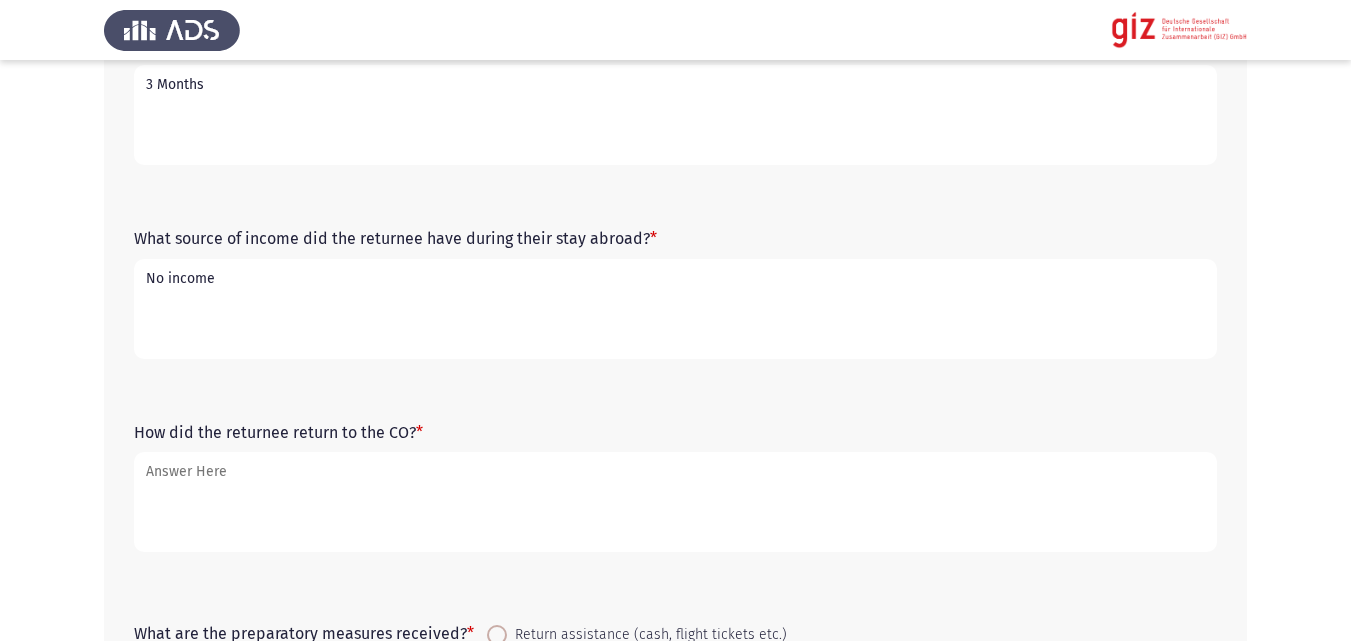 type on "No income" 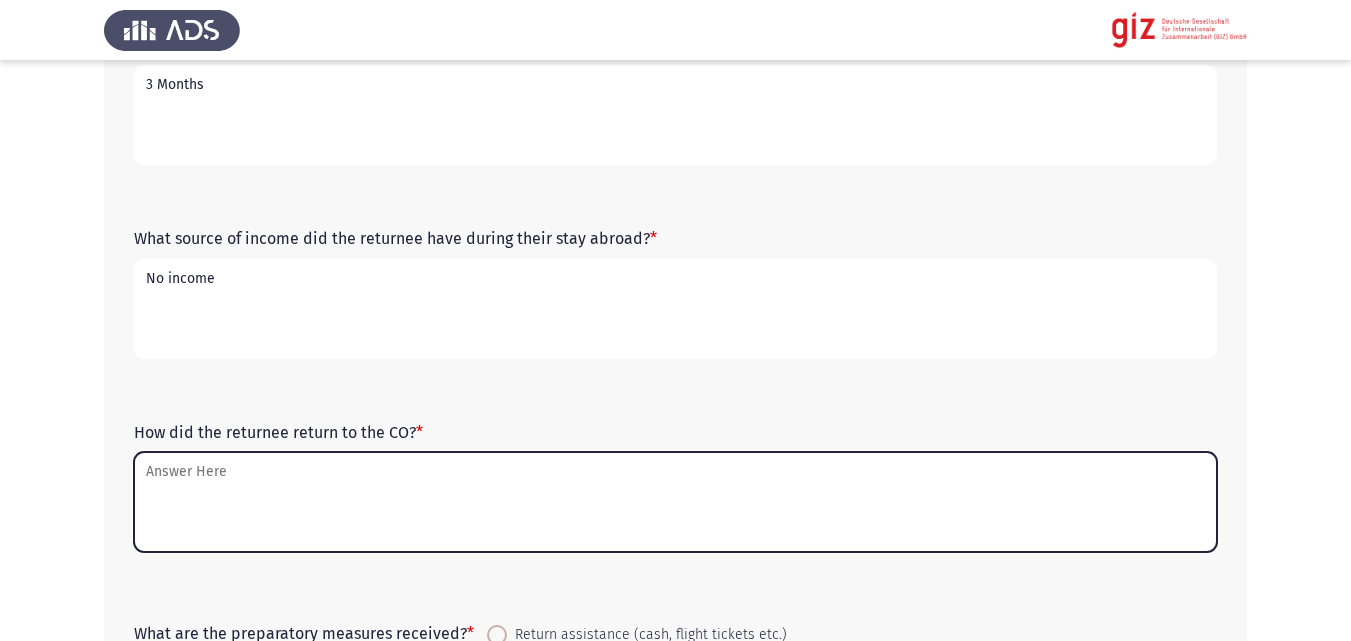 click on "How did the returnee return to the CO?   *" at bounding box center (675, 502) 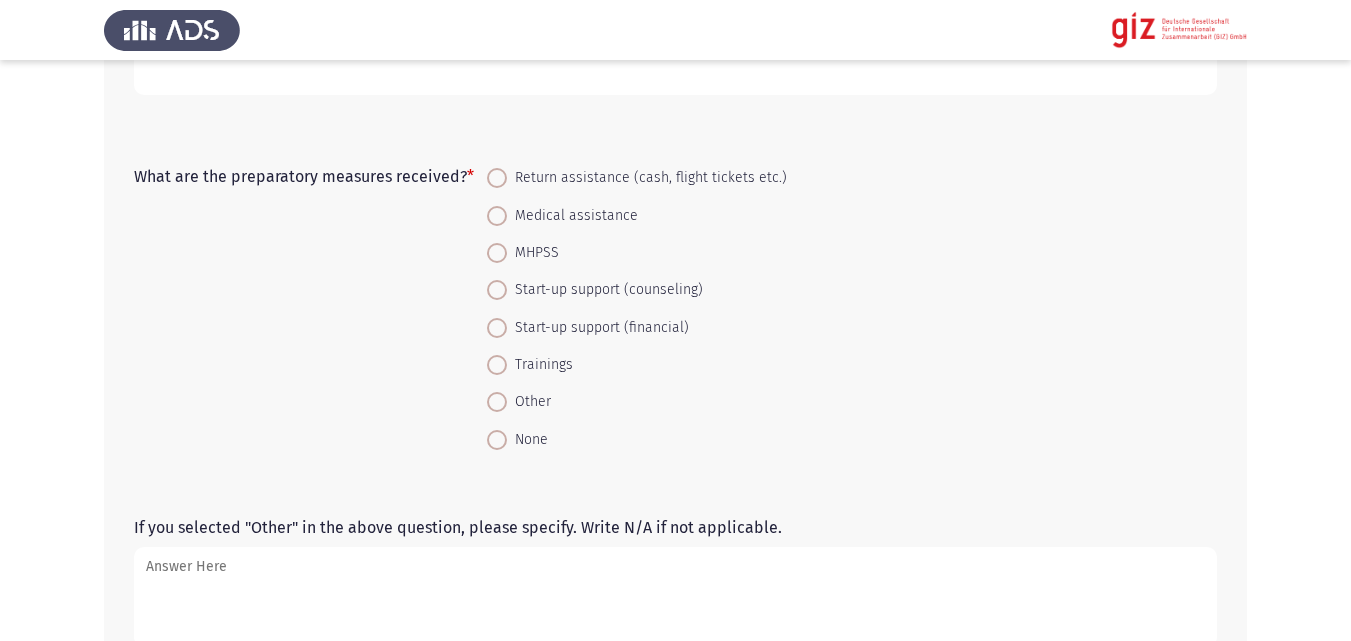 scroll, scrollTop: 1192, scrollLeft: 0, axis: vertical 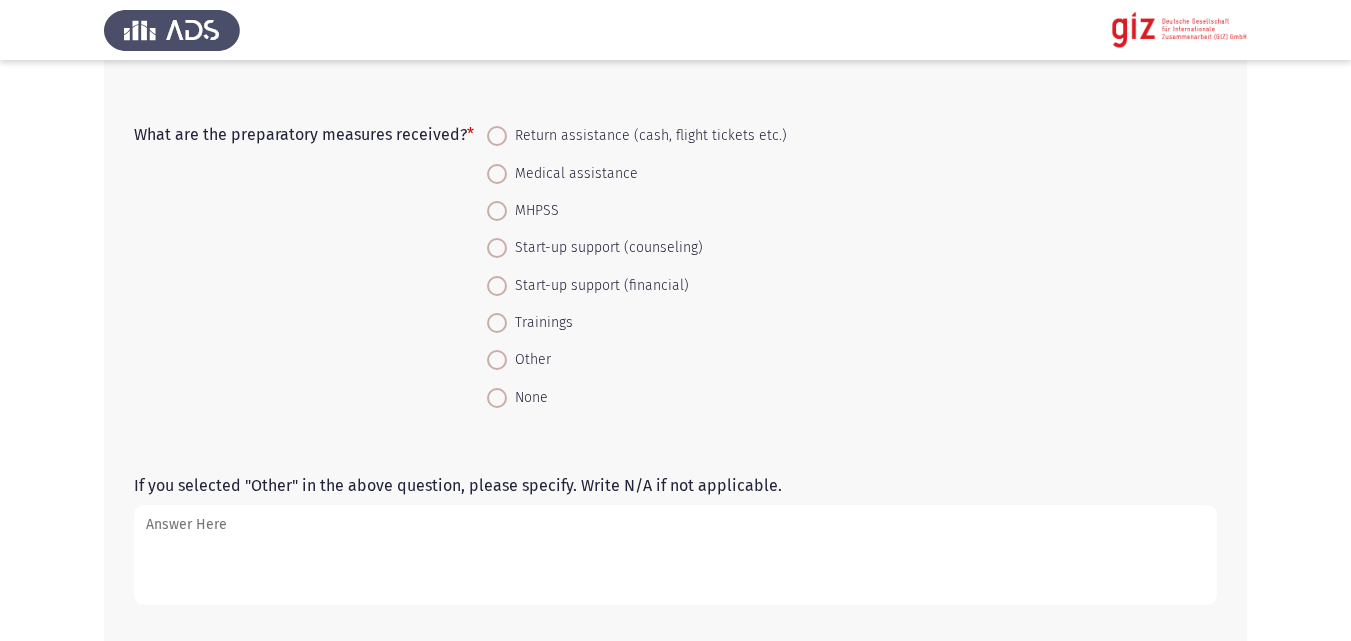 type on "Deportation" 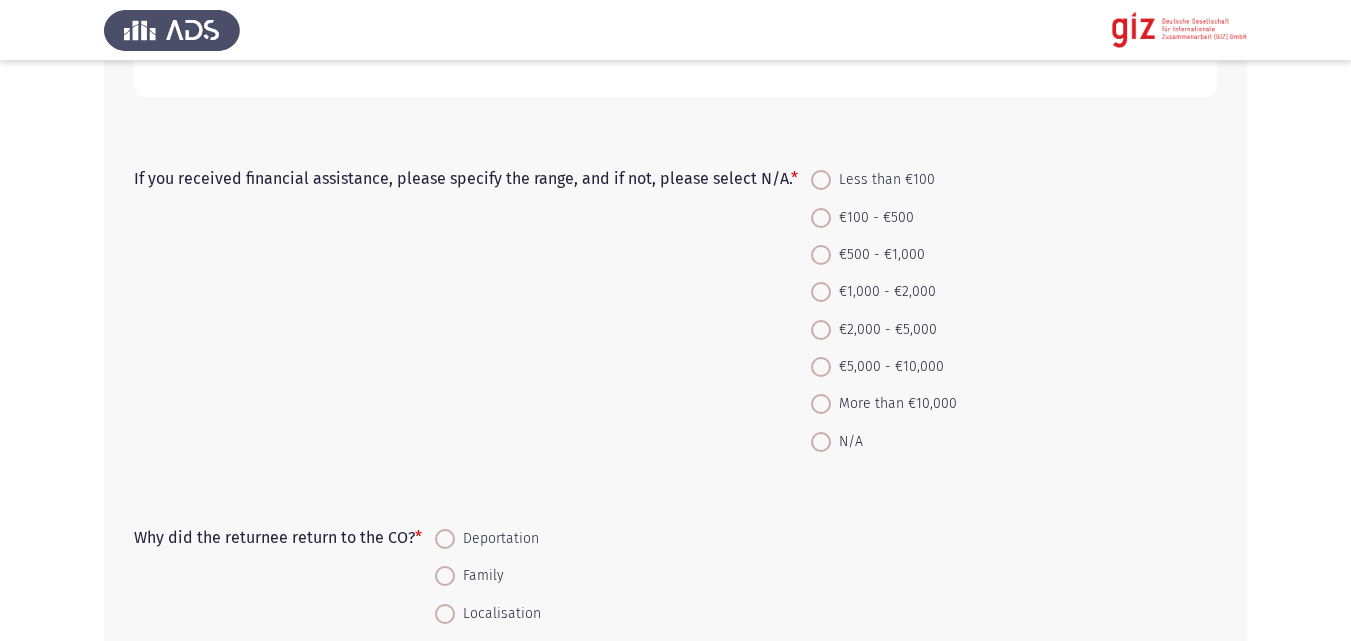 scroll, scrollTop: 1737, scrollLeft: 0, axis: vertical 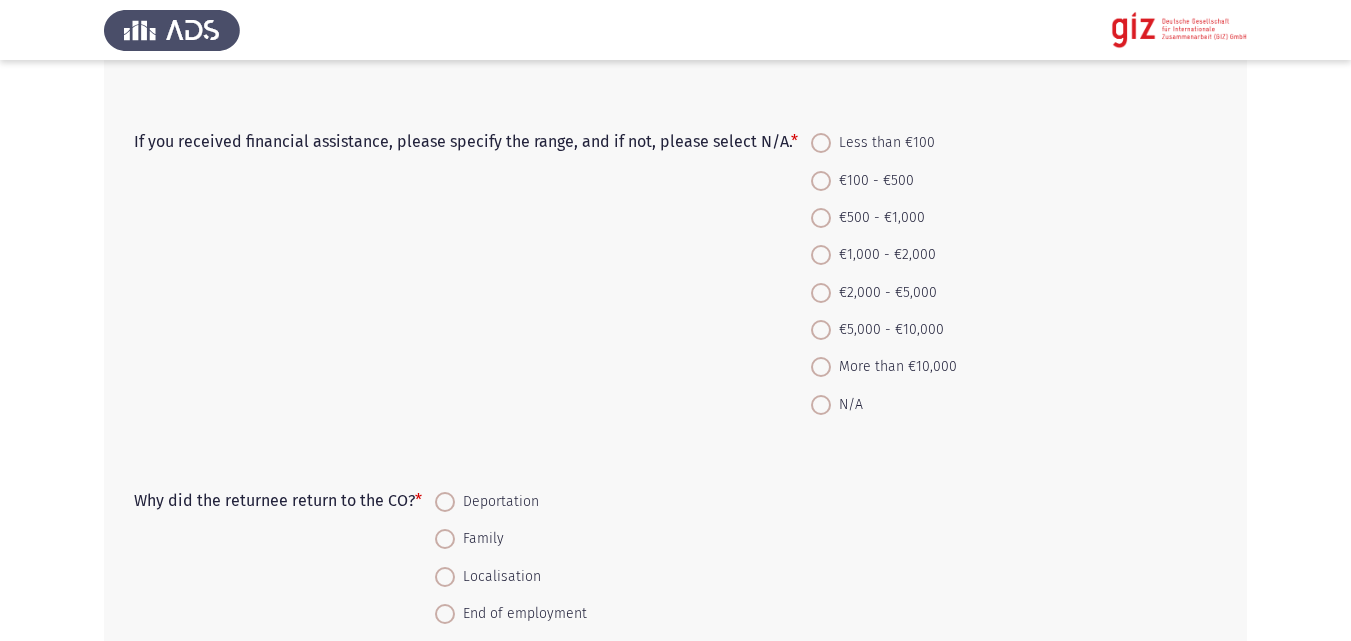 click on "N/A" at bounding box center (847, 405) 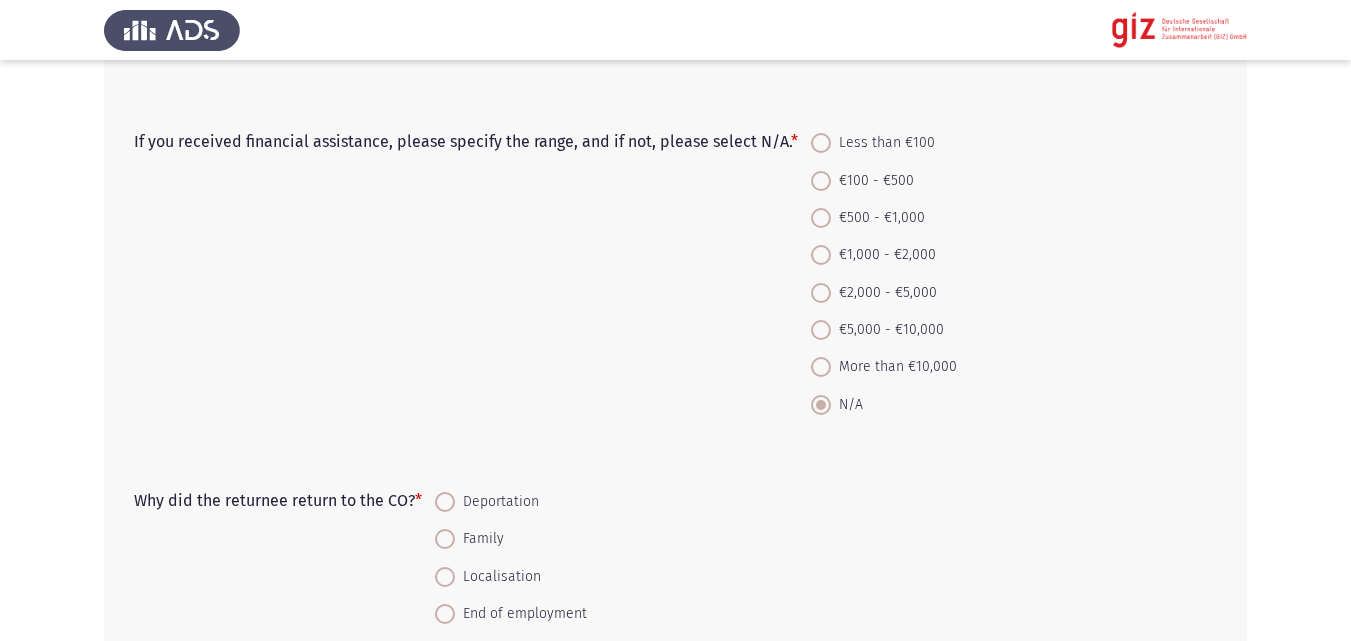 click on "Deportation" at bounding box center [497, 502] 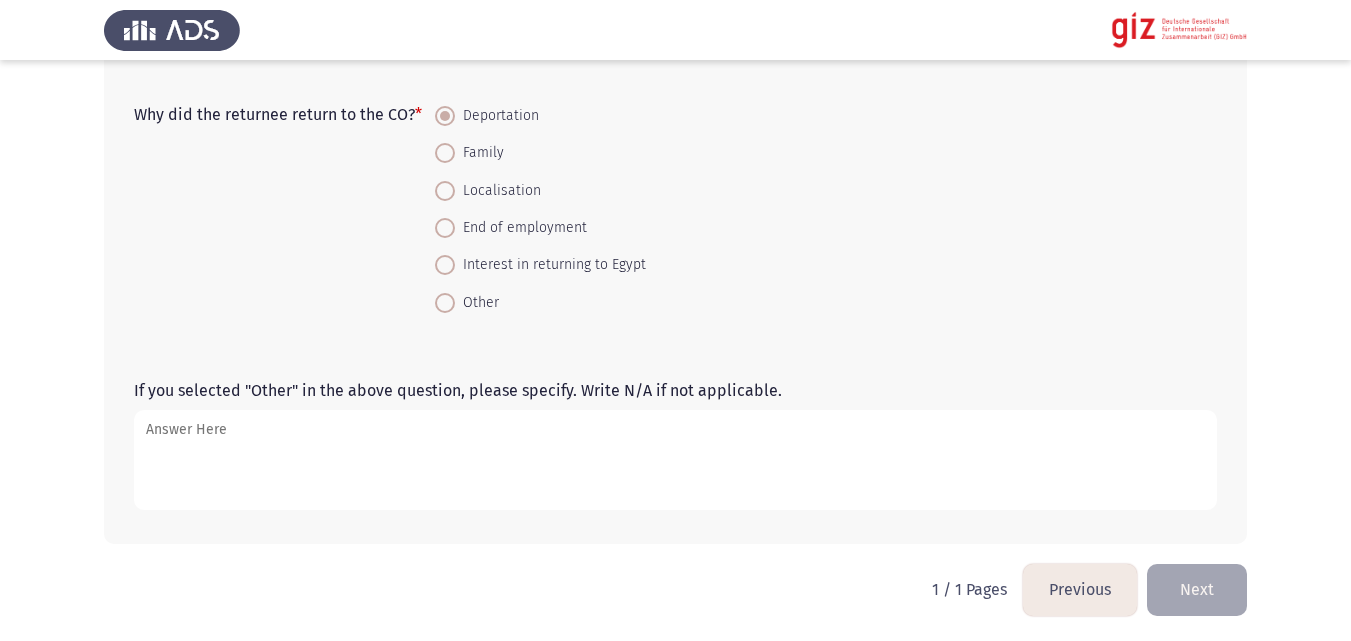 scroll, scrollTop: 2126, scrollLeft: 0, axis: vertical 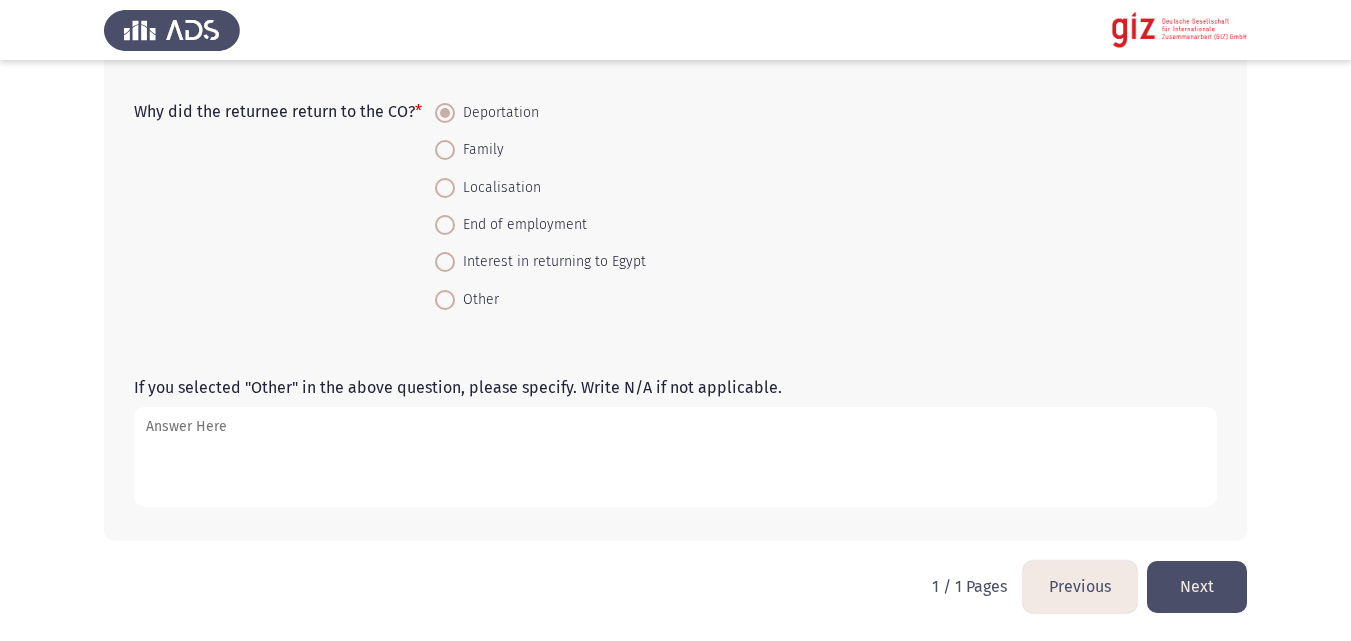 click on "Next" 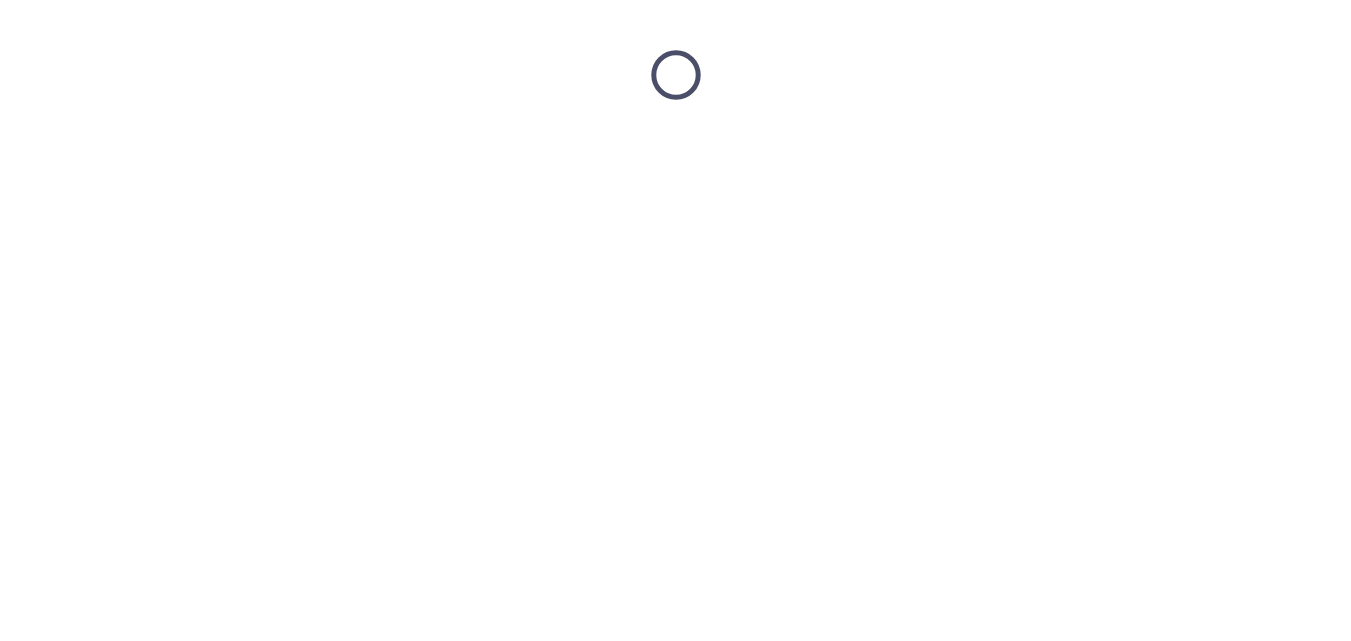 scroll, scrollTop: 0, scrollLeft: 0, axis: both 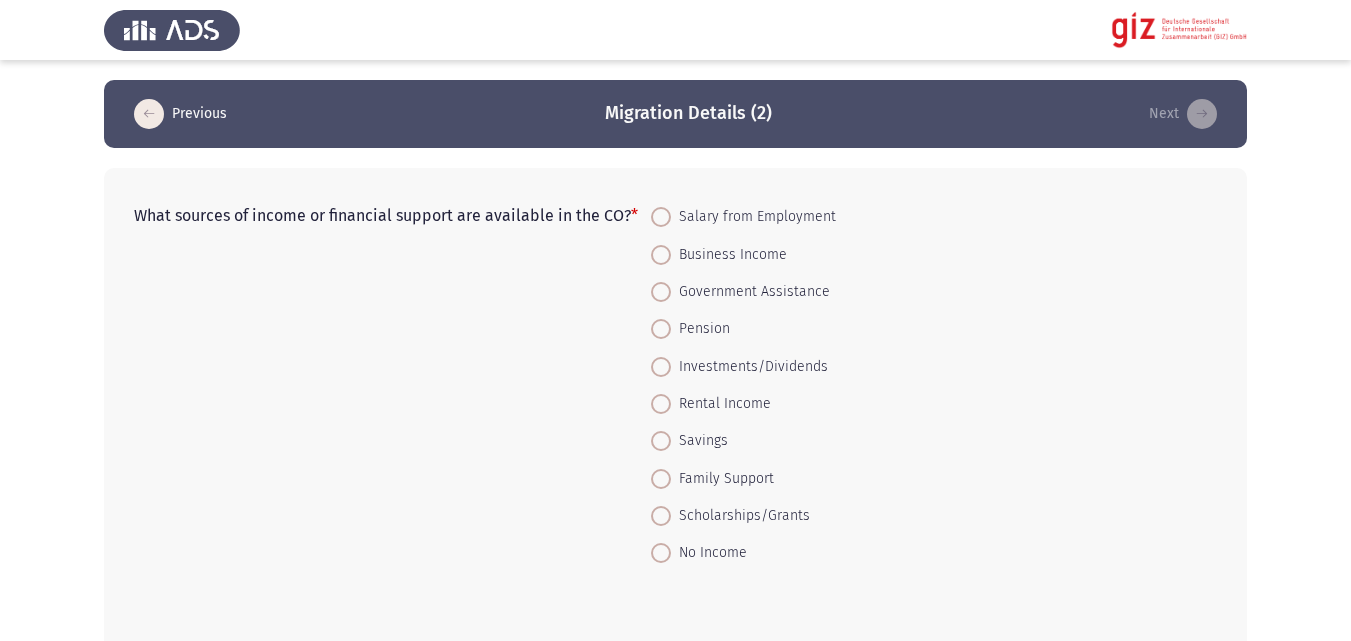 click on "What sources of income or financial support are available in the CO?    *    Salary from Employment     Business Income     Government Assistance     Pension     Investments/Dividends     Rental Income     Savings     Family Support     Scholarships/Grants     No Income" 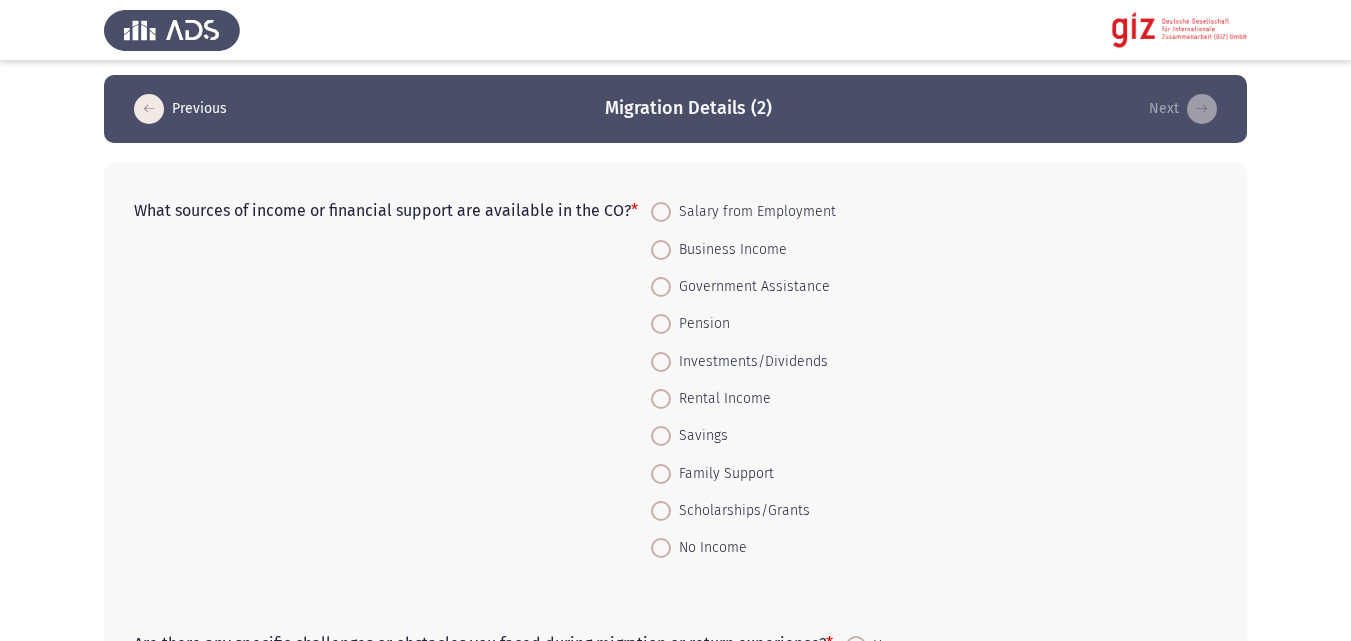 click on "Salary from Employment" at bounding box center (753, 212) 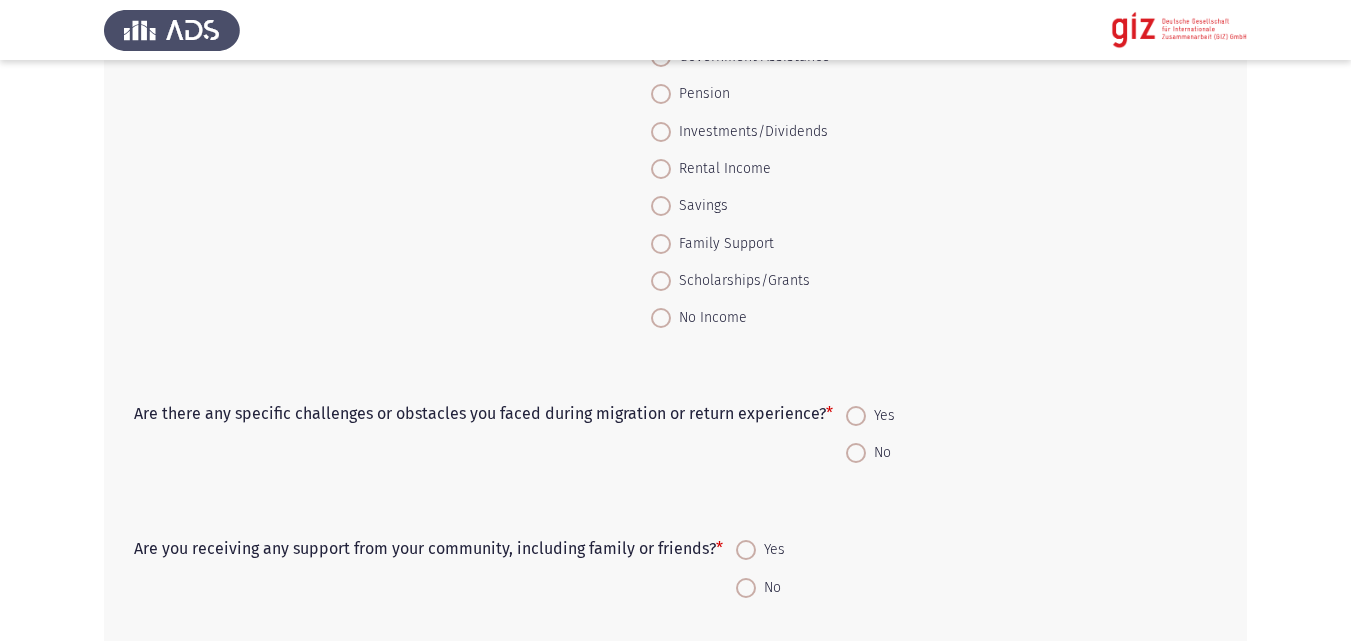 scroll, scrollTop: 298, scrollLeft: 0, axis: vertical 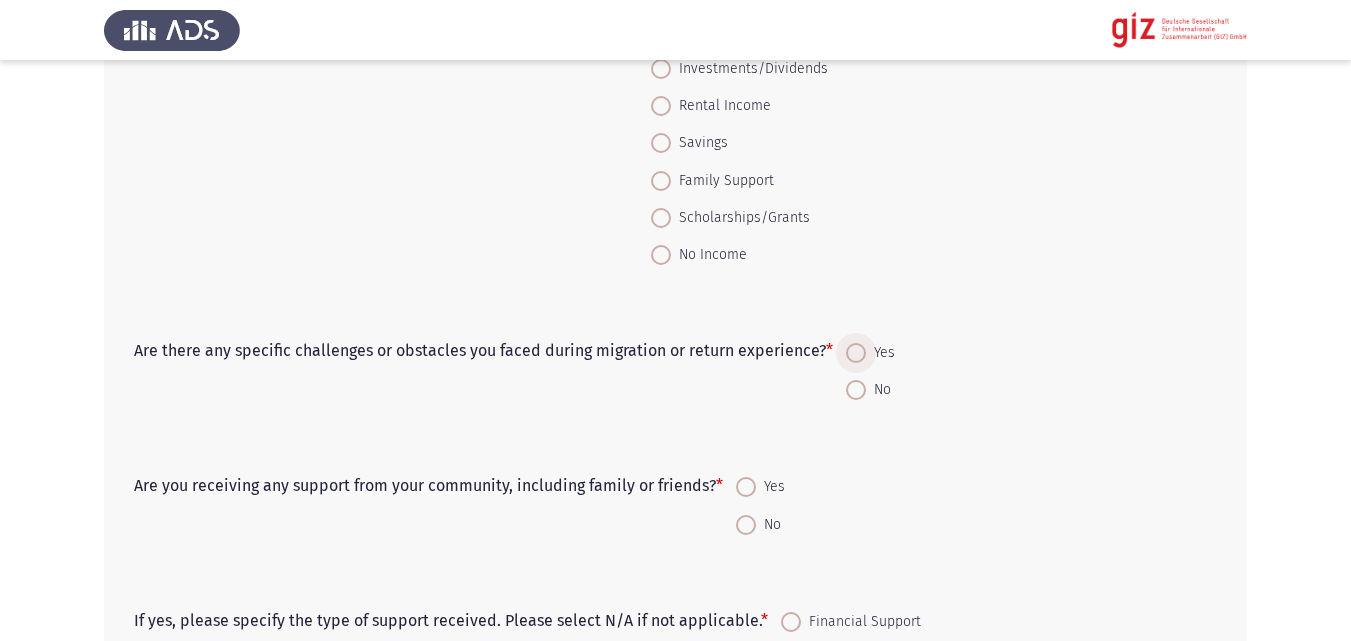 click on "Yes" at bounding box center (880, 353) 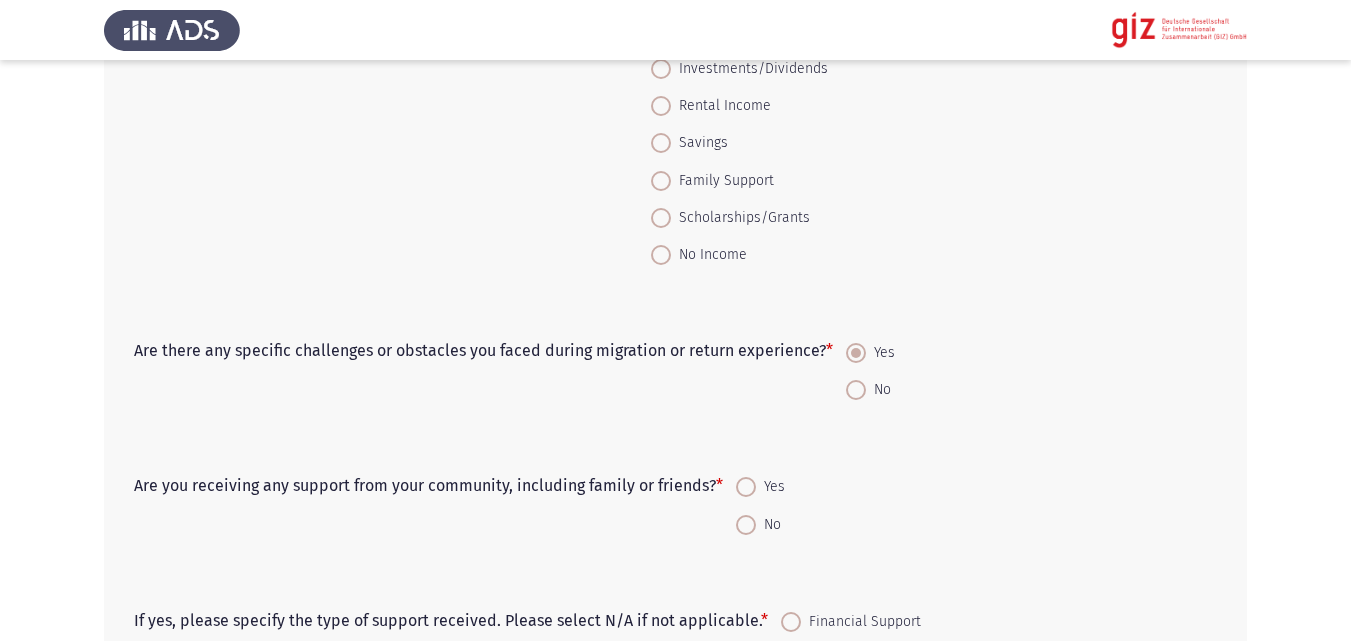 click at bounding box center [746, 525] 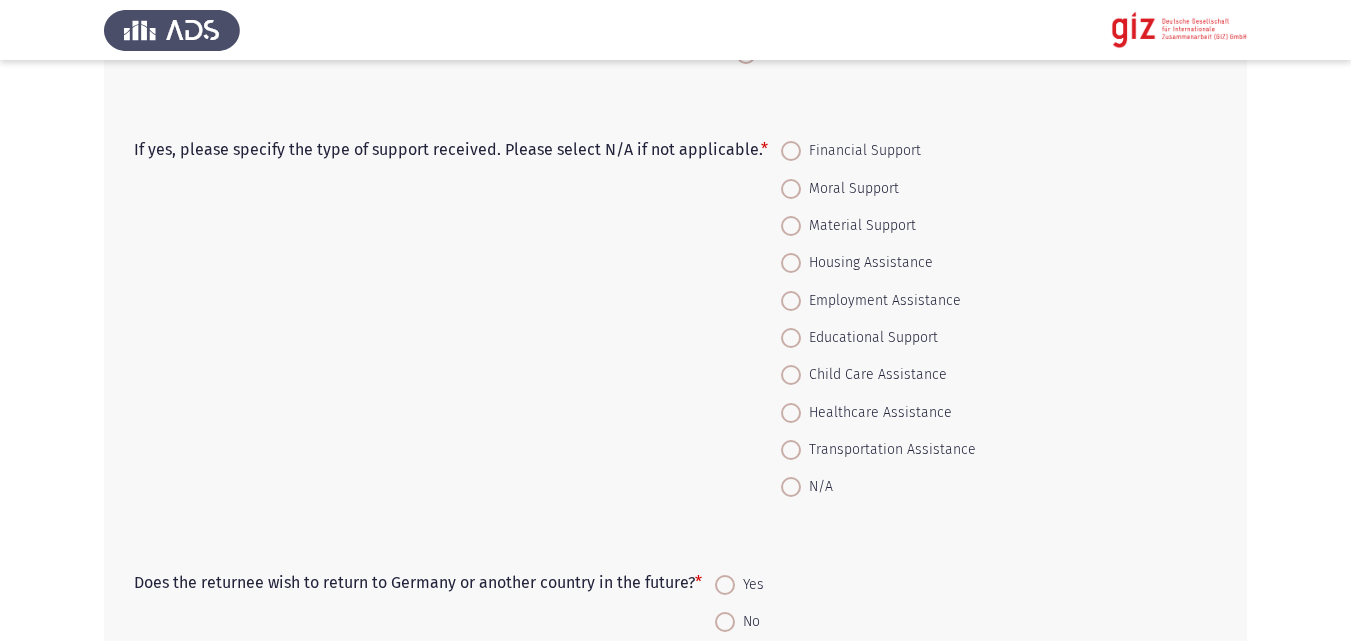 scroll, scrollTop: 770, scrollLeft: 0, axis: vertical 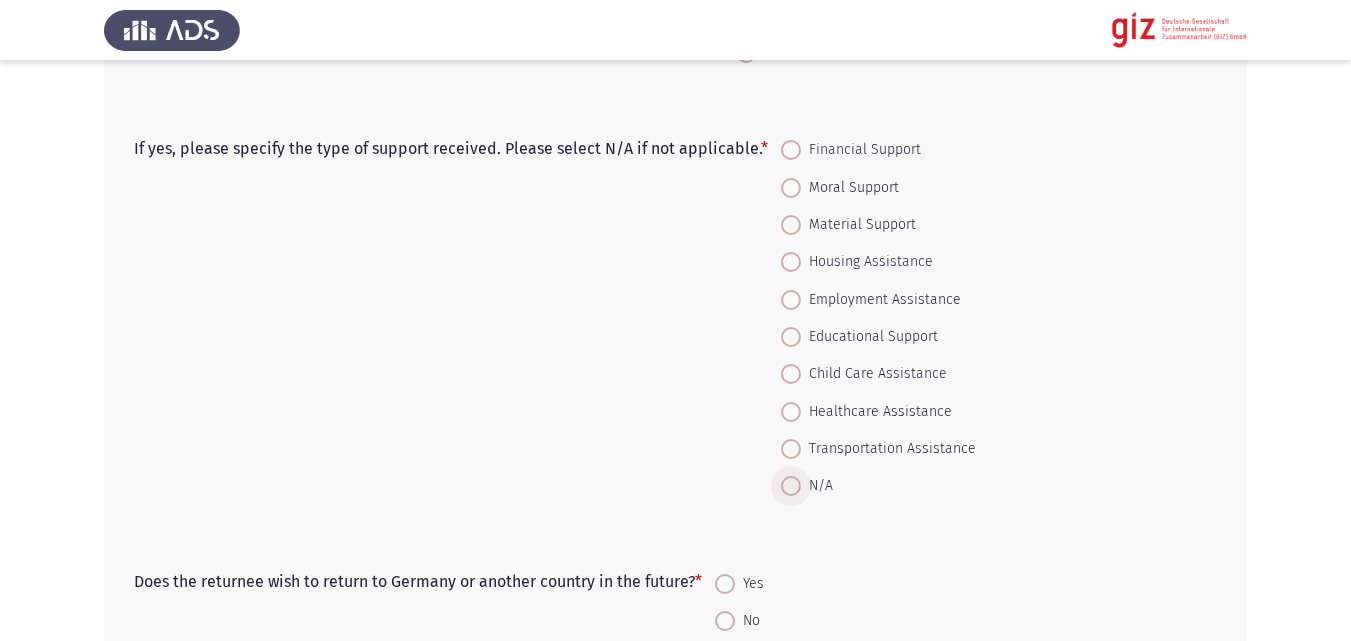 click on "N/A" at bounding box center (817, 486) 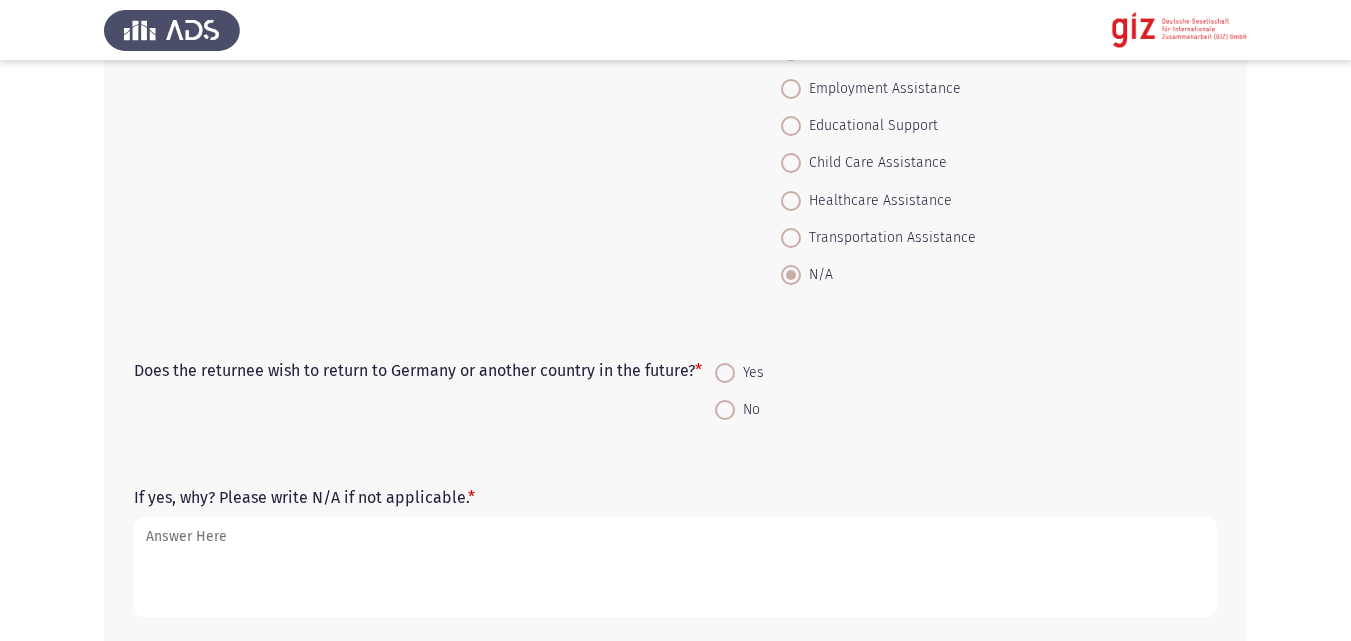 scroll, scrollTop: 1023, scrollLeft: 0, axis: vertical 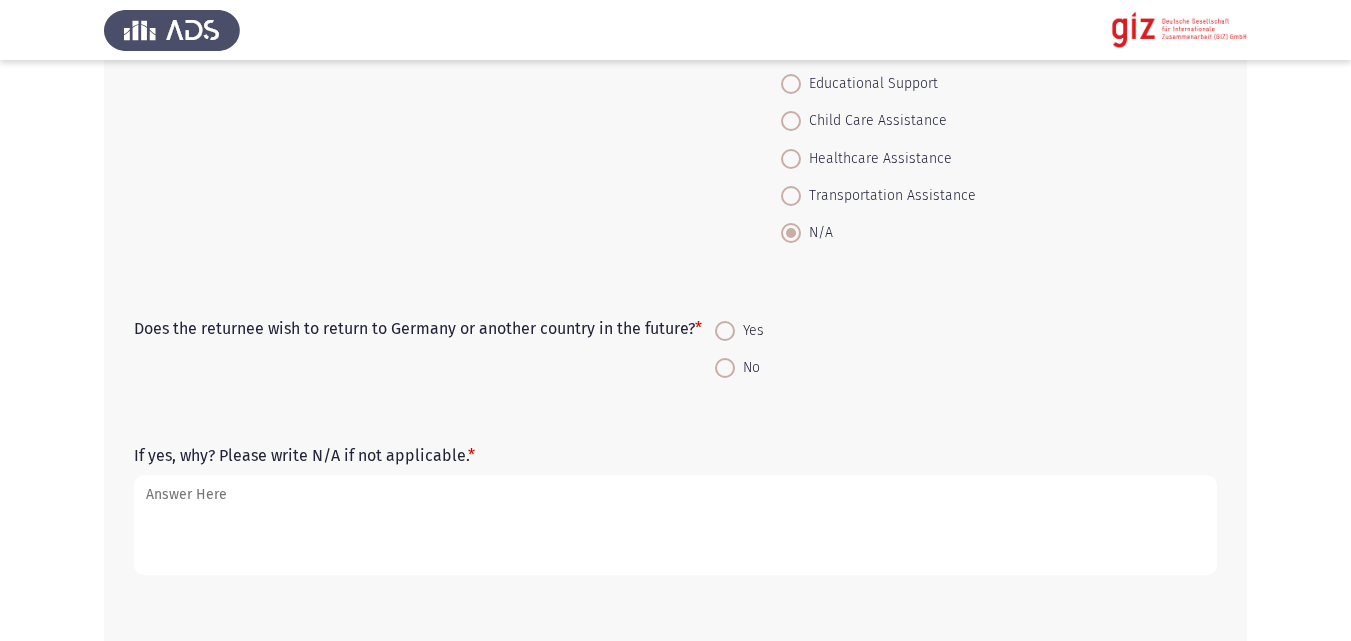 click on "No" at bounding box center [747, 368] 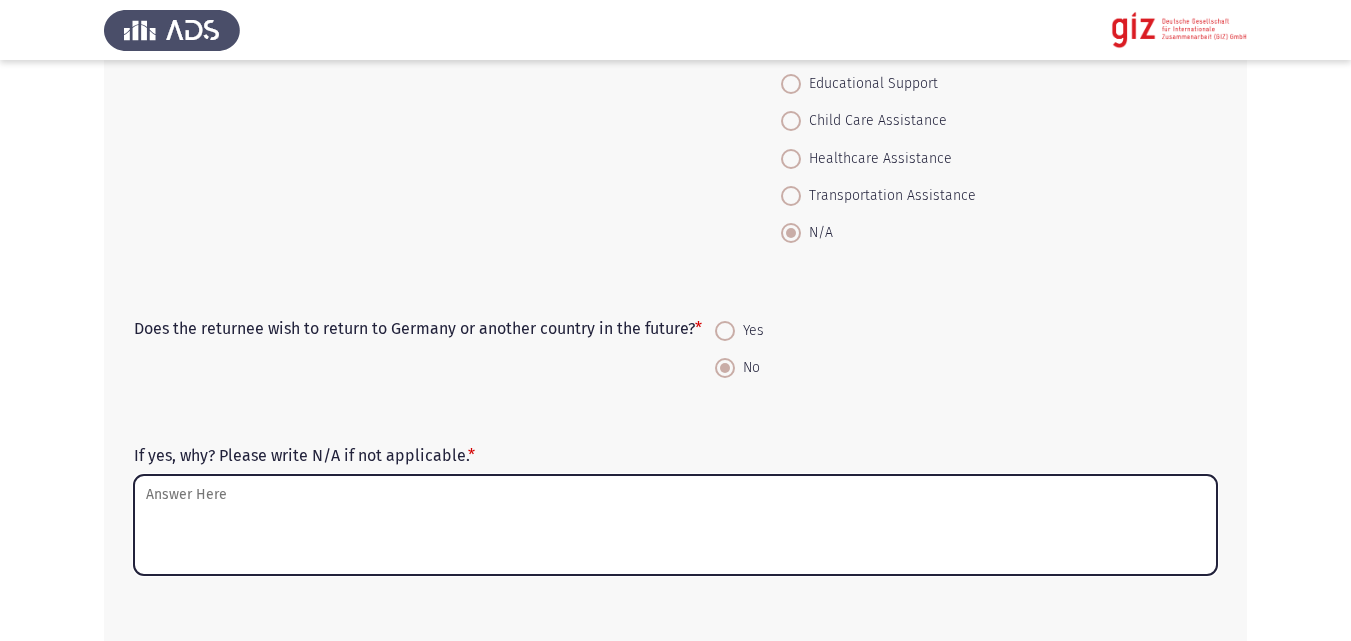 click on "If yes, why? Please write N/A if not applicable.   *" at bounding box center (675, 525) 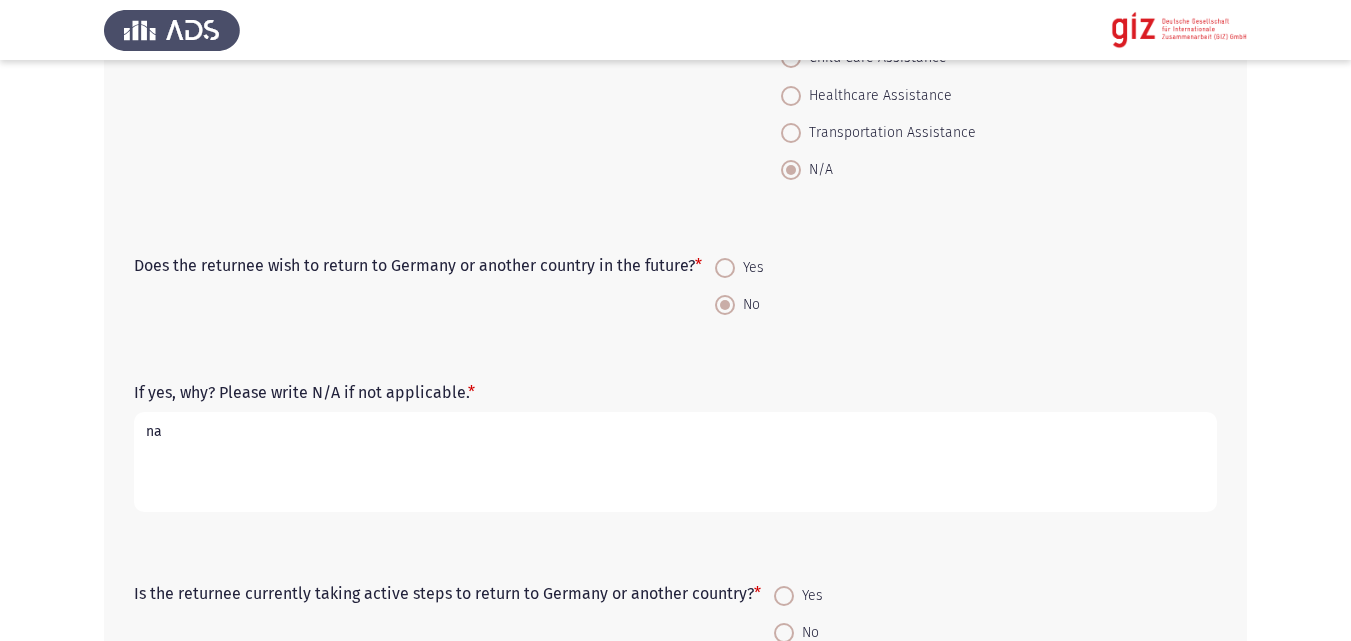 scroll, scrollTop: 1353, scrollLeft: 0, axis: vertical 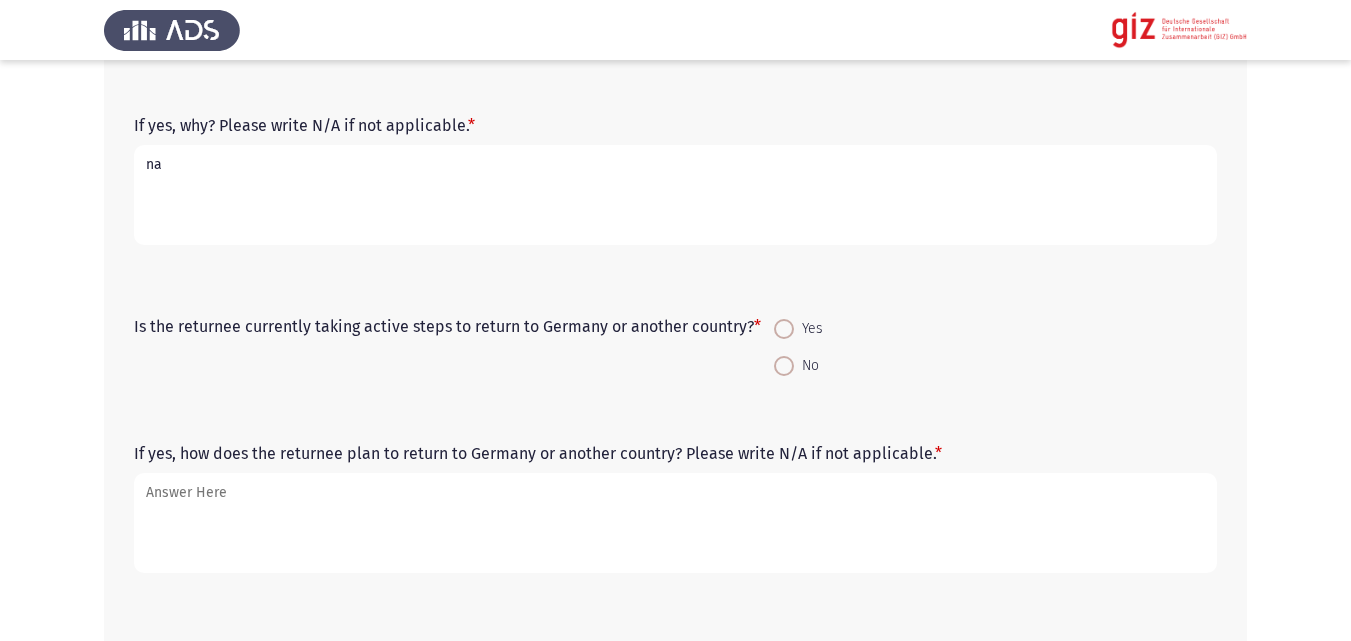 type on "na" 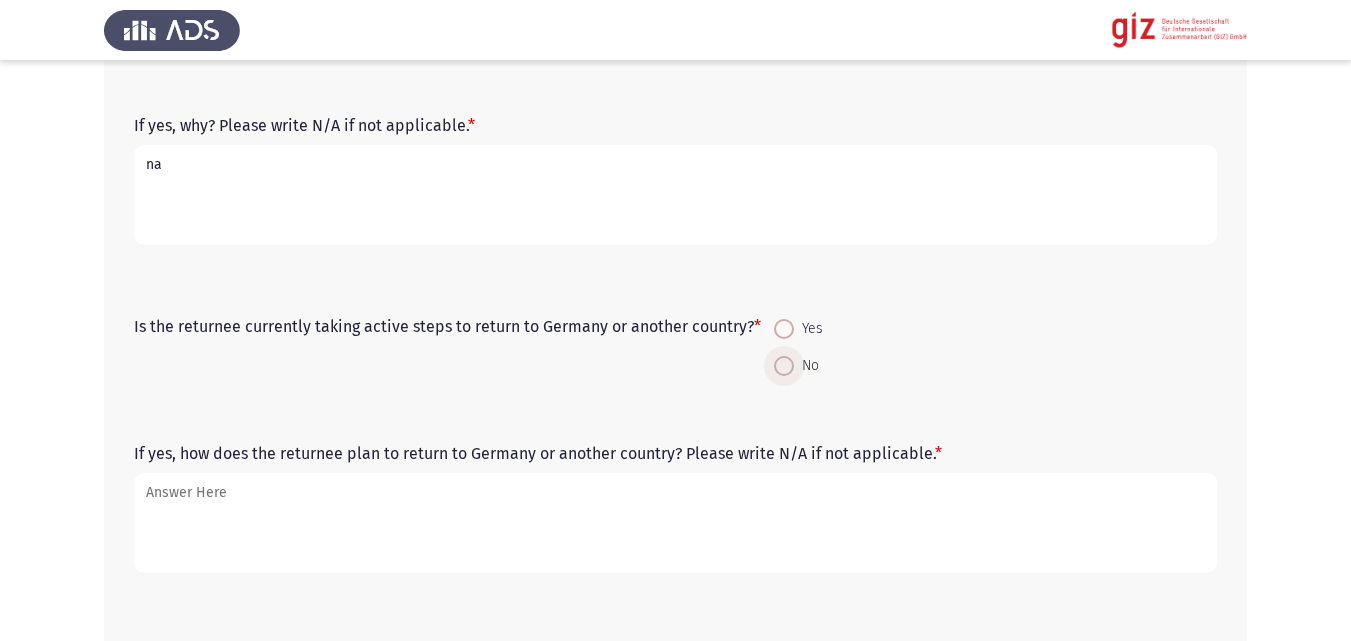click on "No" at bounding box center [806, 366] 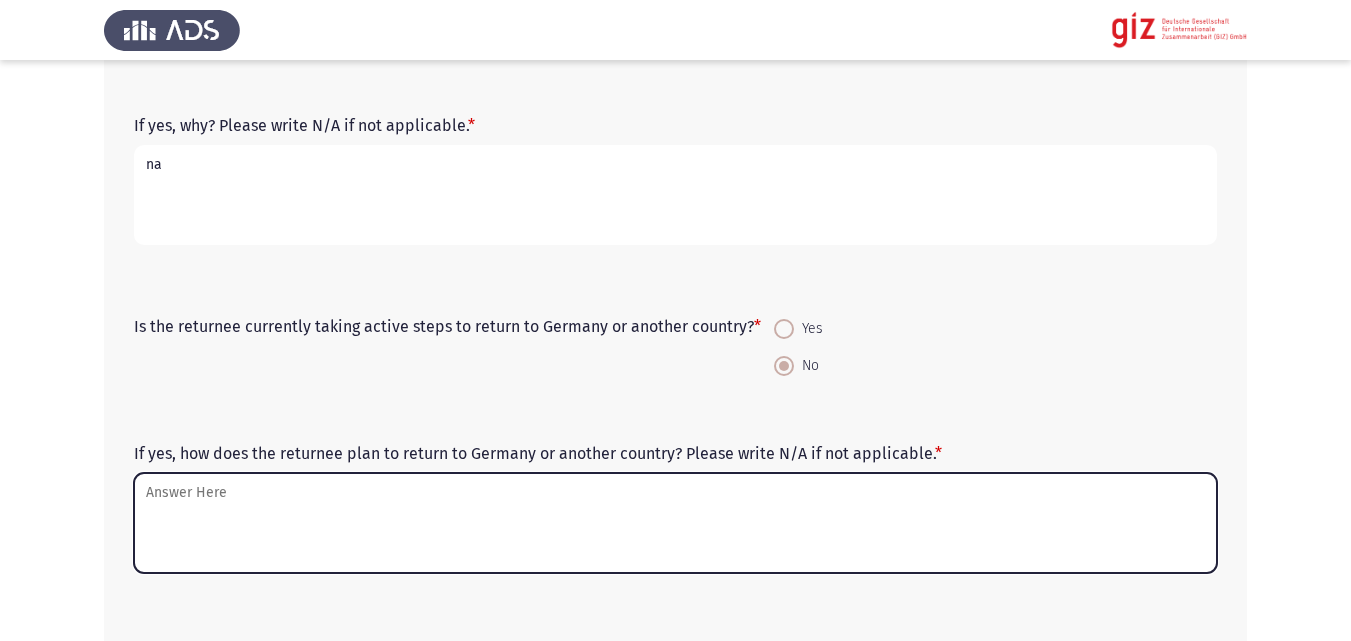 click on "If yes, how does the returnee plan to return to Germany or another country? Please write N/A if not applicable.   *" at bounding box center [675, 523] 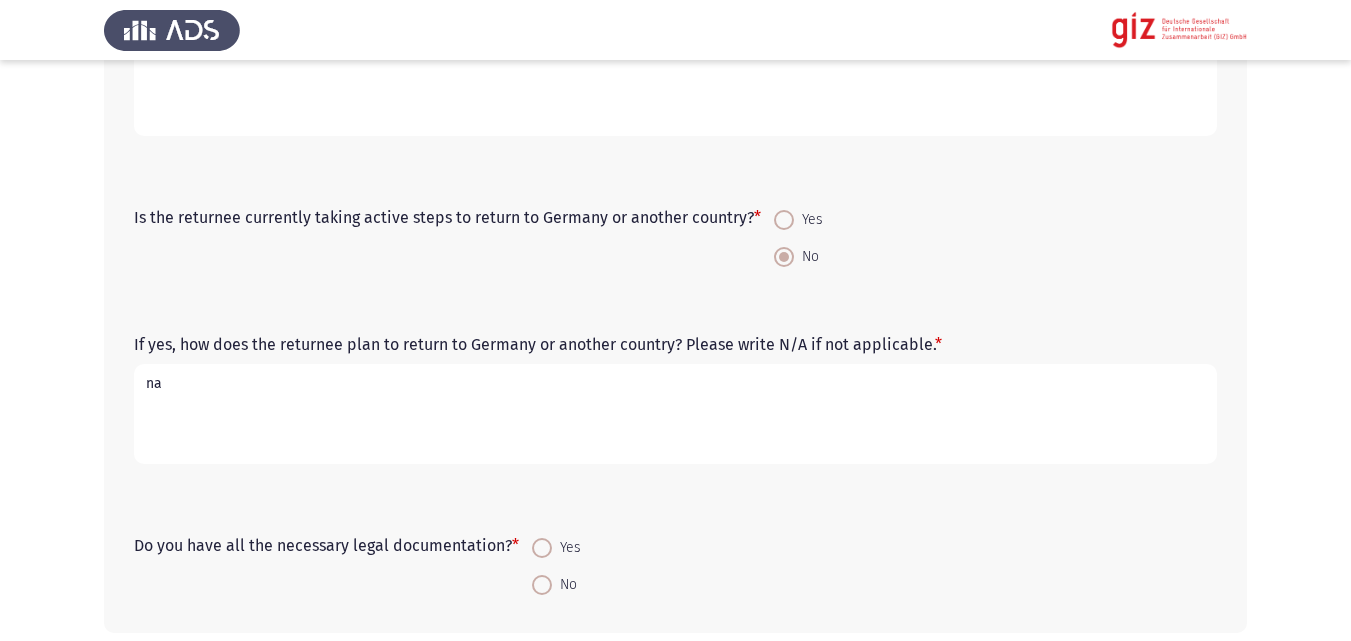 scroll, scrollTop: 1552, scrollLeft: 0, axis: vertical 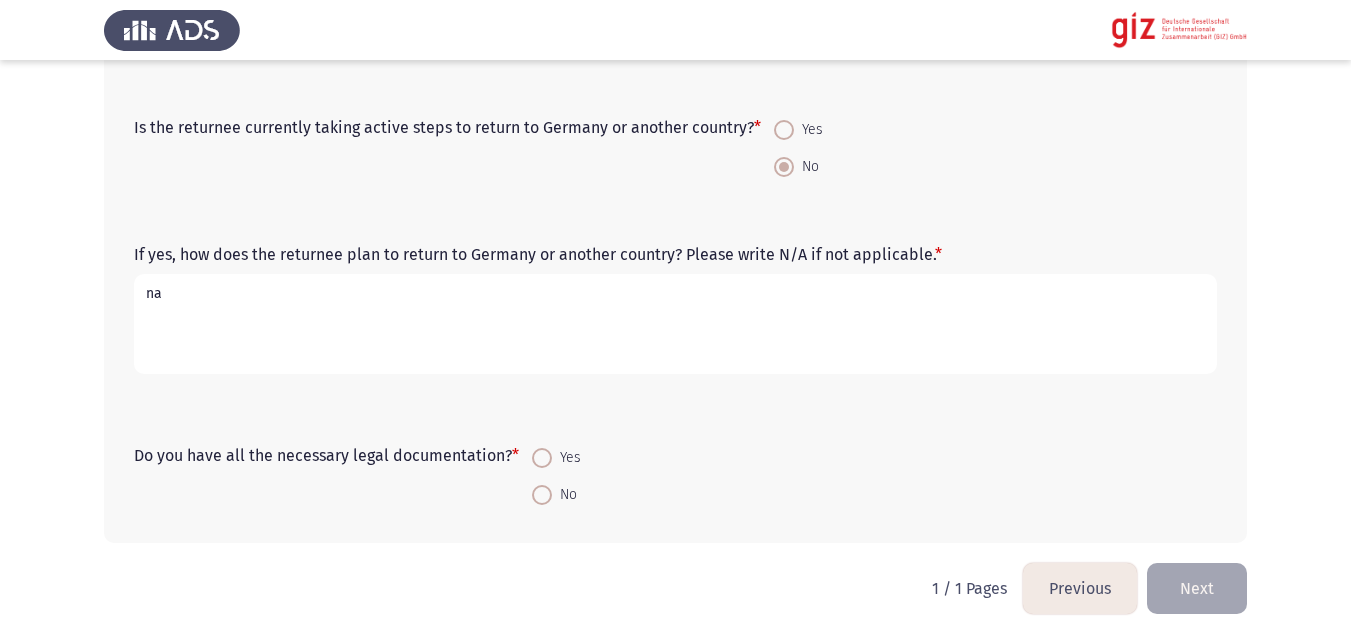 type on "na" 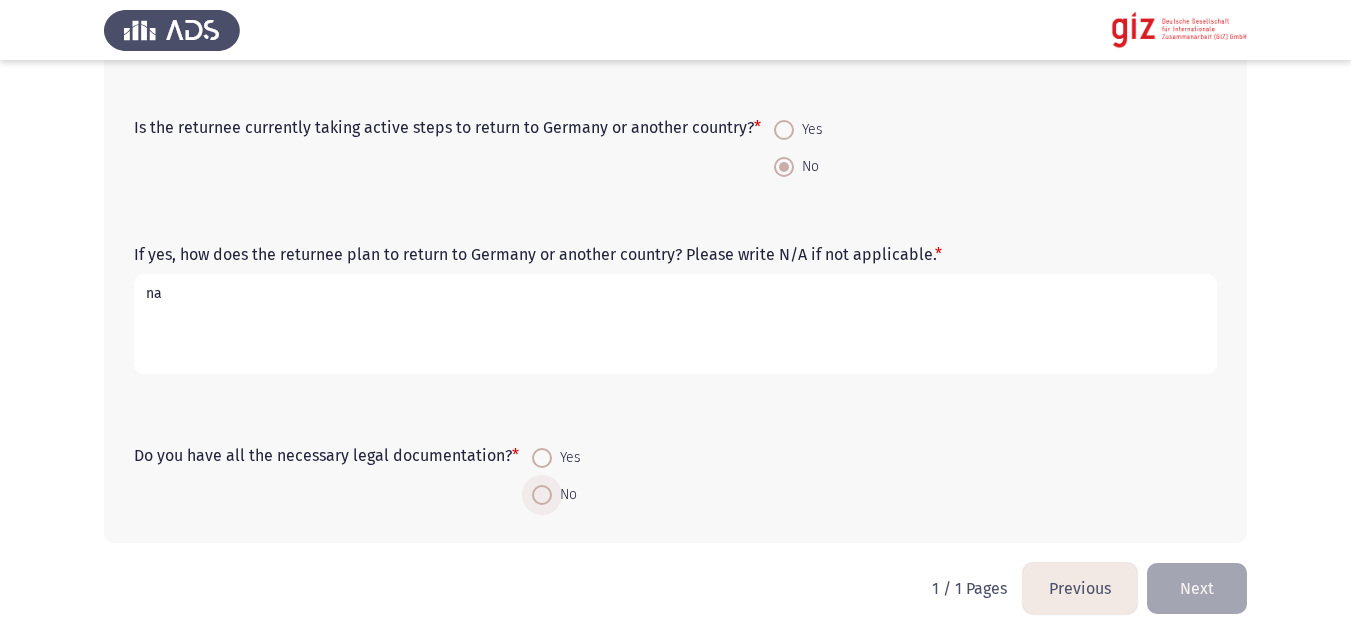 click at bounding box center (542, 495) 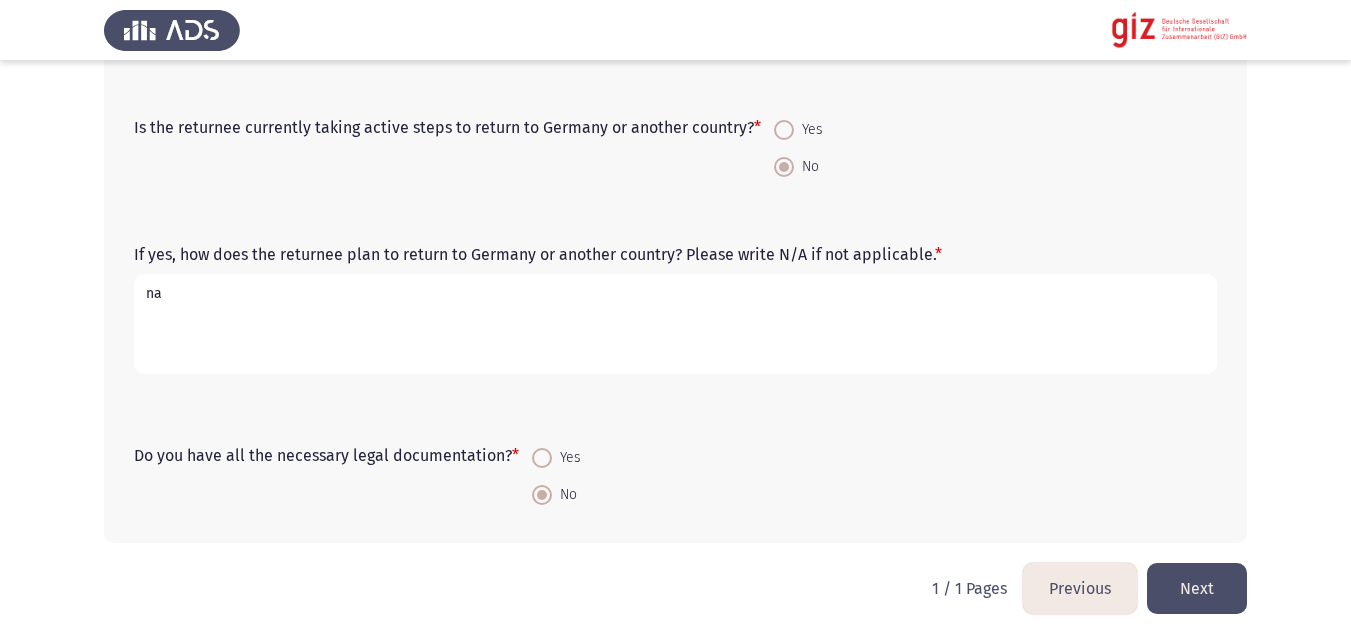 click on "Next" 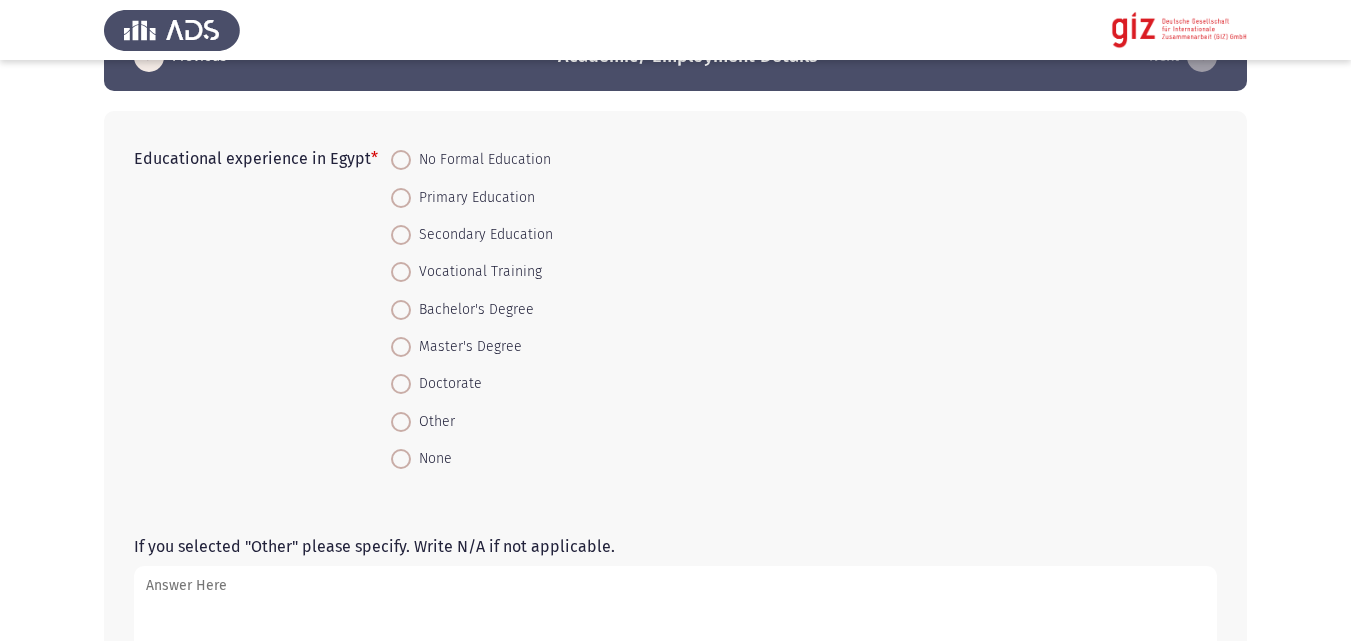 scroll, scrollTop: 108, scrollLeft: 0, axis: vertical 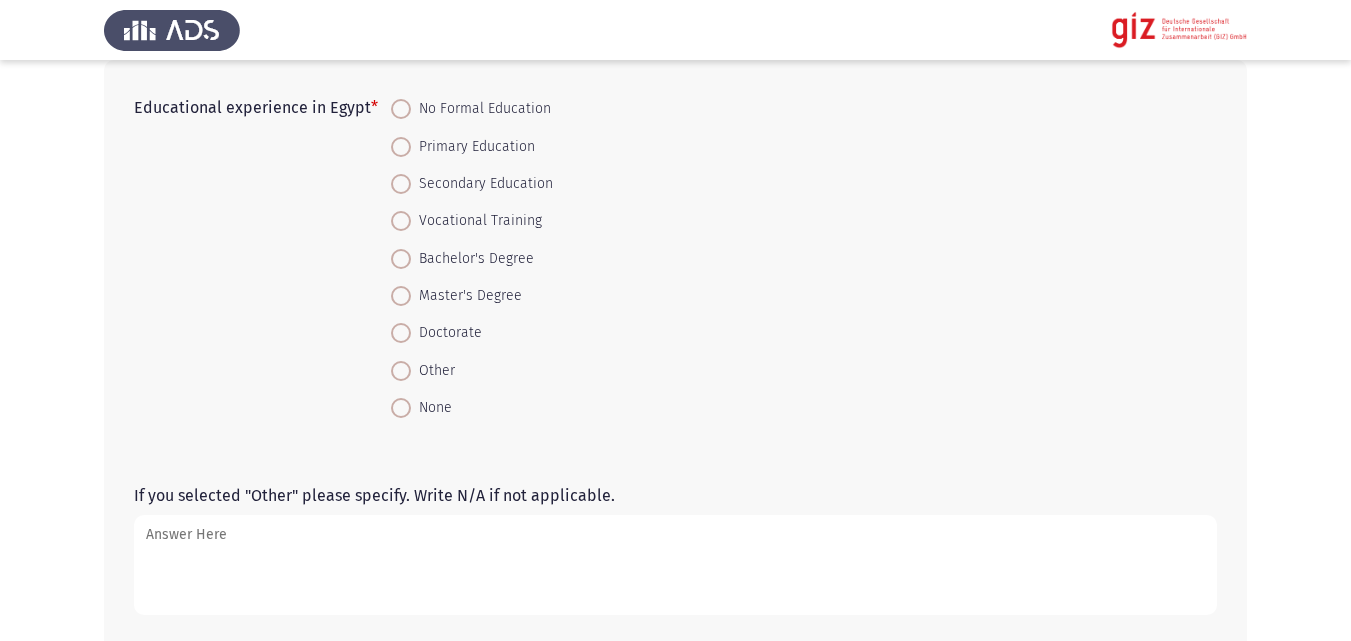 click on "Secondary Education" at bounding box center (482, 184) 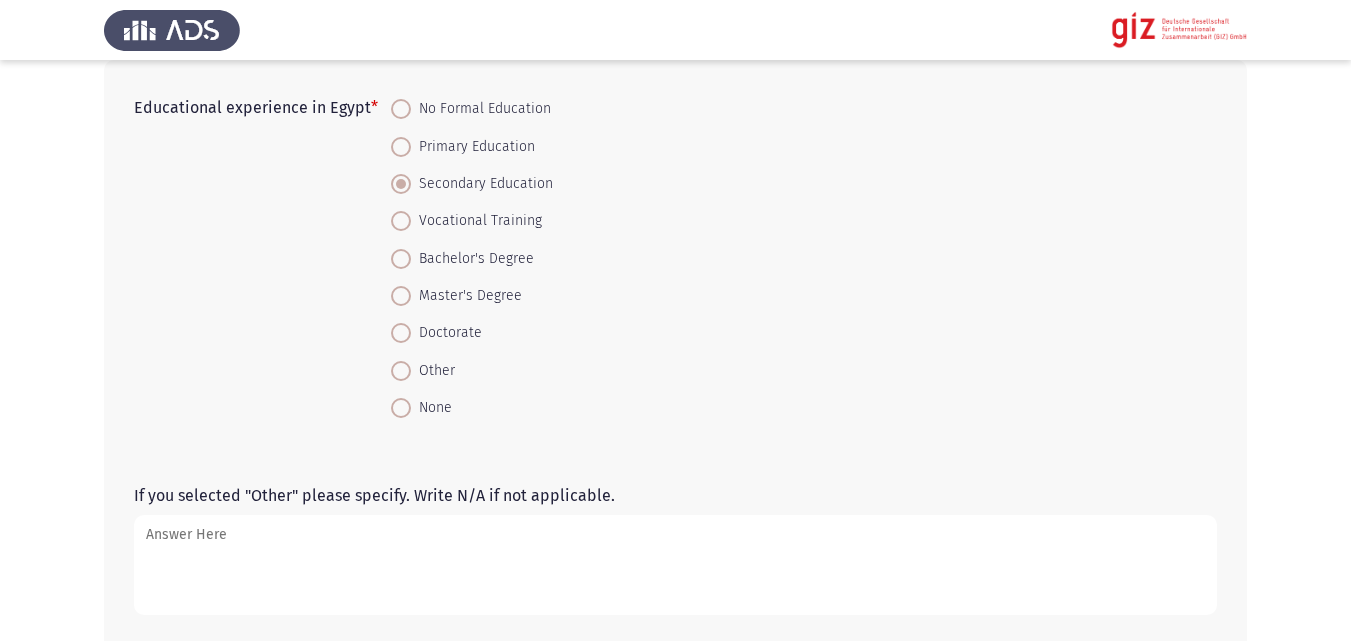 click on "Vocational Training" at bounding box center [476, 221] 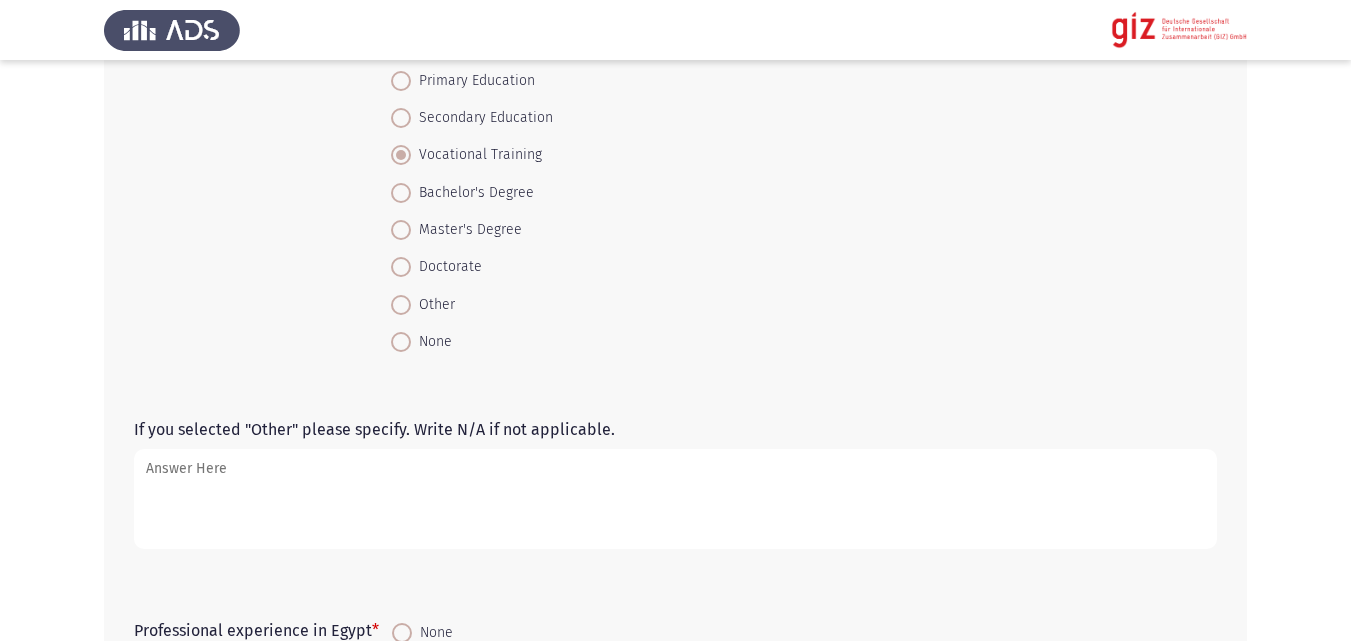 scroll, scrollTop: 525, scrollLeft: 0, axis: vertical 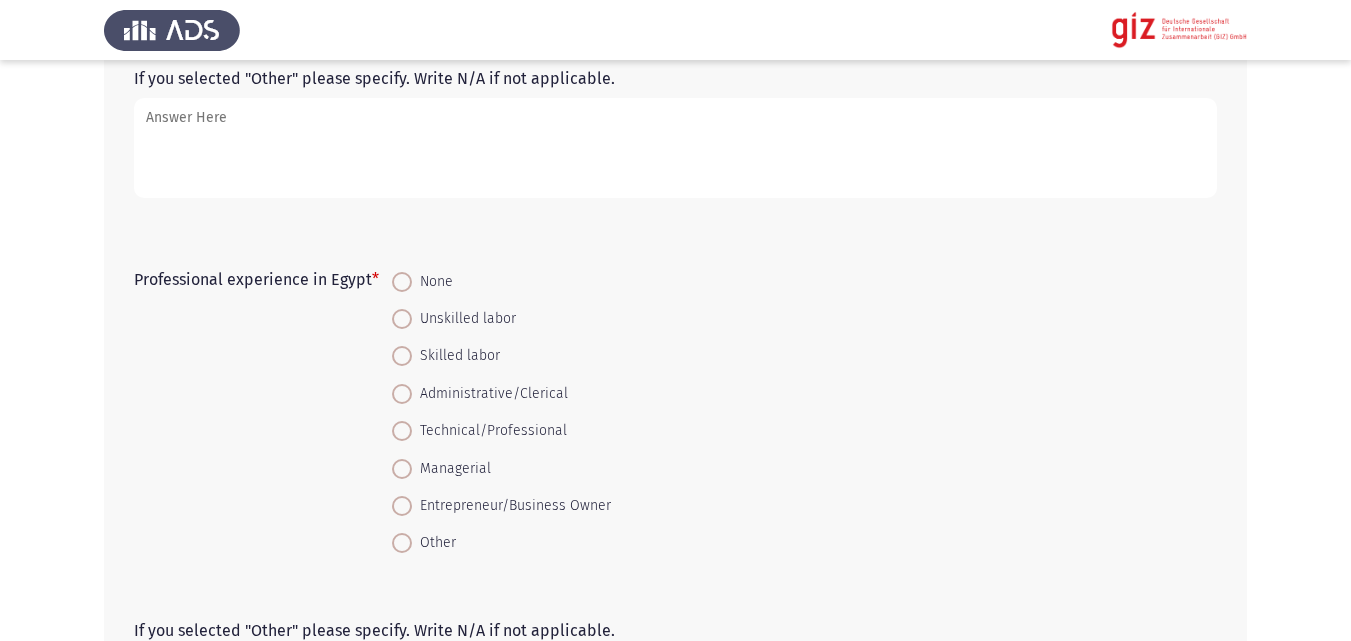 click on "Unskilled labor" at bounding box center [464, 319] 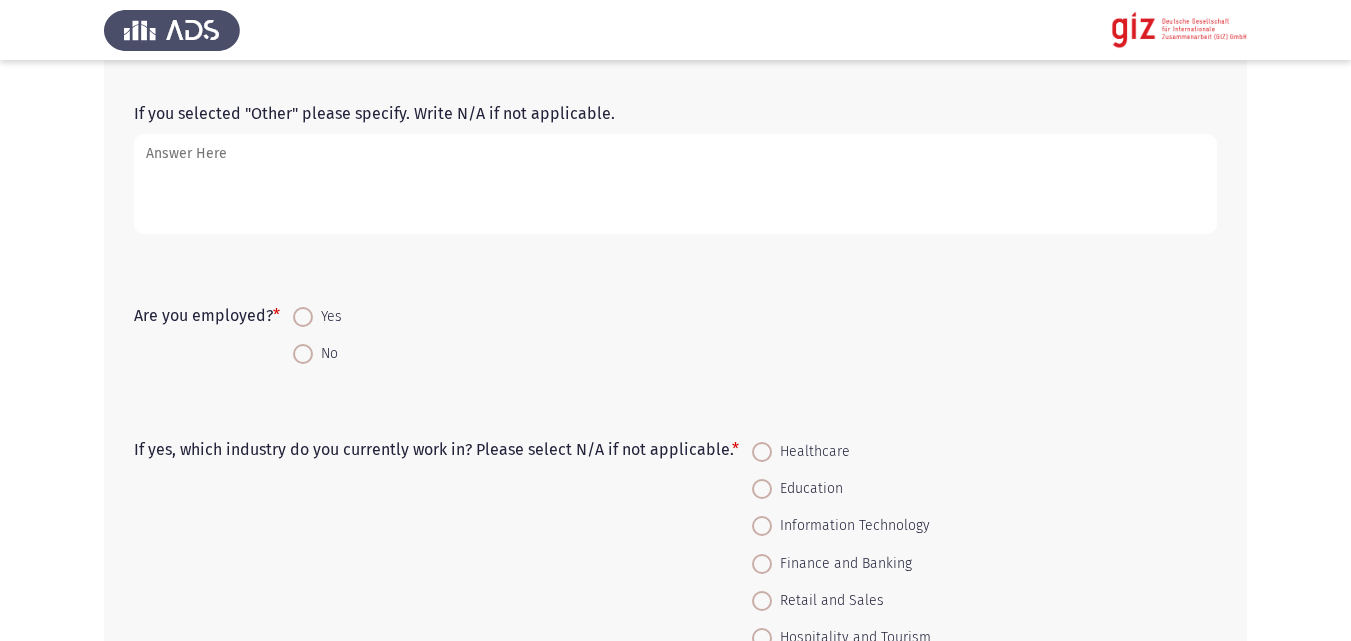 scroll, scrollTop: 1077, scrollLeft: 0, axis: vertical 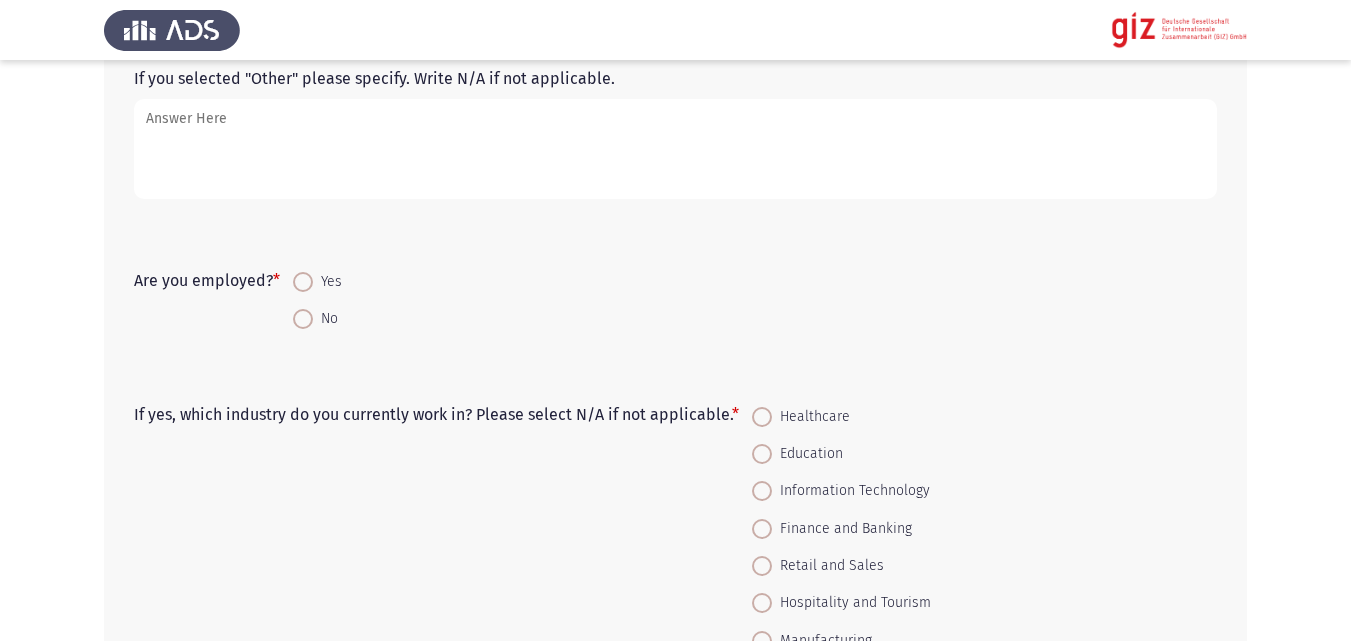click at bounding box center [303, 282] 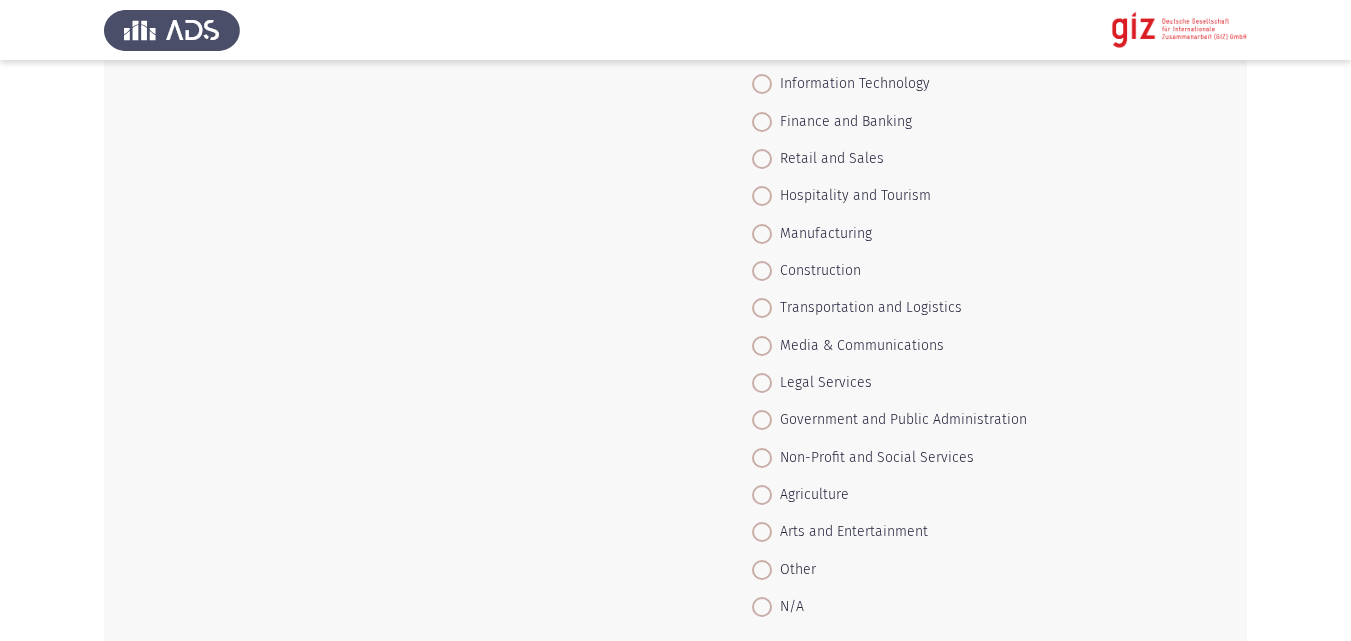 scroll, scrollTop: 1501, scrollLeft: 0, axis: vertical 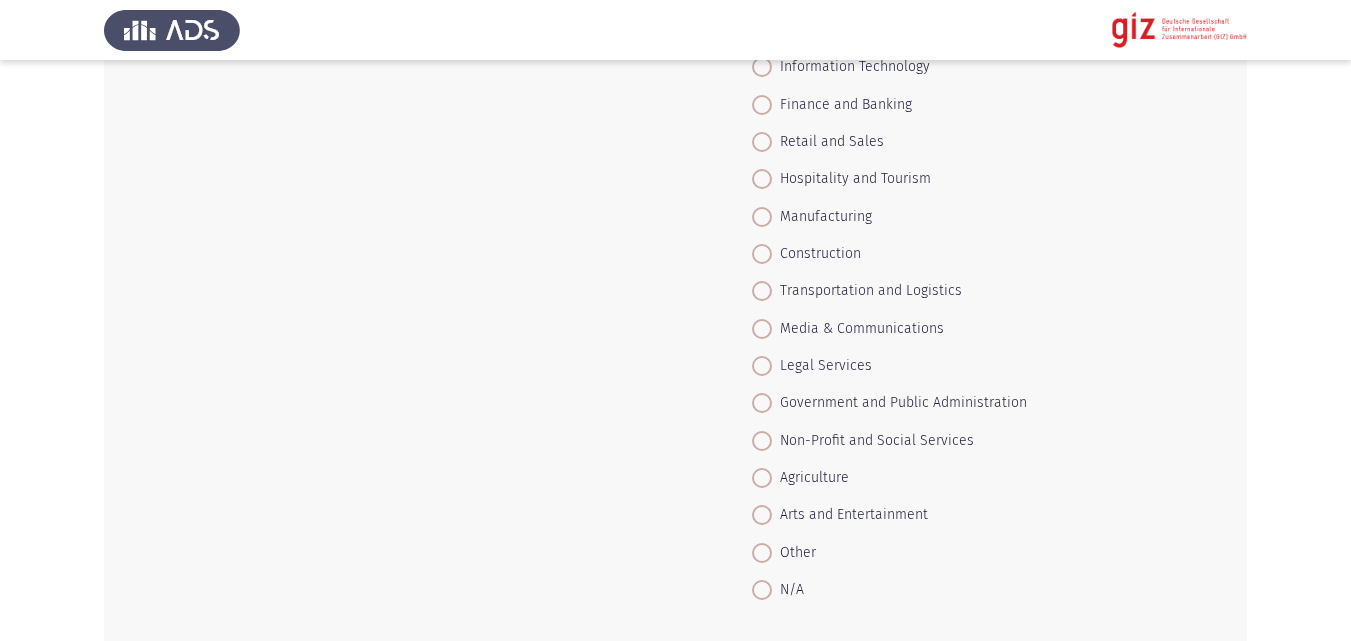 click on "Agriculture" at bounding box center (810, 478) 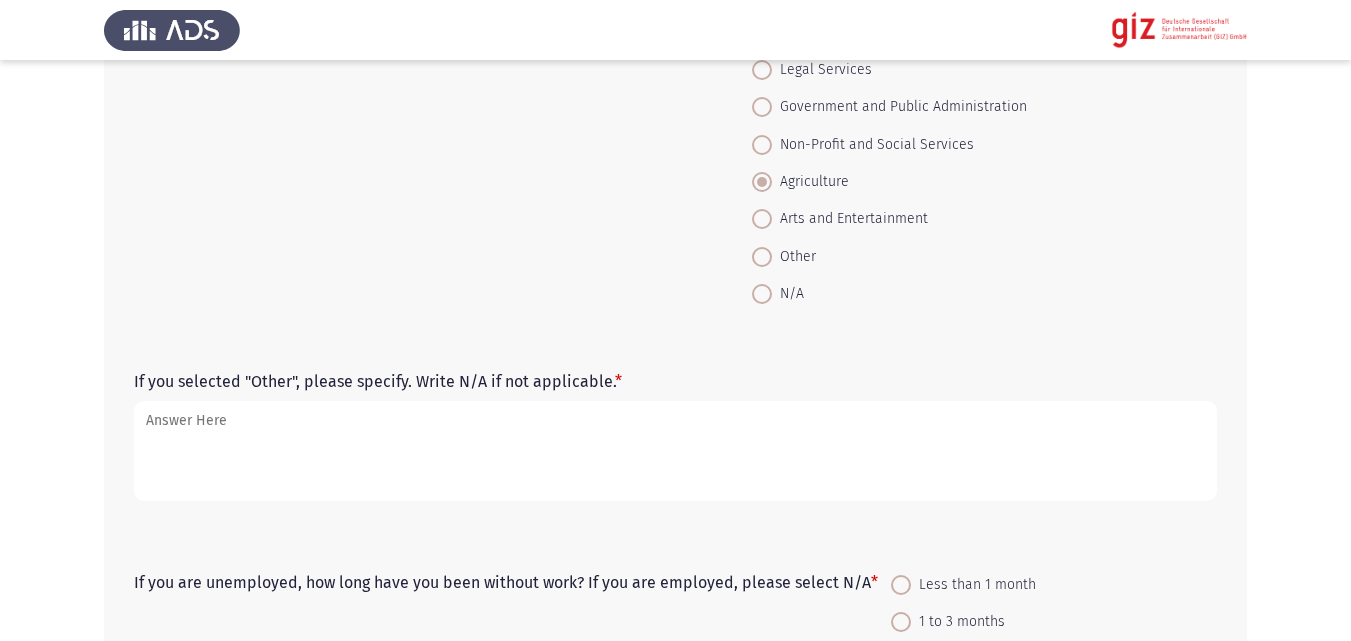 scroll, scrollTop: 1848, scrollLeft: 0, axis: vertical 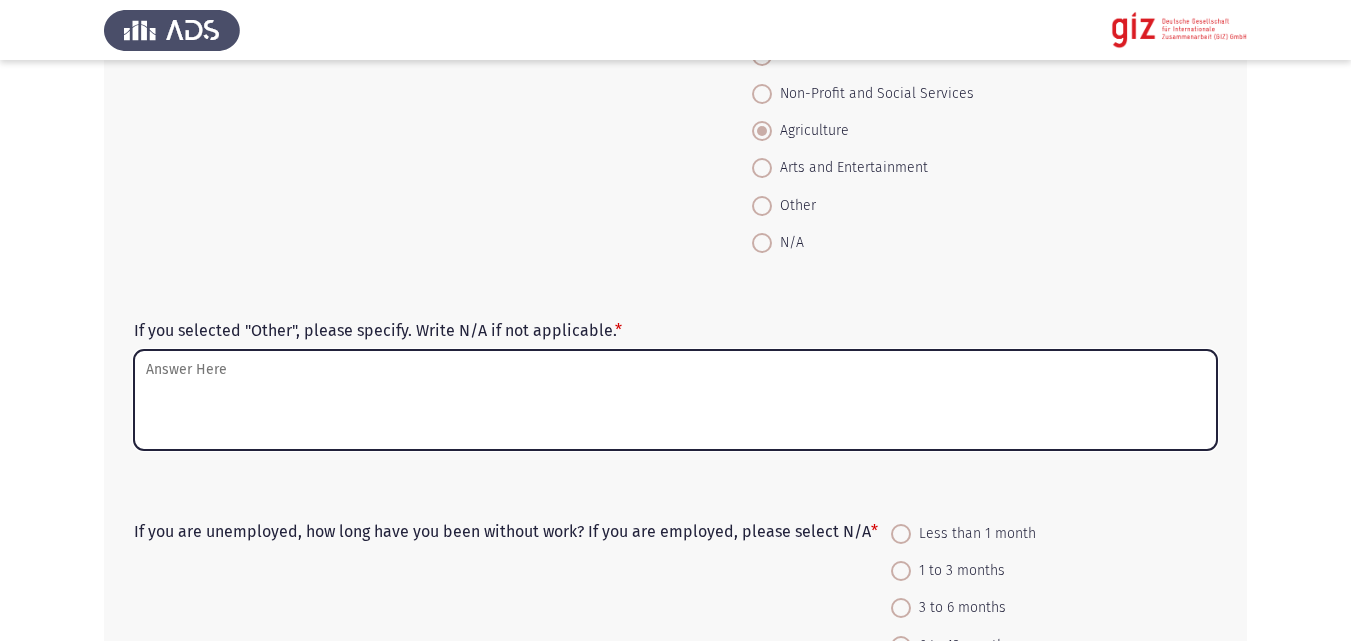 click on "If you selected "Other", please specify. Write N/A if not applicable.   *" at bounding box center (675, 400) 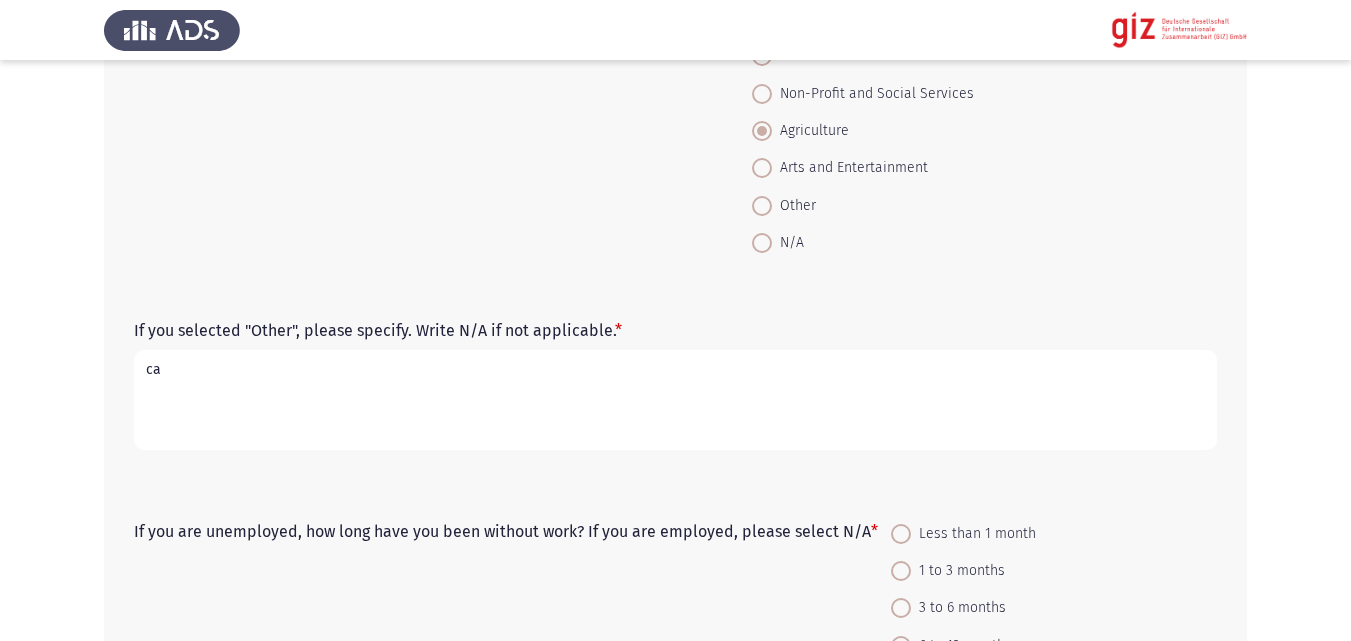 type on "c" 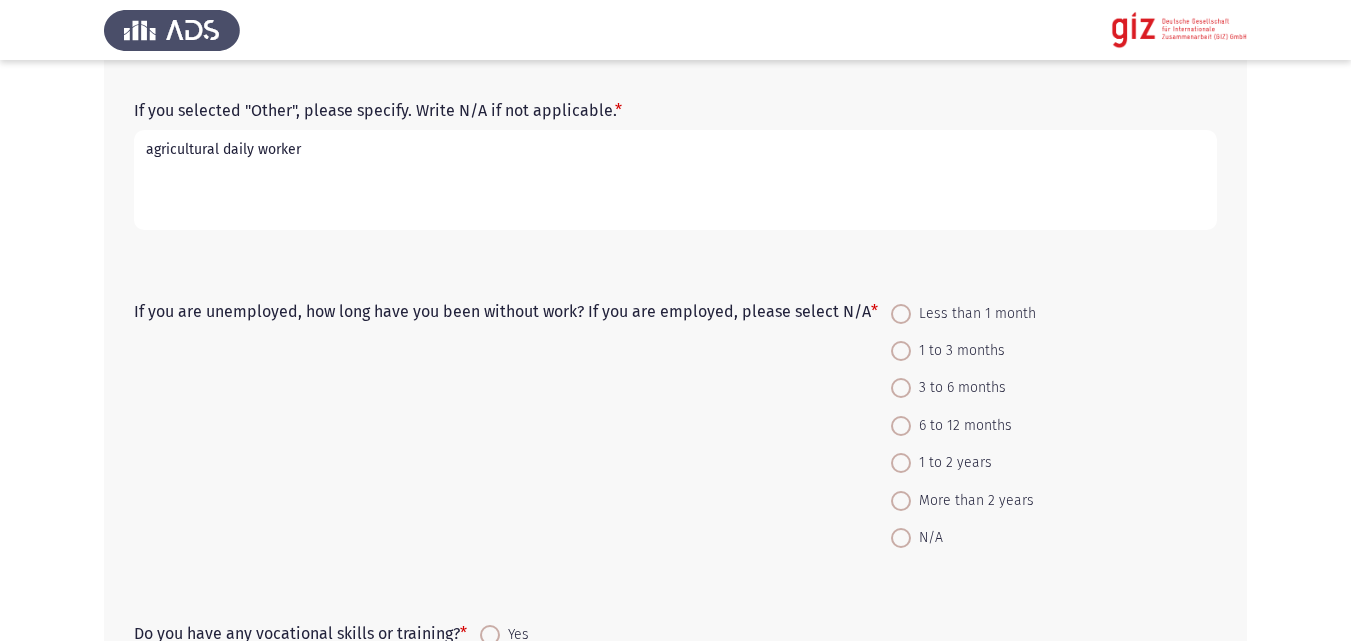 scroll, scrollTop: 2105, scrollLeft: 0, axis: vertical 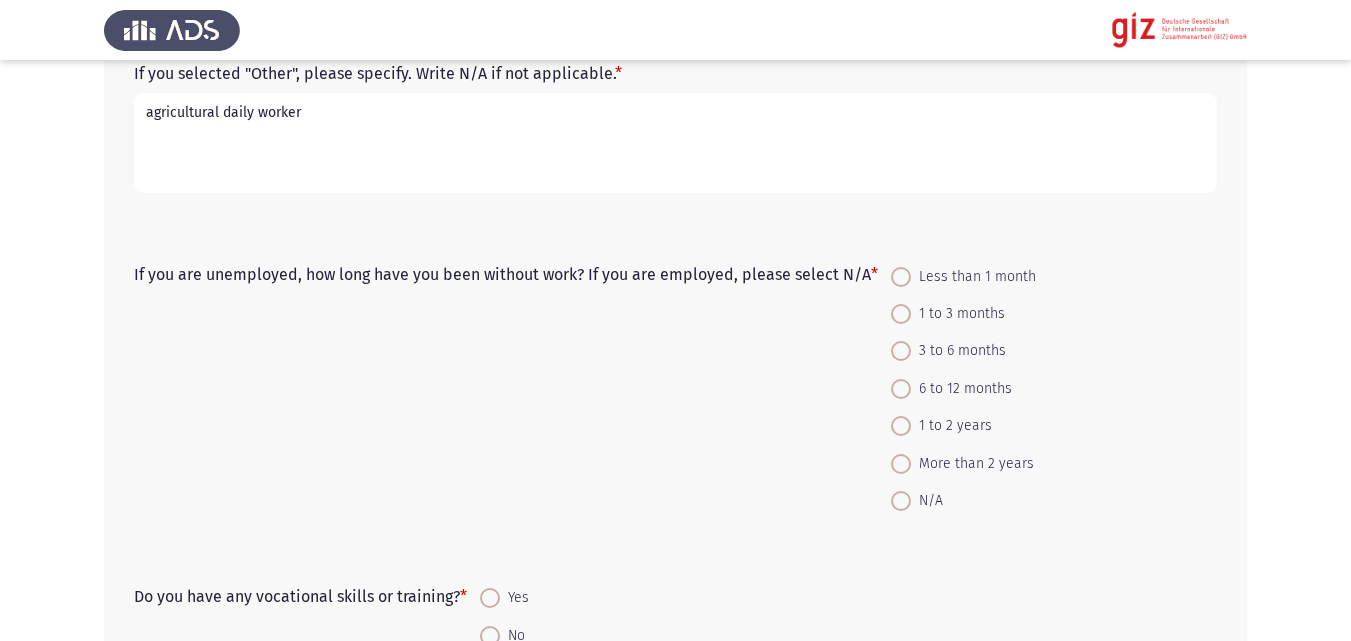 type on "agricultural daily worker" 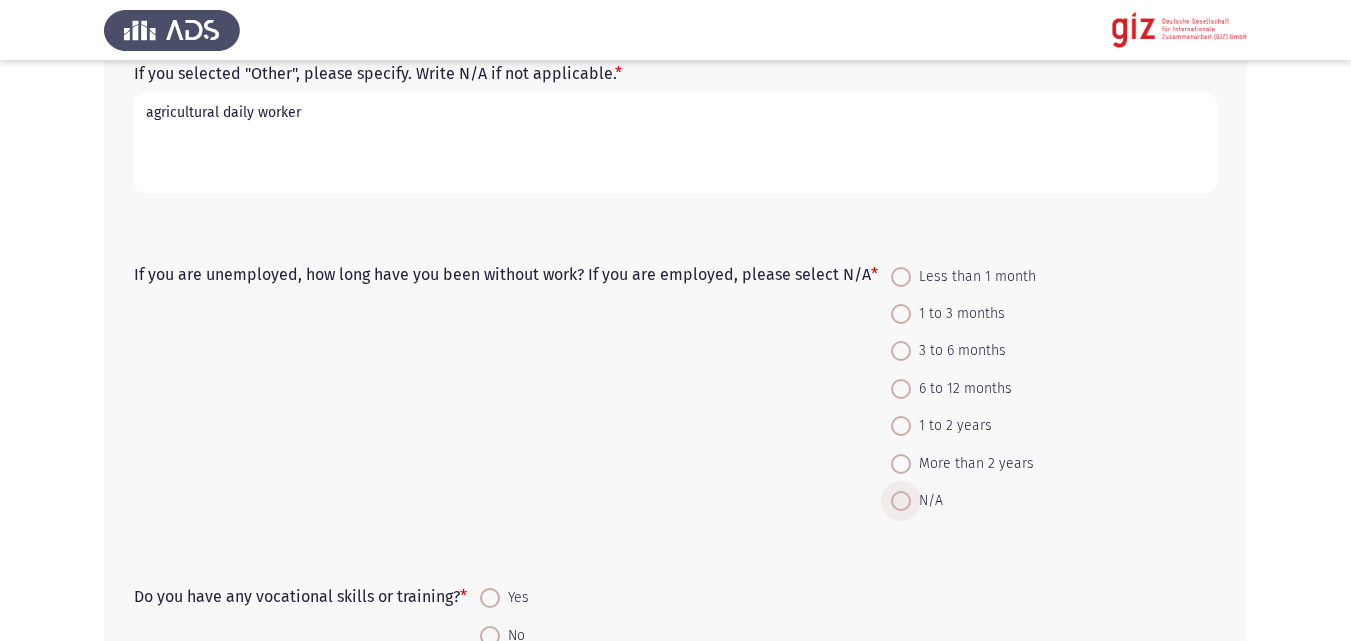 click at bounding box center (901, 501) 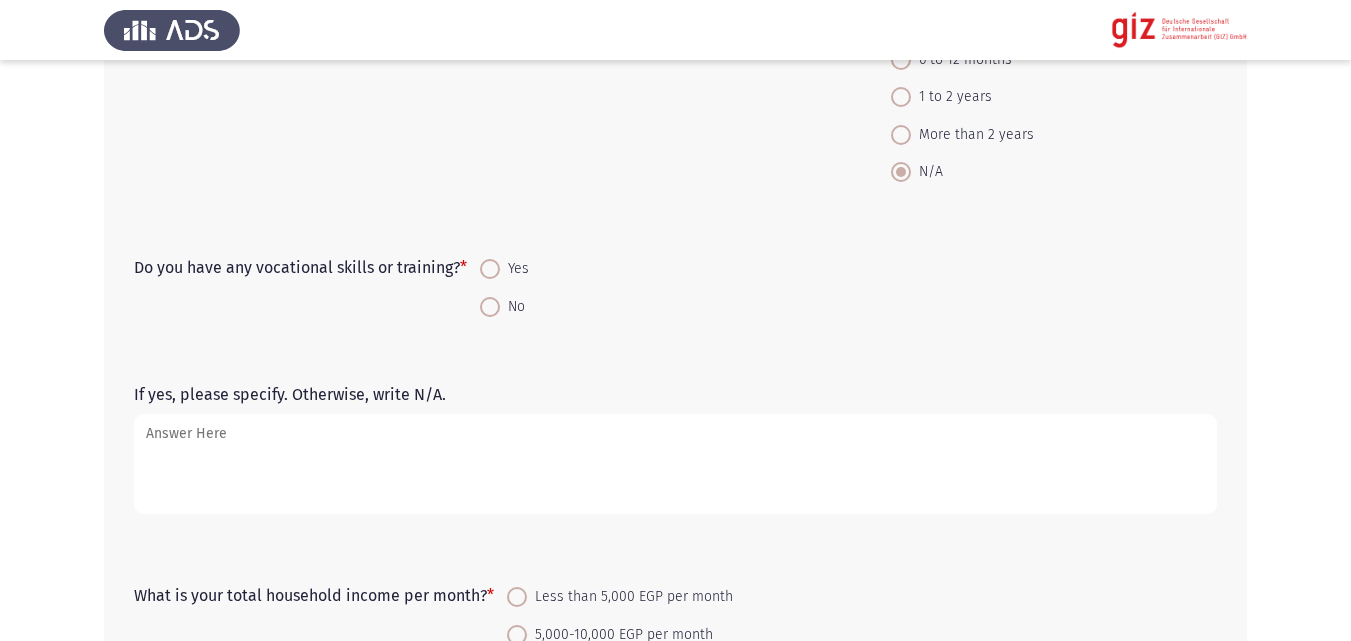 scroll, scrollTop: 2491, scrollLeft: 0, axis: vertical 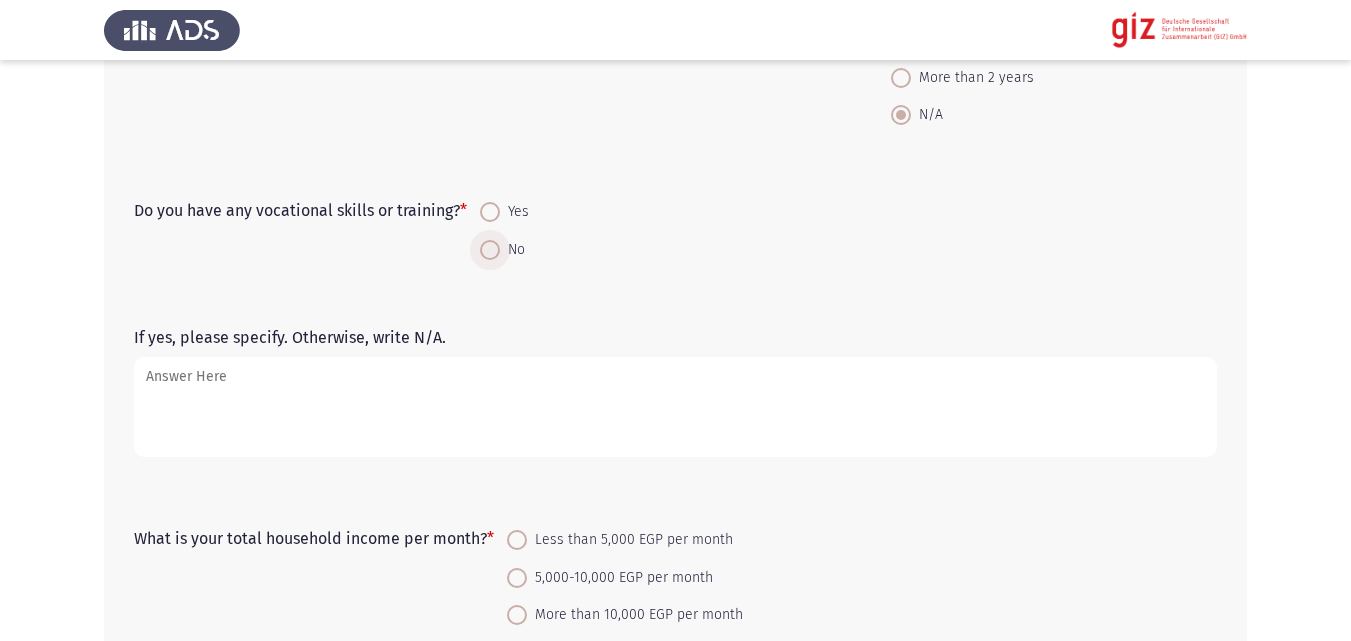 click at bounding box center (490, 250) 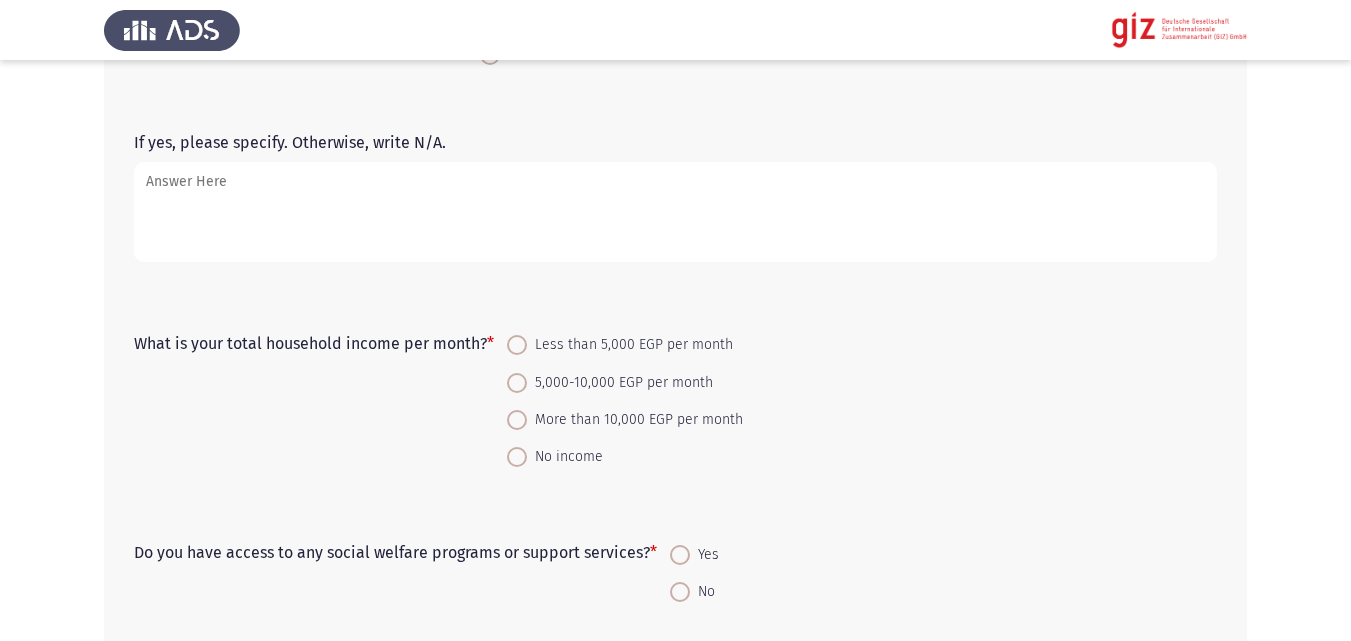 scroll, scrollTop: 2769, scrollLeft: 0, axis: vertical 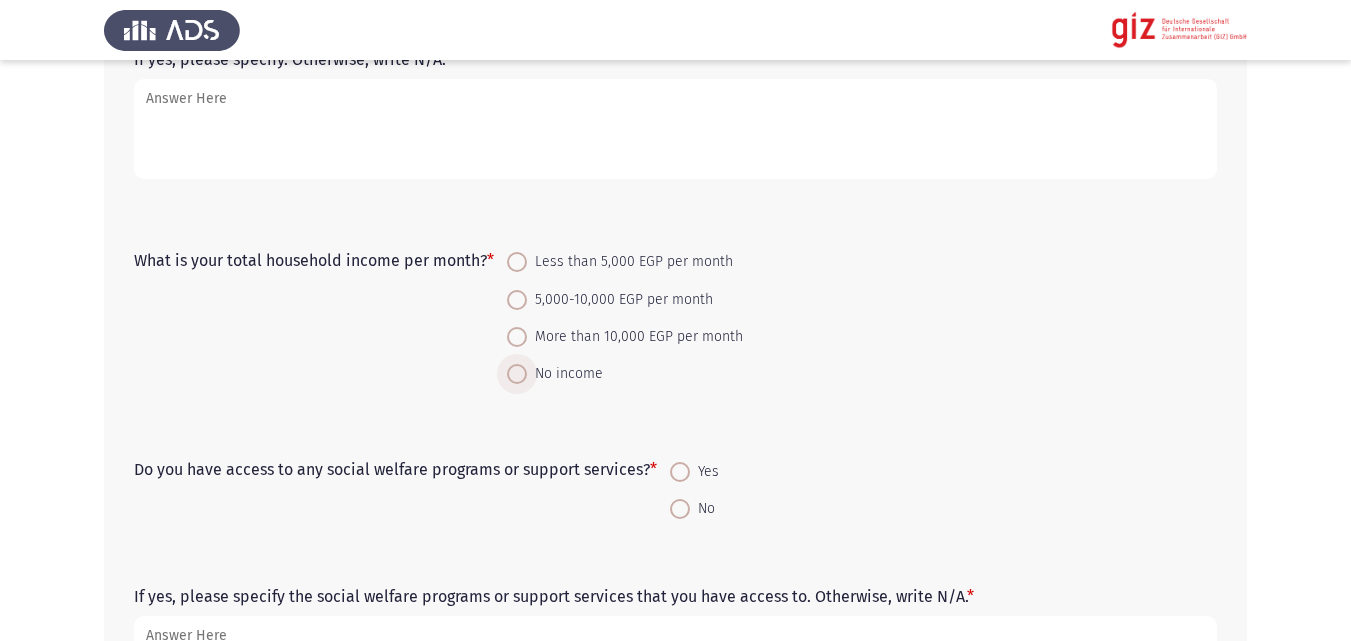 click on "No income" at bounding box center [565, 374] 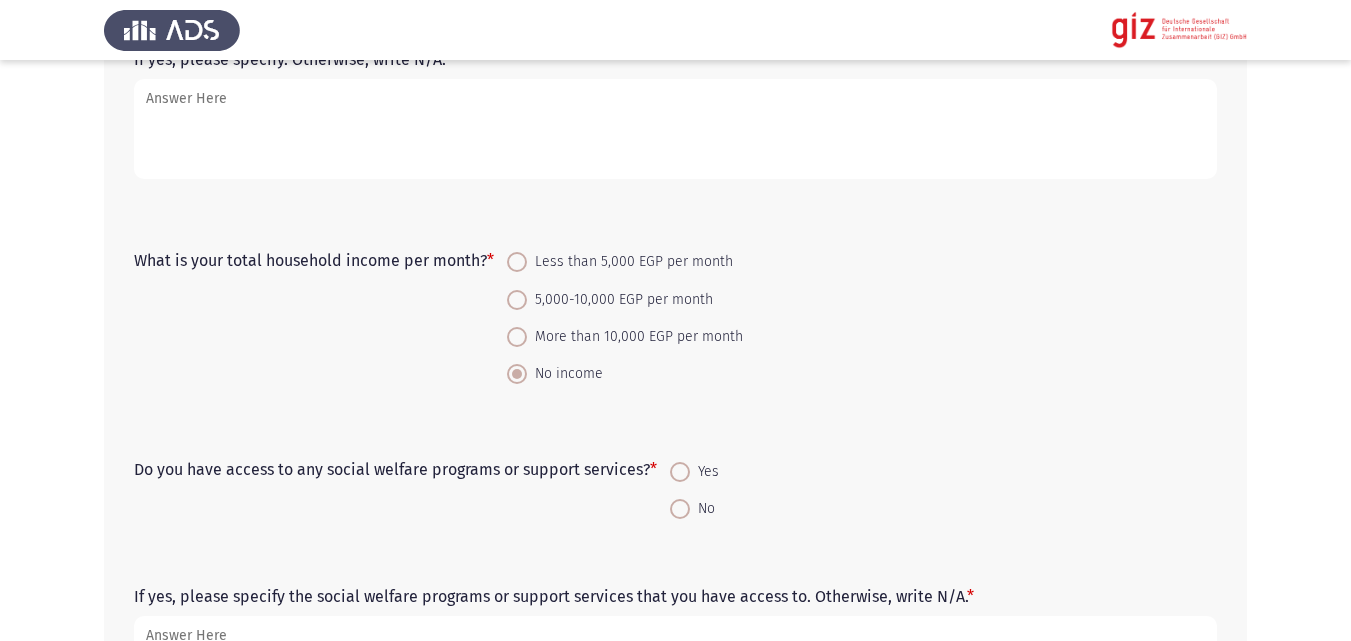 click on "Less than 5,000 EGP per month" at bounding box center [630, 262] 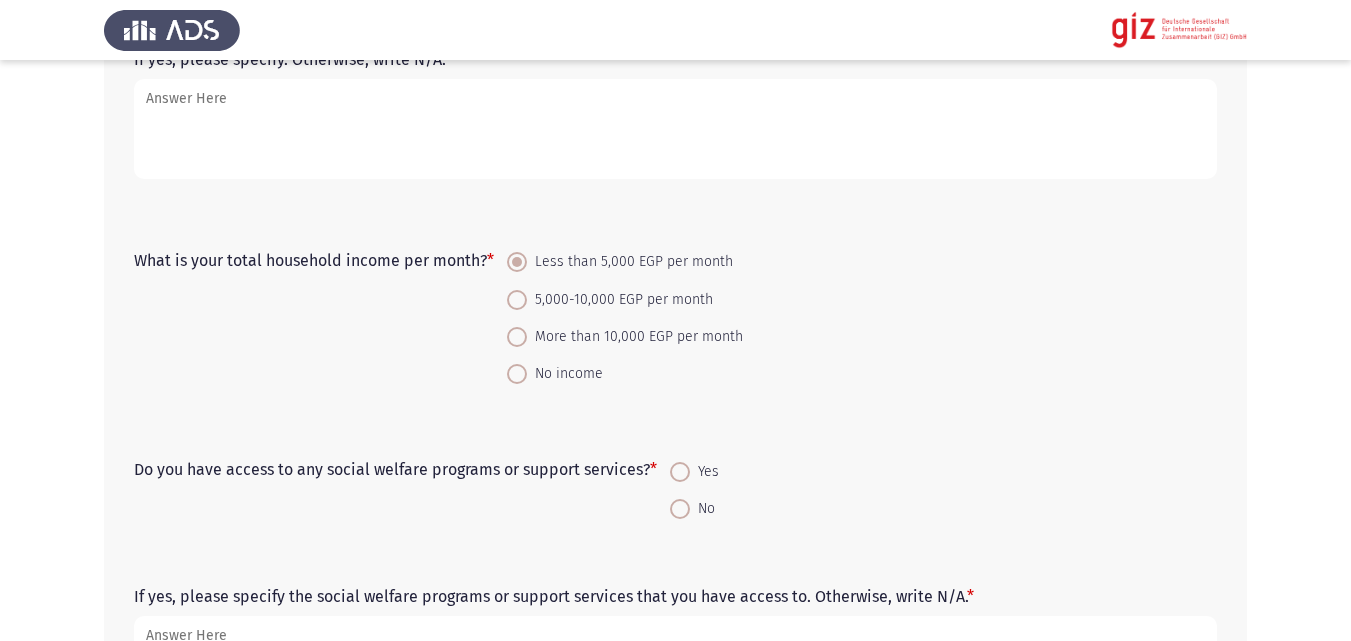 click at bounding box center [680, 509] 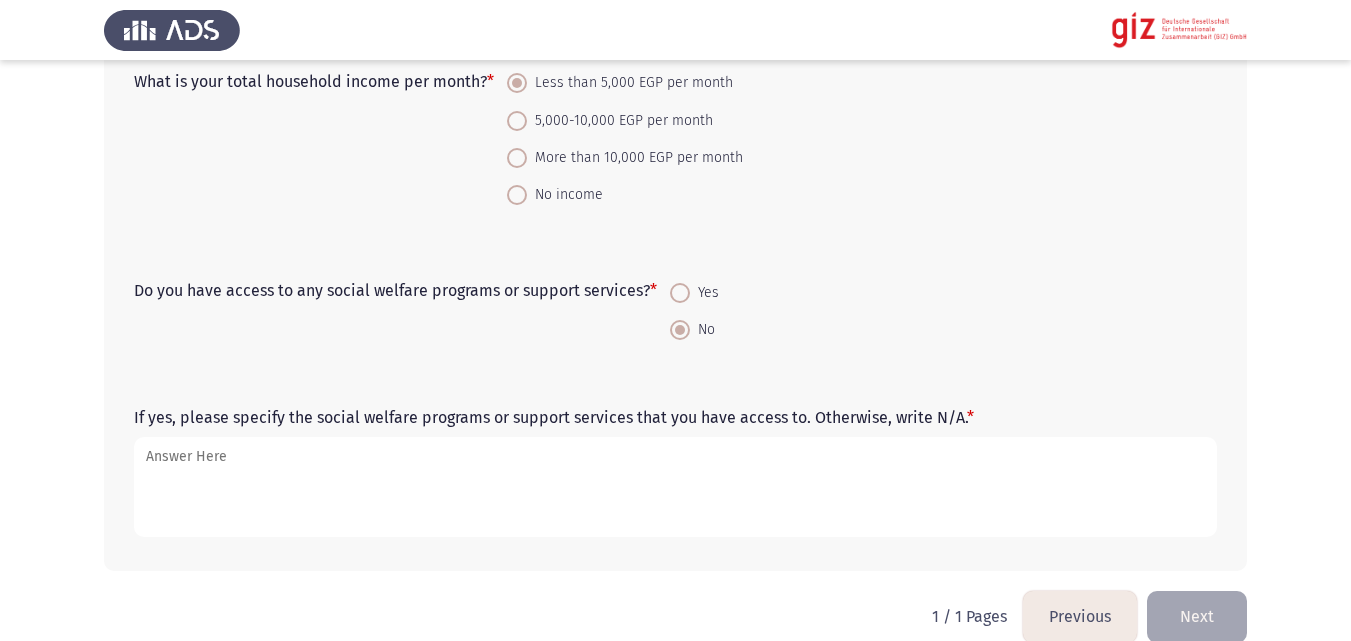 scroll, scrollTop: 2978, scrollLeft: 0, axis: vertical 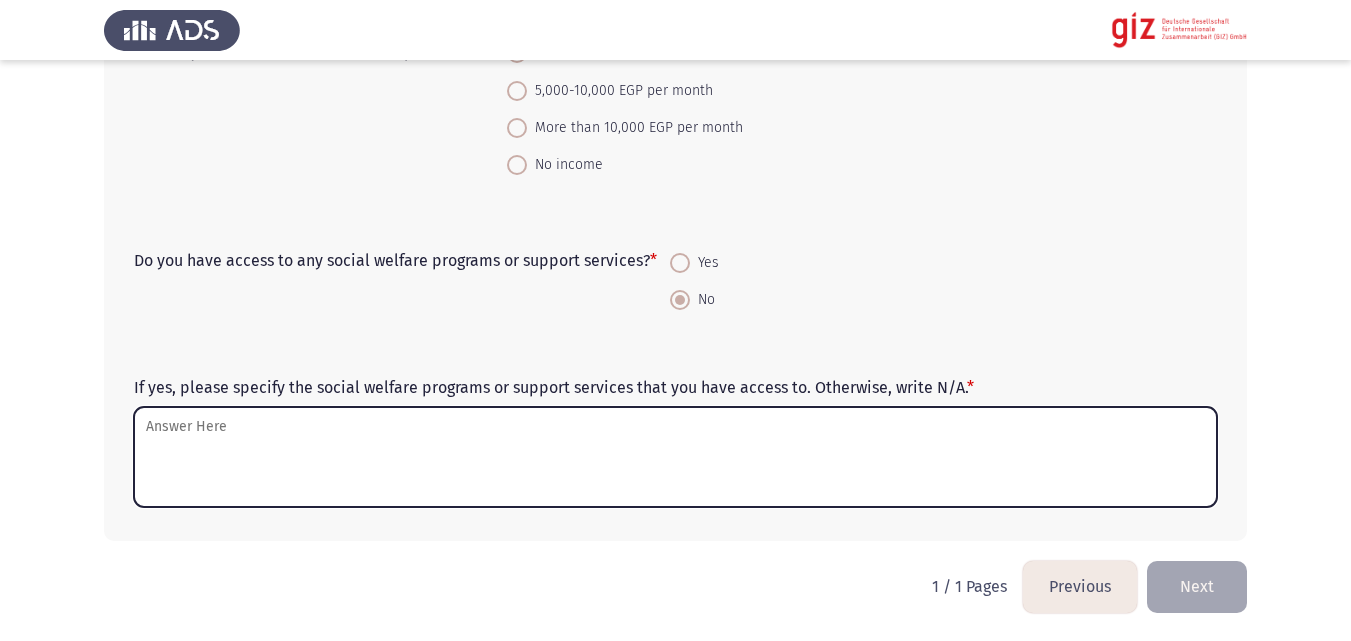 click on "If yes, please specify the social welfare programs or support services that you have access to. Otherwise, write N/A.   *" at bounding box center (675, 457) 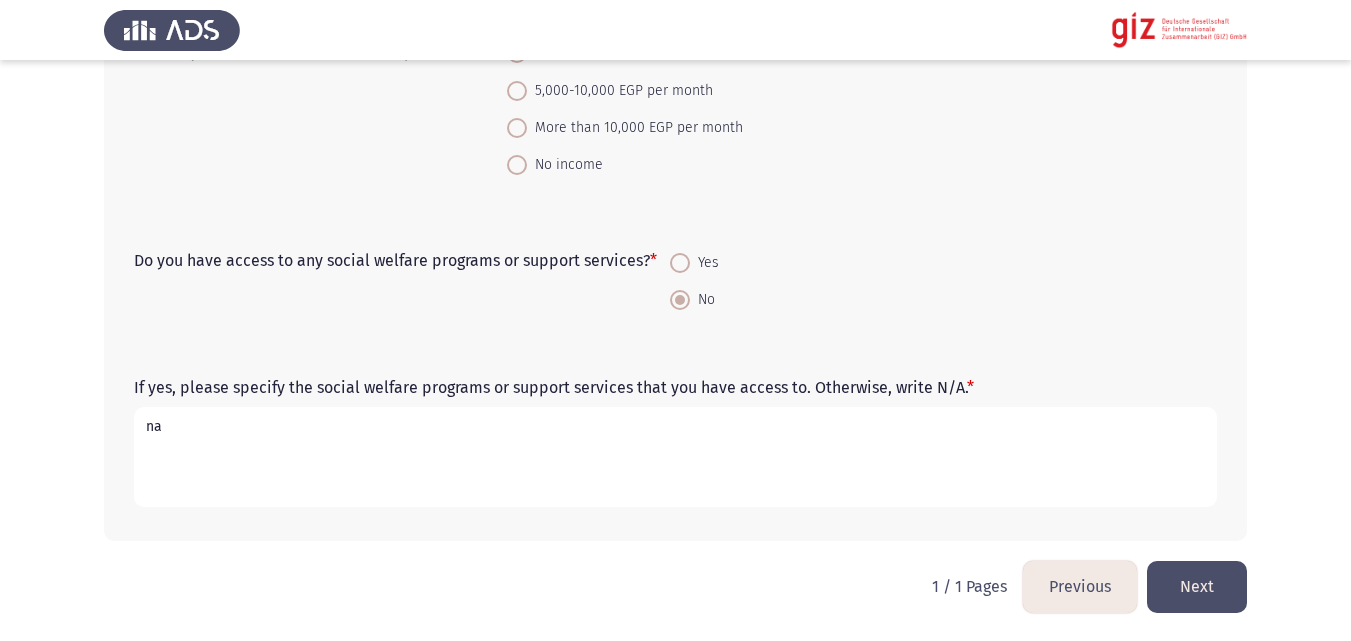 type on "na" 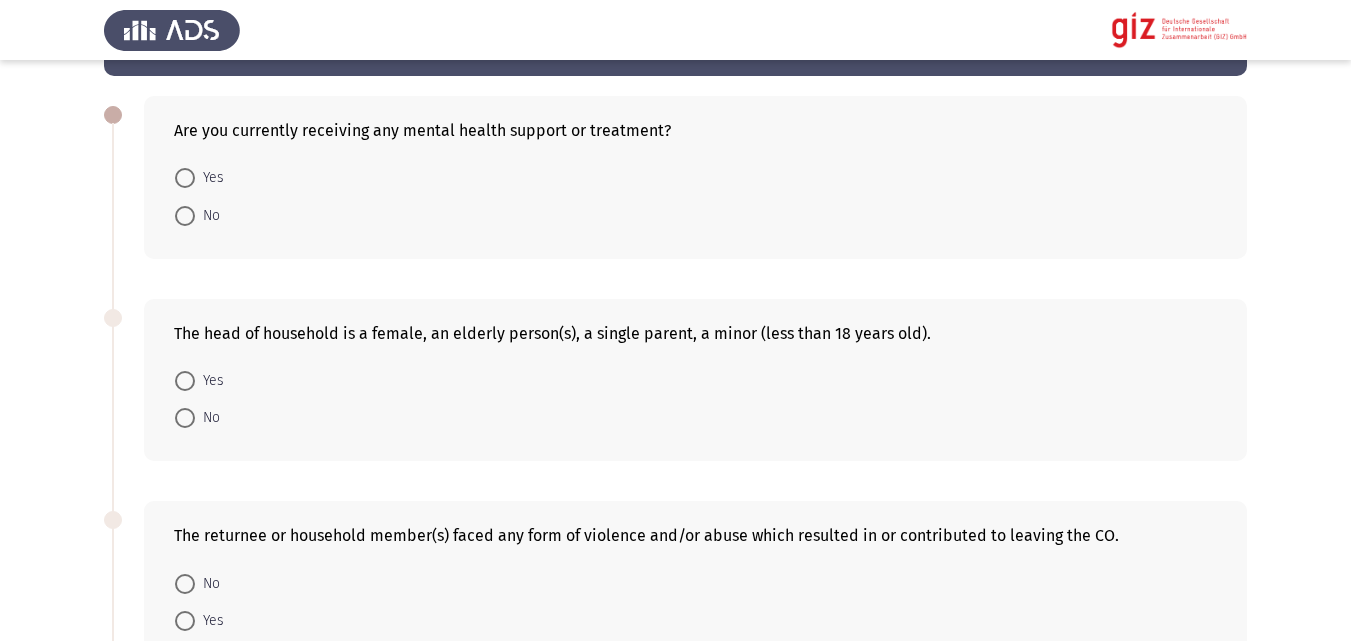 scroll, scrollTop: 89, scrollLeft: 0, axis: vertical 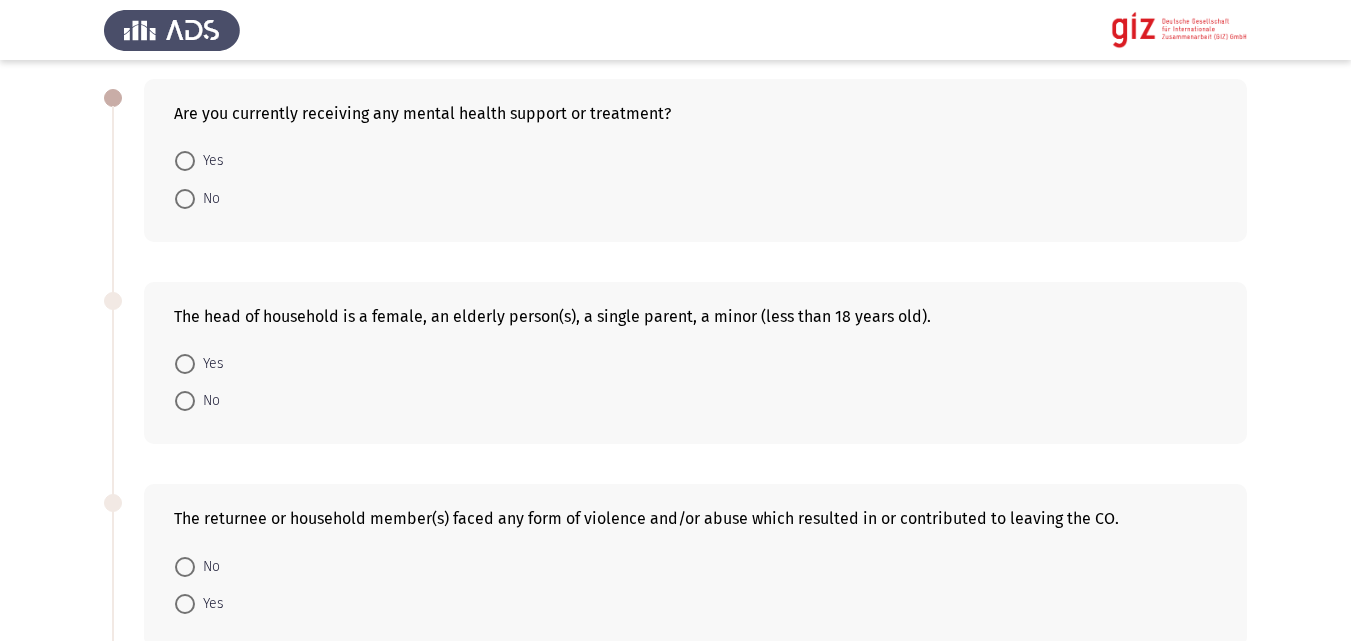 click on "No" at bounding box center (197, 197) 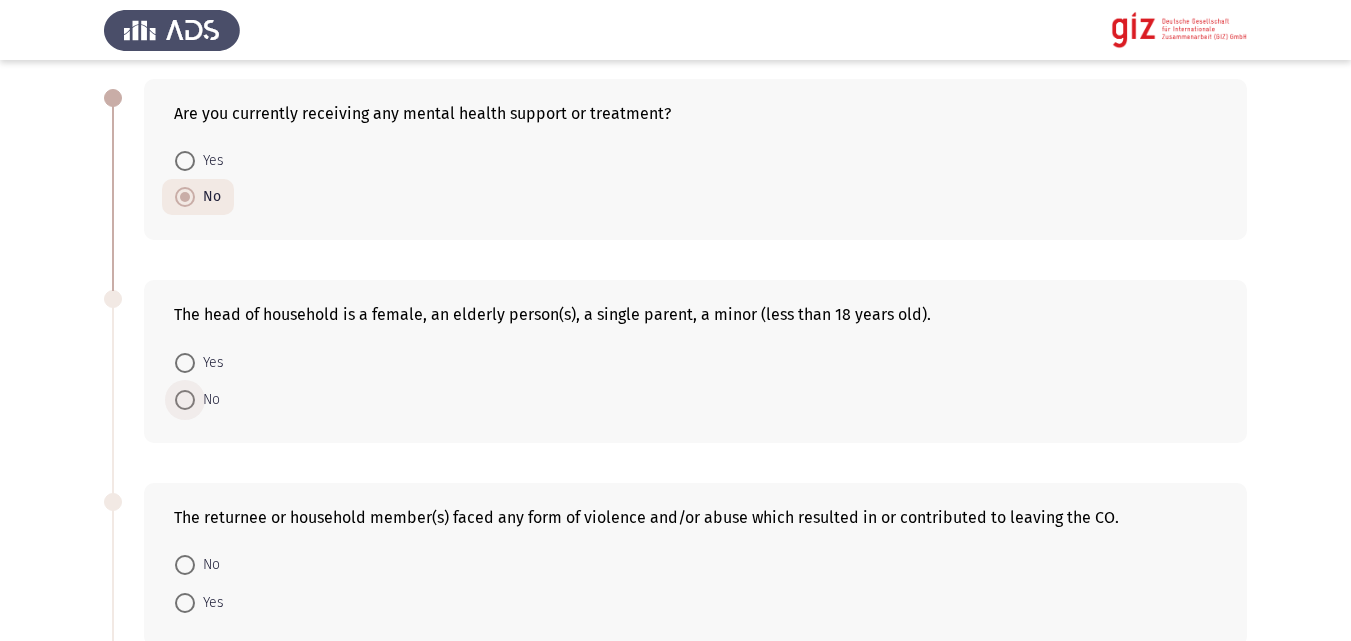 click at bounding box center (185, 400) 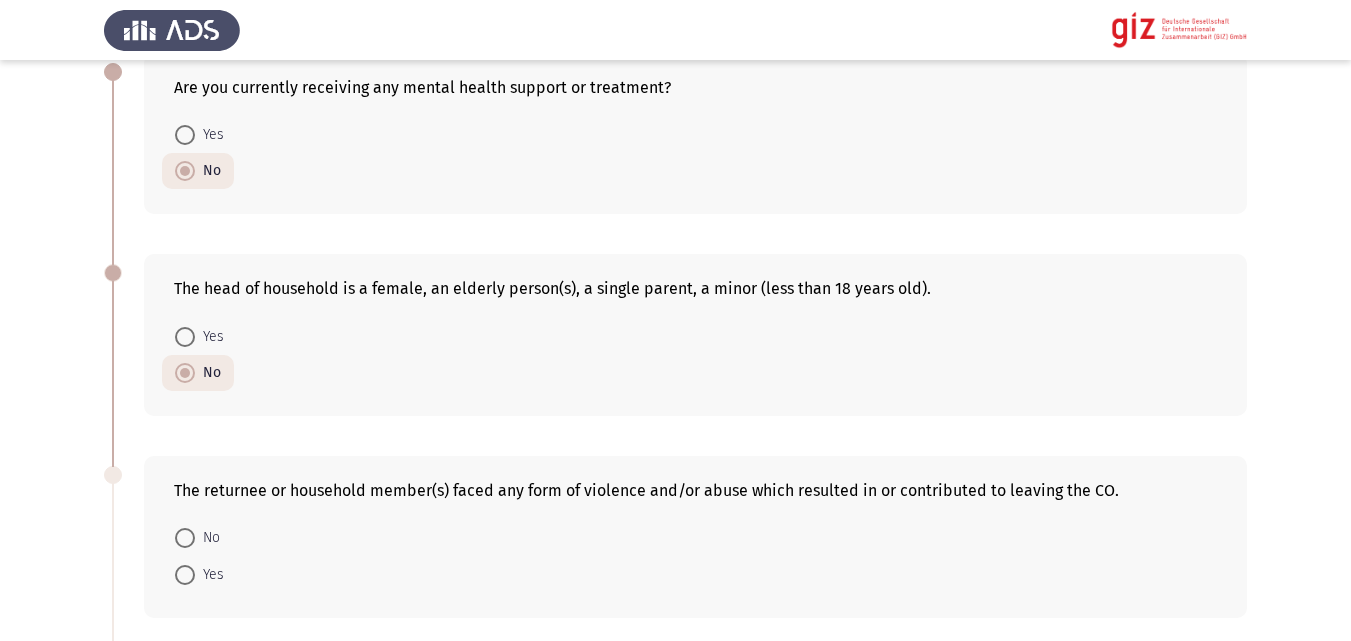 scroll, scrollTop: 239, scrollLeft: 0, axis: vertical 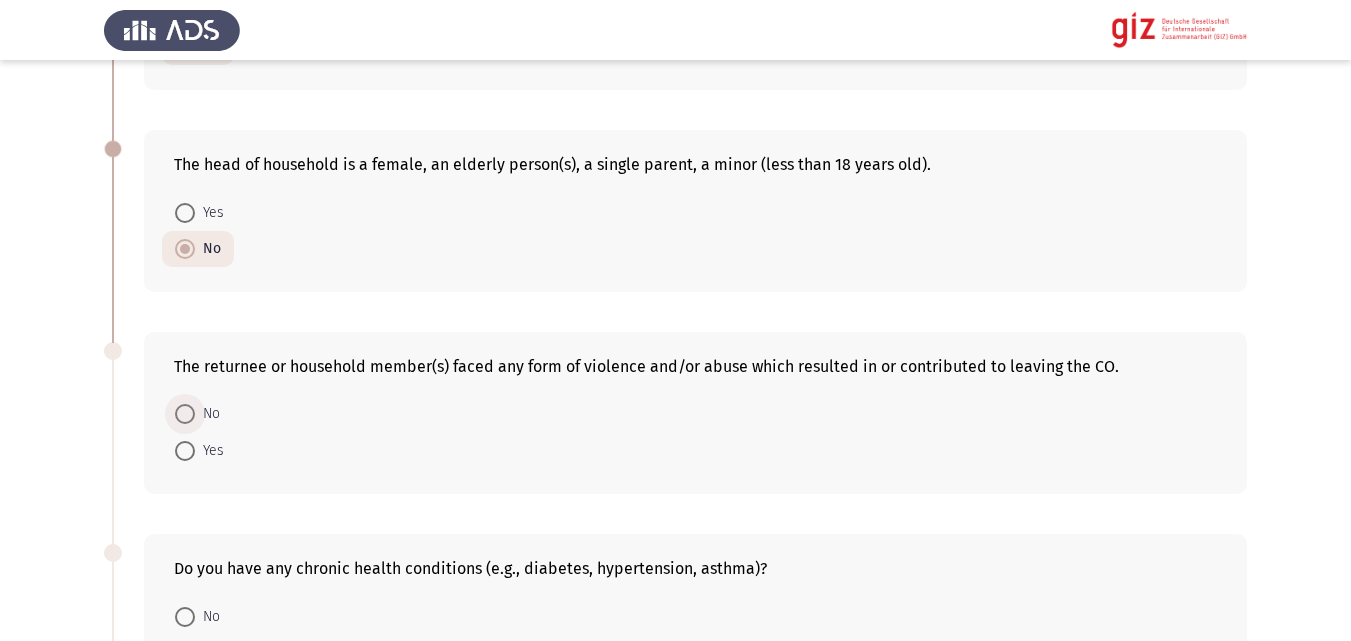 click on "No" at bounding box center (207, 414) 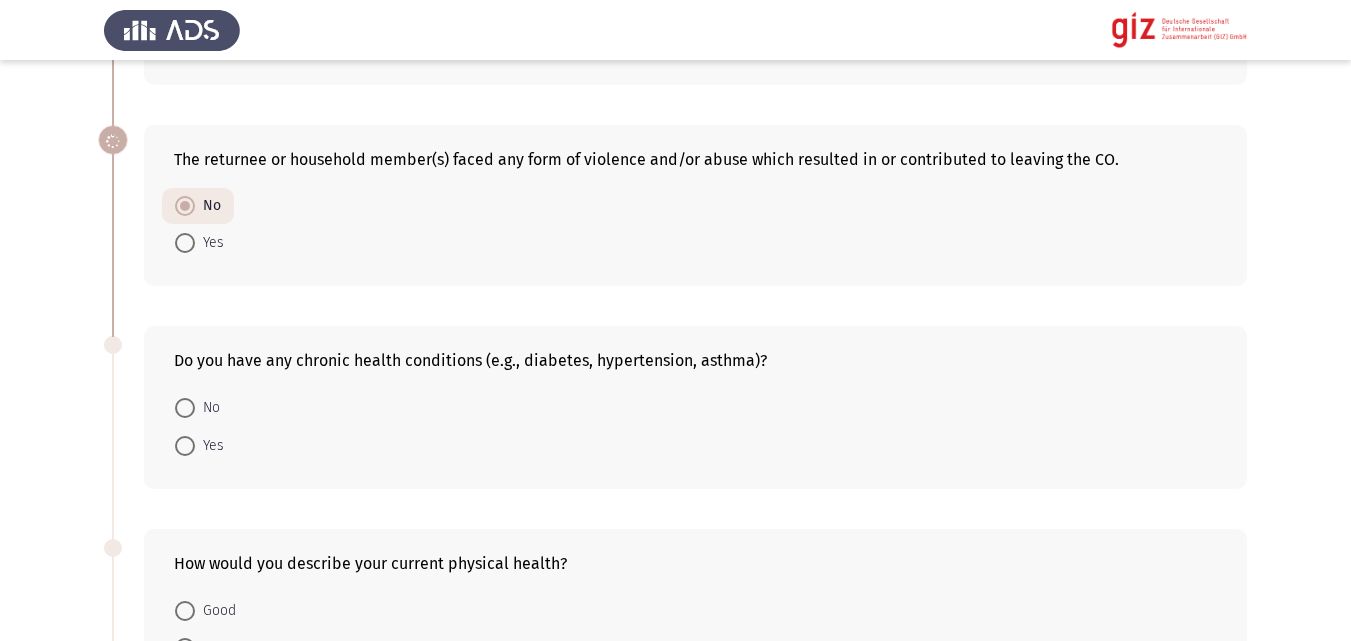 scroll, scrollTop: 506, scrollLeft: 0, axis: vertical 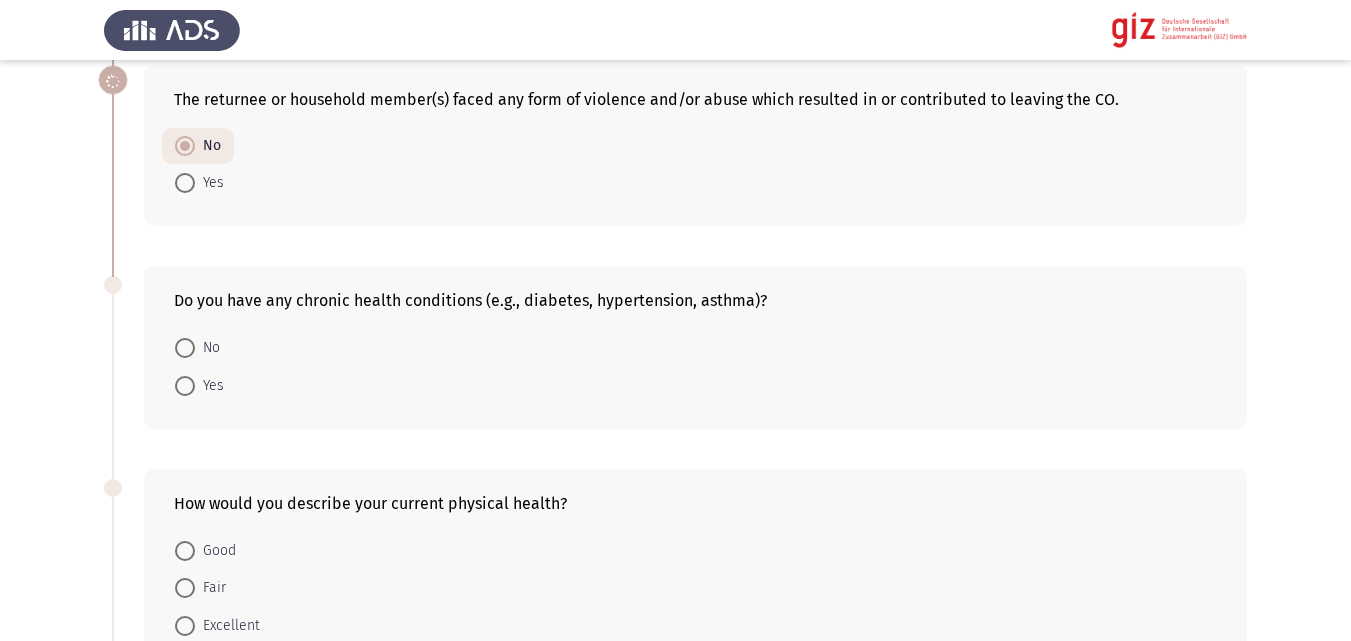 click on "No" at bounding box center (207, 348) 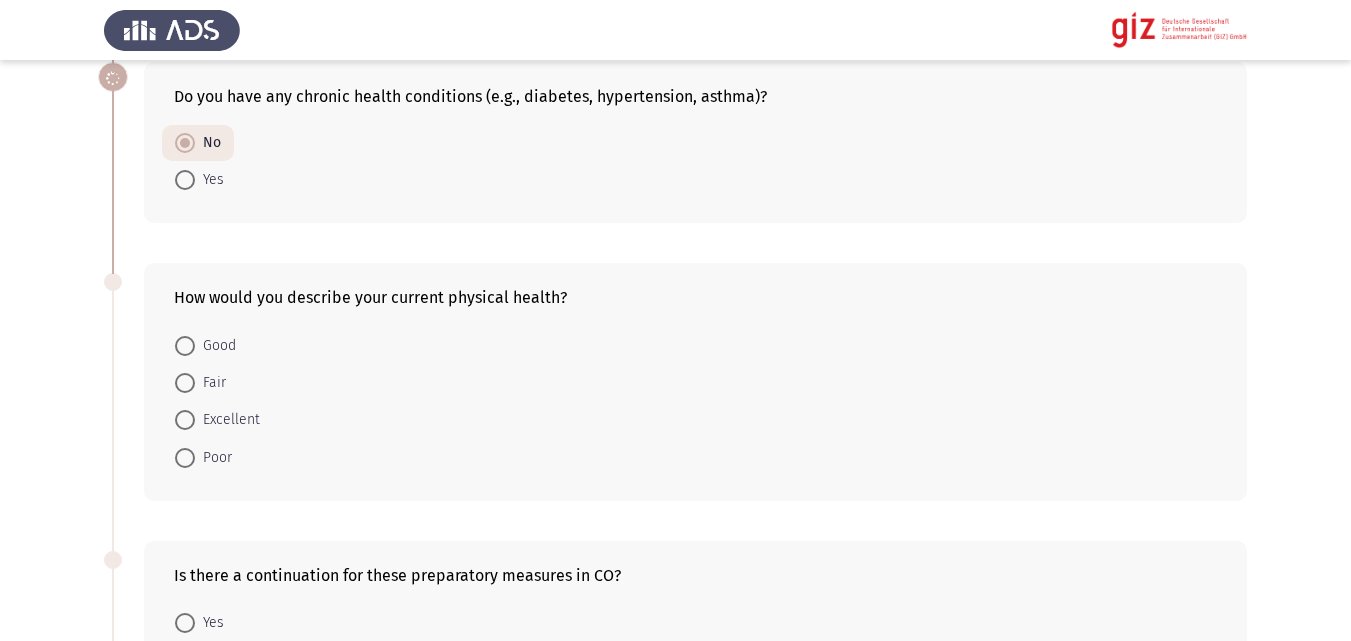scroll, scrollTop: 775, scrollLeft: 0, axis: vertical 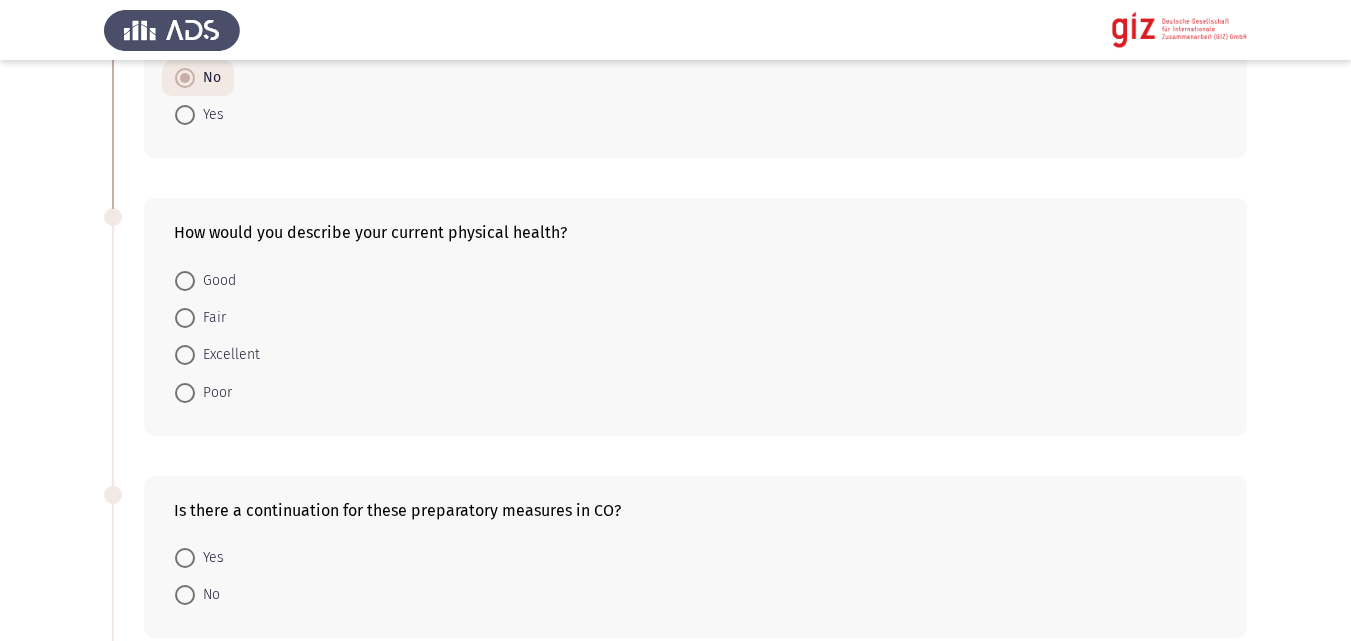 click on "Good" at bounding box center (215, 281) 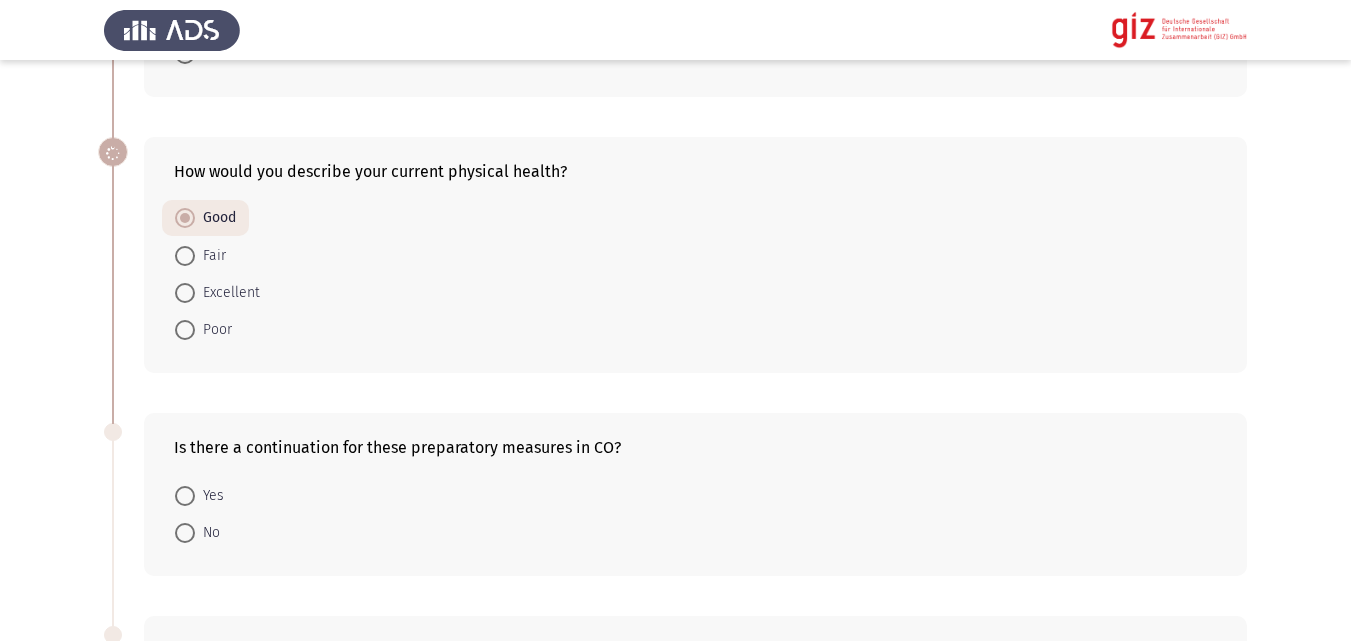 scroll, scrollTop: 1049, scrollLeft: 0, axis: vertical 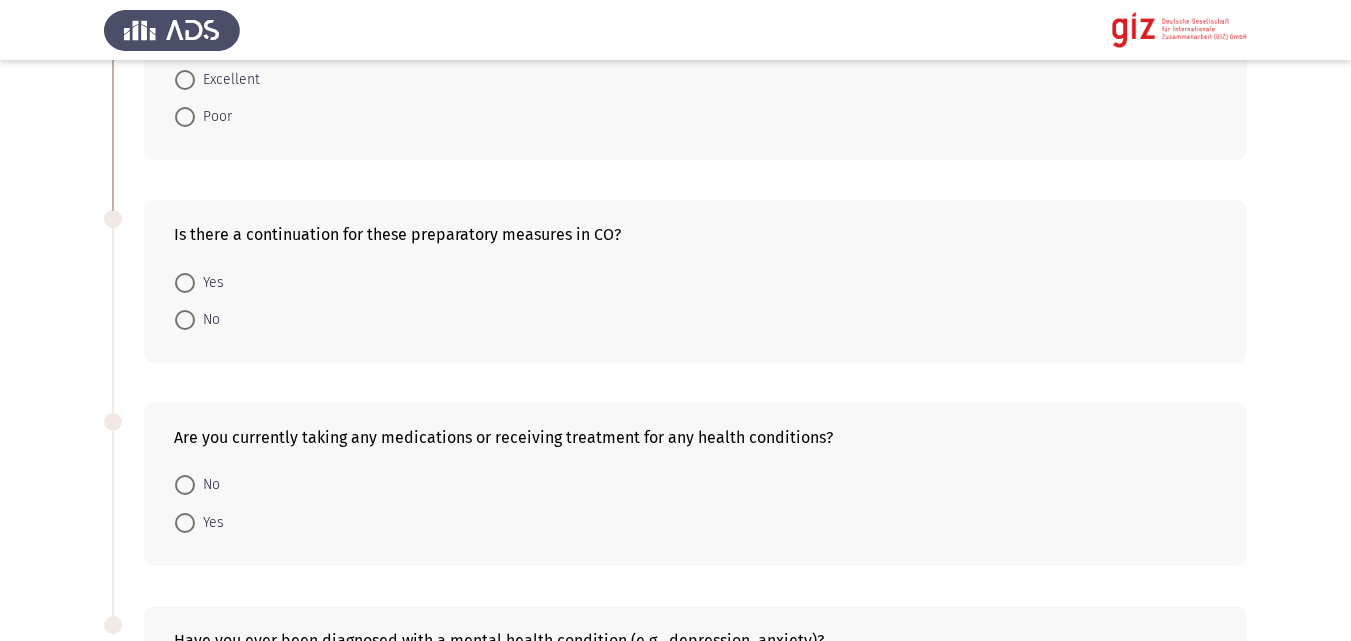 click at bounding box center [185, 320] 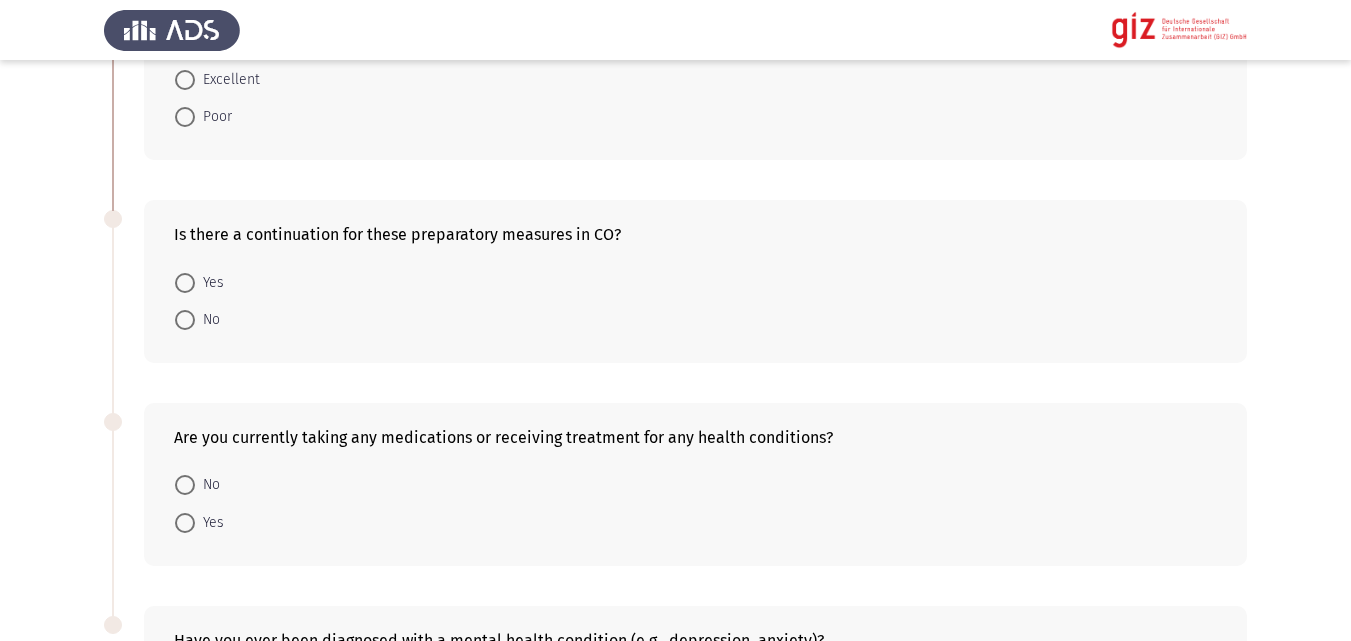 click on "No" at bounding box center (185, 320) 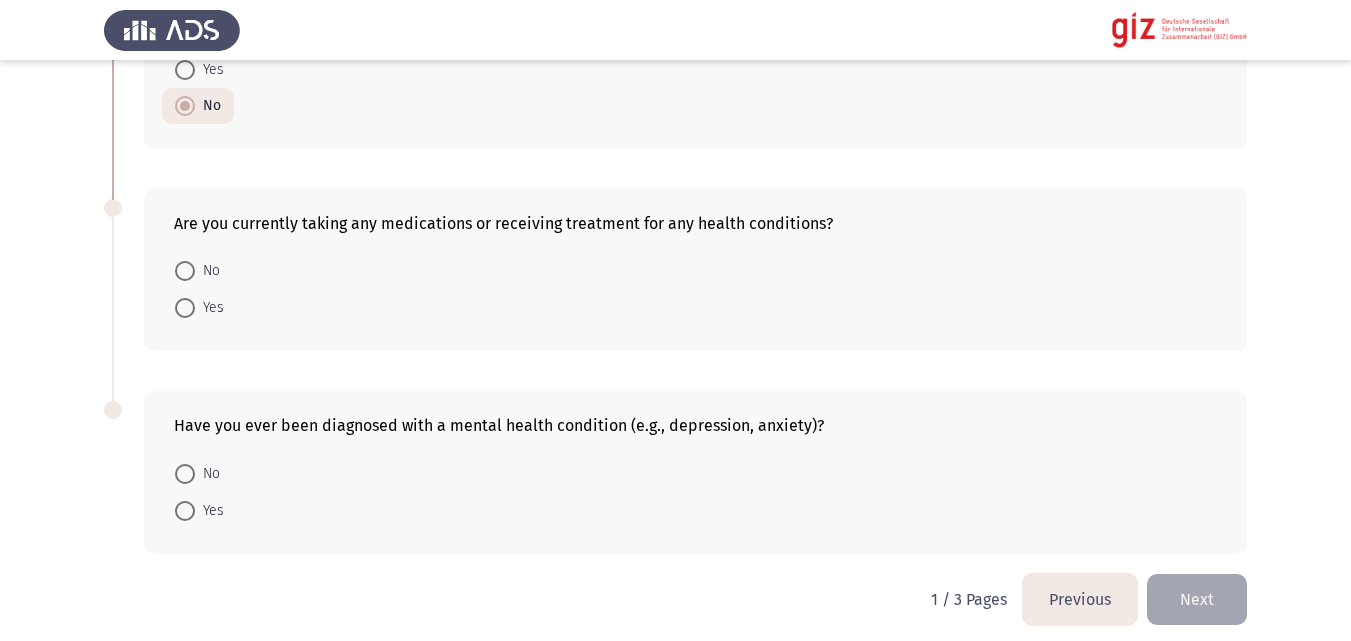 scroll, scrollTop: 1275, scrollLeft: 0, axis: vertical 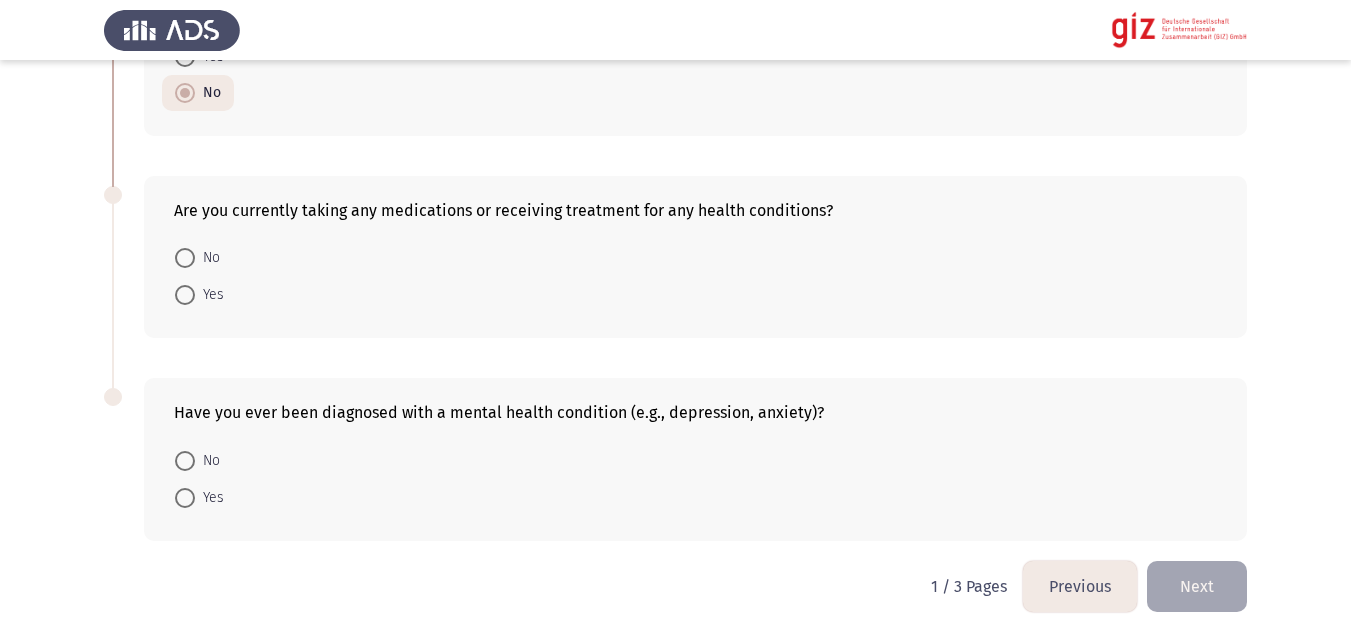 click on "No" at bounding box center (197, 257) 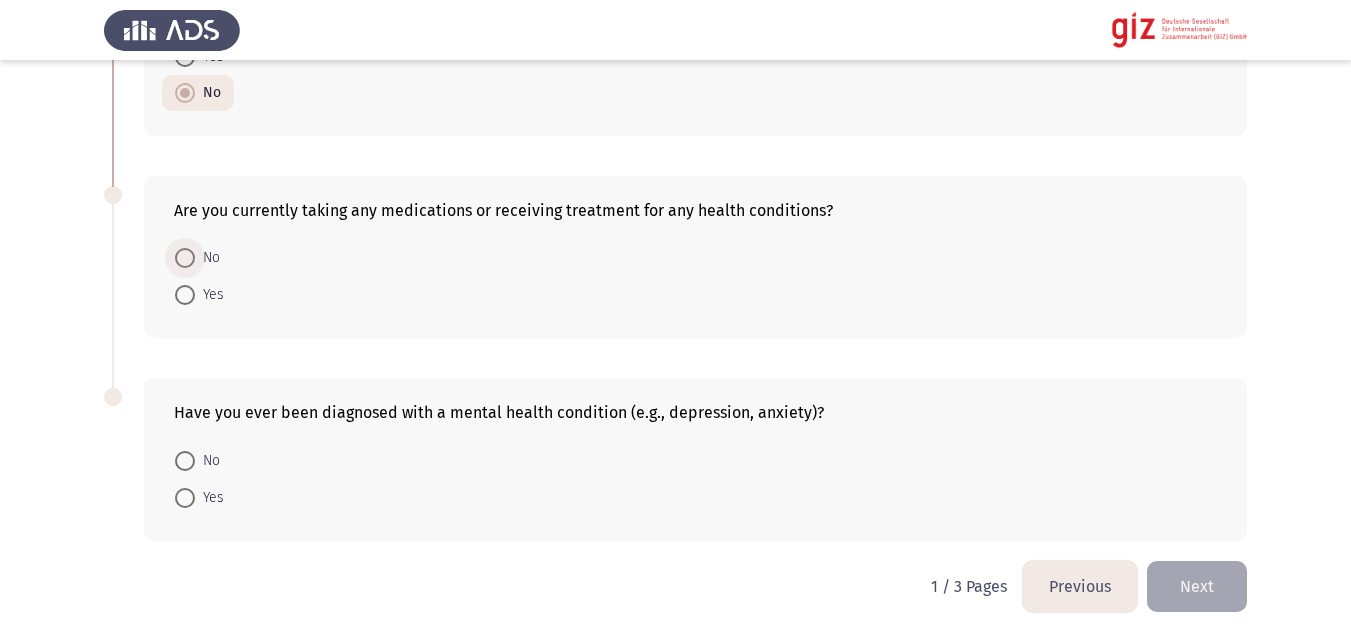 click at bounding box center [185, 258] 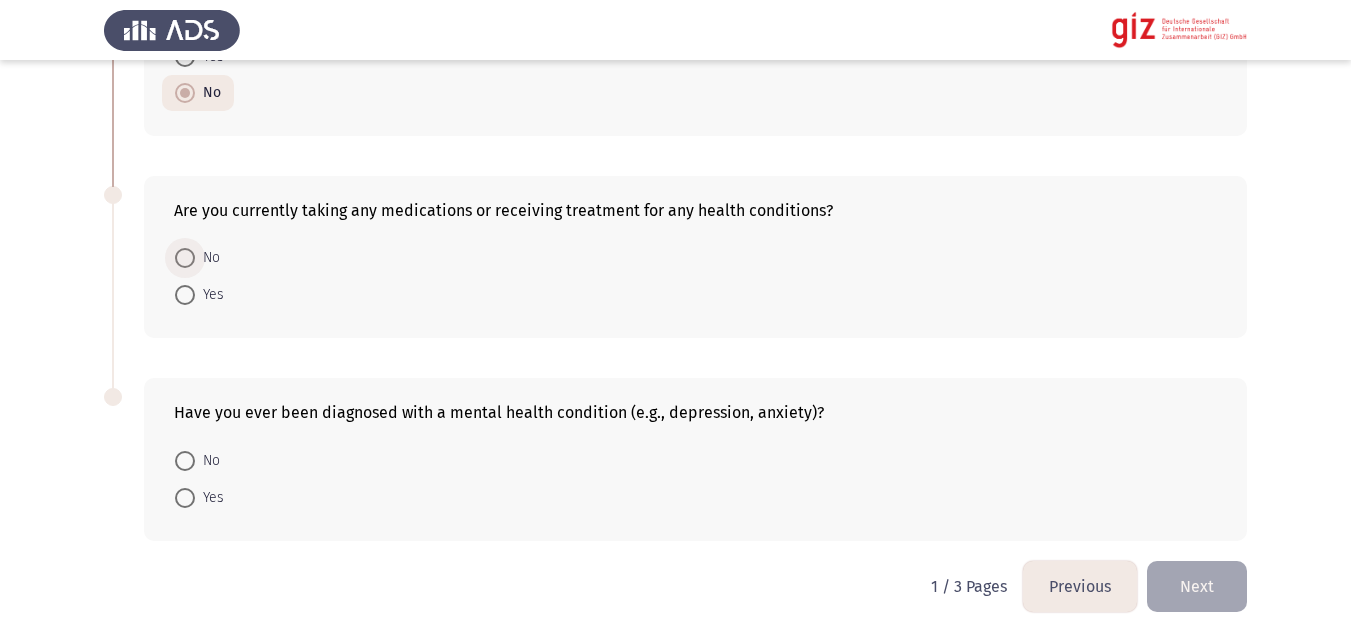 radio on "true" 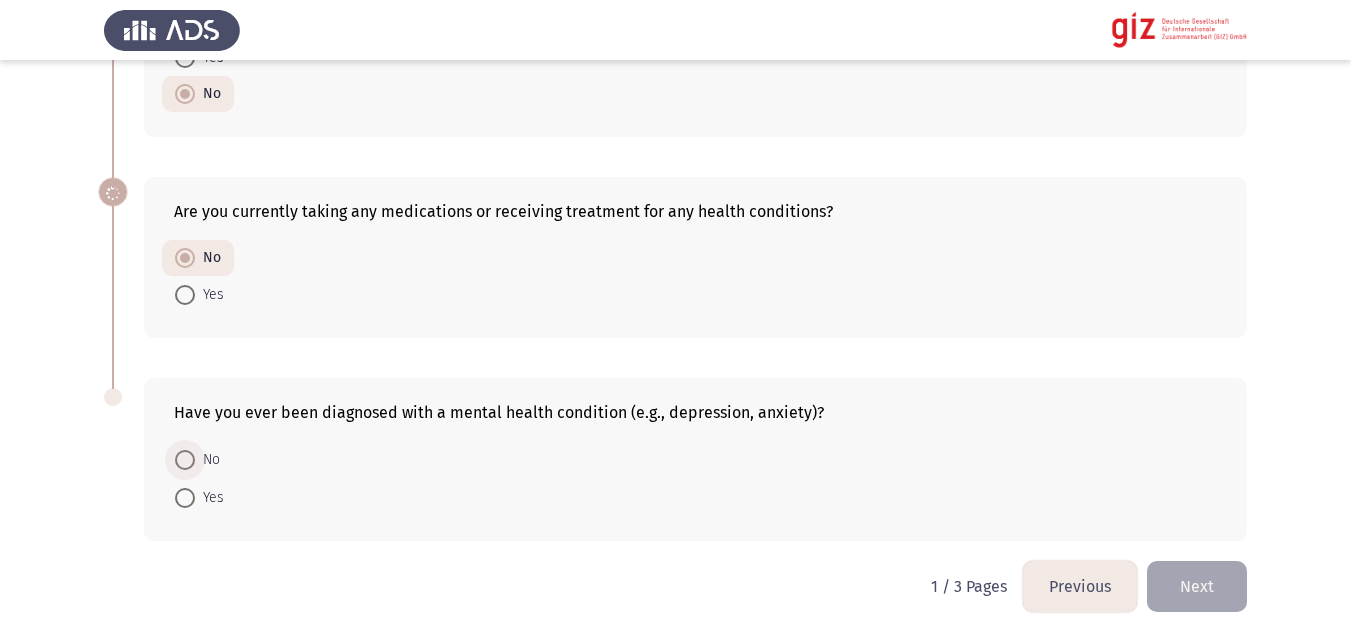 click at bounding box center [185, 460] 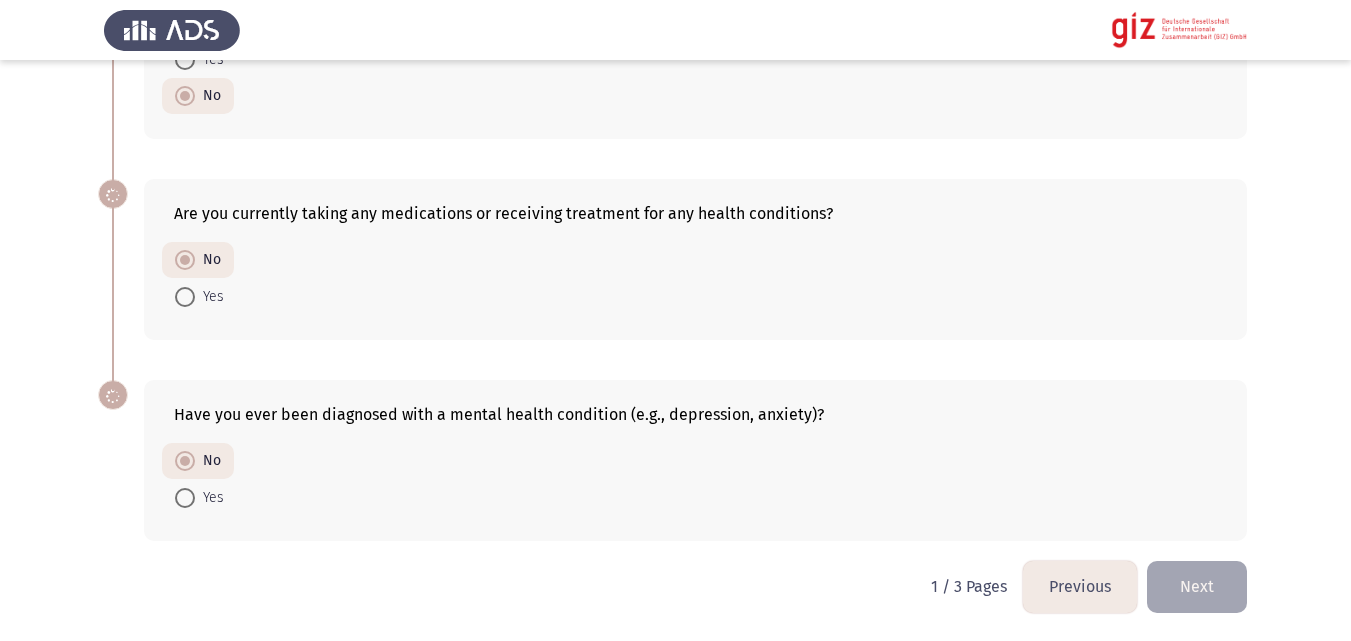 click on "Next" 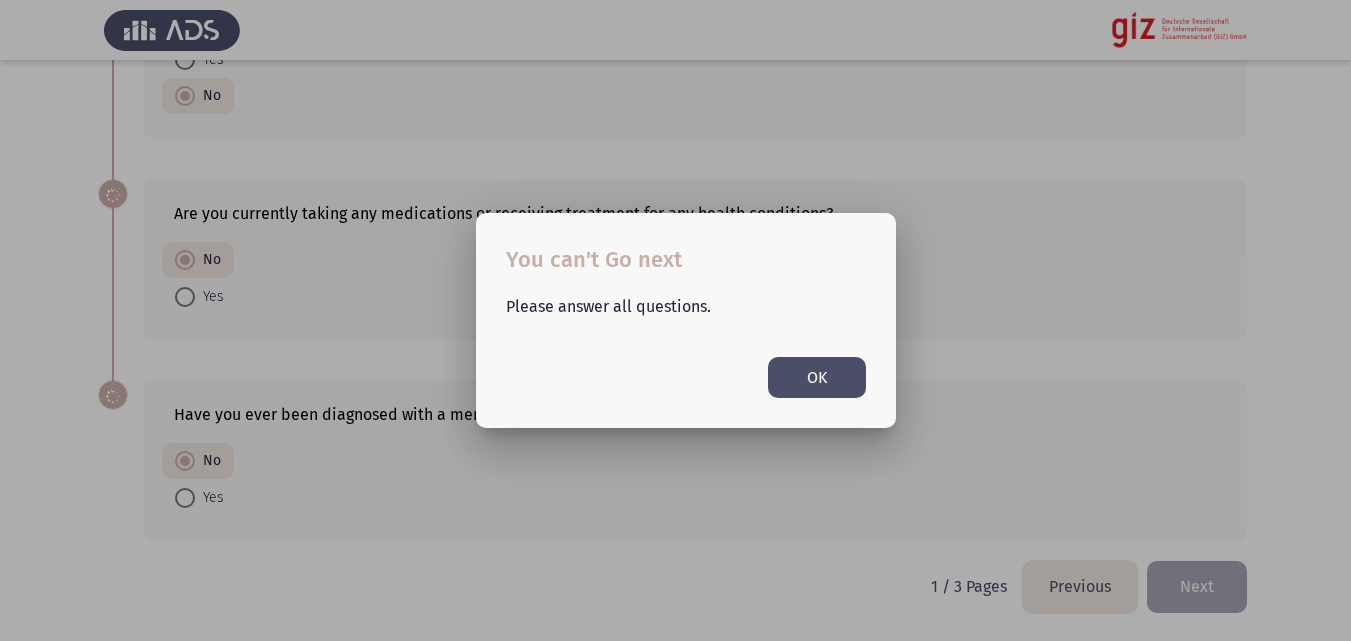 scroll, scrollTop: 0, scrollLeft: 0, axis: both 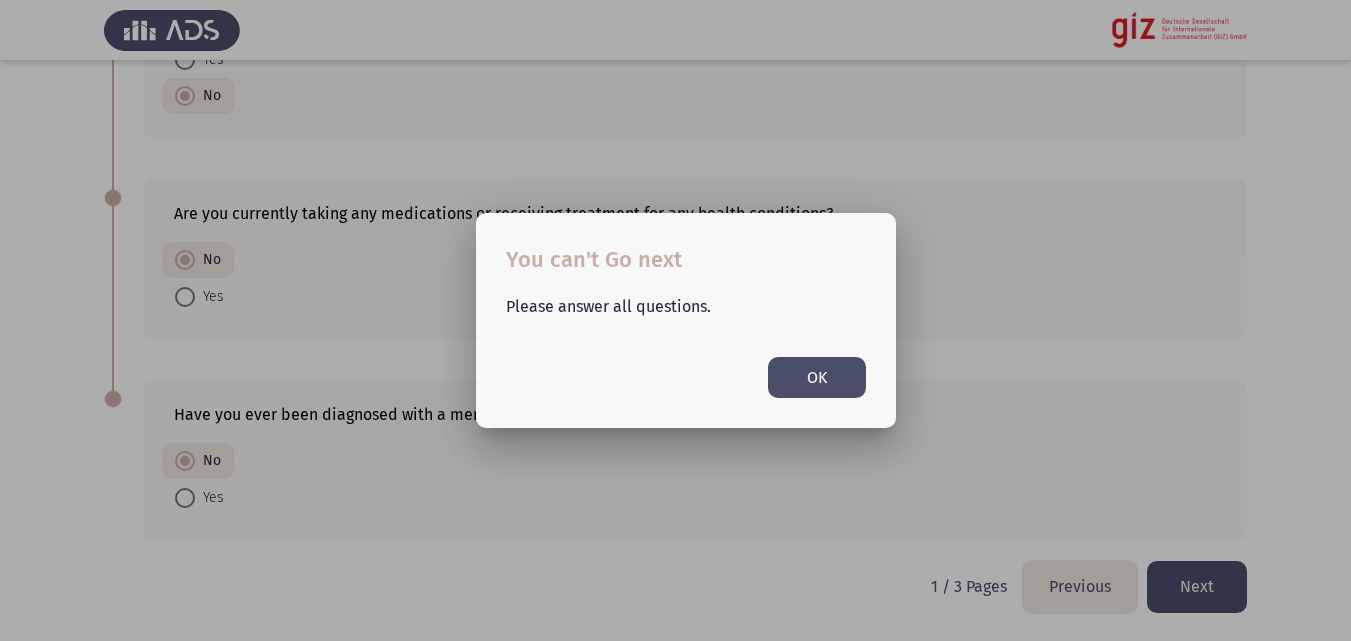 click on "OK" at bounding box center [817, 377] 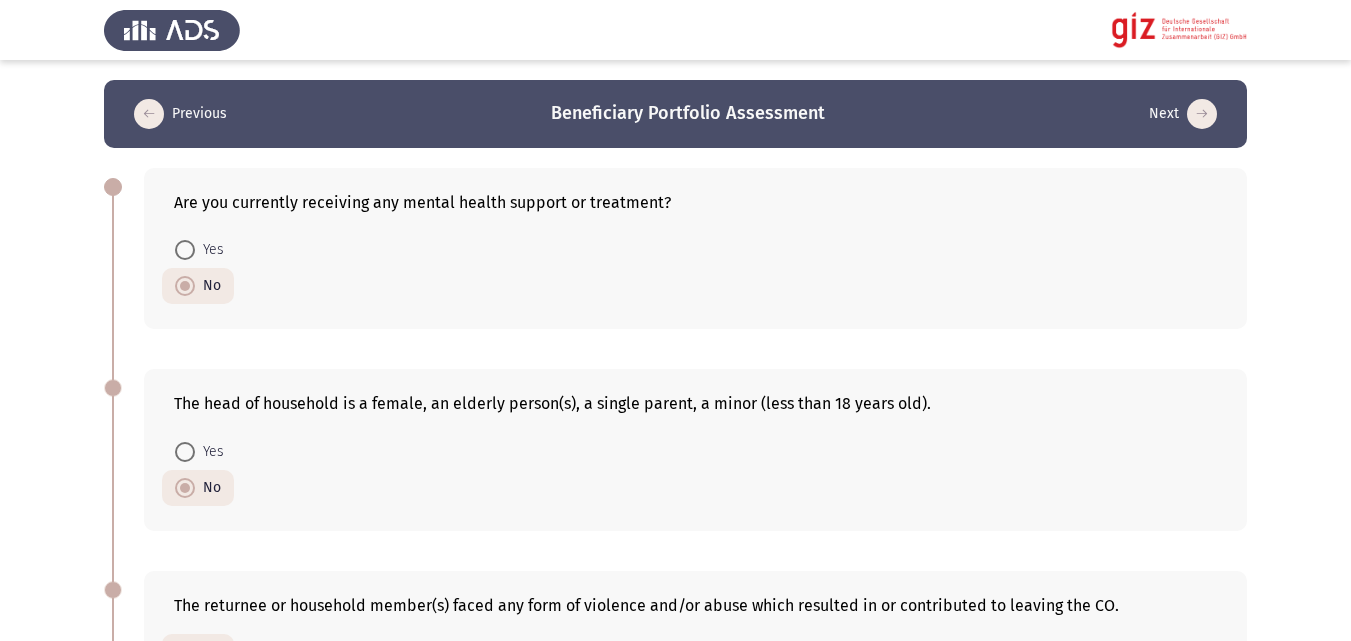 scroll, scrollTop: 1272, scrollLeft: 0, axis: vertical 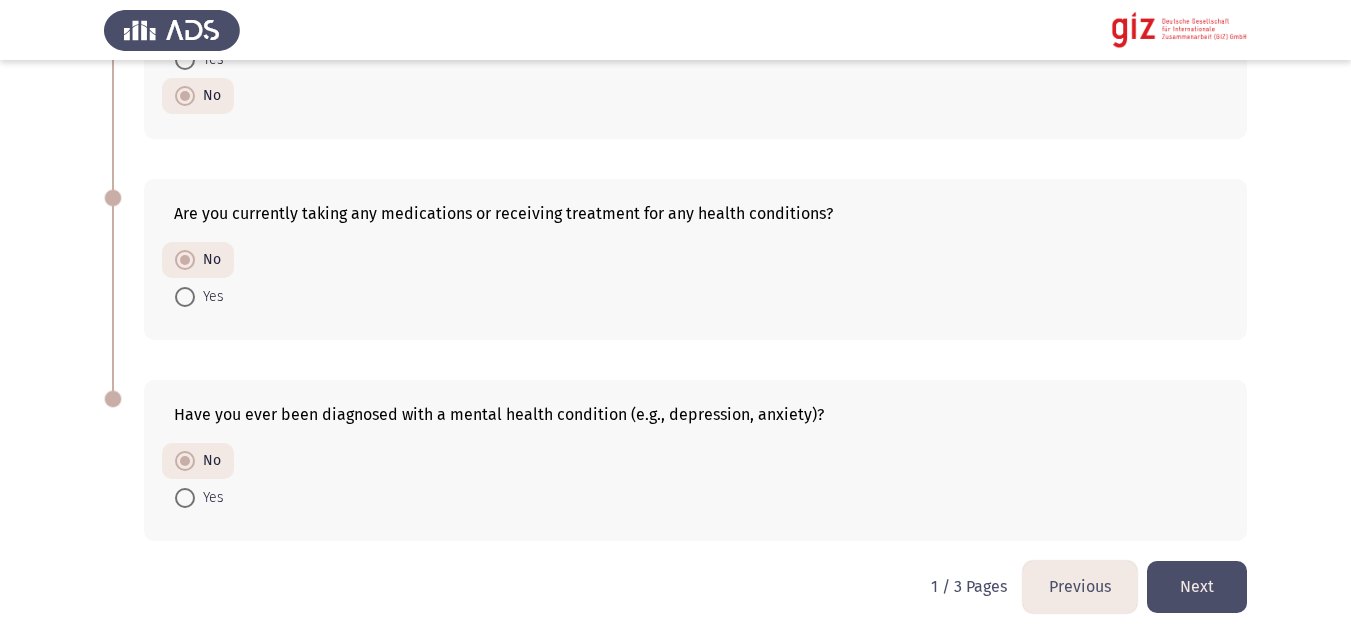 click on "Next" 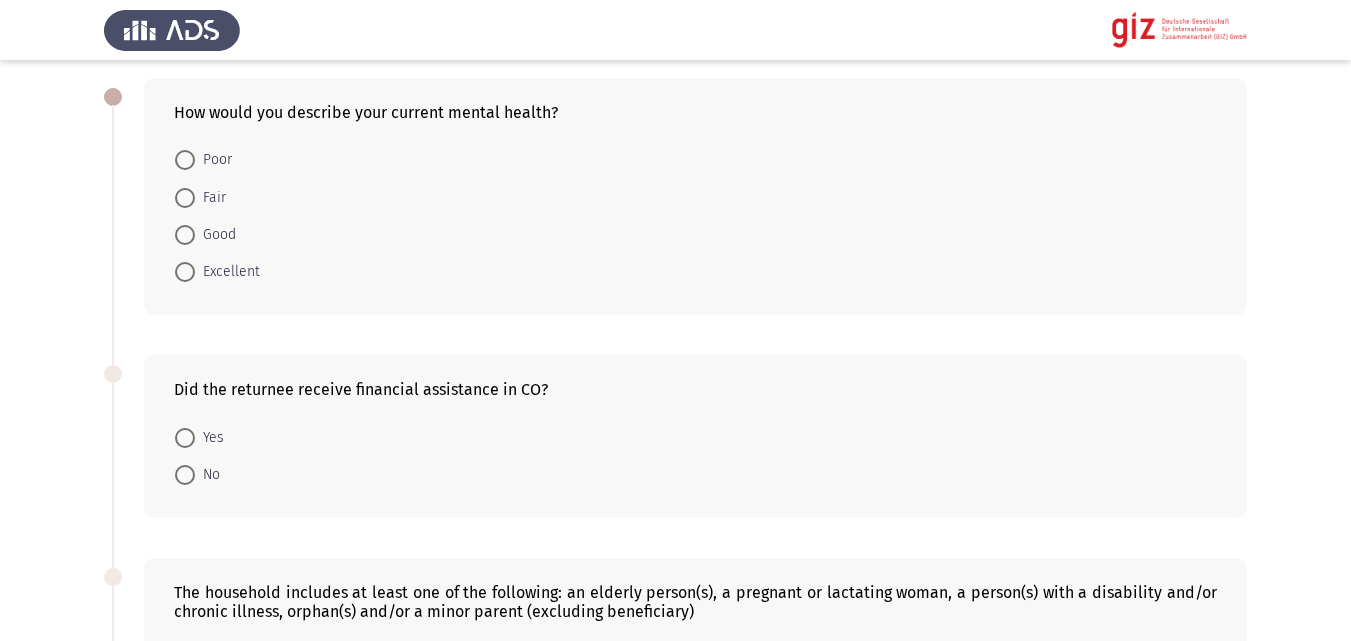 scroll, scrollTop: 91, scrollLeft: 0, axis: vertical 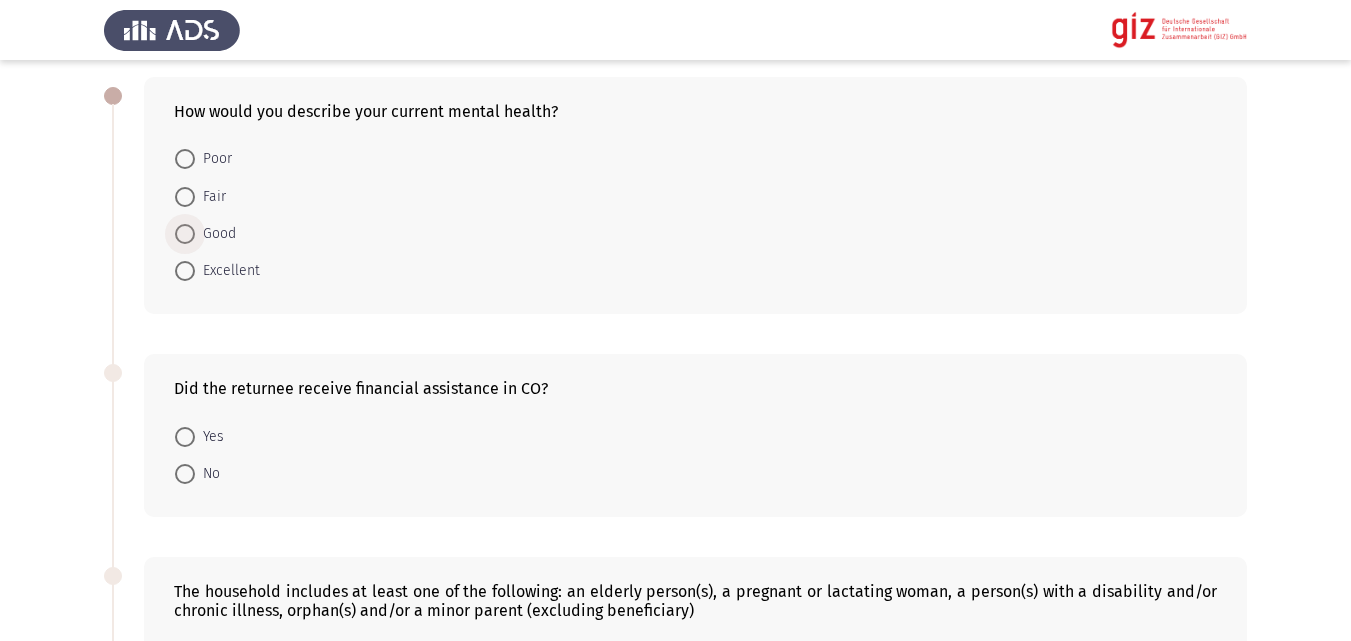 click on "Good" at bounding box center (215, 234) 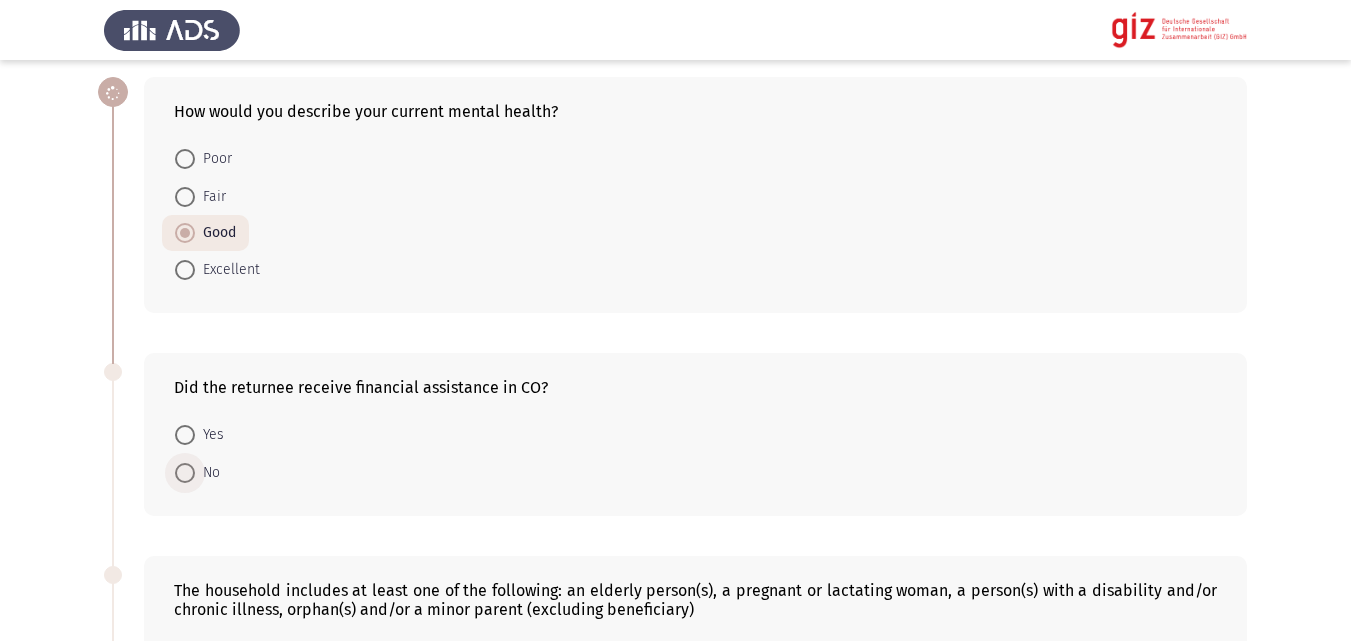 click at bounding box center [185, 473] 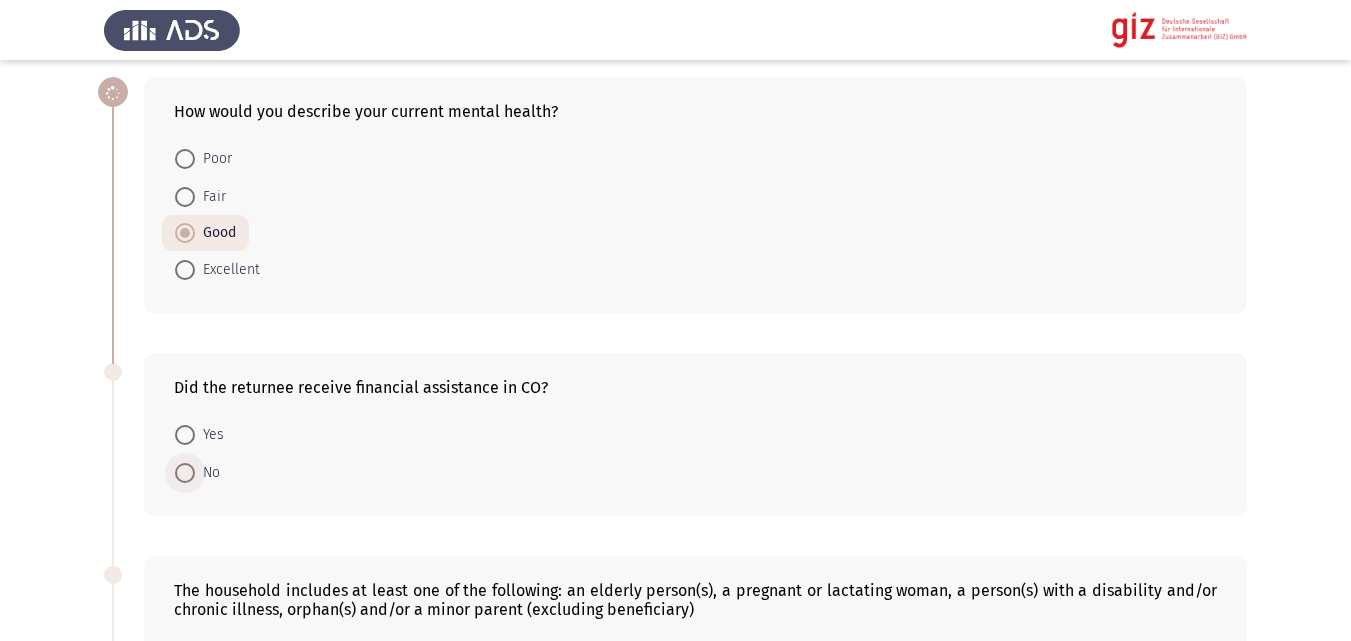 click on "No" at bounding box center [185, 473] 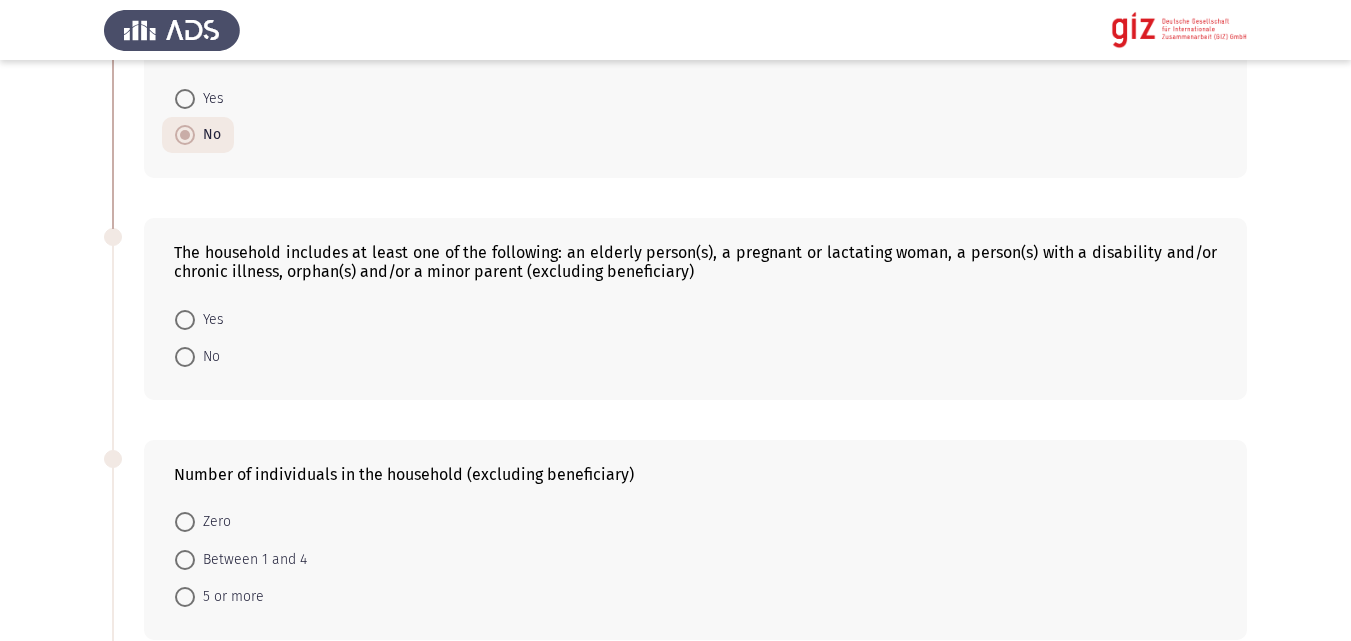 scroll, scrollTop: 447, scrollLeft: 0, axis: vertical 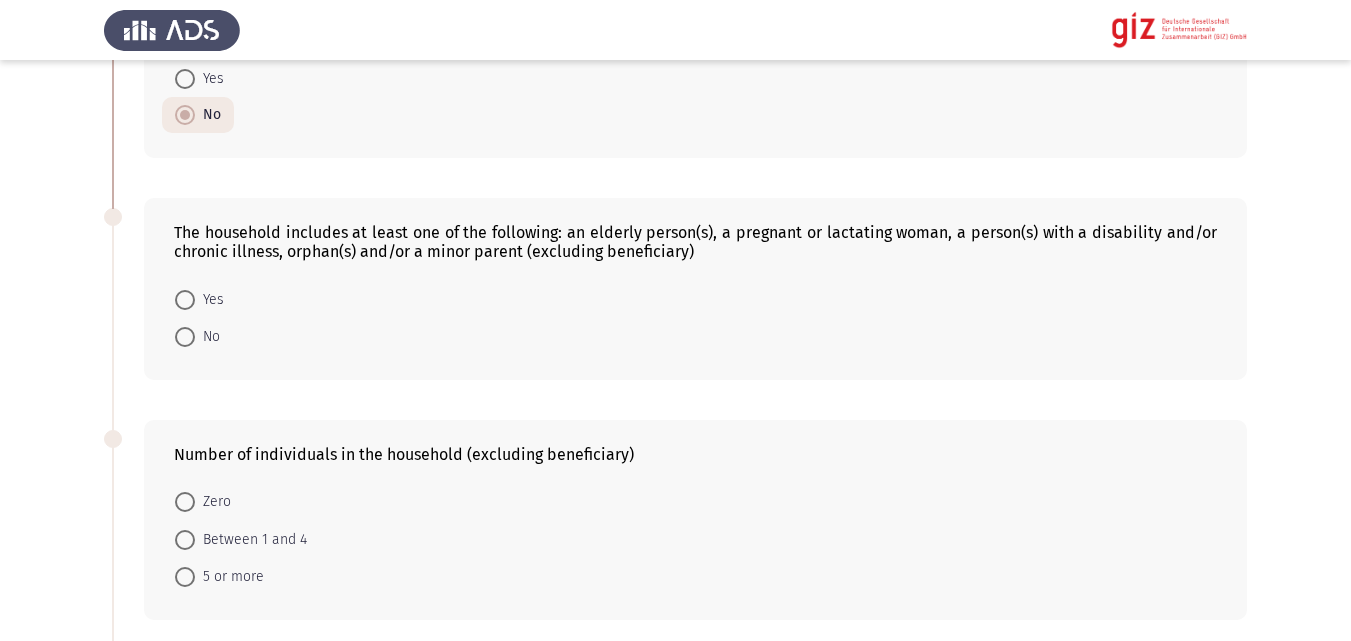 click on "No" at bounding box center (197, 336) 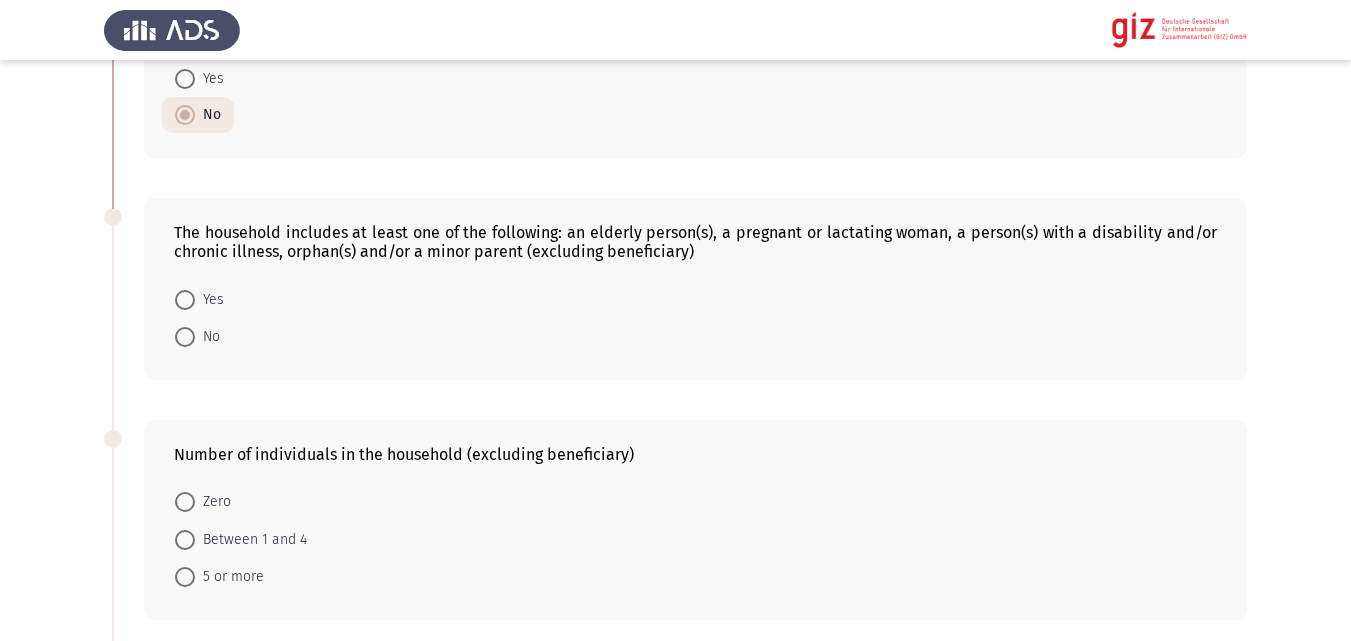 click at bounding box center (185, 337) 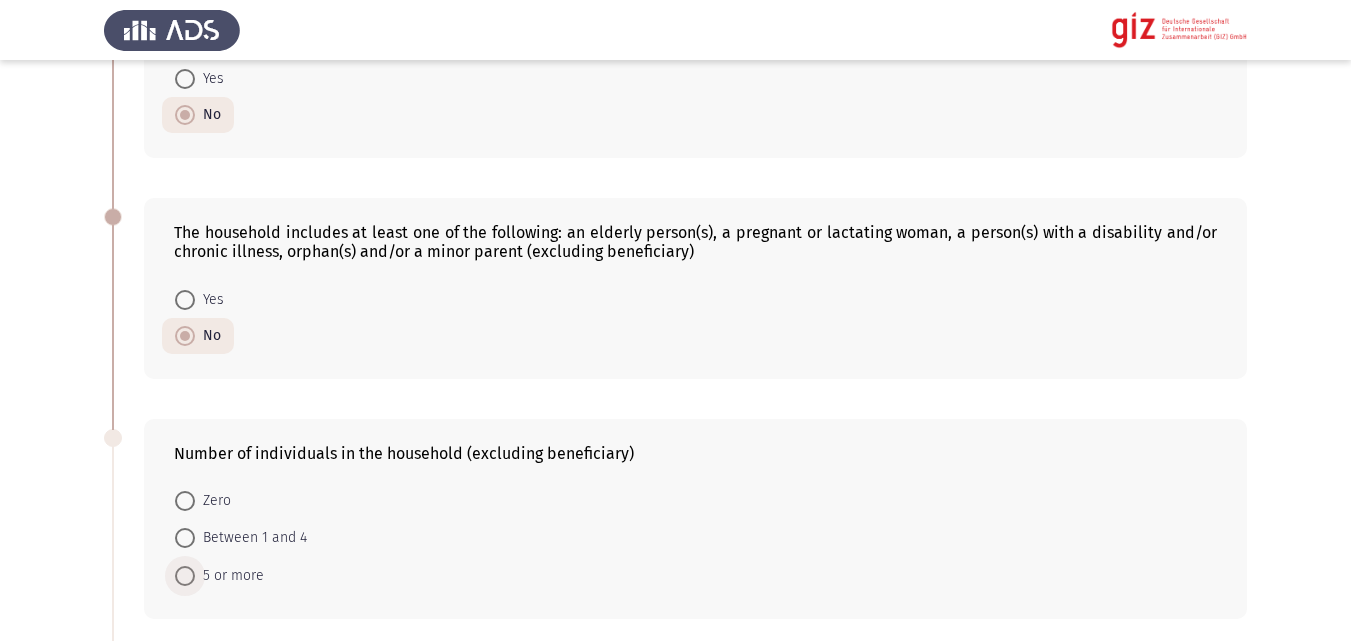 click at bounding box center [185, 576] 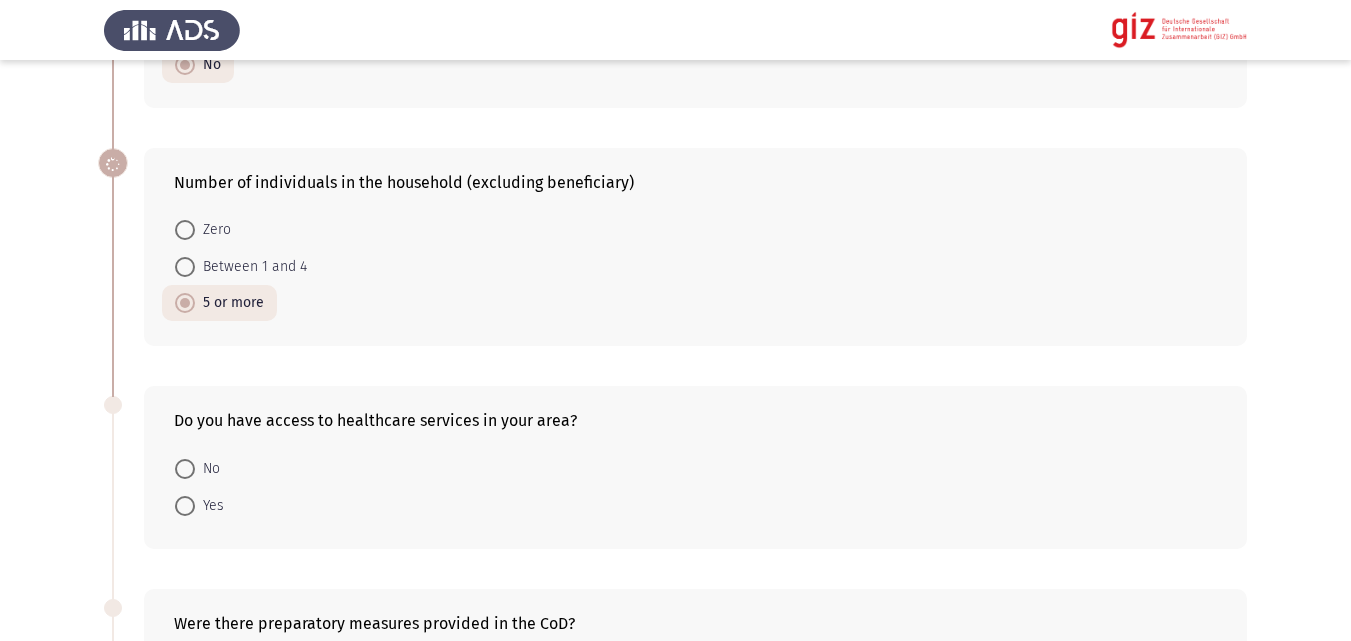 scroll, scrollTop: 719, scrollLeft: 0, axis: vertical 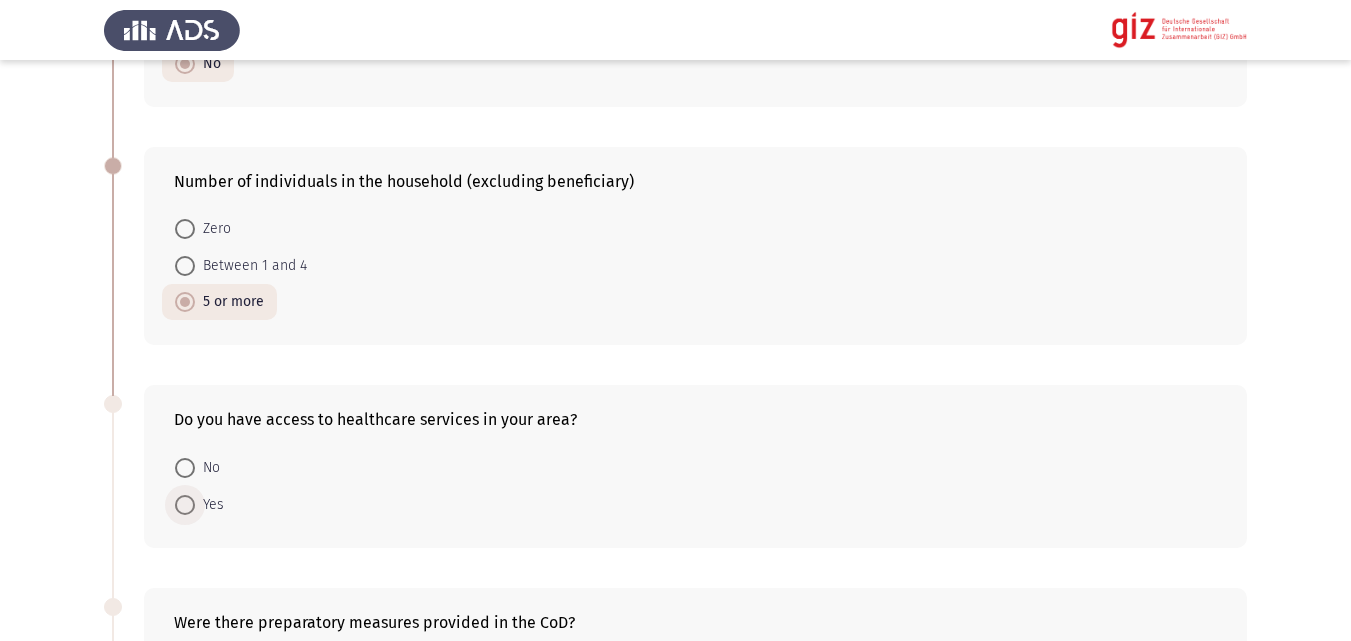 click on "Yes" at bounding box center (209, 505) 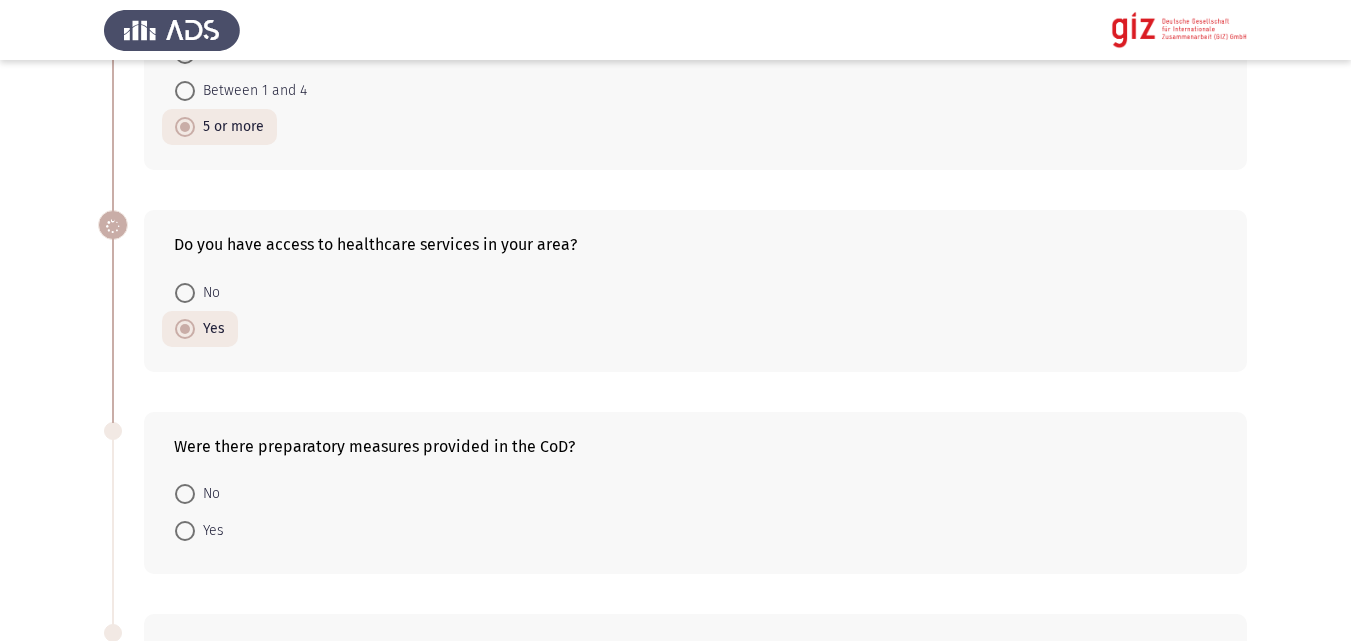 scroll, scrollTop: 959, scrollLeft: 0, axis: vertical 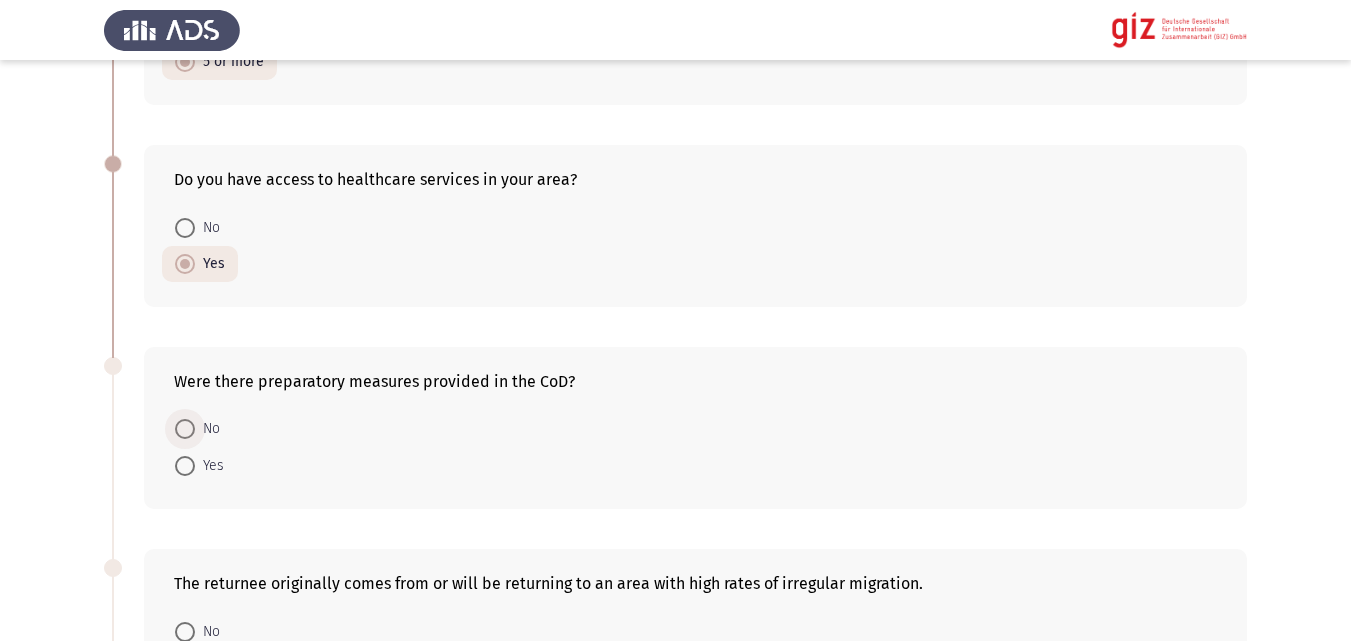 click at bounding box center [185, 429] 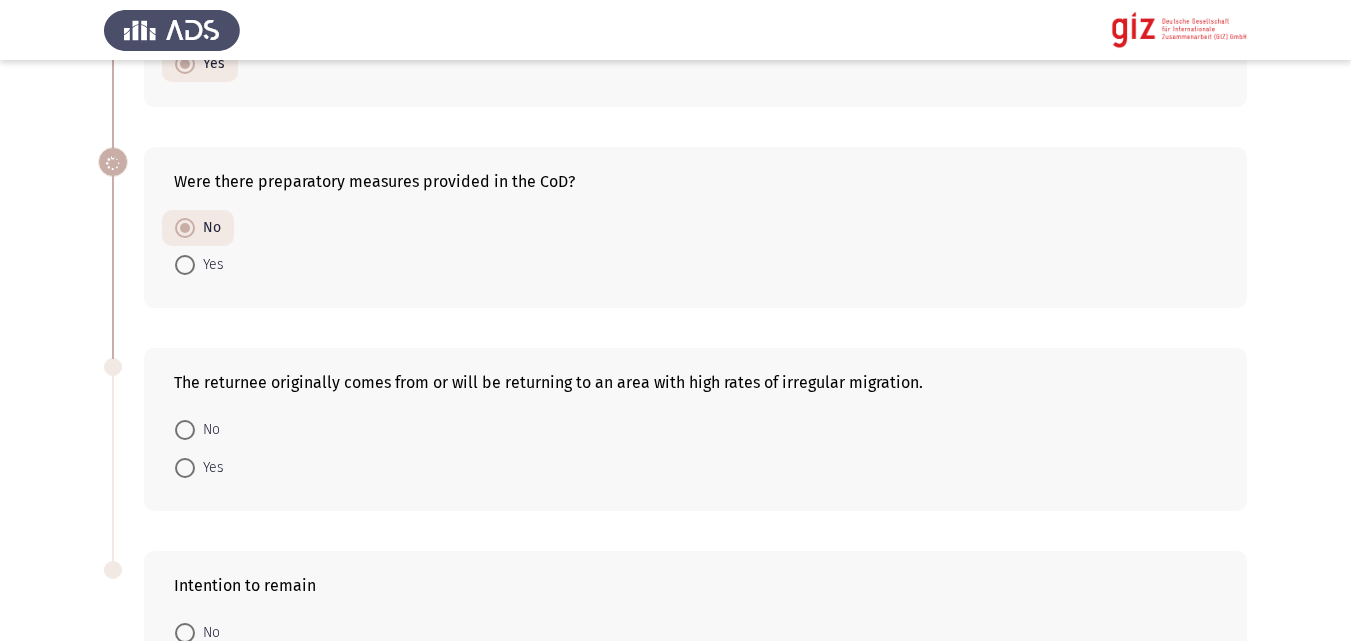 scroll, scrollTop: 1239, scrollLeft: 0, axis: vertical 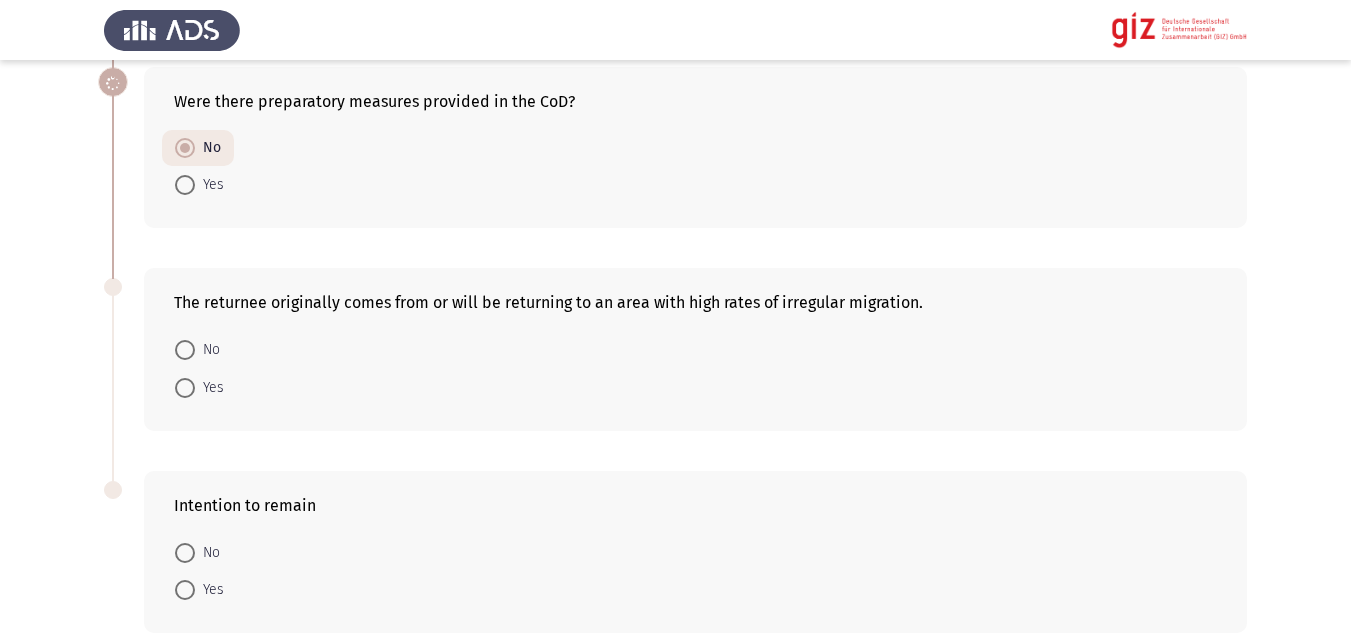 click on "Yes" at bounding box center (209, 388) 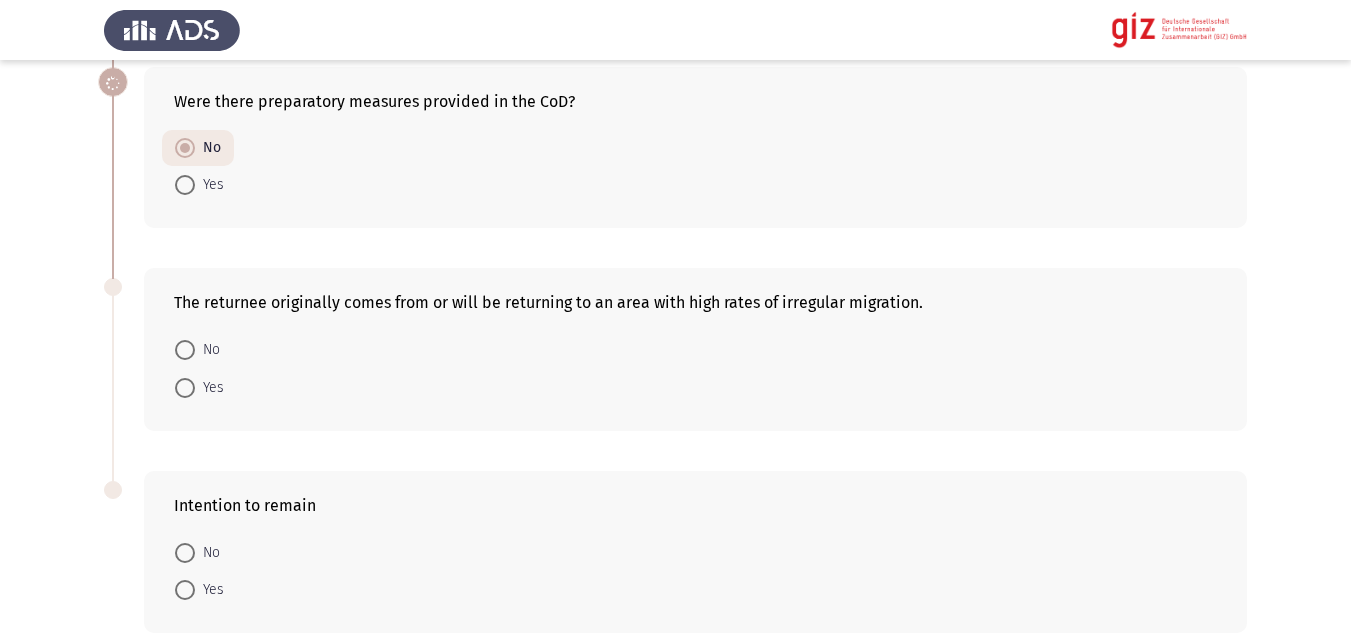 click on "Yes" at bounding box center [185, 388] 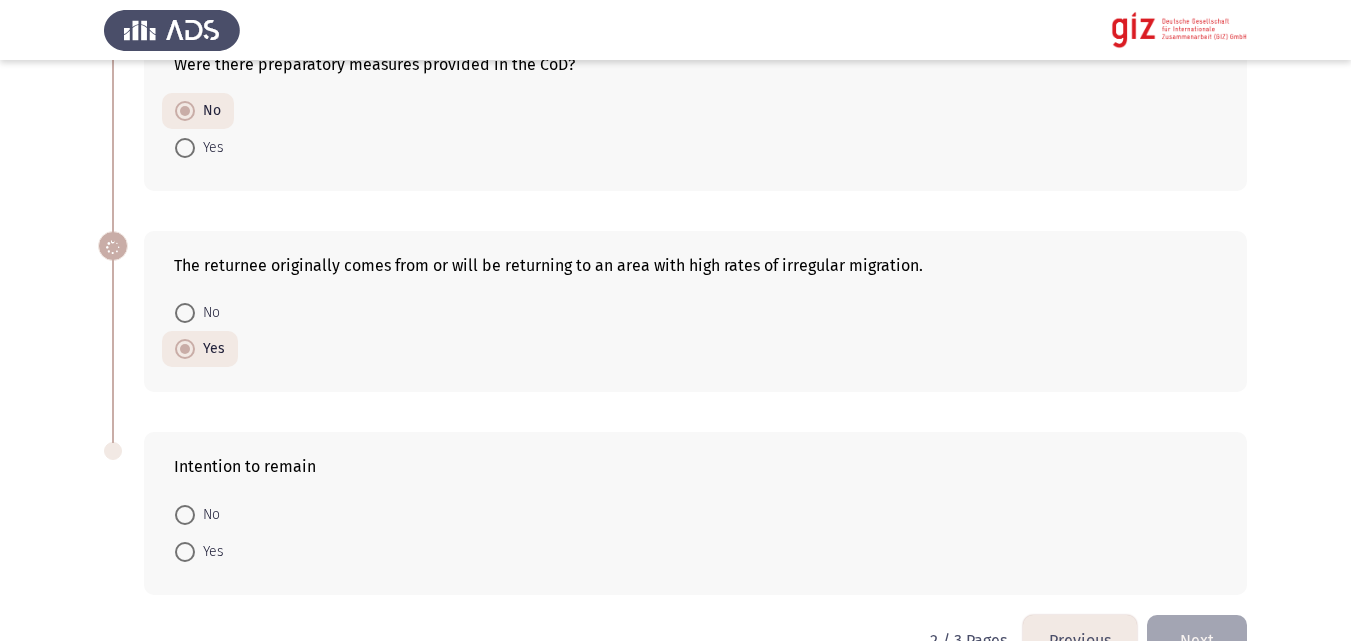 scroll, scrollTop: 1330, scrollLeft: 0, axis: vertical 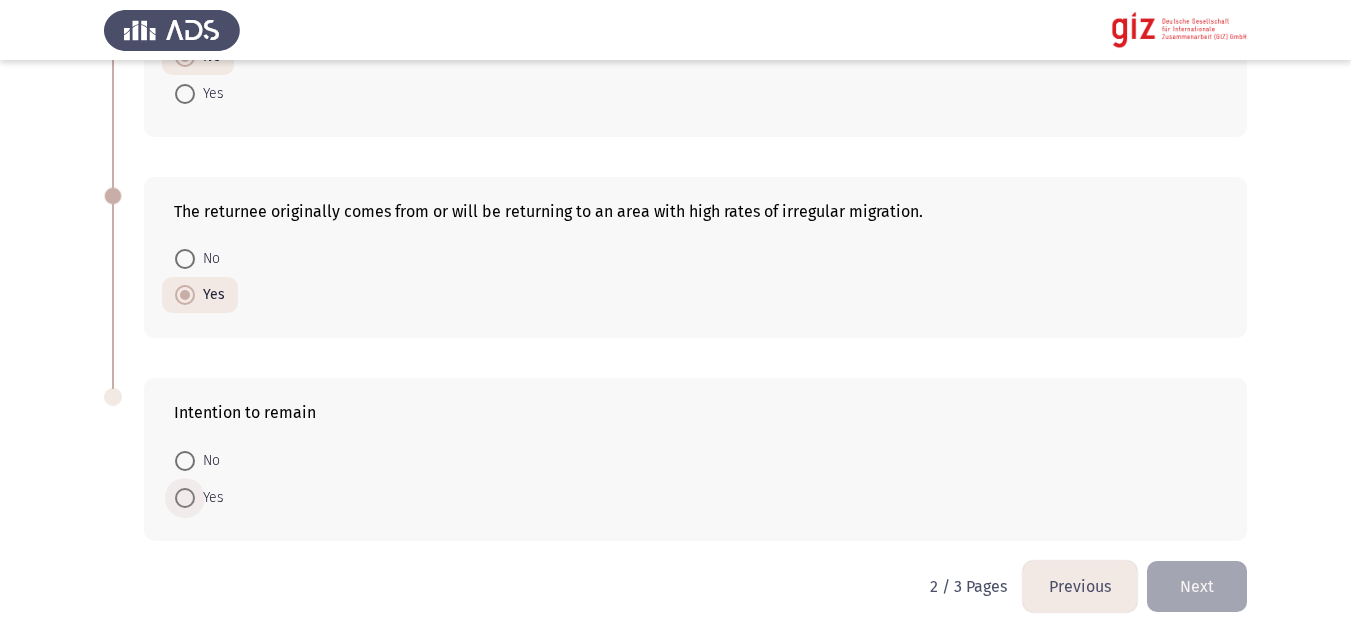 click on "Yes" at bounding box center (209, 498) 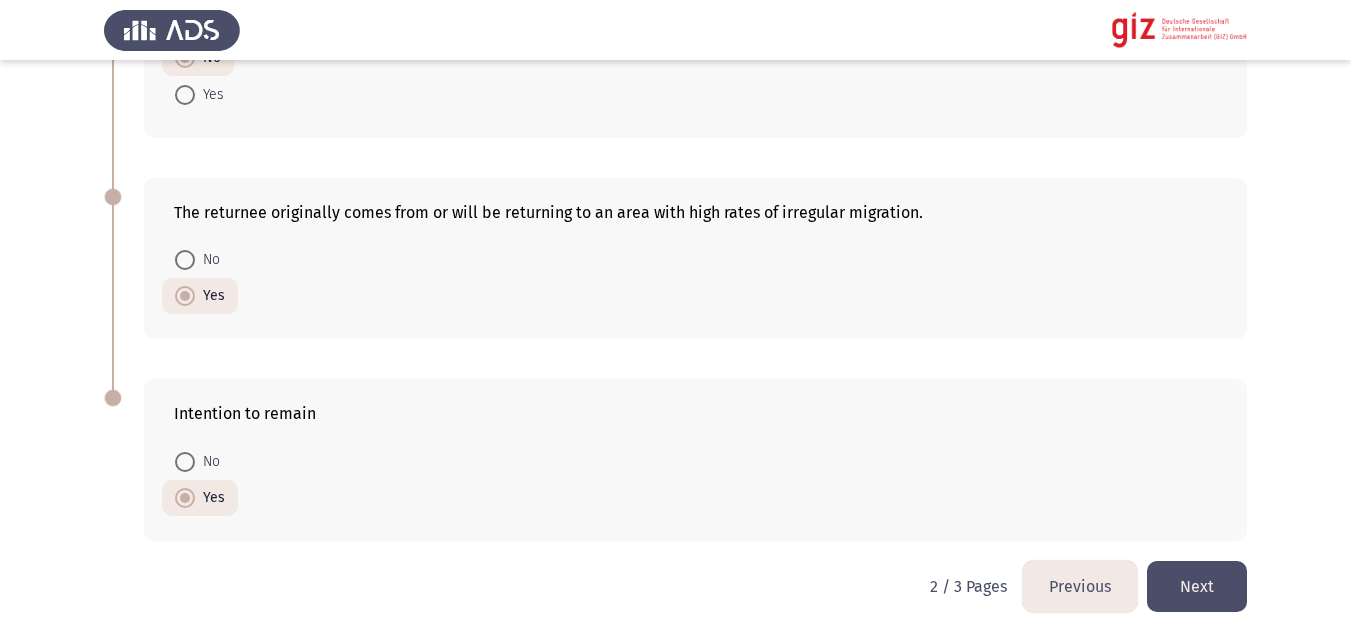 click on "Next" 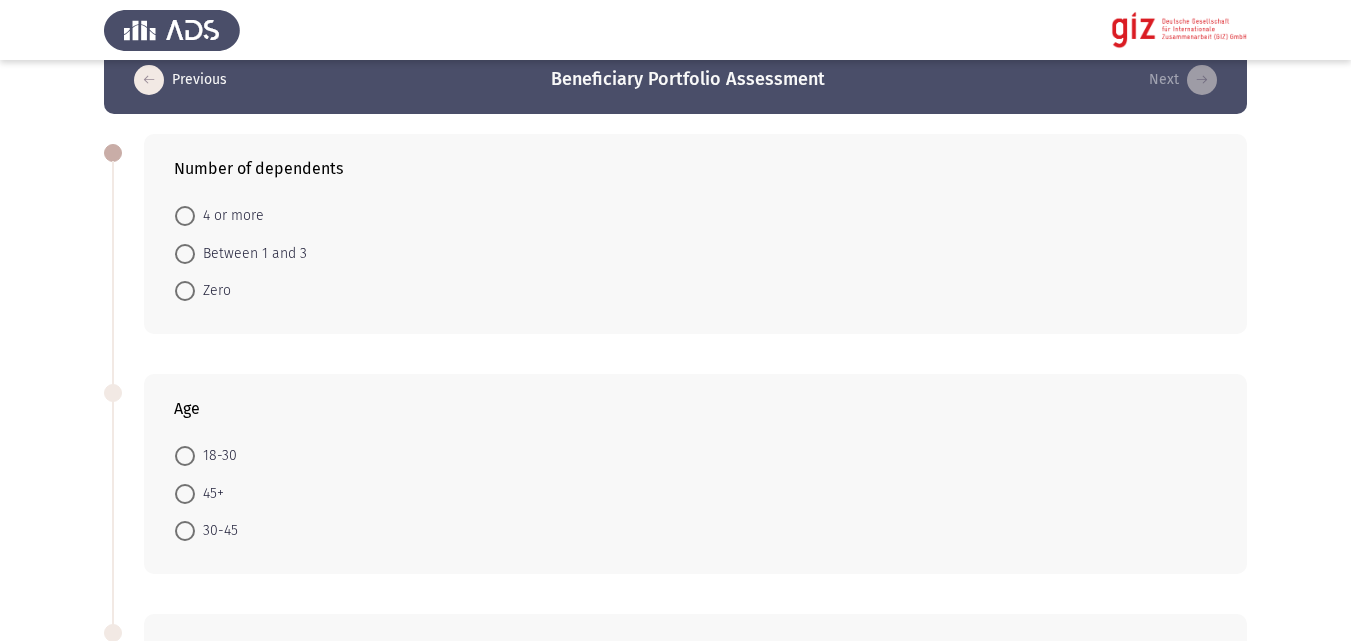 scroll, scrollTop: 38, scrollLeft: 0, axis: vertical 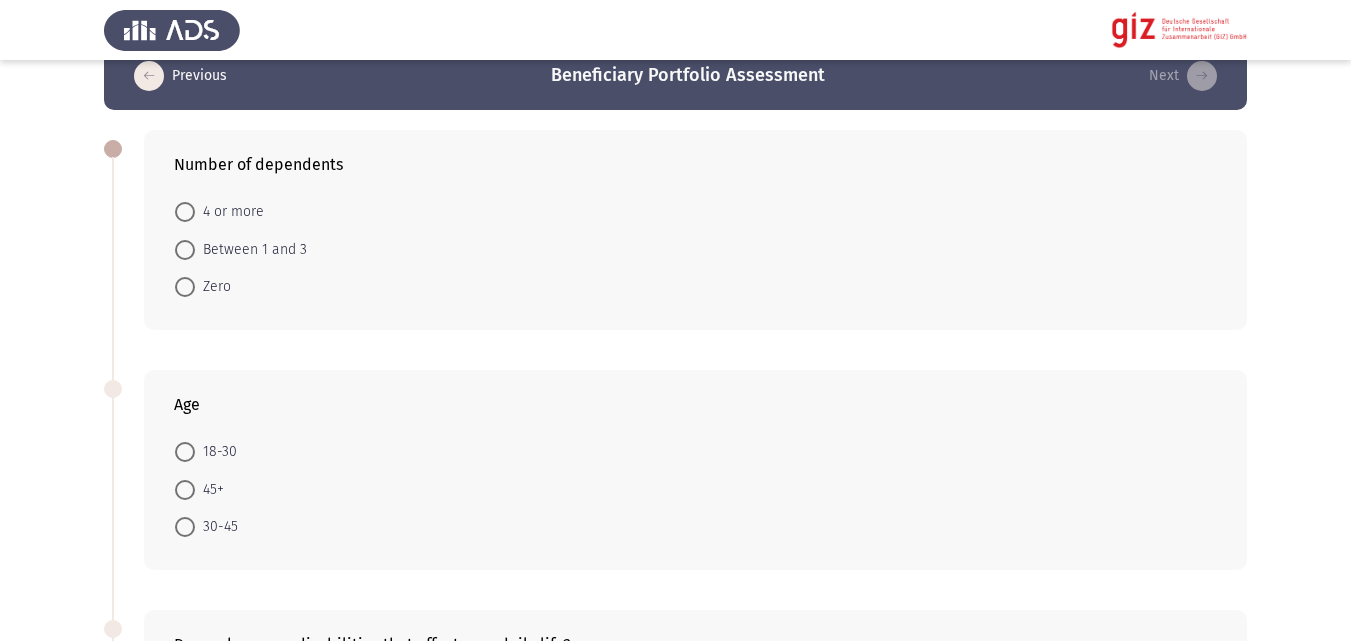 click on "4 or more" at bounding box center (229, 212) 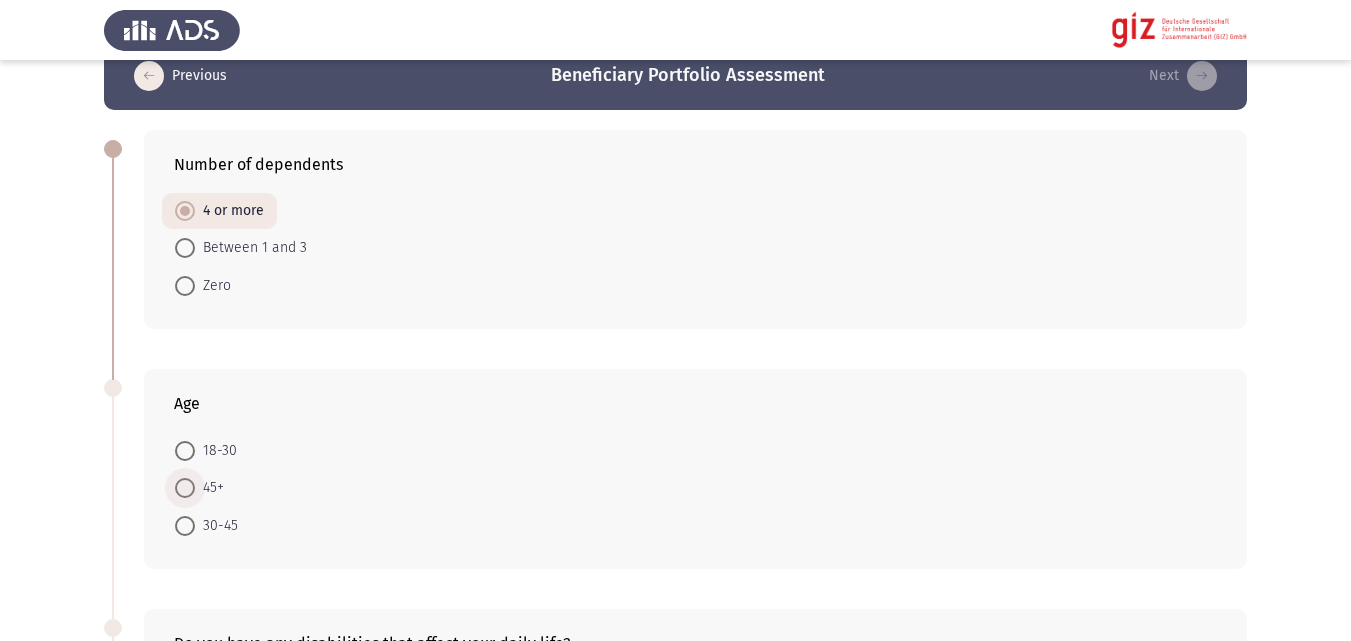 click on "45+" at bounding box center (209, 488) 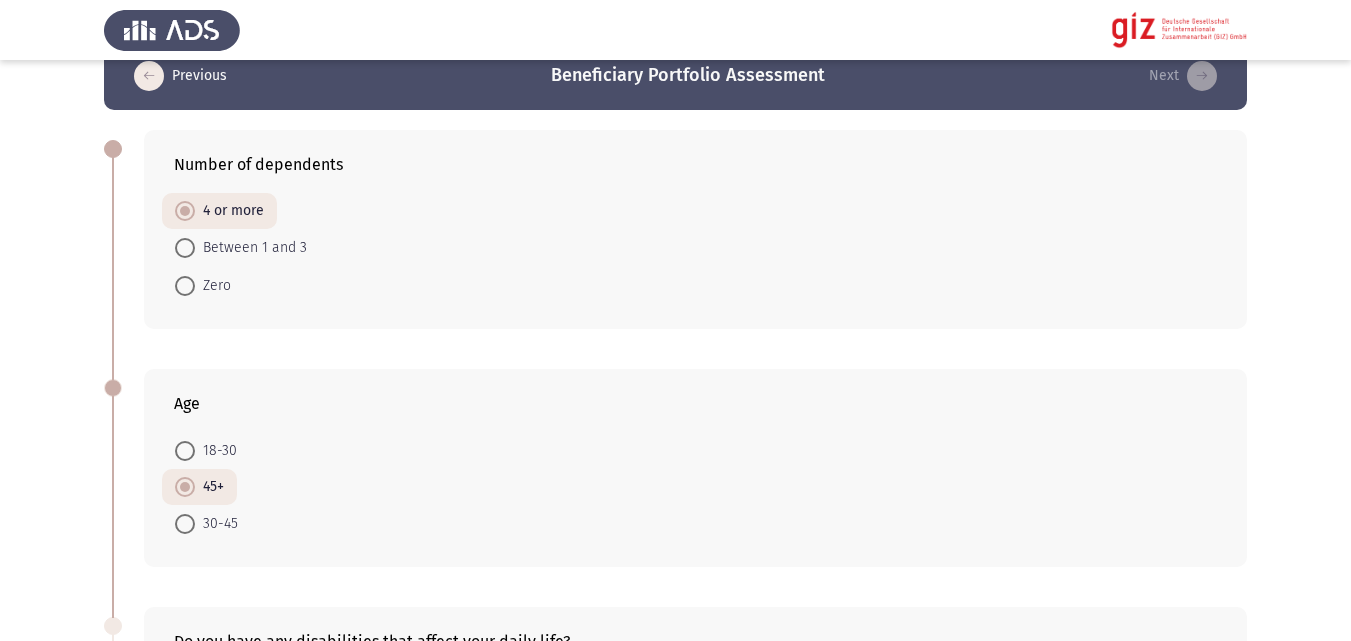 drag, startPoint x: 208, startPoint y: 482, endPoint x: 227, endPoint y: 478, distance: 19.416489 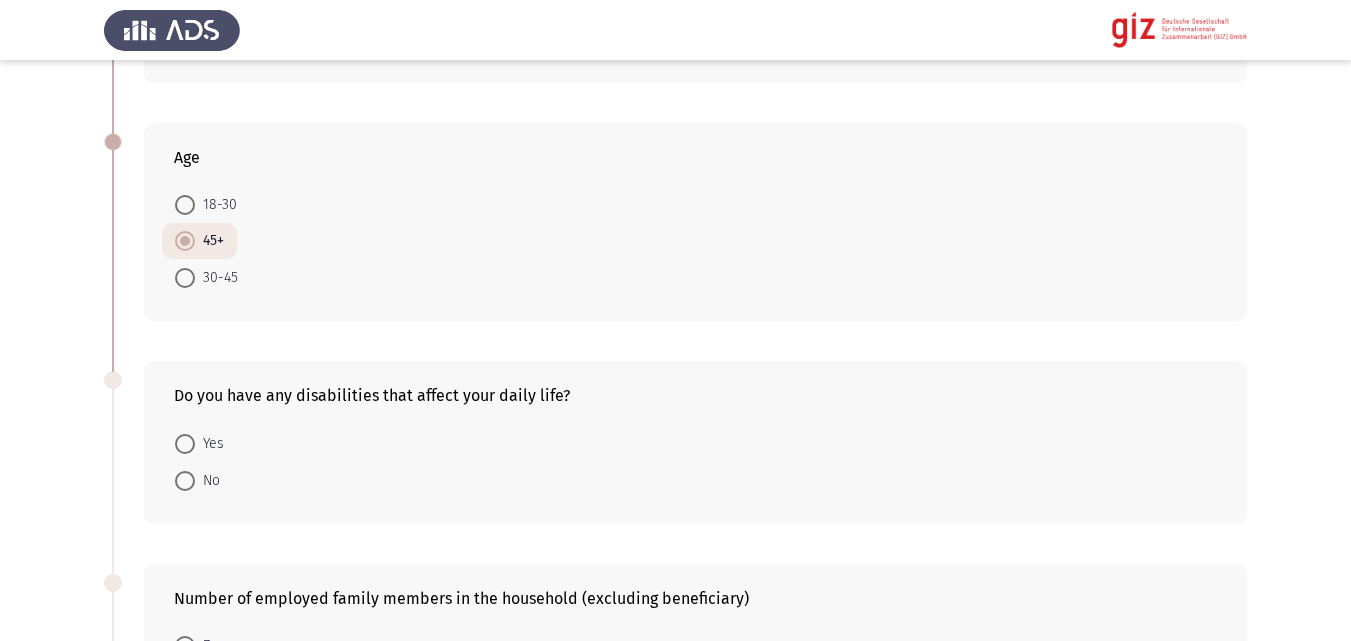 scroll, scrollTop: 346, scrollLeft: 0, axis: vertical 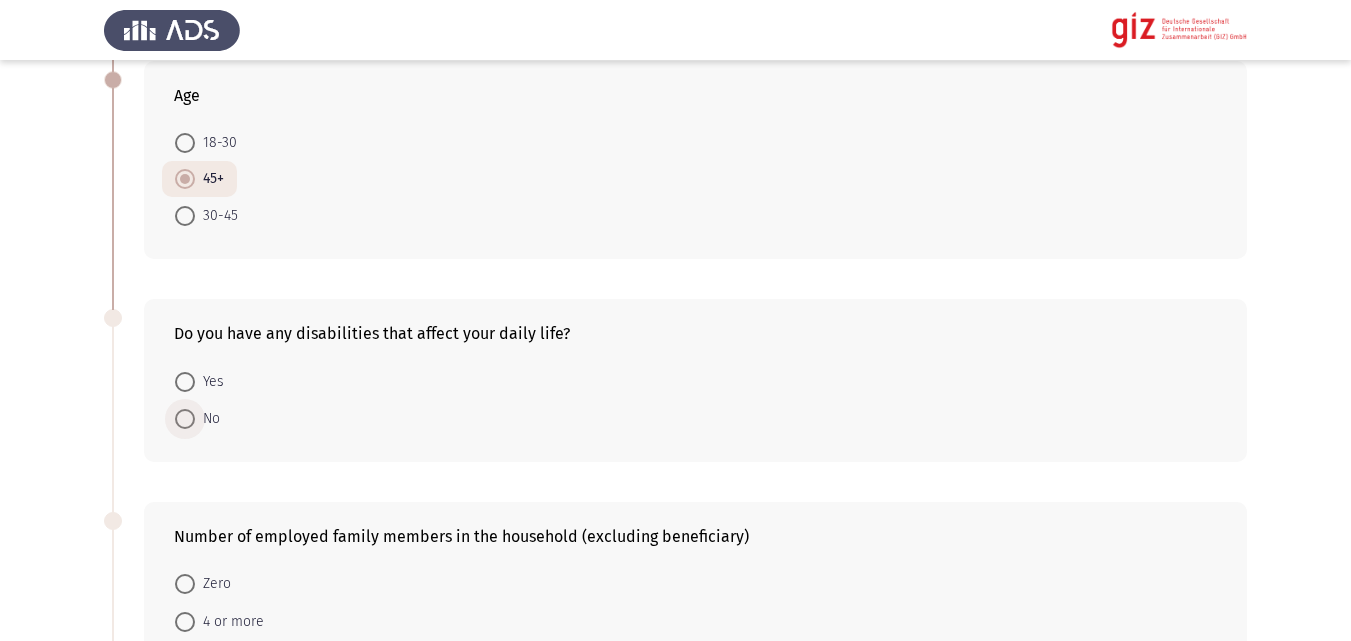 click on "No" at bounding box center (207, 419) 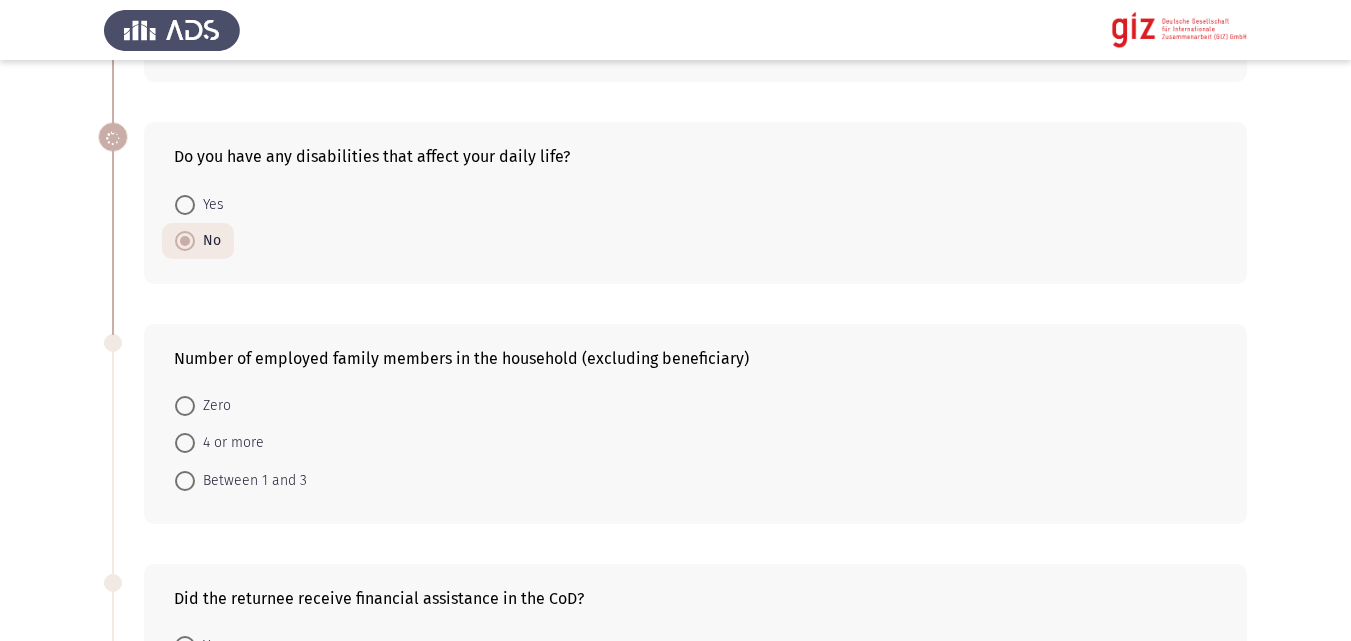 scroll, scrollTop: 572, scrollLeft: 0, axis: vertical 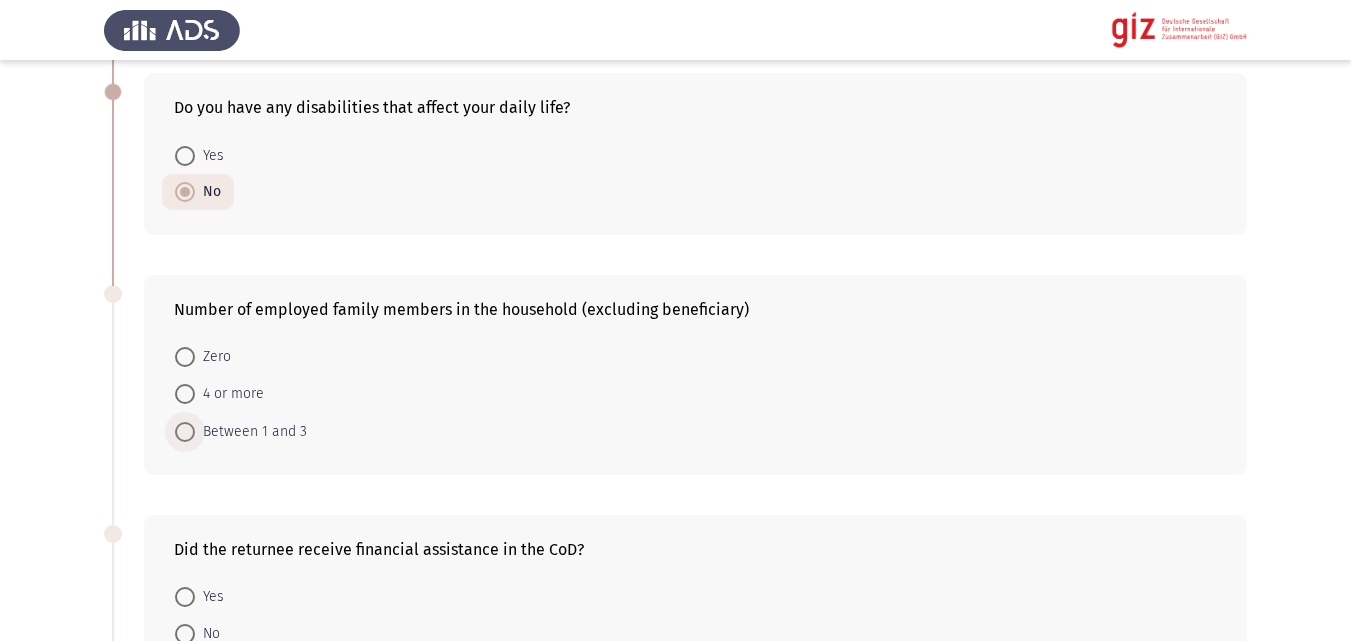 click on "Between 1 and 3" at bounding box center (251, 432) 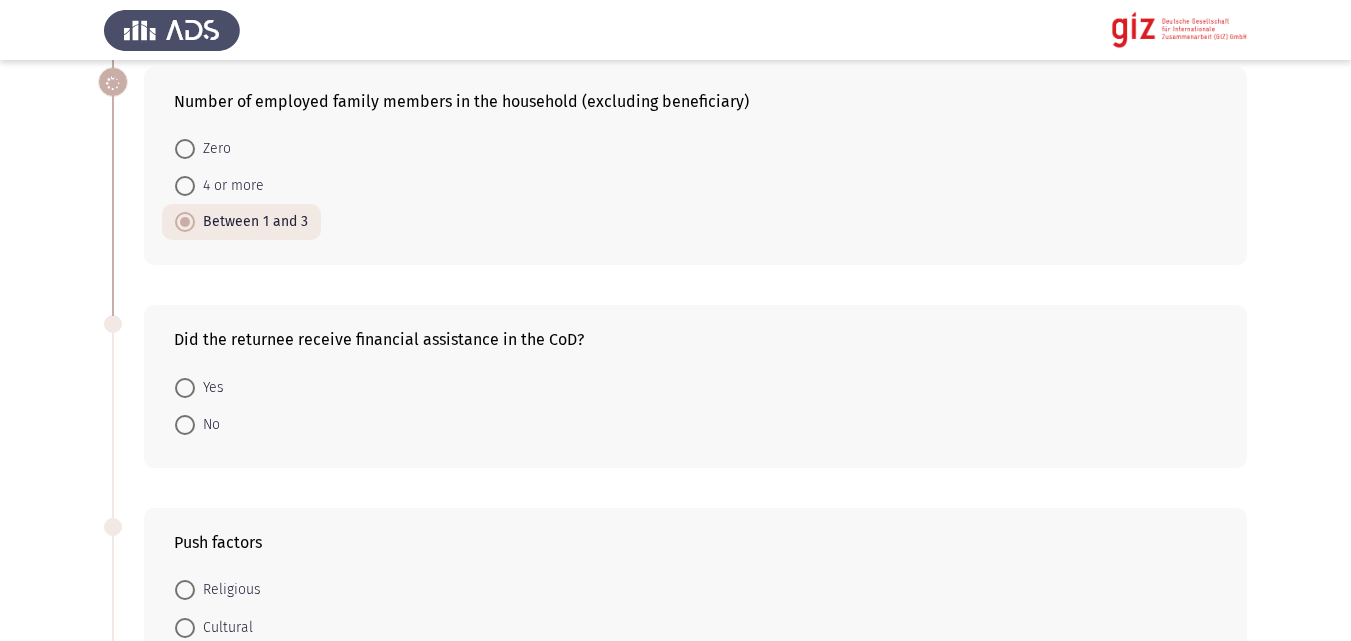 scroll, scrollTop: 828, scrollLeft: 0, axis: vertical 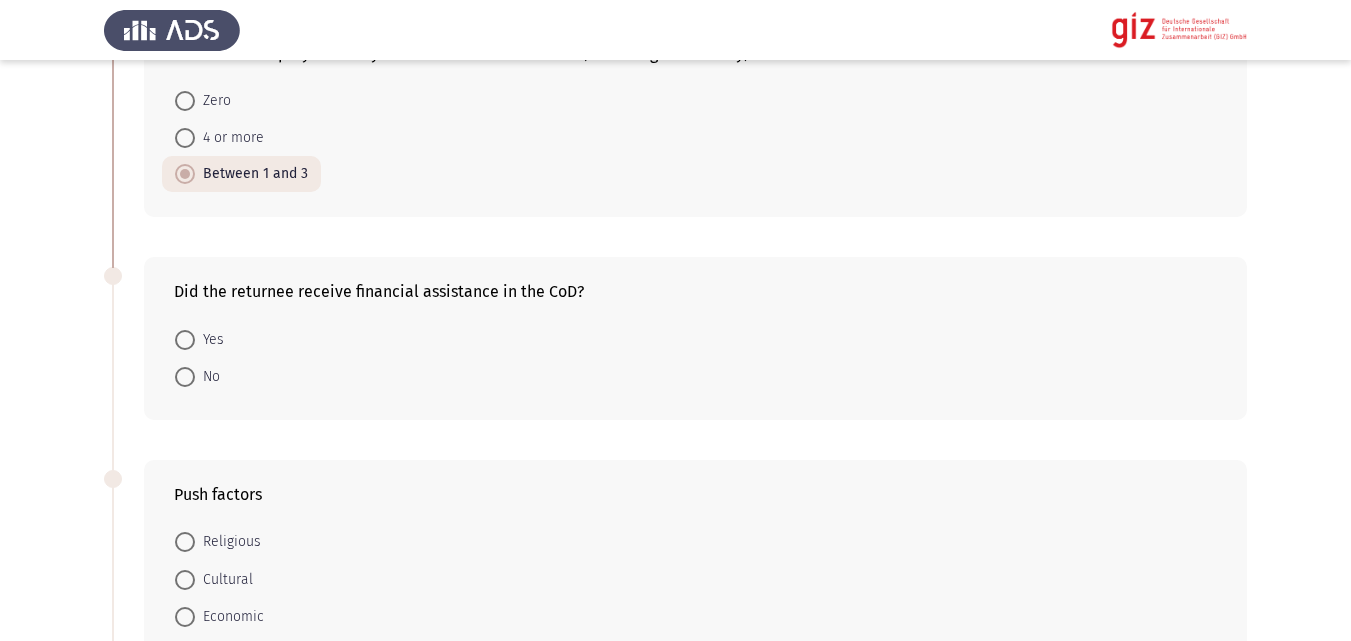 click at bounding box center [185, 377] 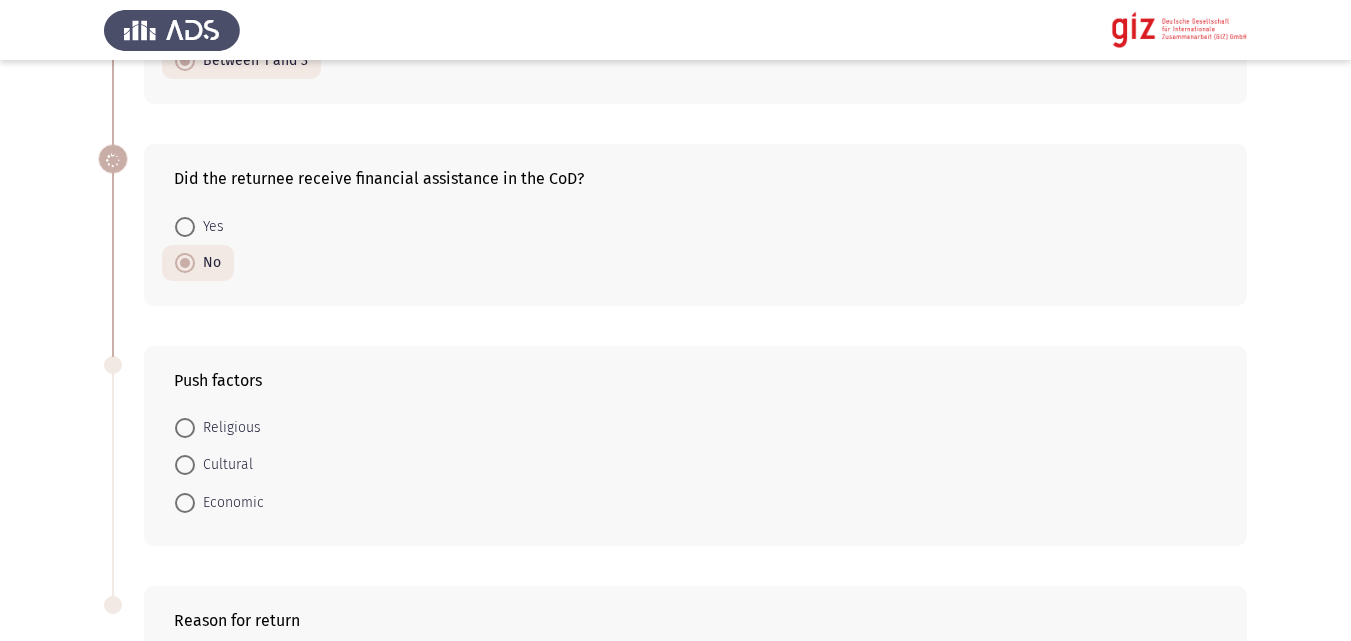 scroll, scrollTop: 1079, scrollLeft: 0, axis: vertical 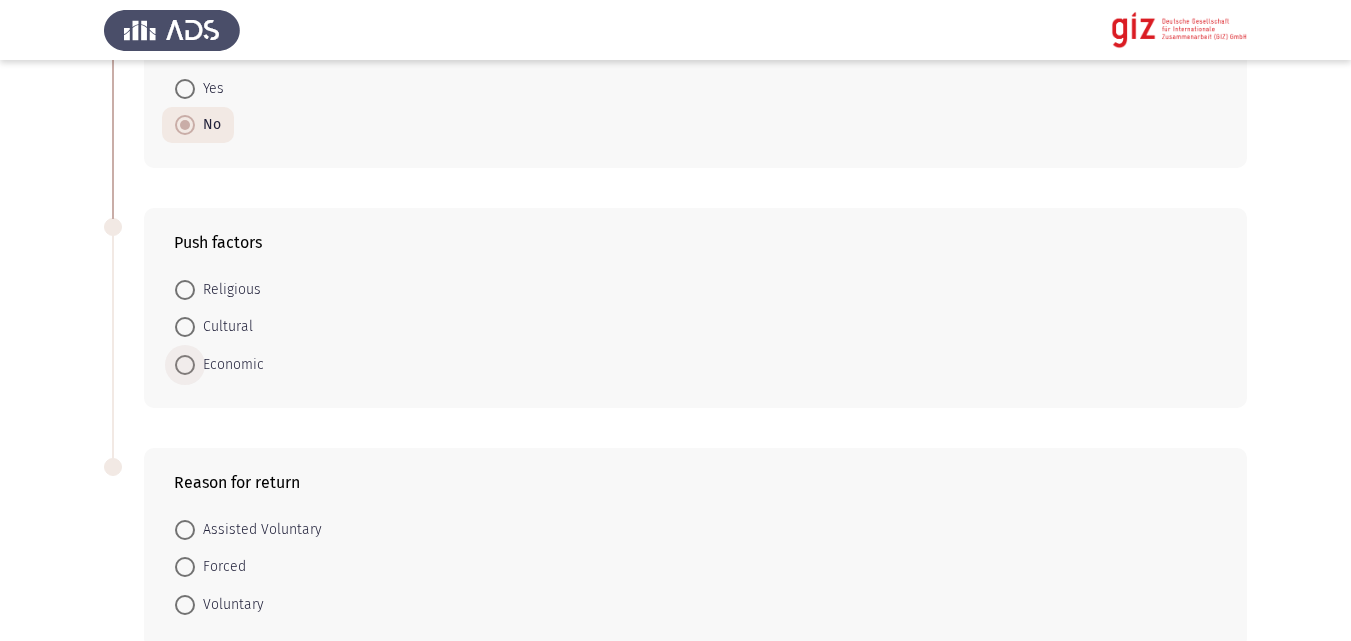 click on "Economic" at bounding box center [229, 365] 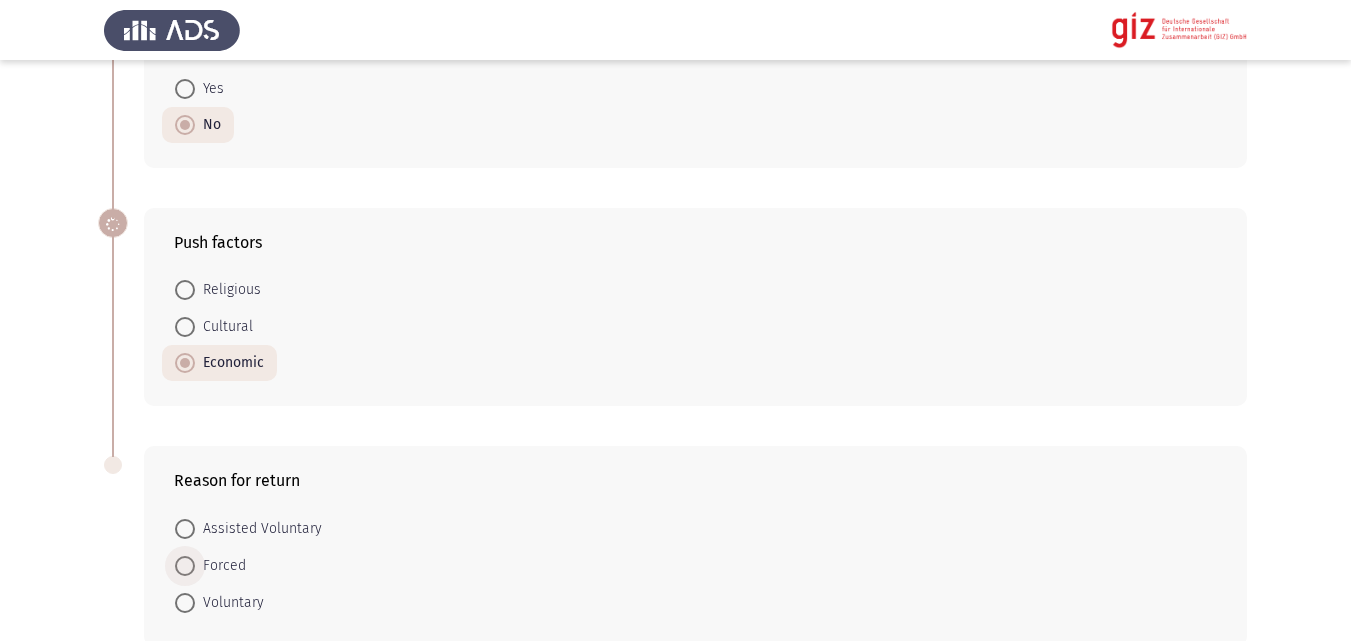click on "Forced" at bounding box center [220, 566] 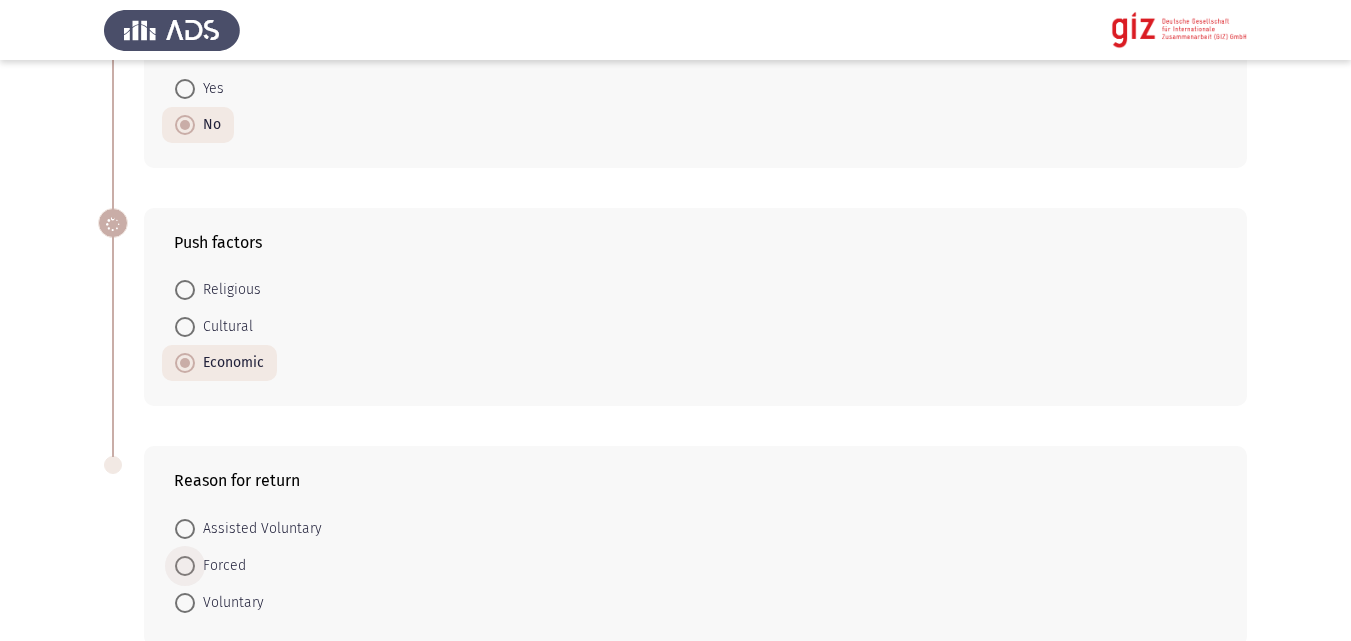 click on "Forced" at bounding box center (185, 566) 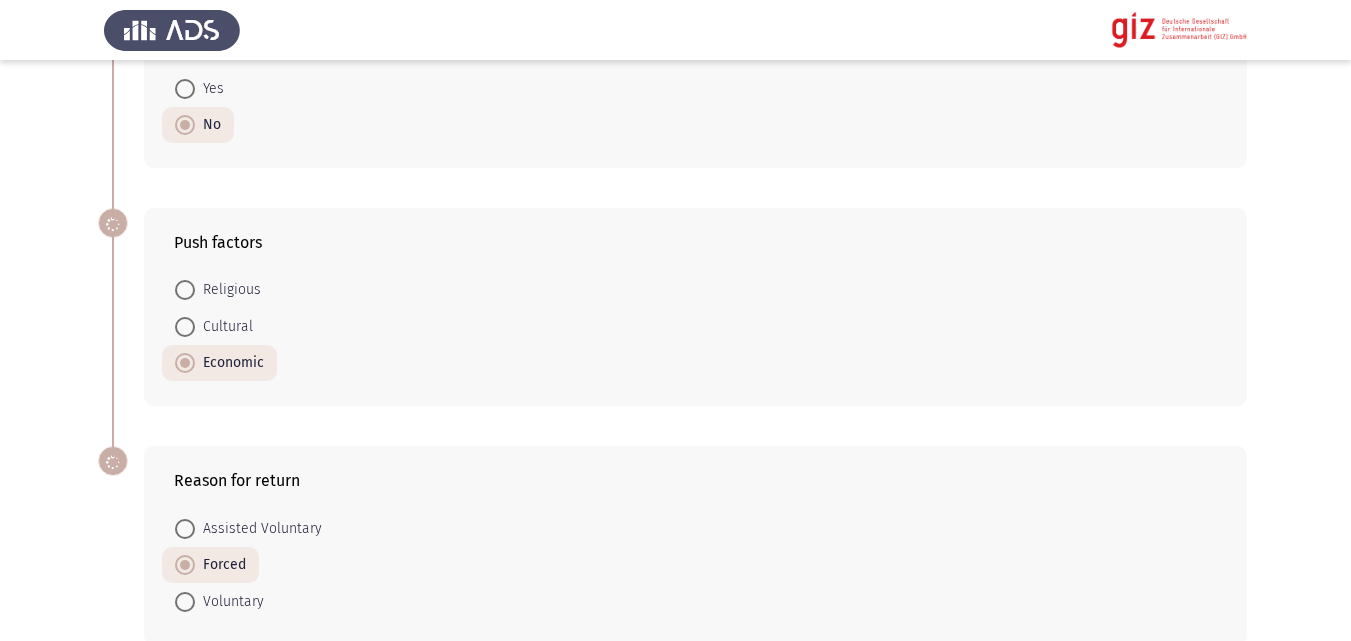 scroll, scrollTop: 1183, scrollLeft: 0, axis: vertical 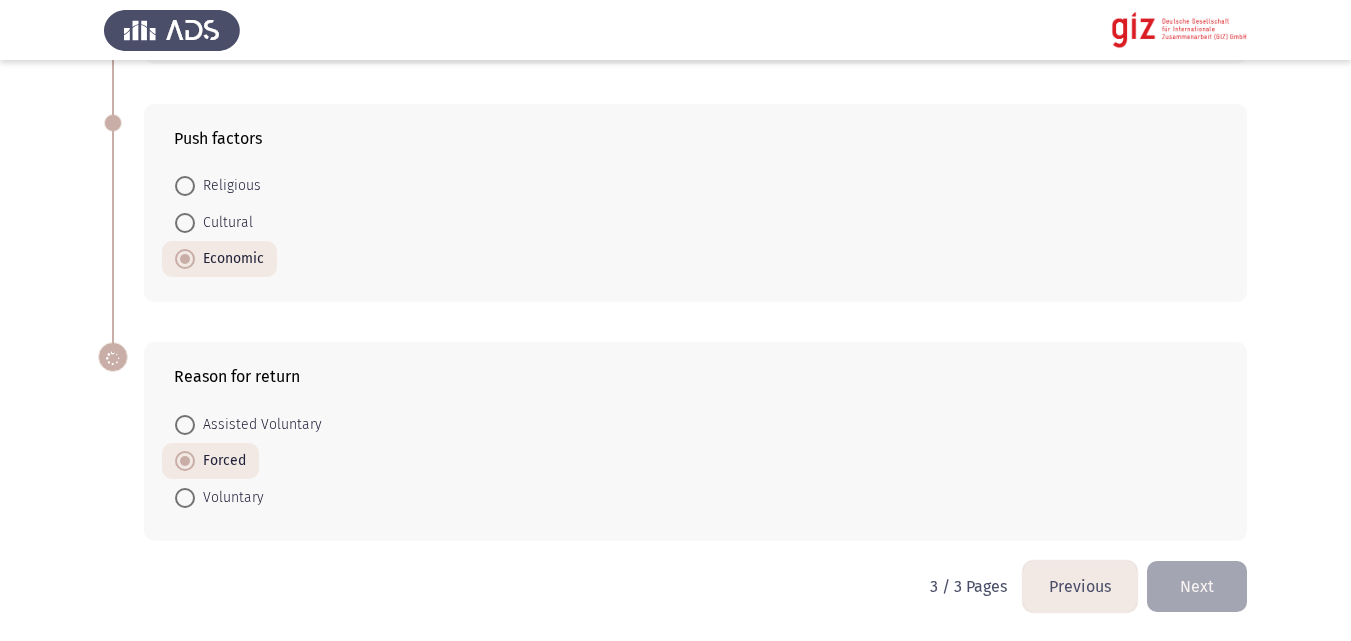 click on "Next" 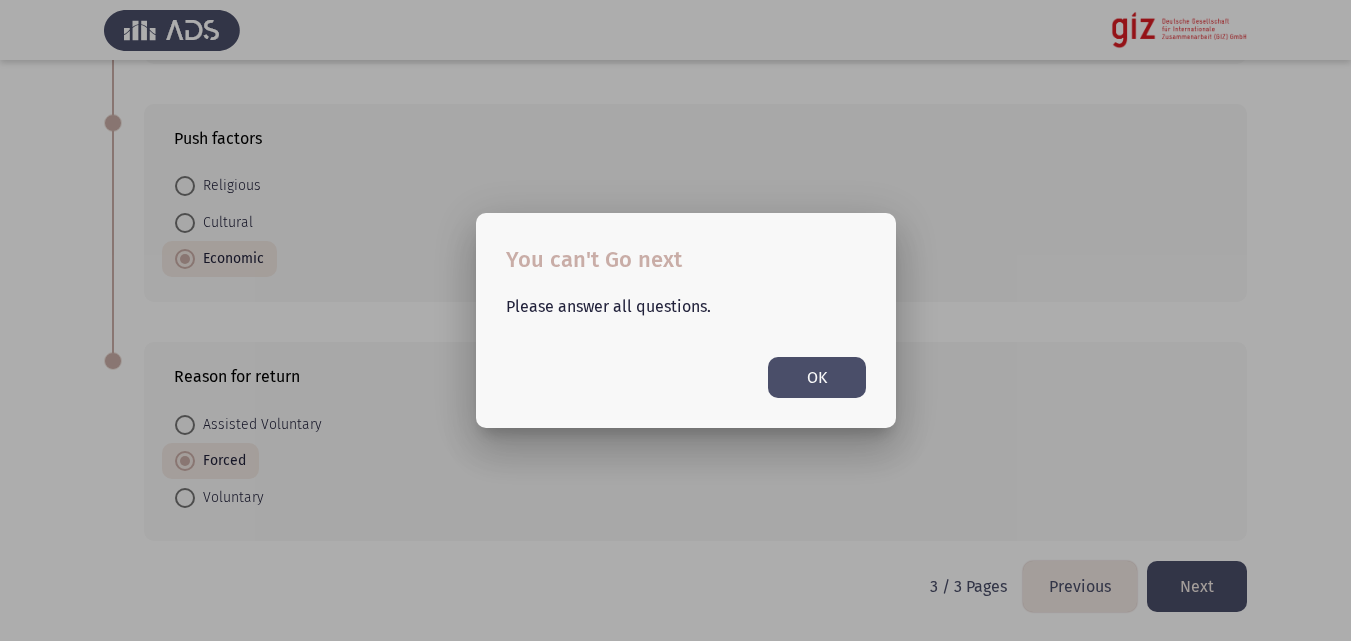 click on "OK" at bounding box center (817, 377) 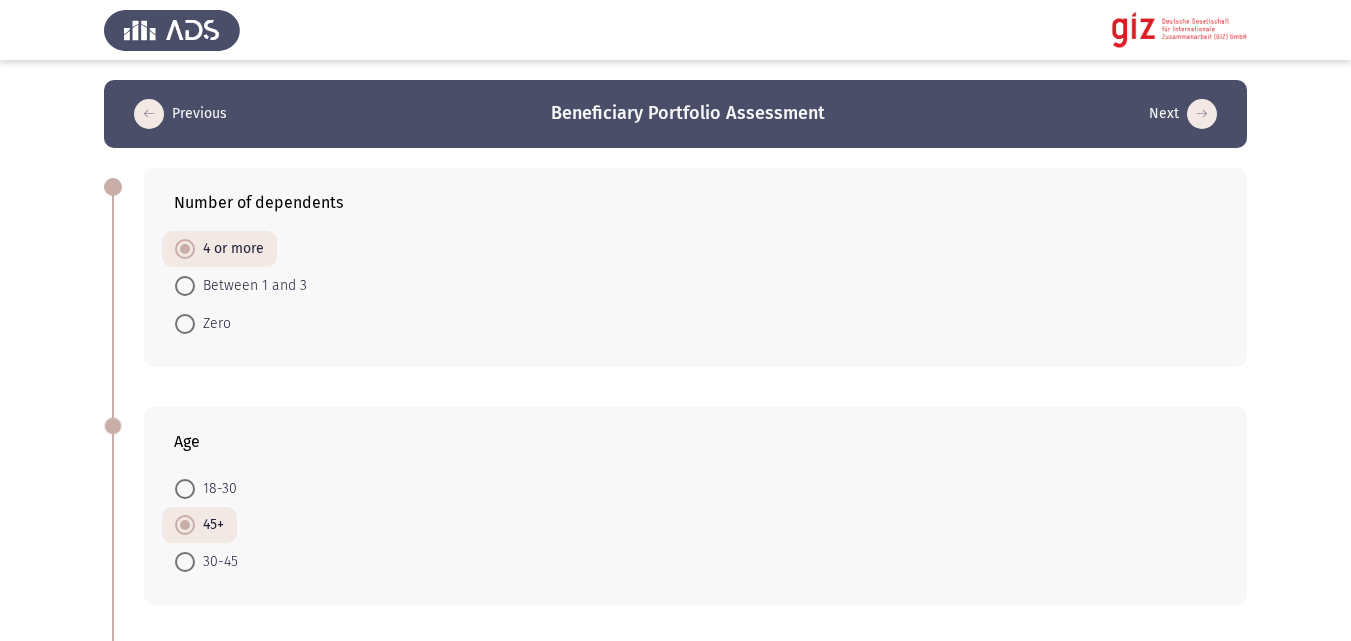 scroll, scrollTop: 1183, scrollLeft: 0, axis: vertical 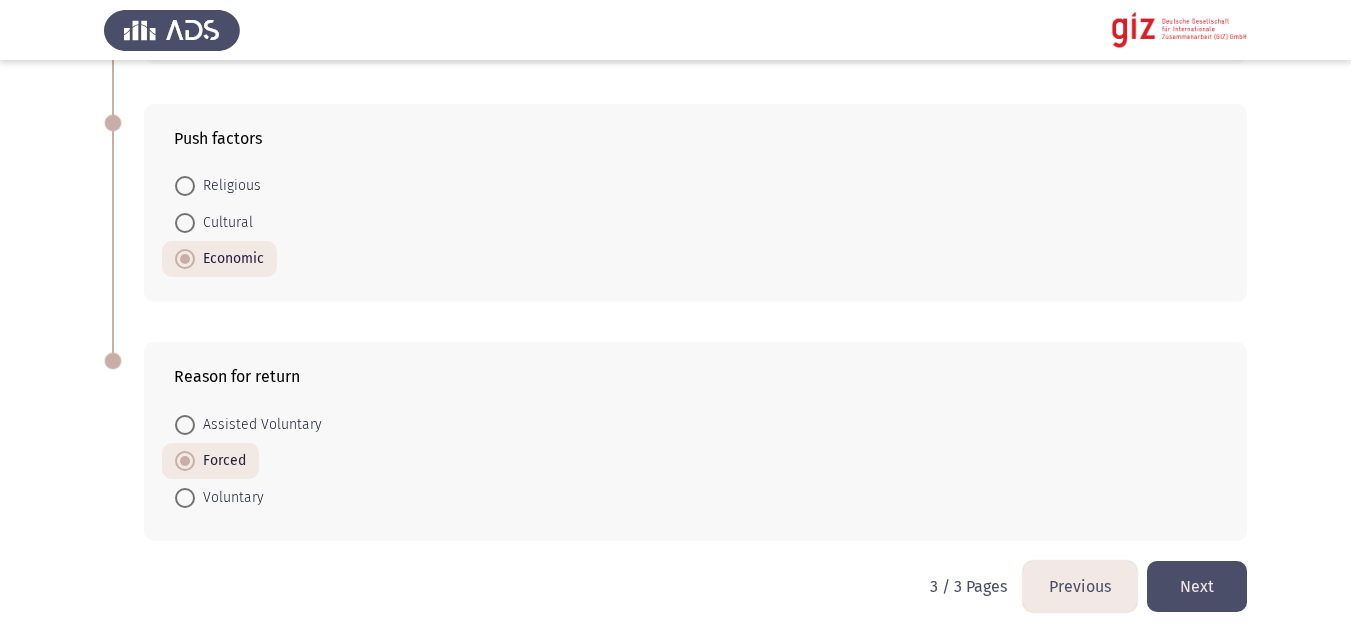 click on "Next" 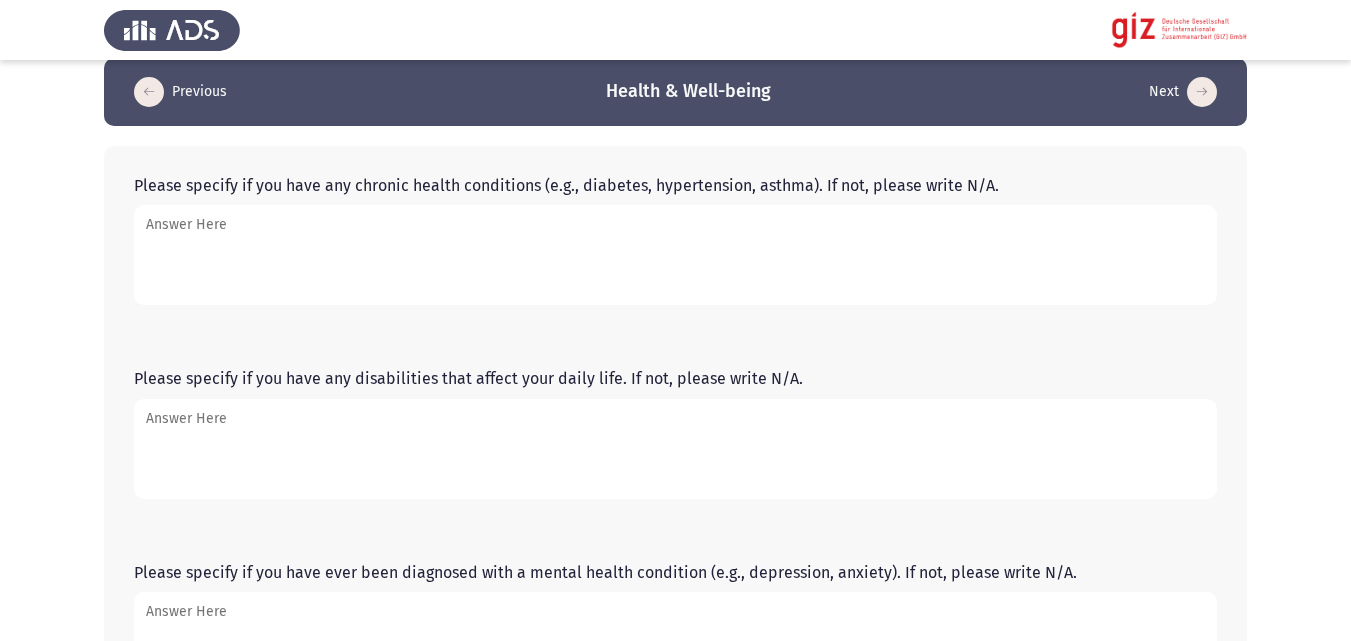 scroll, scrollTop: 26, scrollLeft: 0, axis: vertical 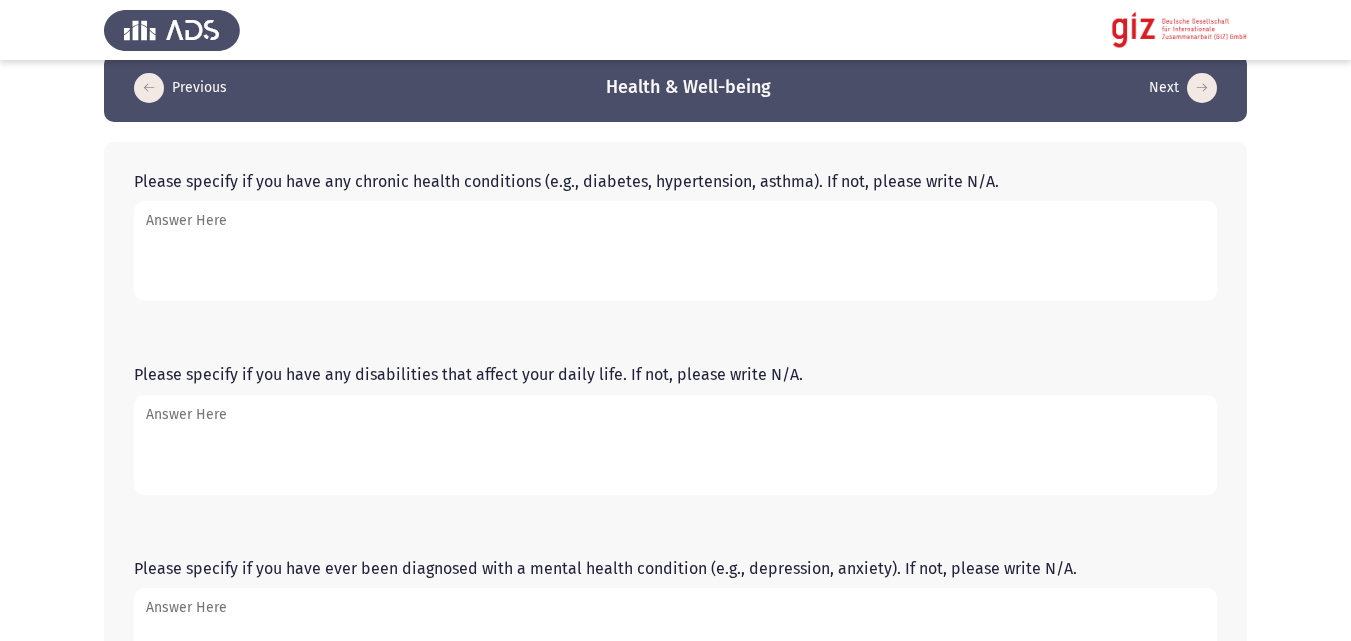 click on "Please specify if you have any chronic health conditions (e.g., diabetes, hypertension, asthma). If not, please write N/A." at bounding box center (675, 251) 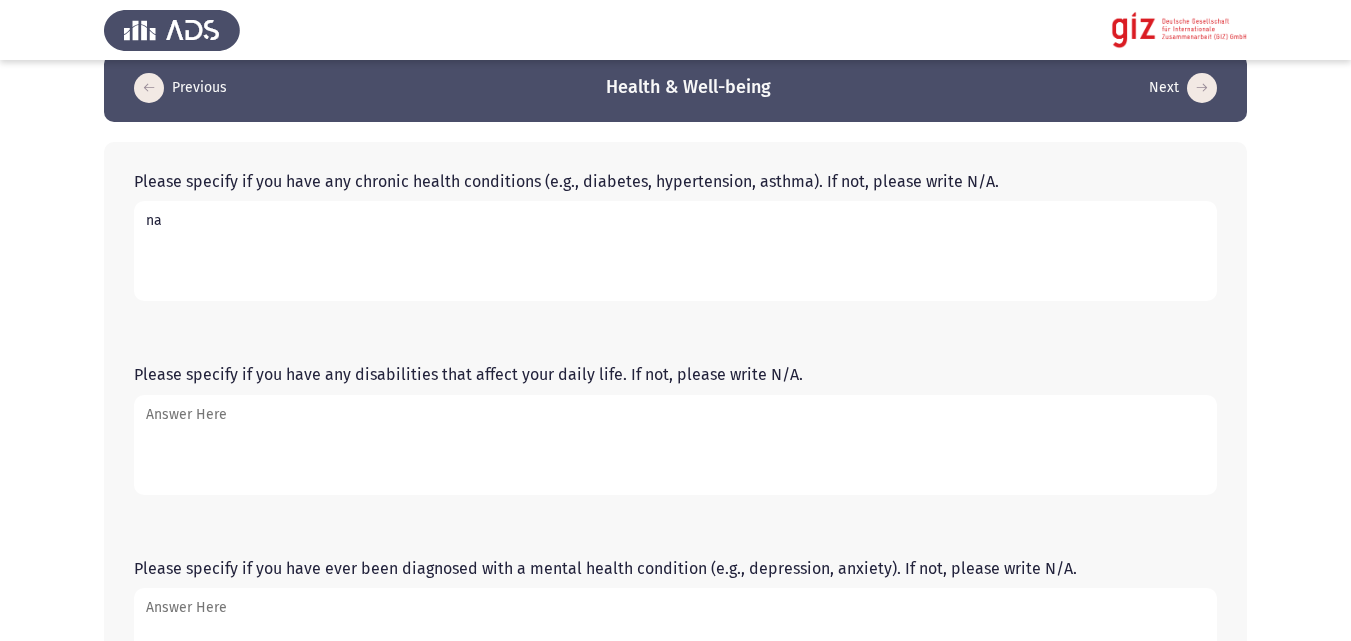 type on "na" 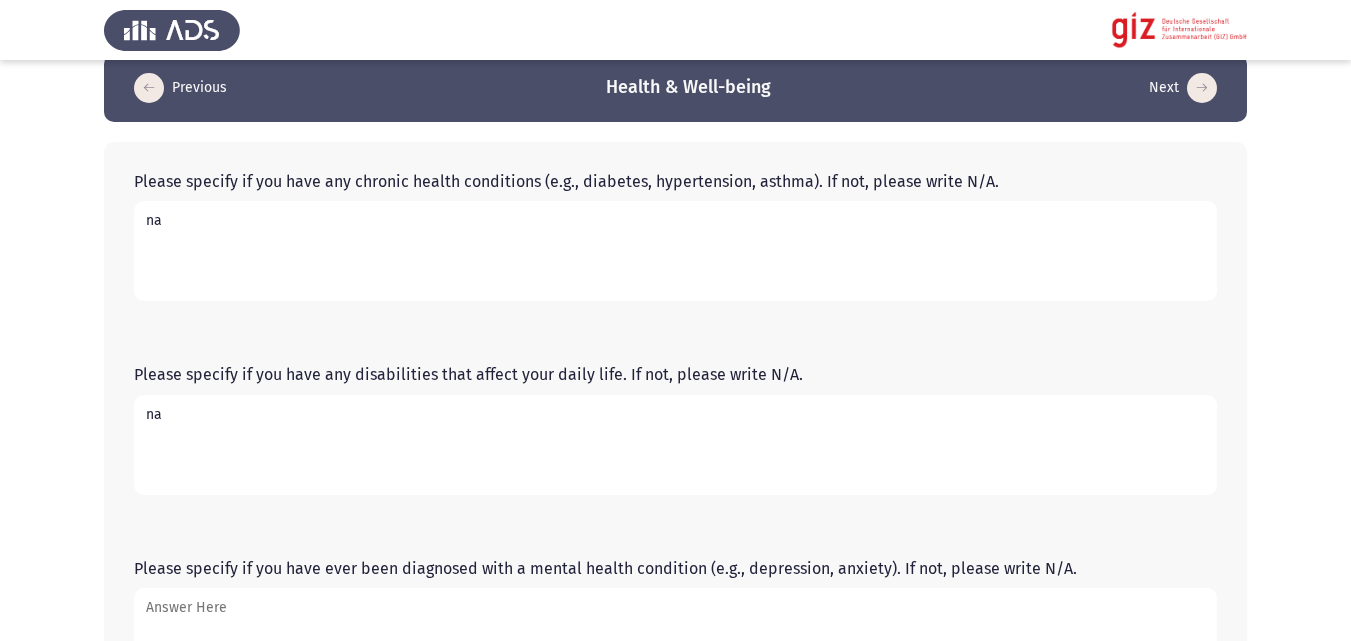 type on "na" 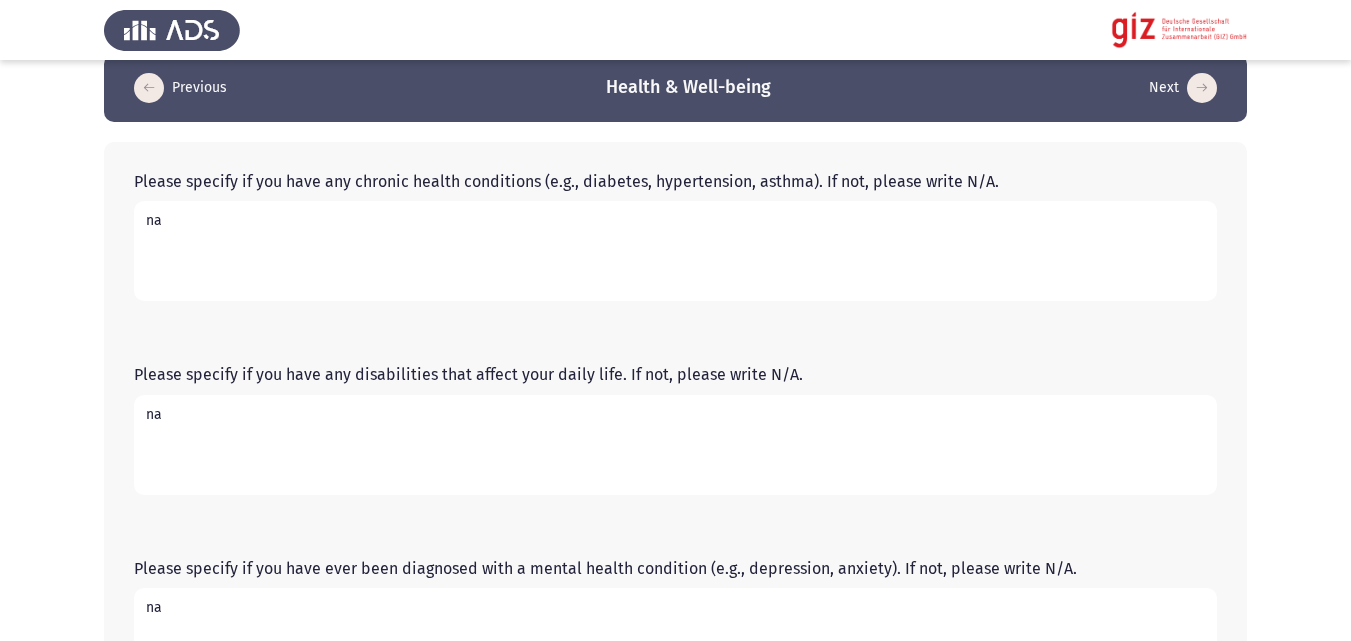 type on "na" 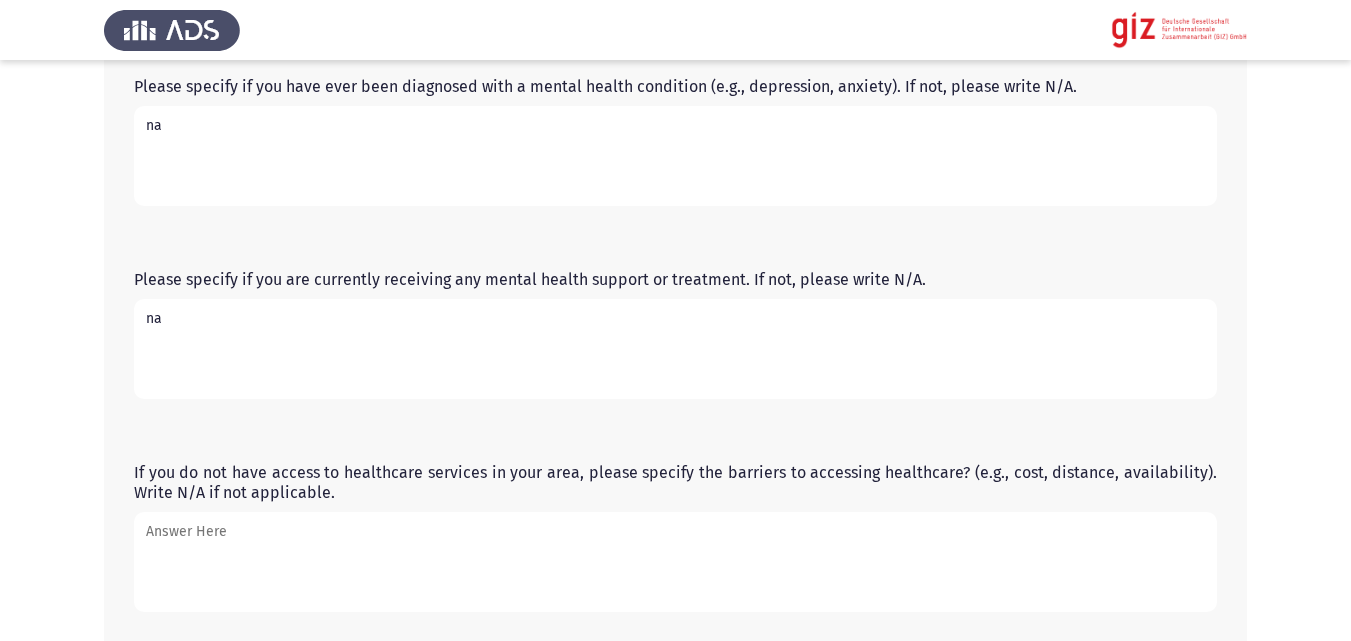 type on "na" 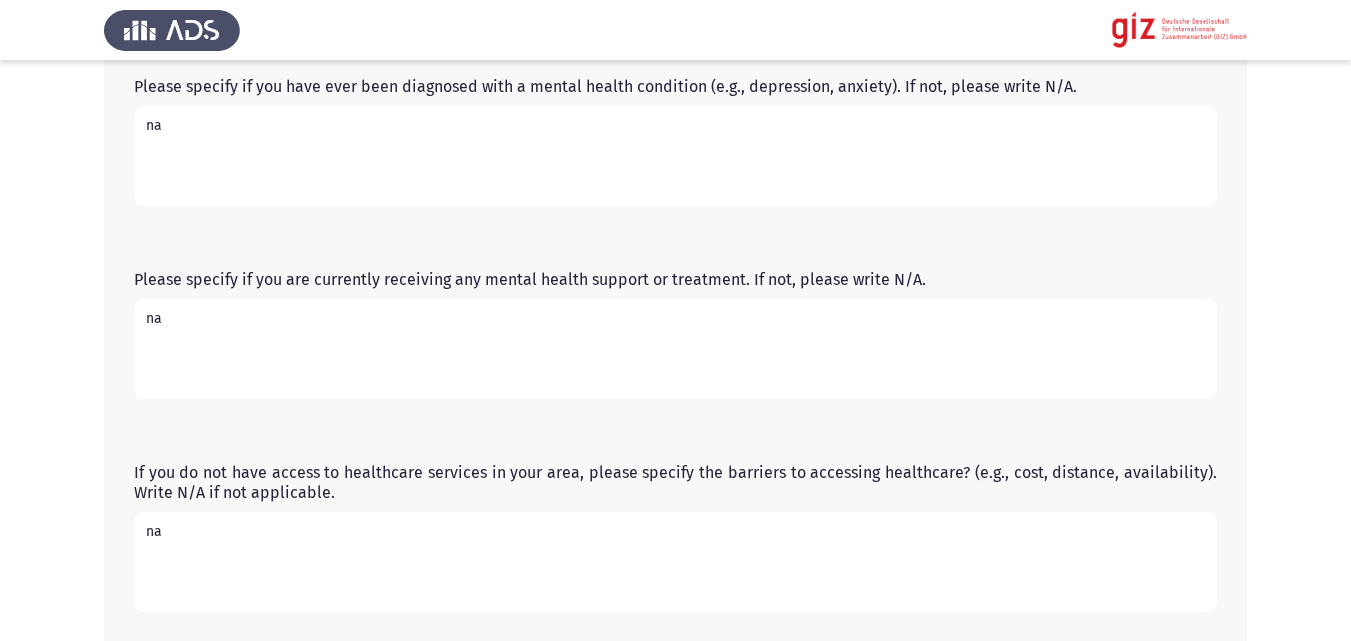 type on "na" 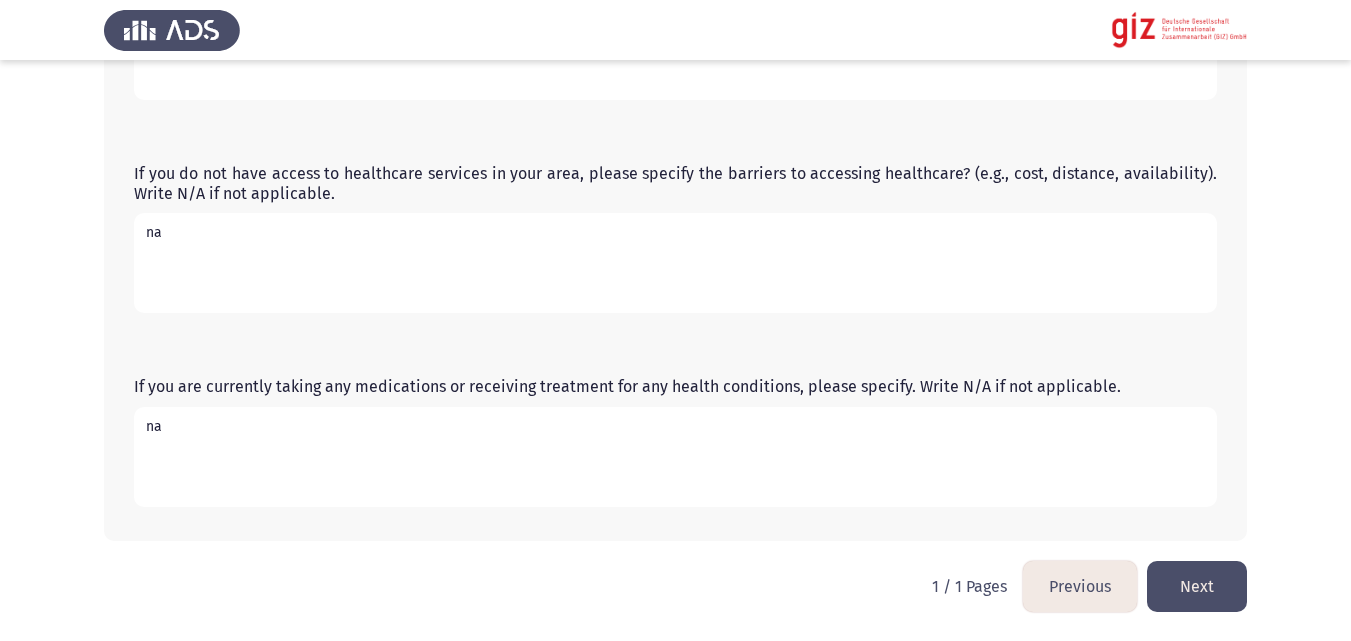 type on "na" 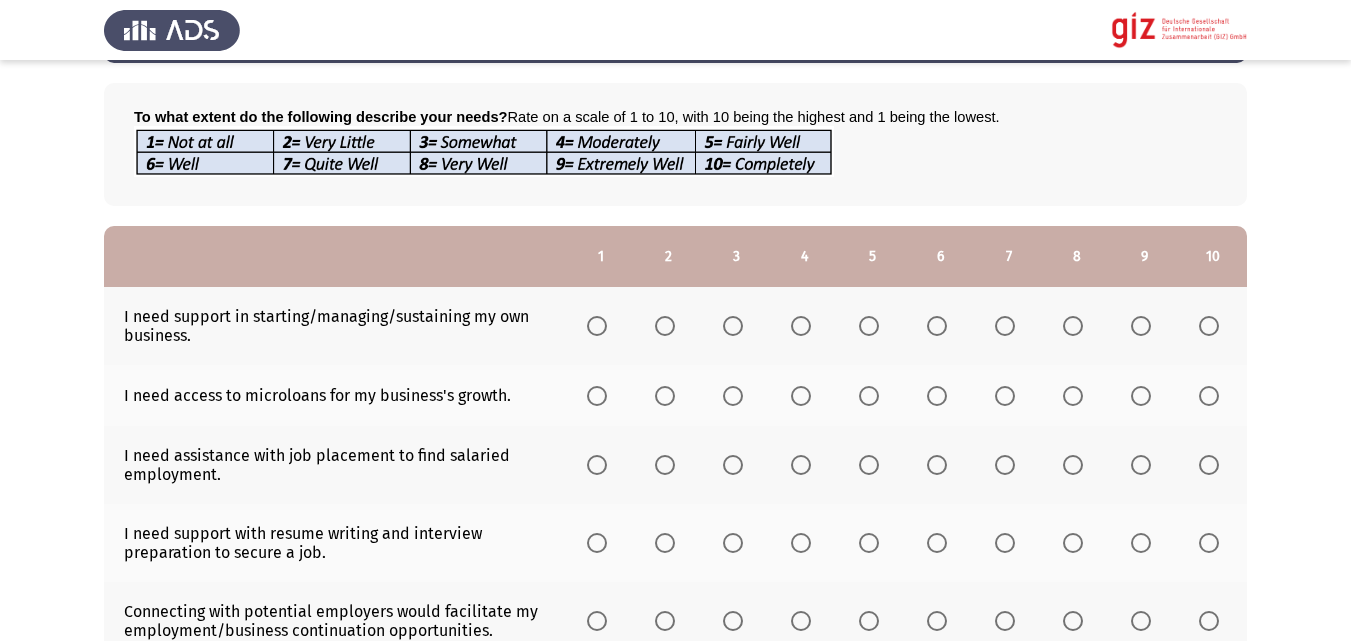 scroll, scrollTop: 99, scrollLeft: 0, axis: vertical 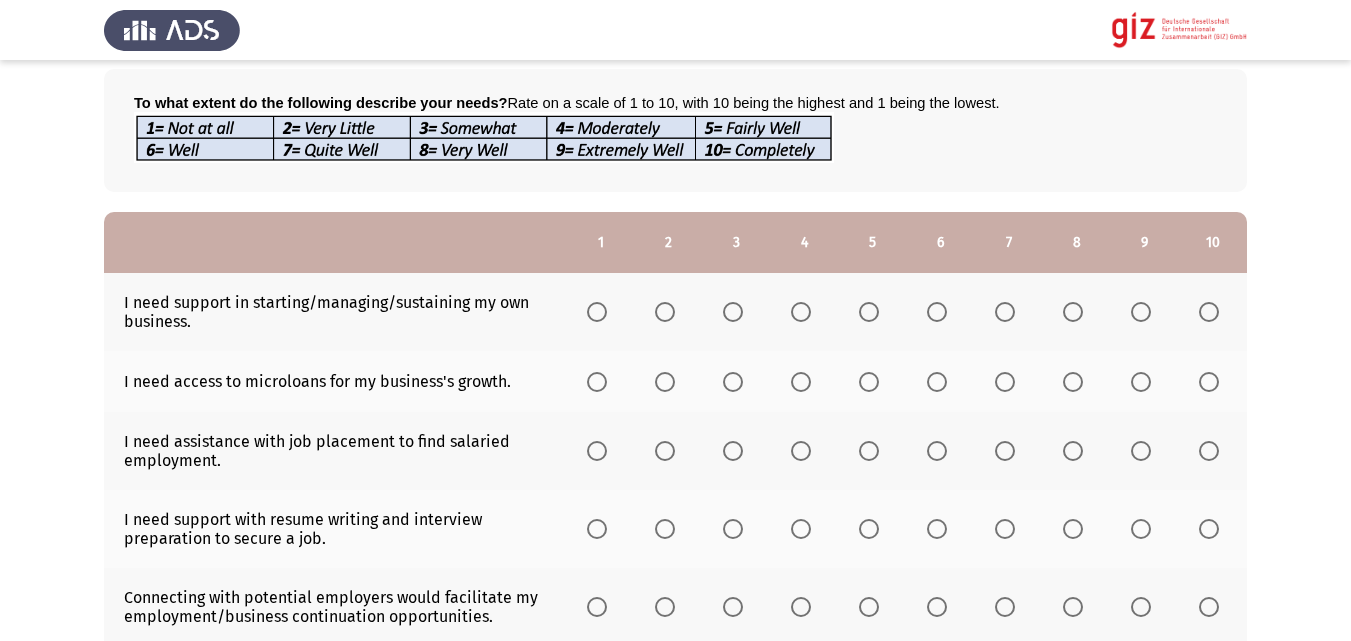 click at bounding box center (1209, 312) 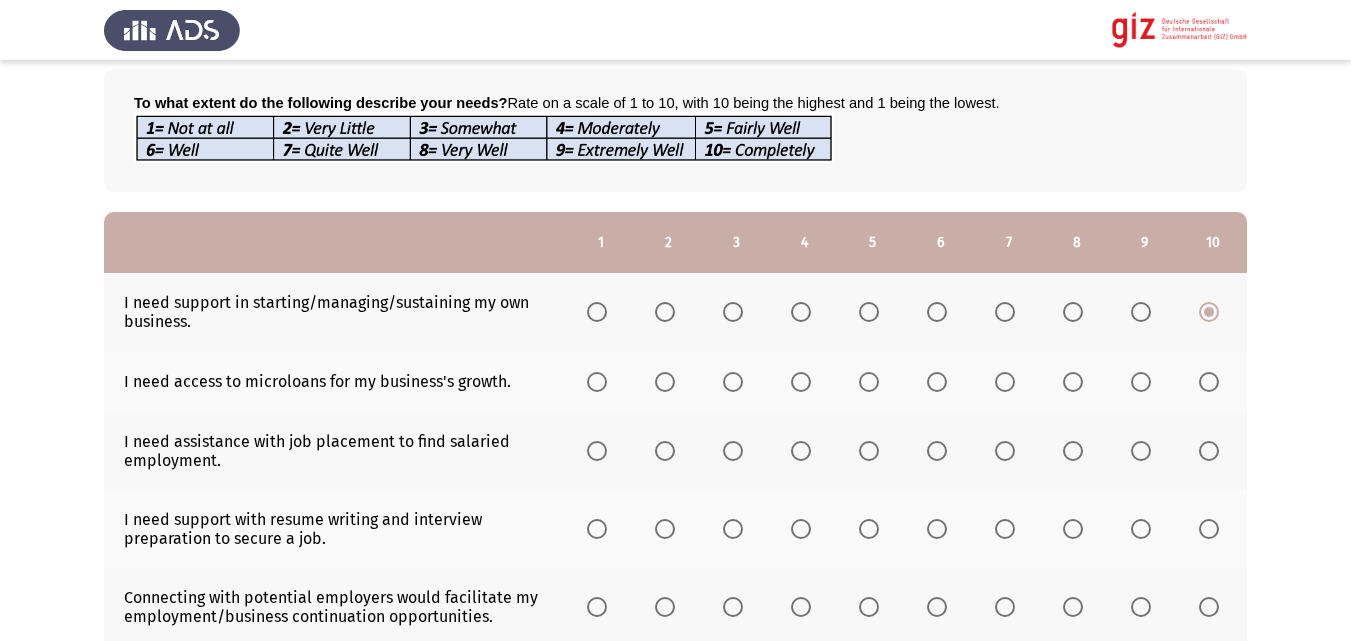 click at bounding box center (597, 382) 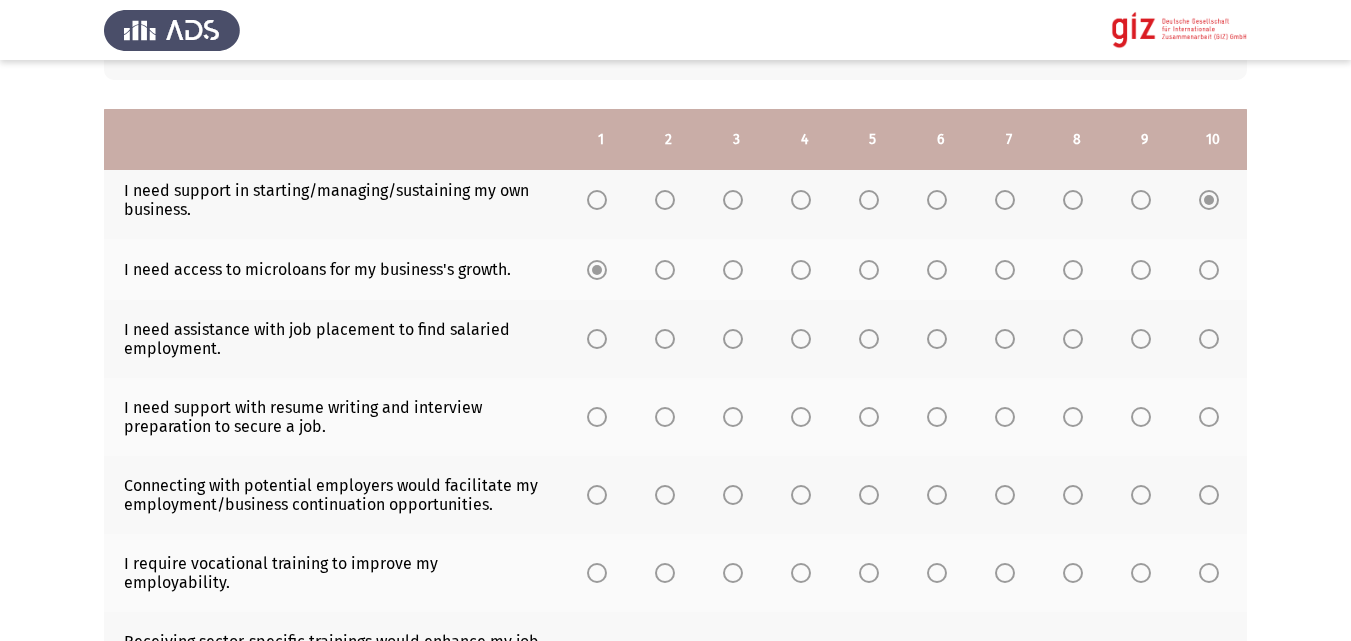 scroll, scrollTop: 269, scrollLeft: 0, axis: vertical 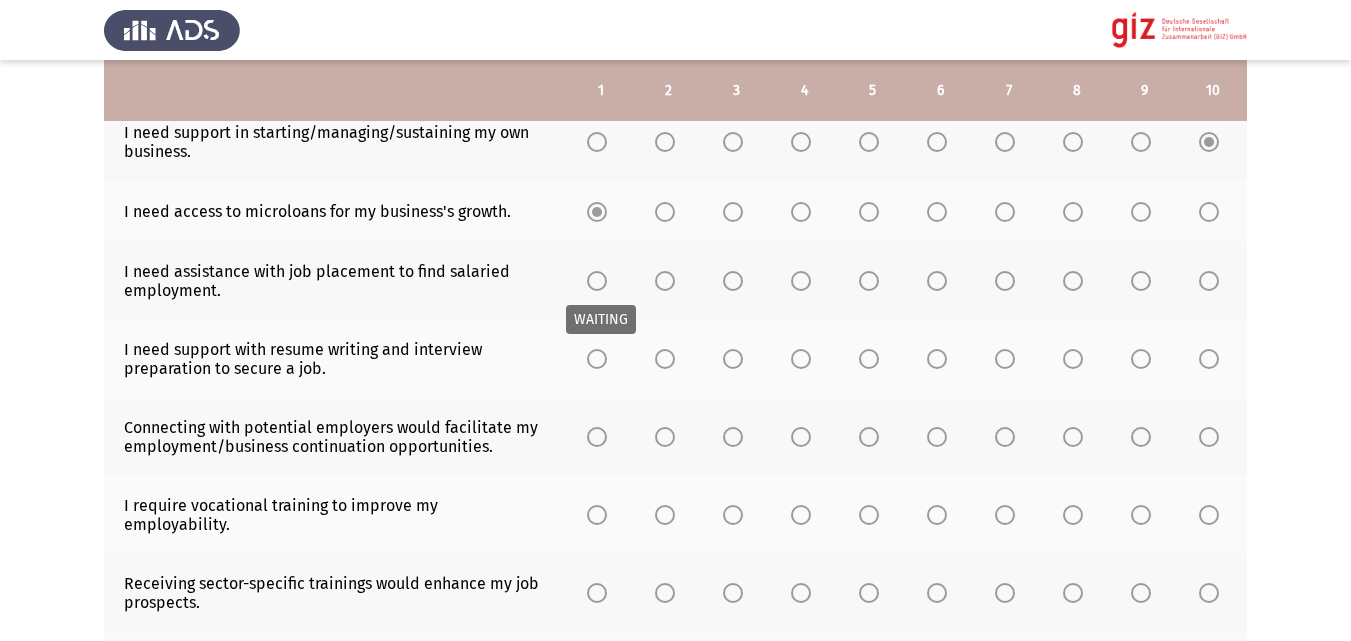 click on "WAITING" at bounding box center [601, 319] 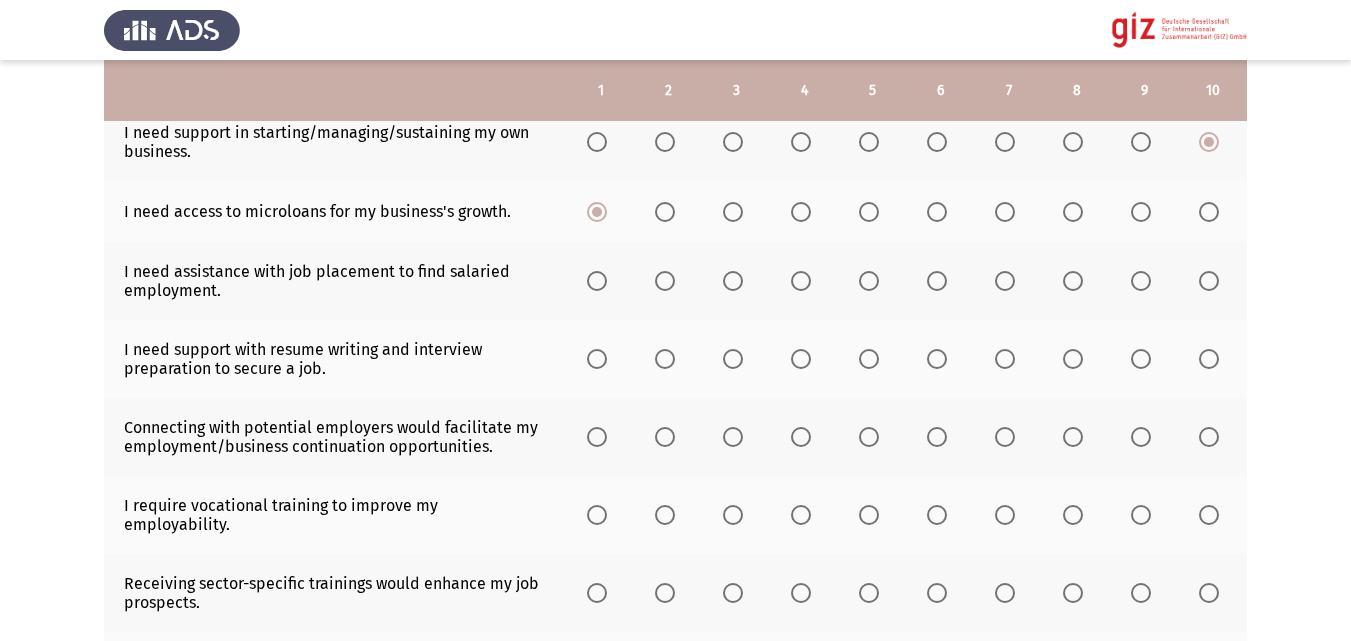 click at bounding box center [597, 281] 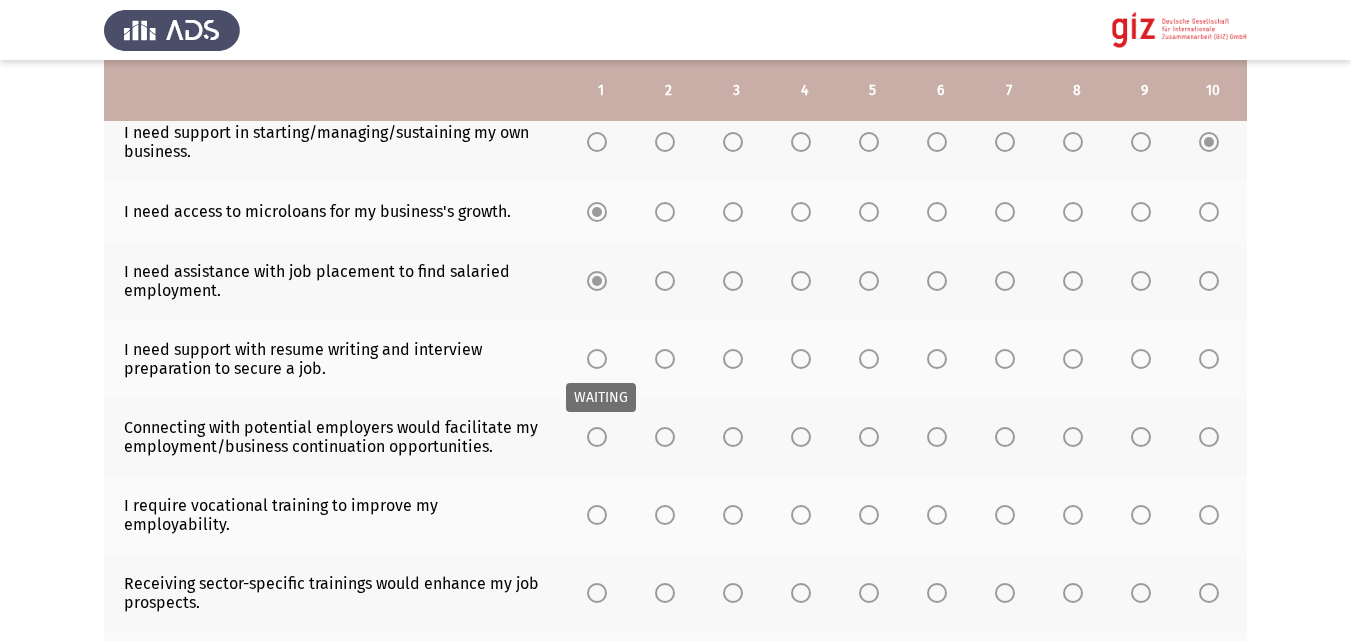 click on "WAITING" at bounding box center (601, 397) 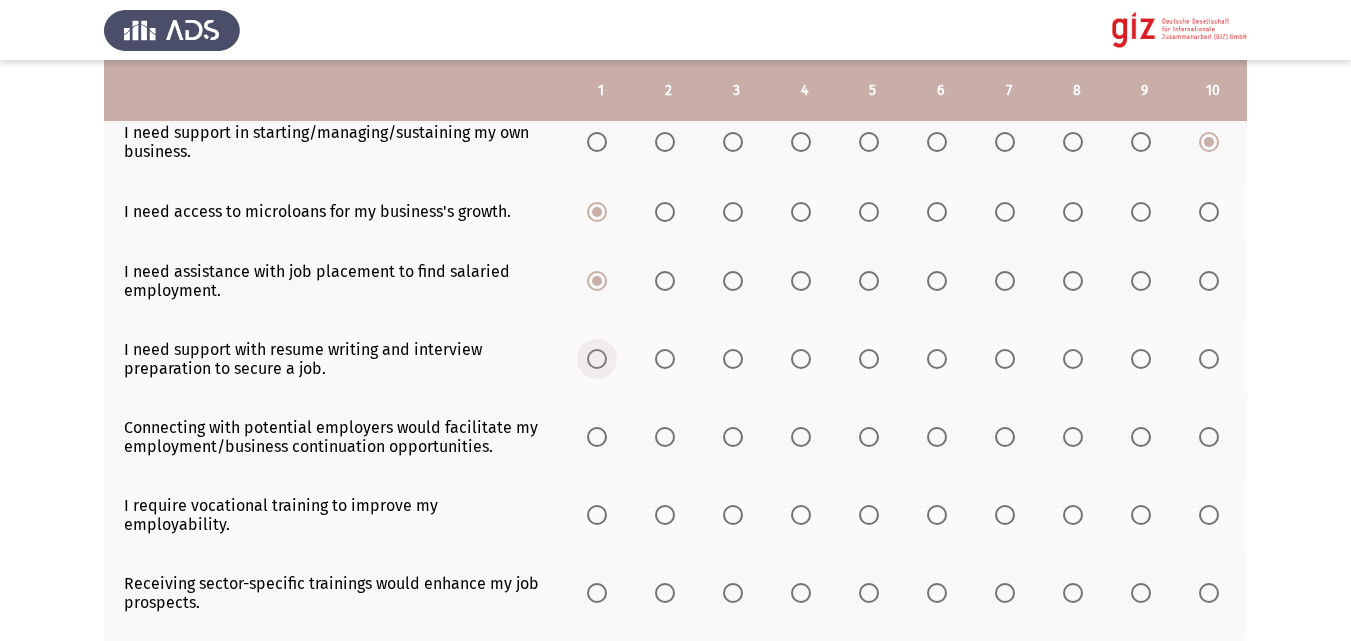 click at bounding box center (597, 359) 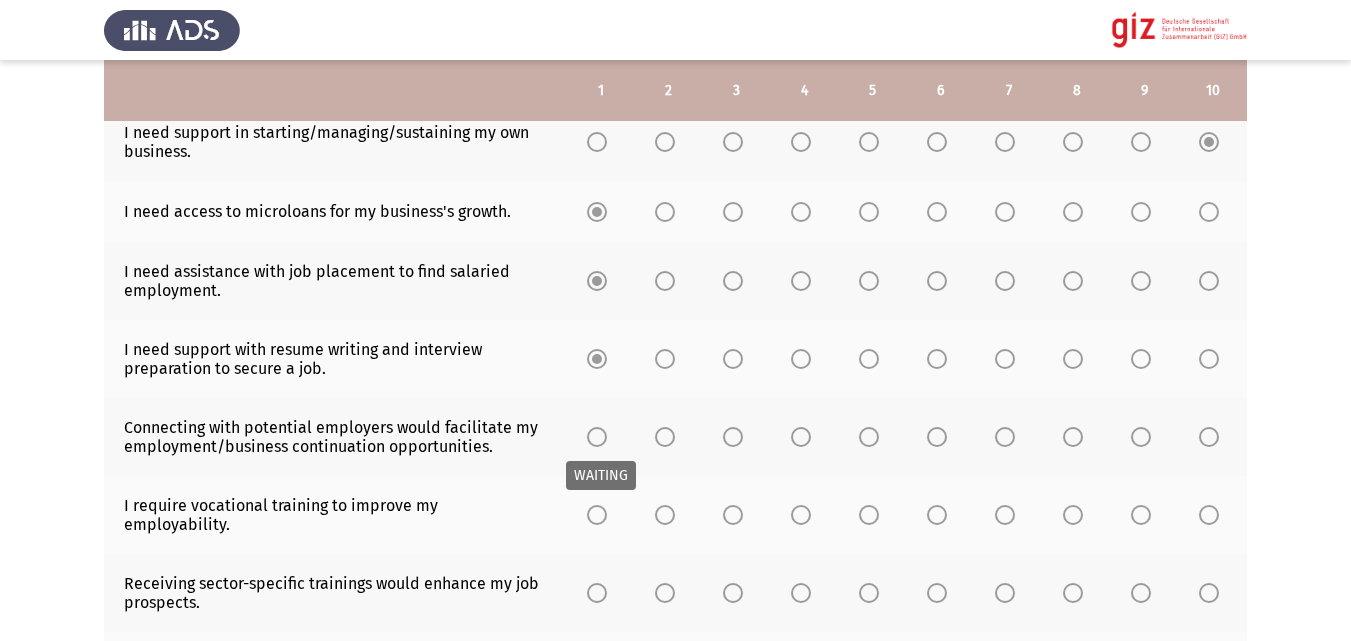 drag, startPoint x: 604, startPoint y: 443, endPoint x: 597, endPoint y: 429, distance: 15.652476 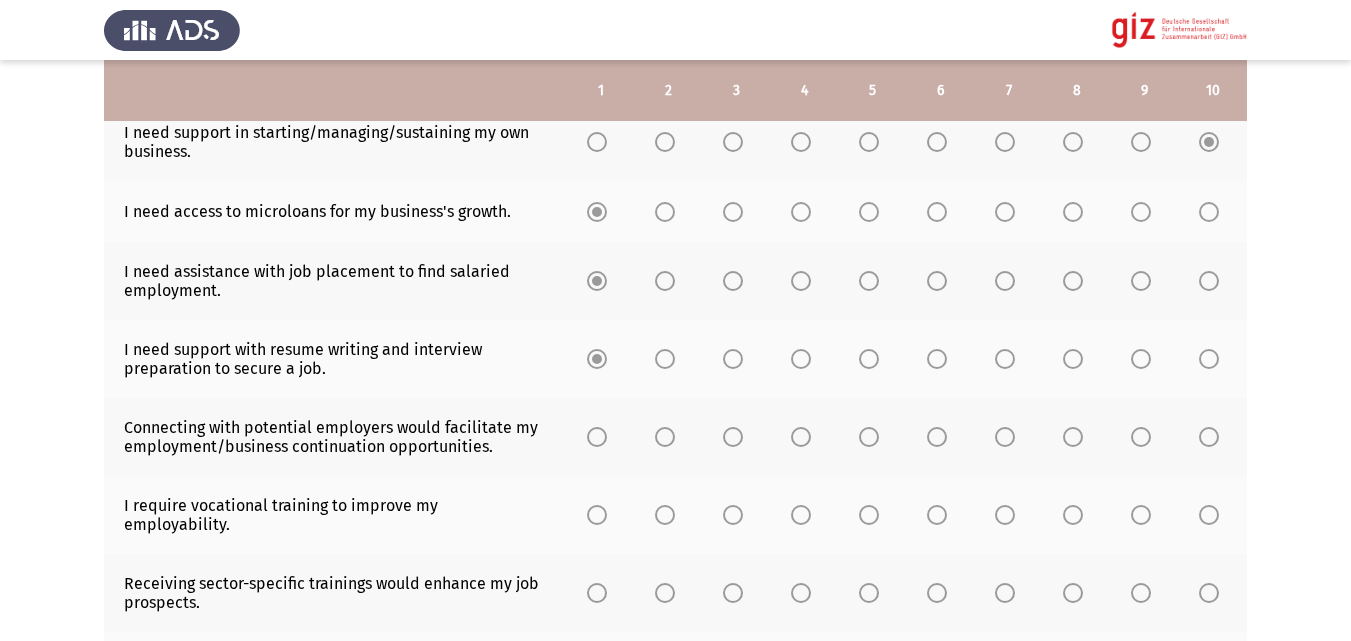 click at bounding box center (597, 437) 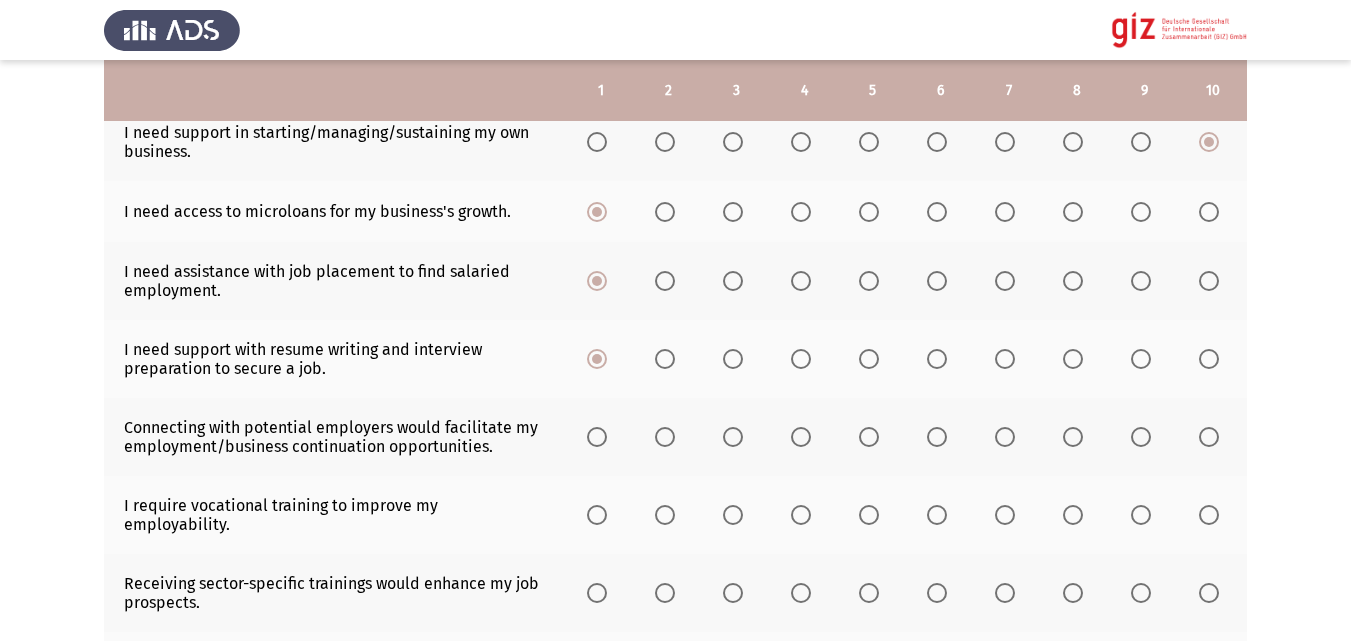 click at bounding box center [597, 437] 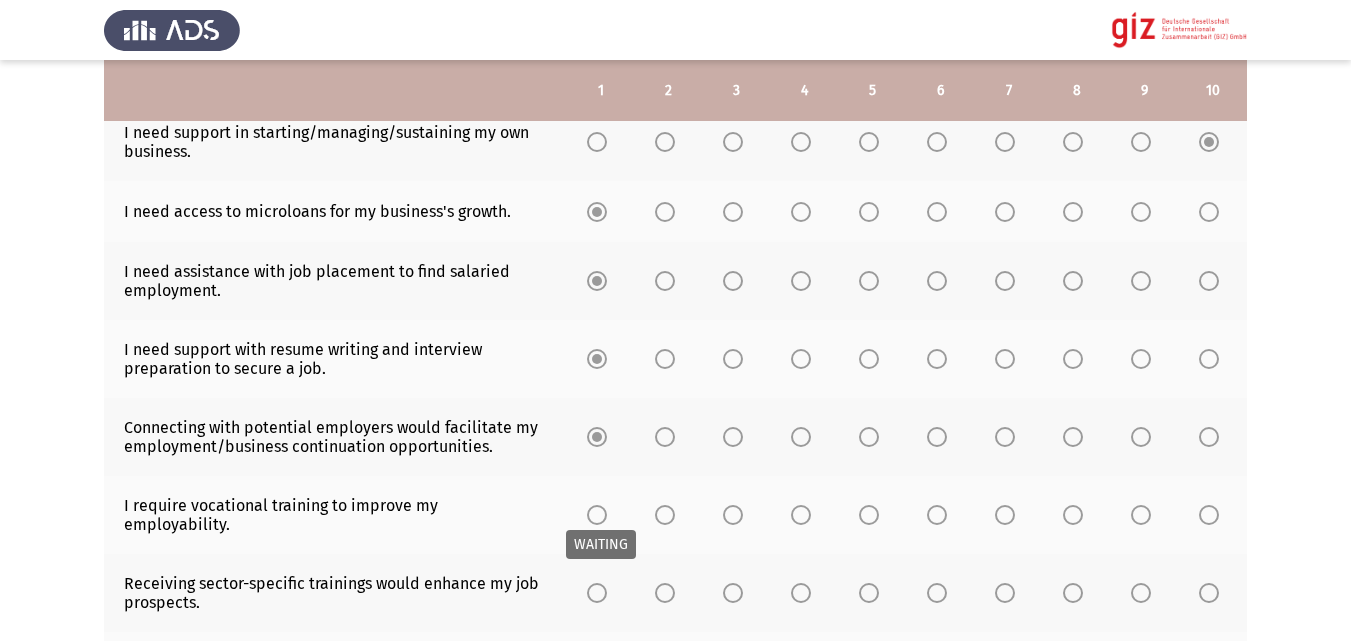 click at bounding box center (597, 515) 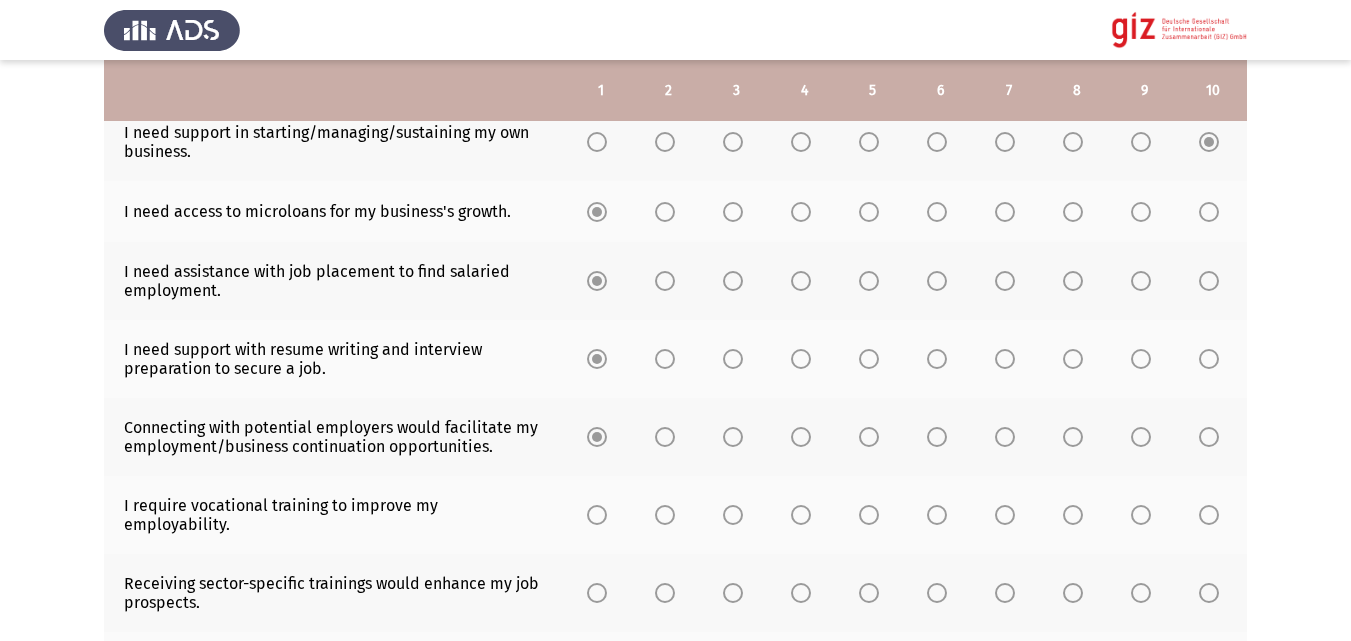 click at bounding box center (597, 515) 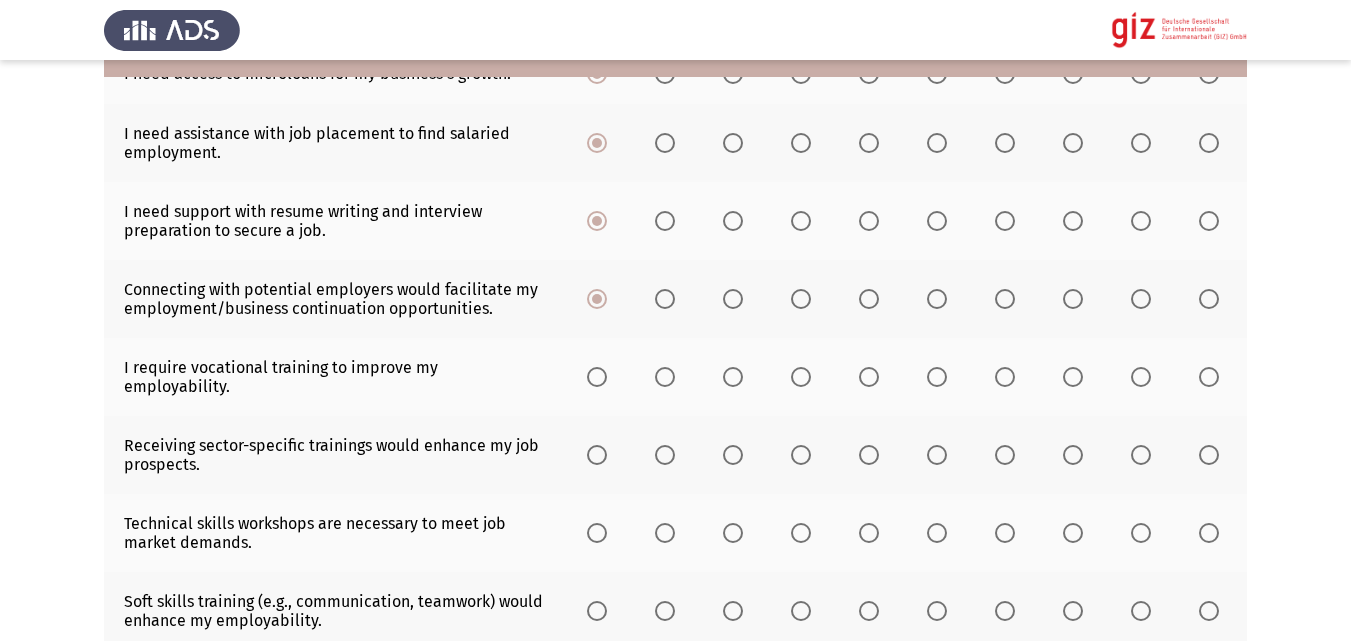 scroll, scrollTop: 454, scrollLeft: 0, axis: vertical 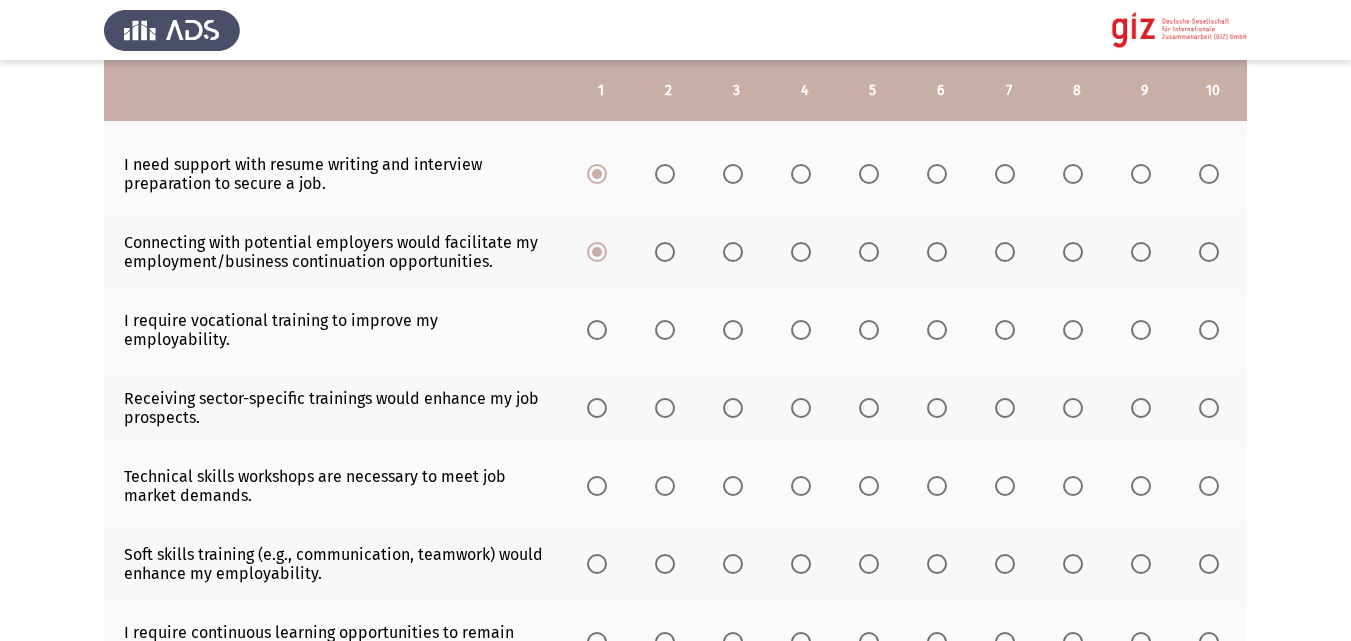 click 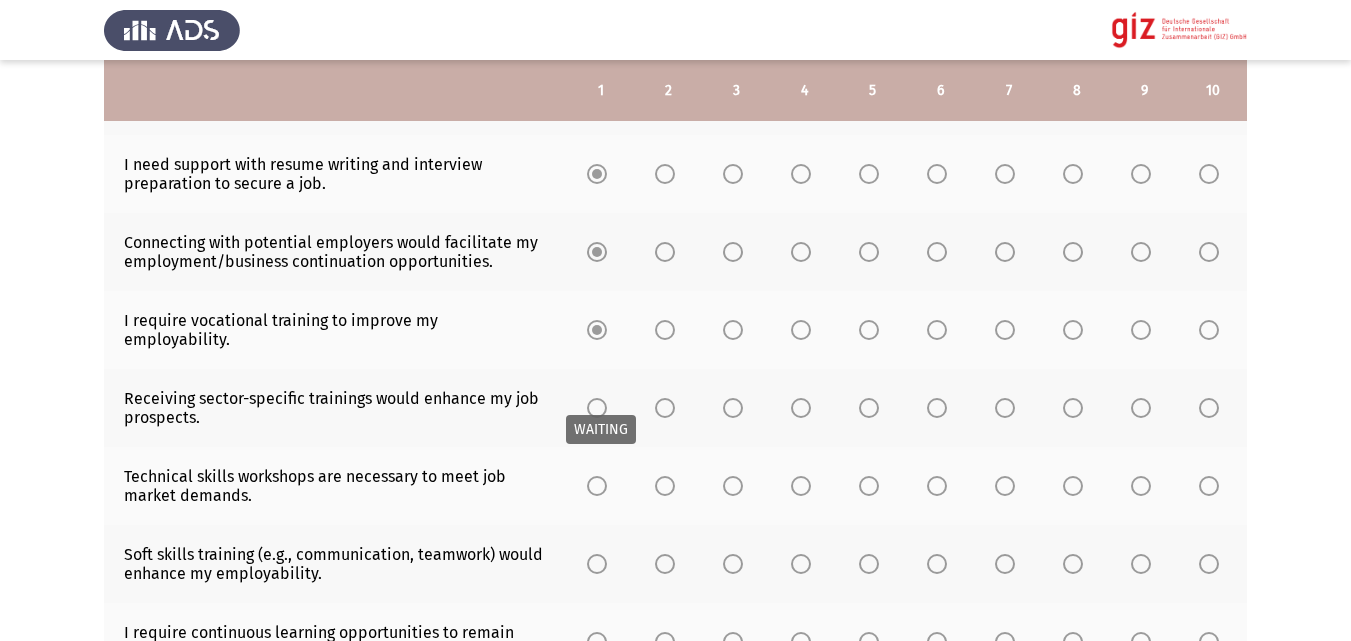 click at bounding box center [597, 408] 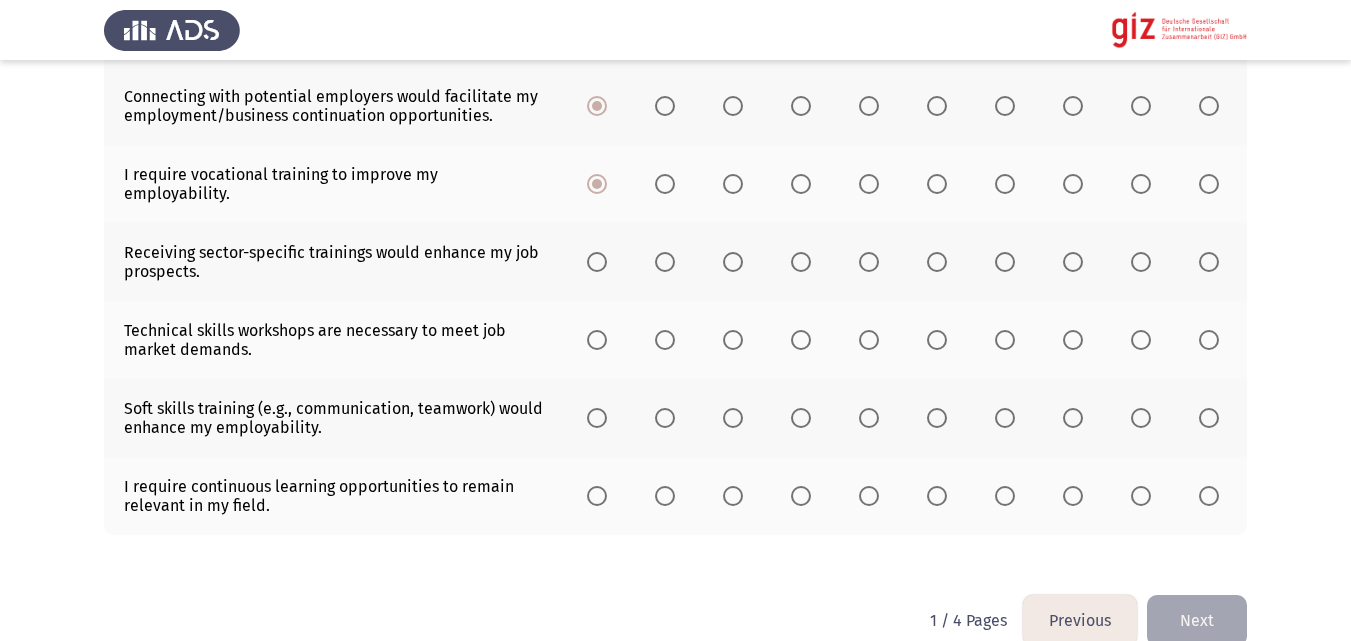 scroll, scrollTop: 616, scrollLeft: 0, axis: vertical 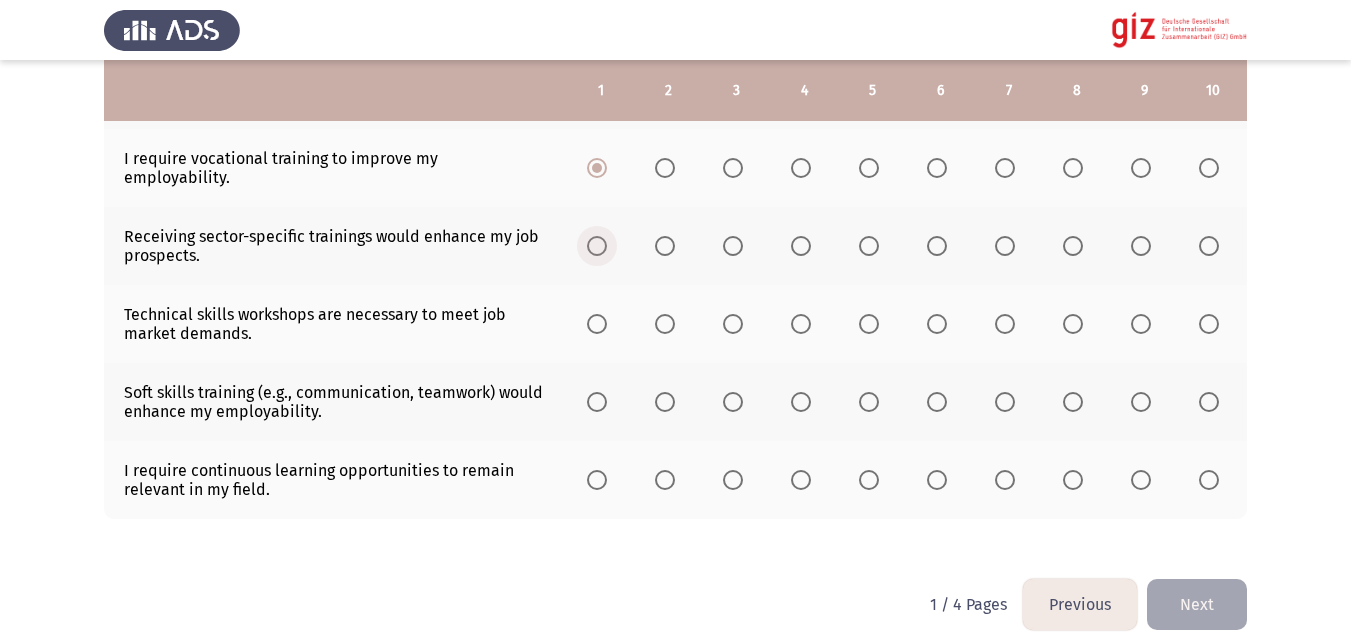 click at bounding box center [597, 246] 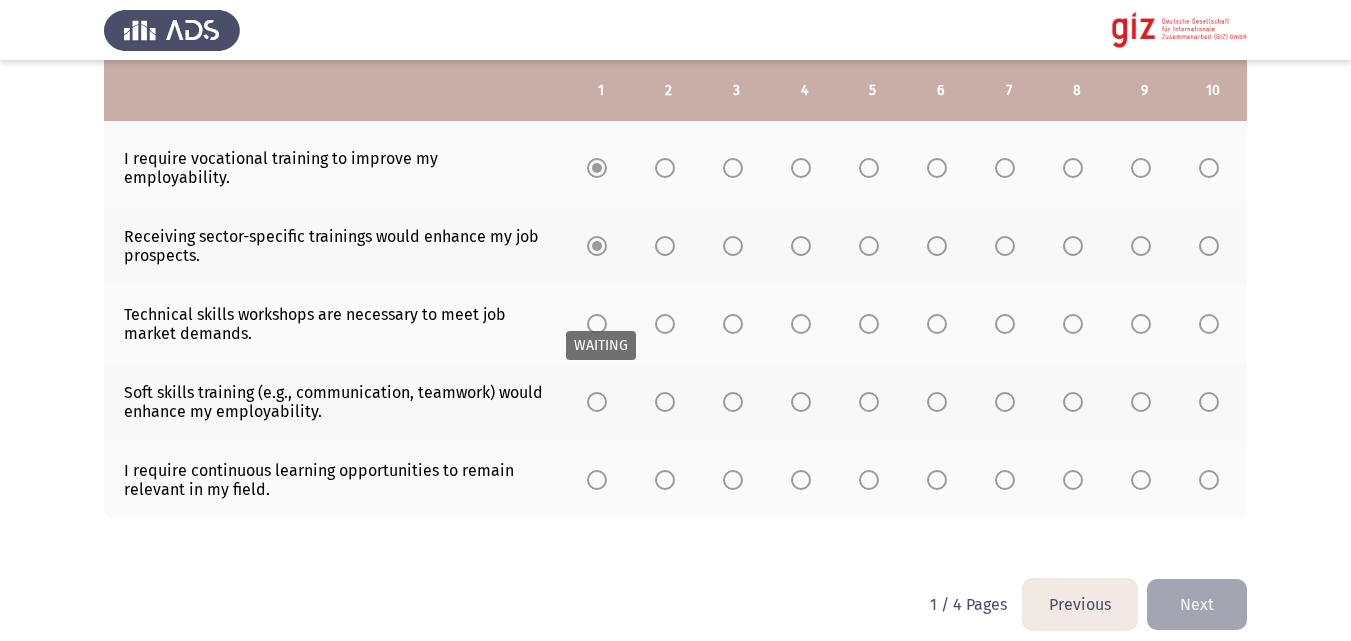 click at bounding box center [597, 324] 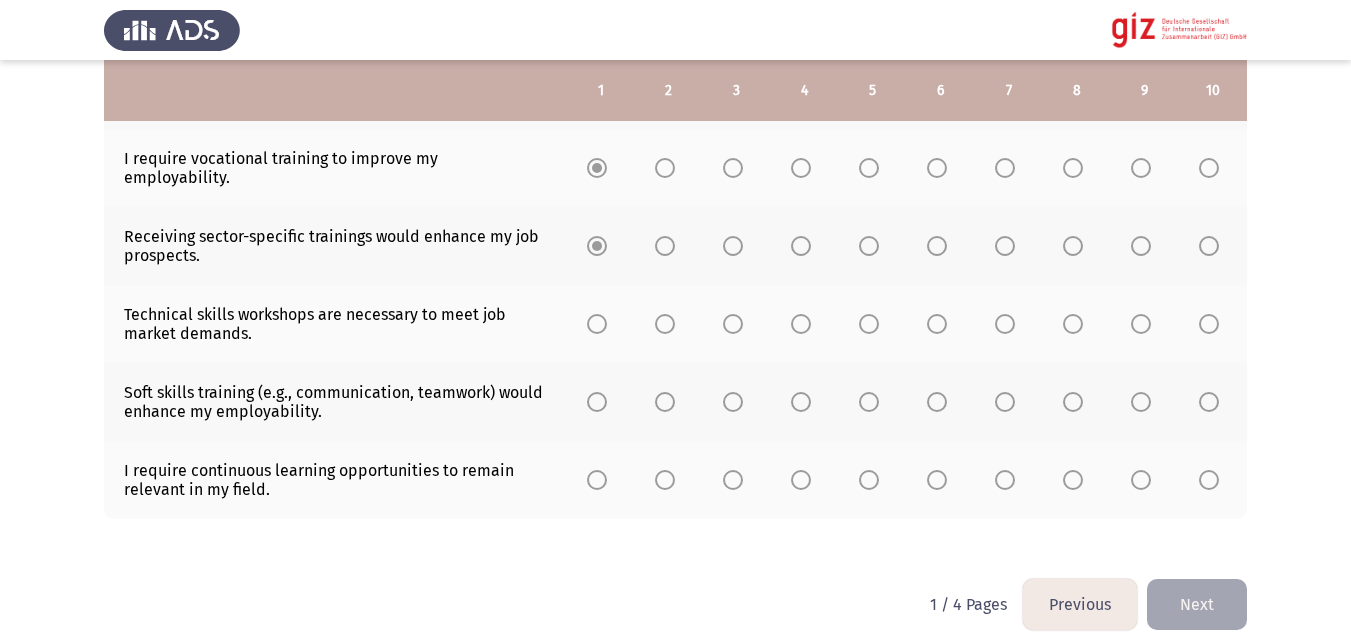 click at bounding box center [597, 324] 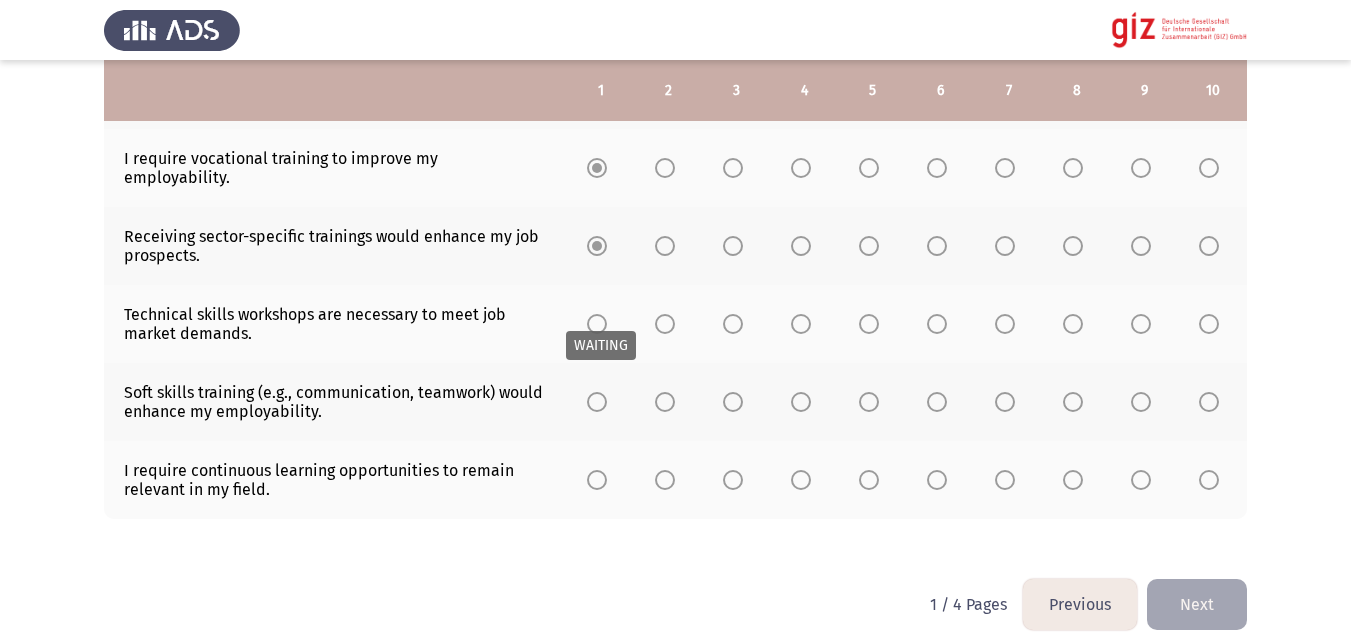 click at bounding box center (597, 324) 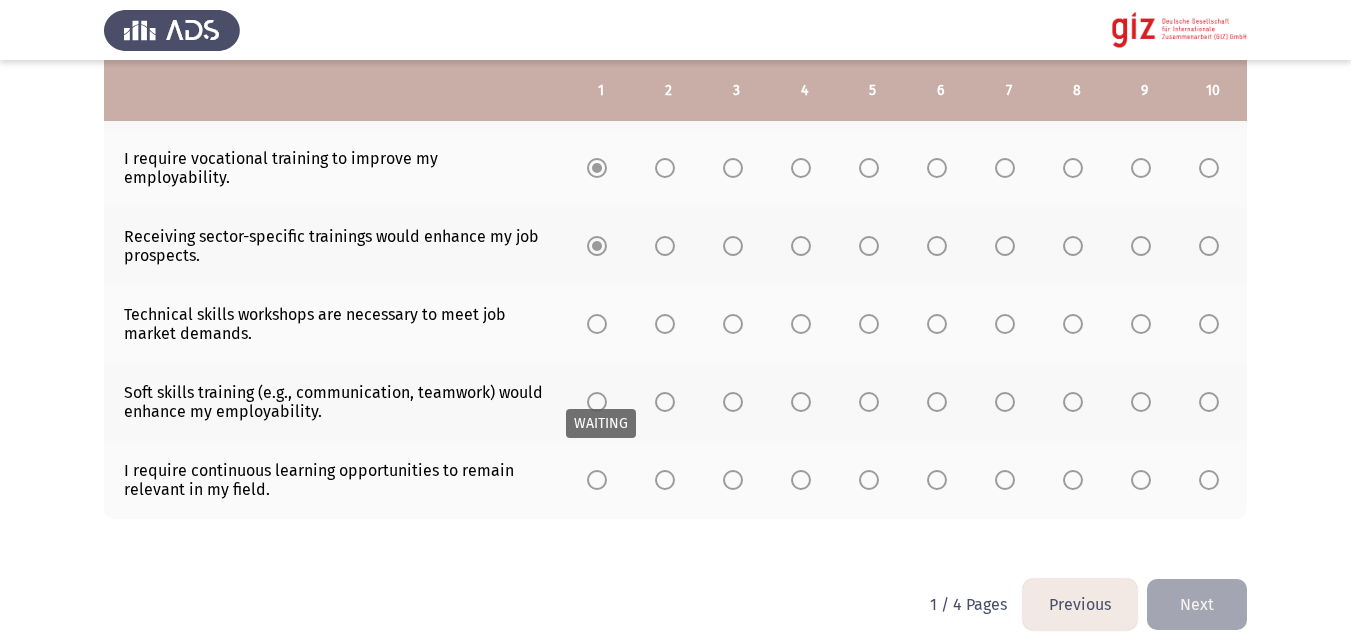 click at bounding box center [597, 402] 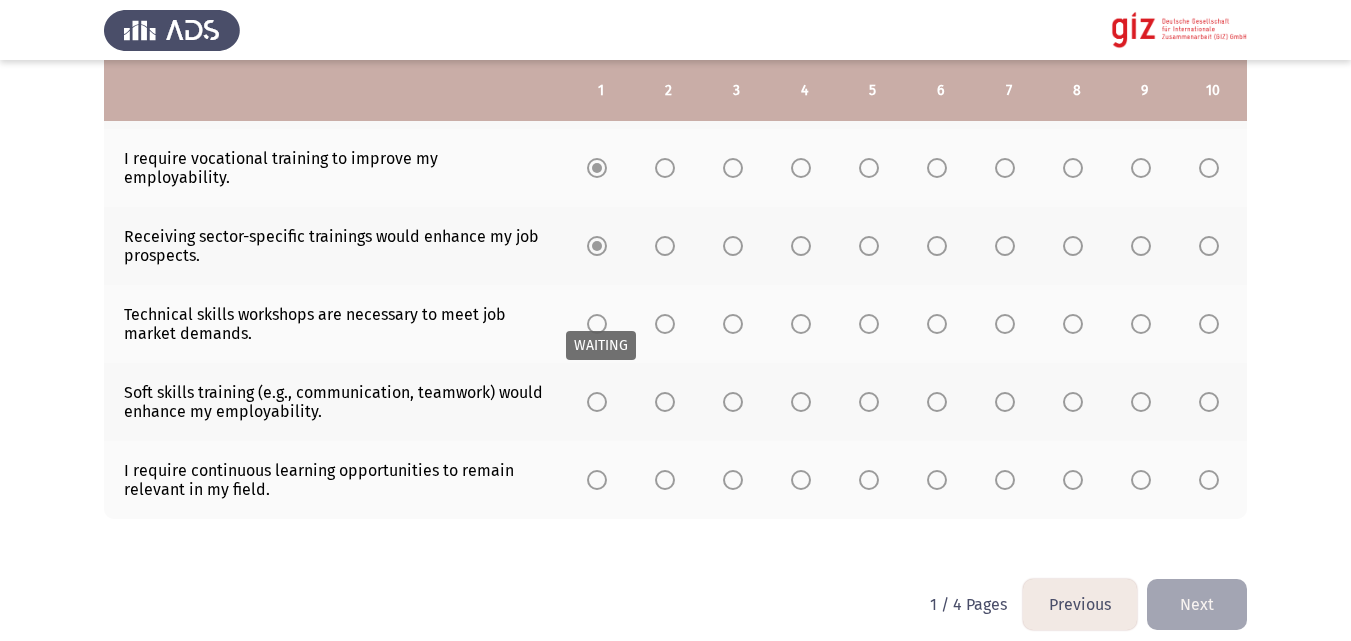 click at bounding box center [597, 324] 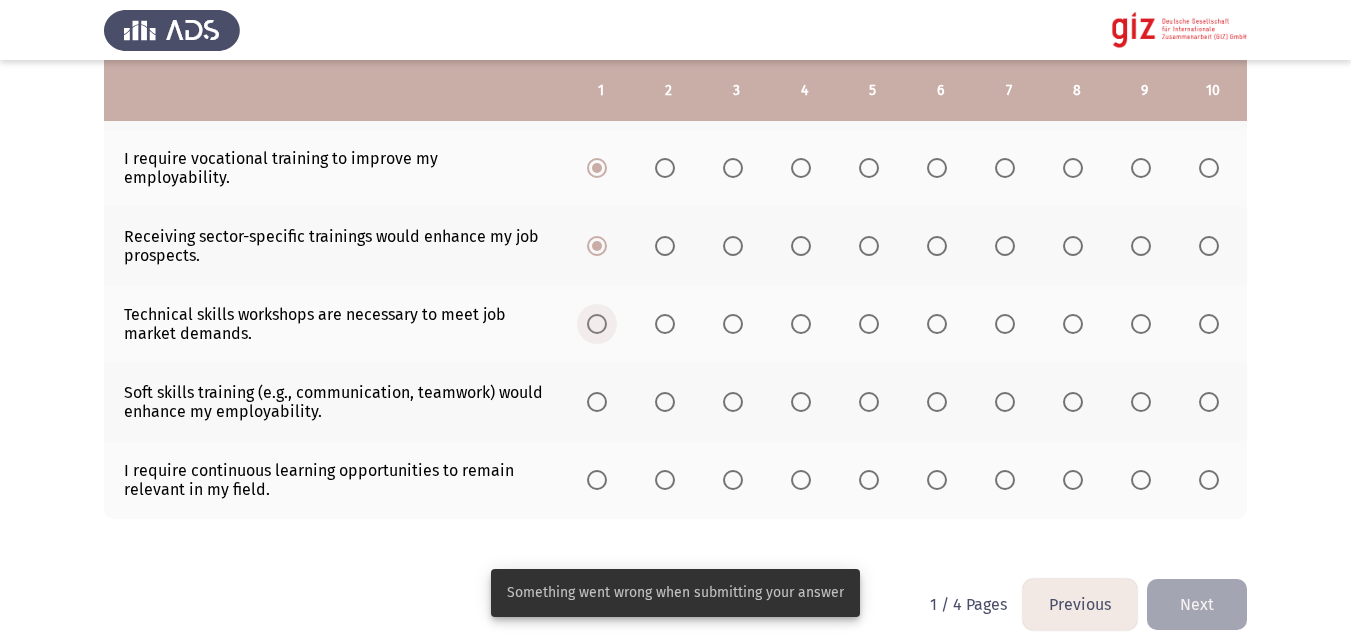 click at bounding box center [597, 324] 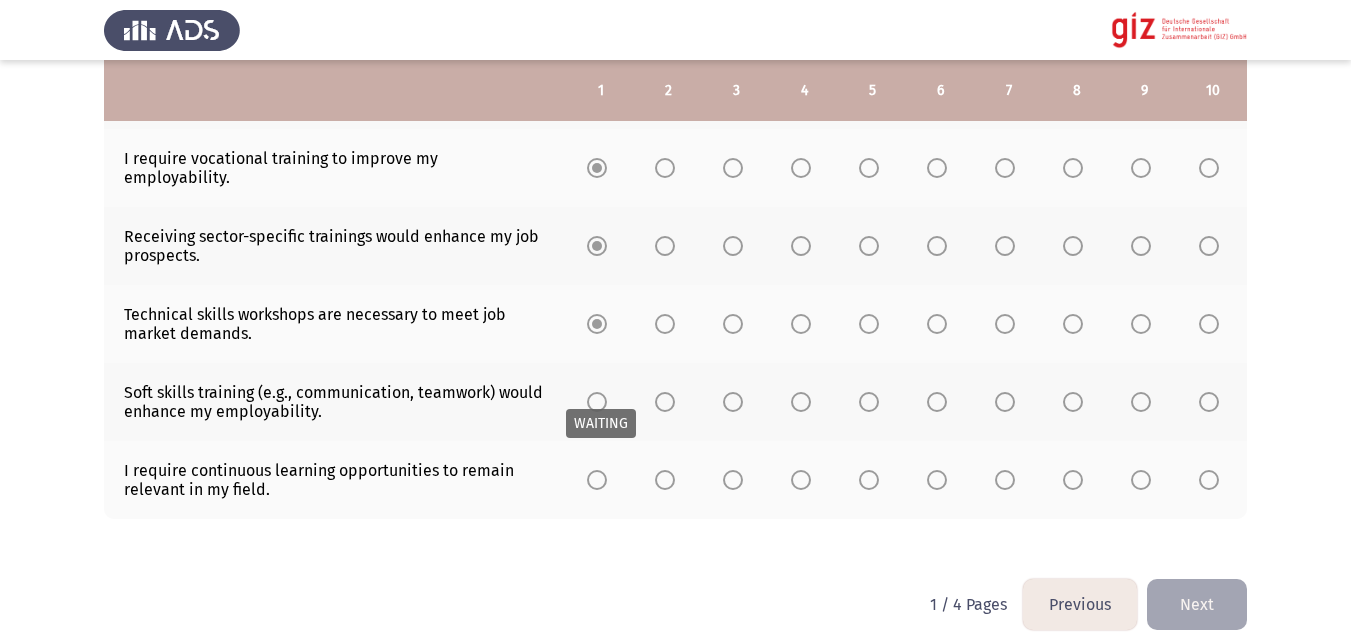 click on "WAITING" at bounding box center (601, 423) 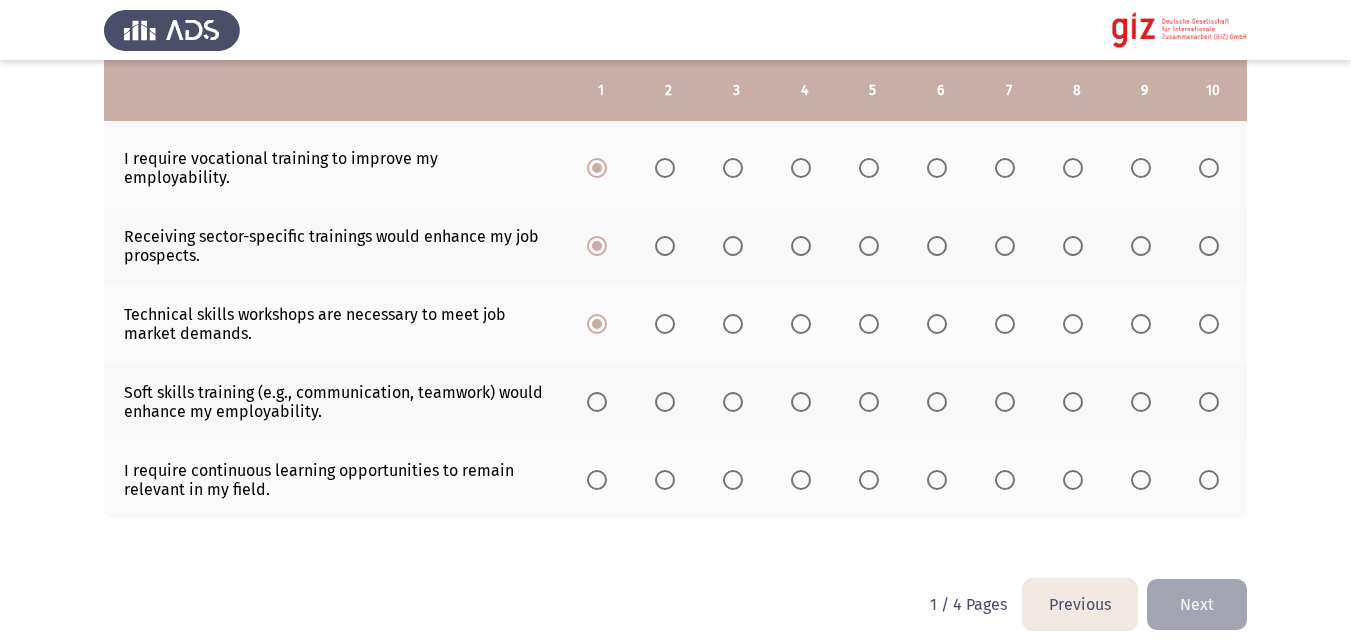 click at bounding box center (597, 402) 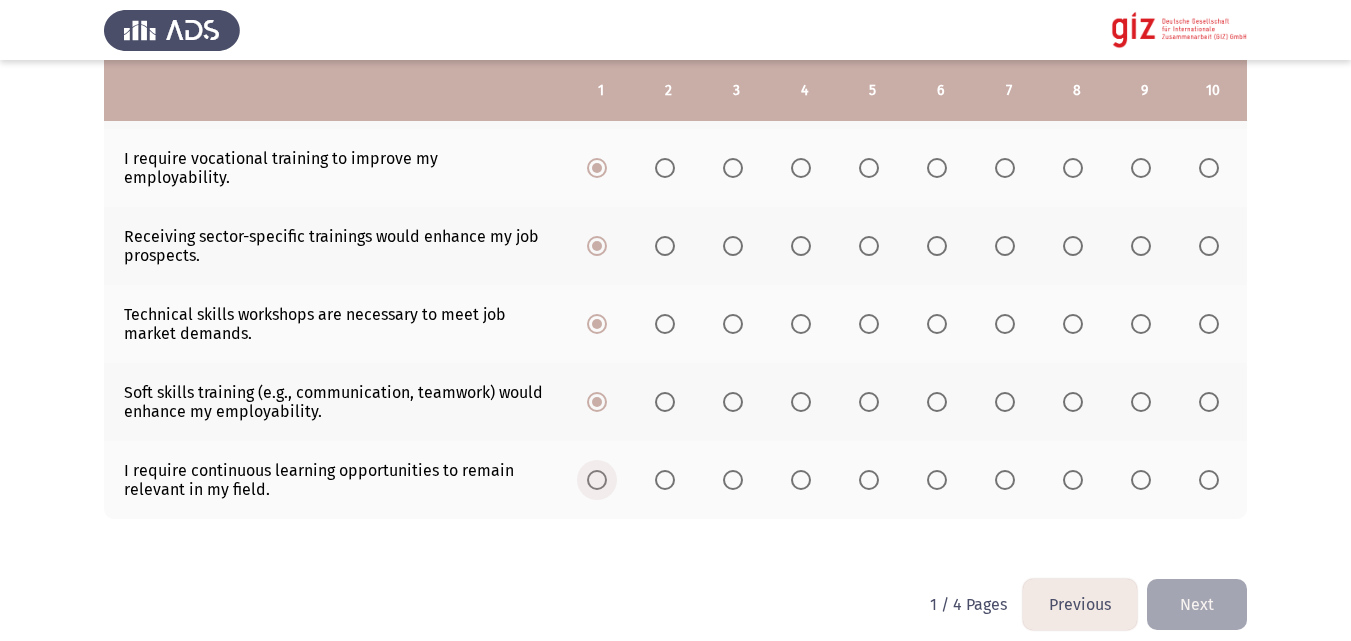 click at bounding box center [597, 480] 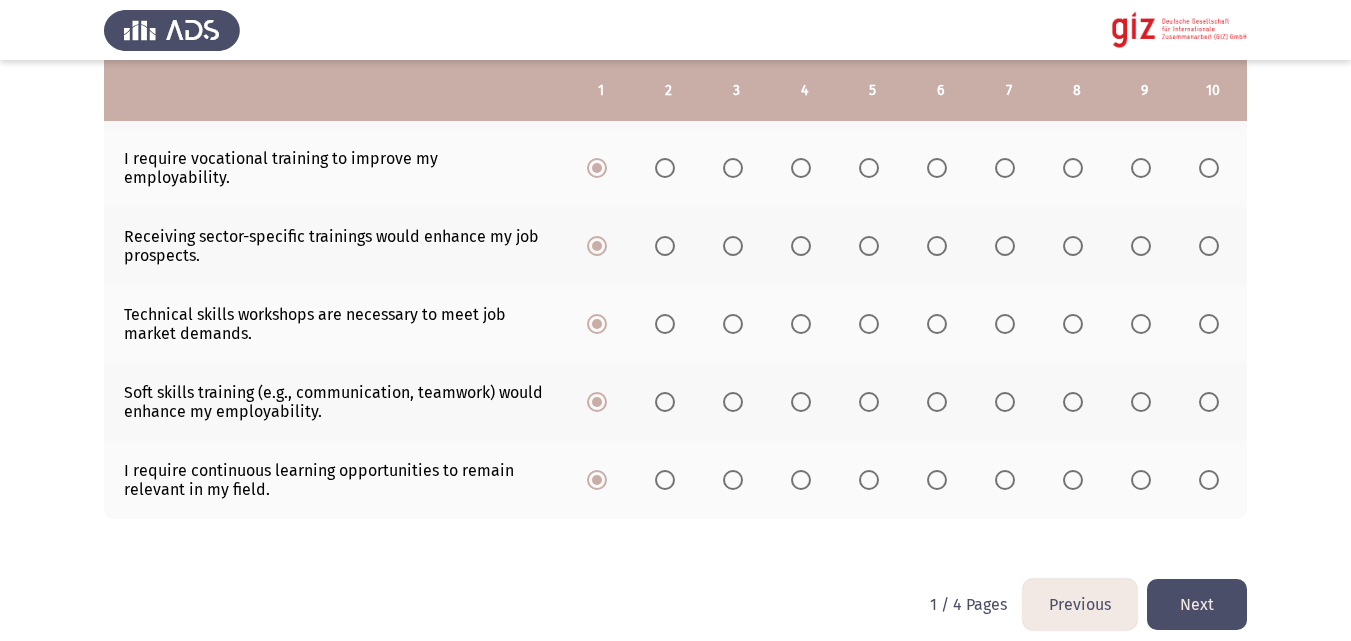 click on "Next" 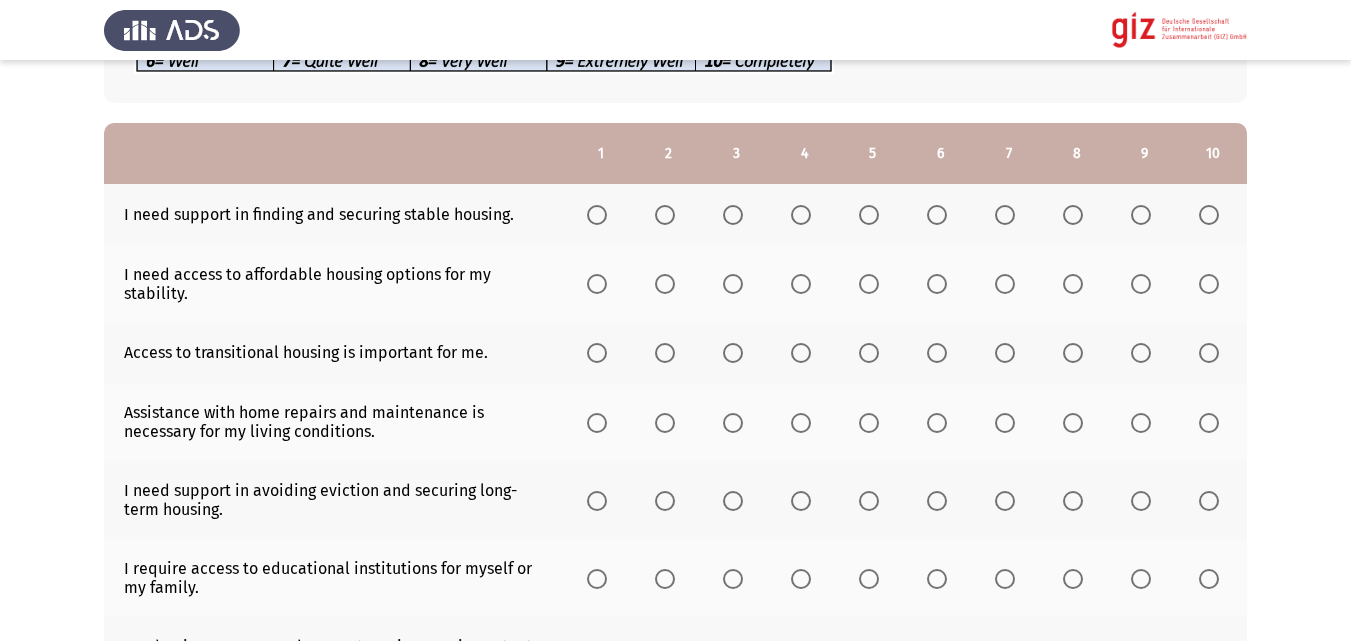 scroll, scrollTop: 192, scrollLeft: 0, axis: vertical 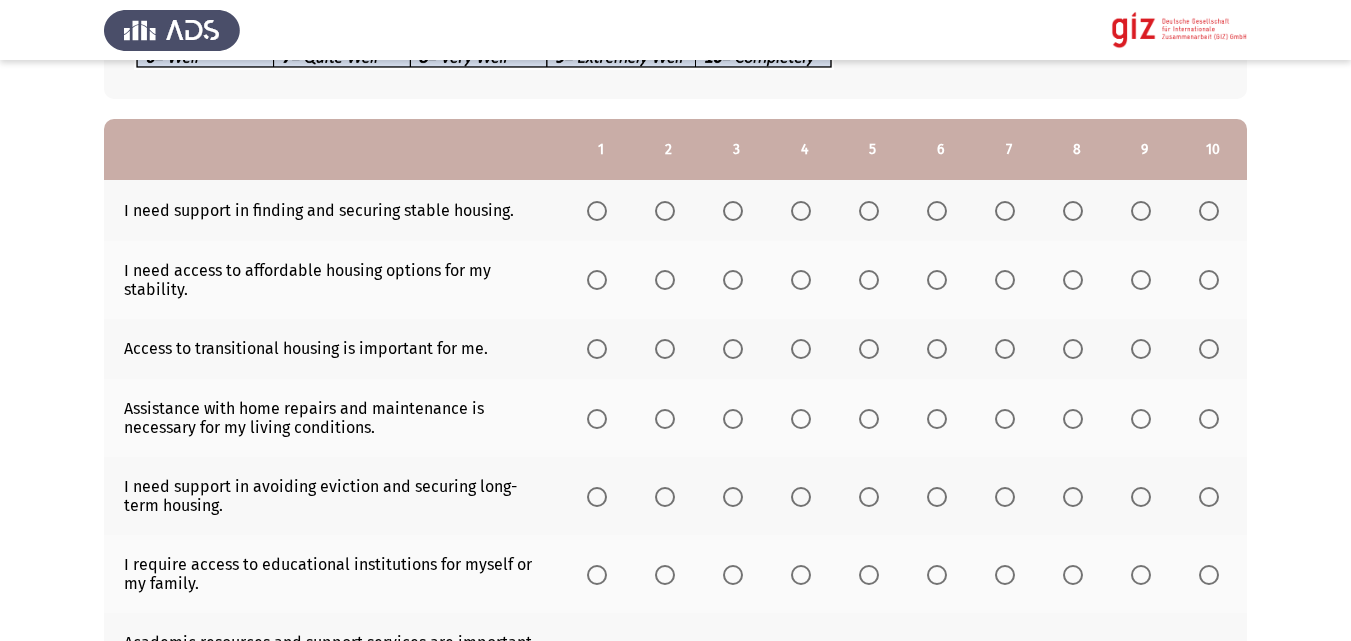 click at bounding box center (597, 211) 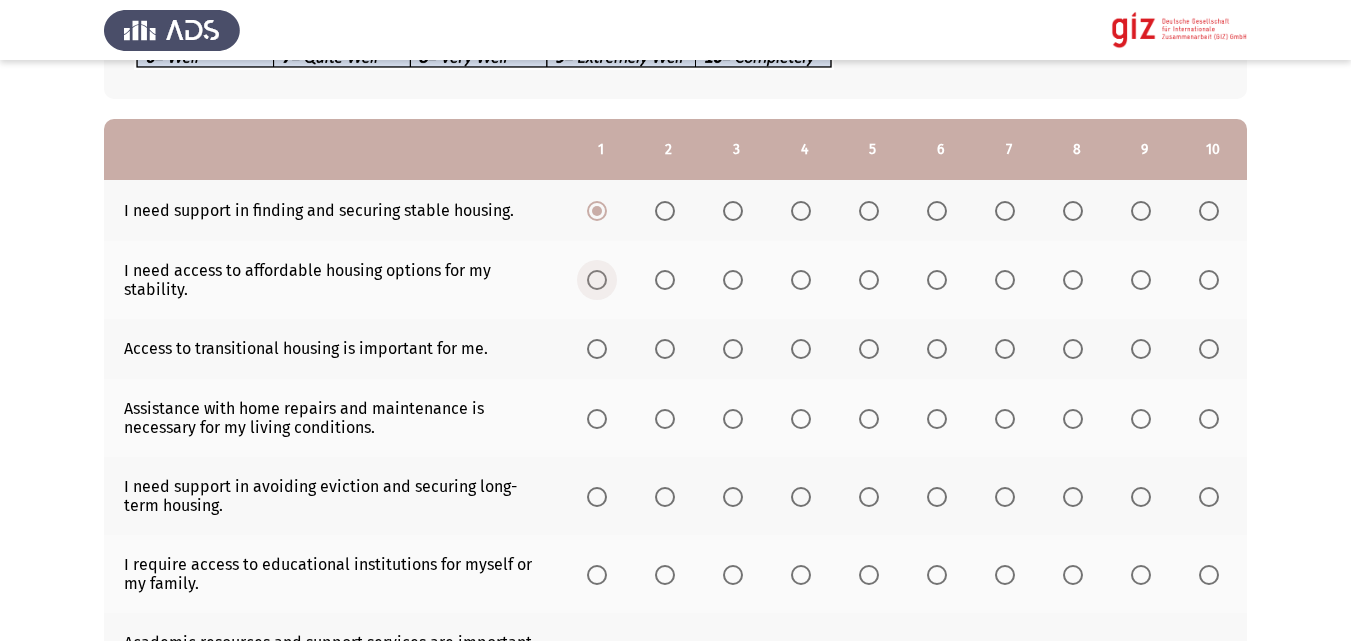 click at bounding box center [597, 280] 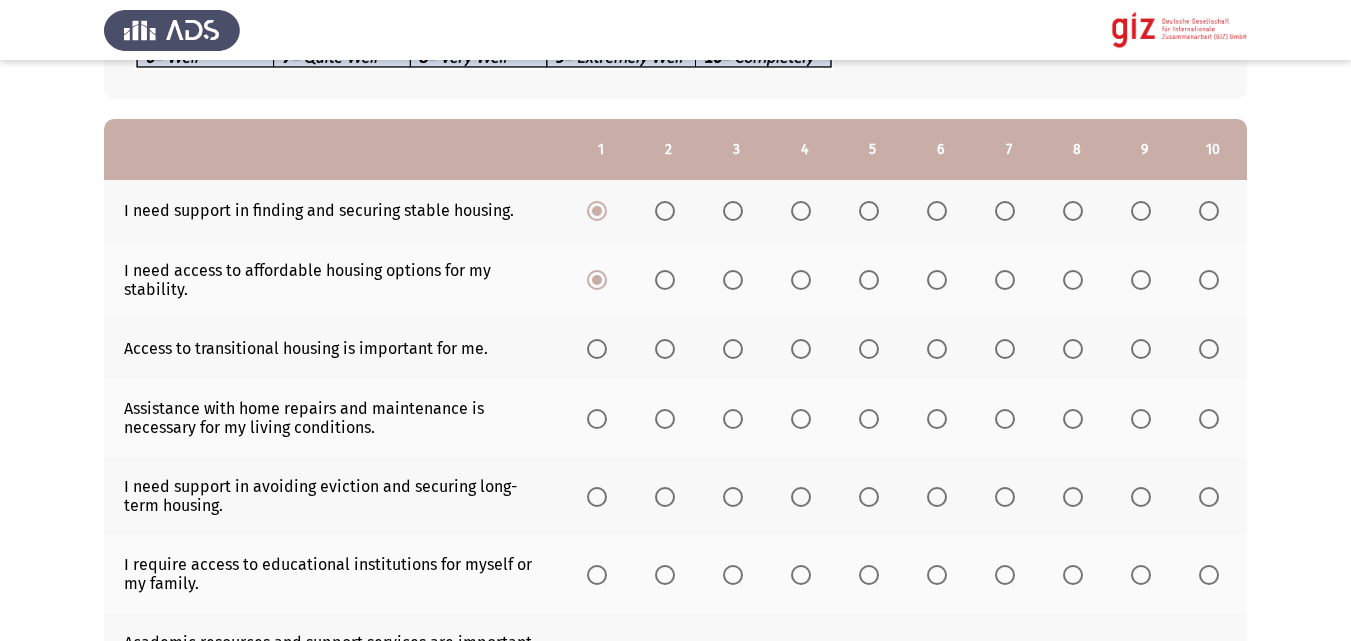 click at bounding box center [597, 349] 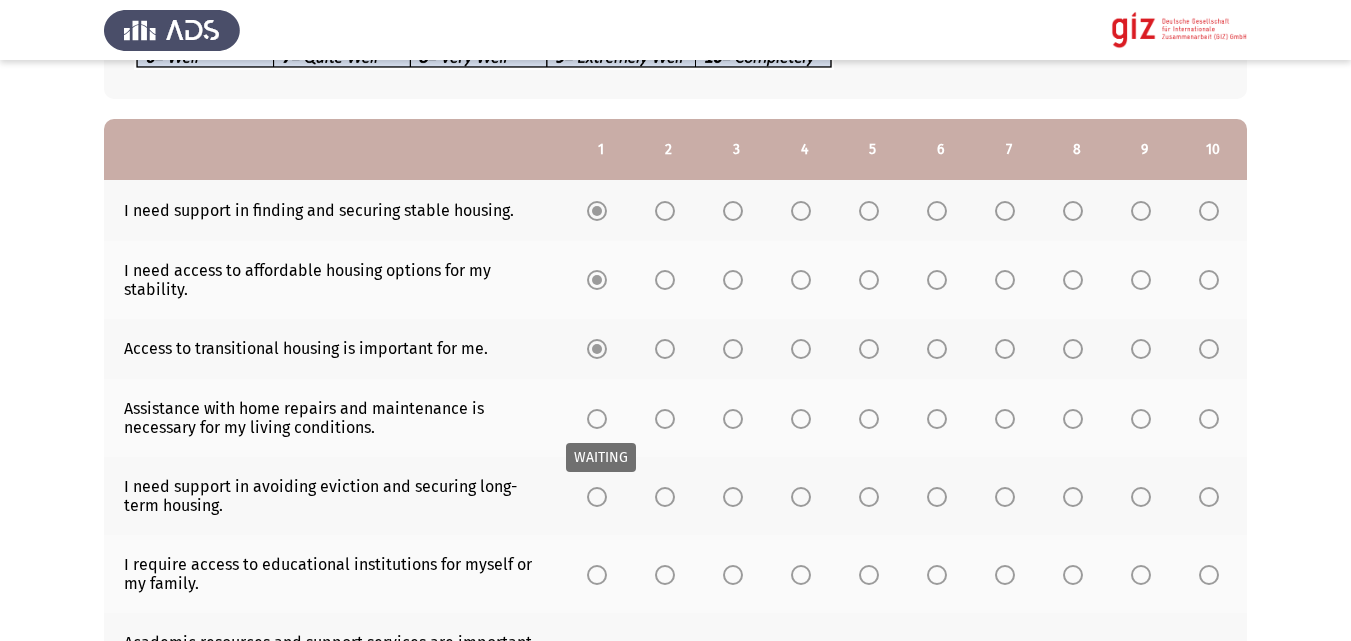 click at bounding box center (597, 419) 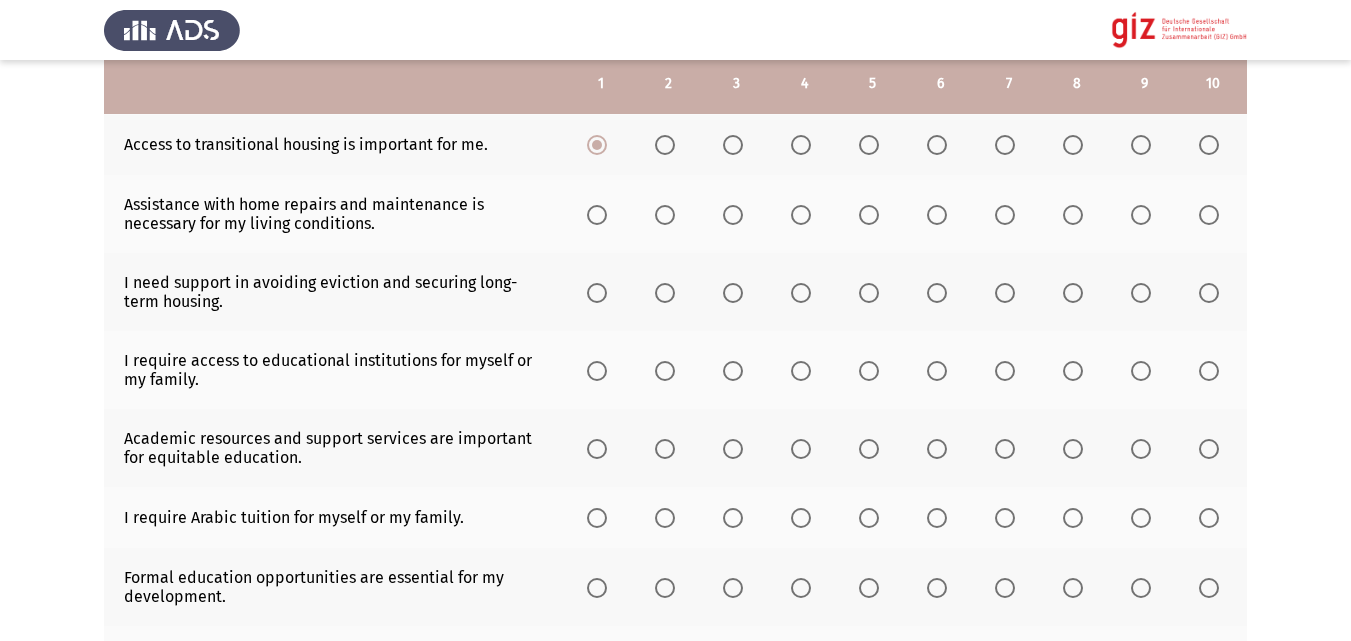 scroll, scrollTop: 397, scrollLeft: 0, axis: vertical 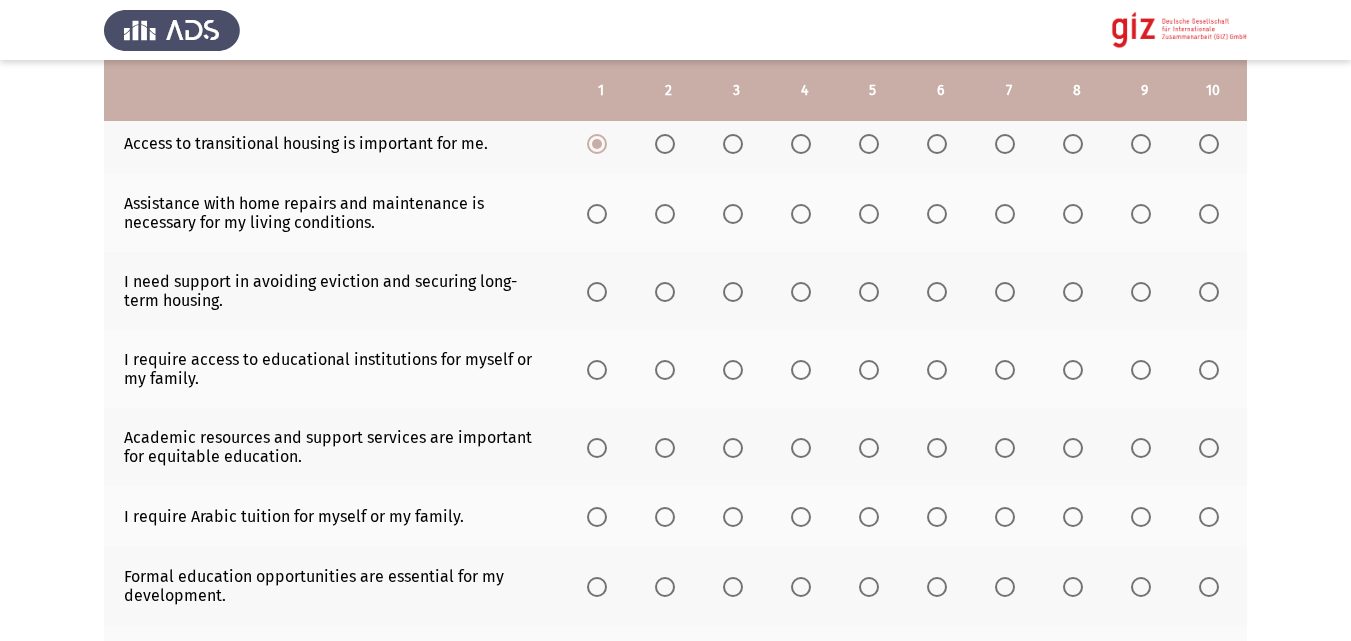 click at bounding box center [597, 214] 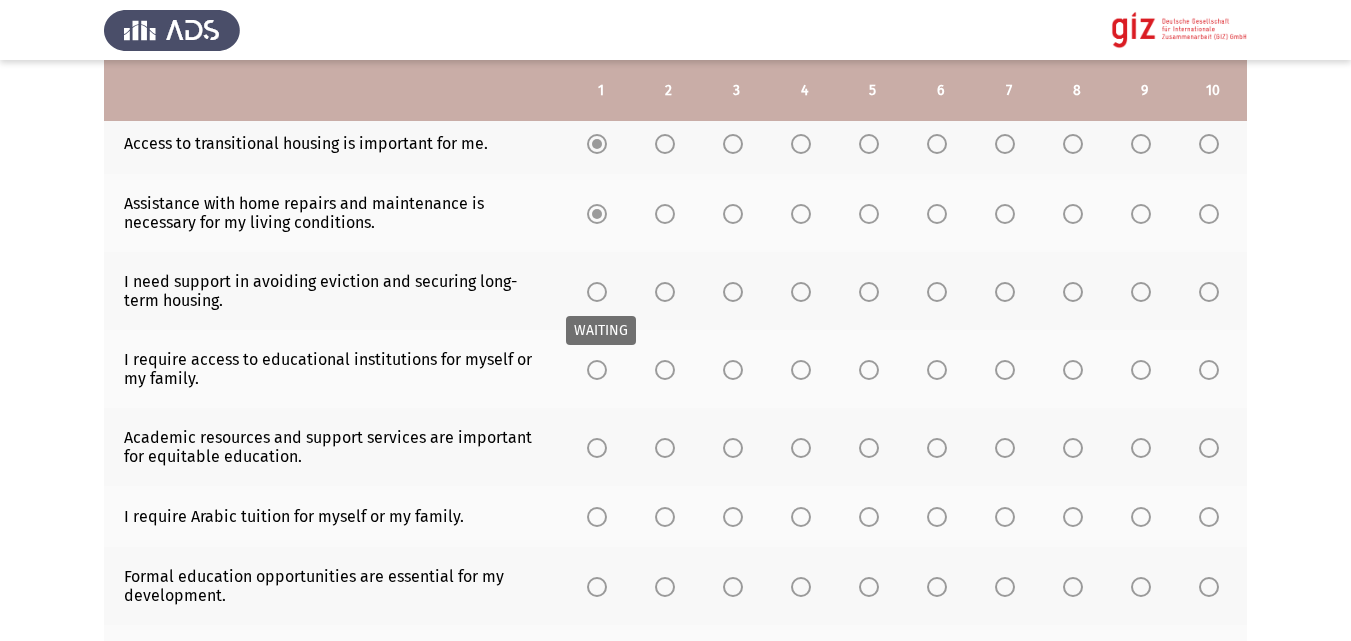 click at bounding box center [597, 292] 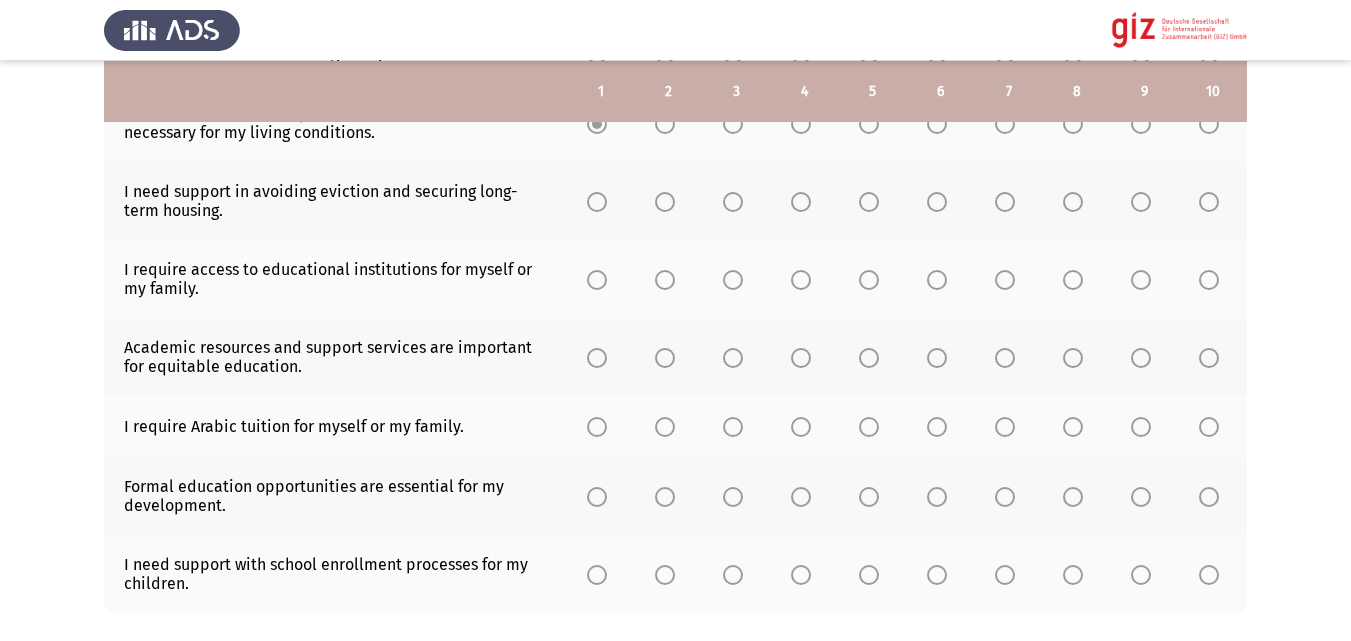 scroll, scrollTop: 488, scrollLeft: 0, axis: vertical 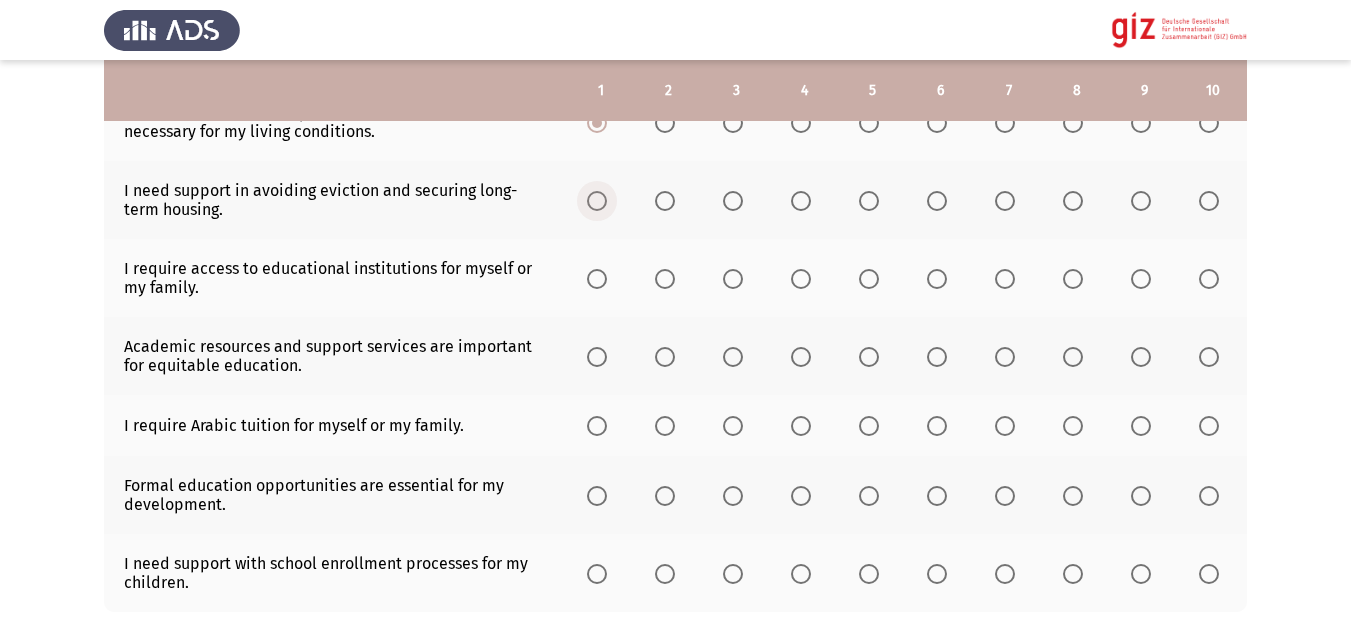 click at bounding box center (597, 201) 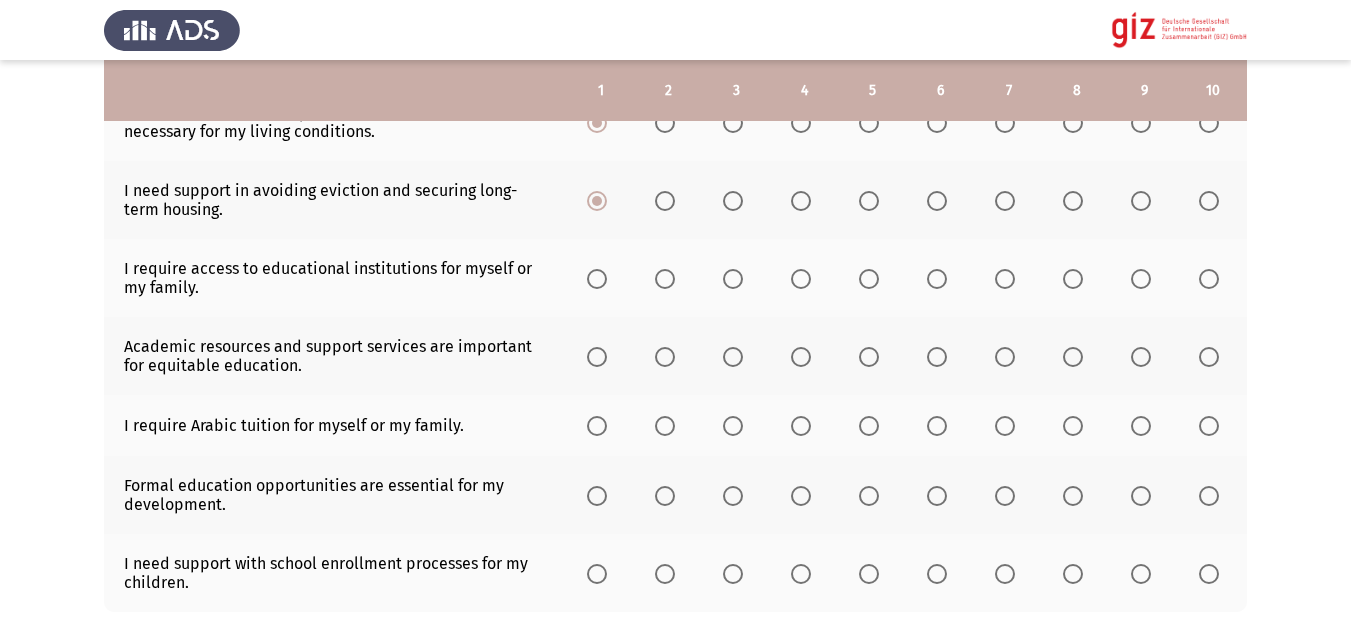 click at bounding box center (597, 279) 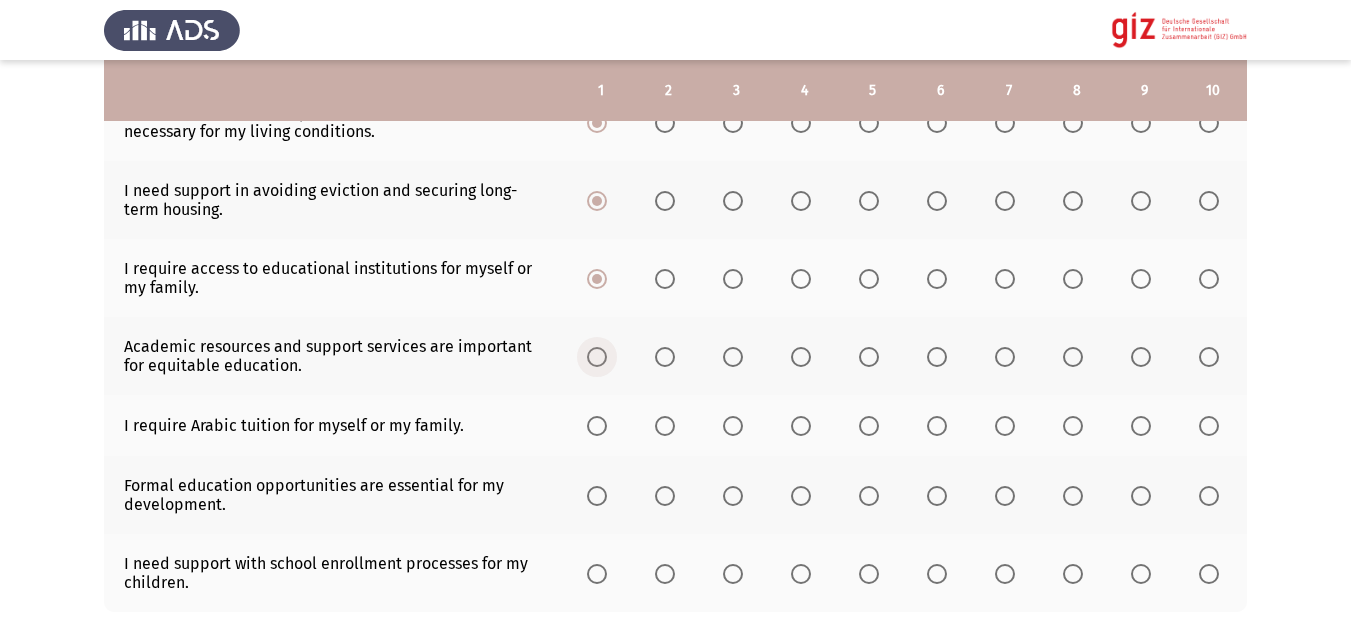 click at bounding box center (597, 357) 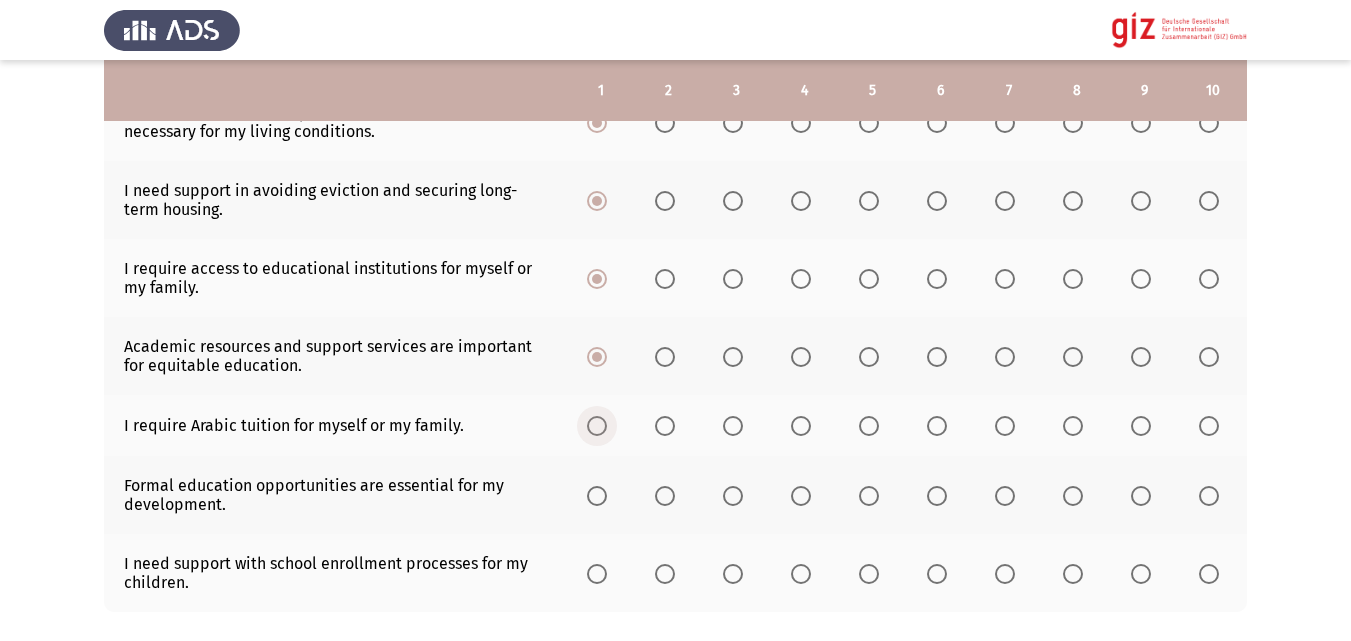 click at bounding box center (597, 426) 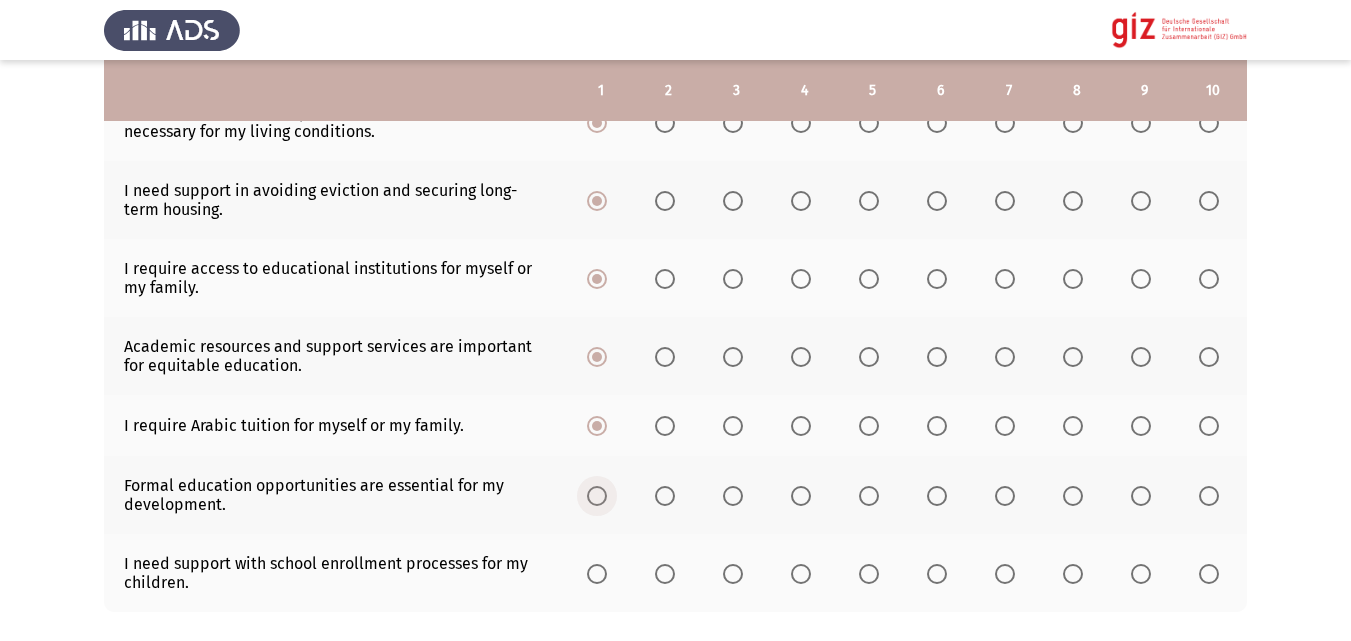 click at bounding box center [597, 496] 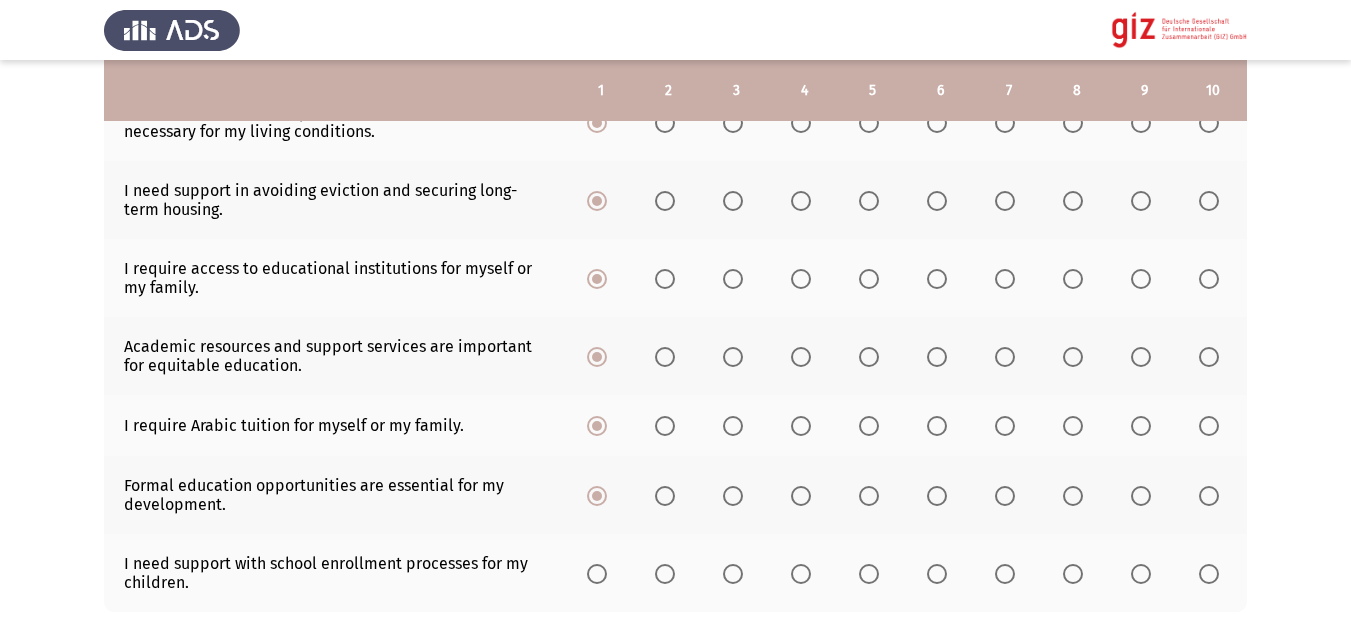 click at bounding box center (597, 574) 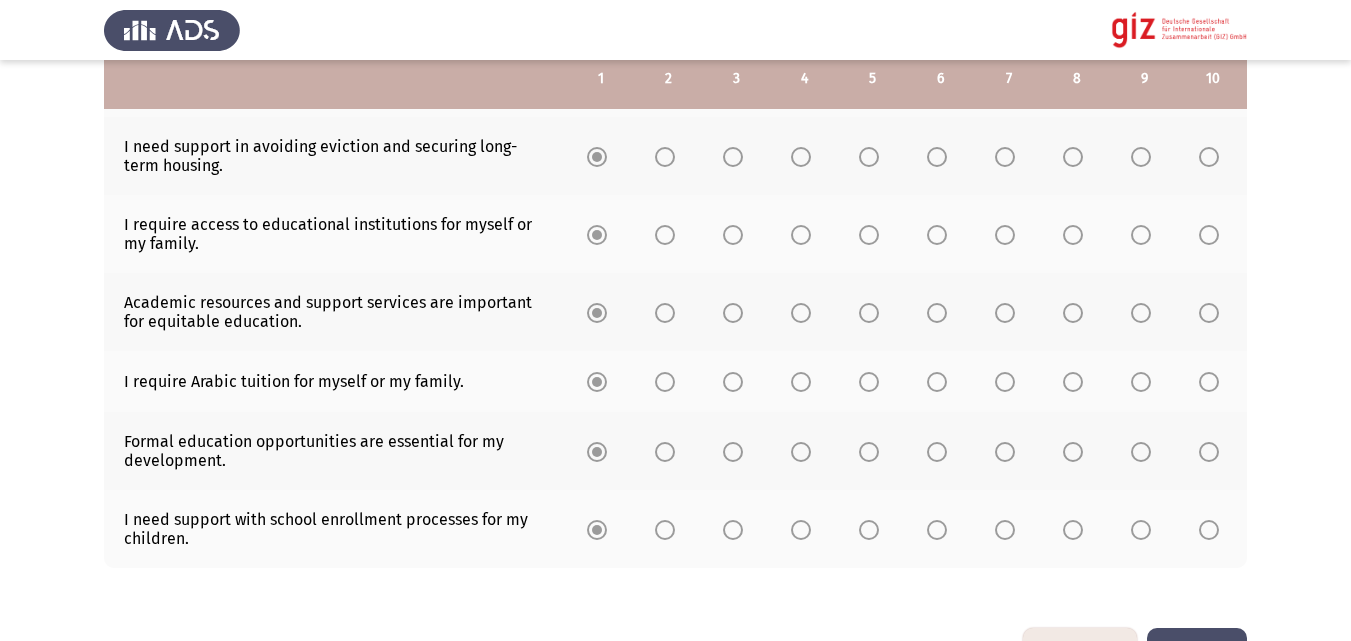 scroll, scrollTop: 599, scrollLeft: 0, axis: vertical 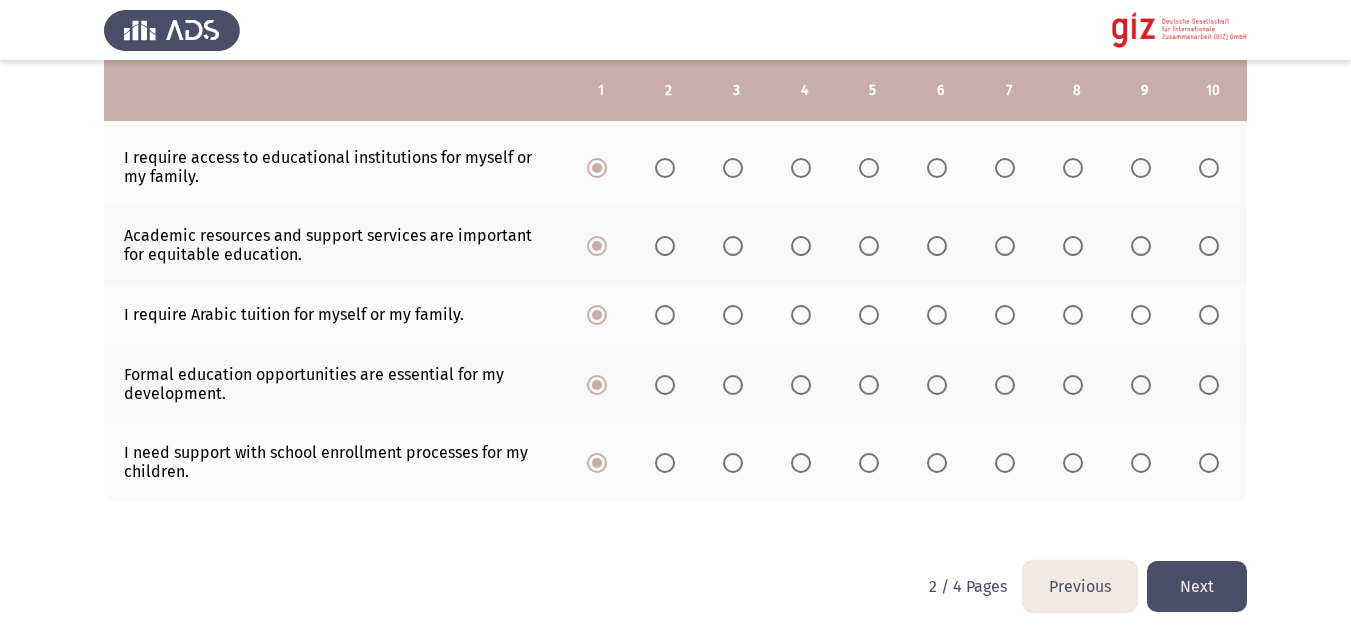 click on "Next" 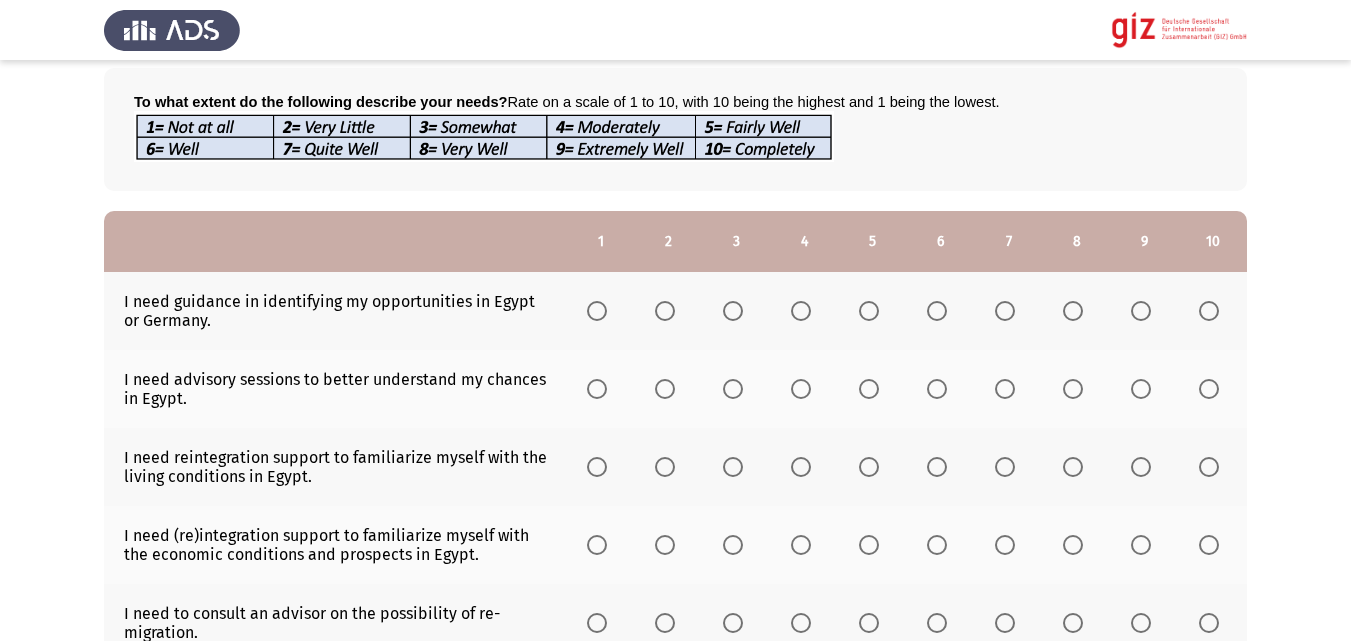 scroll, scrollTop: 178, scrollLeft: 0, axis: vertical 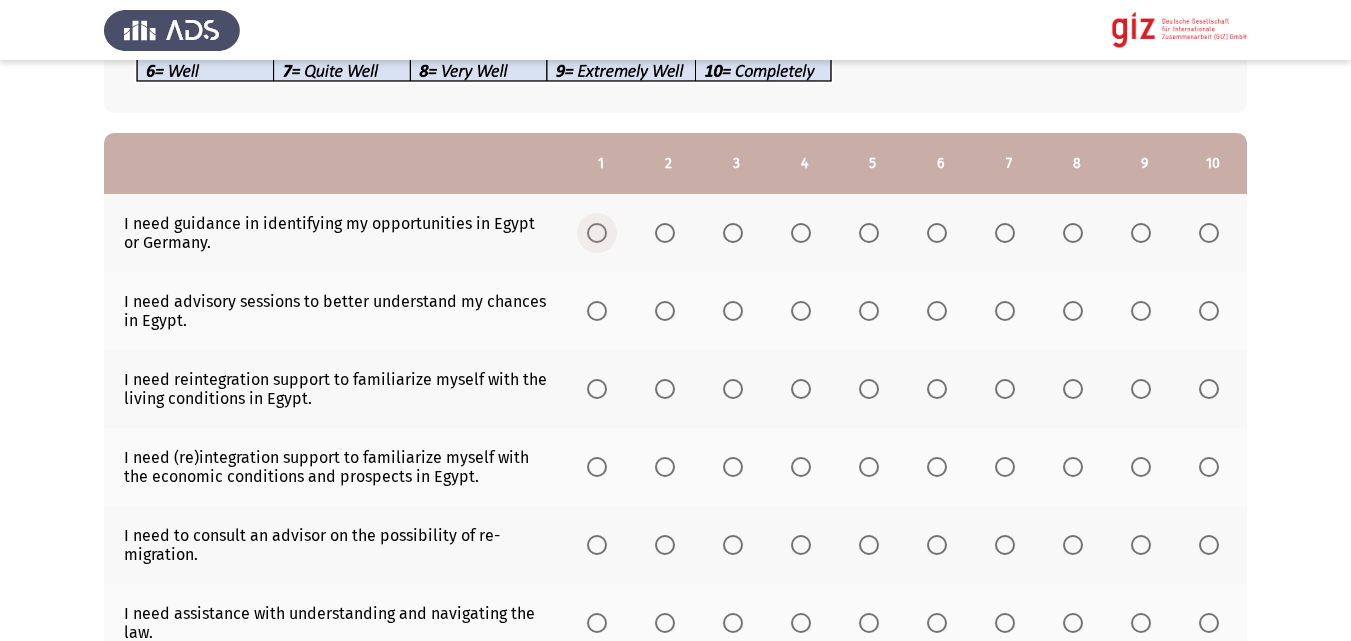 click at bounding box center (597, 233) 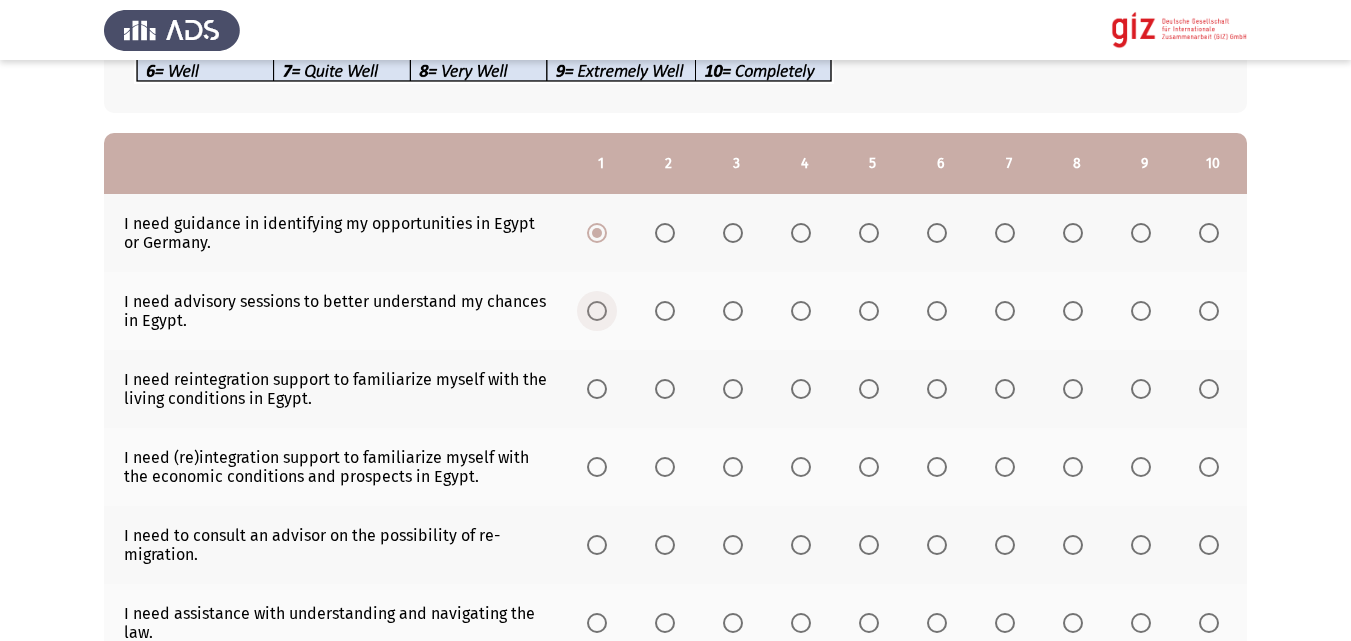 click at bounding box center [597, 311] 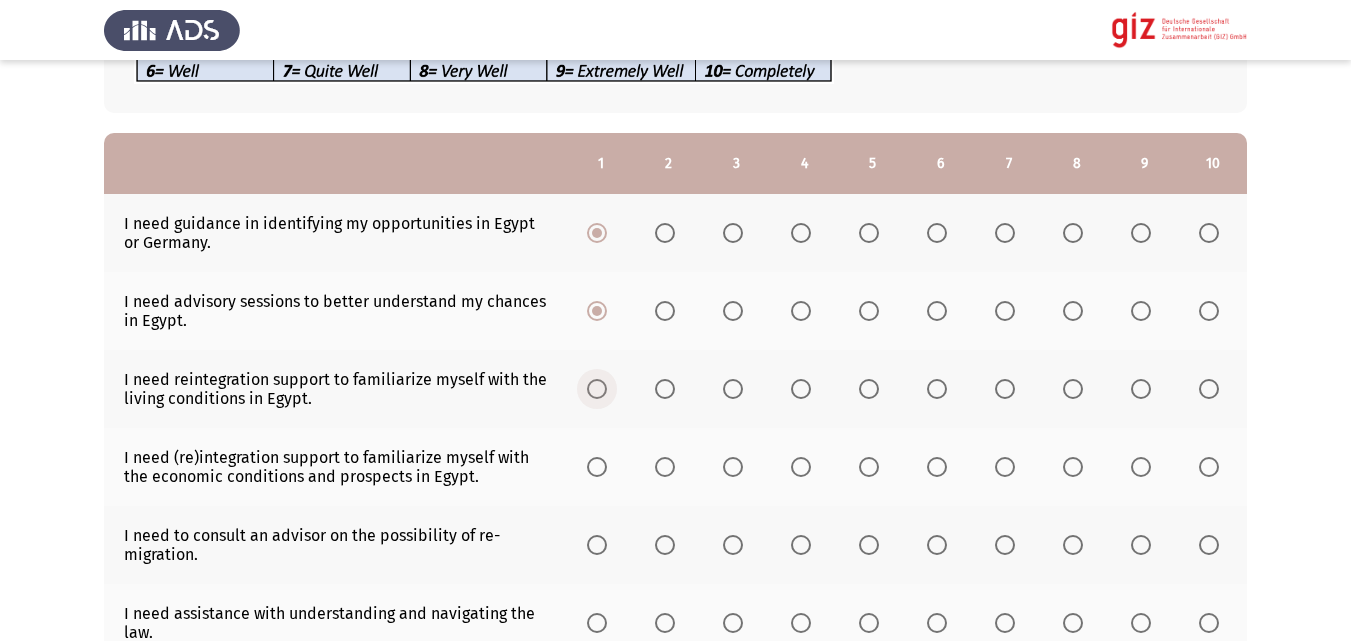 click at bounding box center (597, 389) 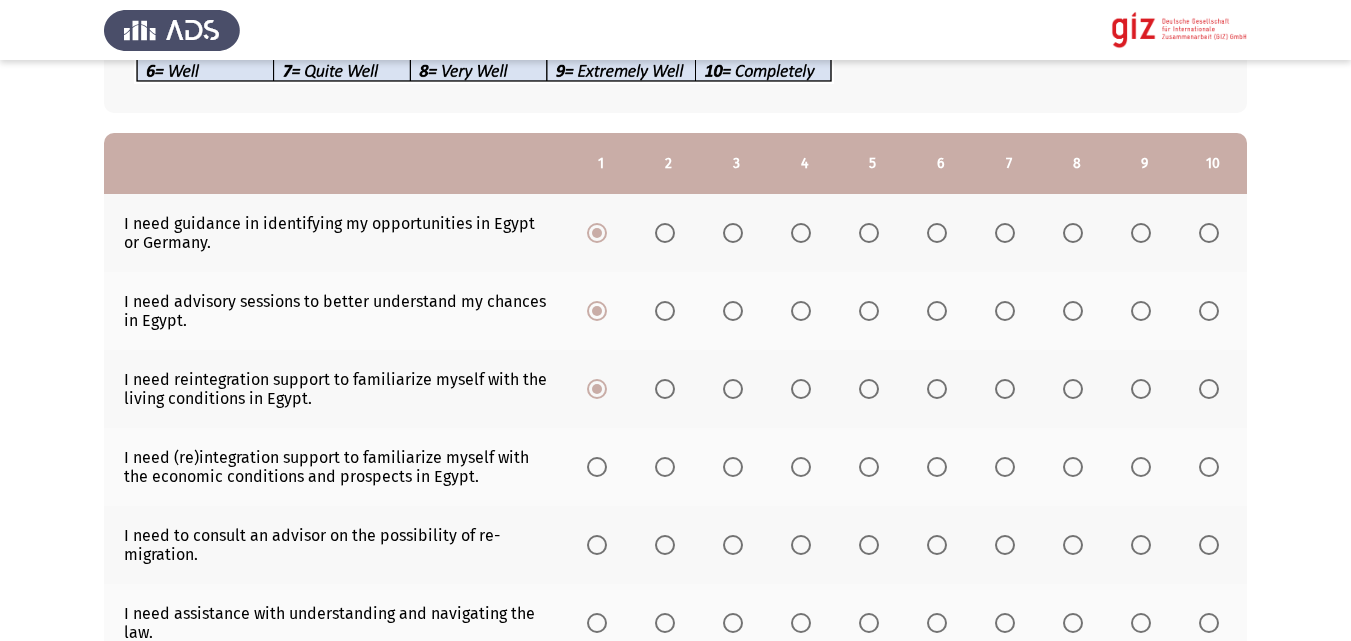 click at bounding box center [597, 467] 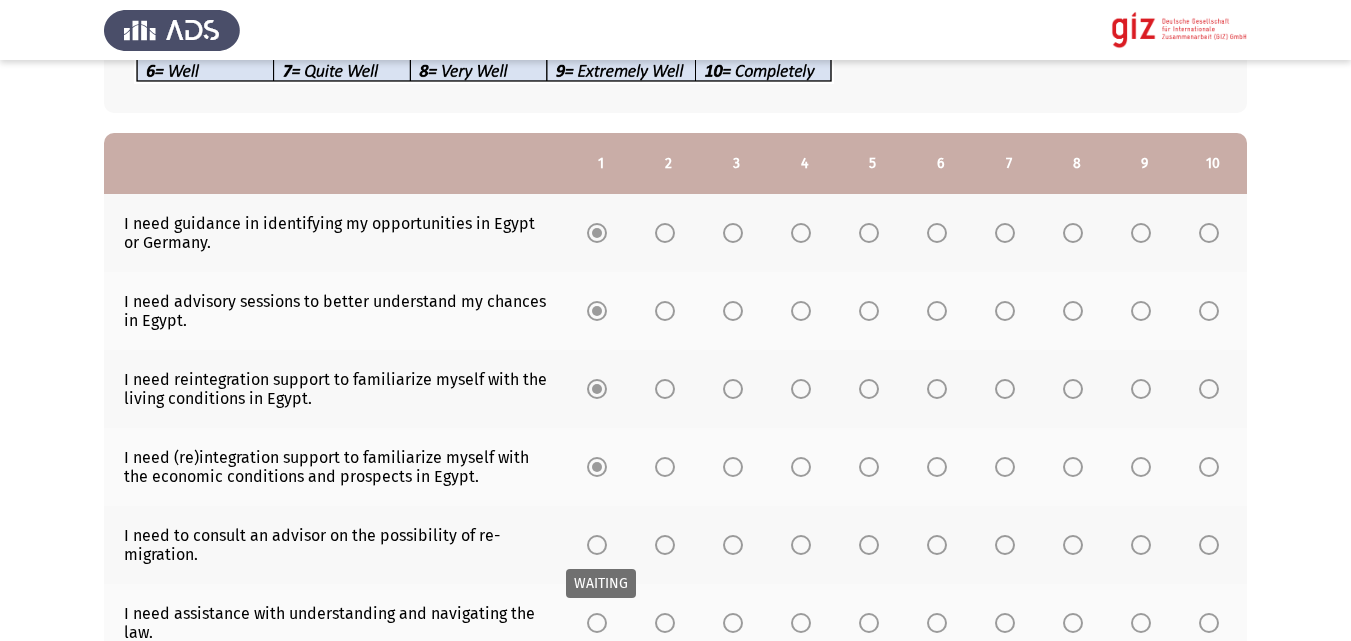 click at bounding box center [597, 545] 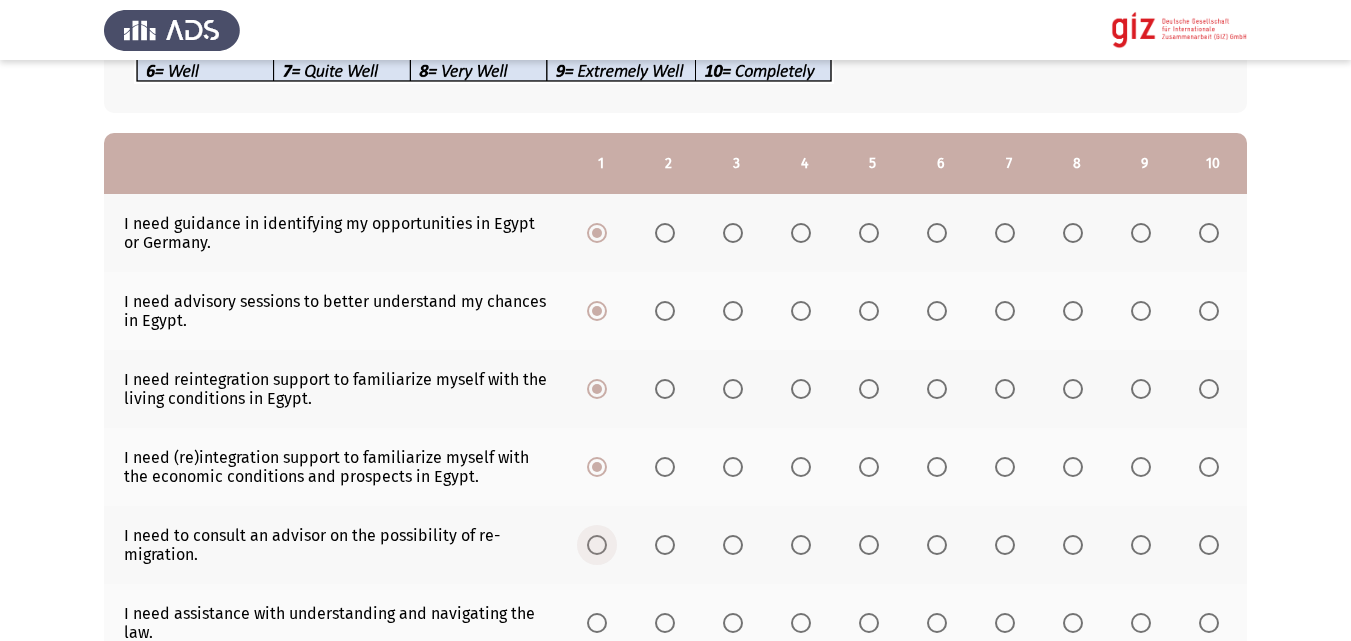 click at bounding box center (597, 545) 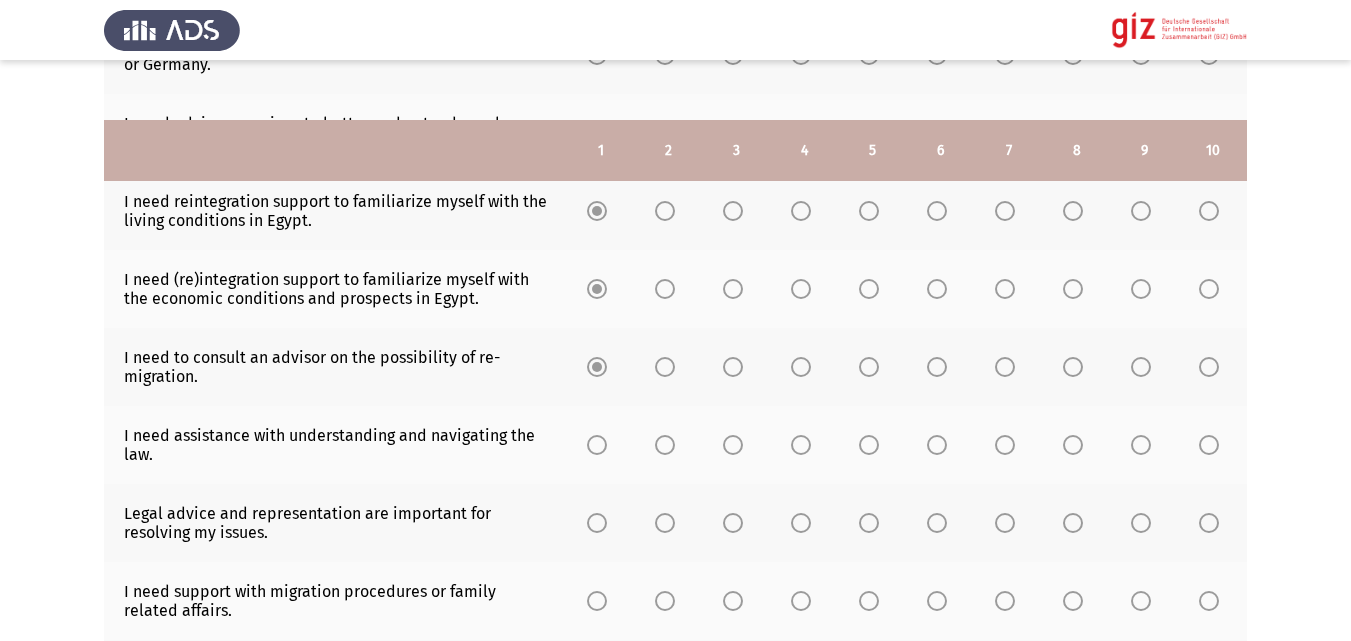 scroll, scrollTop: 419, scrollLeft: 0, axis: vertical 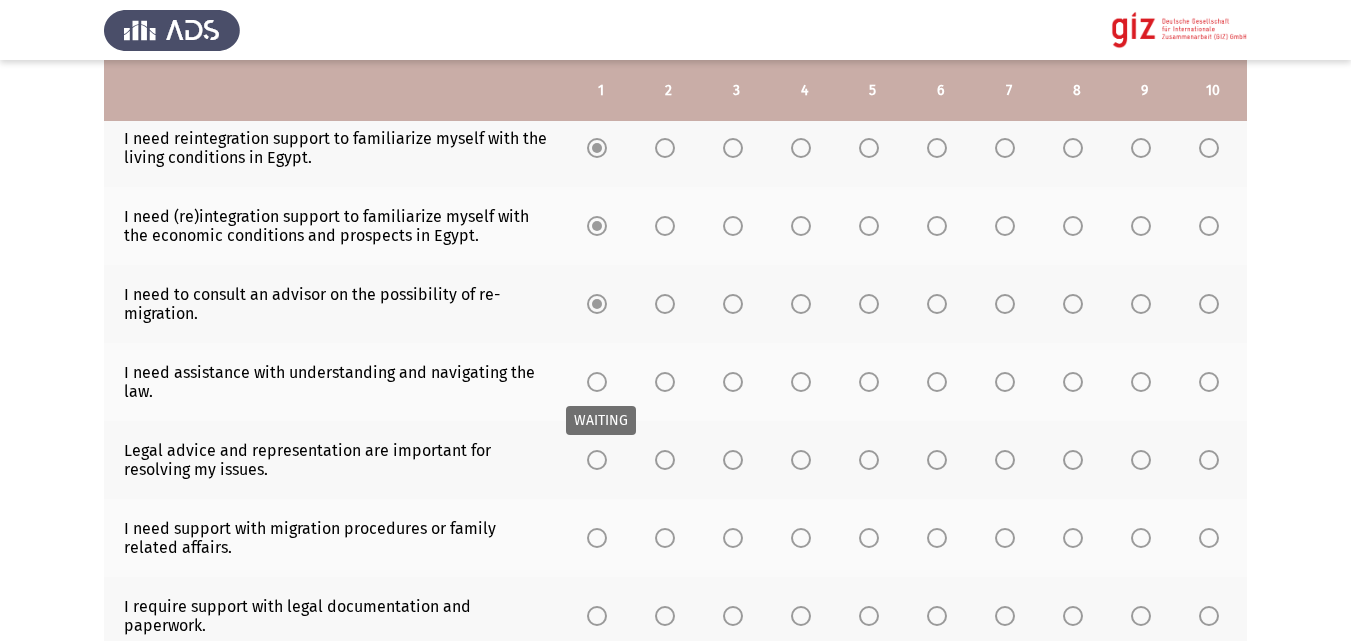 click at bounding box center [597, 382] 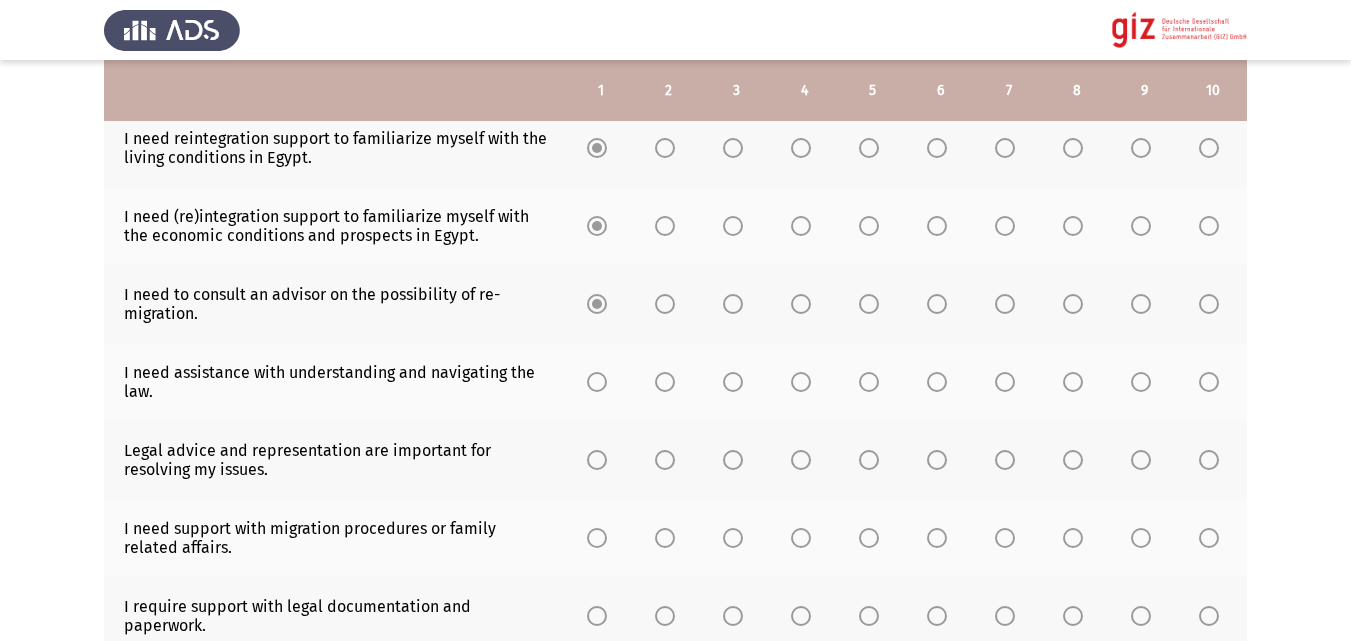 click at bounding box center (597, 382) 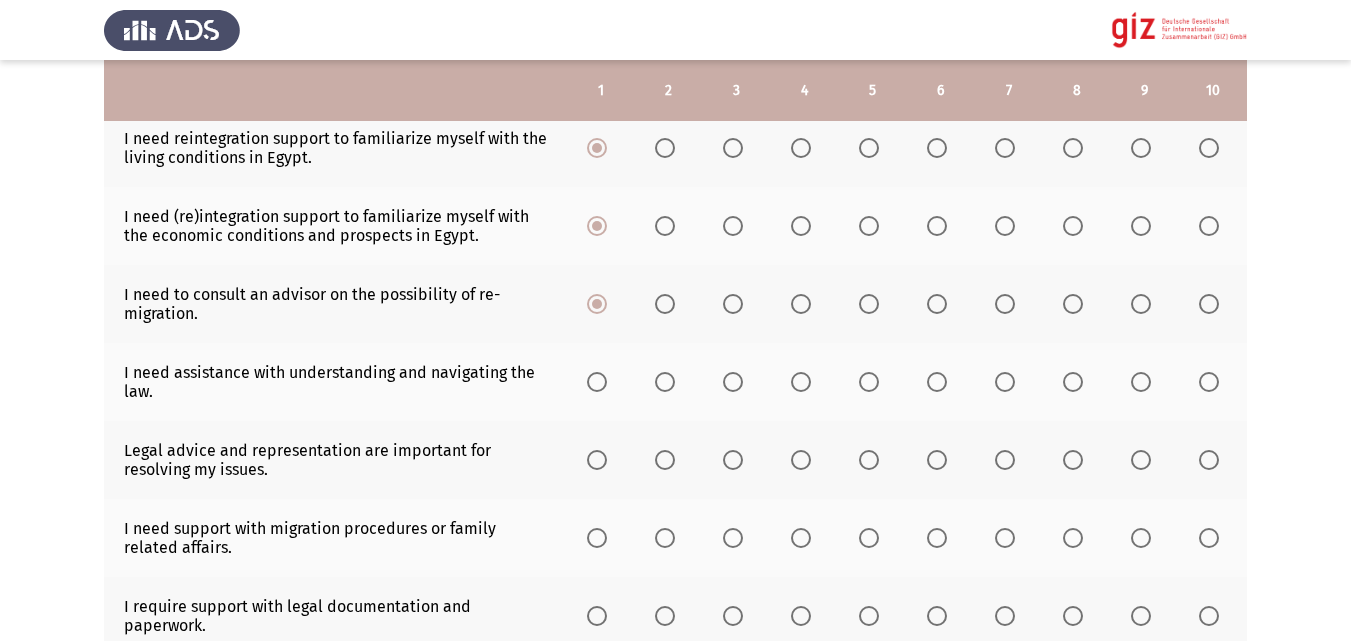 click at bounding box center [597, 382] 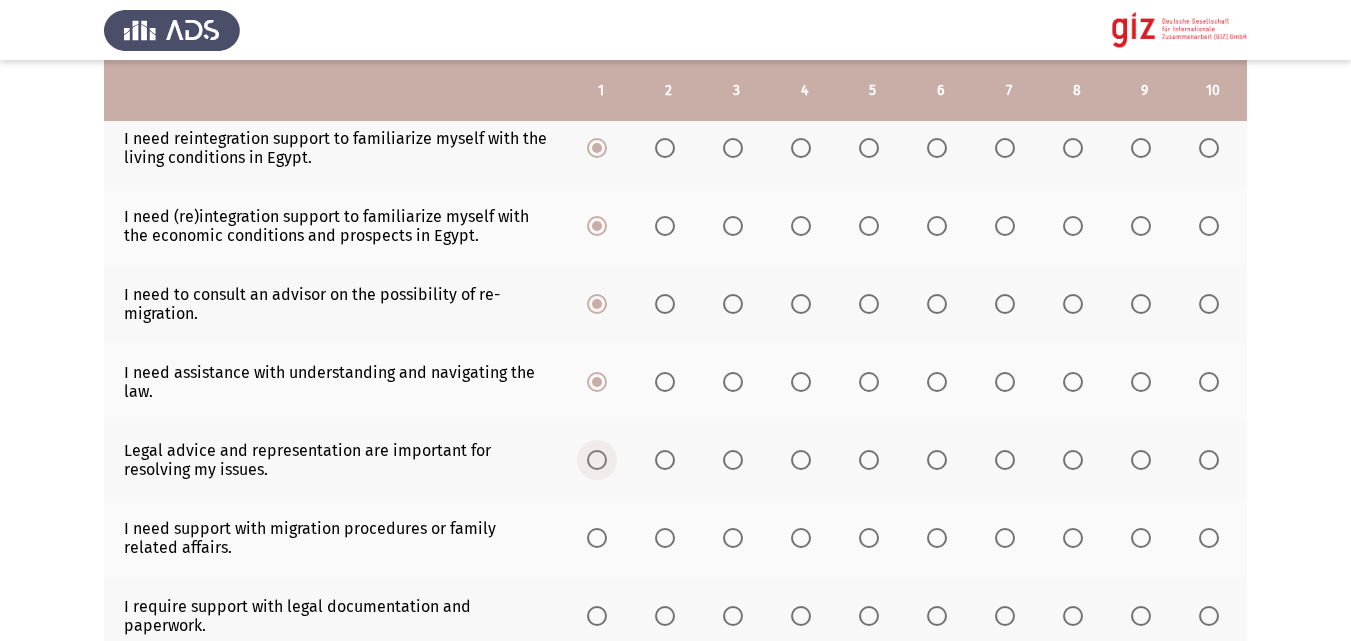 click at bounding box center [597, 460] 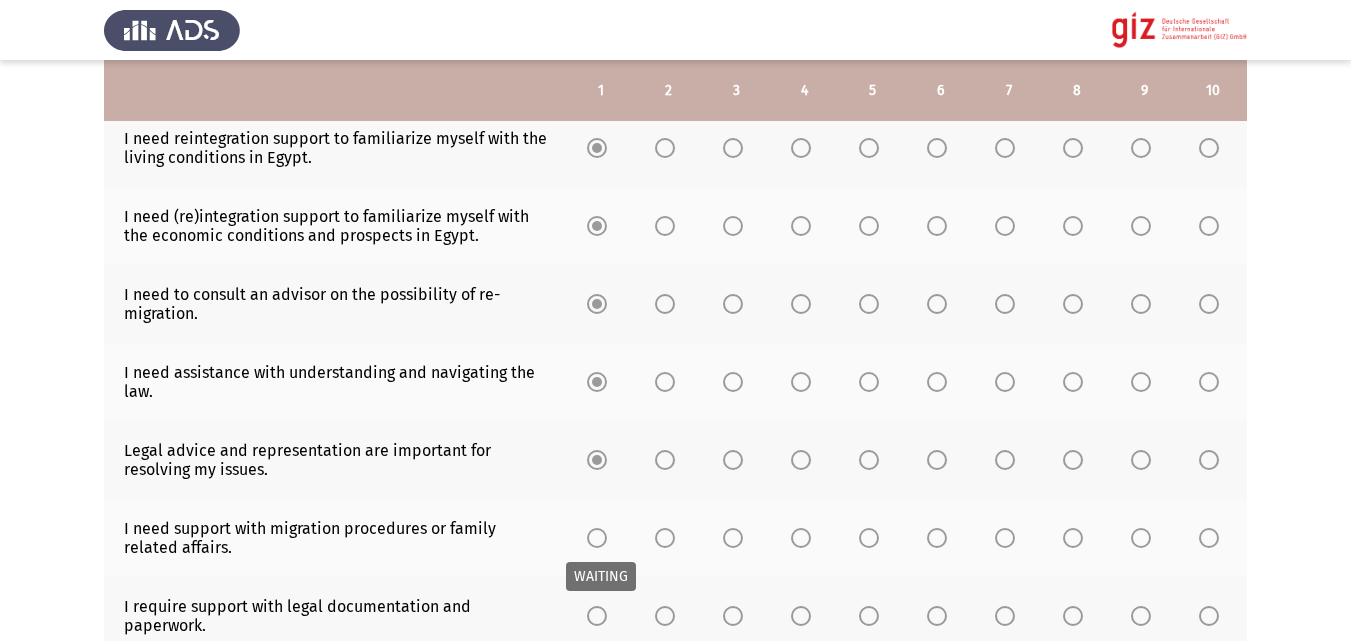 click at bounding box center (597, 538) 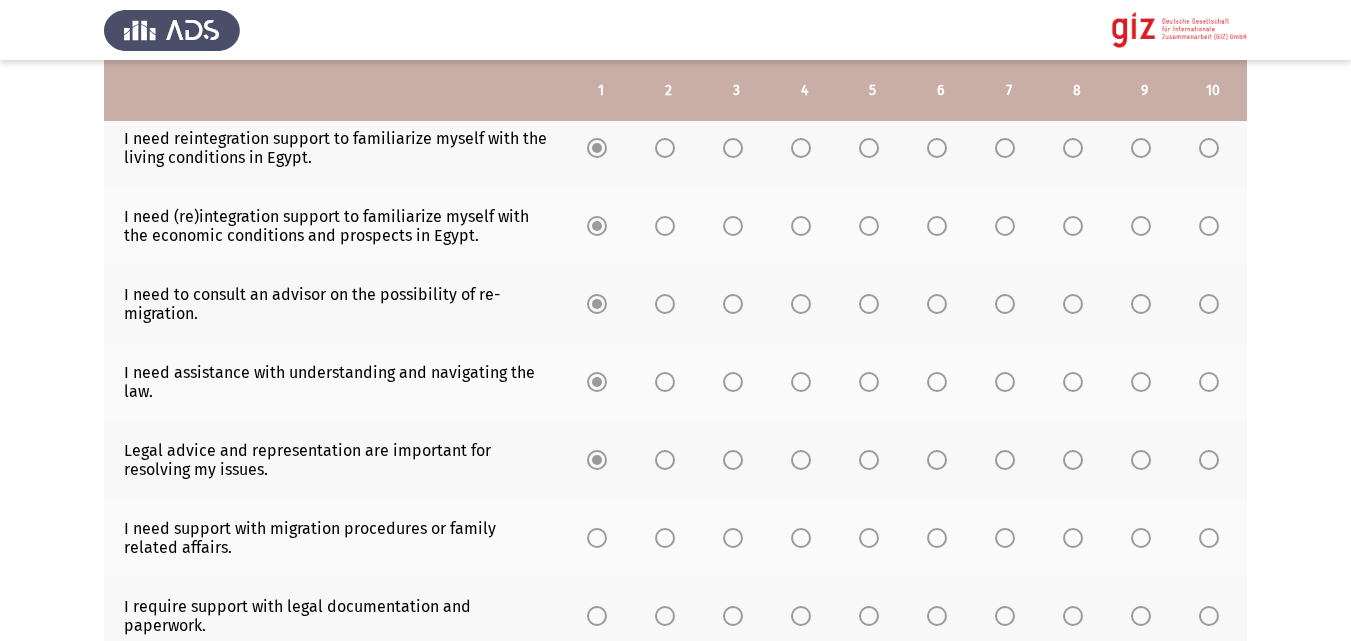 click at bounding box center [597, 538] 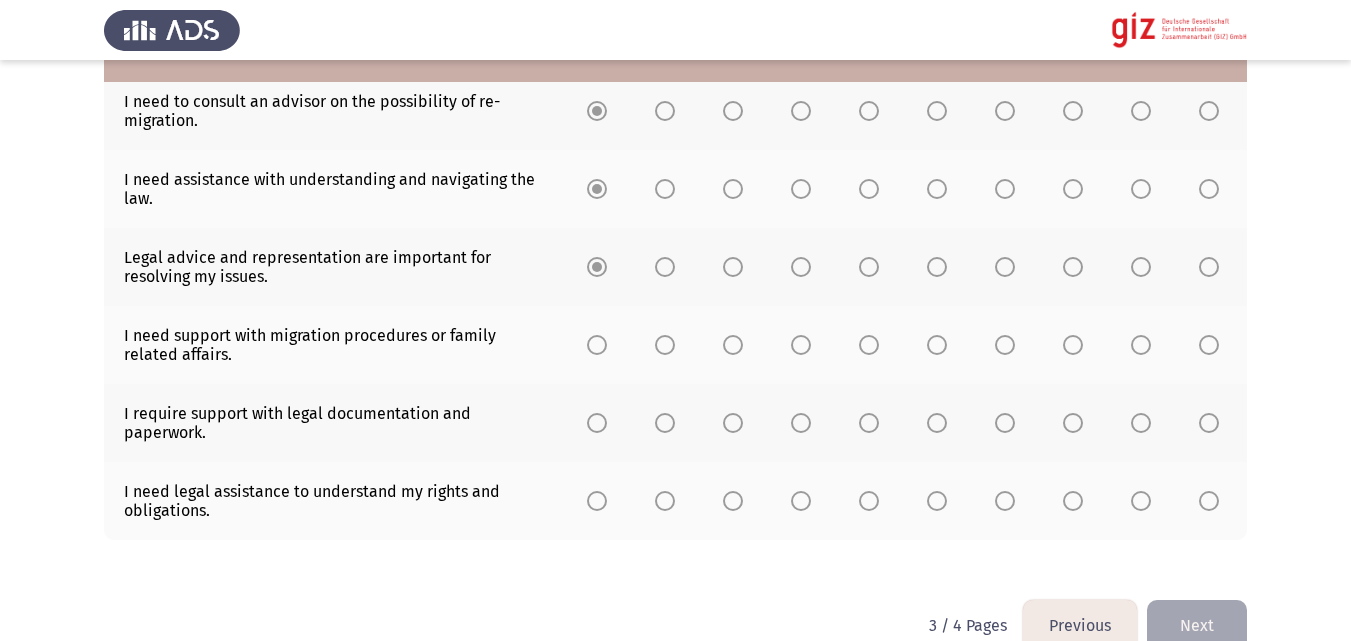 scroll, scrollTop: 651, scrollLeft: 0, axis: vertical 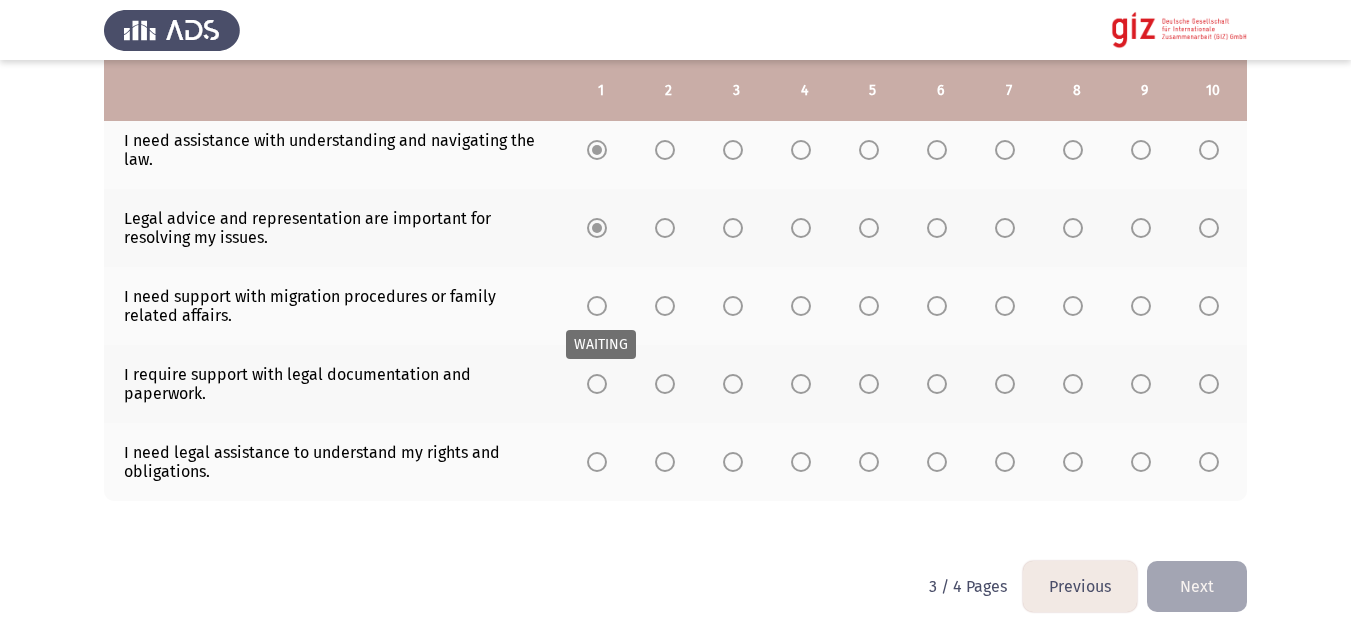 click at bounding box center (597, 306) 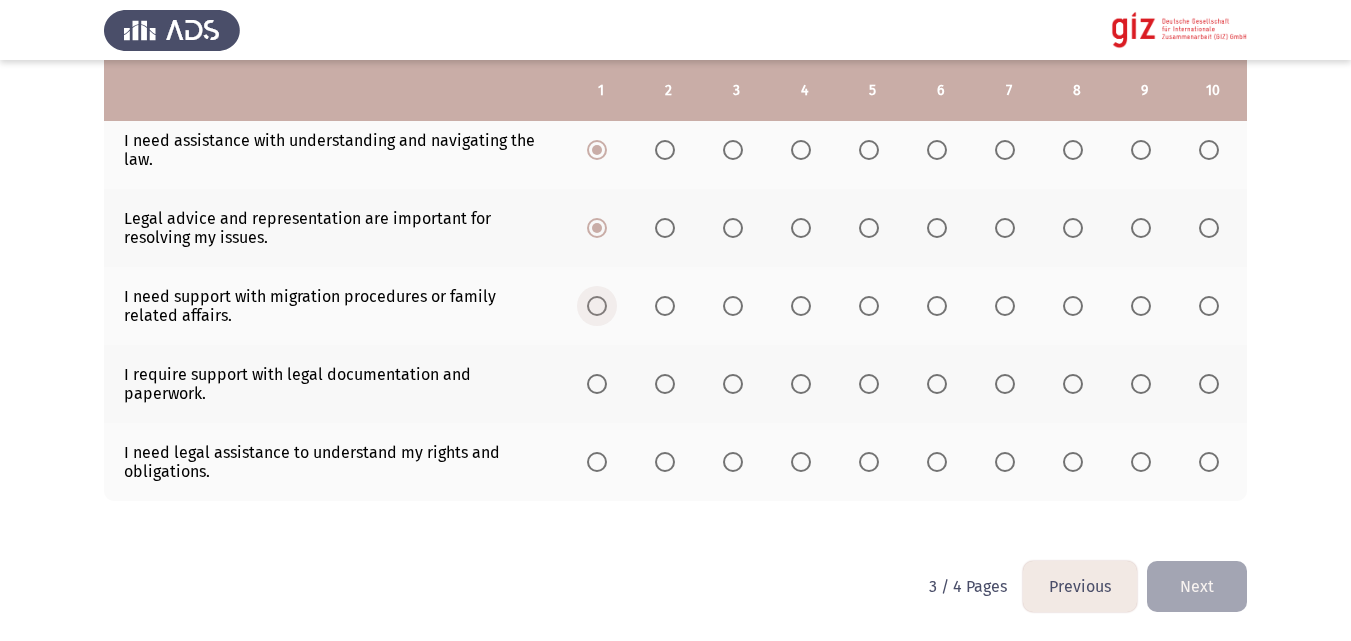 click at bounding box center (597, 306) 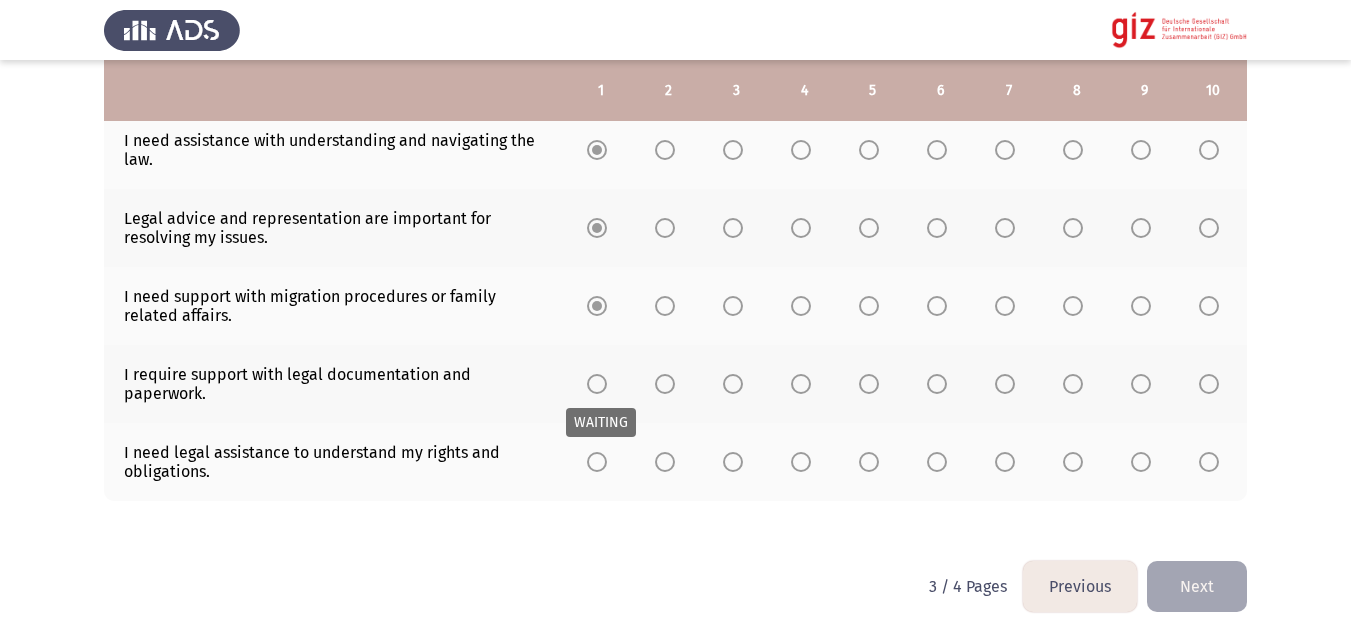 click at bounding box center (597, 384) 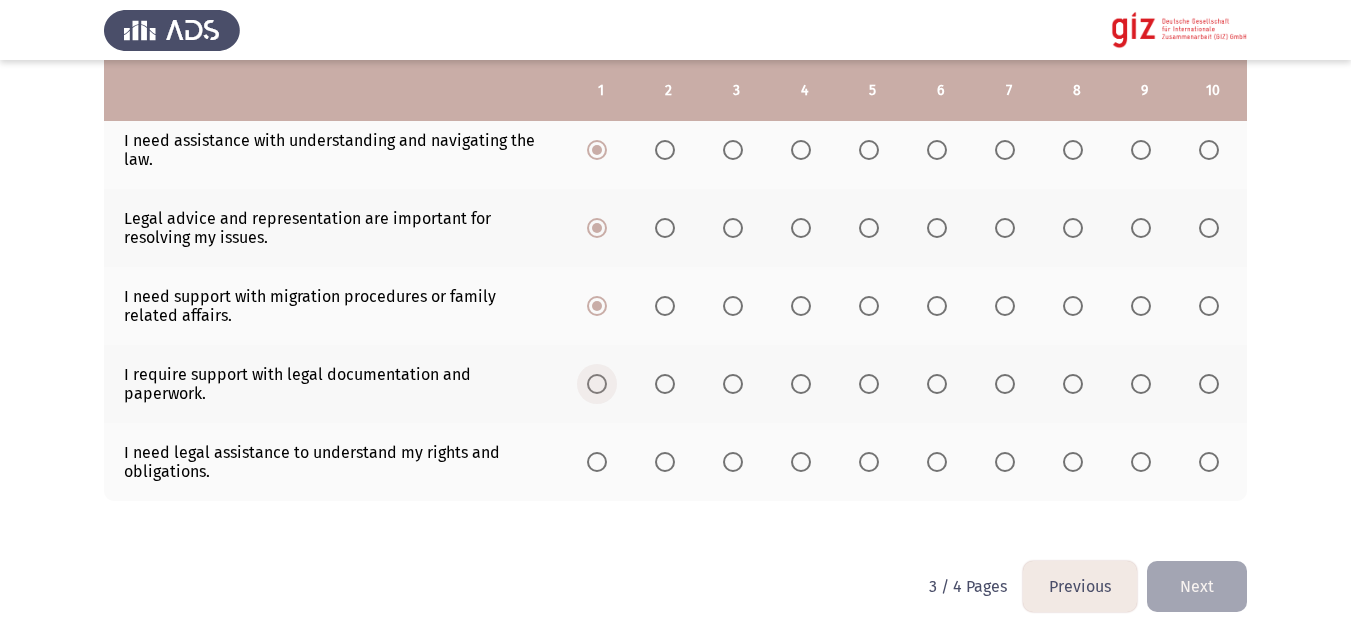 click at bounding box center (597, 384) 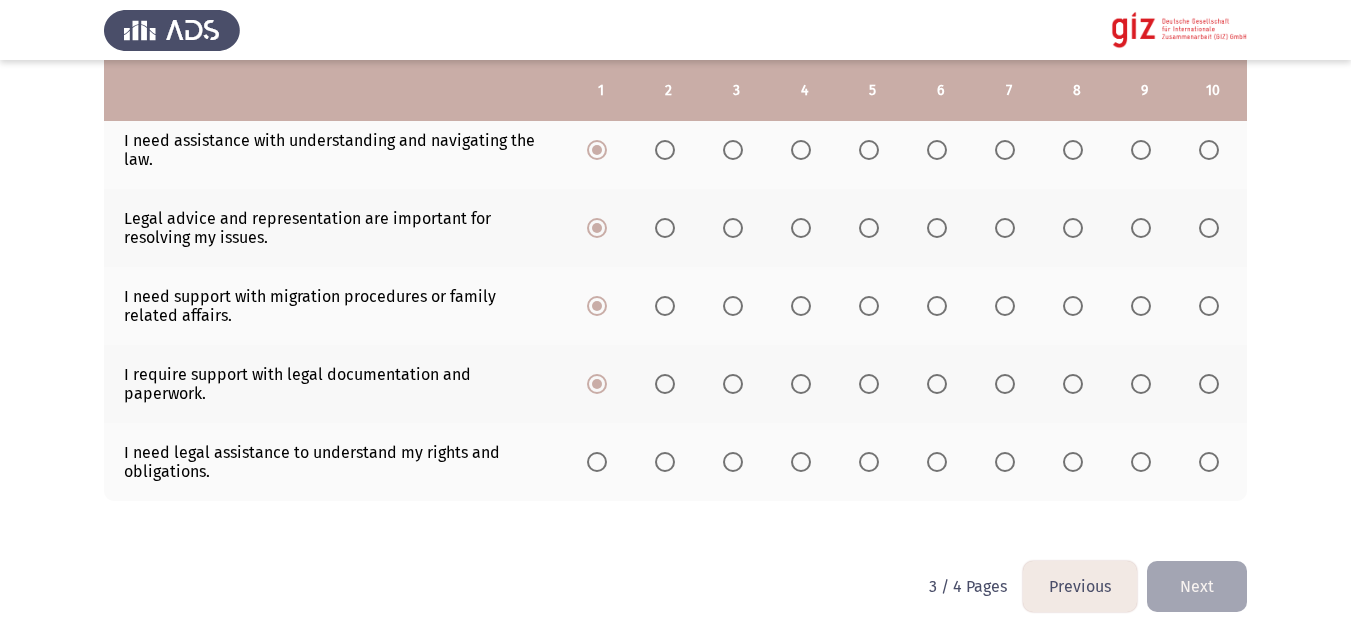 click at bounding box center [597, 462] 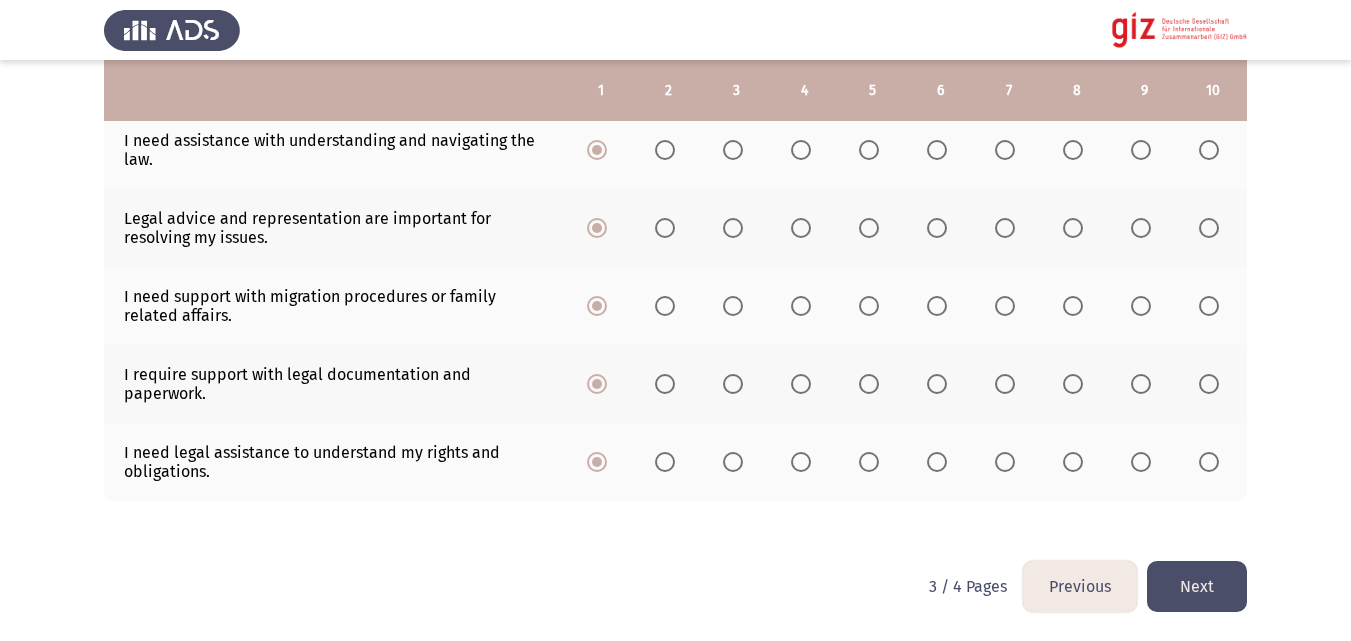 click on "Next" 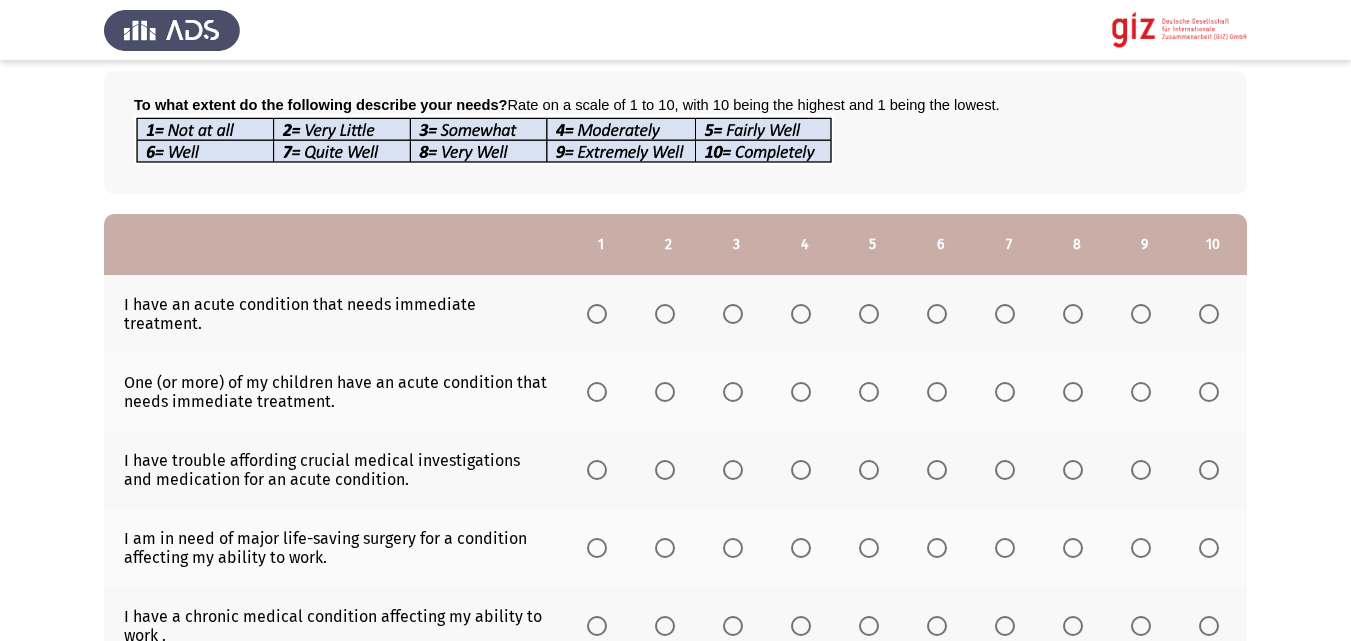 scroll, scrollTop: 157, scrollLeft: 0, axis: vertical 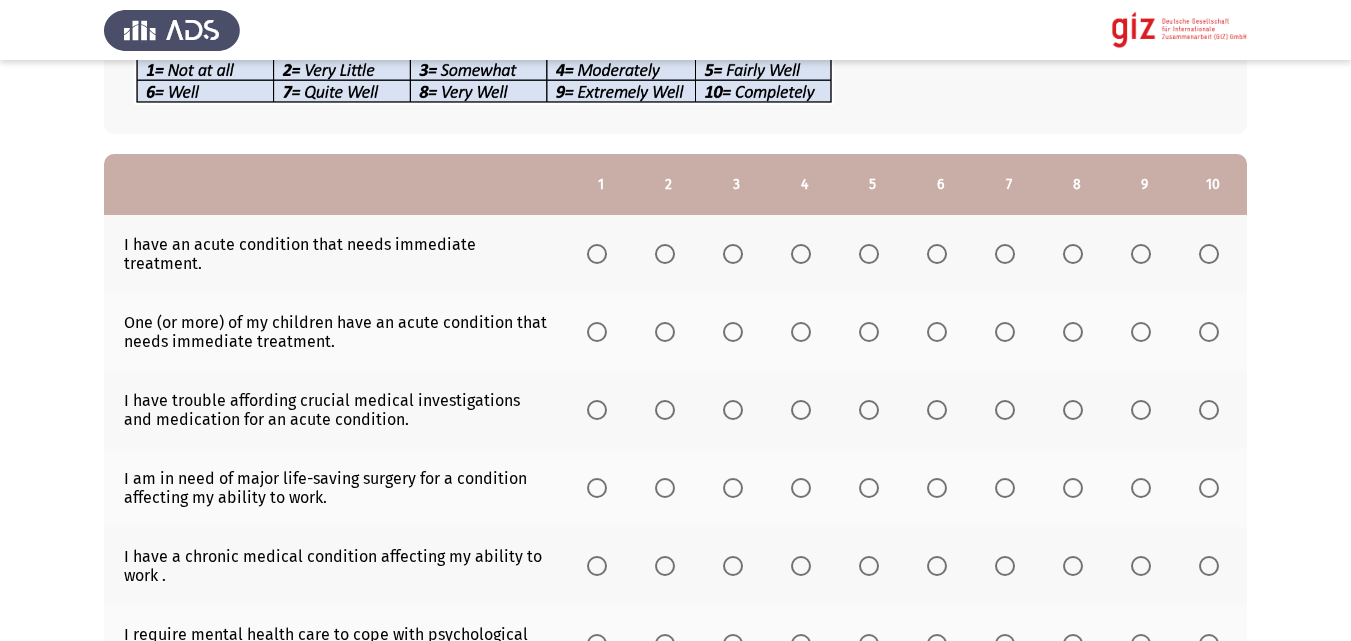 click at bounding box center (597, 254) 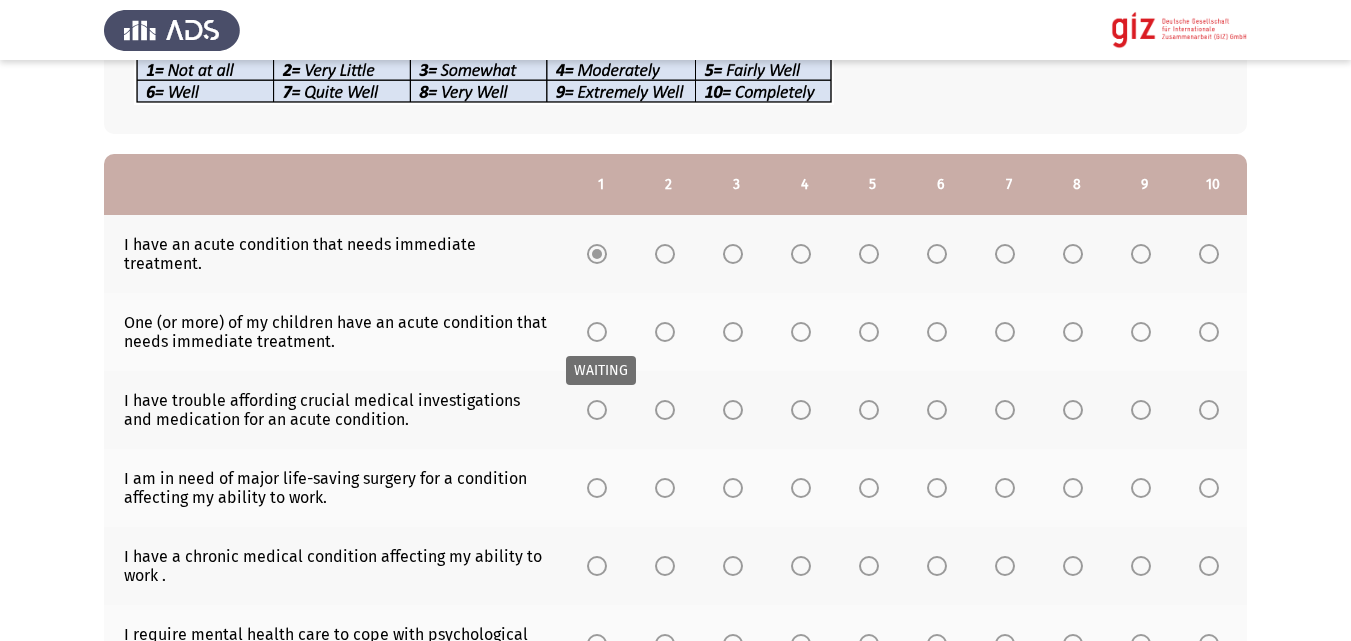 click at bounding box center (597, 332) 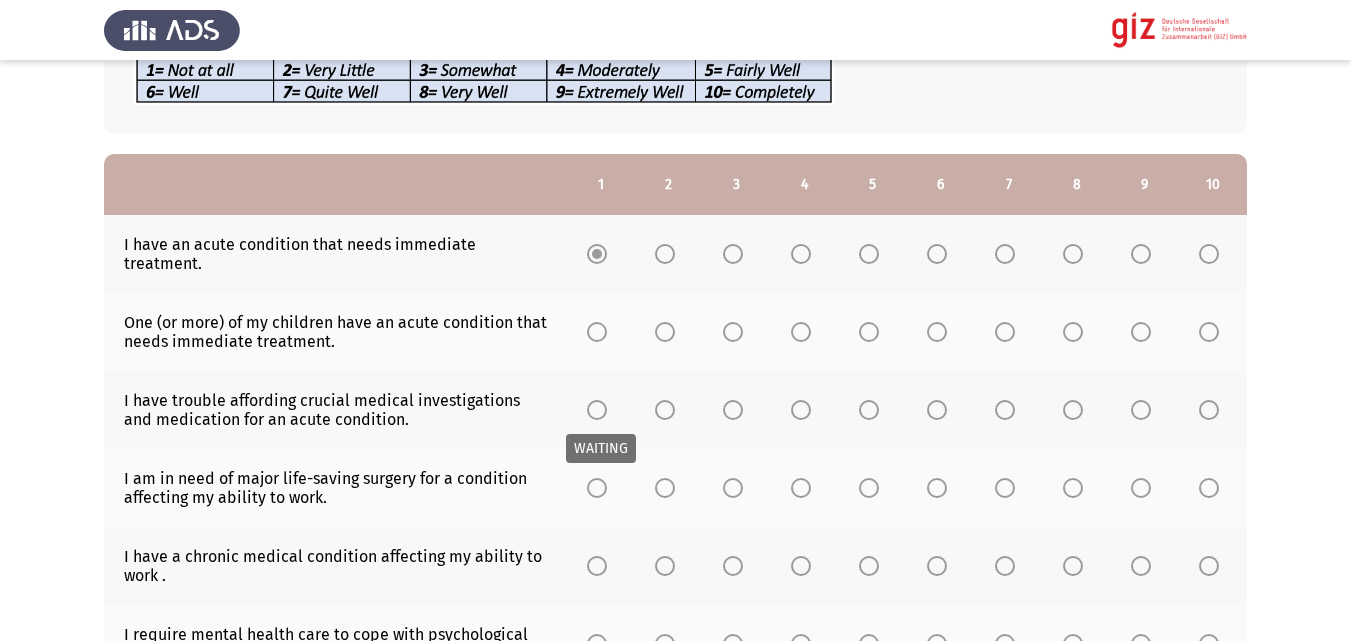 click at bounding box center [597, 410] 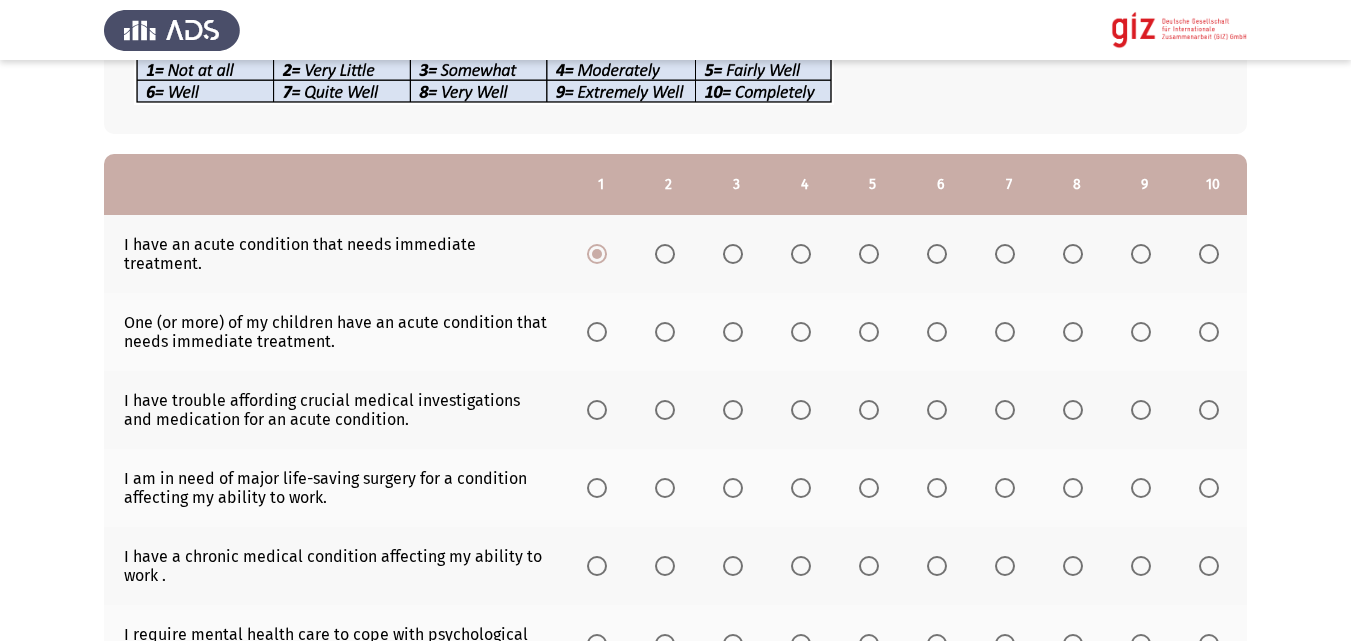 click 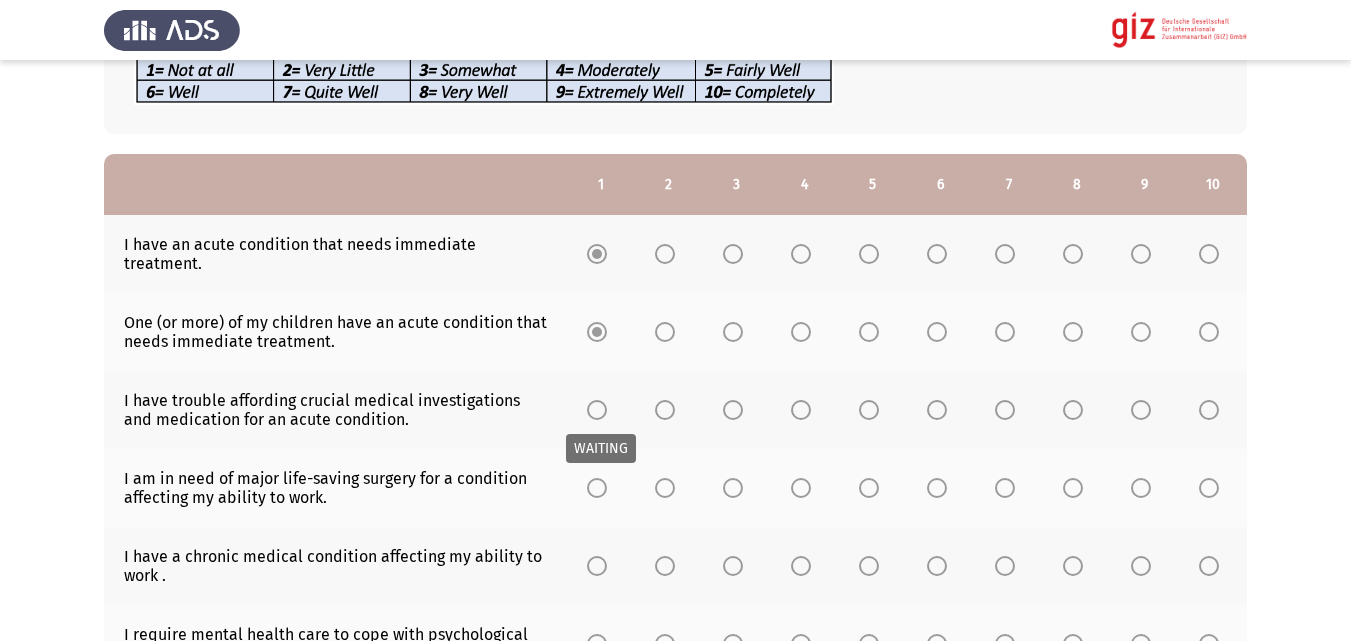 click at bounding box center (597, 410) 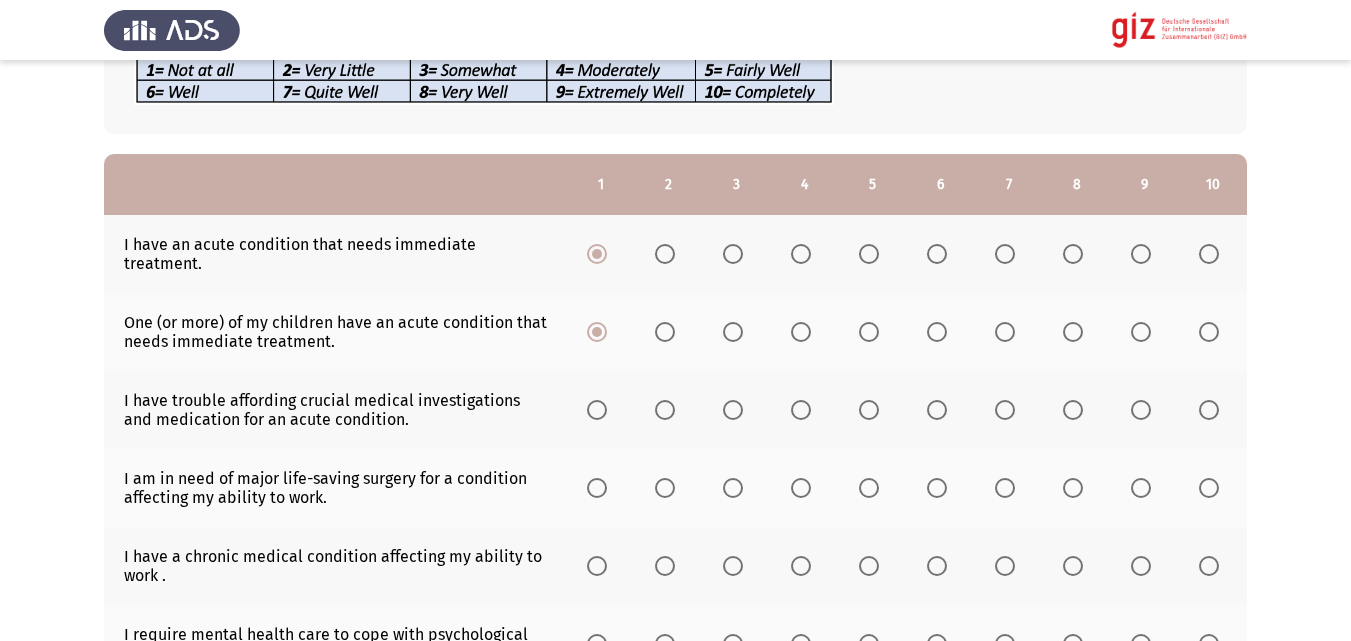 click at bounding box center (597, 410) 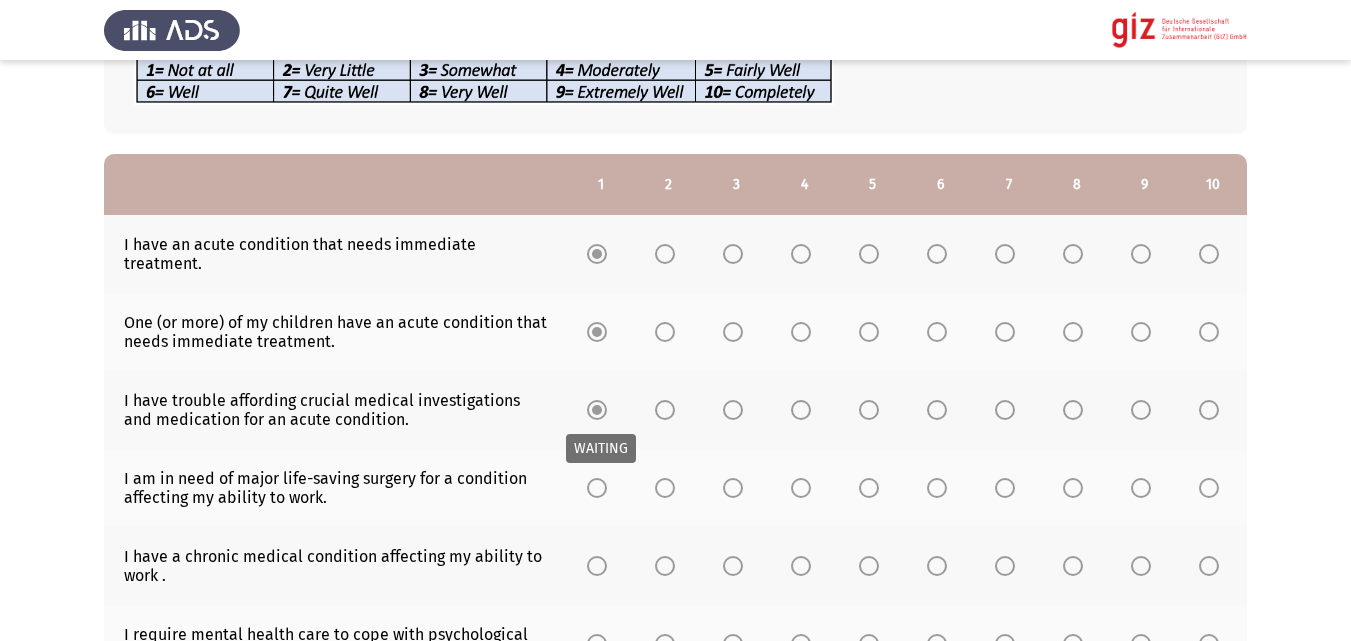 click at bounding box center [597, 410] 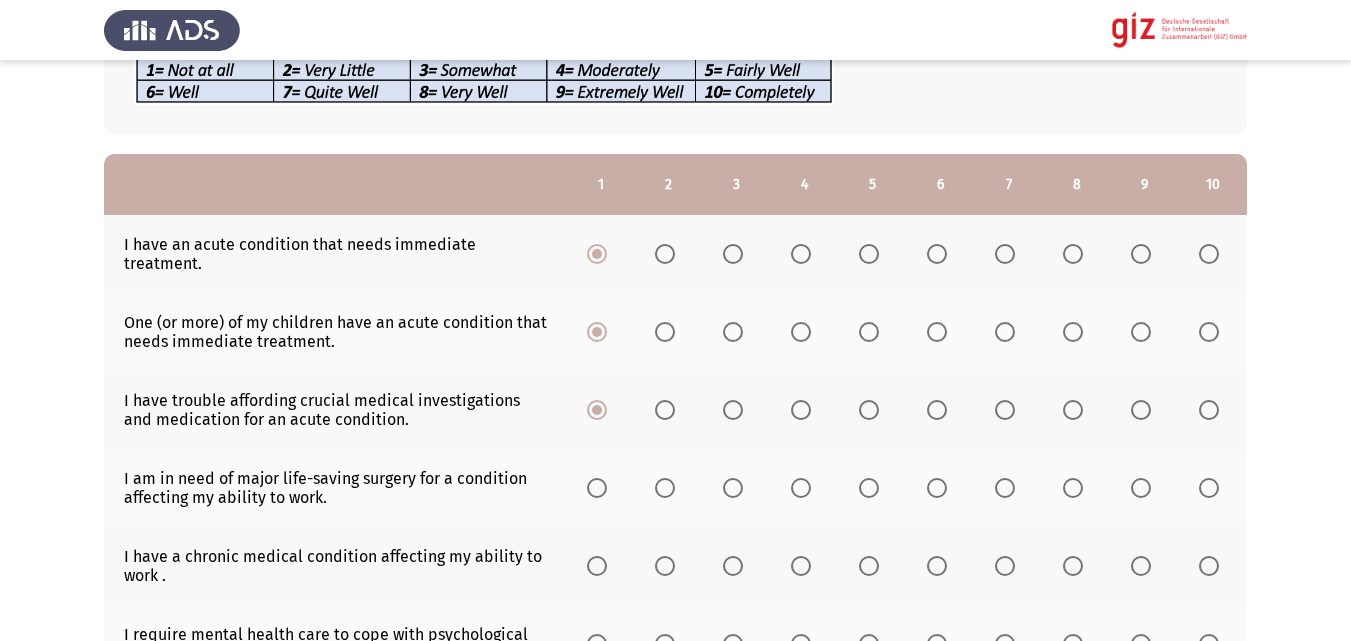 click at bounding box center (601, 487) 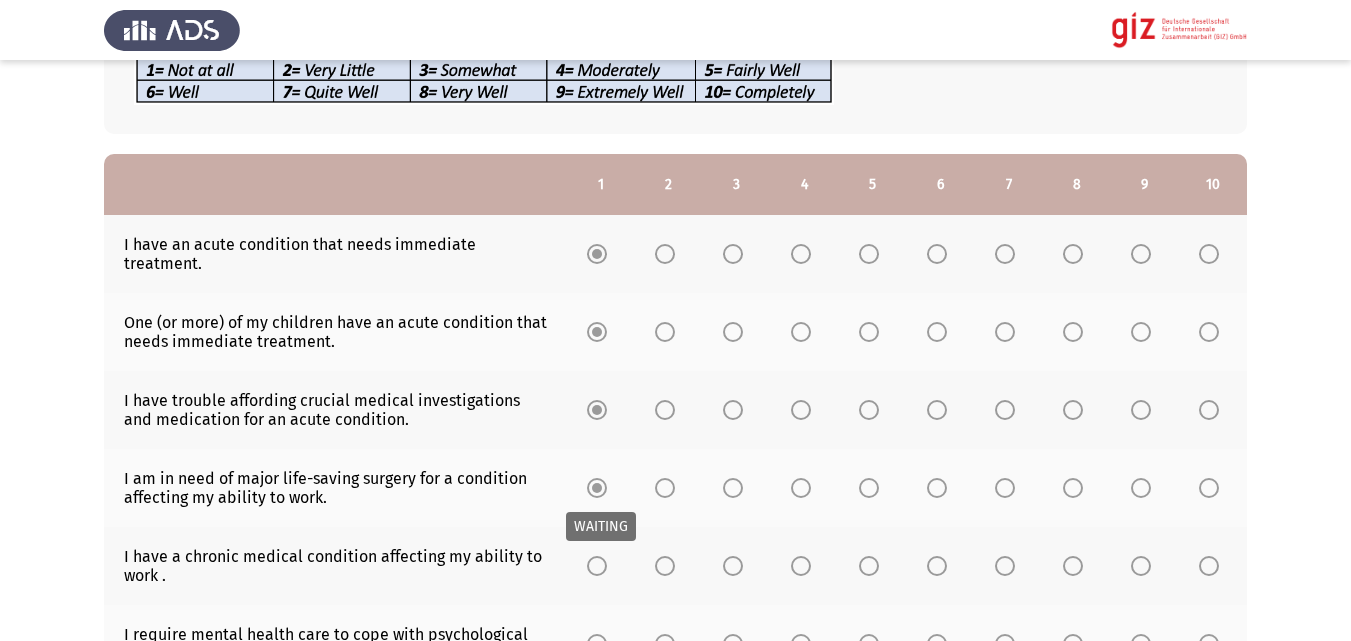 click at bounding box center (597, 566) 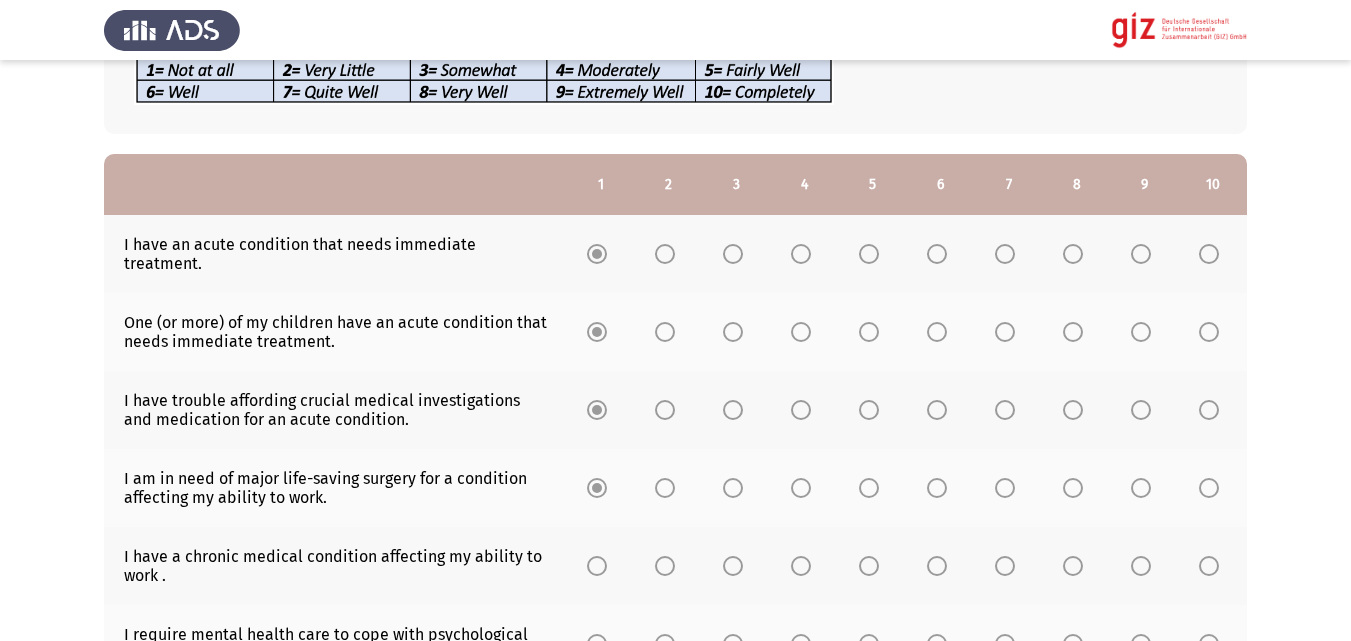 click at bounding box center [597, 566] 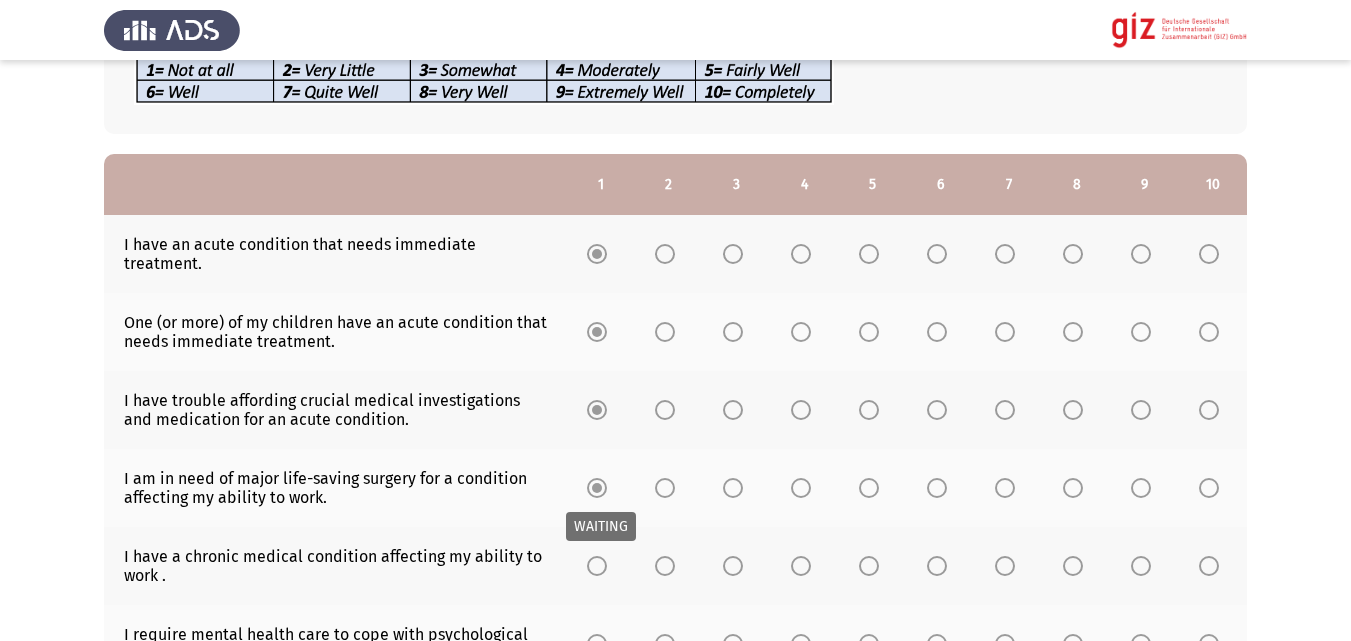 click at bounding box center (597, 566) 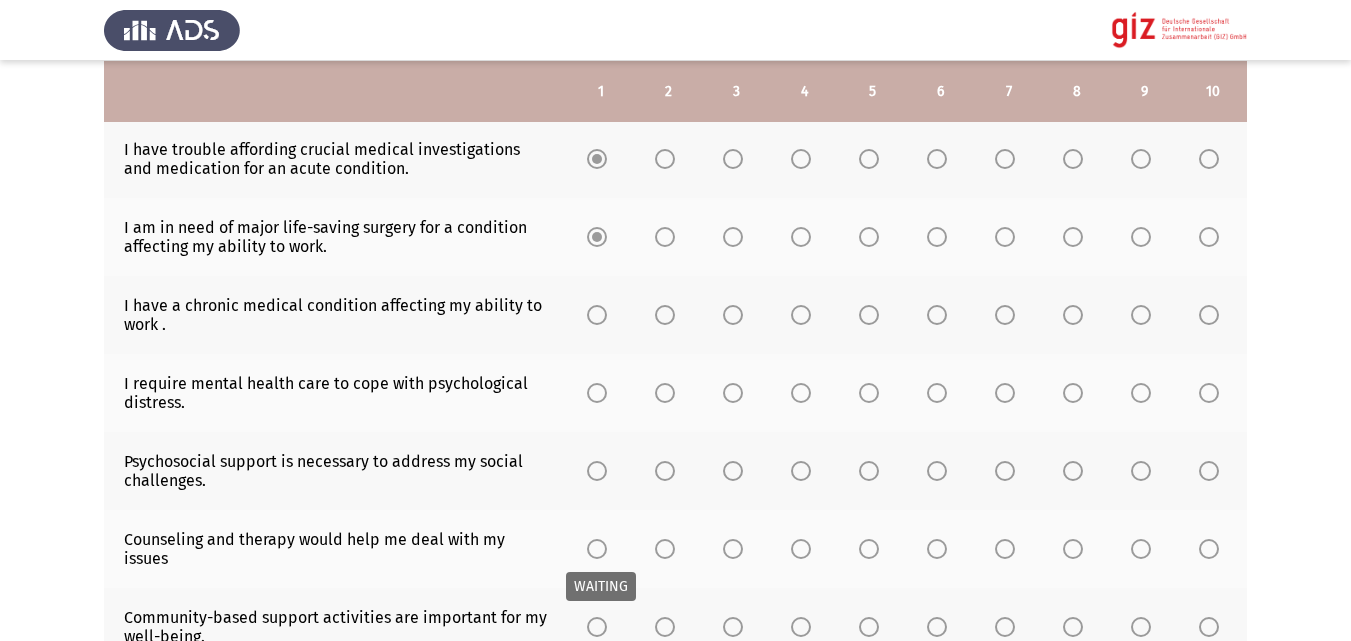 scroll, scrollTop: 409, scrollLeft: 0, axis: vertical 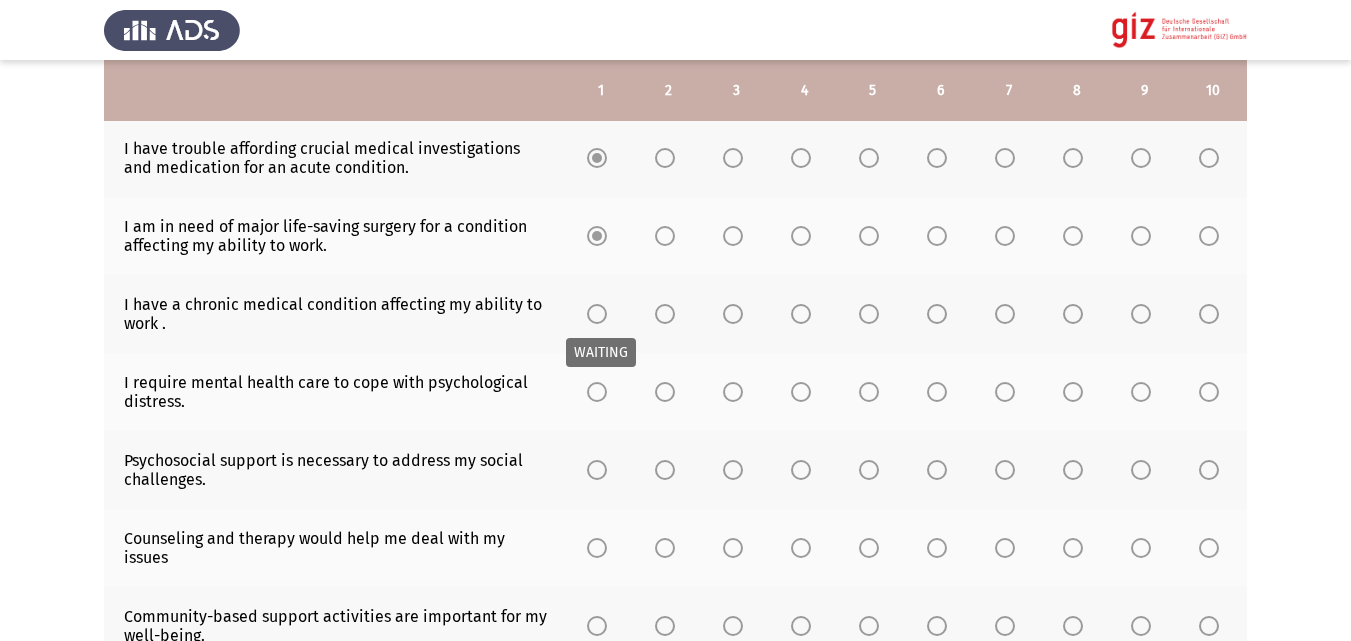 click at bounding box center [597, 314] 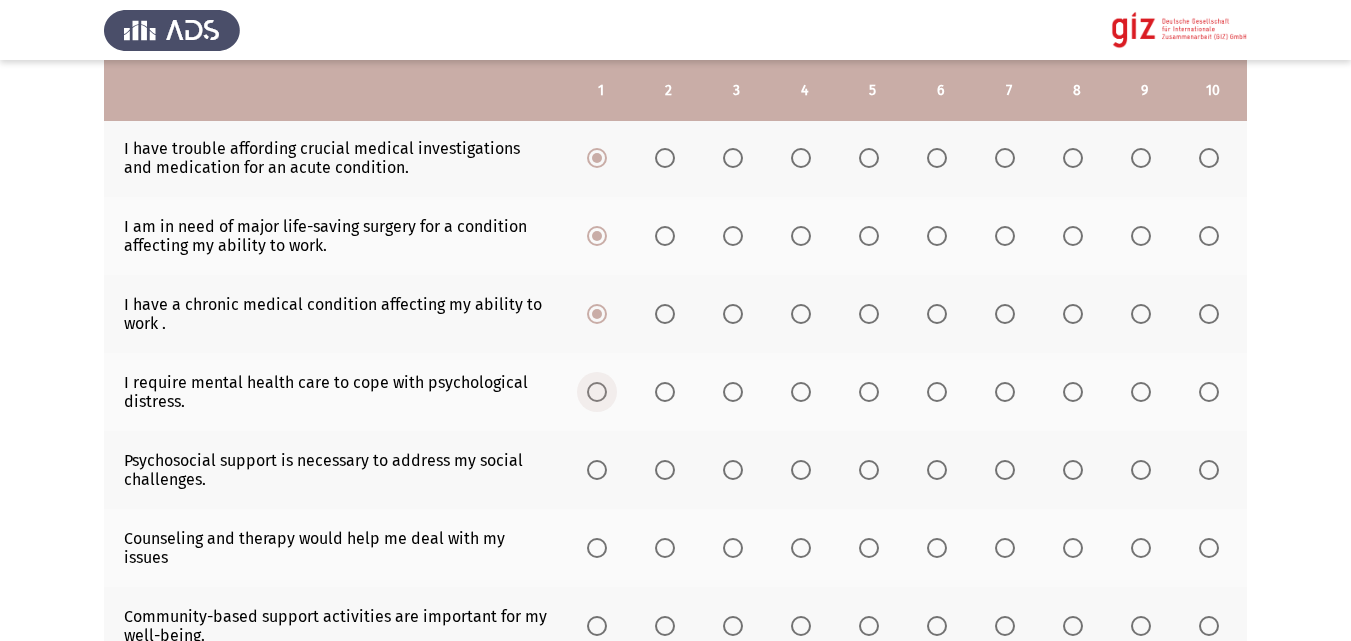 click at bounding box center [597, 392] 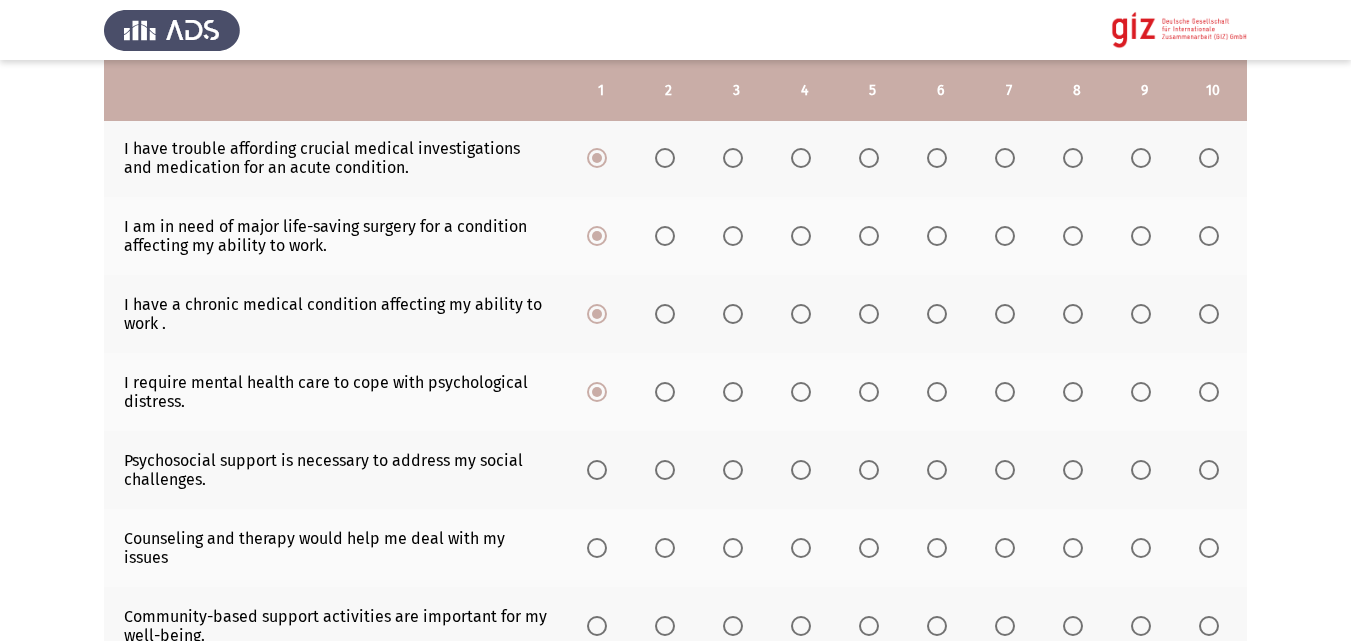 click at bounding box center [597, 470] 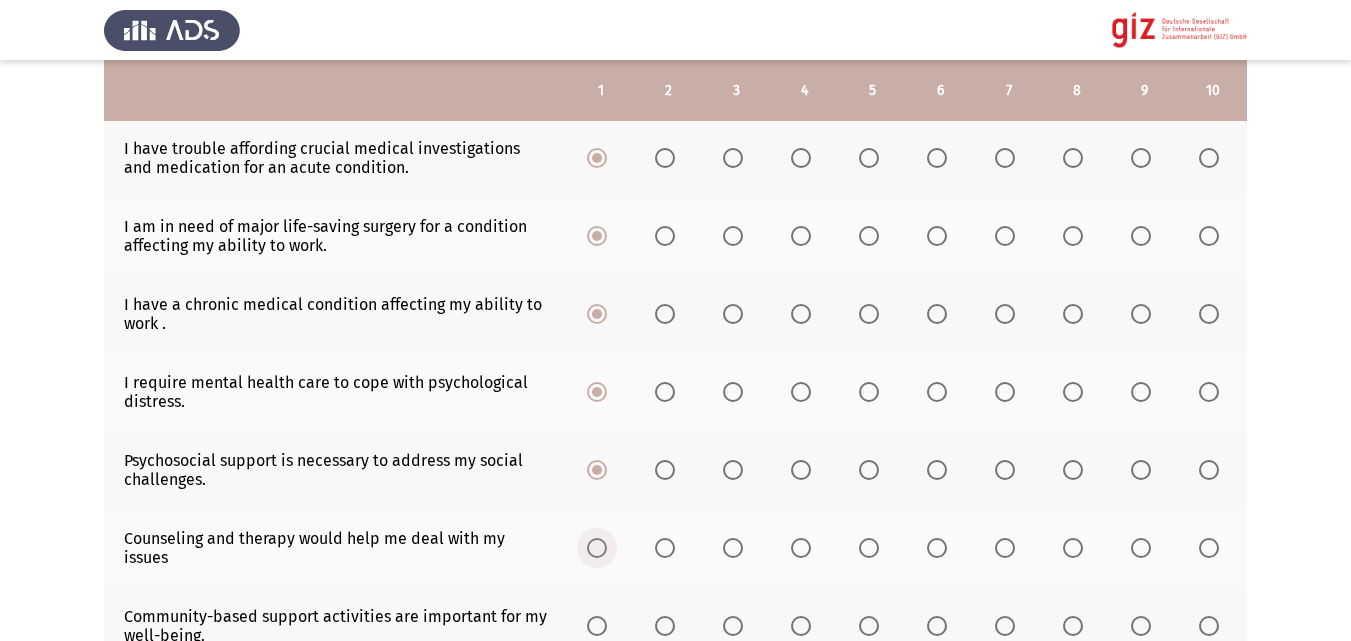 click at bounding box center (597, 548) 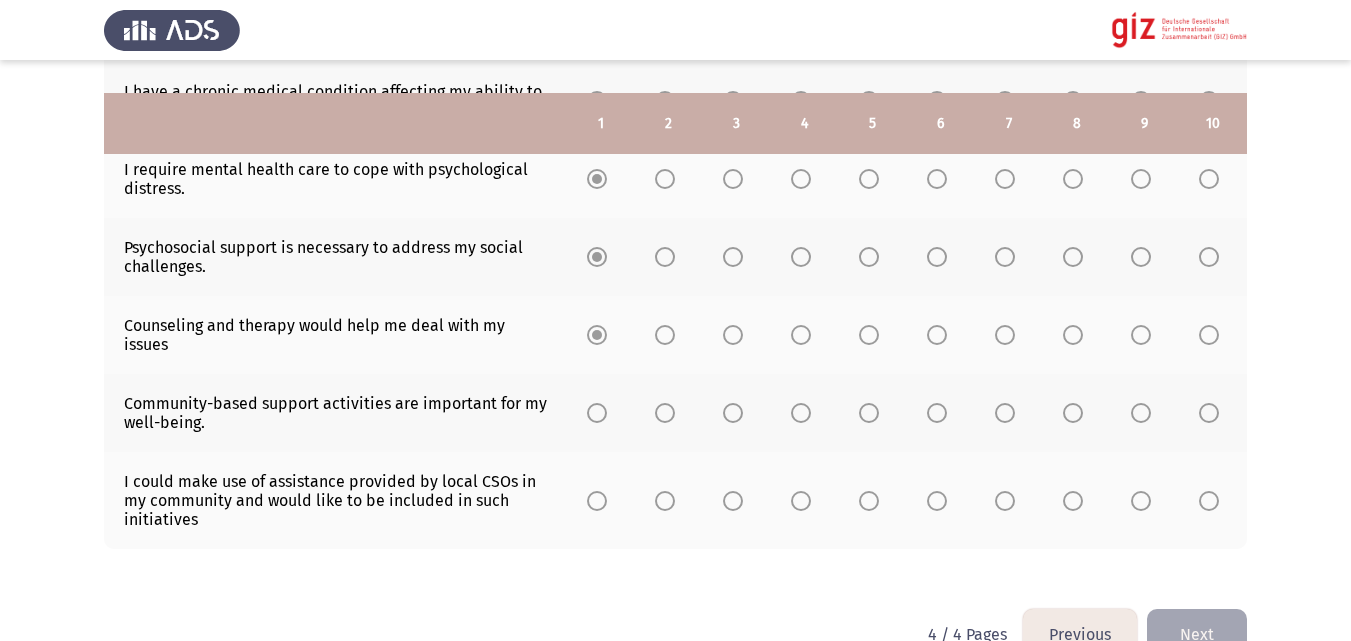 scroll, scrollTop: 657, scrollLeft: 0, axis: vertical 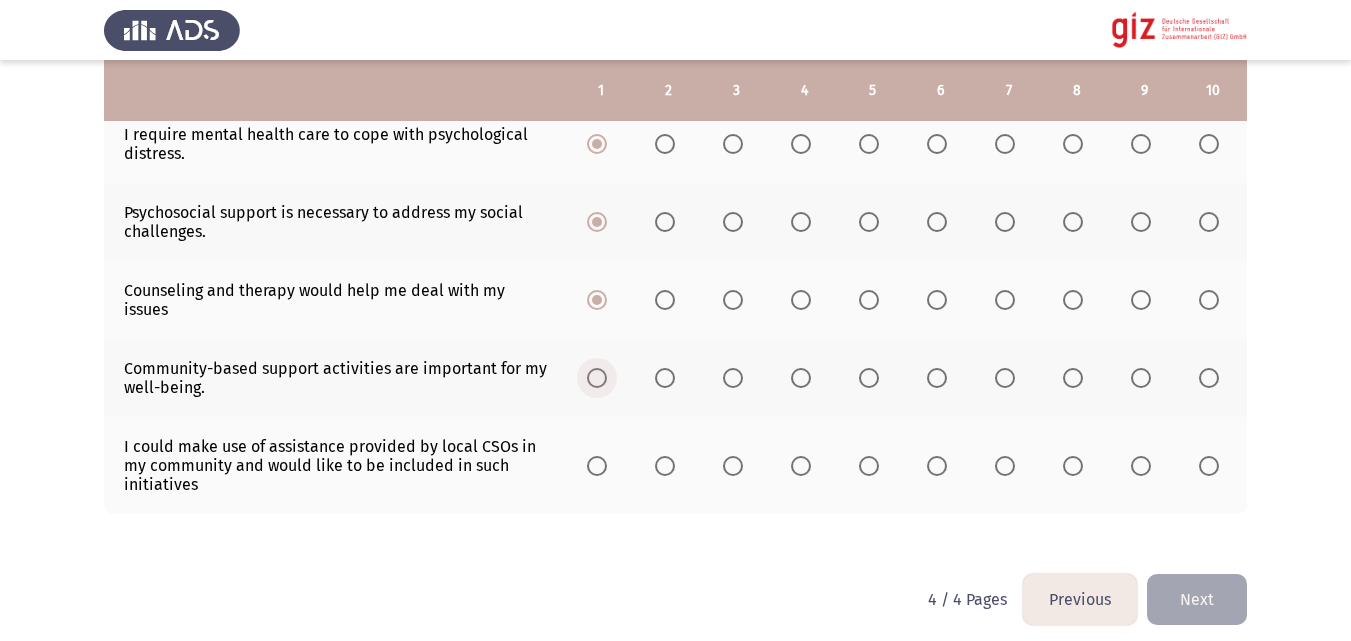 click at bounding box center [597, 378] 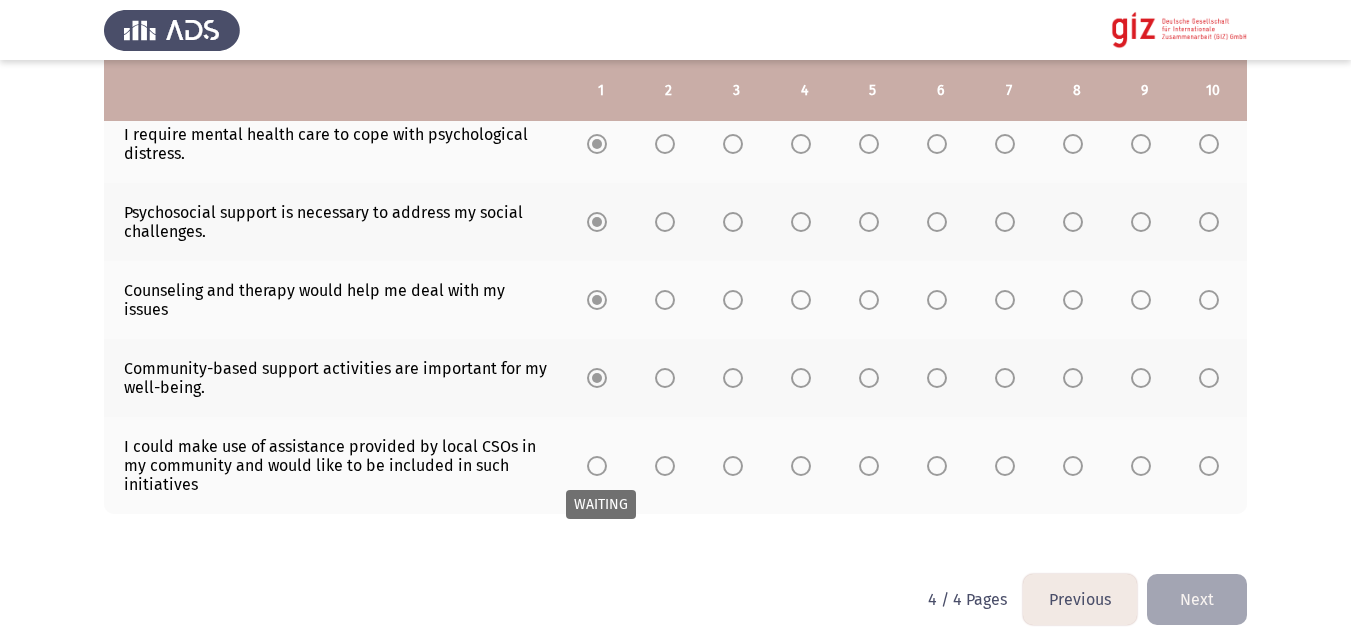click at bounding box center [597, 466] 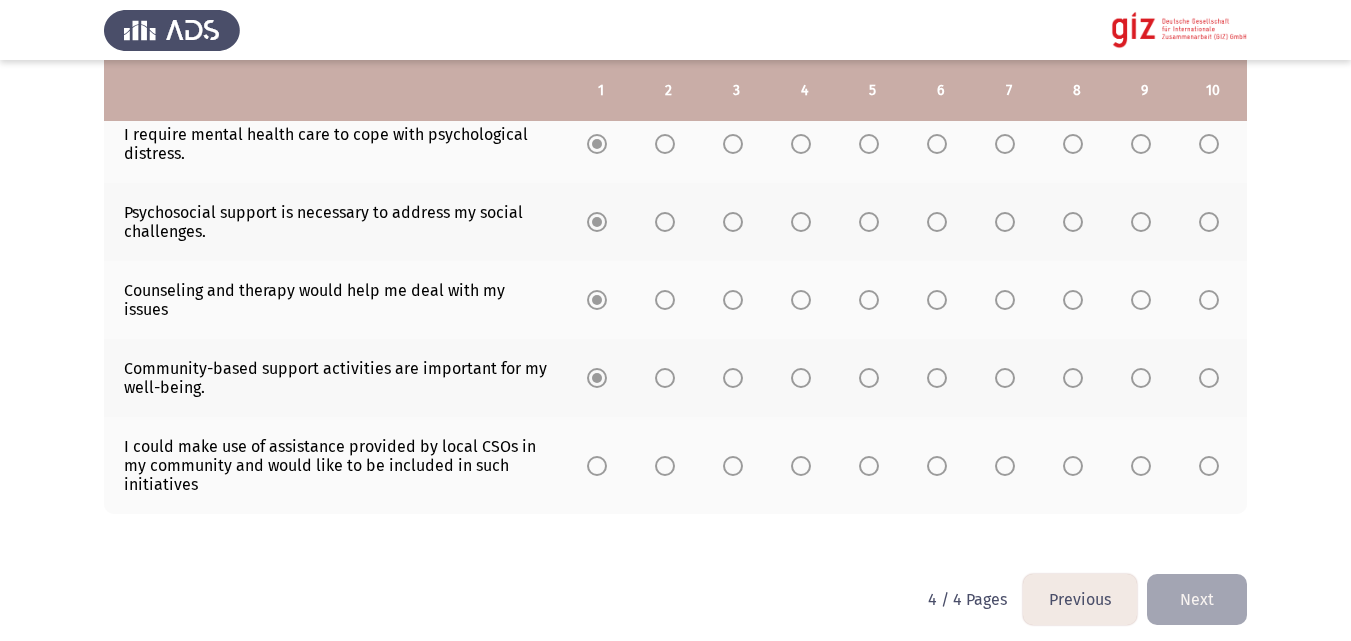click at bounding box center (597, 466) 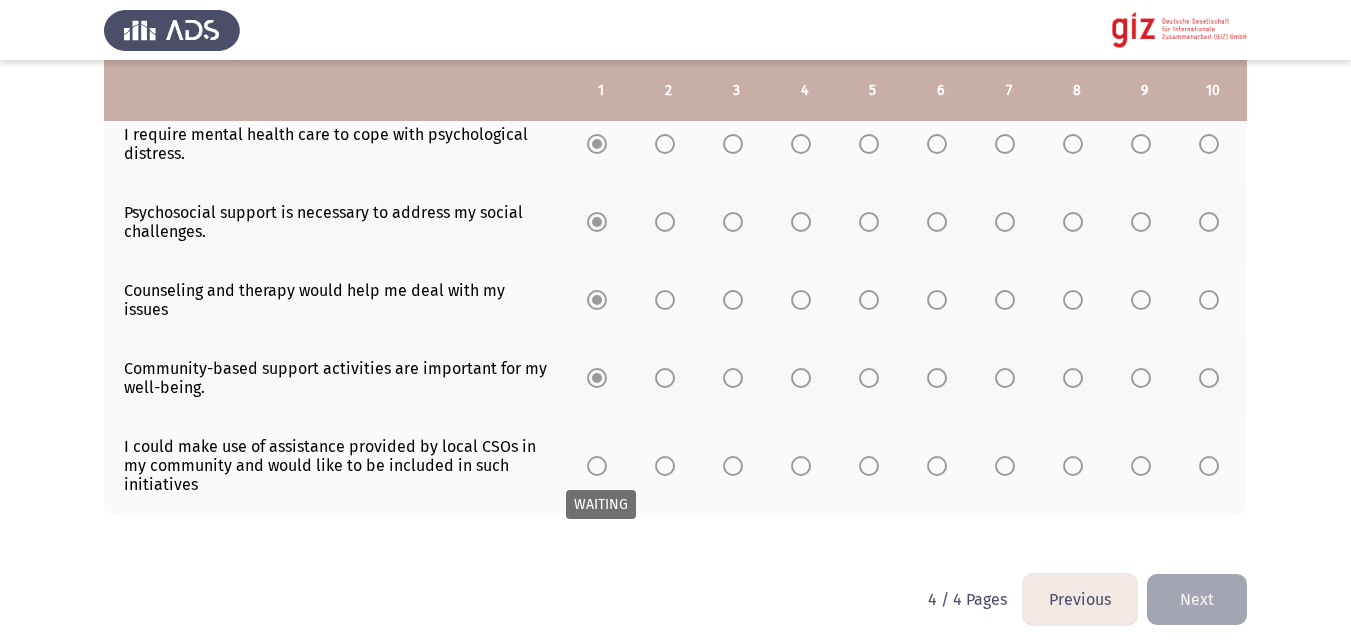 click at bounding box center (597, 466) 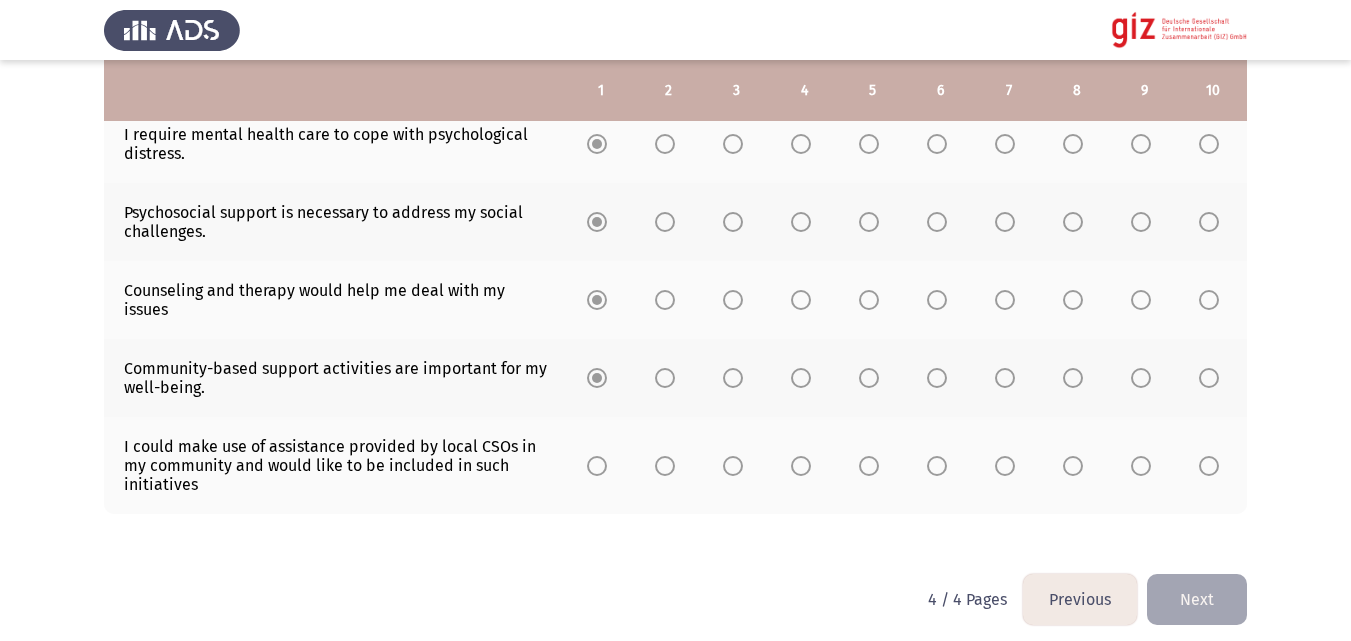 click at bounding box center (597, 466) 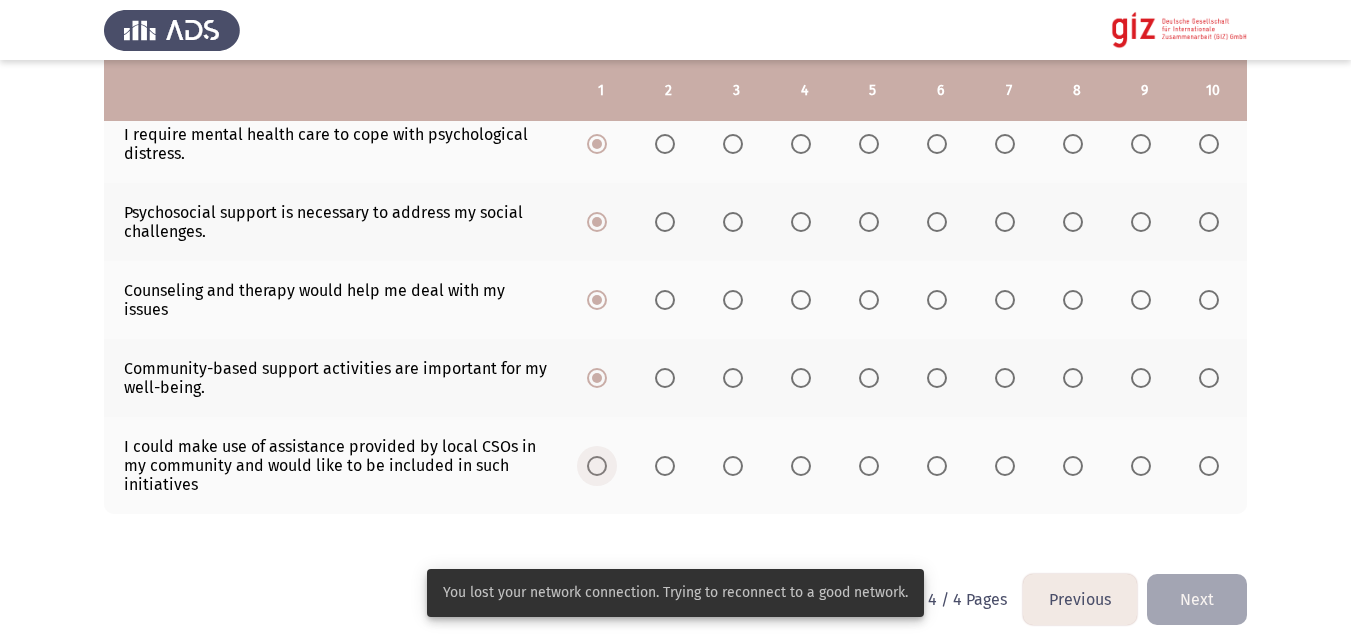 click at bounding box center (597, 466) 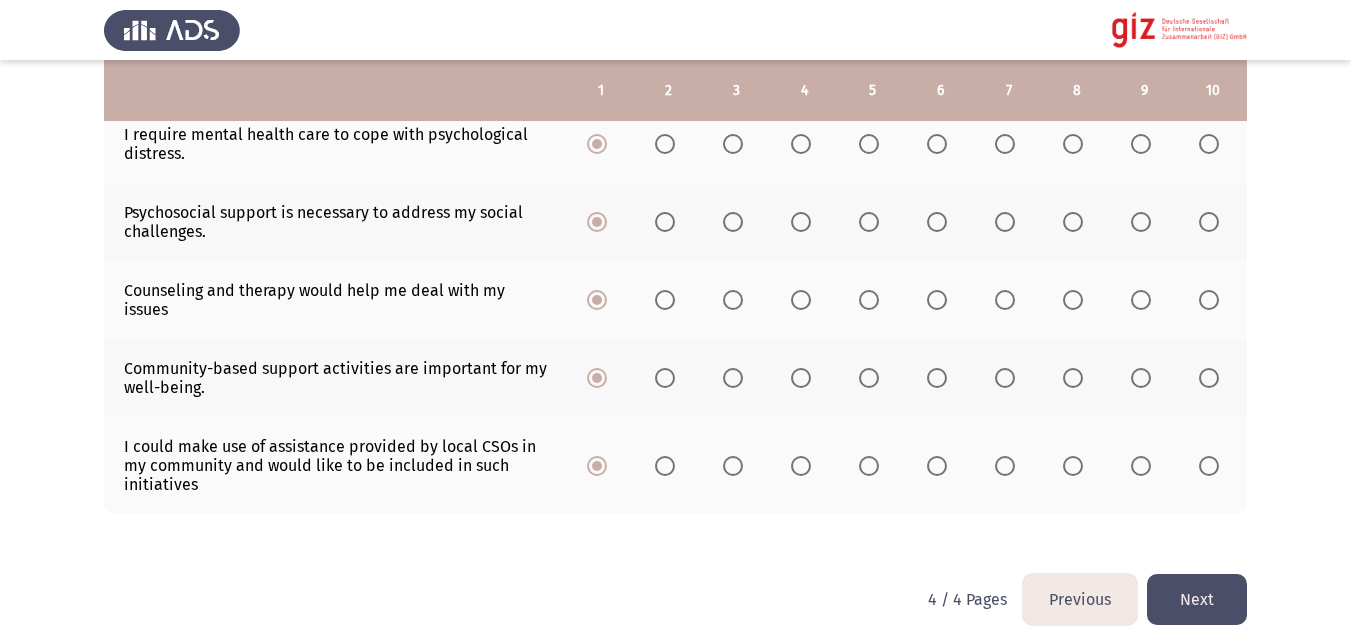 click on "Next" 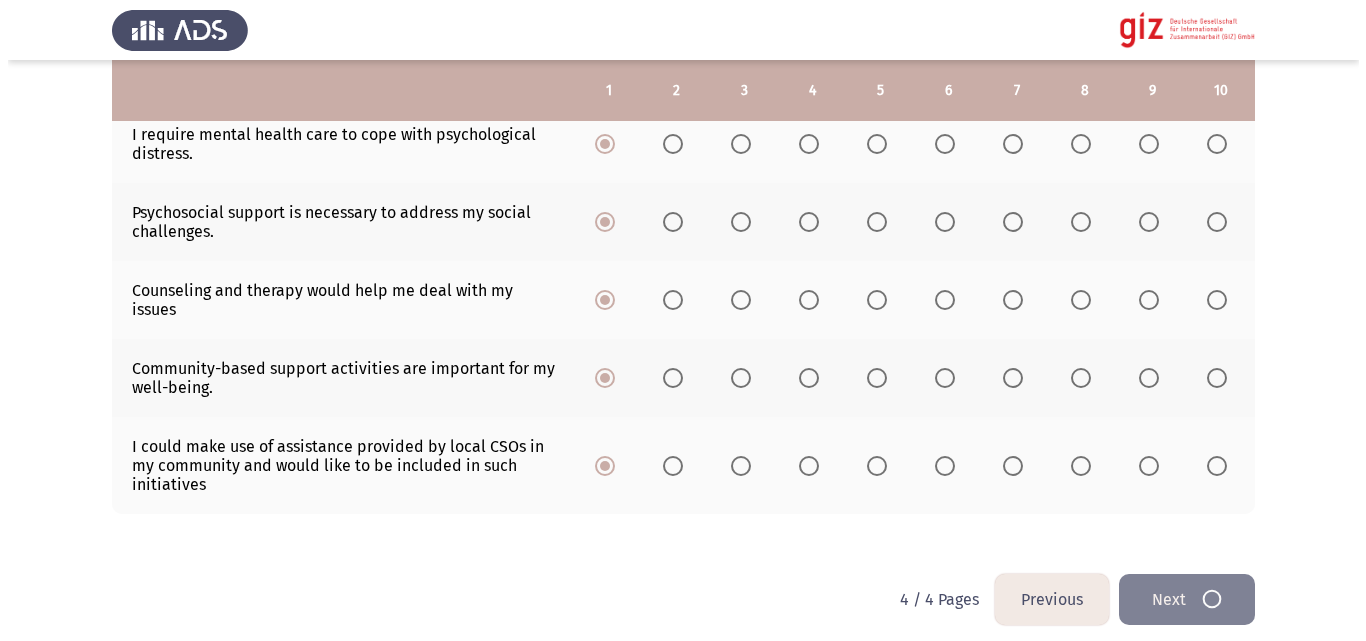 scroll, scrollTop: 0, scrollLeft: 0, axis: both 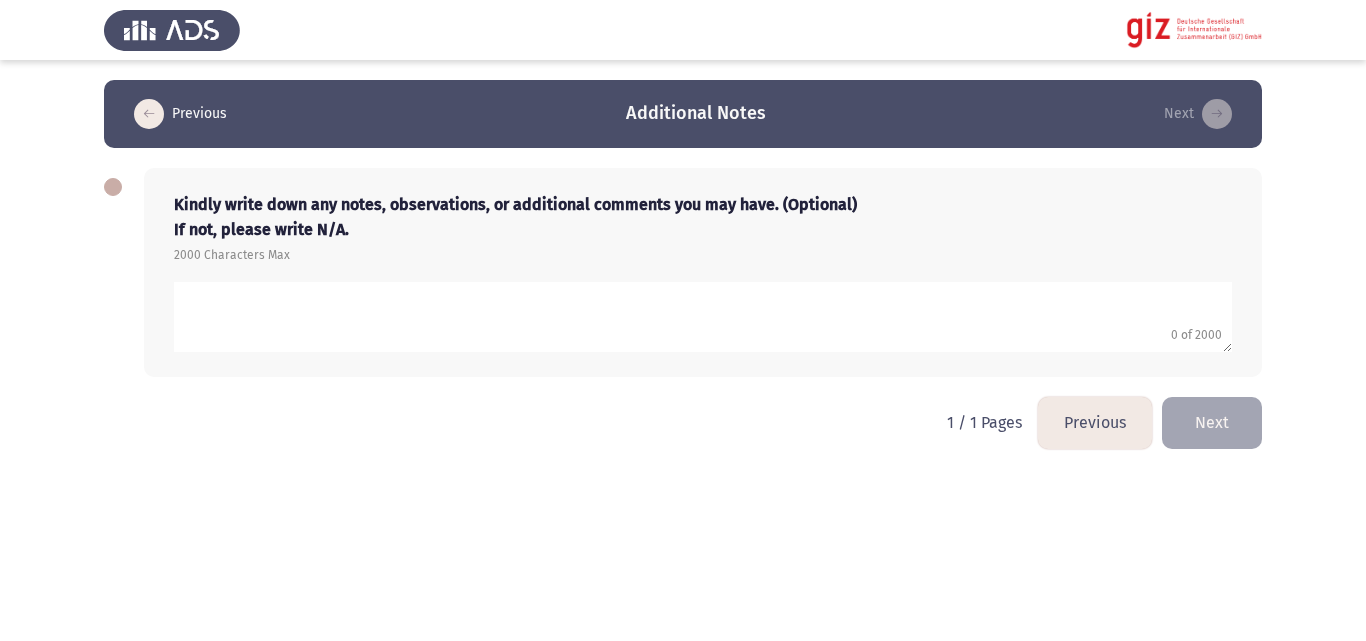 click 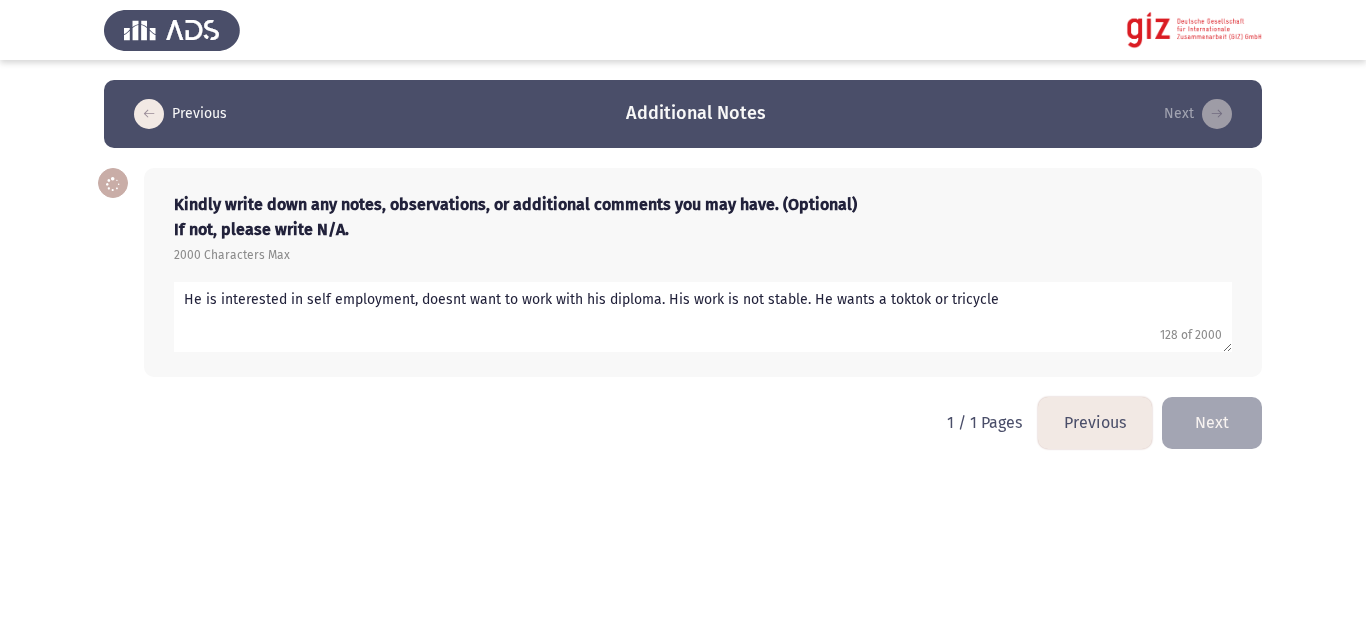 type on "He is interested in self employment, doesnt want to work with his diploma. His work is not stable. He wants a toktok or tricycle" 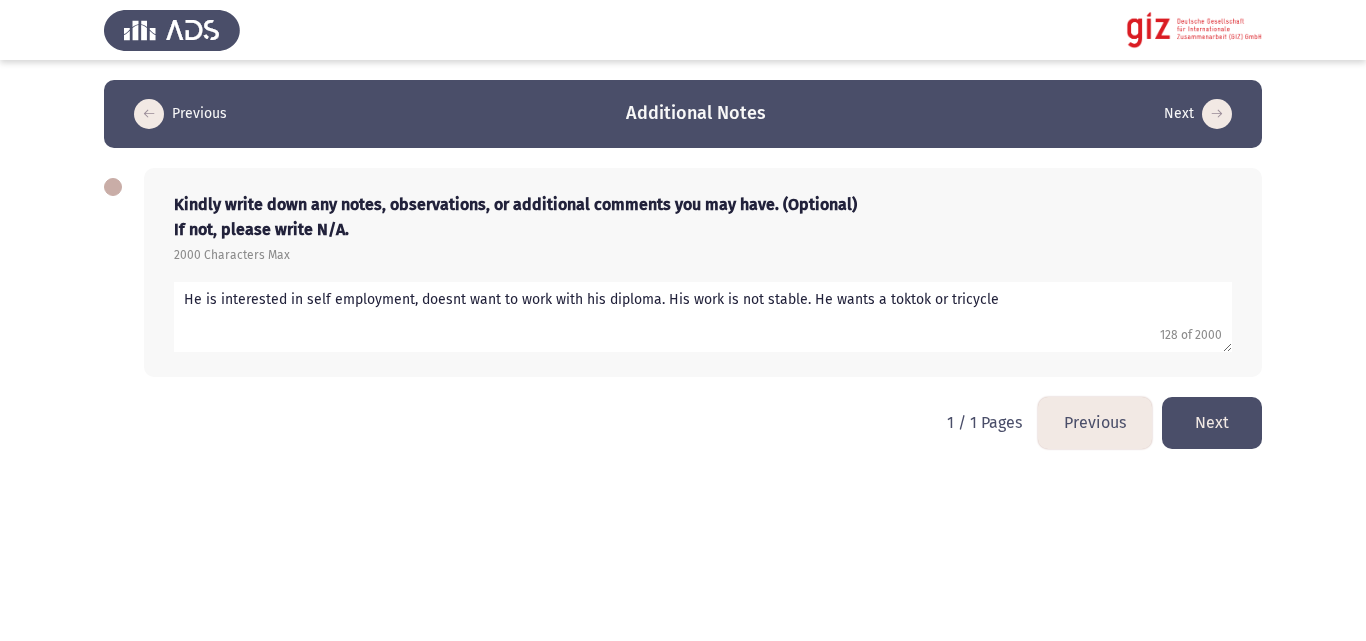 click on "Next" 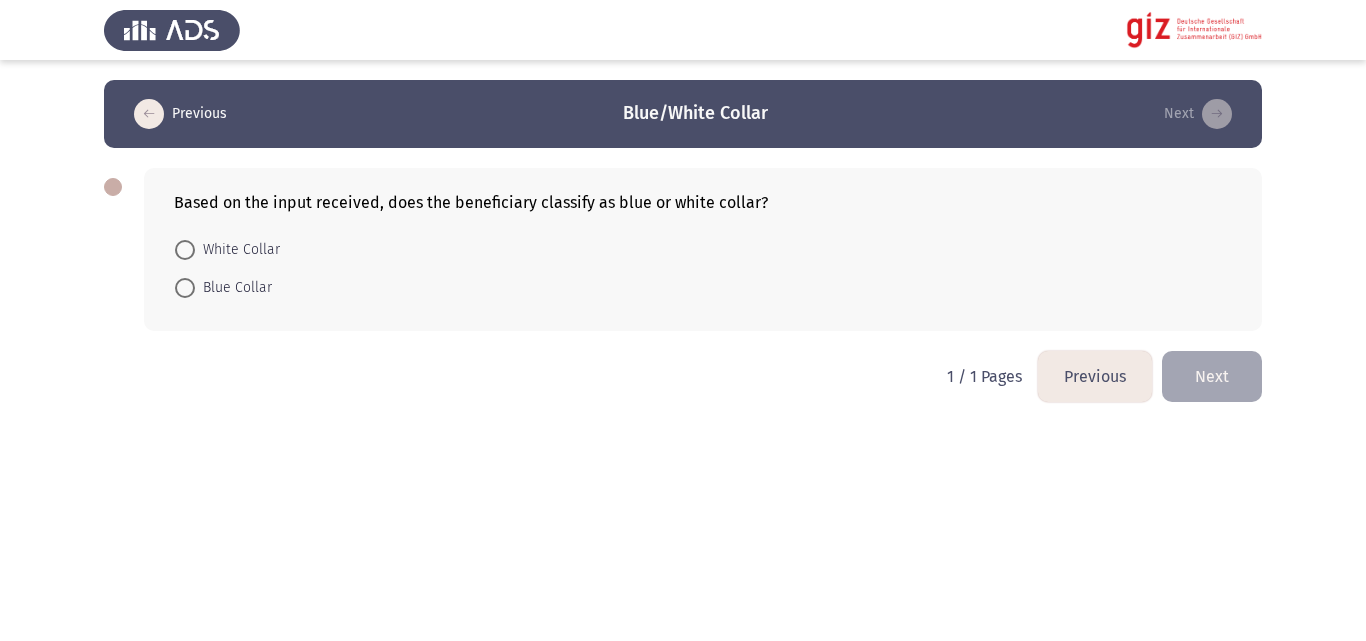 click on "Blue Collar" at bounding box center (233, 288) 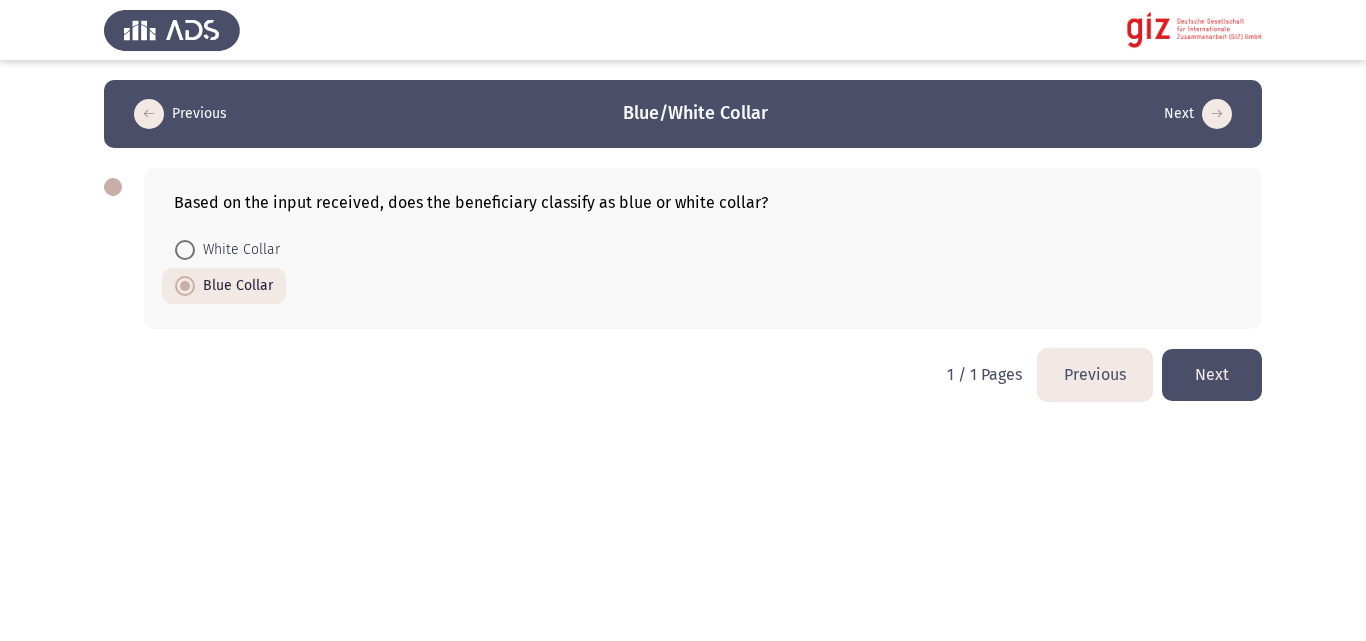click on "Next" 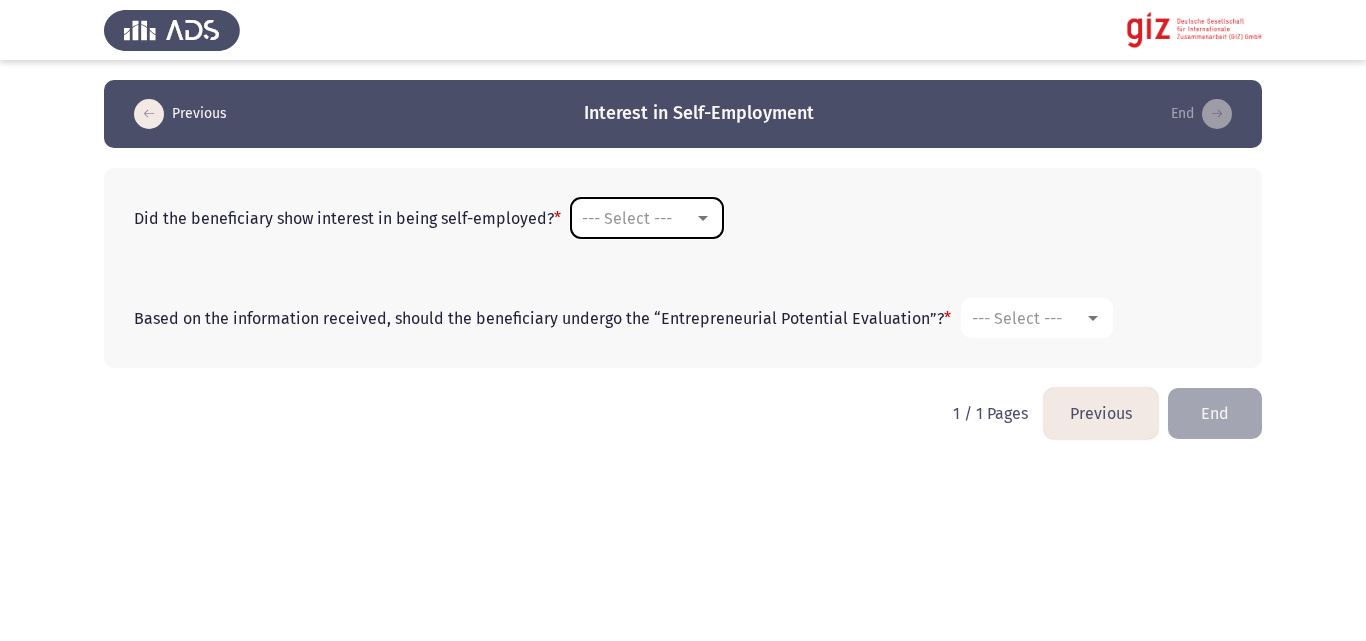 click on "--- Select ---" at bounding box center [627, 218] 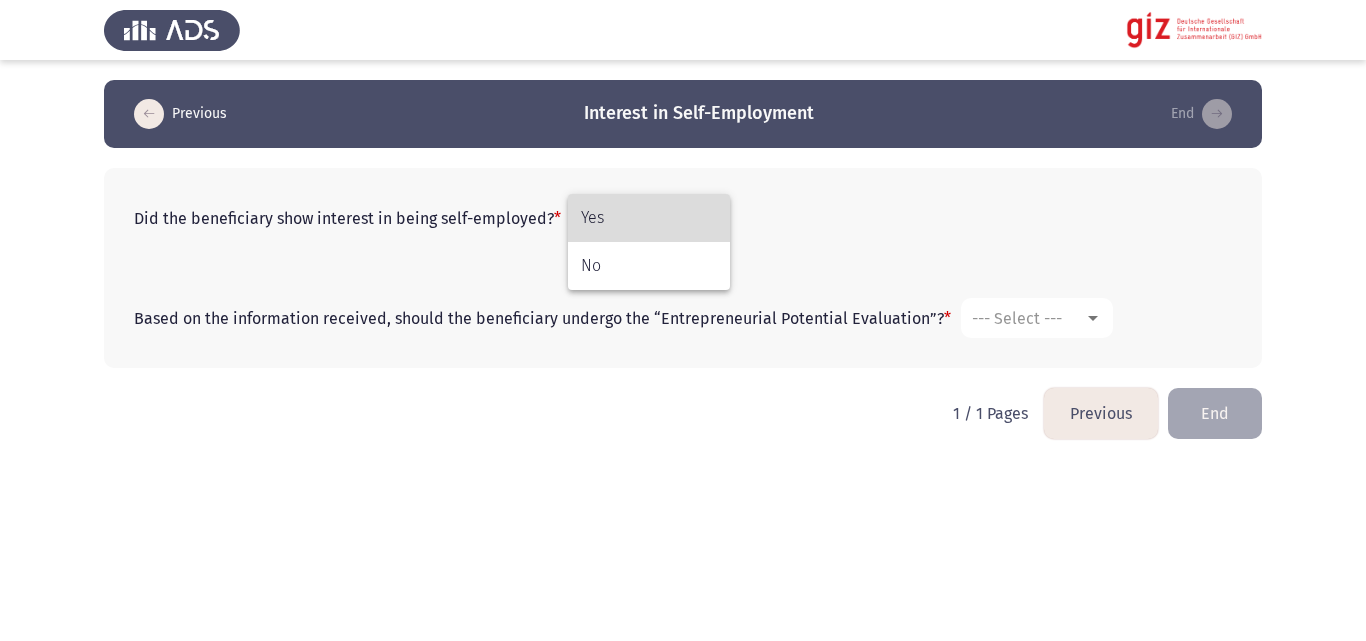 click on "Yes" at bounding box center (649, 218) 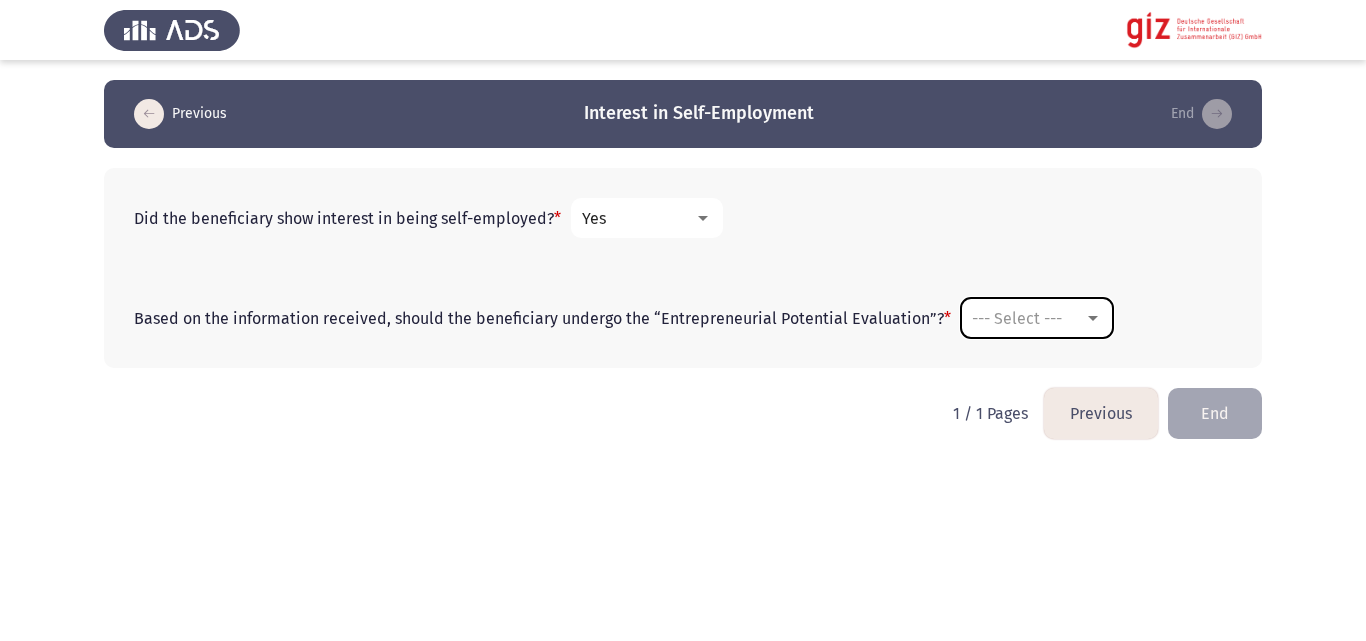 click on "--- Select ---" at bounding box center (1028, 318) 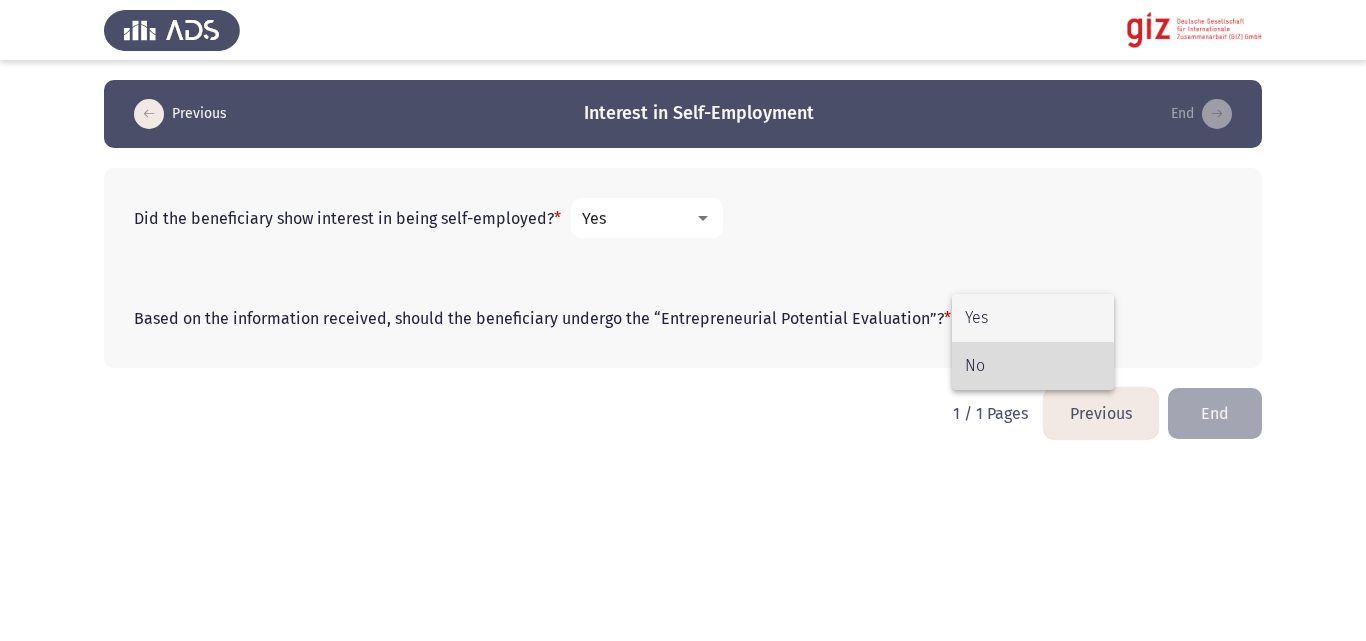 click on "No" at bounding box center [1033, 366] 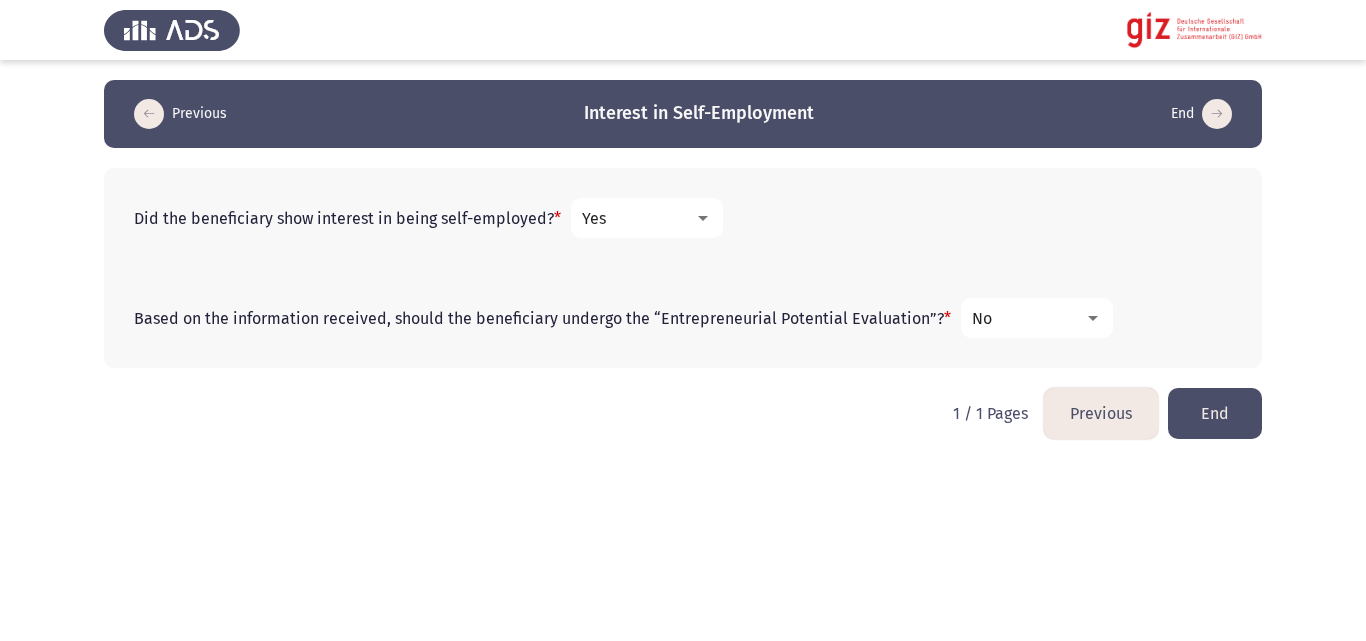 click on "End" 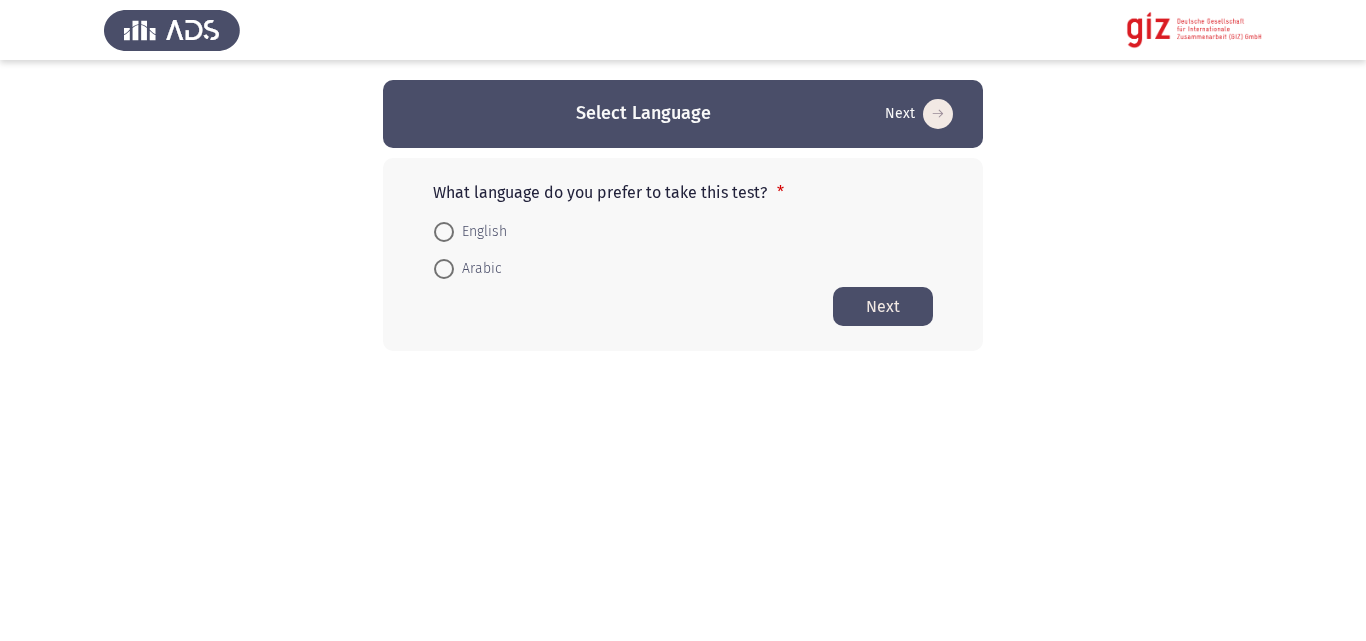 scroll, scrollTop: 0, scrollLeft: 0, axis: both 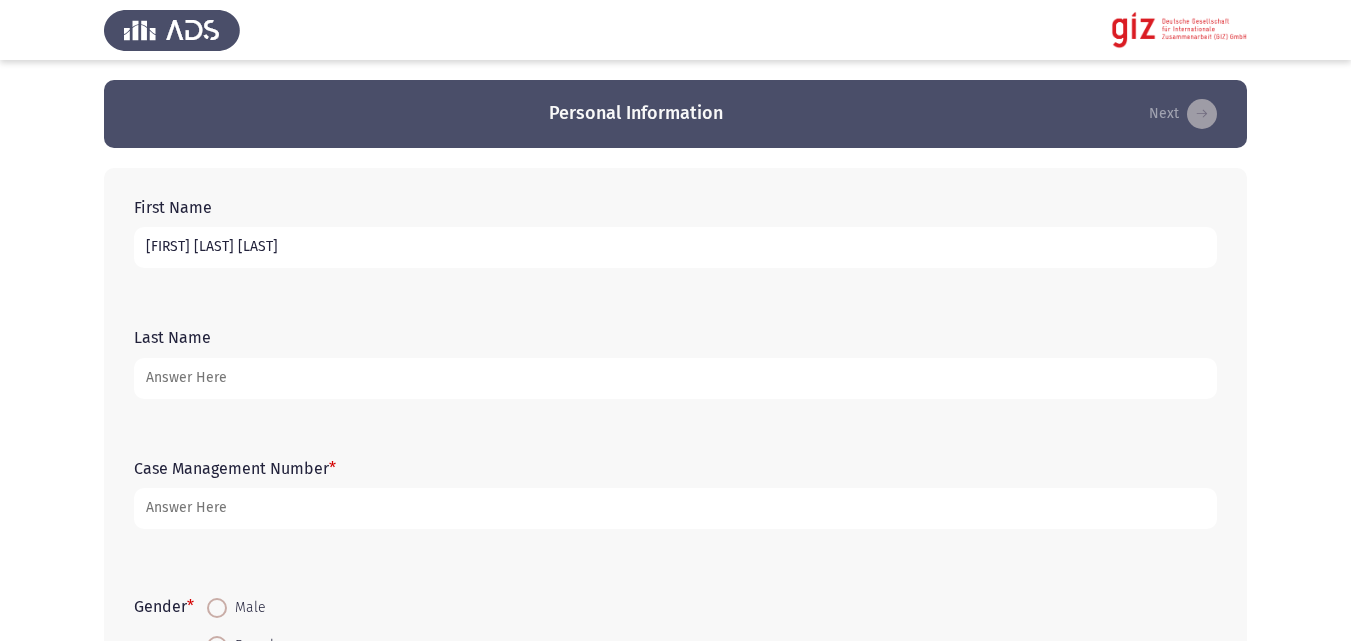 type on "[FIRST] [LAST] [LAST]" 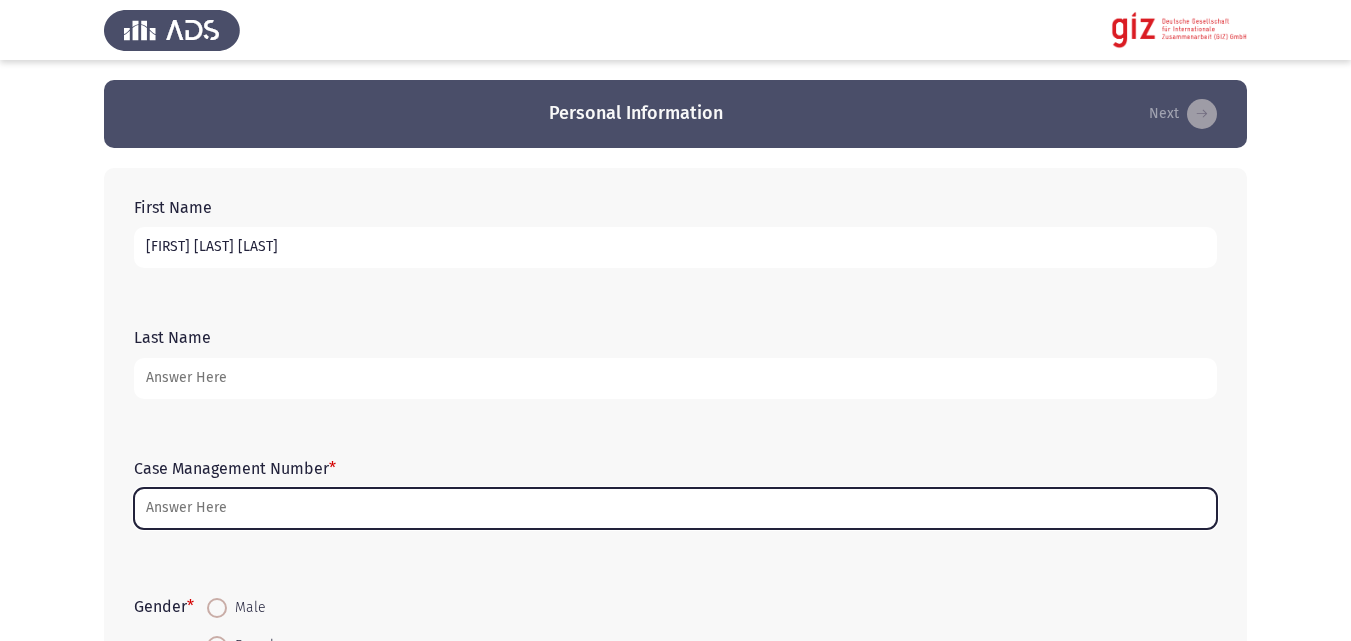 click on "Case Management Number   *" at bounding box center [675, 508] 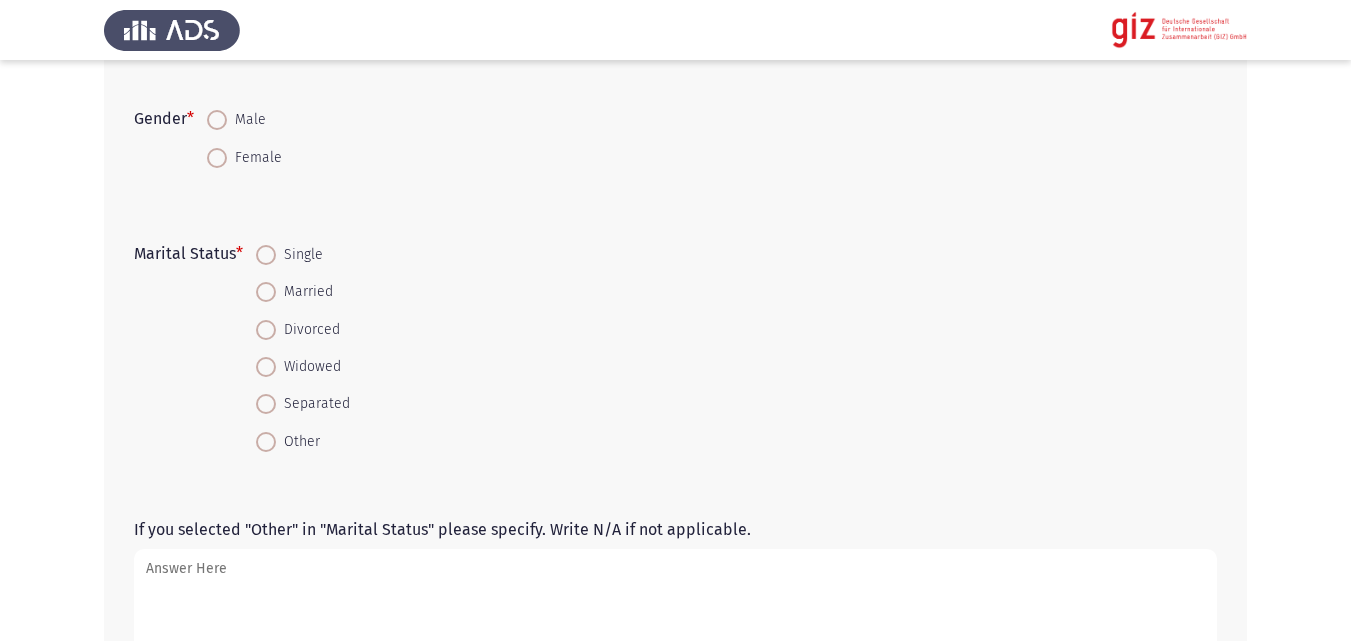scroll, scrollTop: 490, scrollLeft: 0, axis: vertical 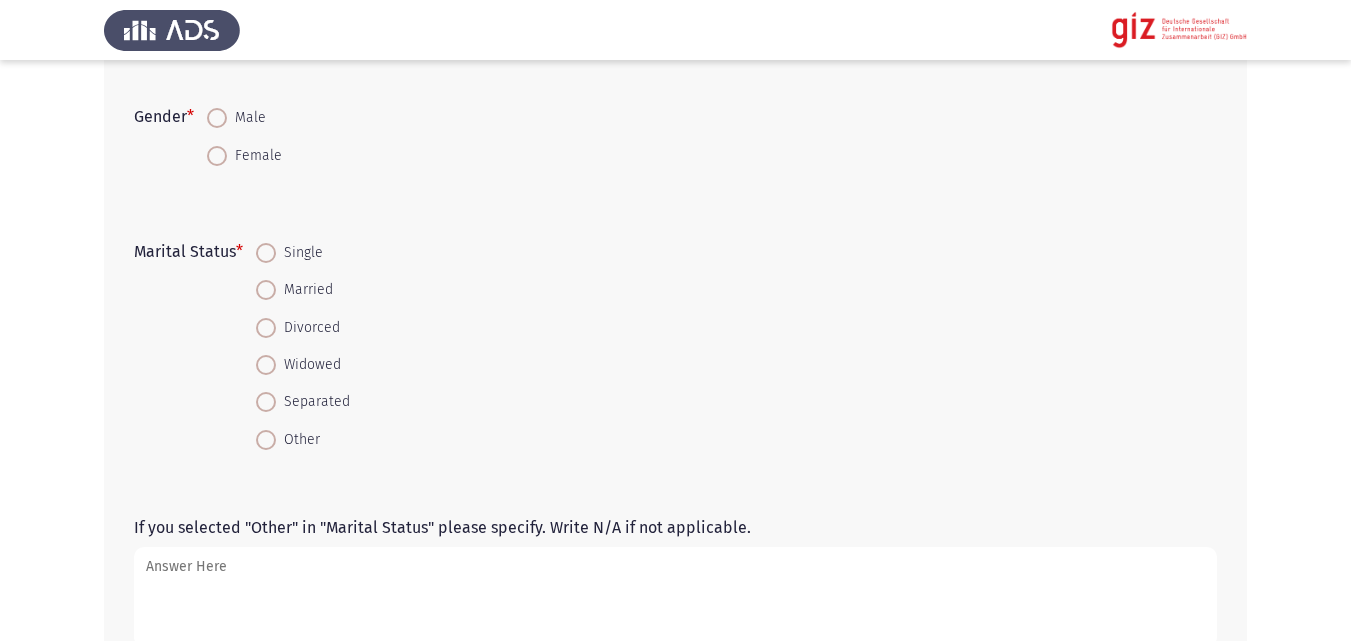 type on "REAUG00016" 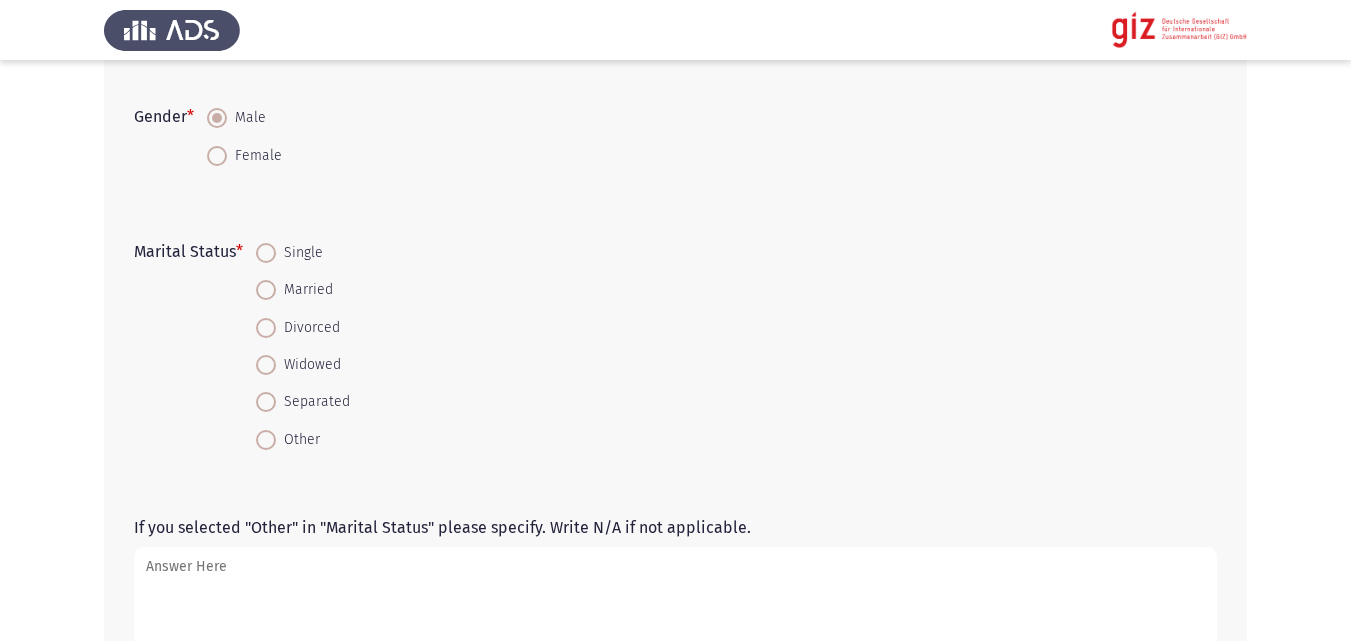 click on "Married" at bounding box center [304, 290] 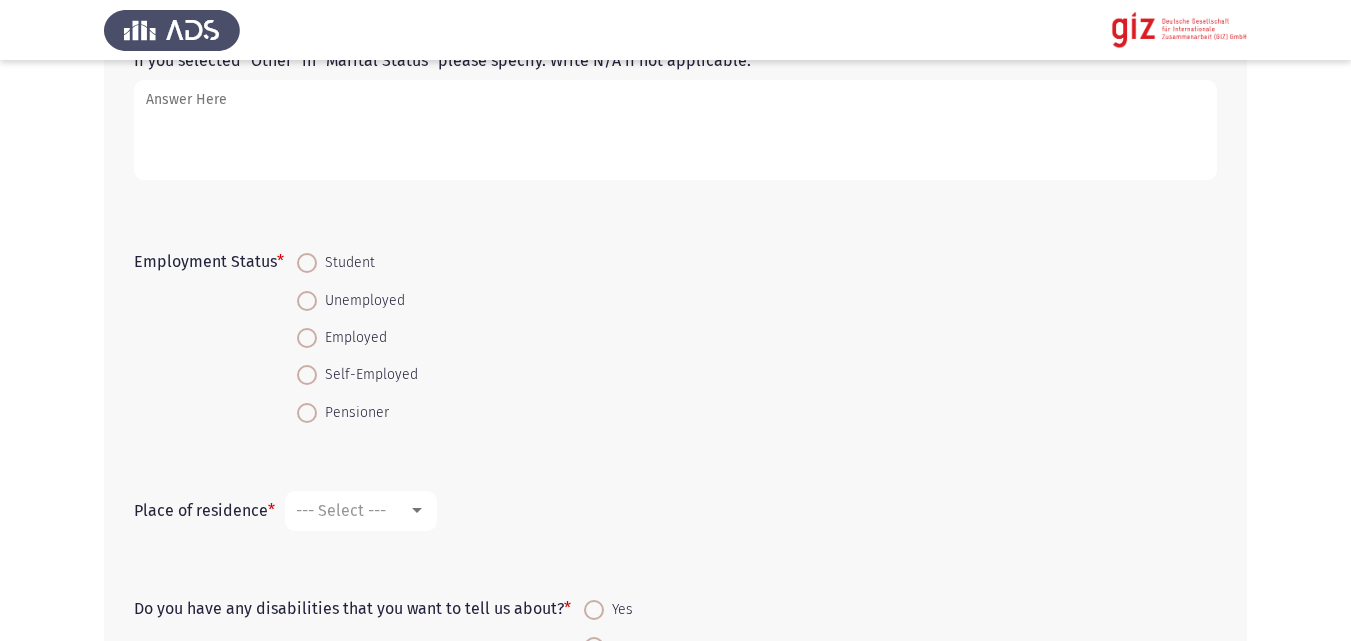 scroll, scrollTop: 958, scrollLeft: 0, axis: vertical 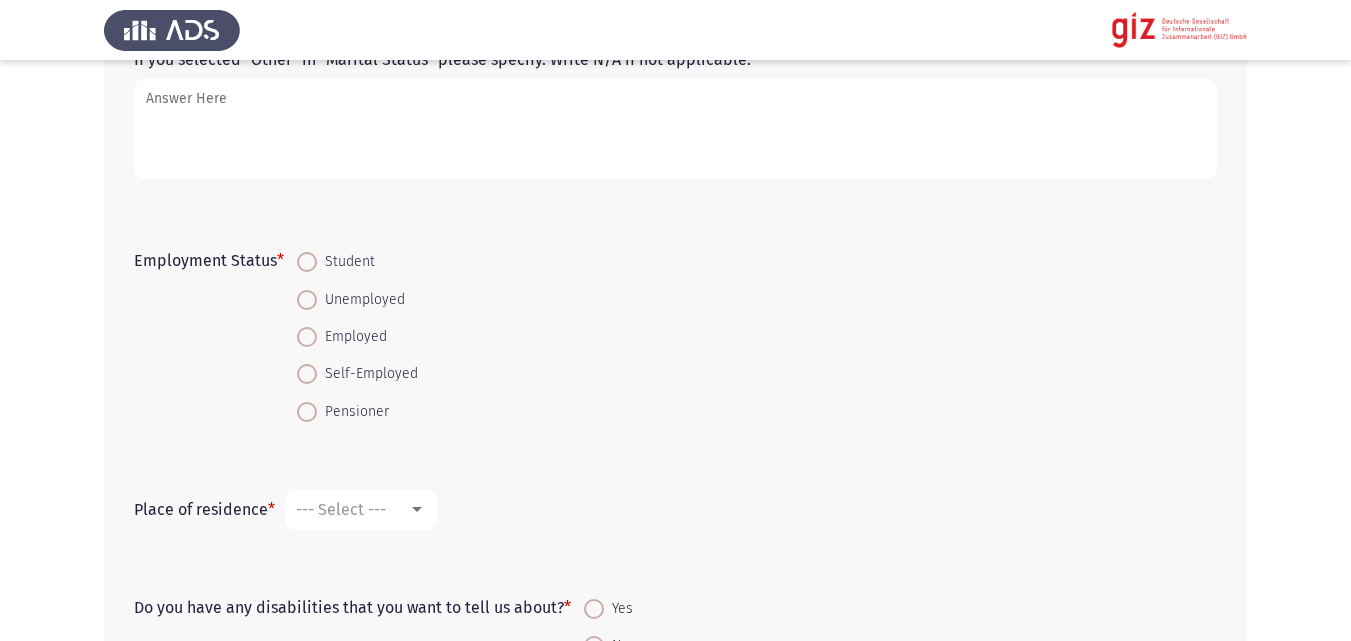 click on "Employed" at bounding box center [352, 337] 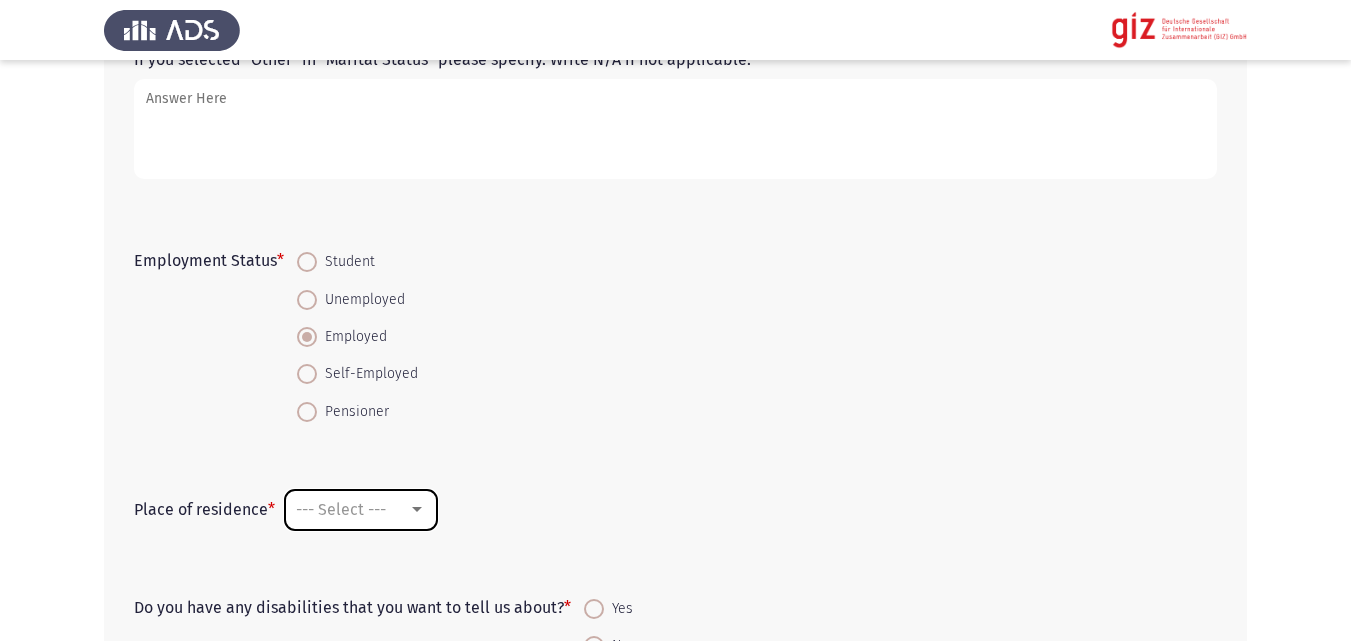 click on "--- Select ---" at bounding box center [341, 509] 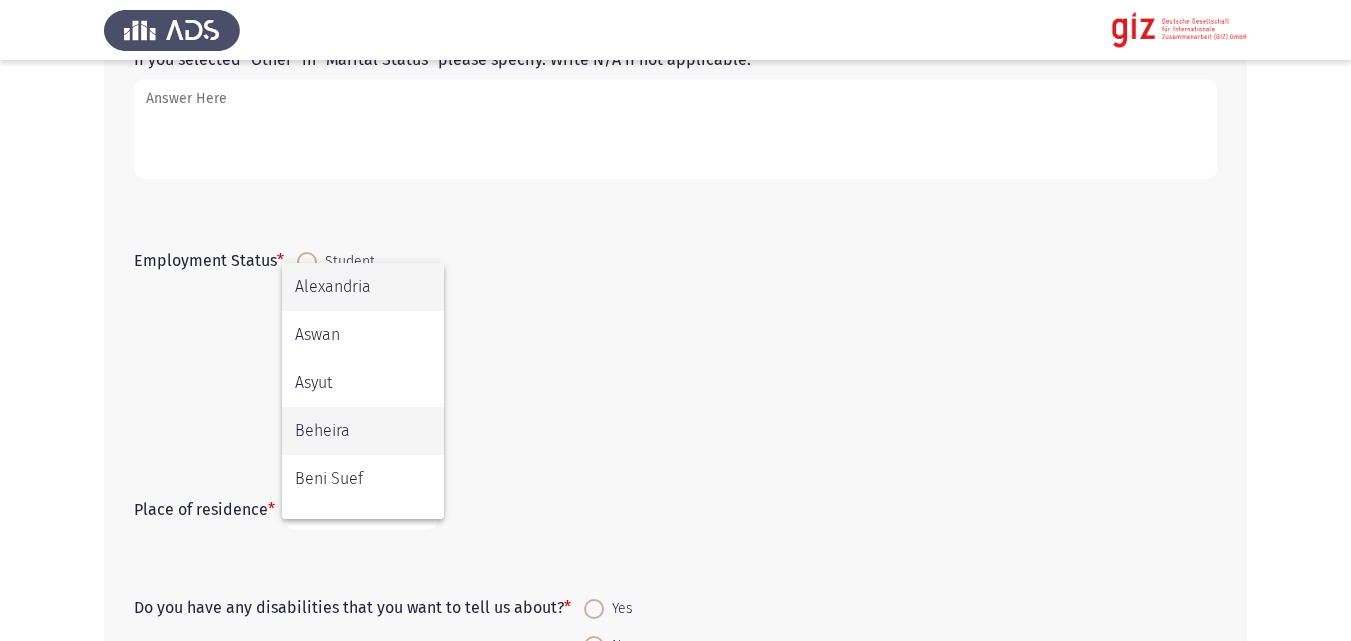 click on "Beheira" at bounding box center [363, 431] 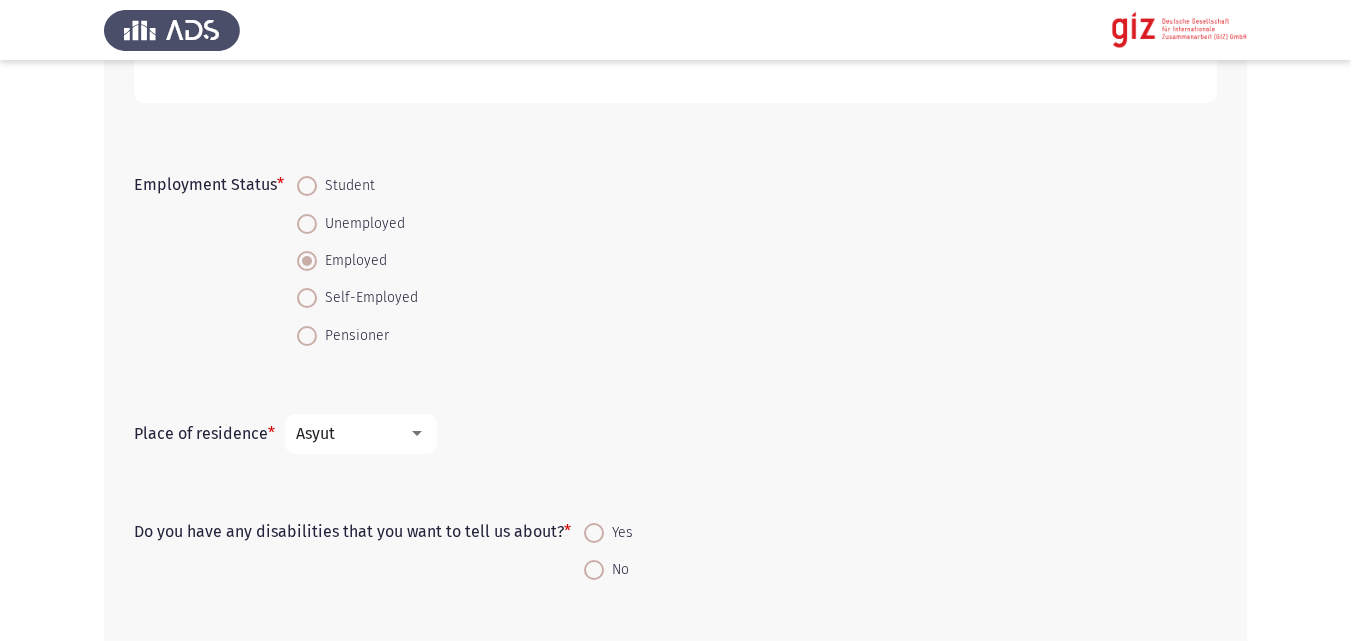 scroll, scrollTop: 1037, scrollLeft: 0, axis: vertical 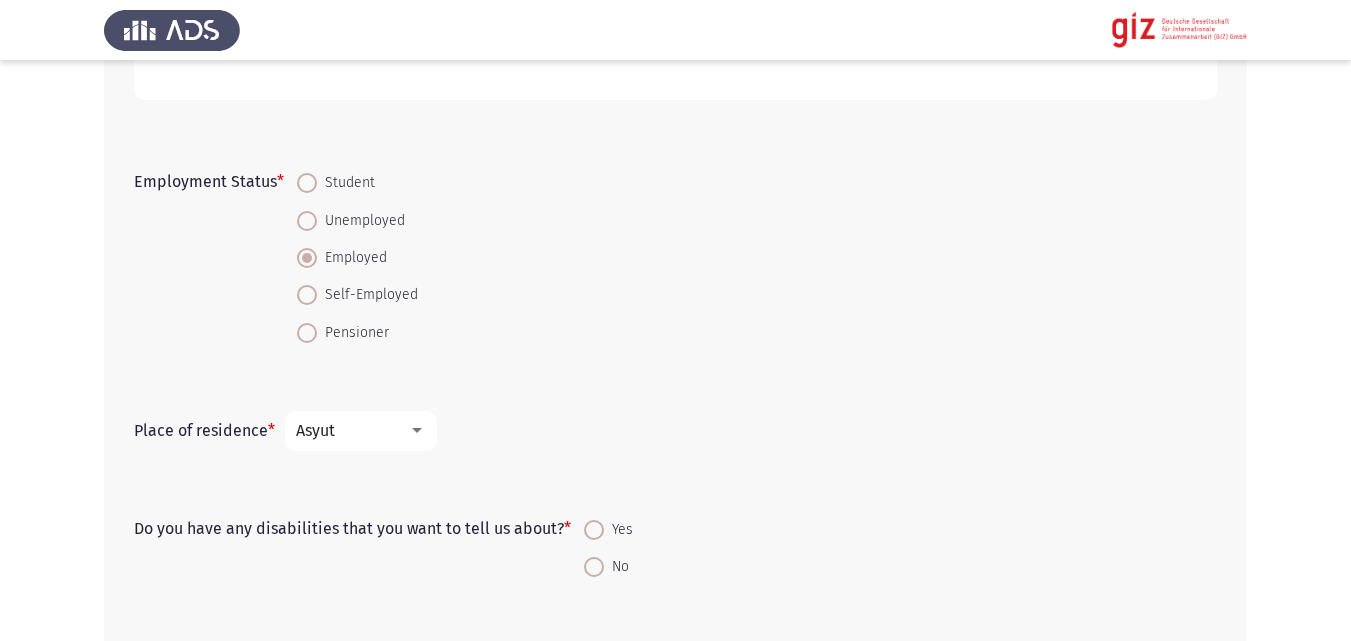 click on "Yes" at bounding box center [608, 529] 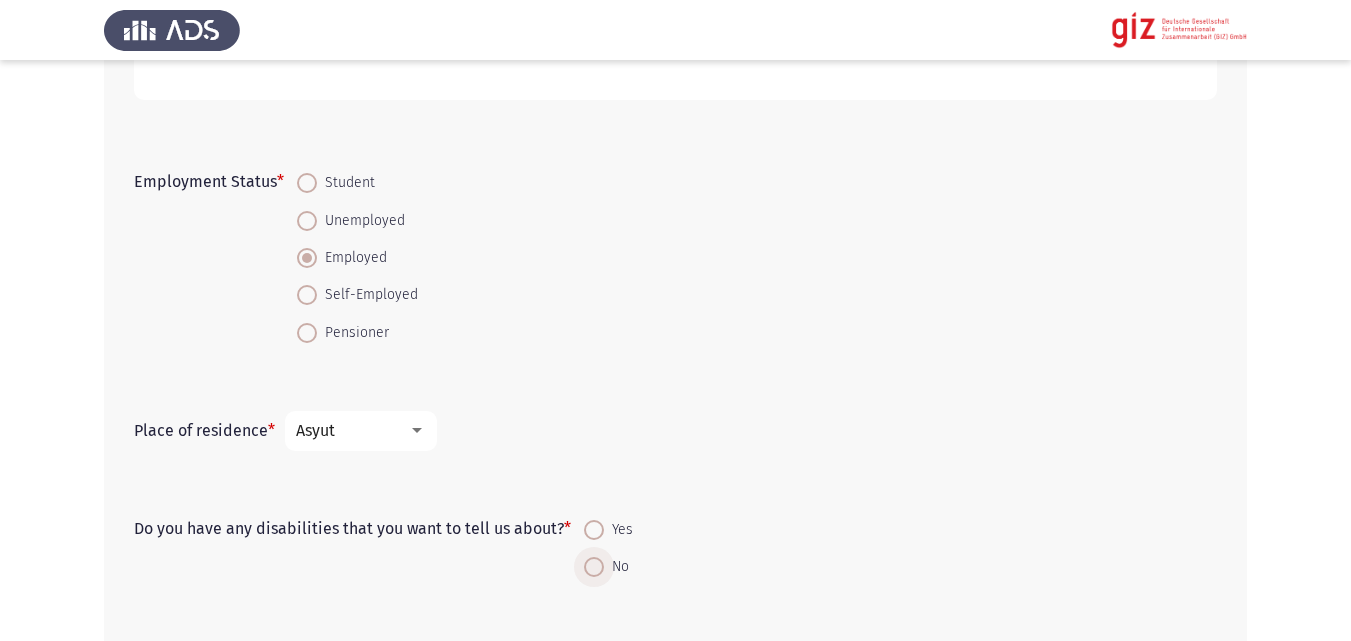 click at bounding box center (594, 567) 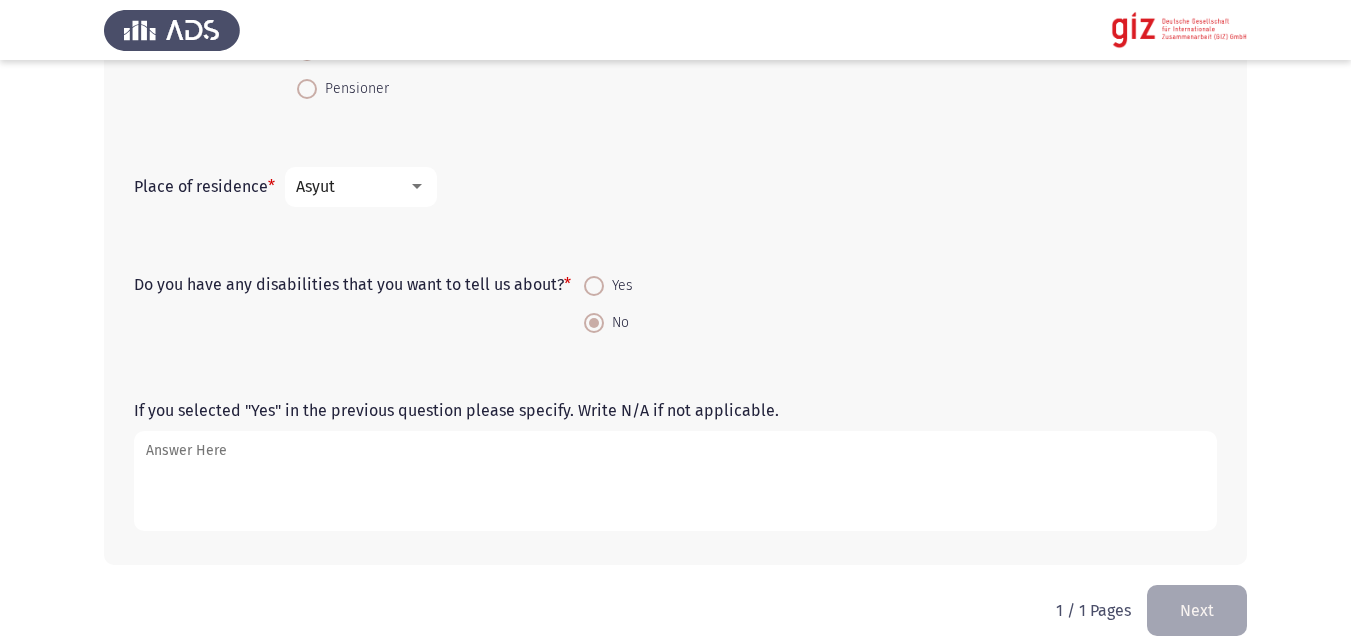 scroll, scrollTop: 1305, scrollLeft: 0, axis: vertical 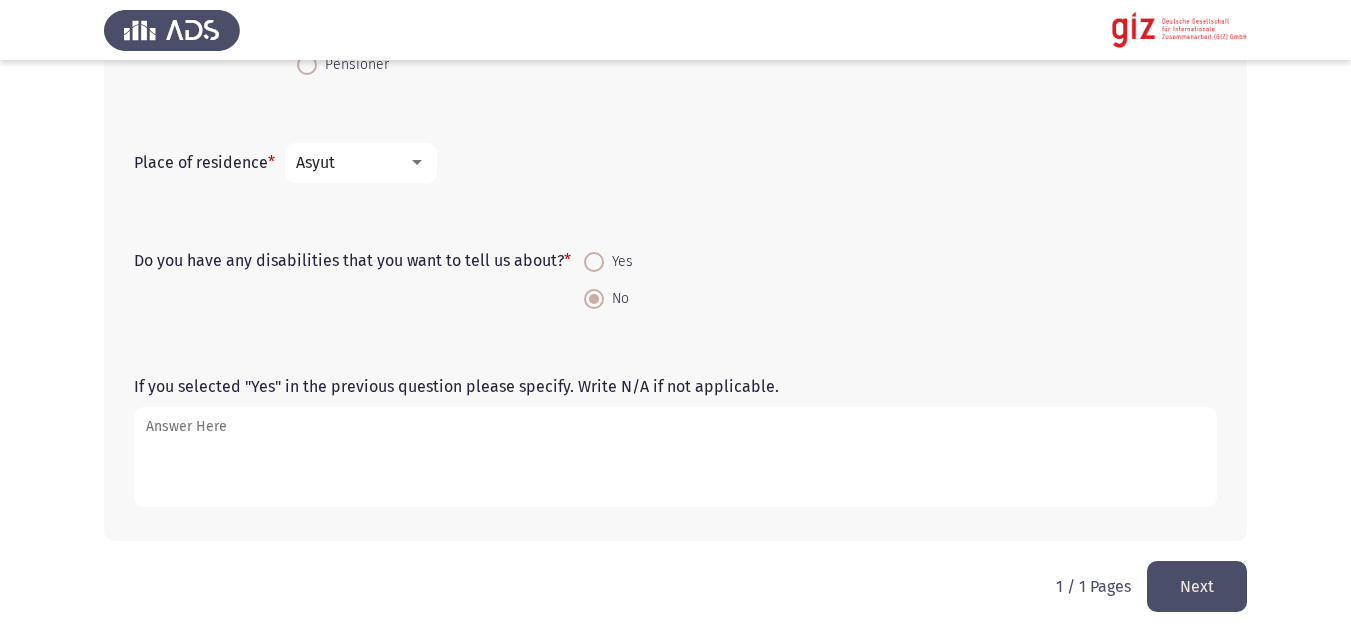 click on "Next" 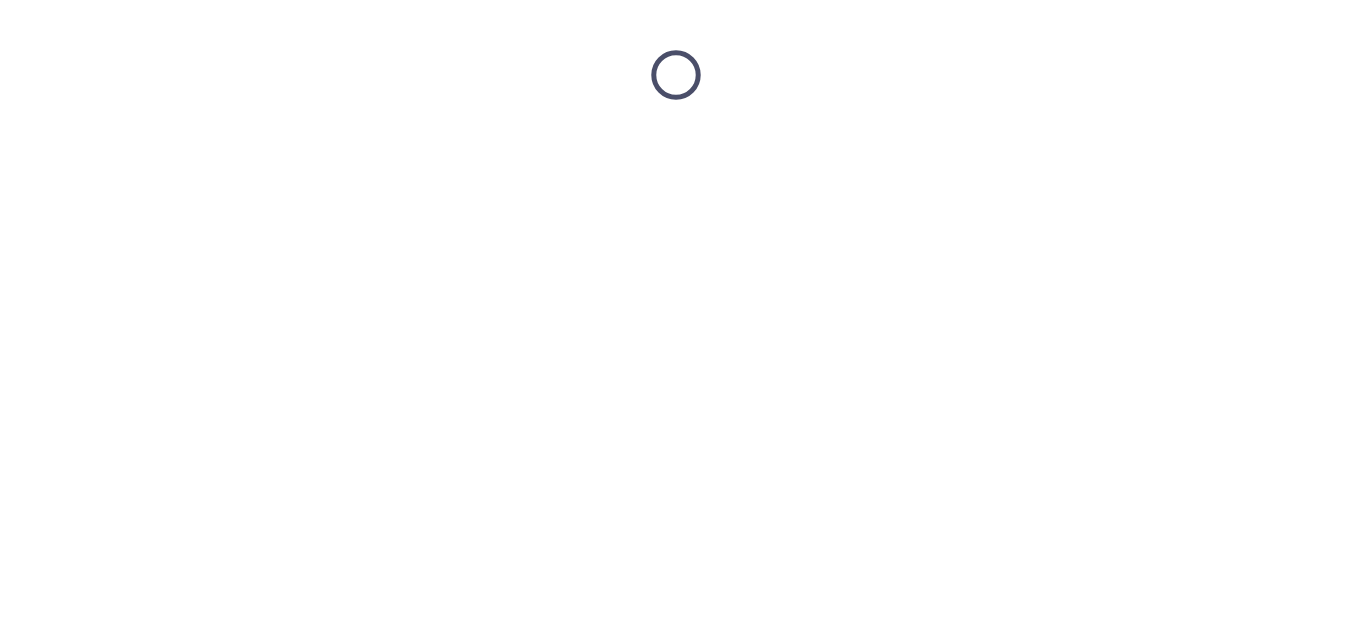 scroll, scrollTop: 0, scrollLeft: 0, axis: both 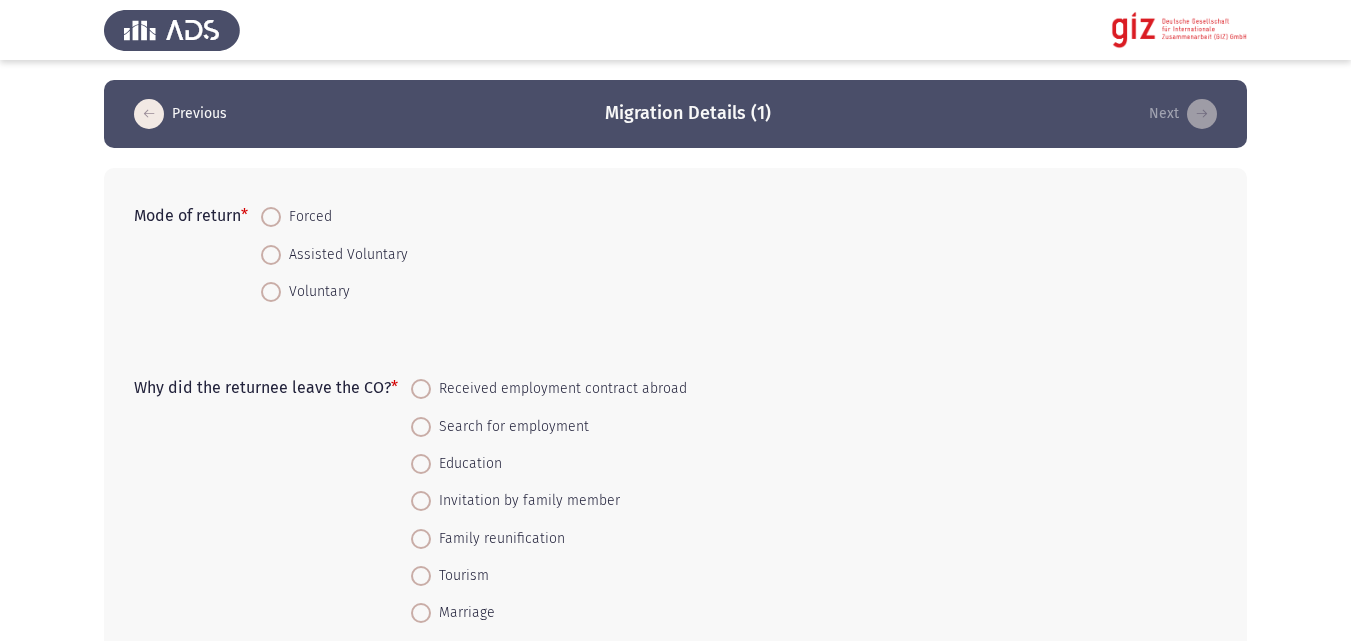 click on "Voluntary" at bounding box center [315, 292] 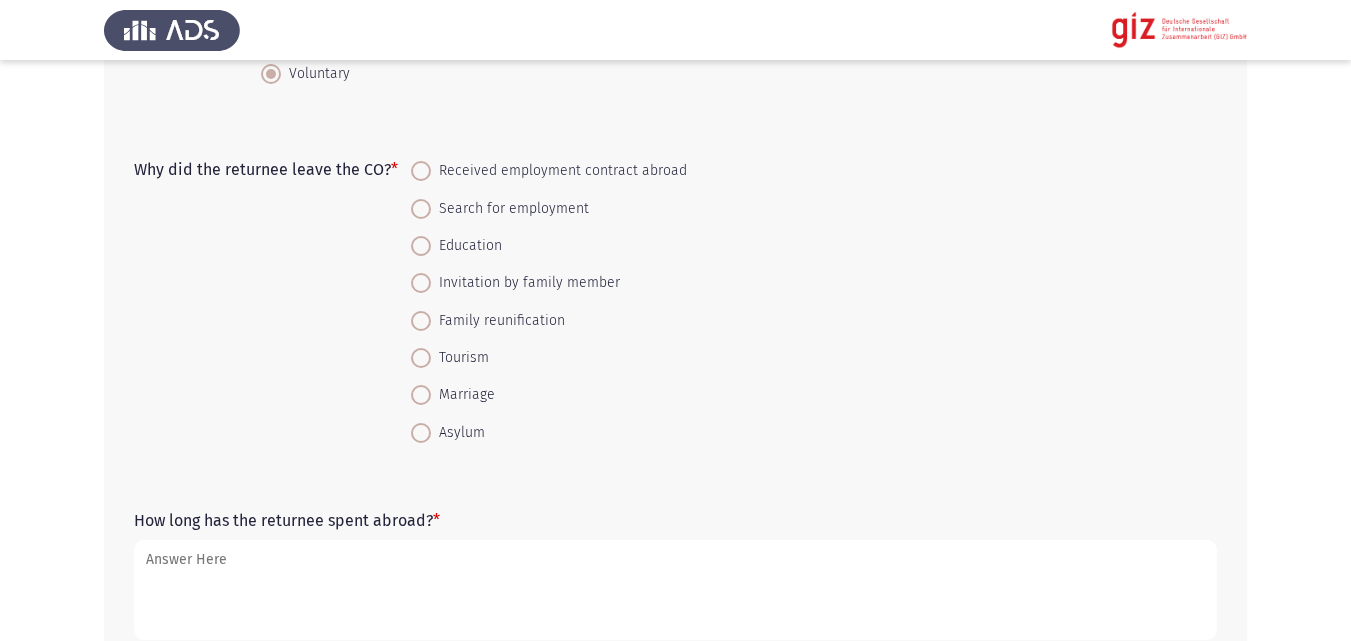 scroll, scrollTop: 224, scrollLeft: 0, axis: vertical 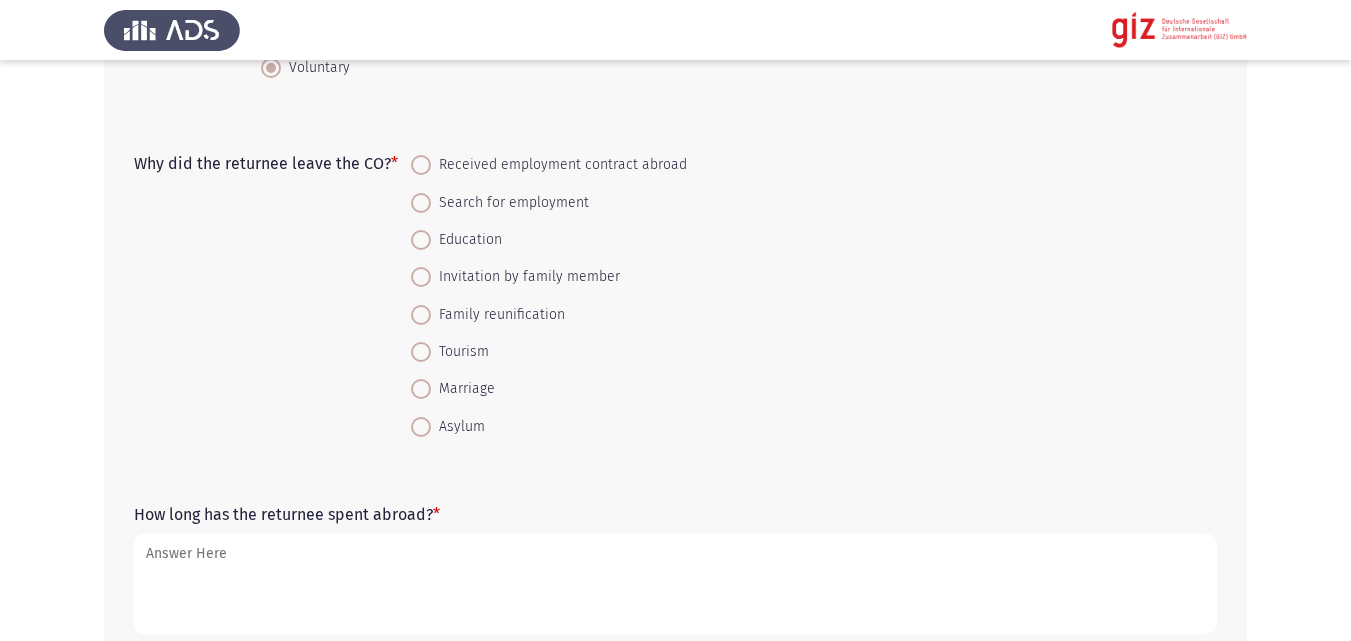 click on "Received employment contract abroad" at bounding box center [559, 165] 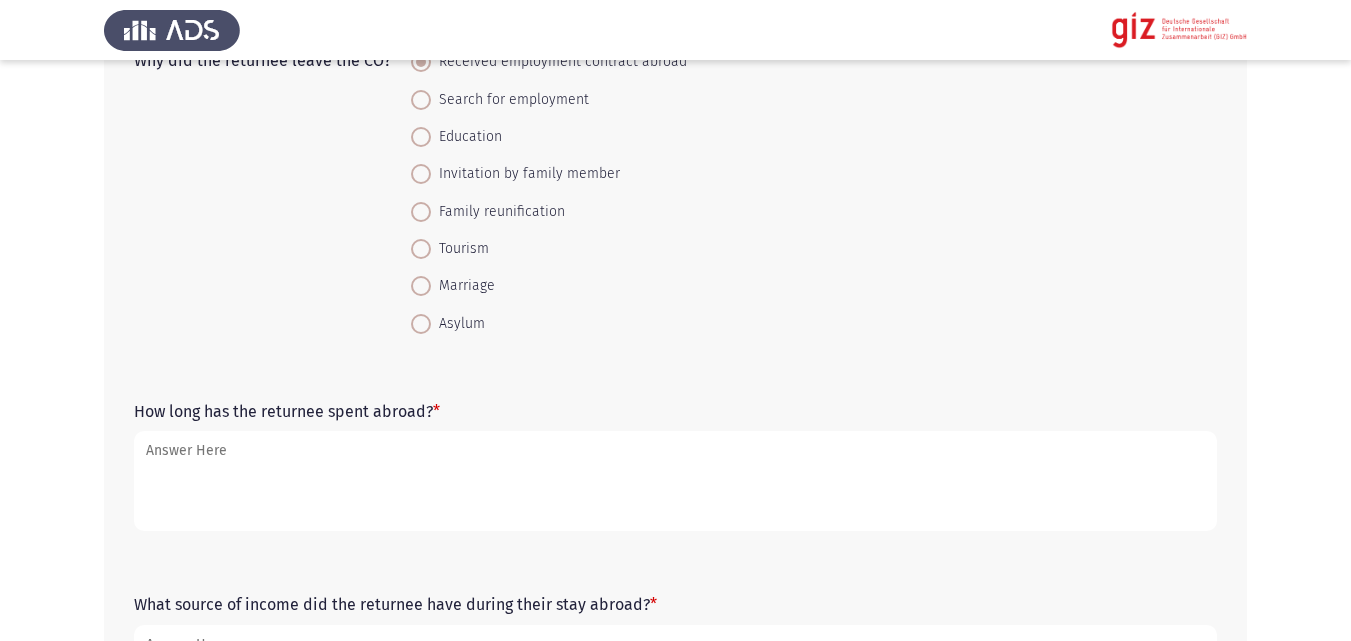 scroll, scrollTop: 371, scrollLeft: 0, axis: vertical 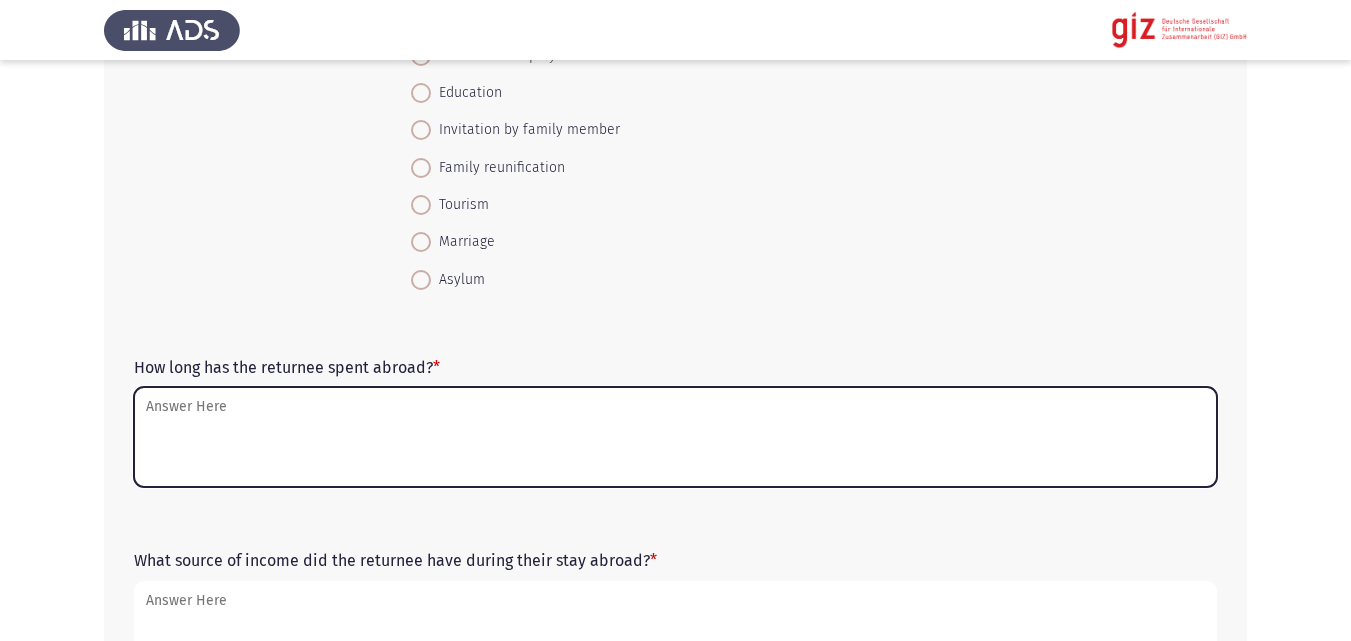 click on "How long has the returnee spent abroad?   *" at bounding box center [675, 437] 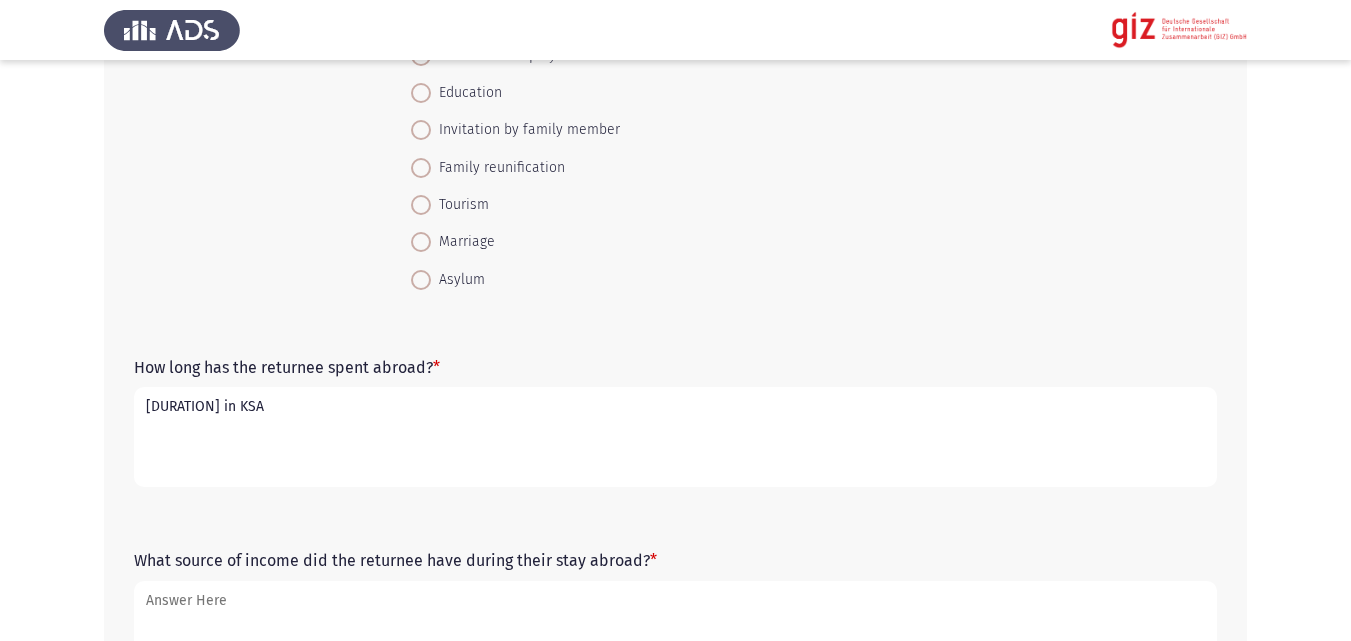 type on "15 Years in KSA" 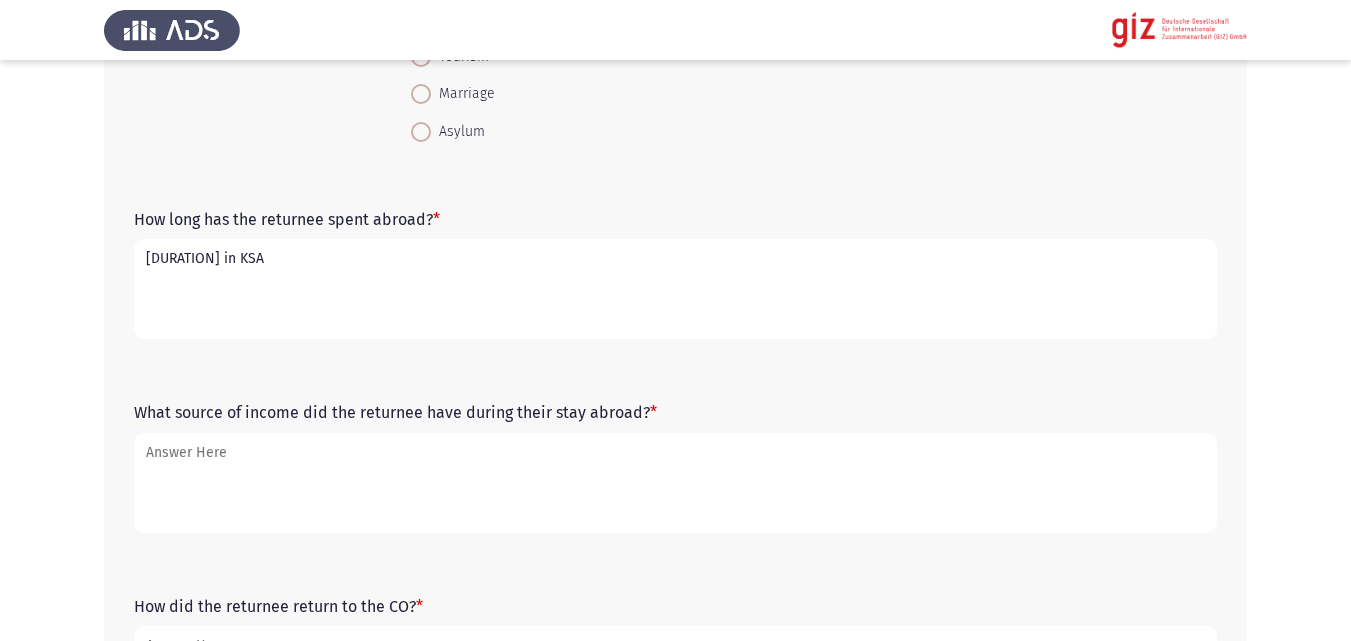 scroll, scrollTop: 611, scrollLeft: 0, axis: vertical 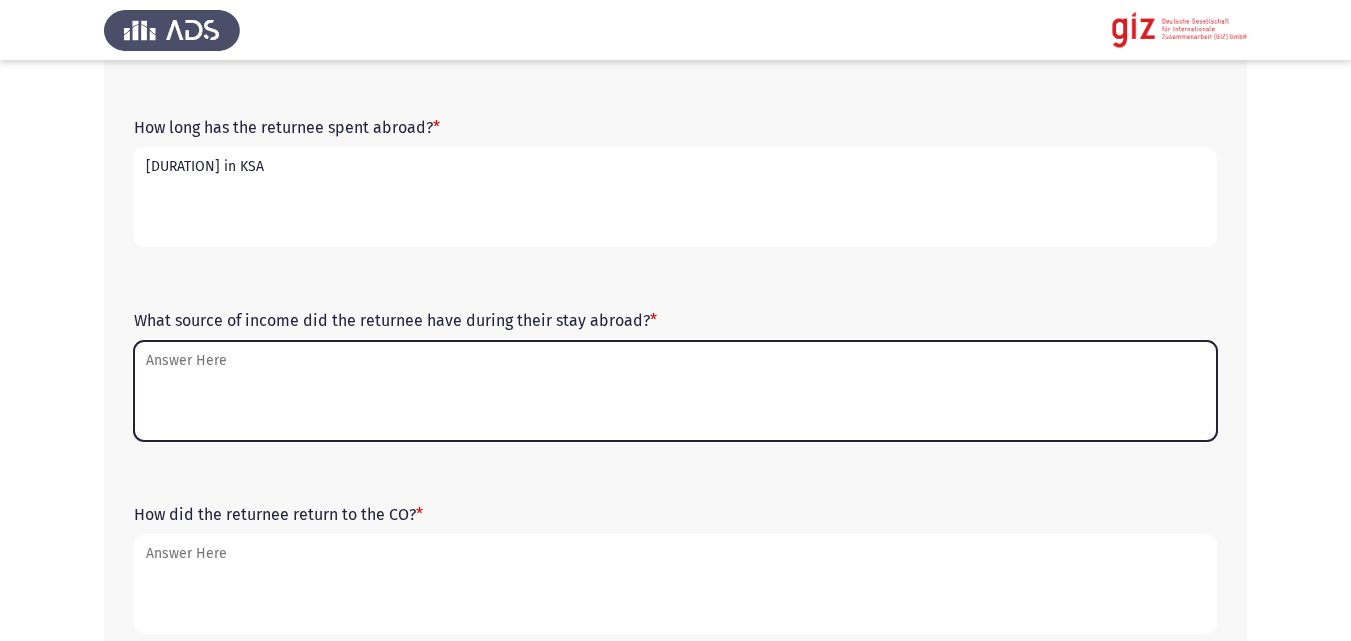 click on "What source of income did the returnee have during their stay abroad?   *" at bounding box center (675, 391) 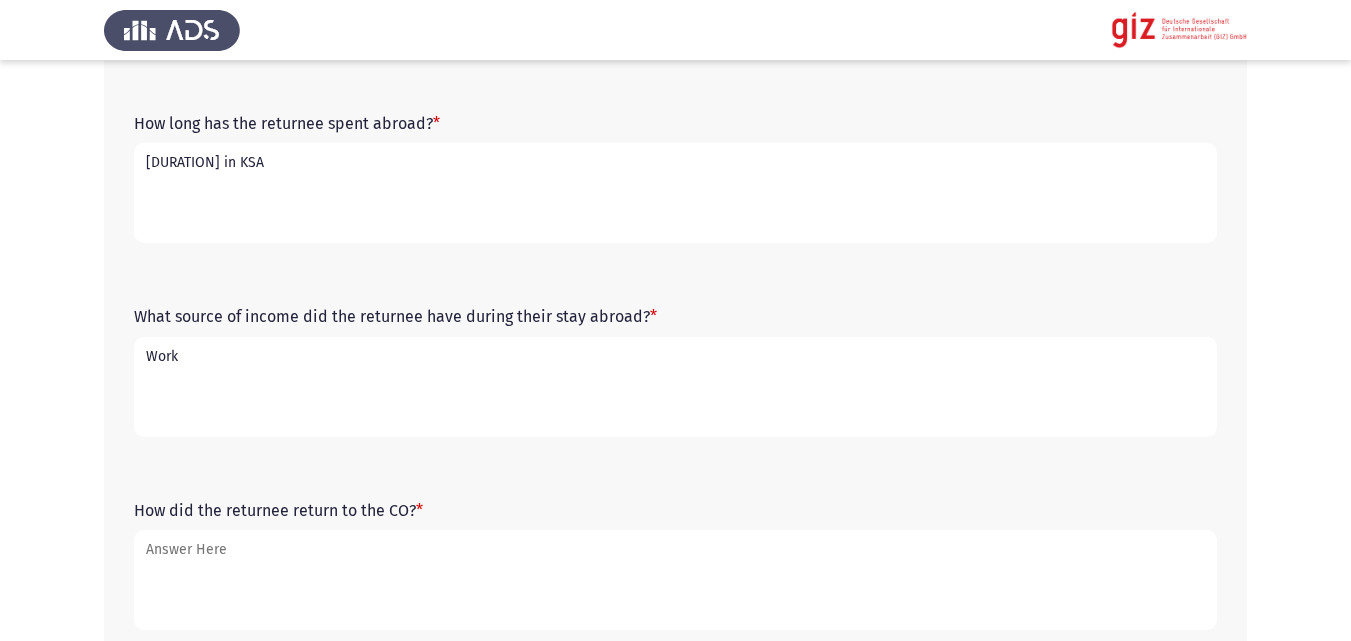 type on "Work" 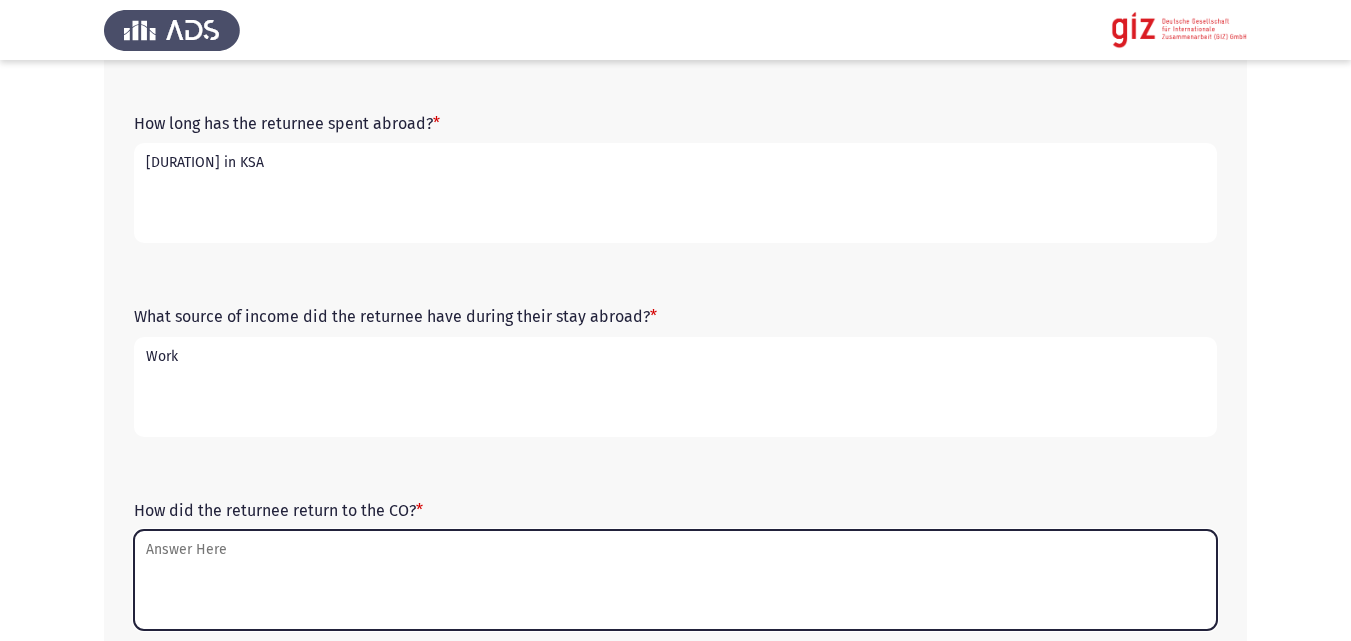 click on "How did the returnee return to the CO?   *" at bounding box center [675, 580] 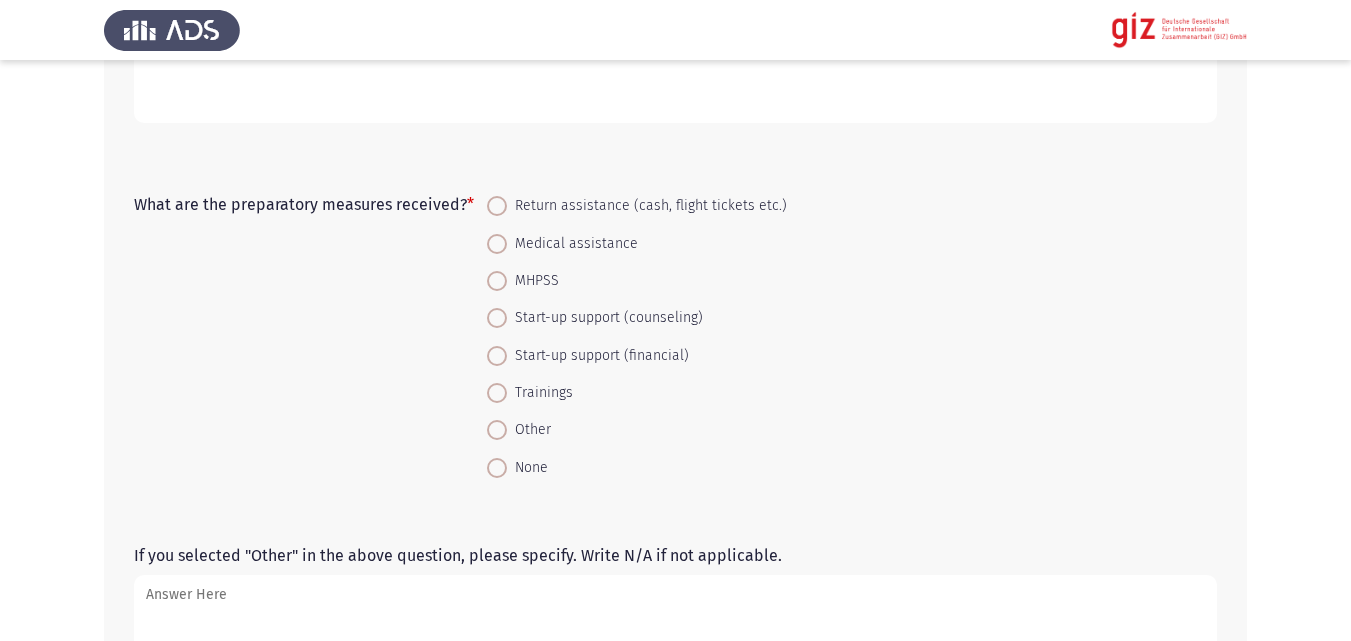 scroll, scrollTop: 1166, scrollLeft: 0, axis: vertical 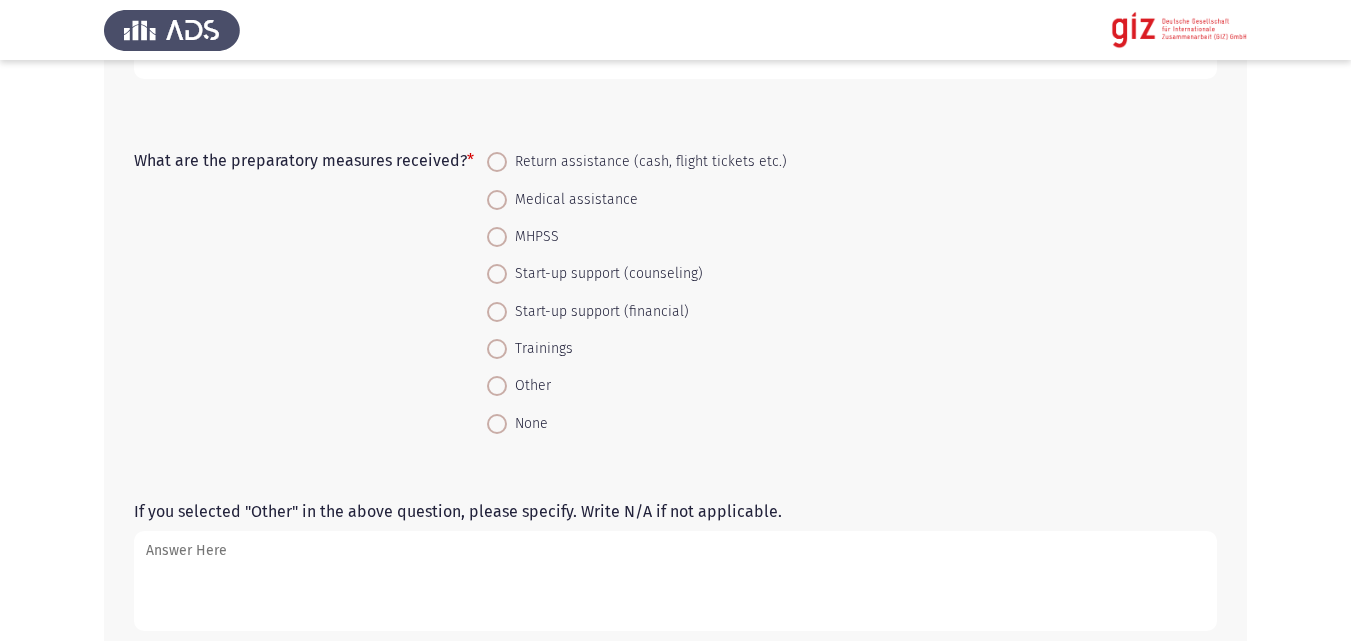 type on "volantary" 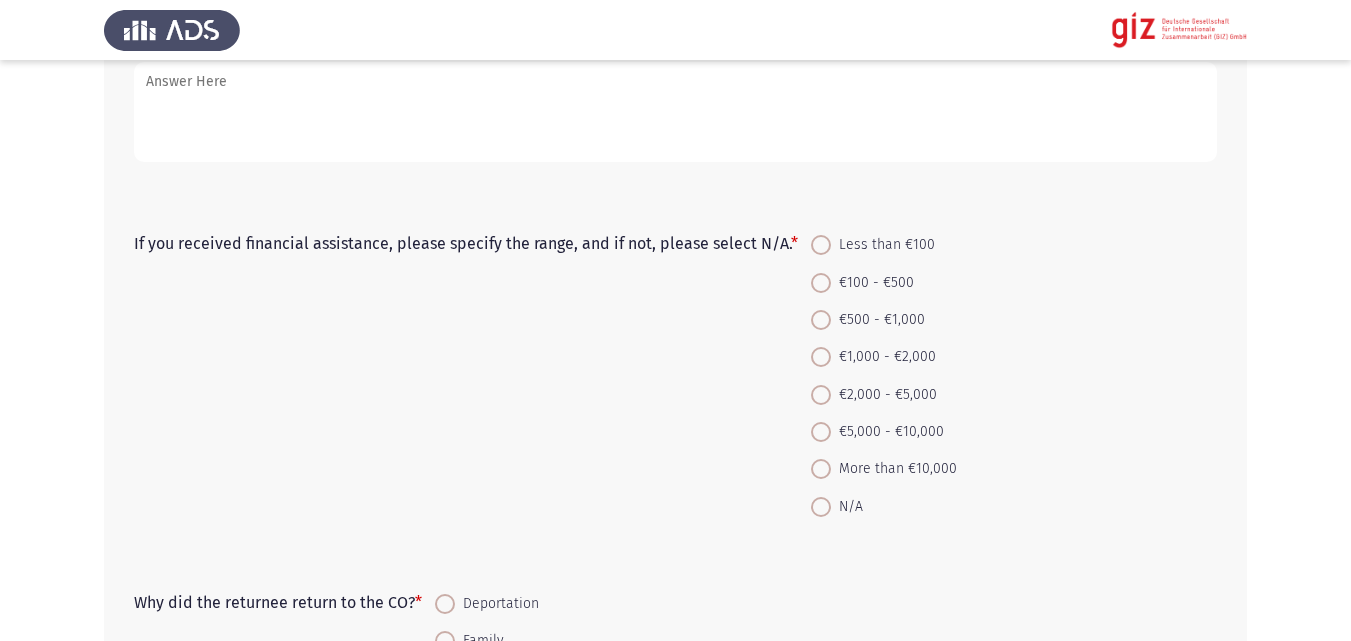scroll, scrollTop: 1640, scrollLeft: 0, axis: vertical 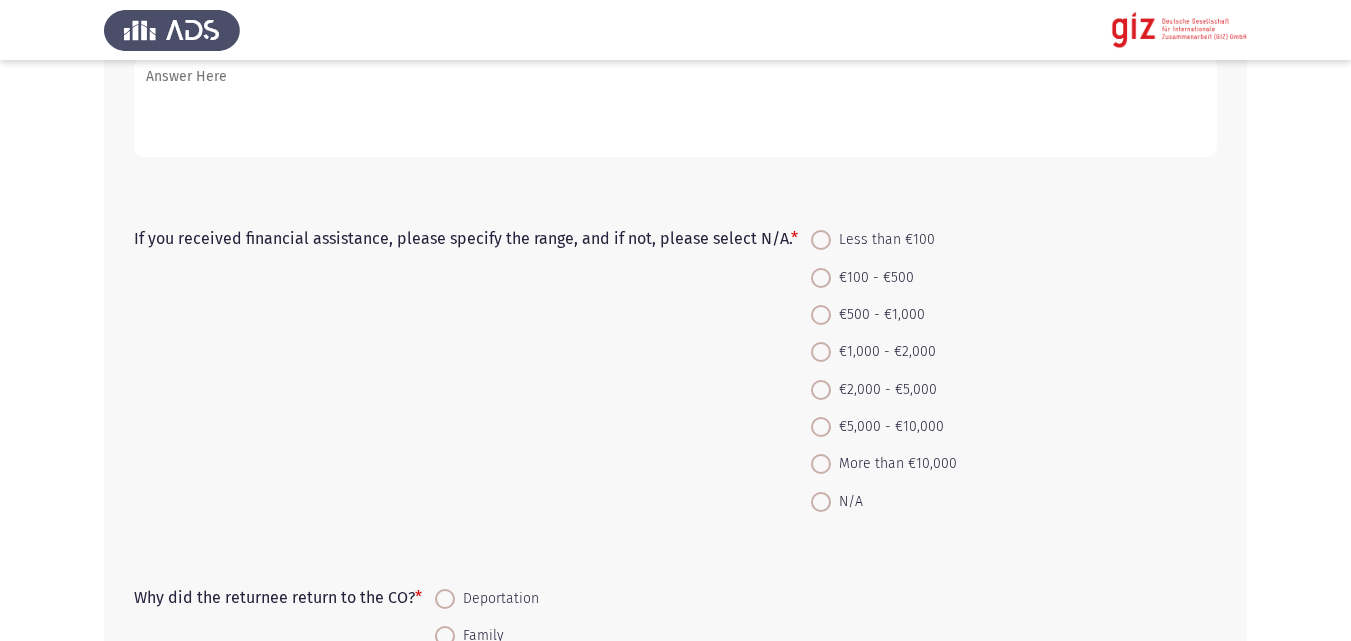 click on "N/A" at bounding box center [847, 502] 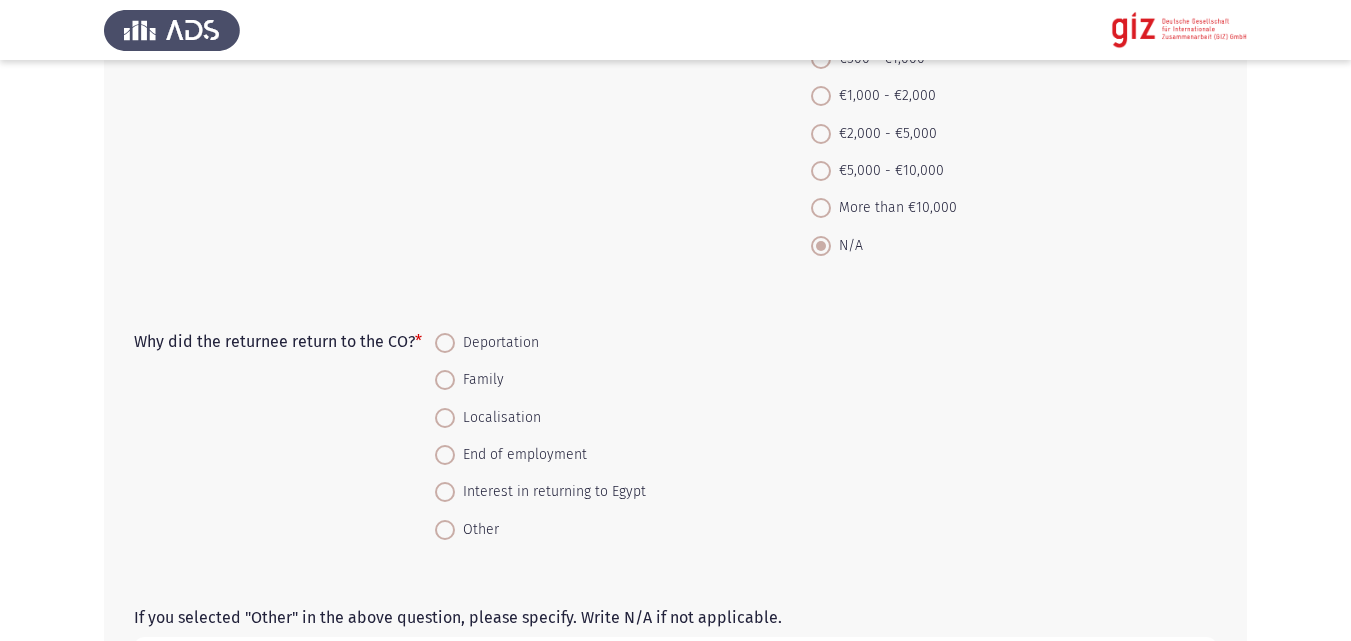 scroll, scrollTop: 1958, scrollLeft: 0, axis: vertical 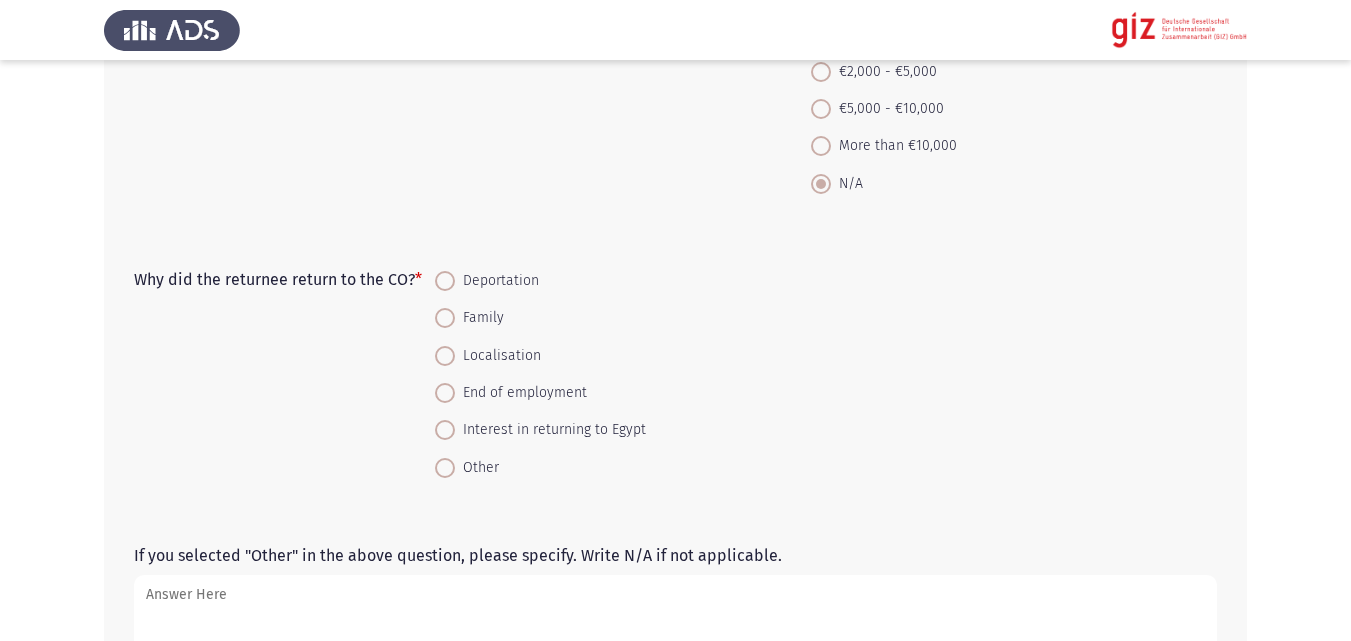 click on "End of employment" at bounding box center [521, 393] 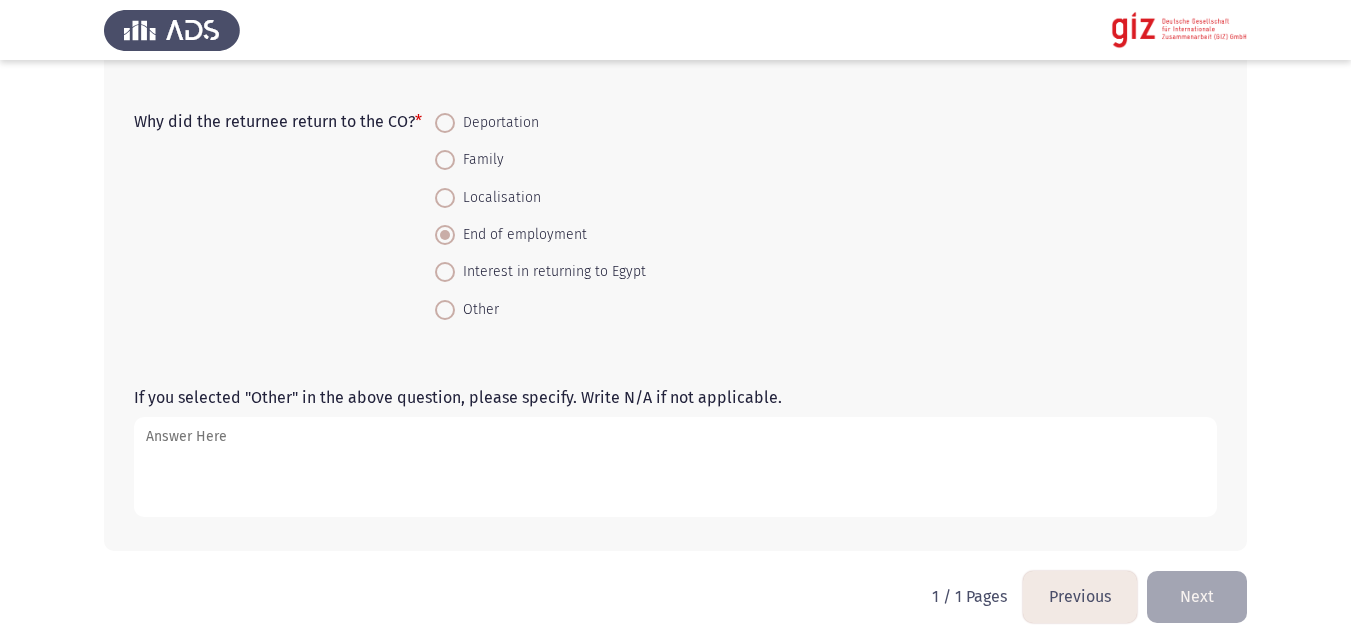 scroll, scrollTop: 2126, scrollLeft: 0, axis: vertical 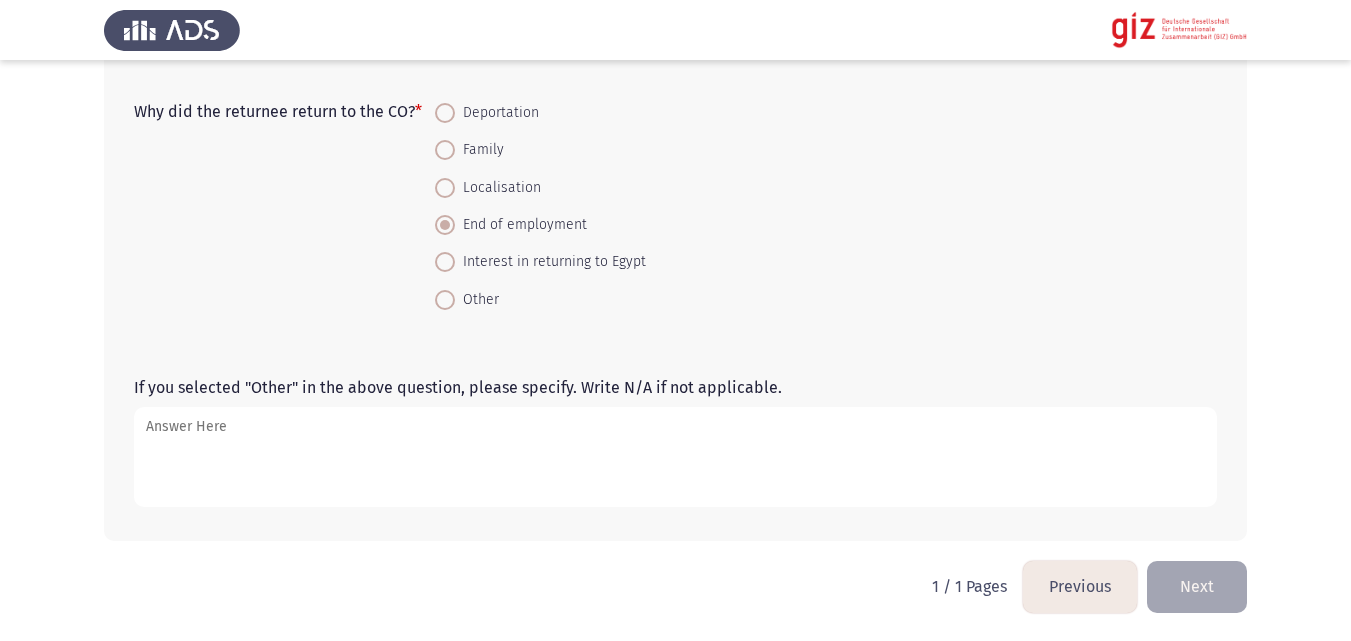 click on "If you selected "Other" in the above question, please specify. Write N/A if not applicable." at bounding box center [675, 457] 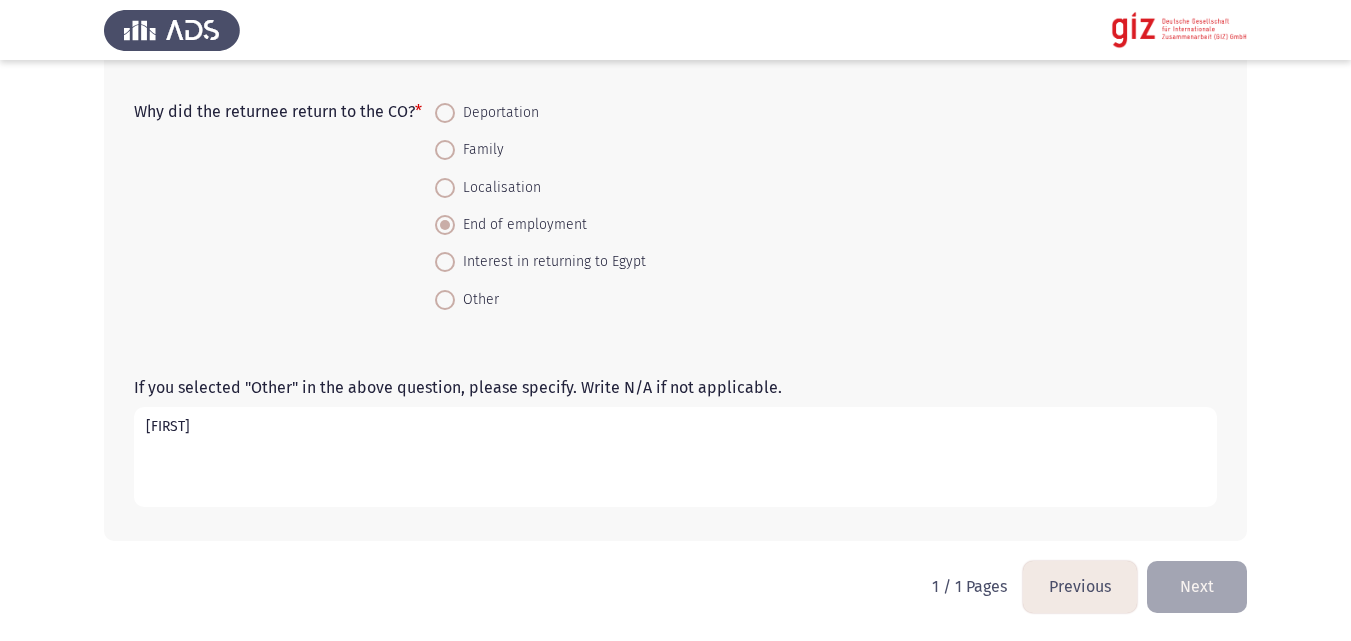 type on "Kafee" 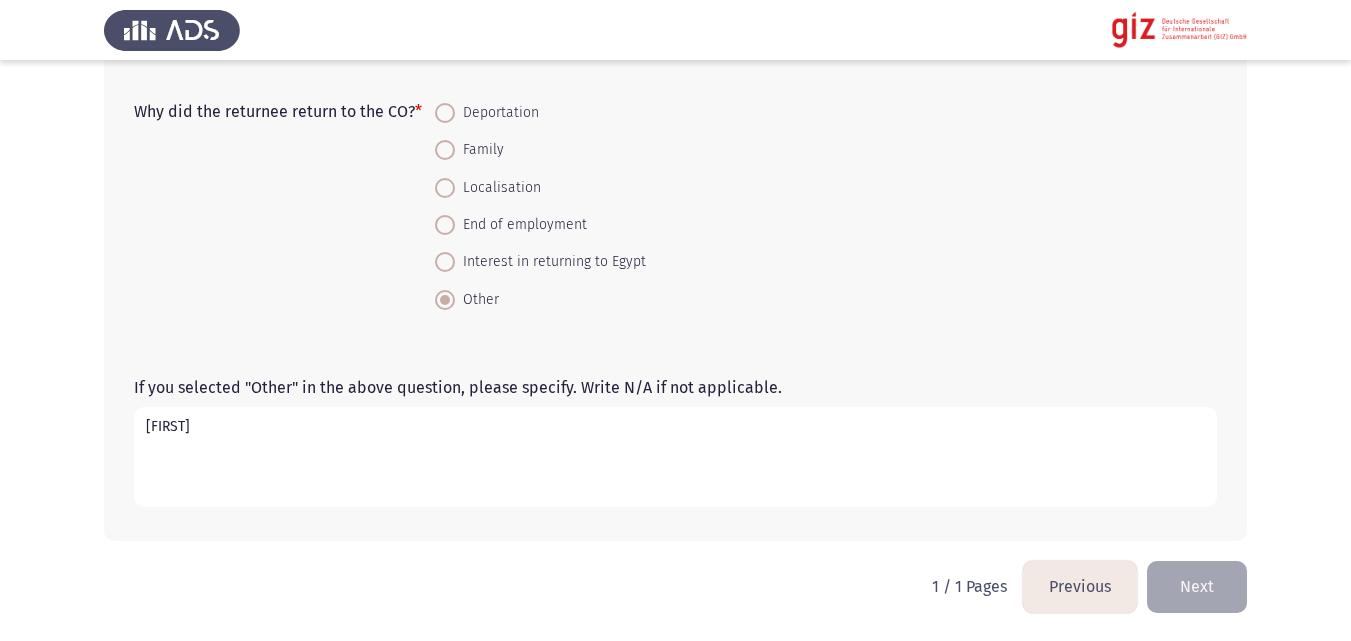 click on "If you selected "Other" in the above question, please specify. Write N/A if not applicable.  Kafee" 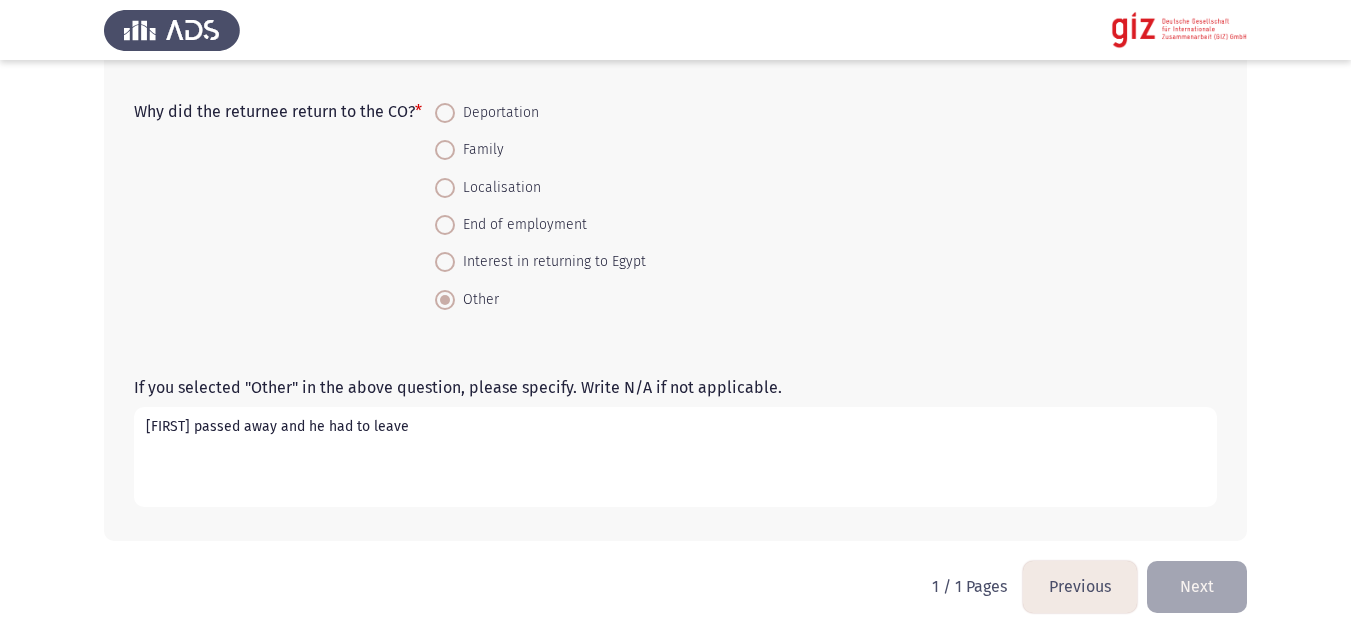 type on "Kafeel passed away and he had to leave" 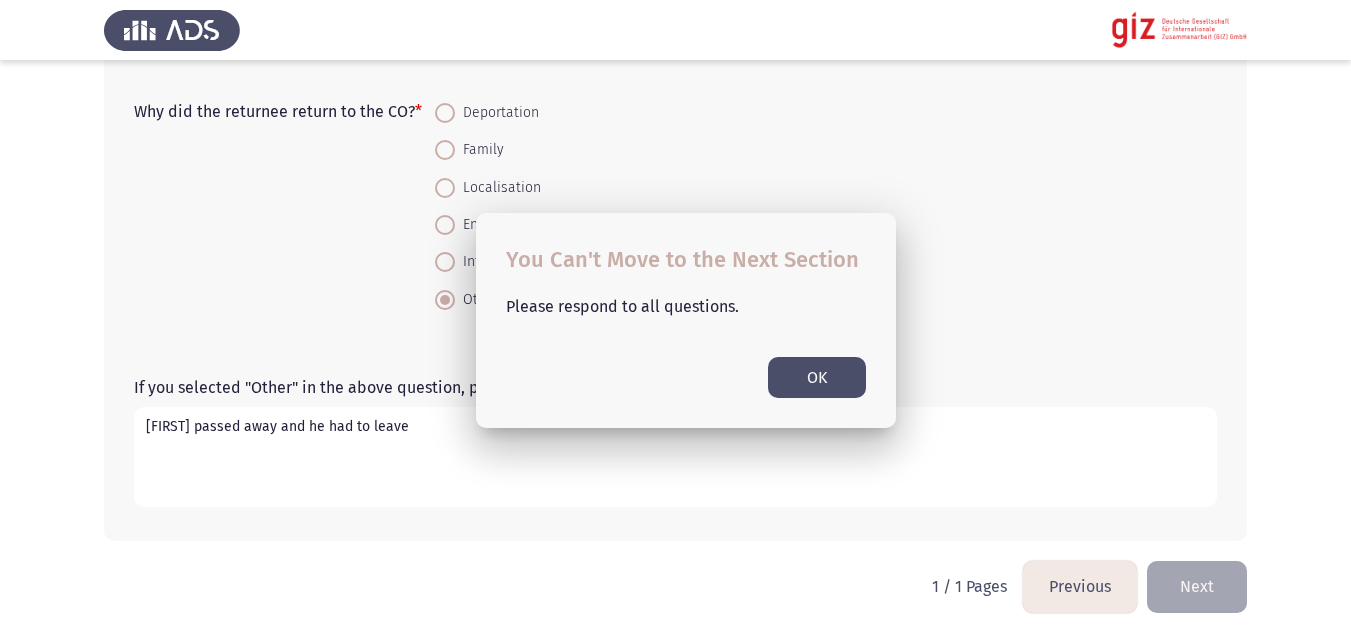 scroll, scrollTop: 0, scrollLeft: 0, axis: both 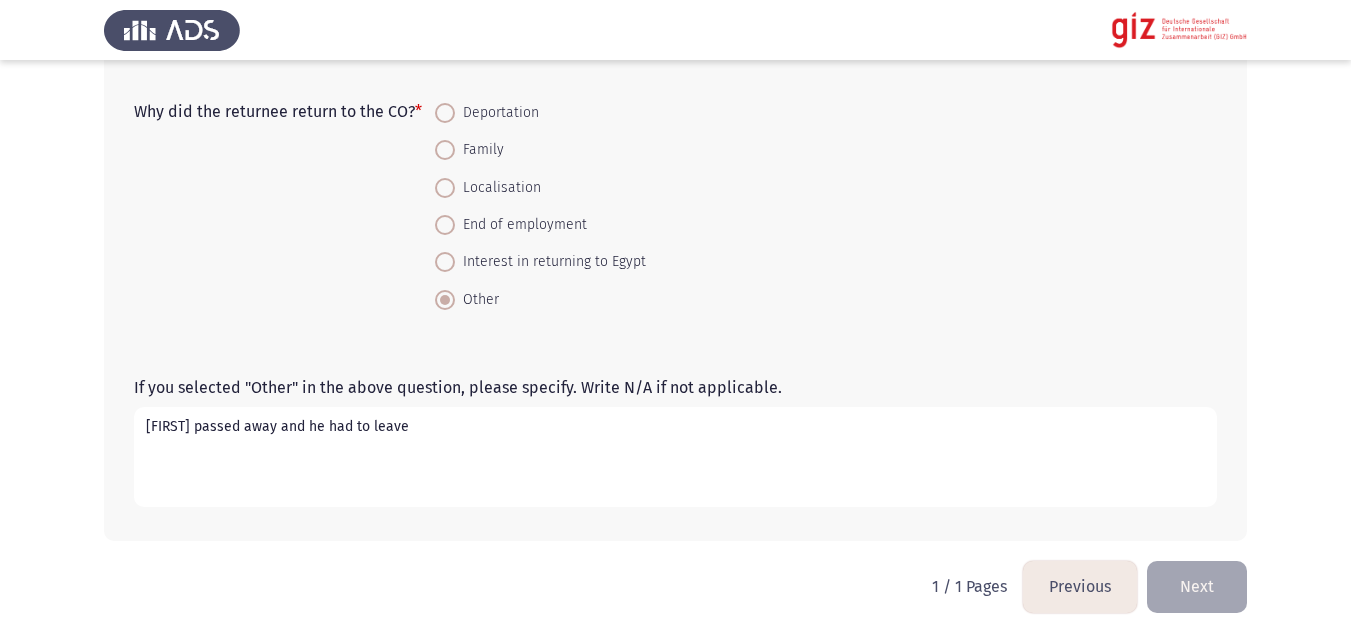 click on "Mode of return   *    Forced     Assisted Voluntary     Voluntary   Why did the returnee leave the CO?   *    Received employment contract abroad     Search for employment     Education     Invitation by family member     Family reunification     Tourism      Marriage     Asylum  How long has the returnee spent abroad?   * 15 Years in KSA What source of income did the returnee have during their stay abroad?   * Work How did the returnee return to the CO?   * volantary What are the preparatory measures received?   *    Return assistance (cash, flight tickets etc.)     Medical assistance     MHPSS     Start-up support (counseling)     Start-up support (financial)     Trainings     Other     None  If you selected "Other" in the above question, please specify. Write N/A if not applicable.  If you received financial assistance, please specify the range, and if not, please select N/A.   *    Less than €100     €100 - €500     €500 - €1,000     €1,000 - €2,000           N/A" 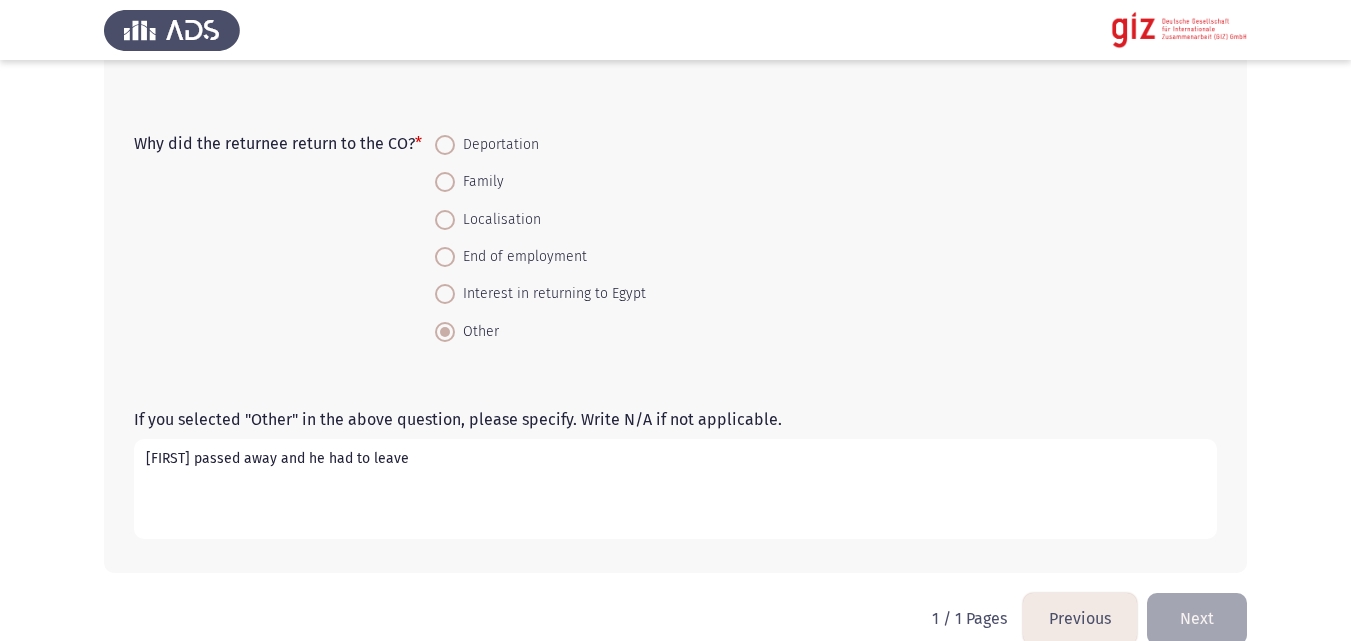 scroll, scrollTop: 2126, scrollLeft: 0, axis: vertical 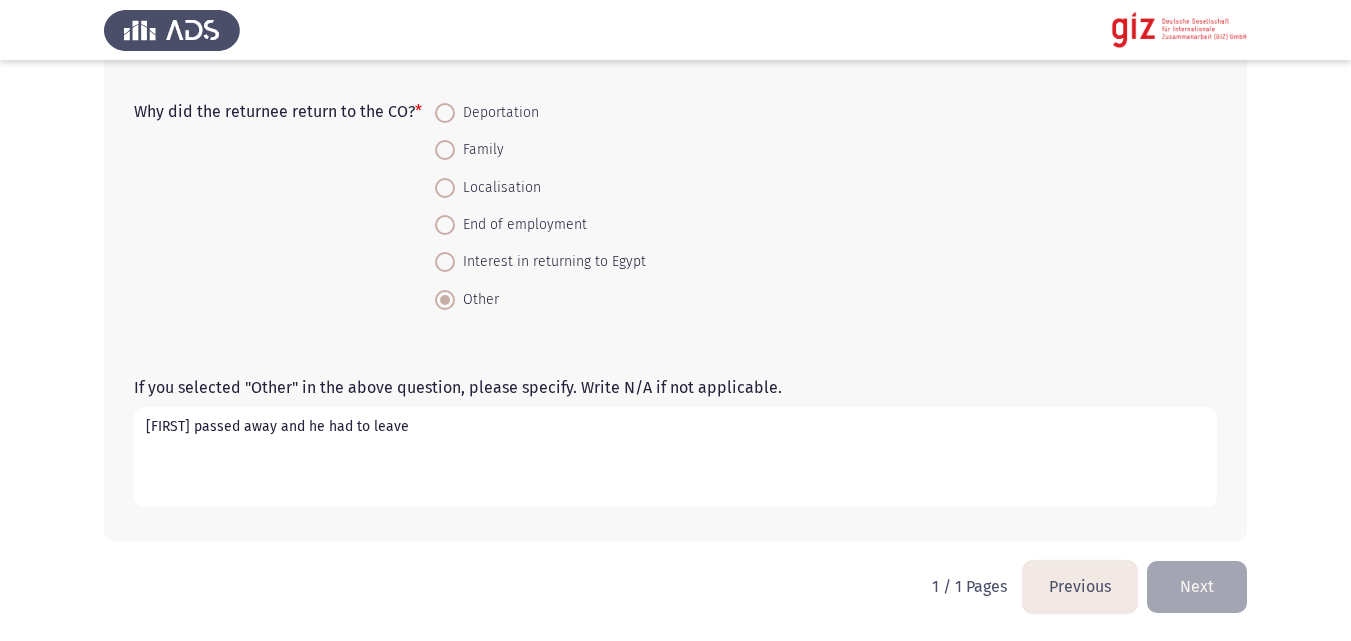 click on "Kafeel passed away and he had to leave" at bounding box center [675, 457] 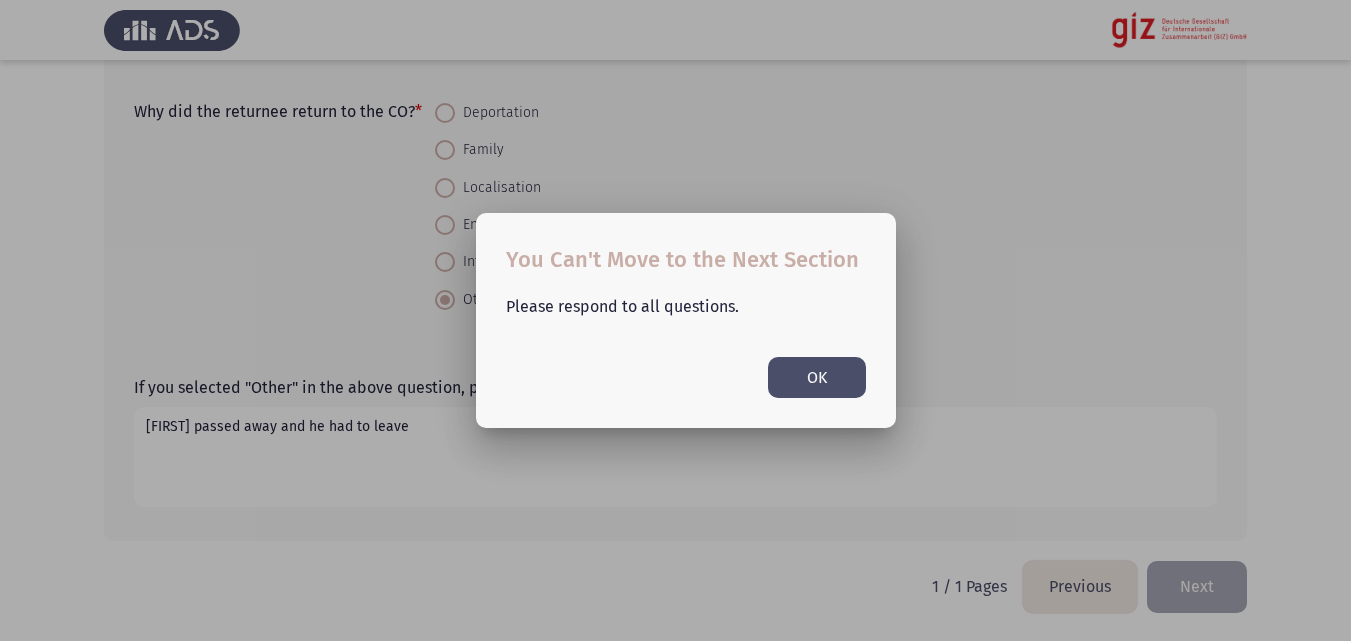 click on "OK" at bounding box center [817, 377] 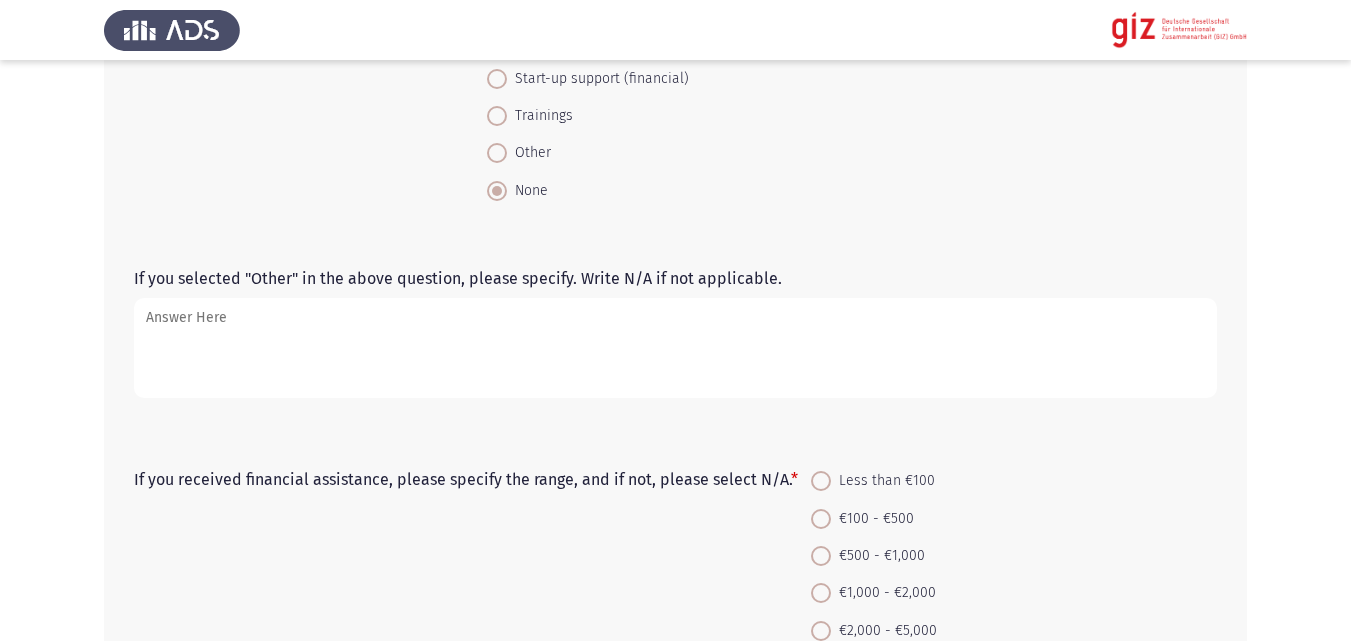 scroll, scrollTop: 1381, scrollLeft: 0, axis: vertical 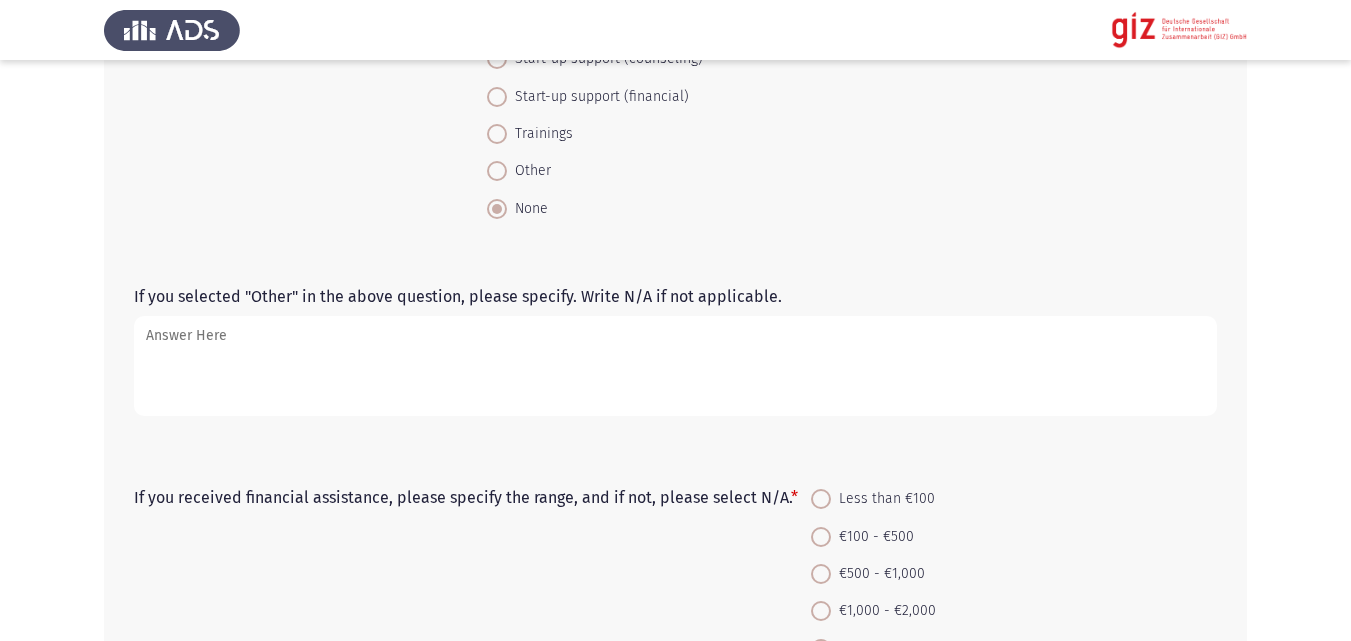 click on "If you selected "Other" in the above question, please specify. Write N/A if not applicable." at bounding box center [675, 366] 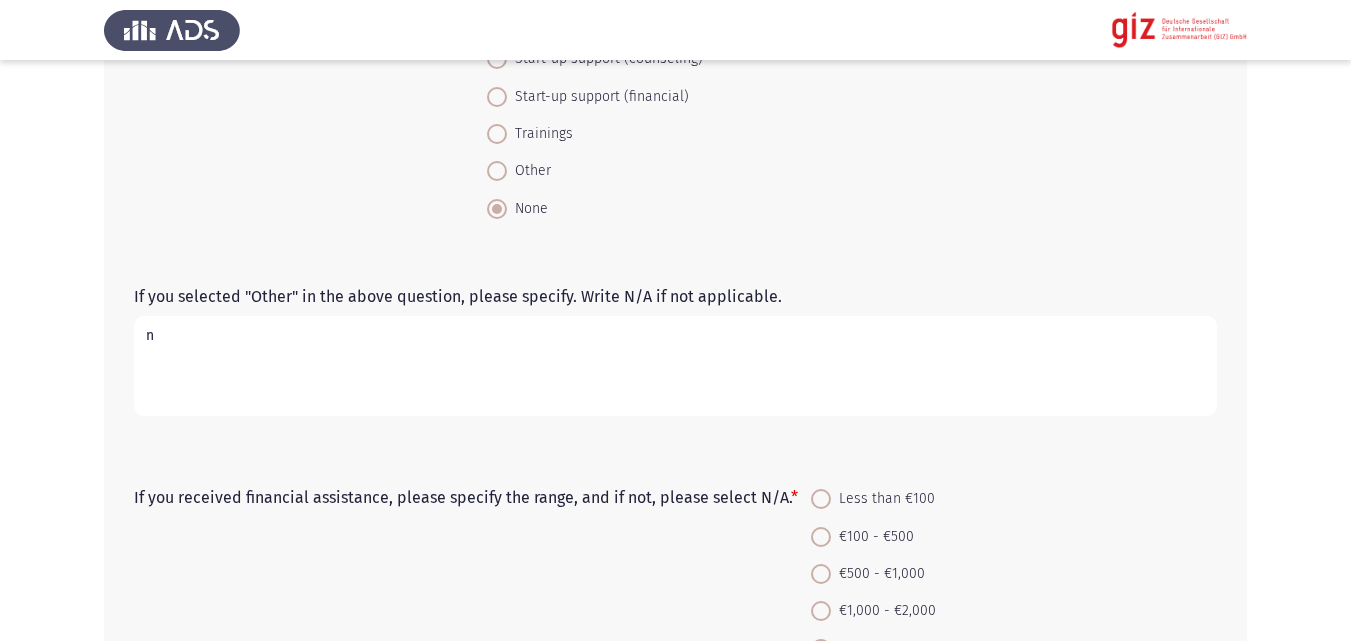 click on "n" at bounding box center [675, 366] 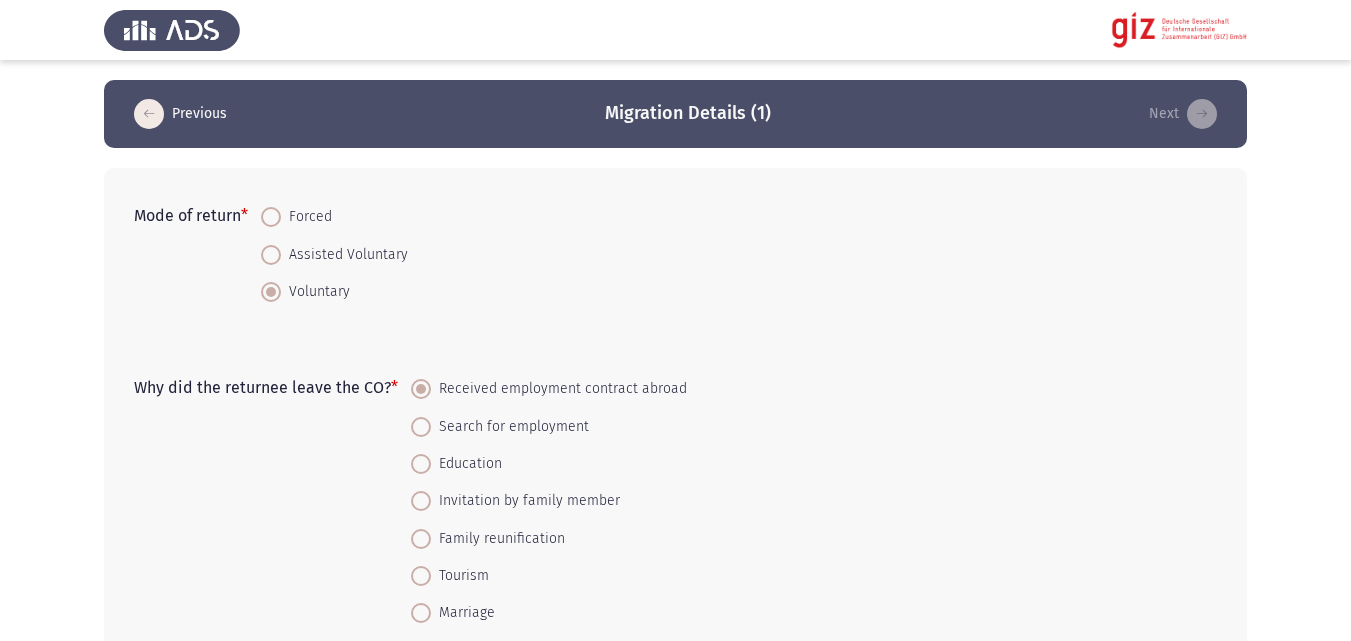 scroll, scrollTop: 2126, scrollLeft: 0, axis: vertical 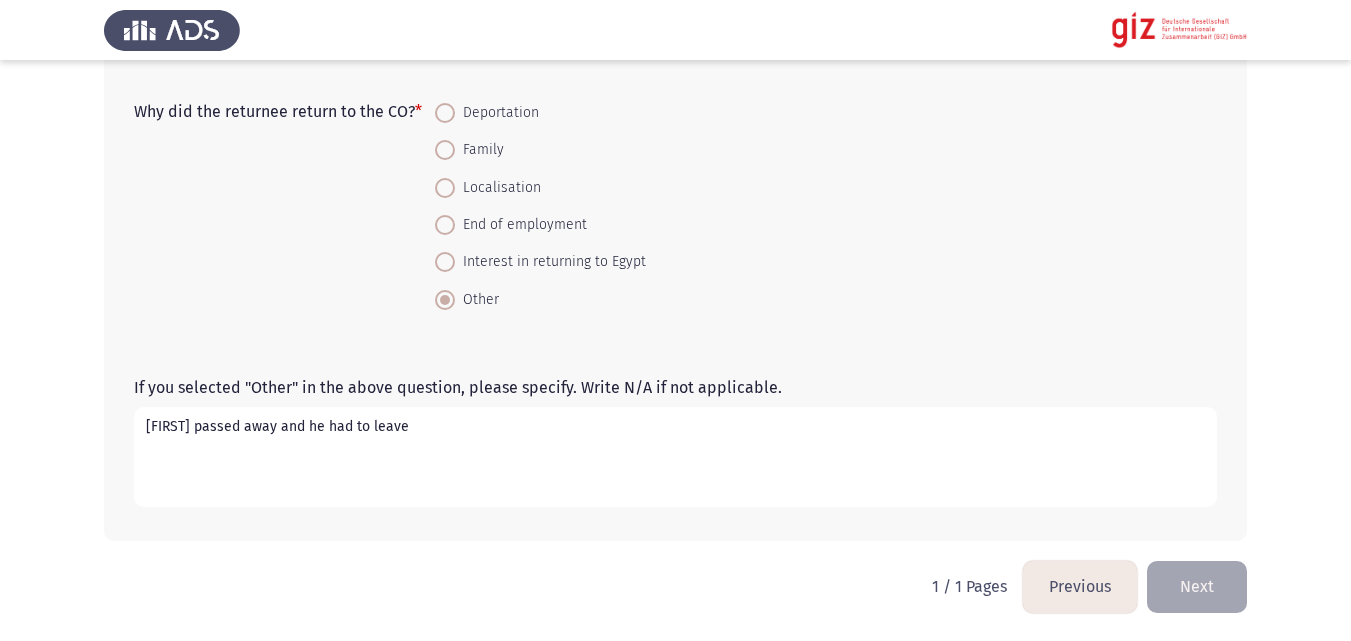 type on "n" 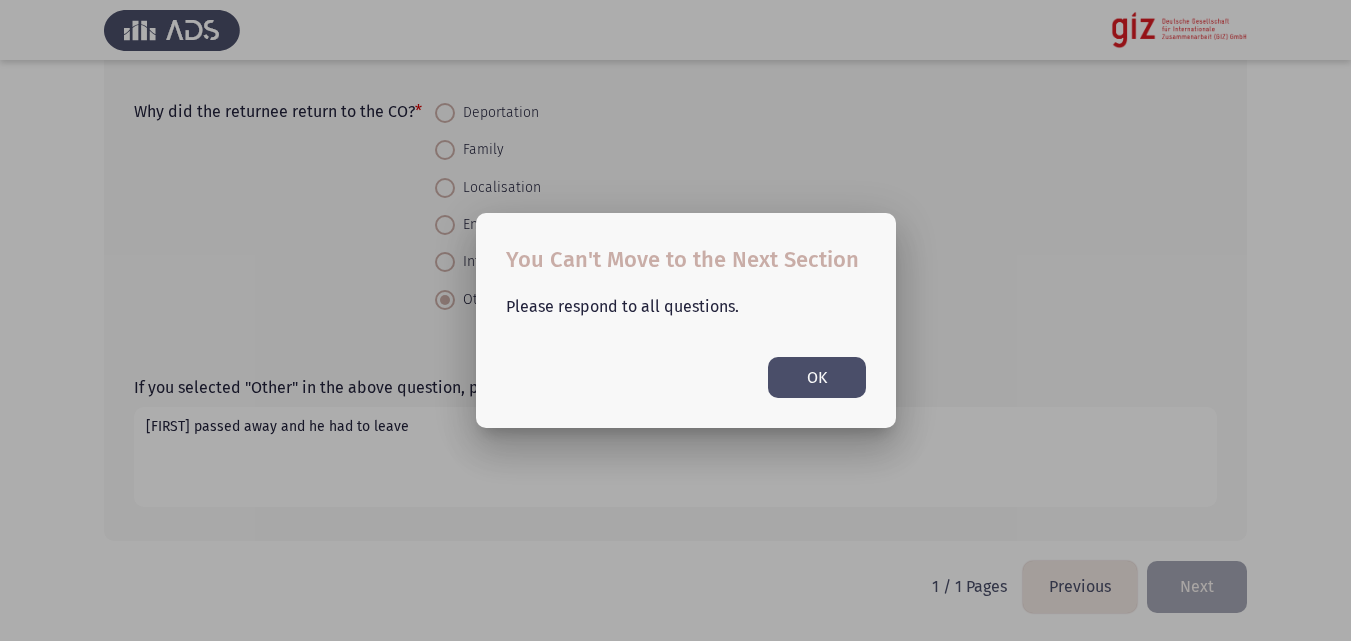 scroll, scrollTop: 0, scrollLeft: 0, axis: both 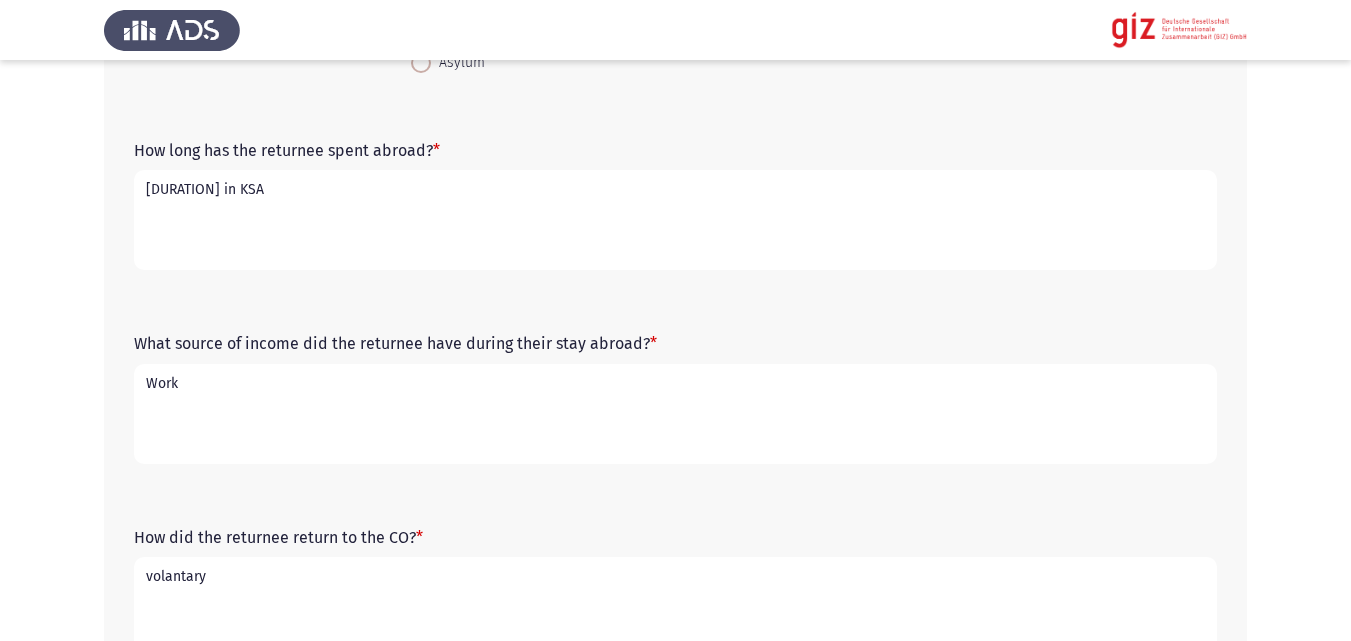 click on "15 Years in KSA" at bounding box center [675, 220] 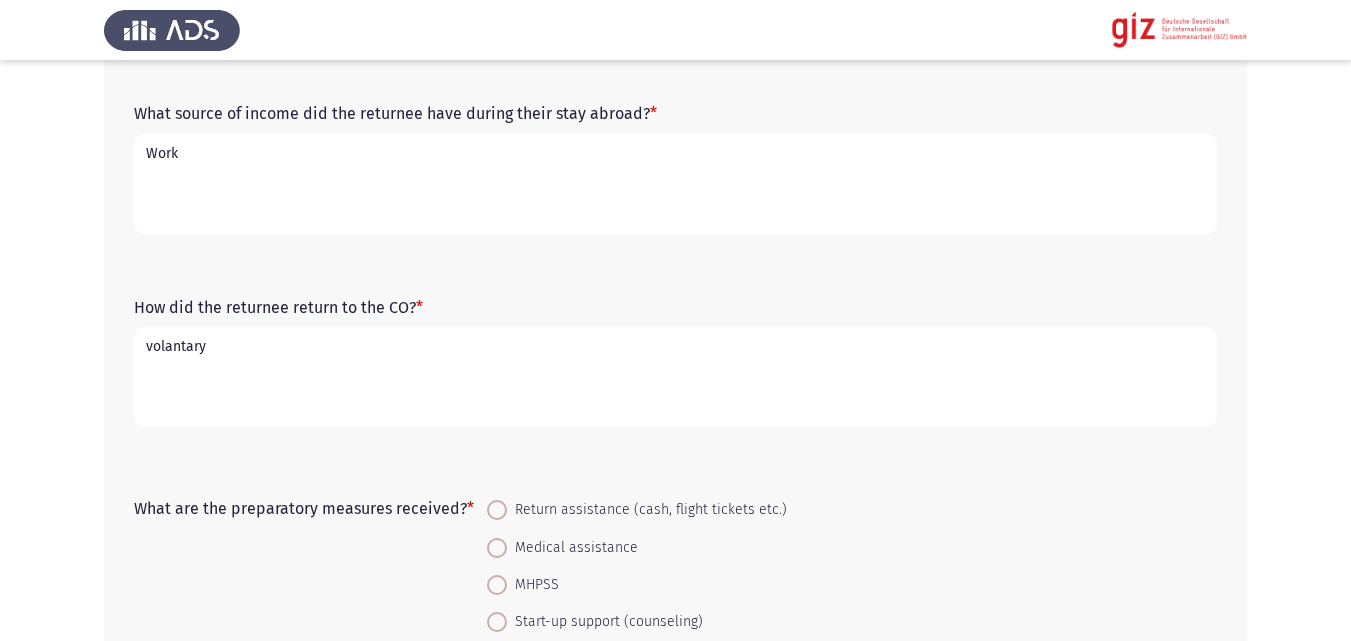 scroll, scrollTop: 862, scrollLeft: 0, axis: vertical 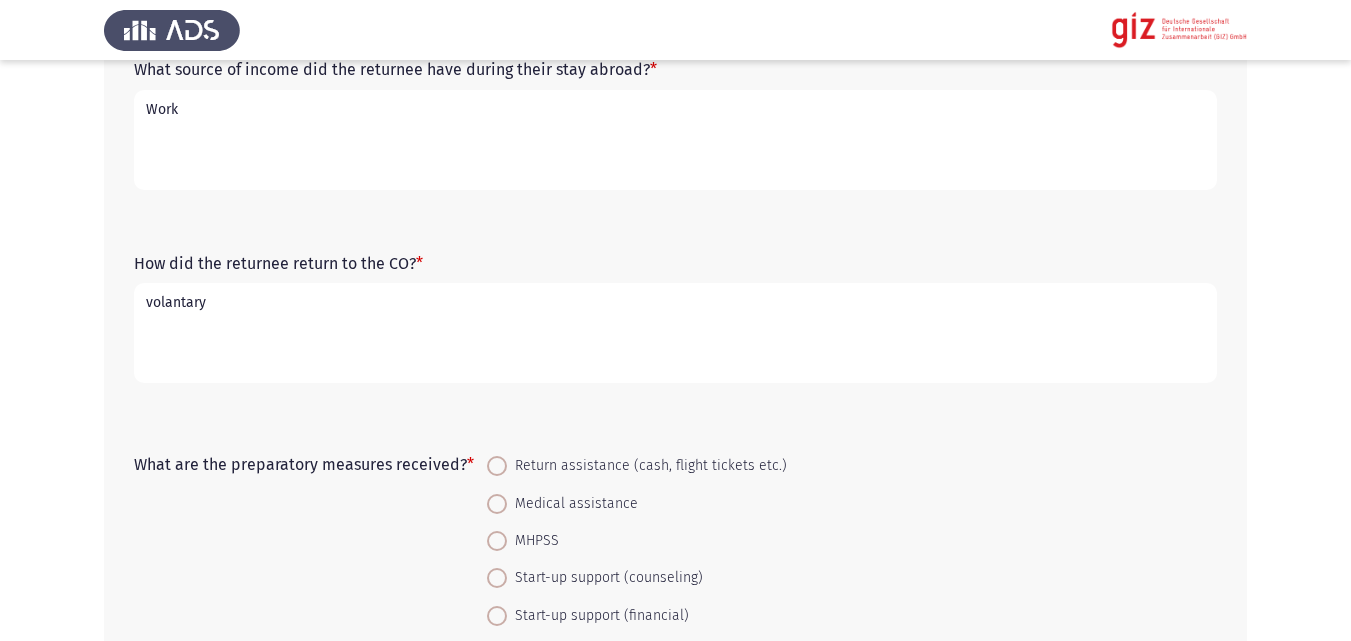click on "volantary" at bounding box center [675, 333] 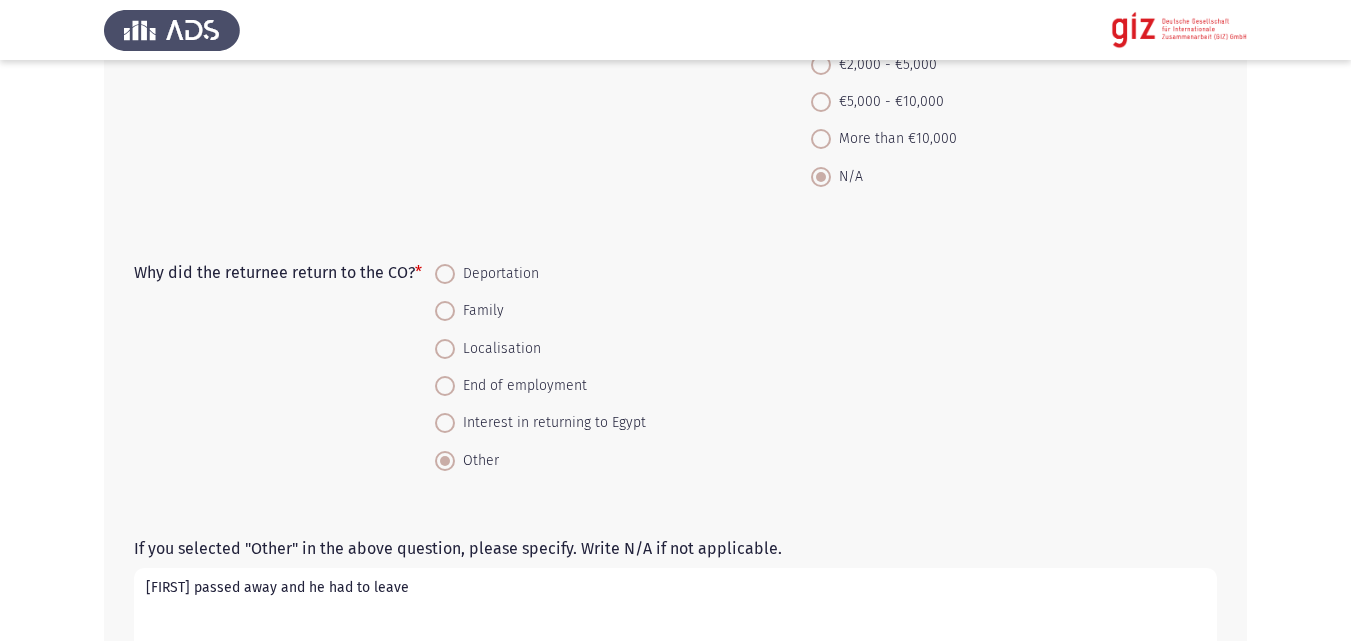scroll, scrollTop: 2078, scrollLeft: 0, axis: vertical 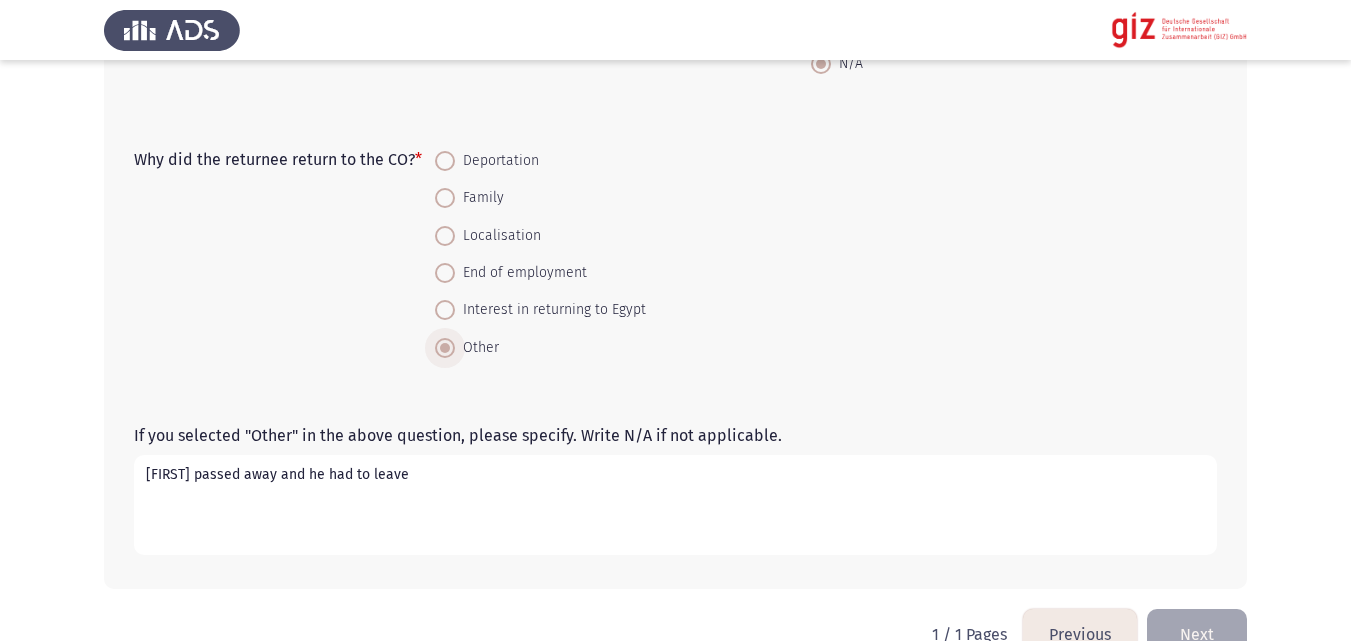 click on "Other" at bounding box center [477, 348] 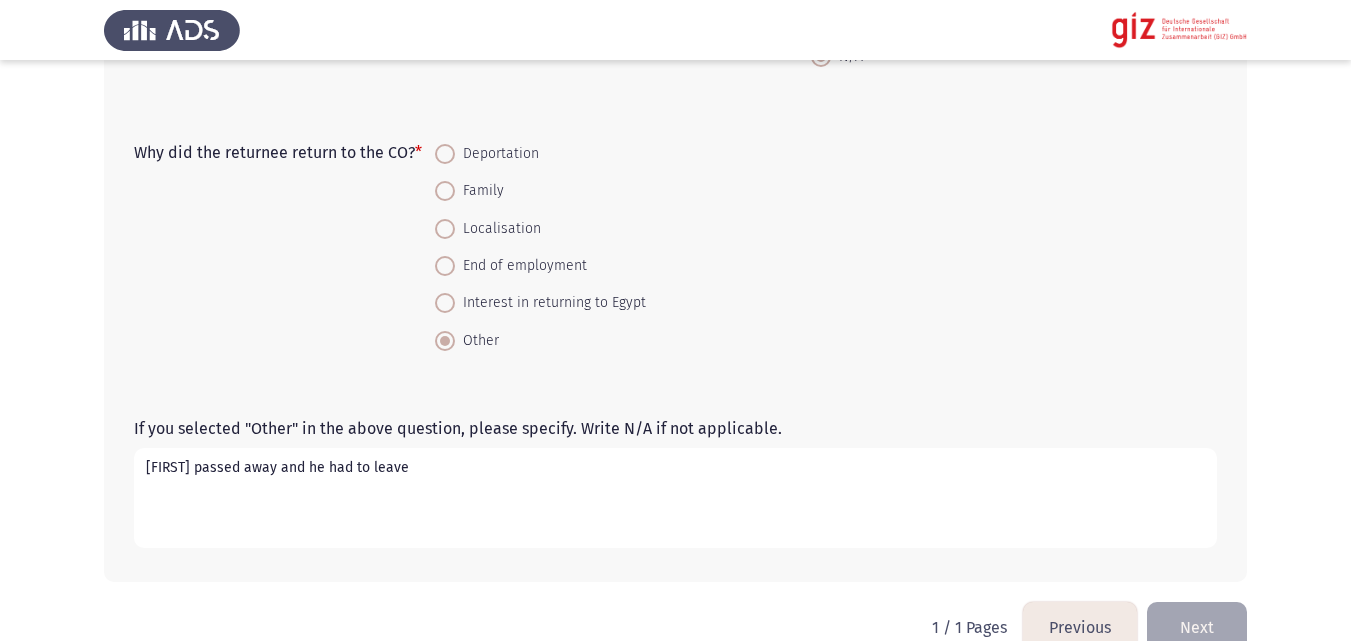scroll, scrollTop: 2126, scrollLeft: 0, axis: vertical 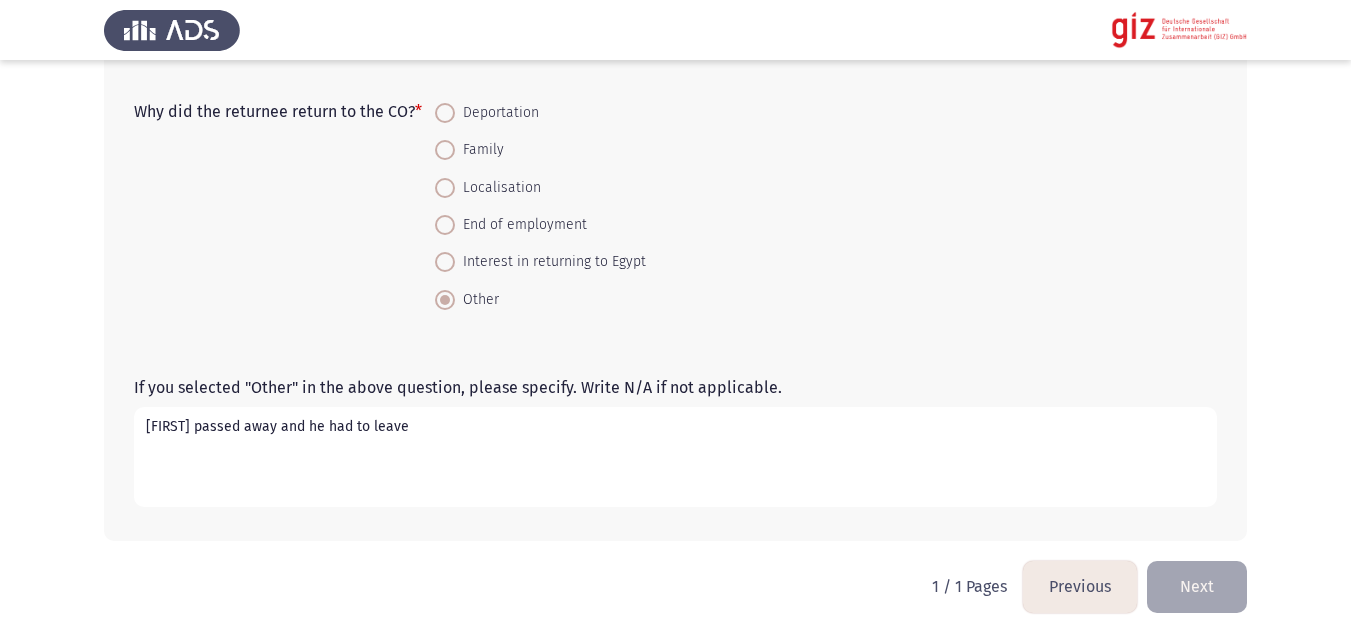 click on "Kafeel passed away and he had to leave" at bounding box center (675, 457) 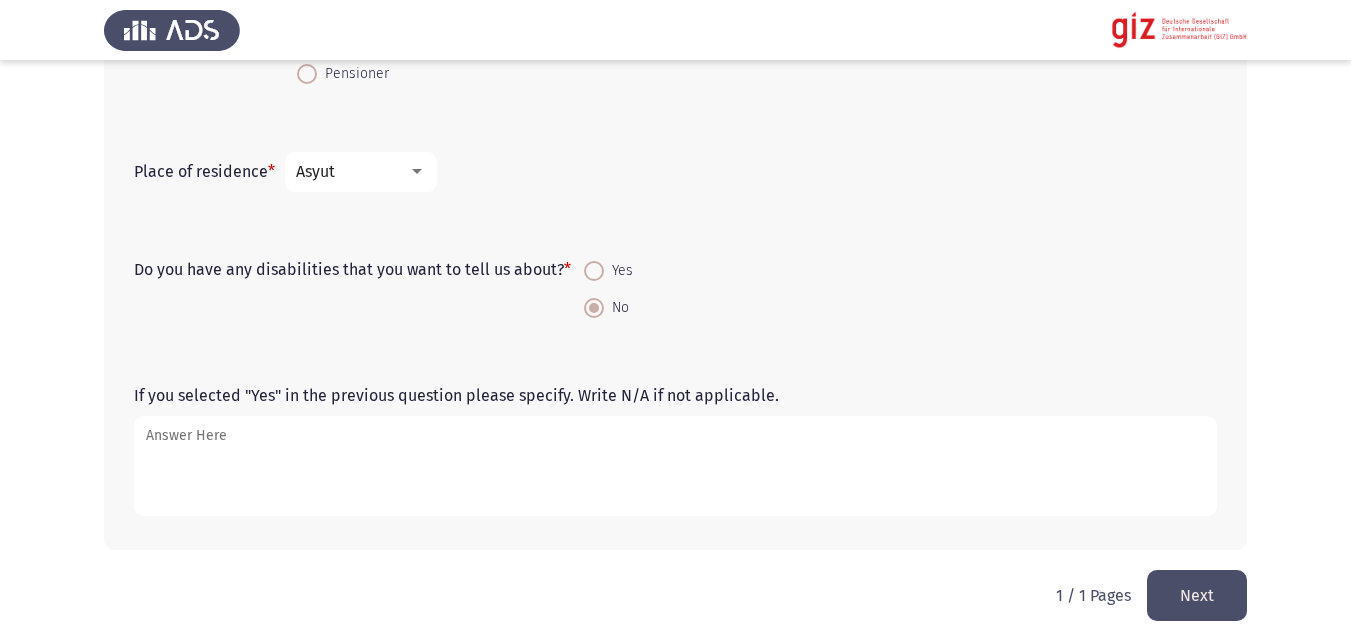 scroll, scrollTop: 1305, scrollLeft: 0, axis: vertical 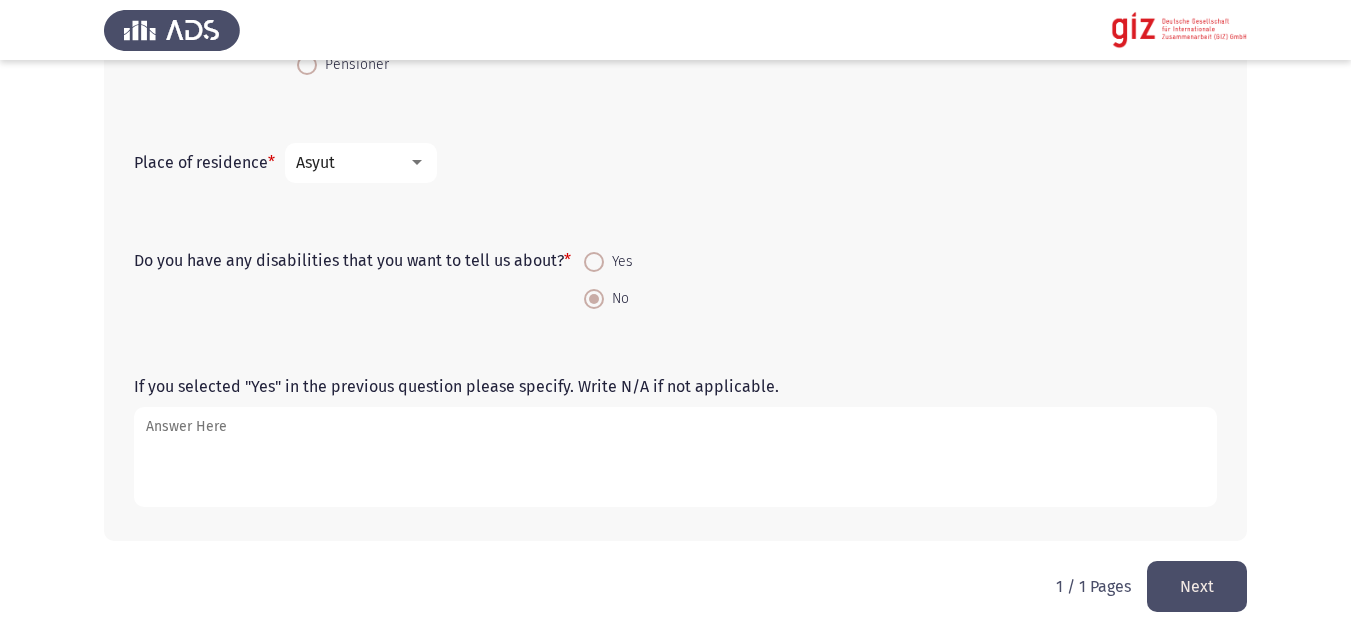 click on "Next" 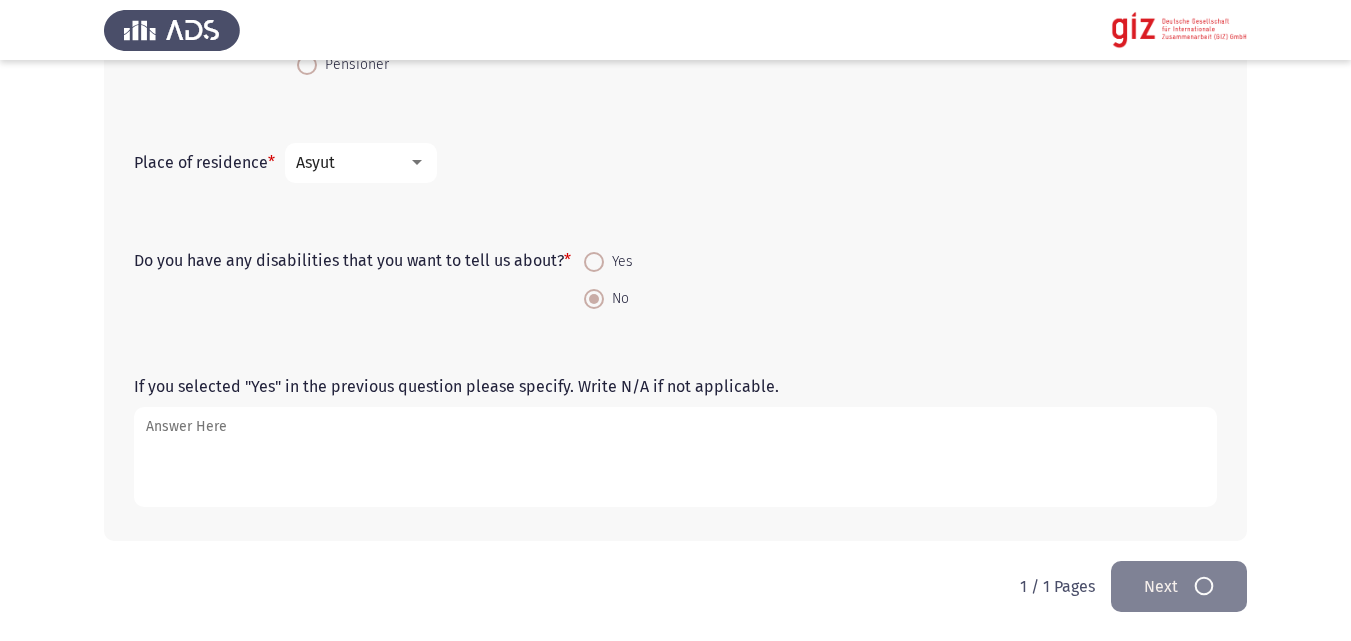 scroll, scrollTop: 0, scrollLeft: 0, axis: both 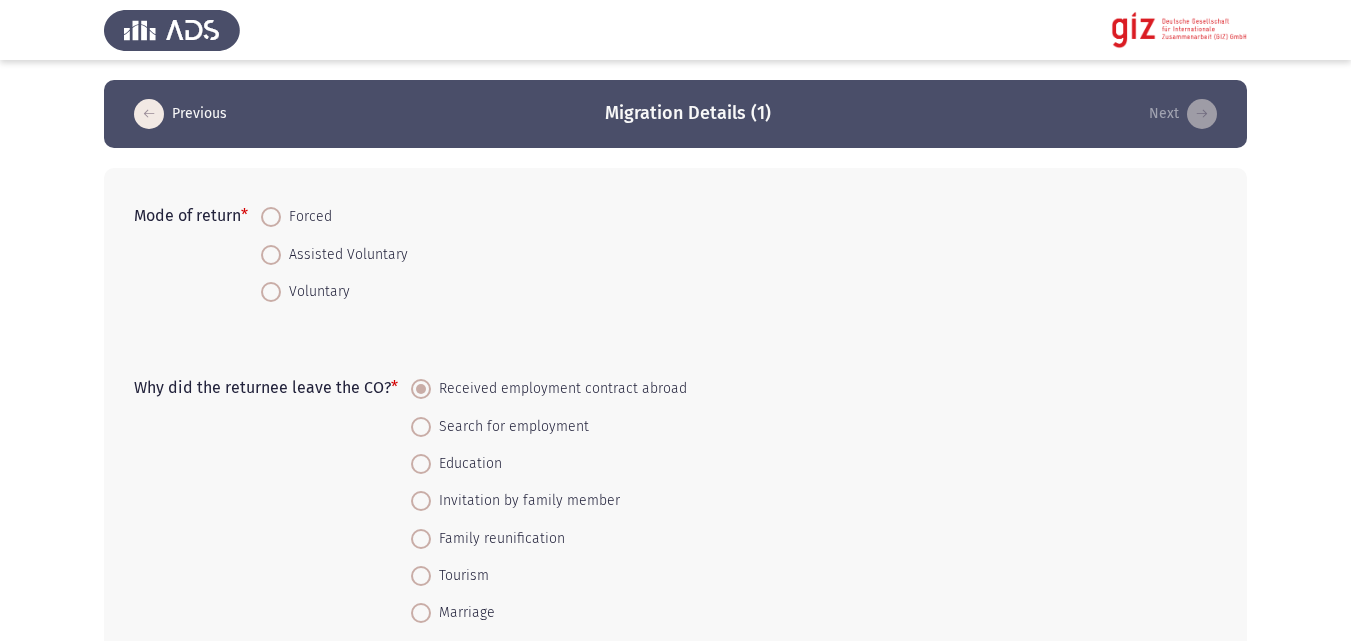 click on "Why did the returnee leave the CO?   *    Received employment contract abroad     Search for employment     Education     Invitation by family member     Family reunification     Tourism      Marriage     Asylum" 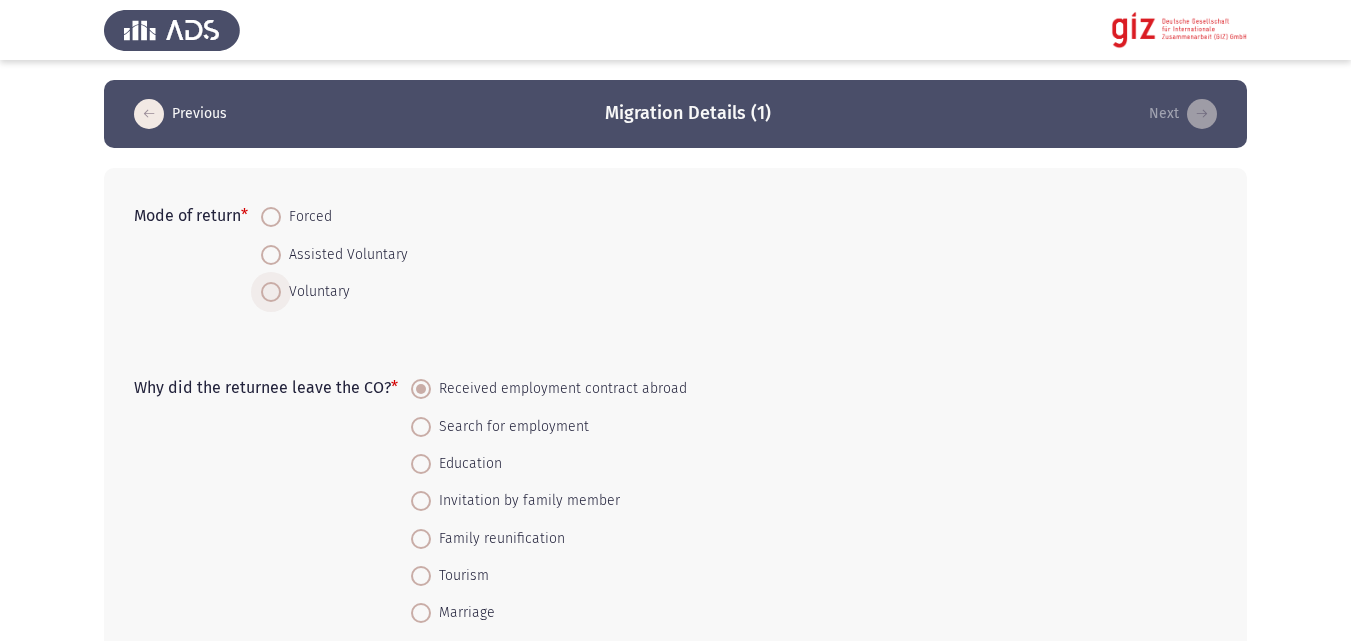 click on "Voluntary" at bounding box center (315, 292) 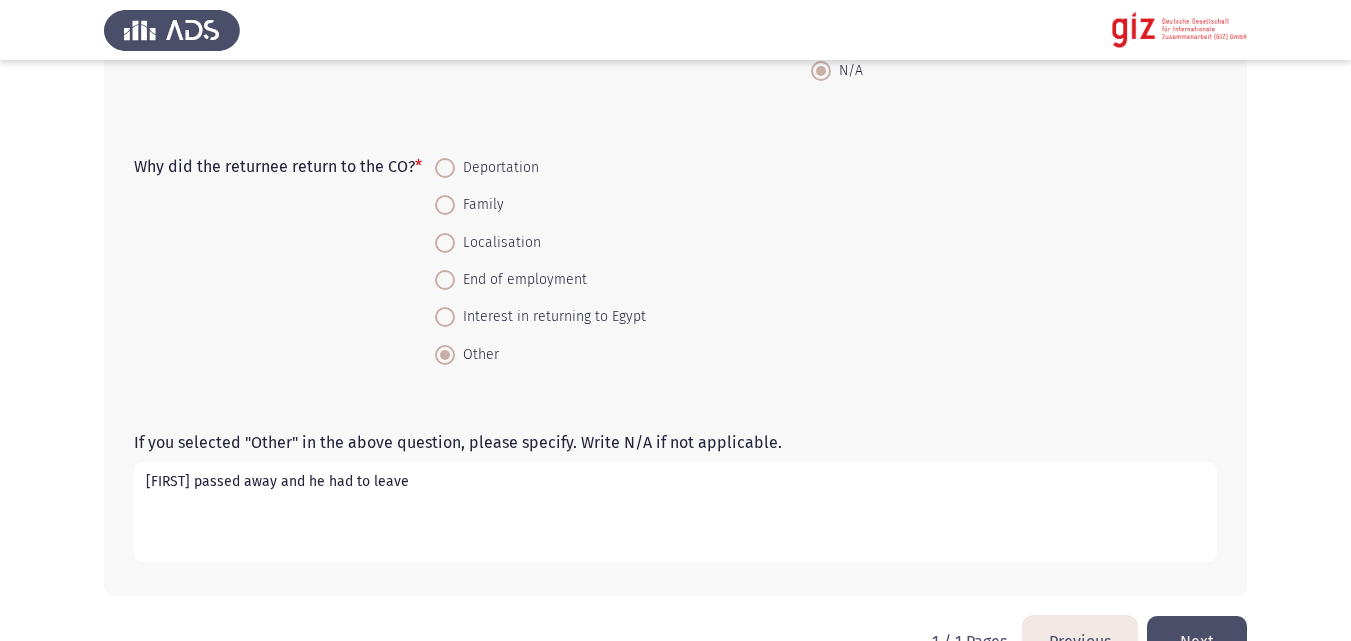 scroll, scrollTop: 2126, scrollLeft: 0, axis: vertical 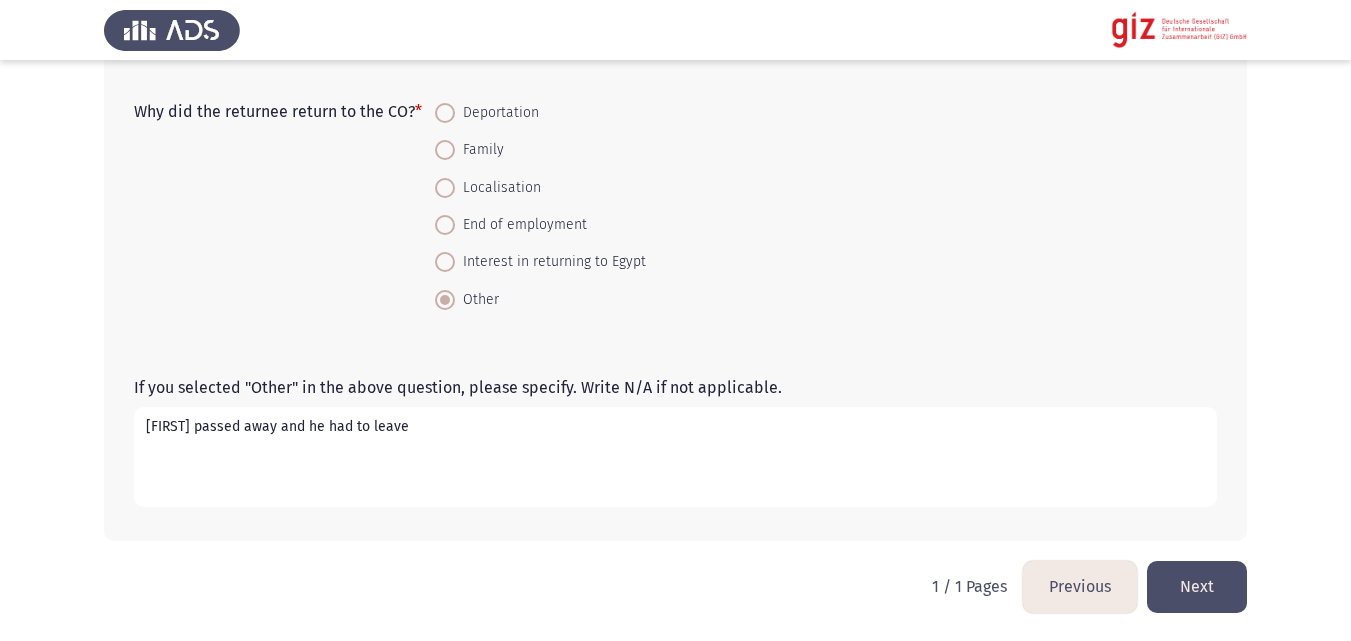 click on "Next" 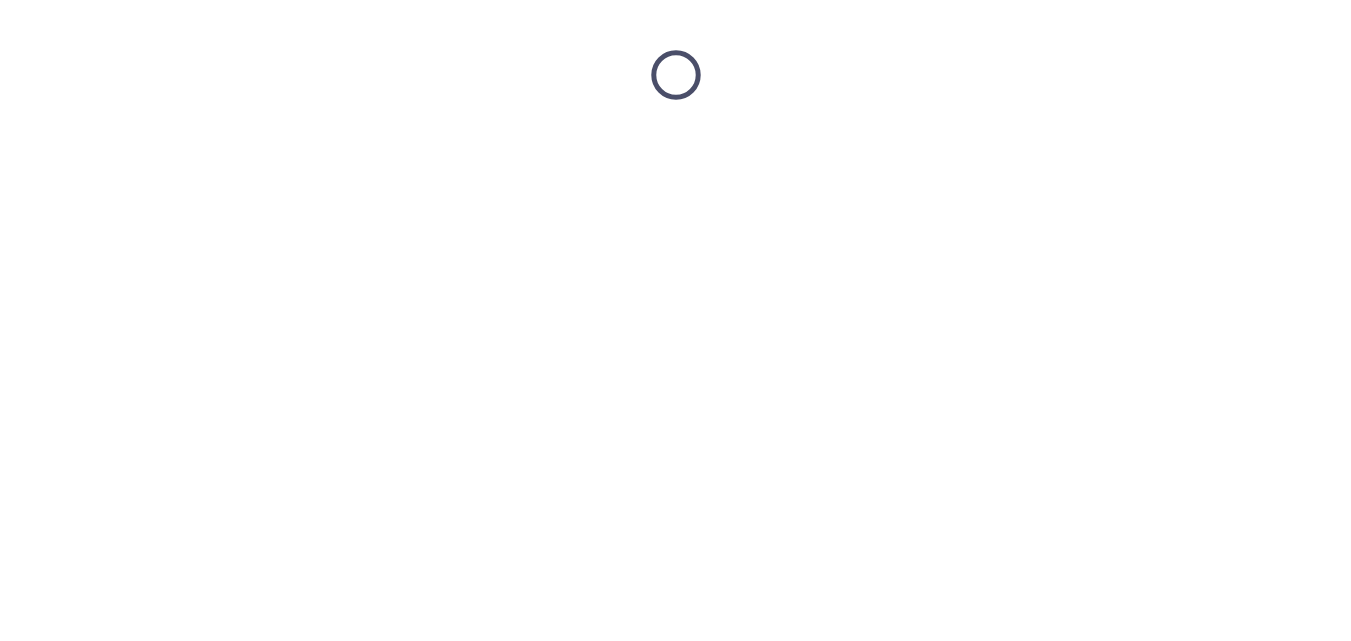 scroll, scrollTop: 0, scrollLeft: 0, axis: both 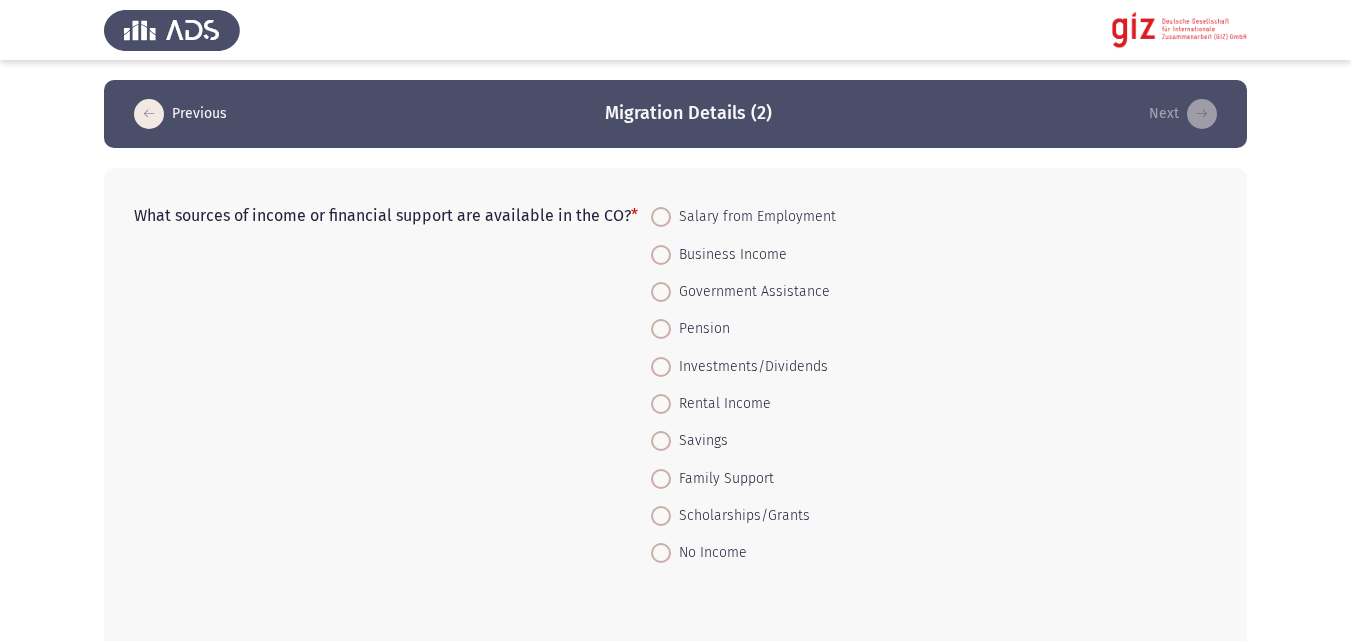 click on "Salary from Employment" at bounding box center (753, 217) 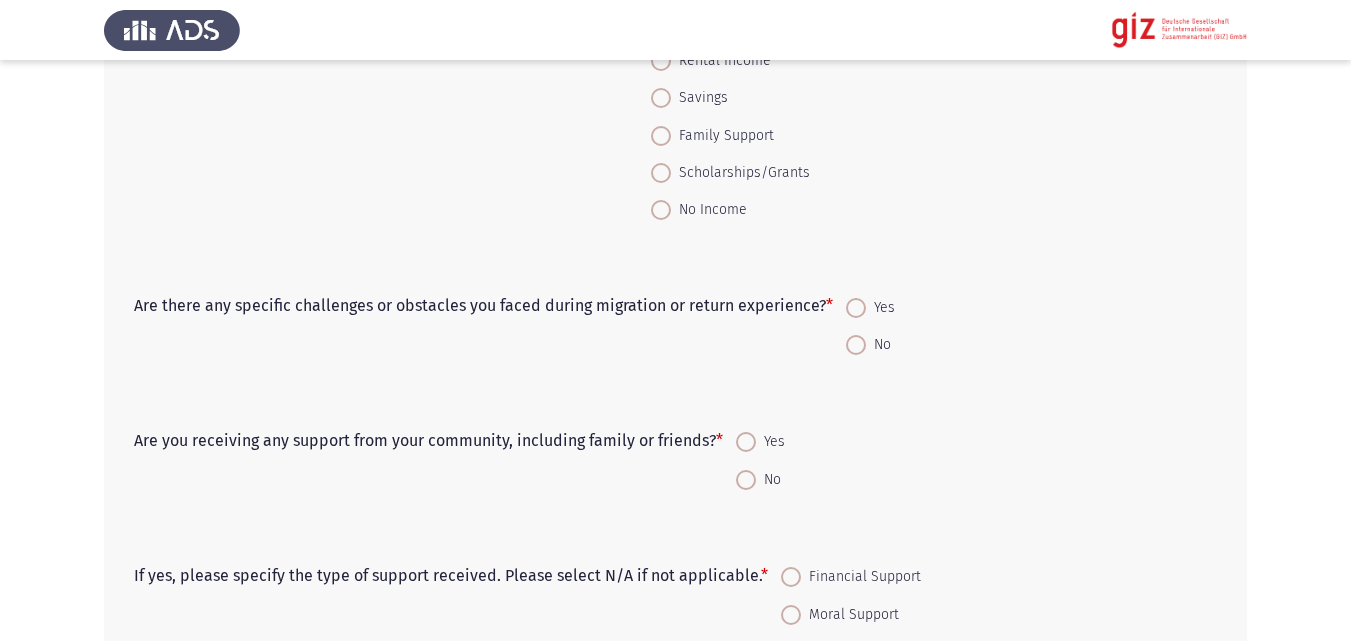 scroll, scrollTop: 405, scrollLeft: 0, axis: vertical 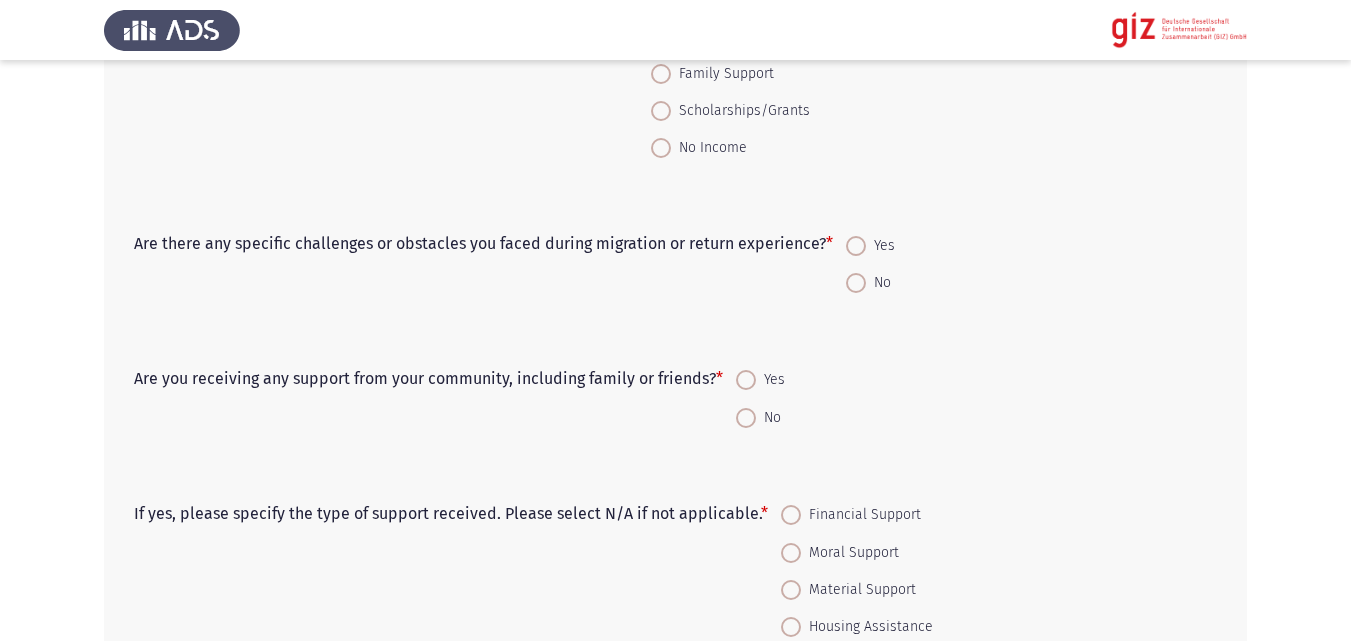 click at bounding box center [856, 246] 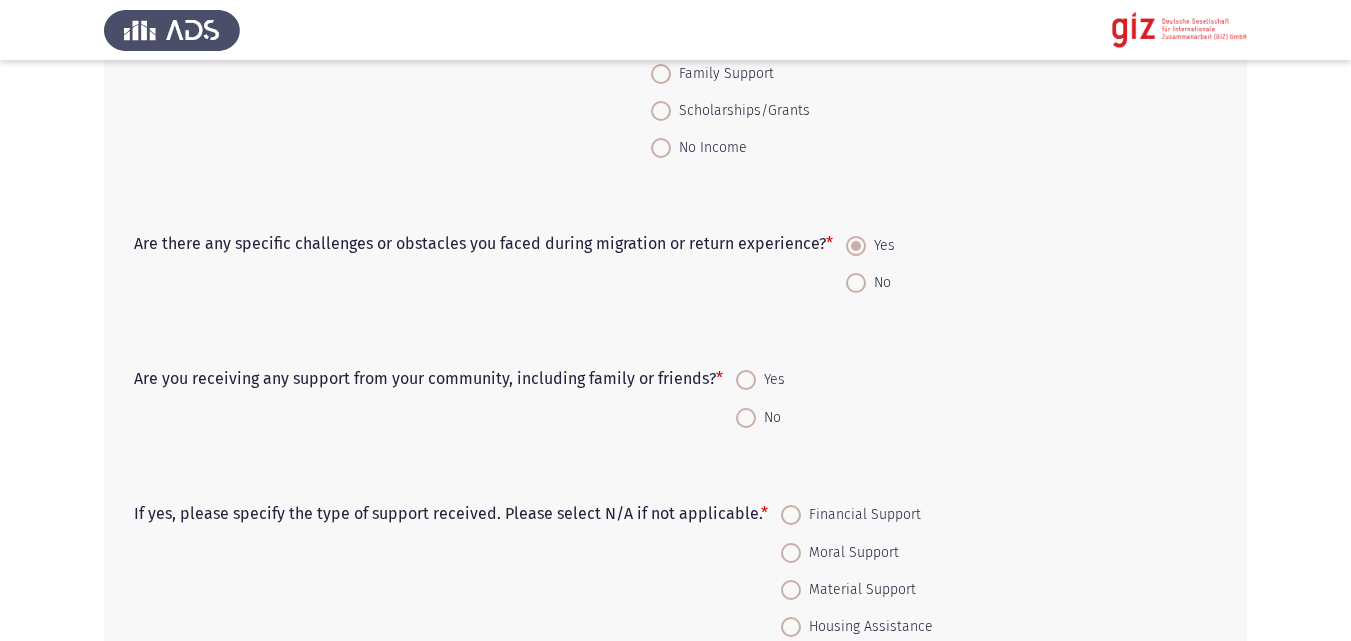 click on "No" at bounding box center (760, 416) 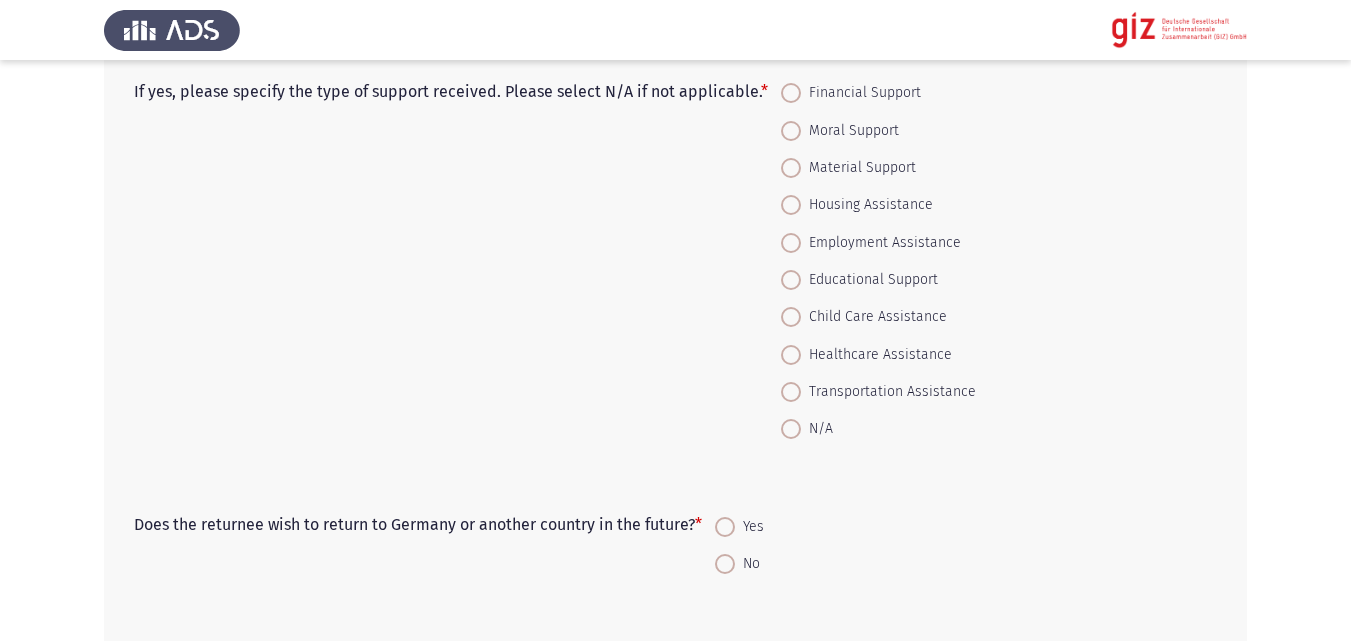 scroll, scrollTop: 830, scrollLeft: 0, axis: vertical 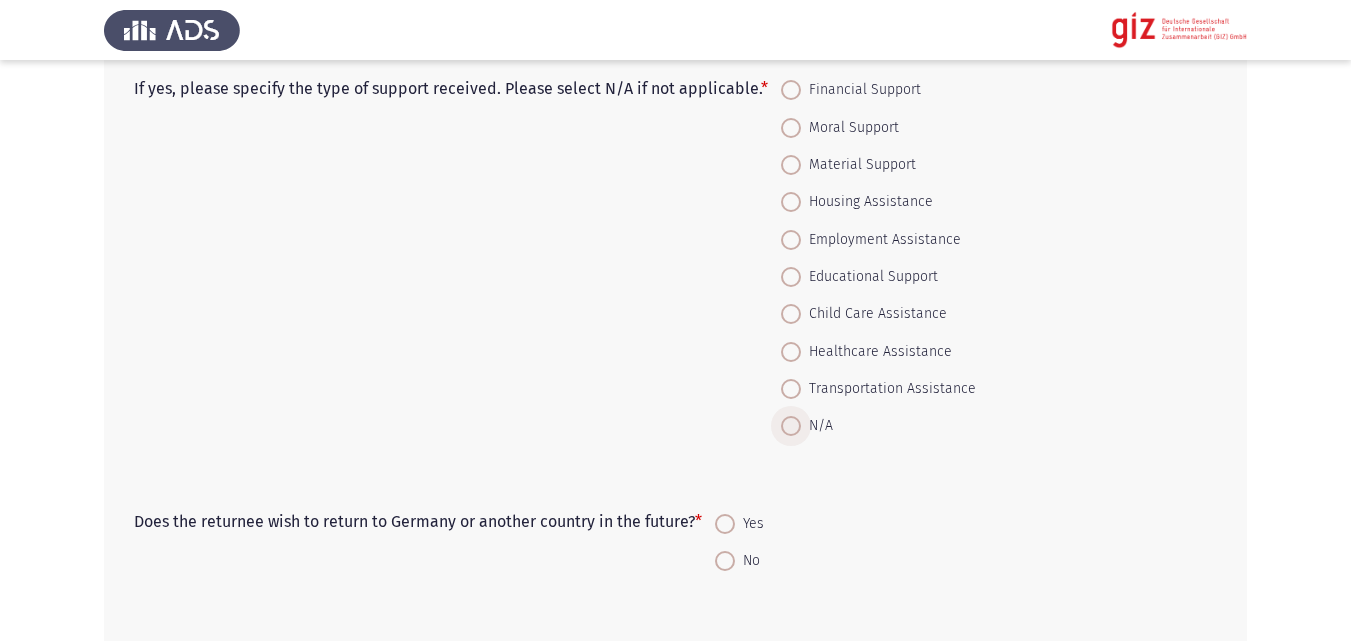 click on "N/A" at bounding box center [817, 426] 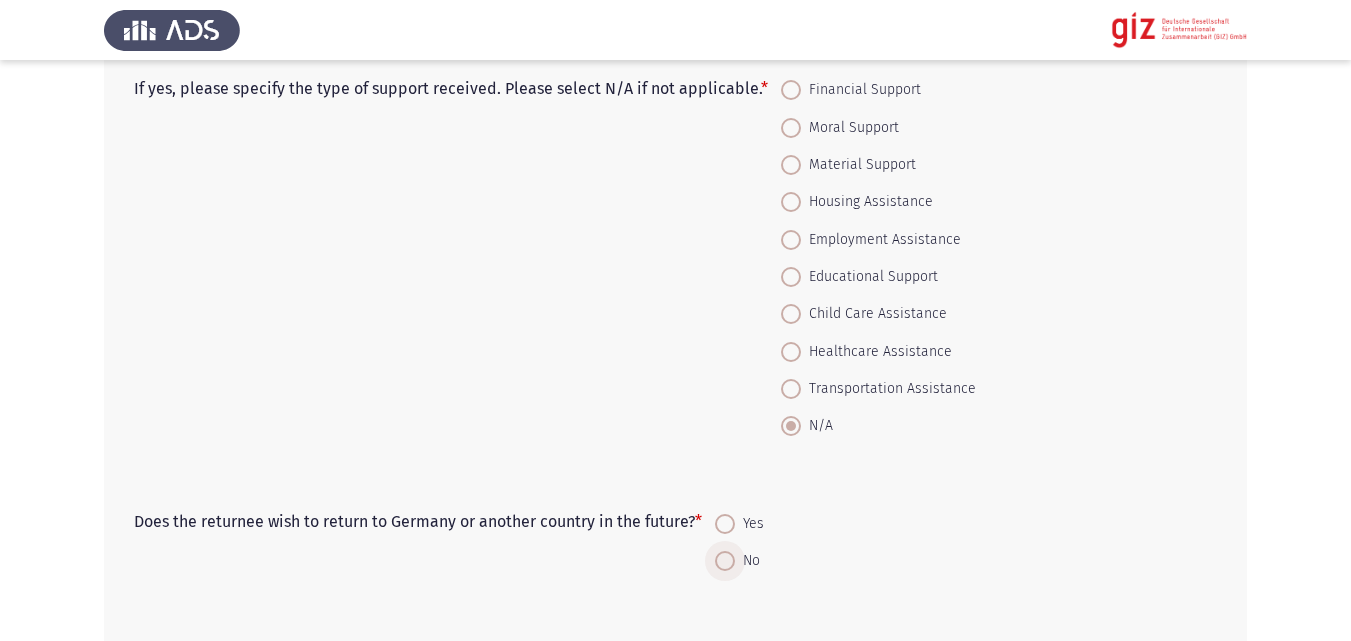 click at bounding box center [725, 561] 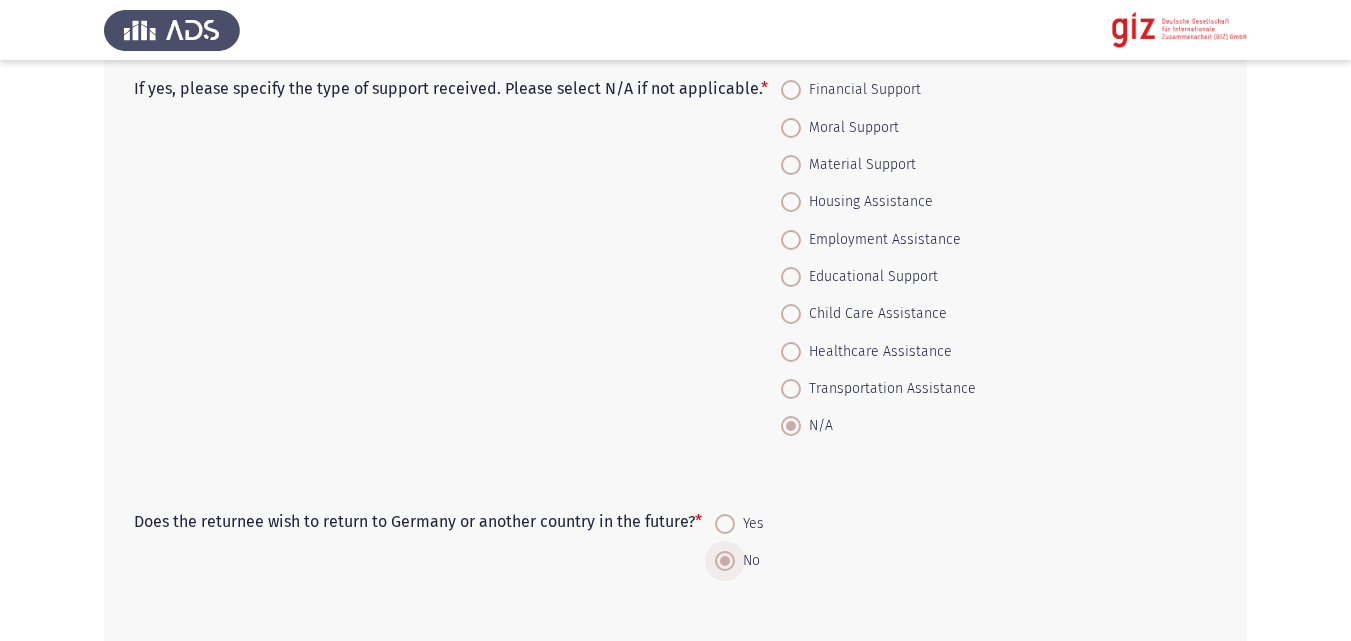 click at bounding box center (725, 561) 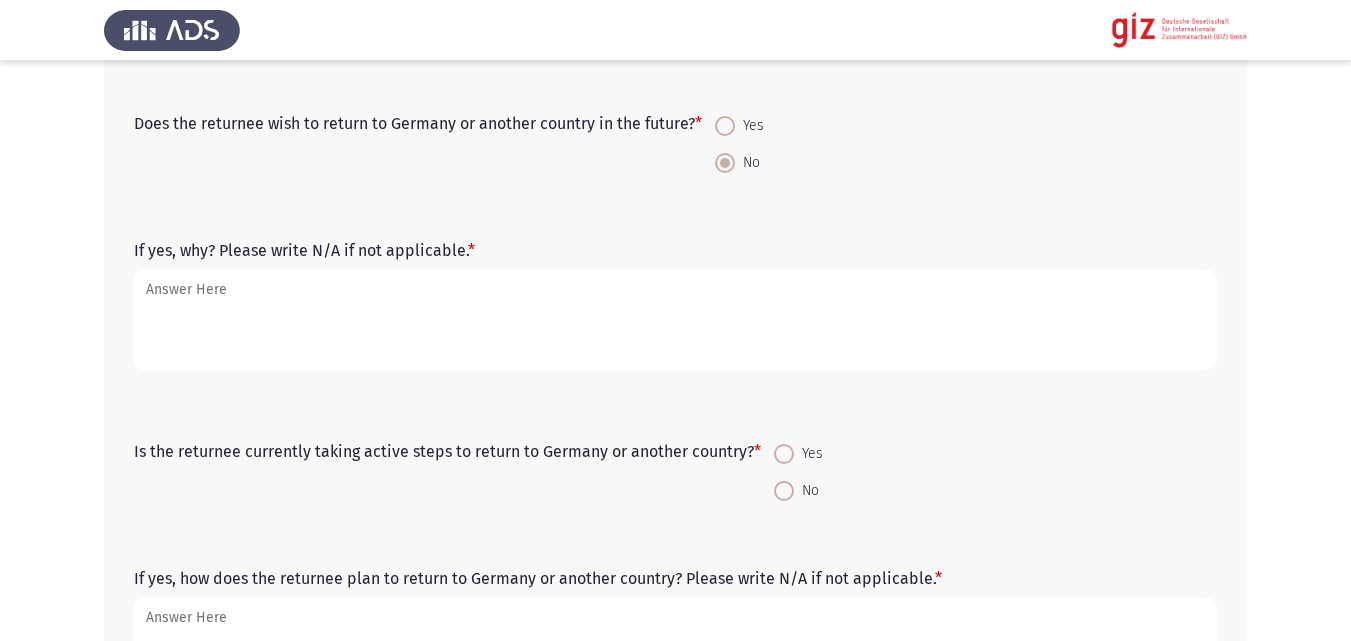 scroll, scrollTop: 1229, scrollLeft: 0, axis: vertical 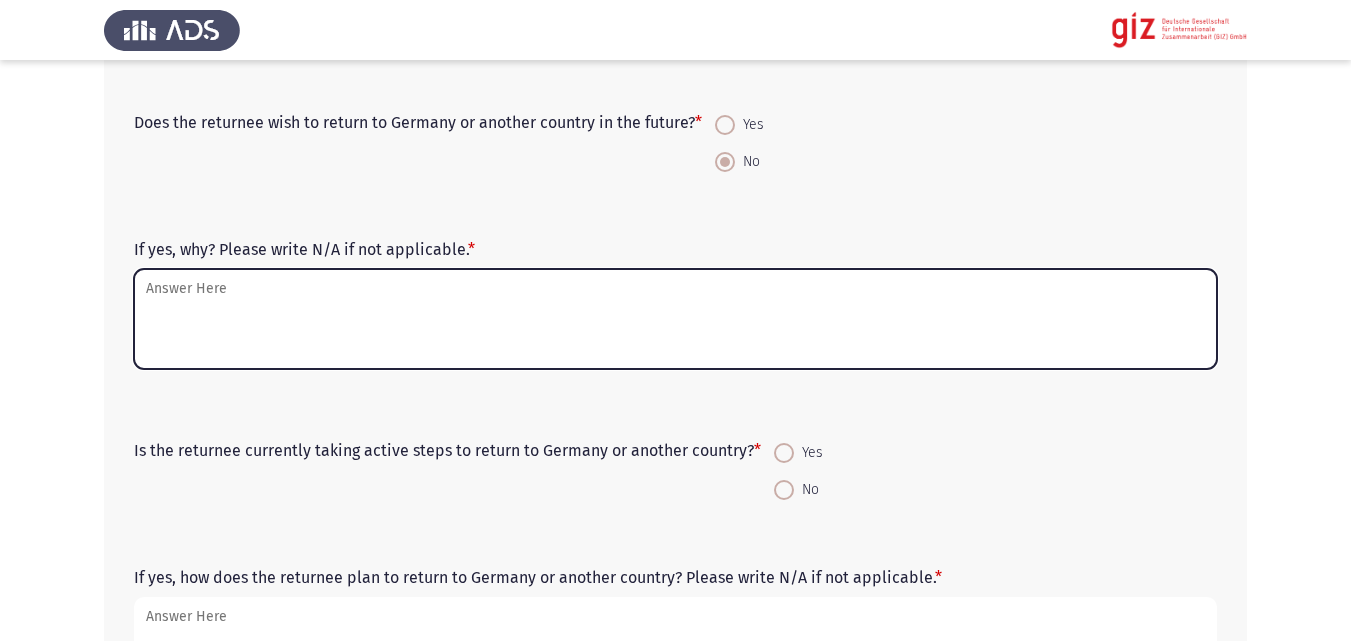 click on "If yes, why? Please write N/A if not applicable.   *" at bounding box center [675, 319] 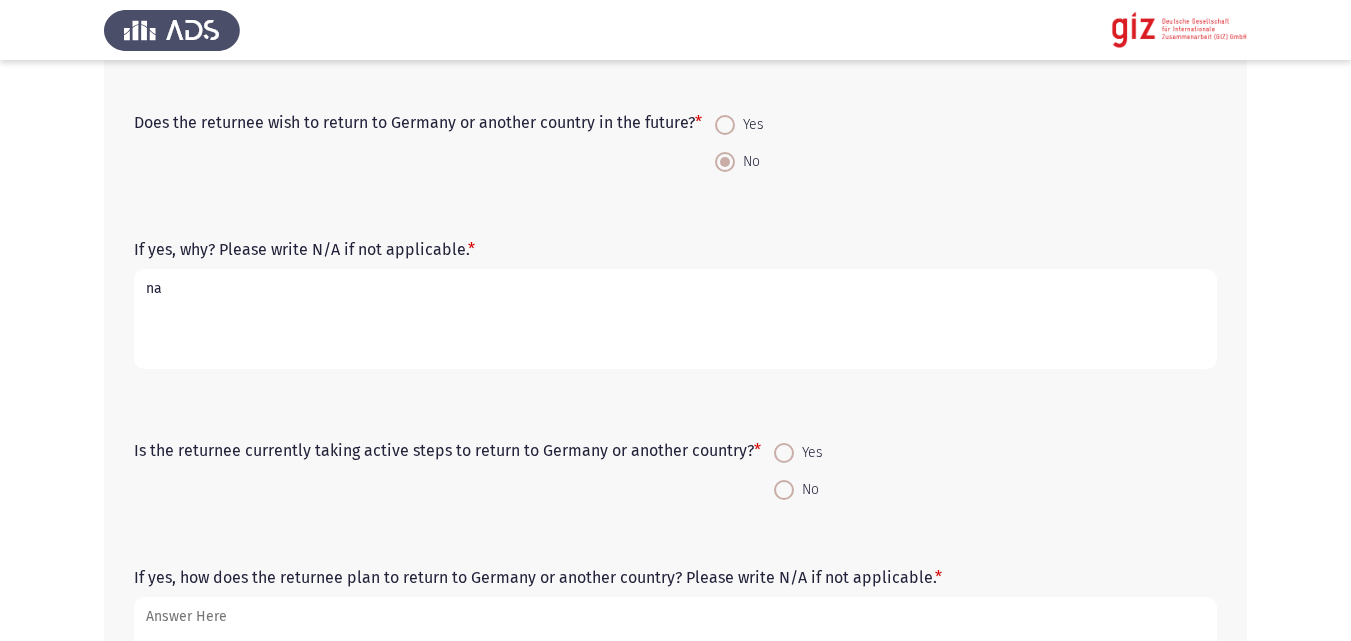 type on "na" 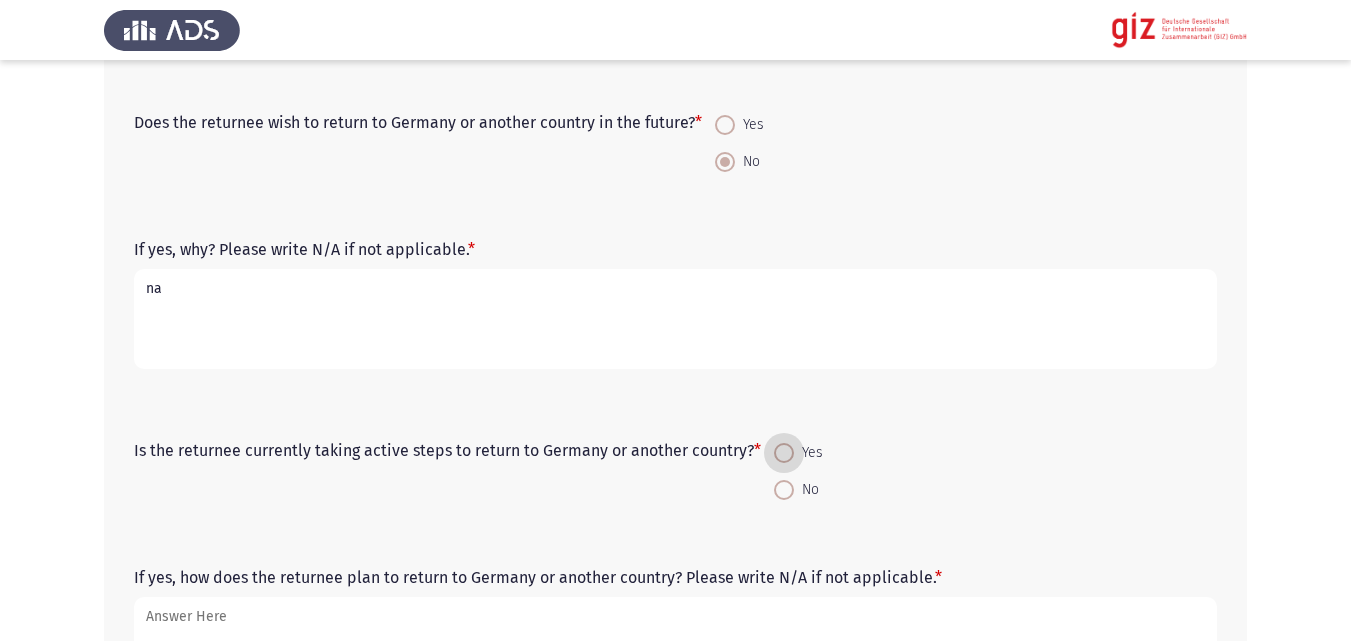 click on "No" at bounding box center (784, 490) 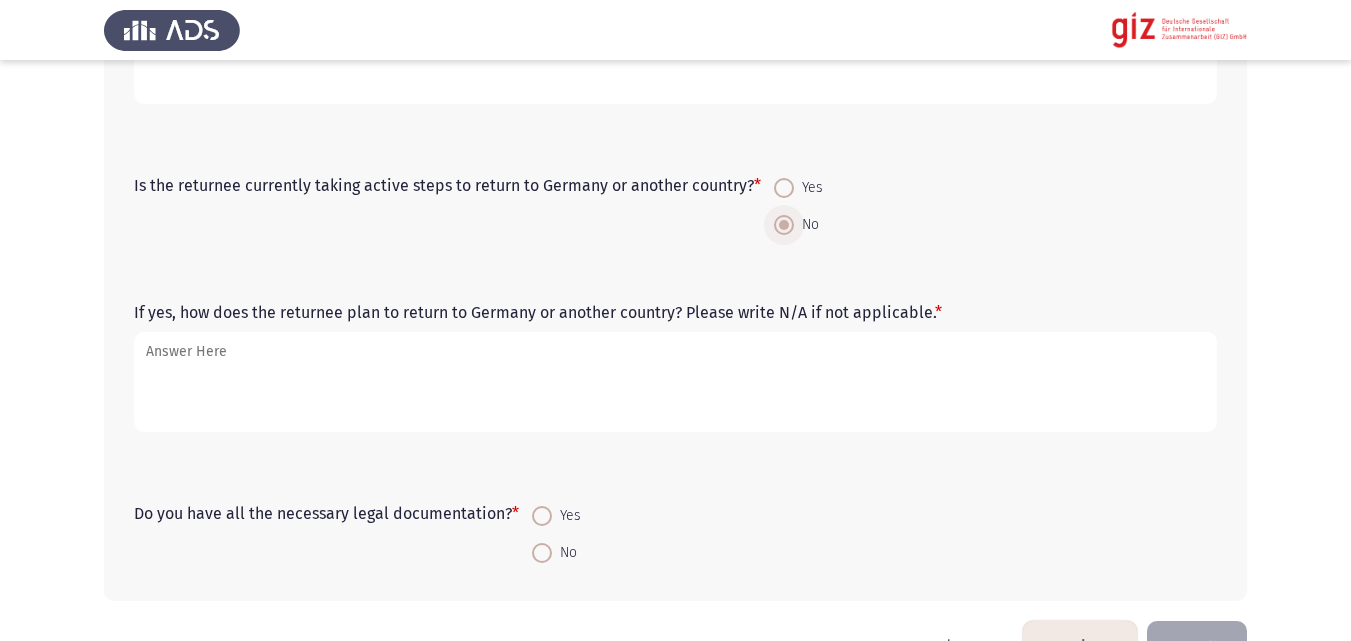 scroll, scrollTop: 1554, scrollLeft: 0, axis: vertical 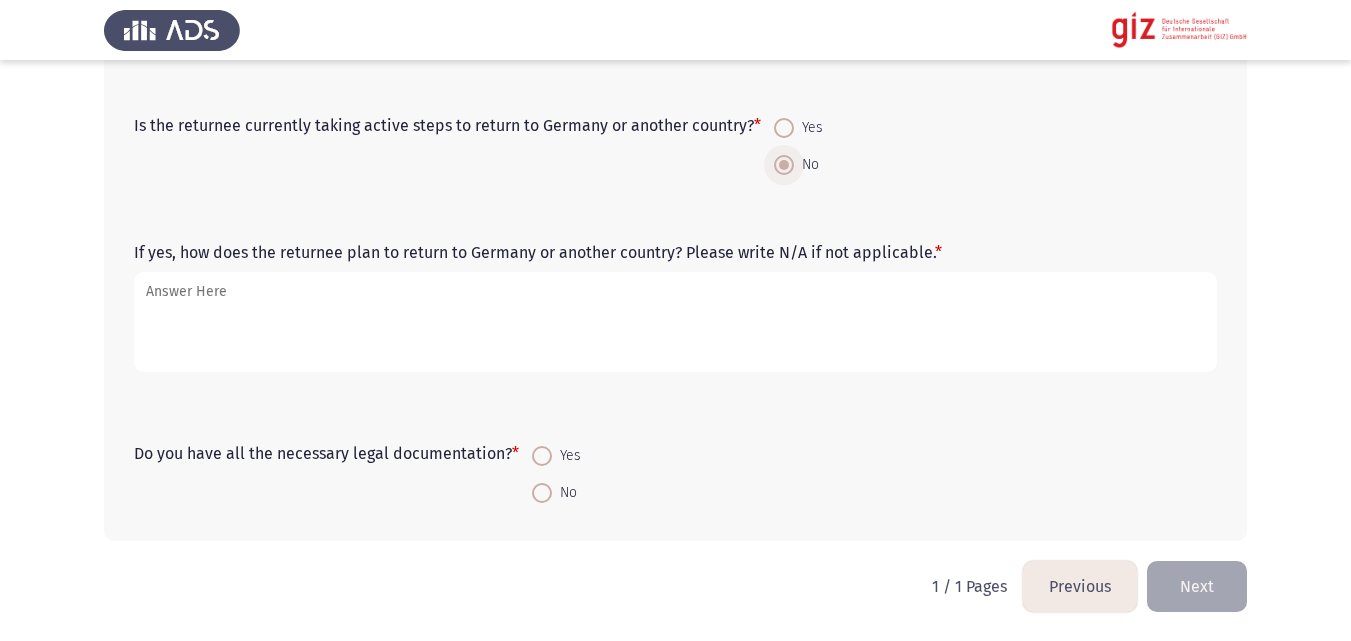 click on "Do you have all the necessary legal documentation?   *    Yes     No" 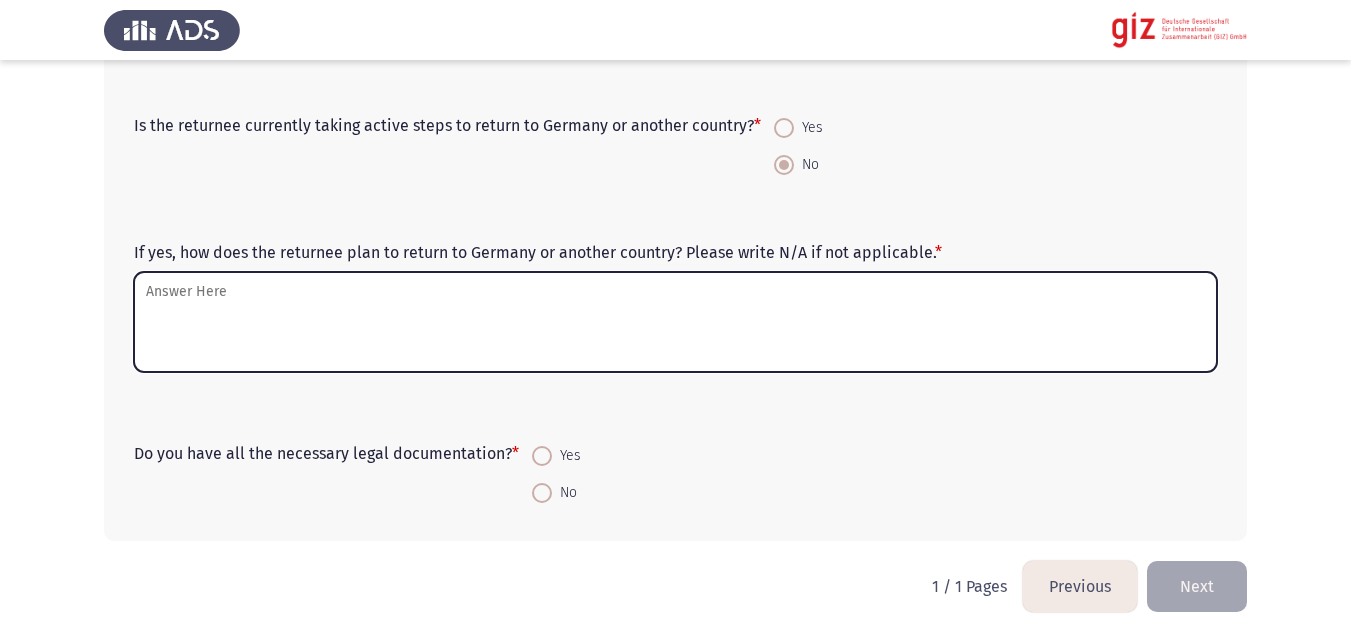 click on "If yes, how does the returnee plan to return to Germany or another country? Please write N/A if not applicable.   *" at bounding box center (675, 322) 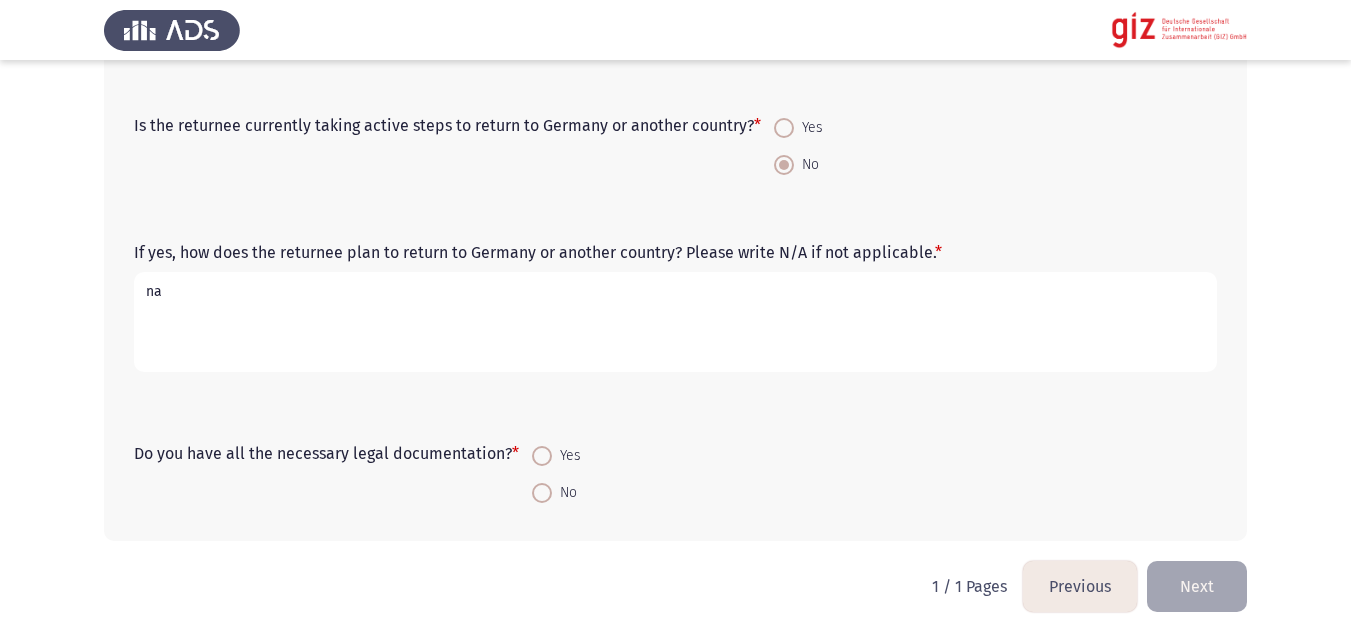 type on "na" 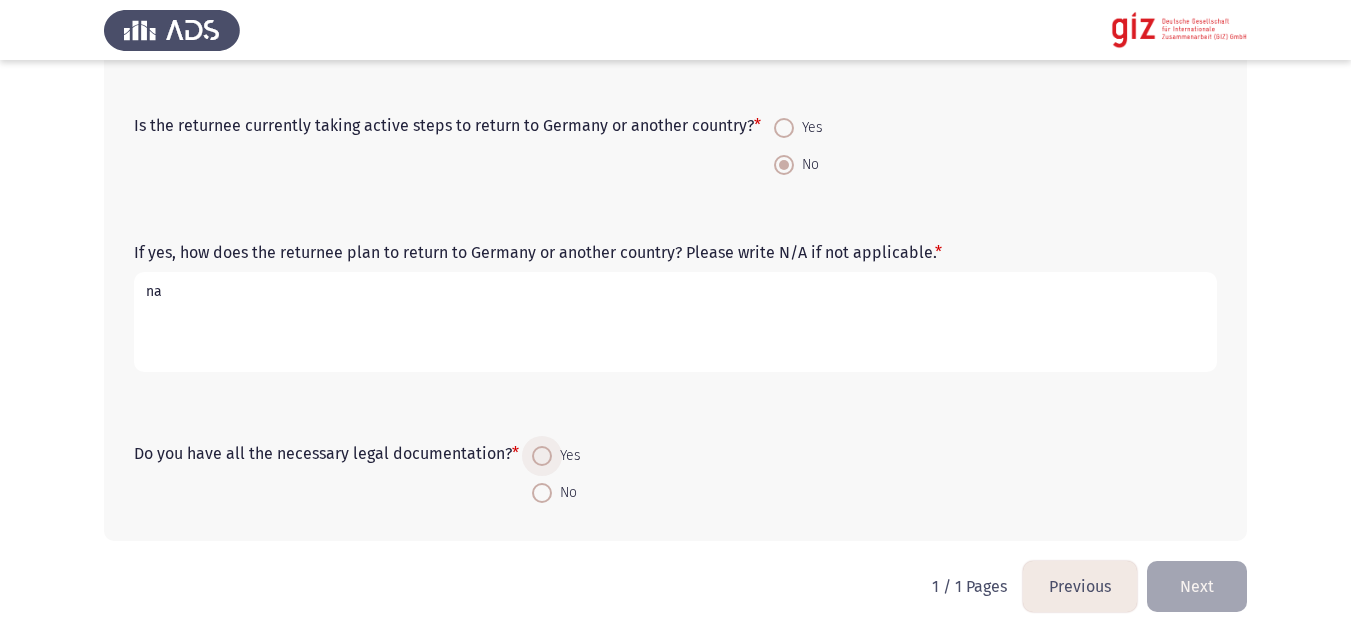 click at bounding box center (542, 456) 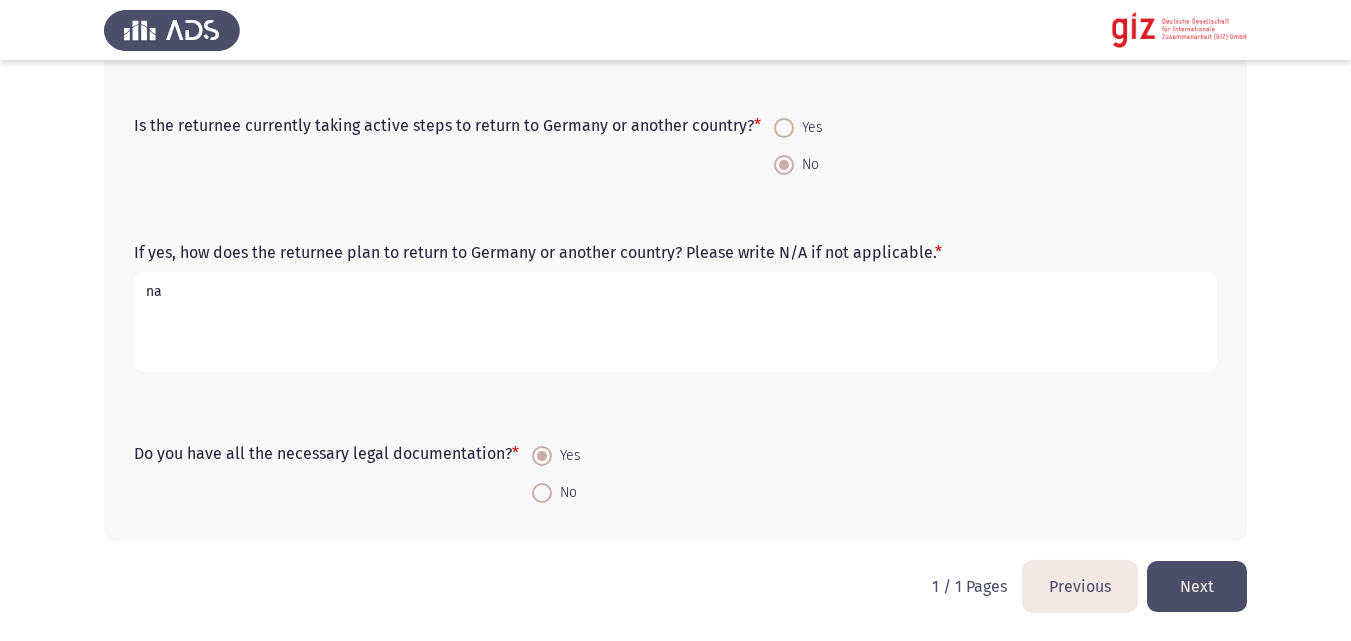 click on "Next" 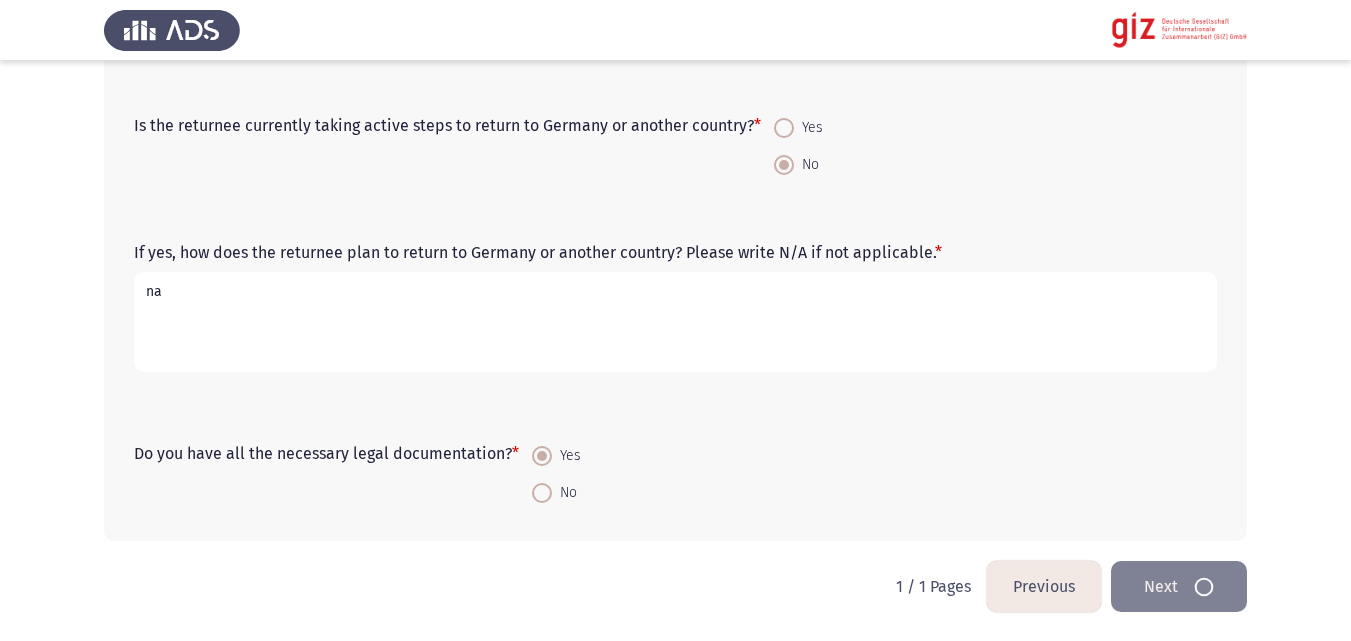 scroll, scrollTop: 0, scrollLeft: 0, axis: both 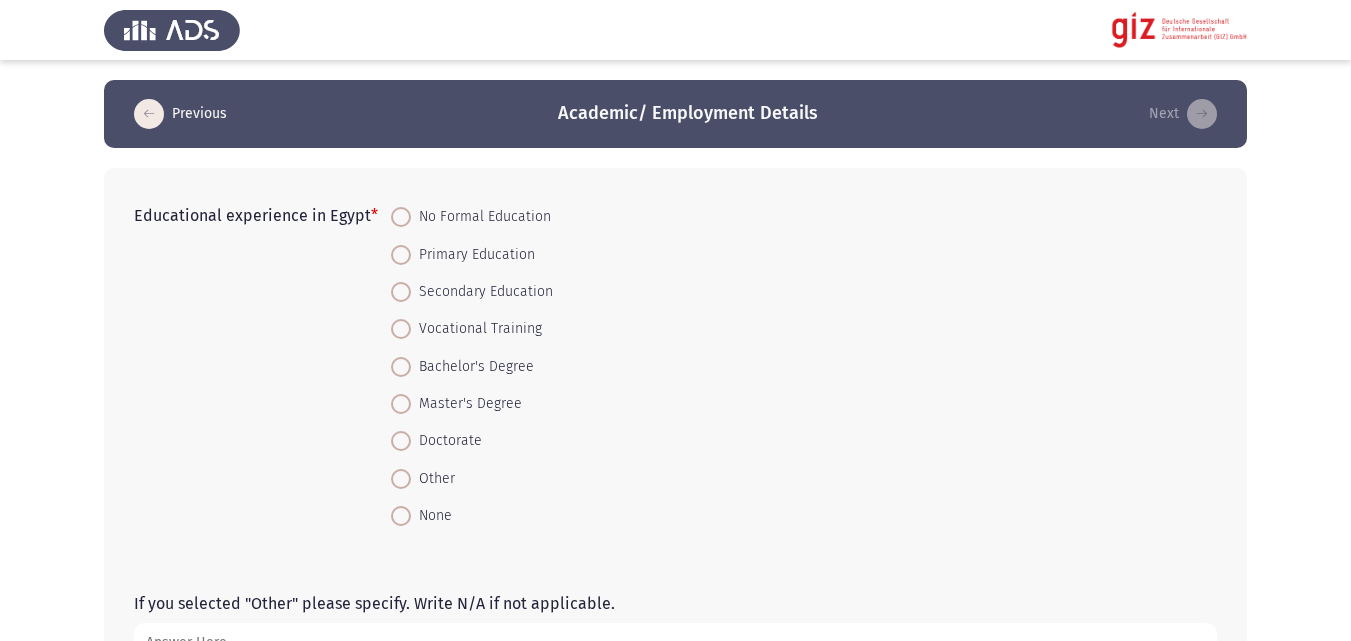 click on "Vocational Training" at bounding box center (476, 329) 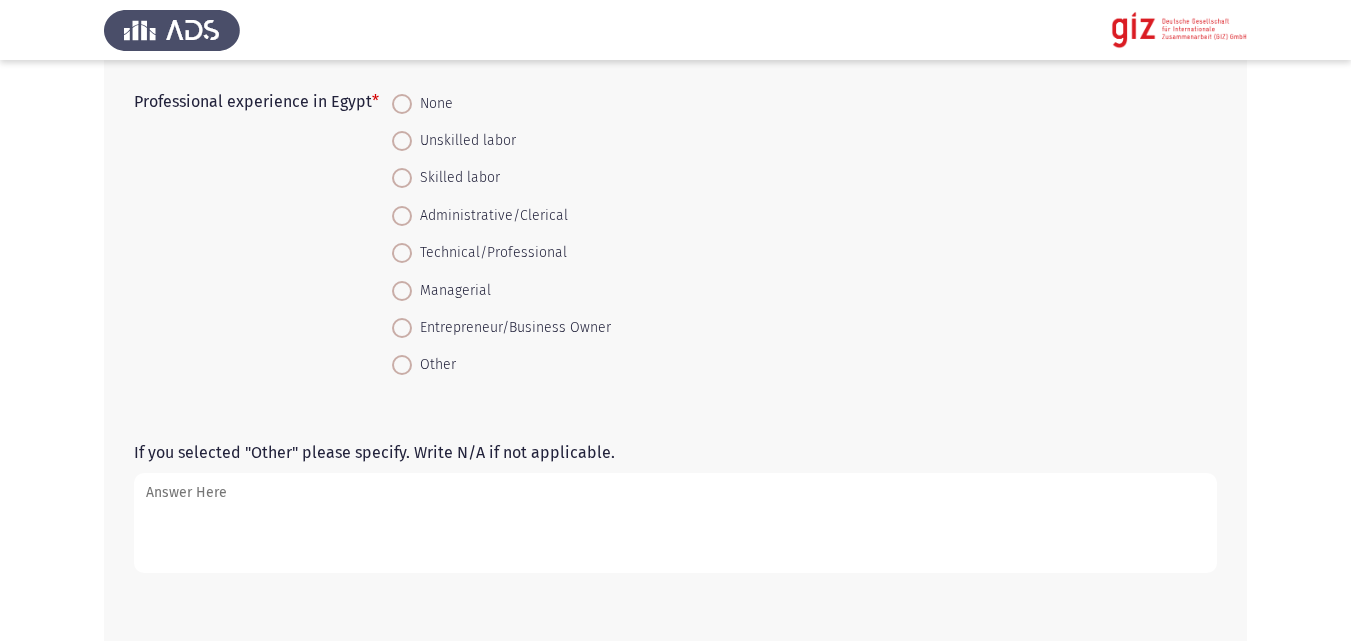 scroll, scrollTop: 679, scrollLeft: 0, axis: vertical 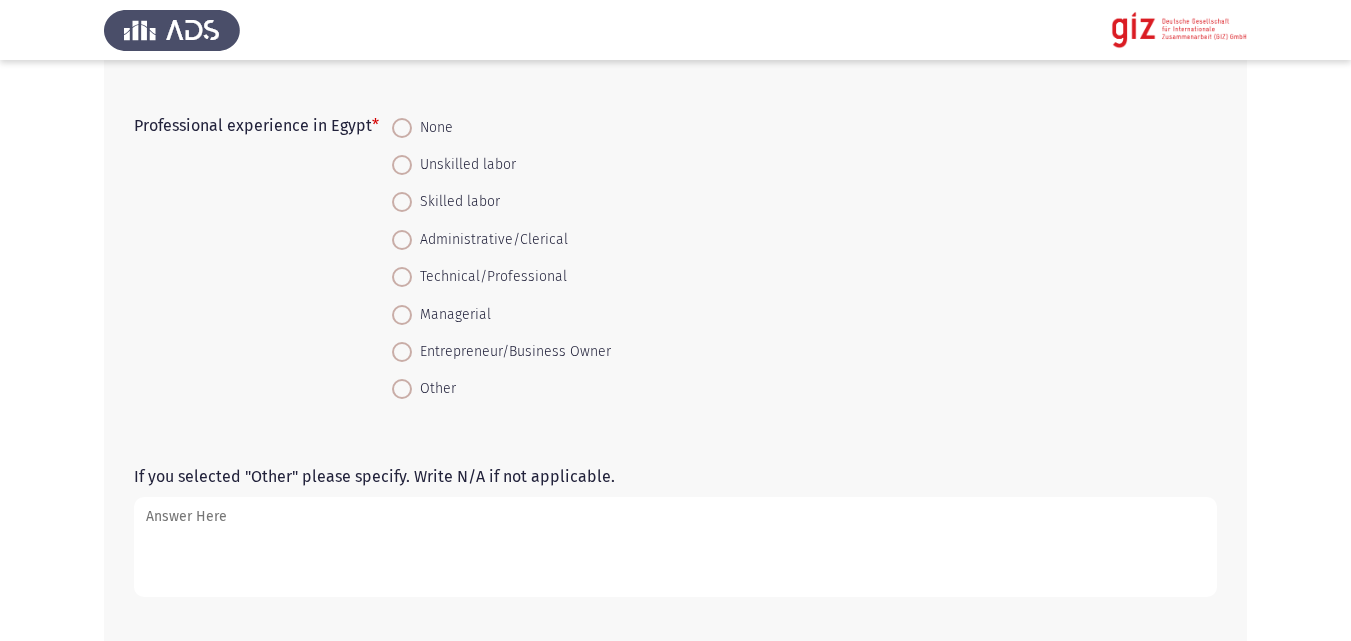 click on "Unskilled labor" at bounding box center [464, 165] 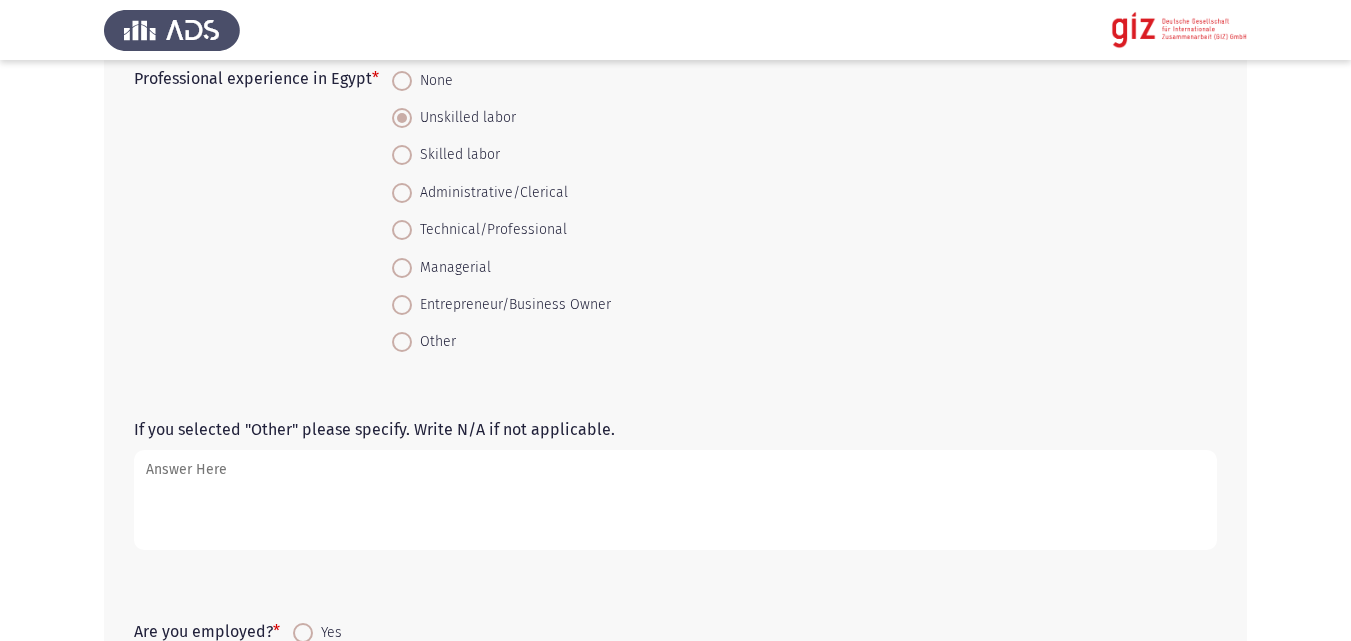 scroll, scrollTop: 725, scrollLeft: 0, axis: vertical 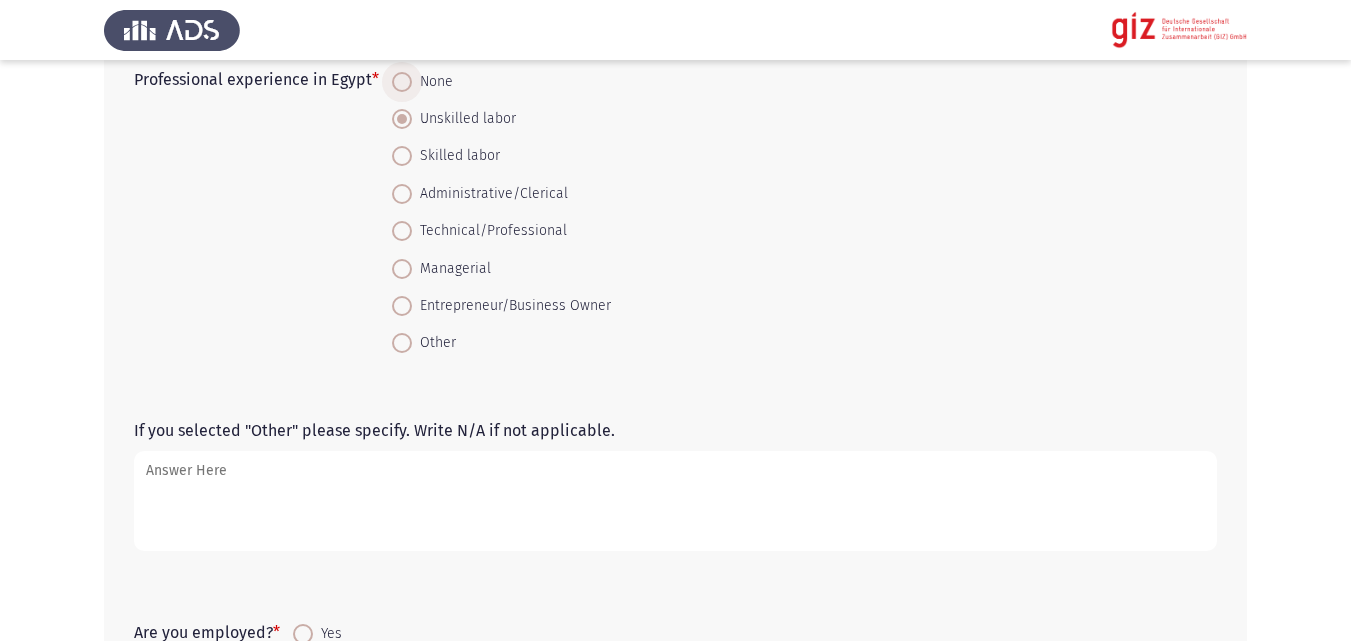 click on "None" at bounding box center [432, 82] 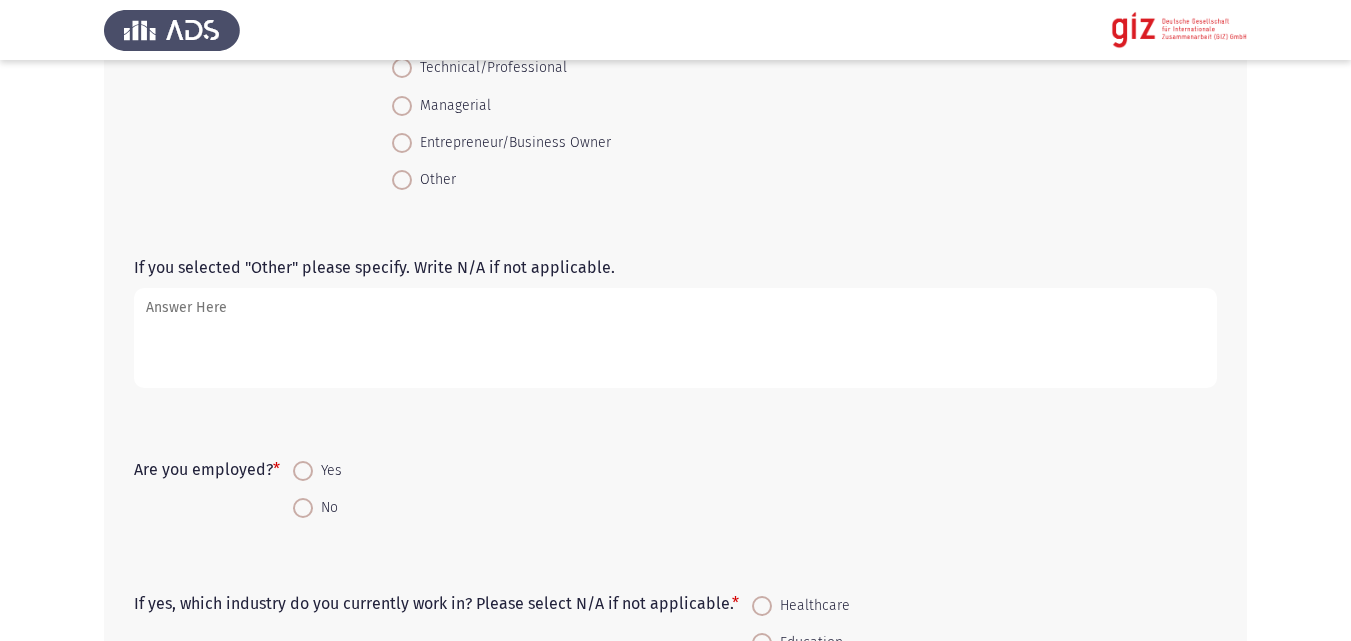scroll, scrollTop: 943, scrollLeft: 0, axis: vertical 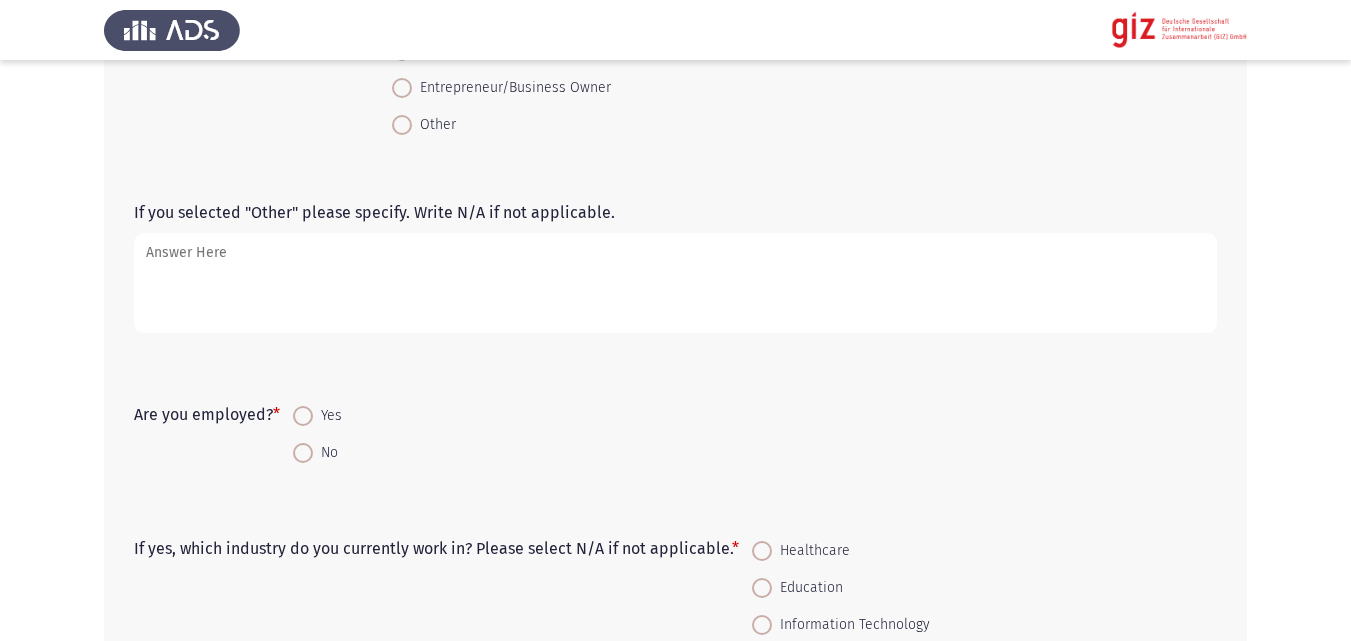 click on "Yes" at bounding box center (327, 416) 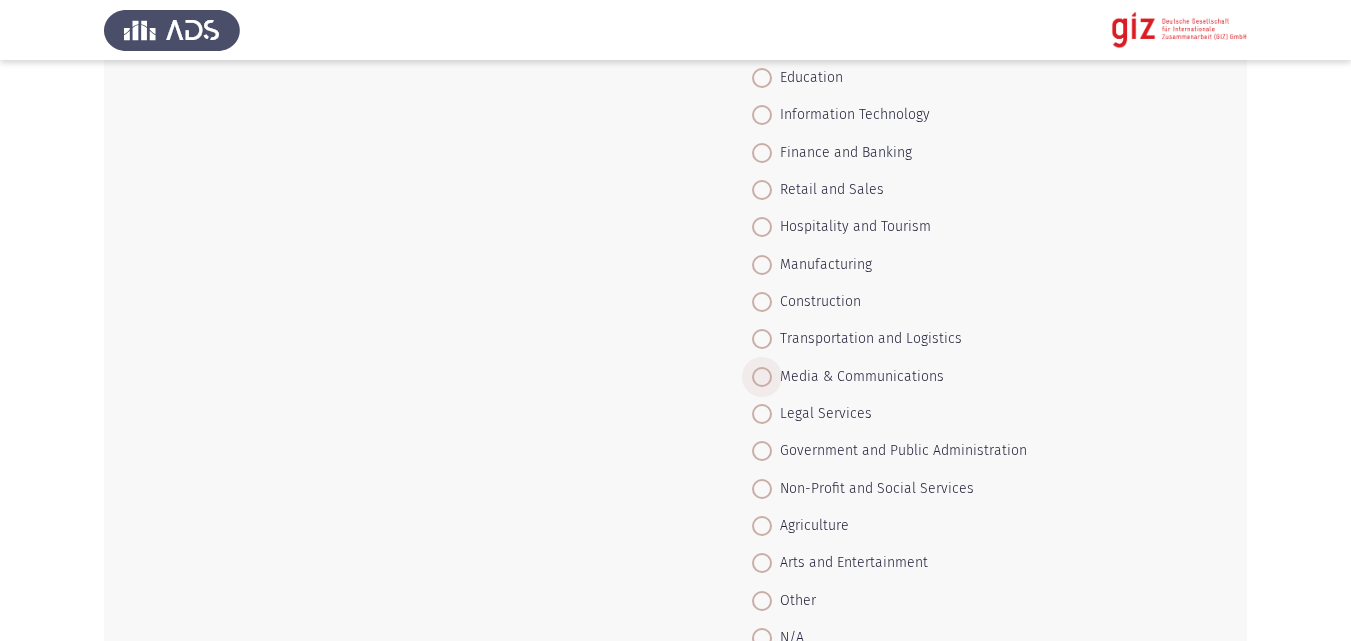 click on "Media & Communications" at bounding box center (858, 377) 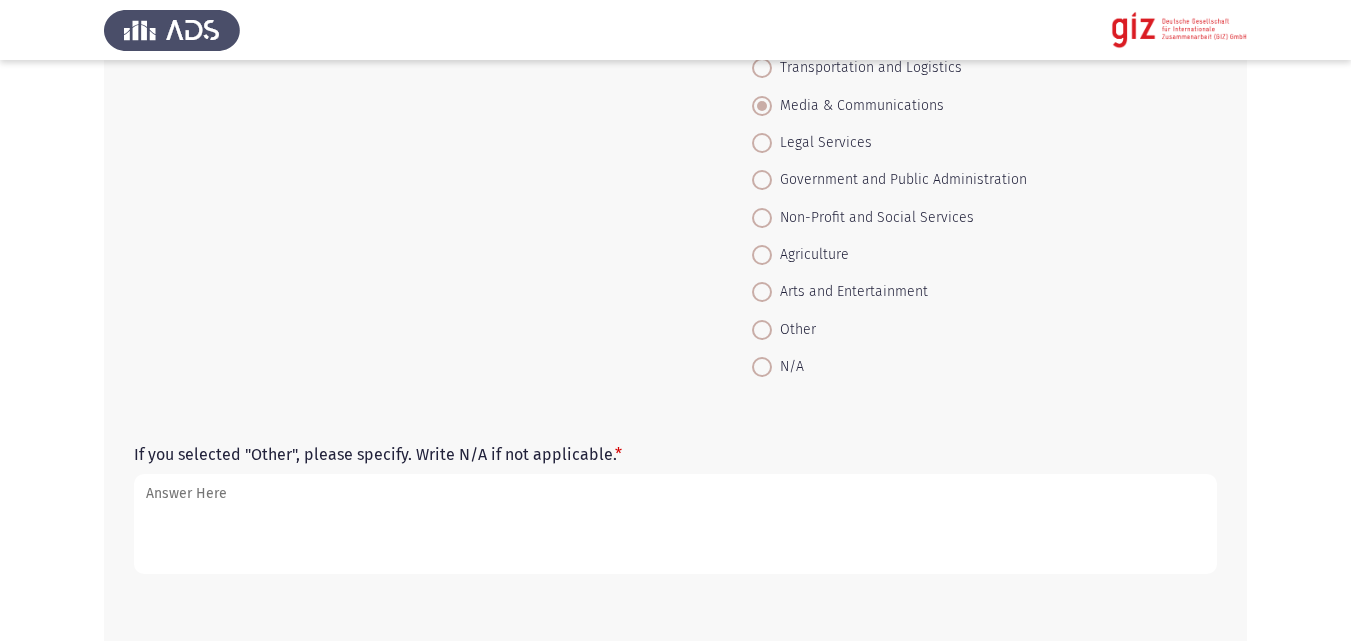scroll, scrollTop: 1766, scrollLeft: 0, axis: vertical 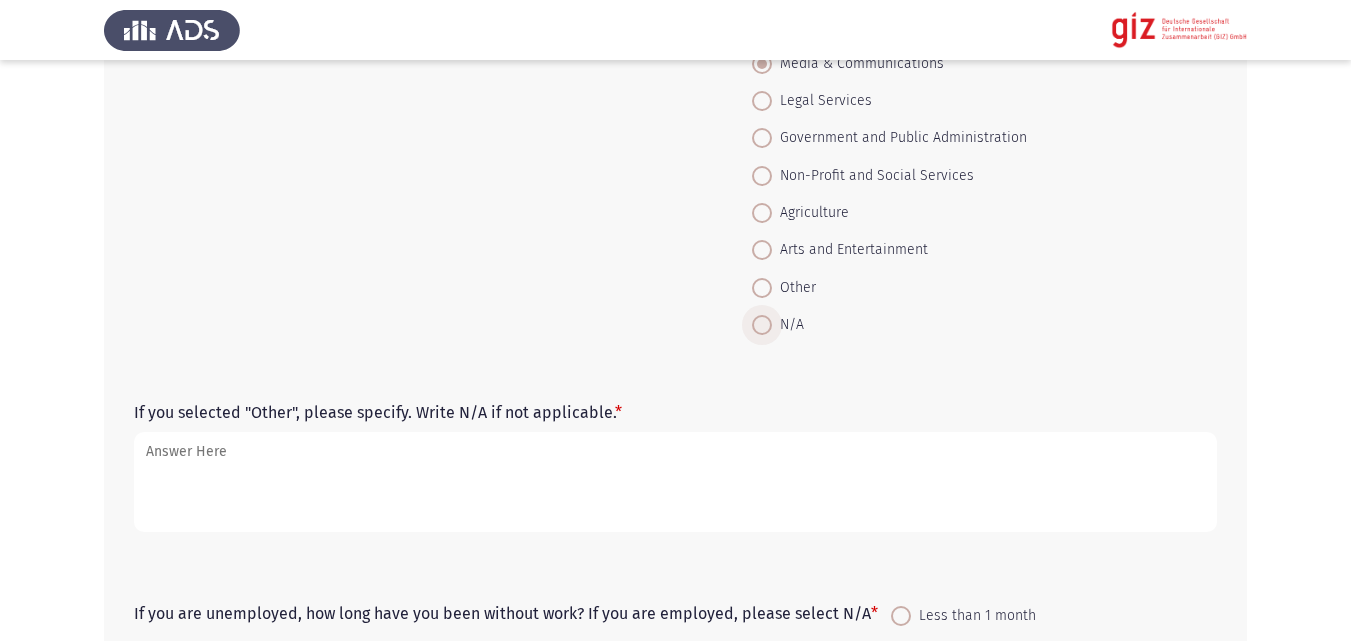 click on "N/A" at bounding box center [788, 325] 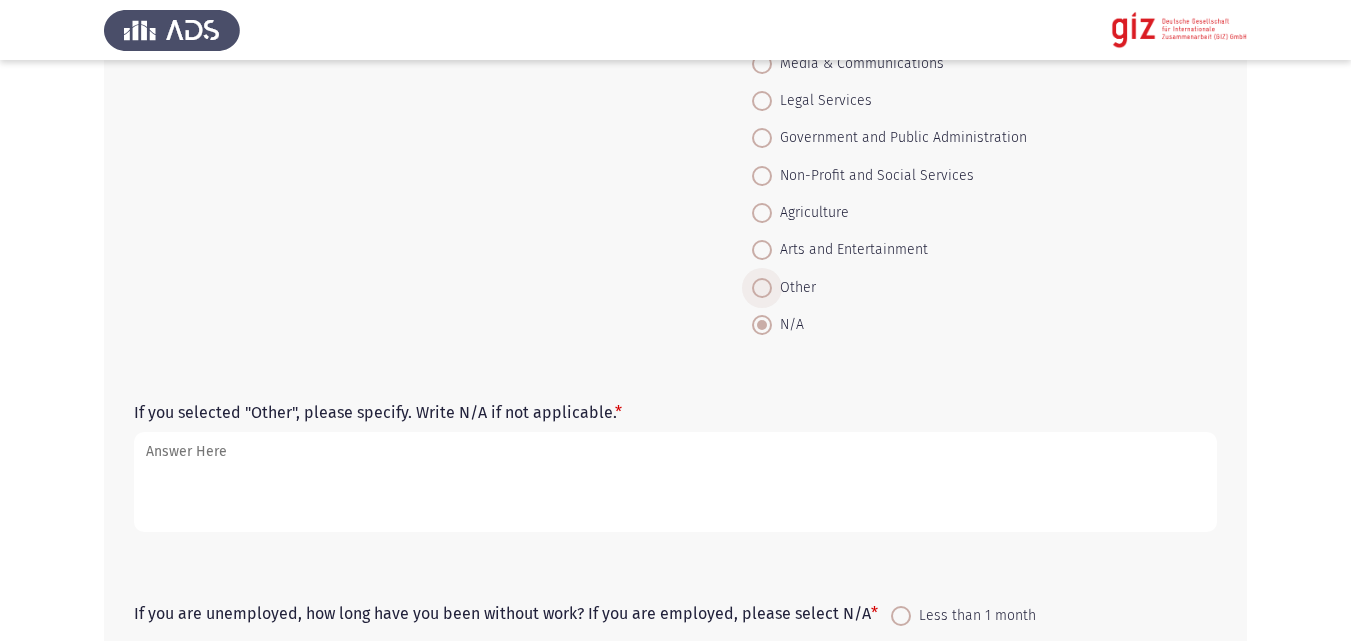 click at bounding box center [762, 288] 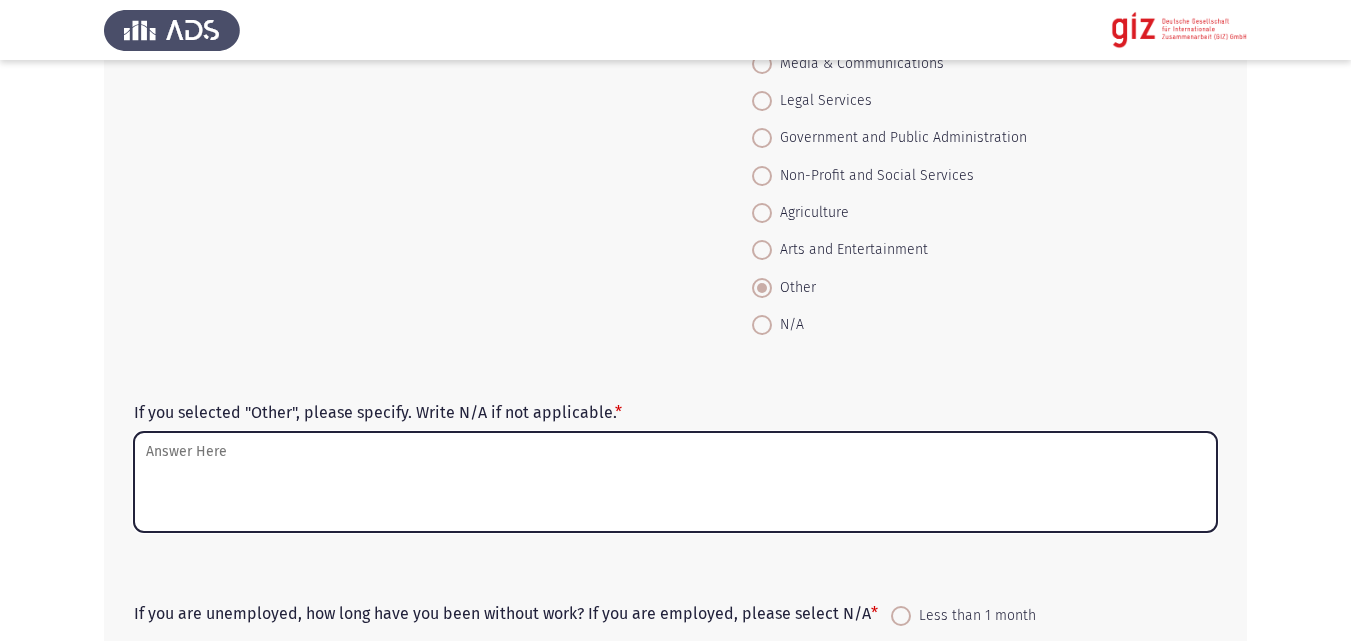 click on "If you selected "Other", please specify. Write N/A if not applicable.   *" at bounding box center (675, 482) 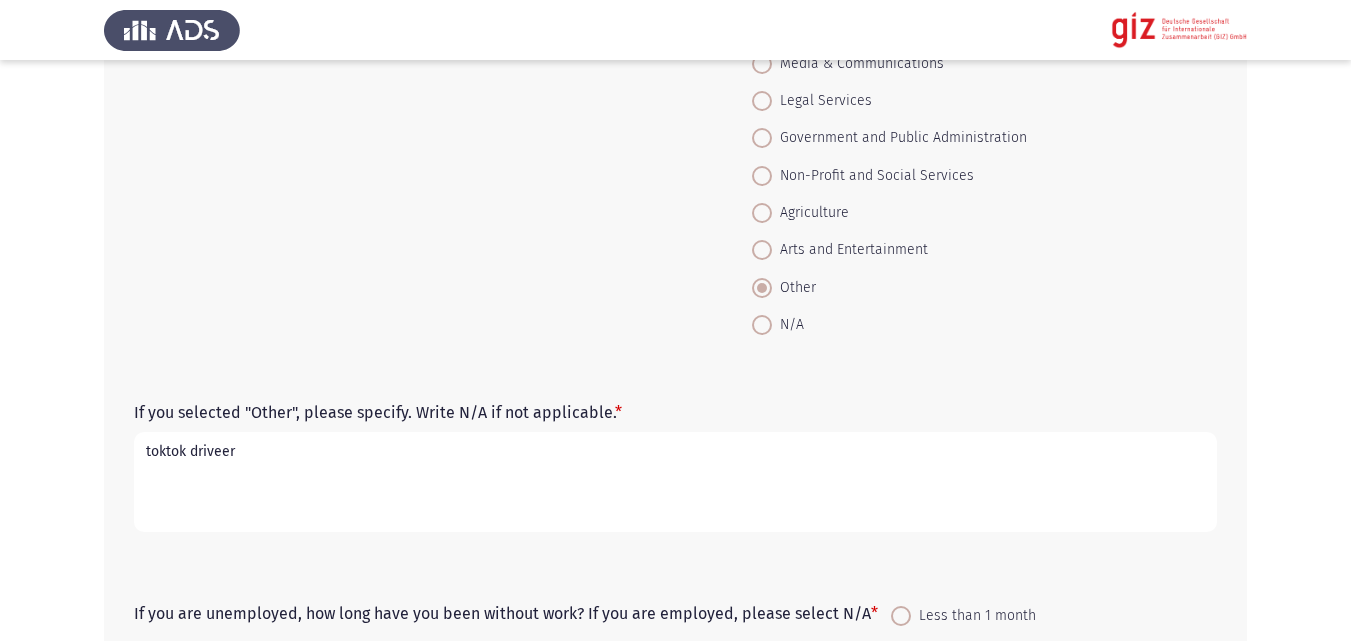 type on "toktok driveer" 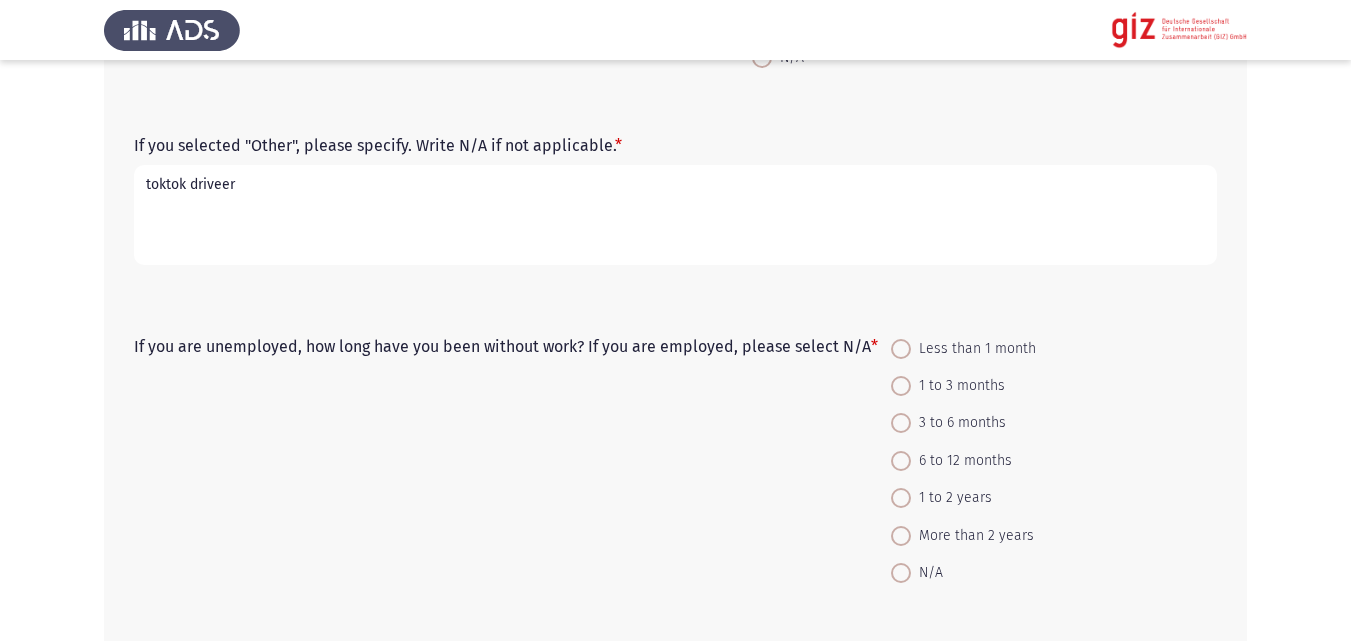 scroll, scrollTop: 2049, scrollLeft: 0, axis: vertical 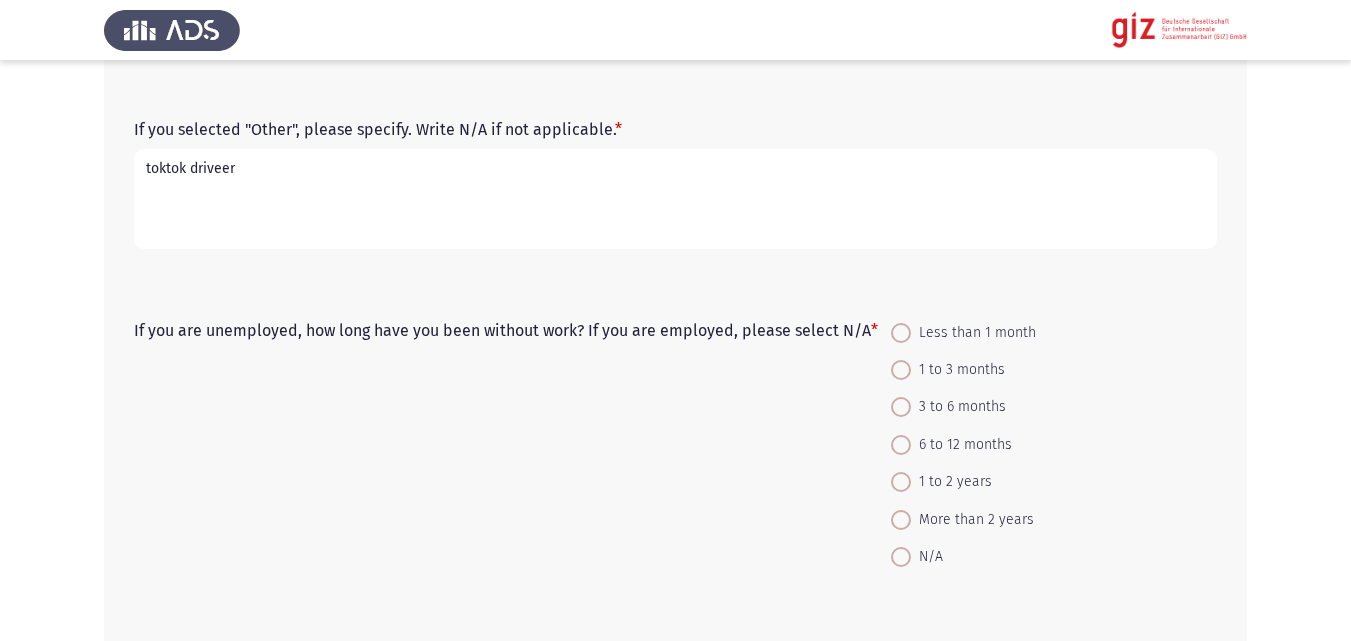 click on "N/A" at bounding box center (963, 556) 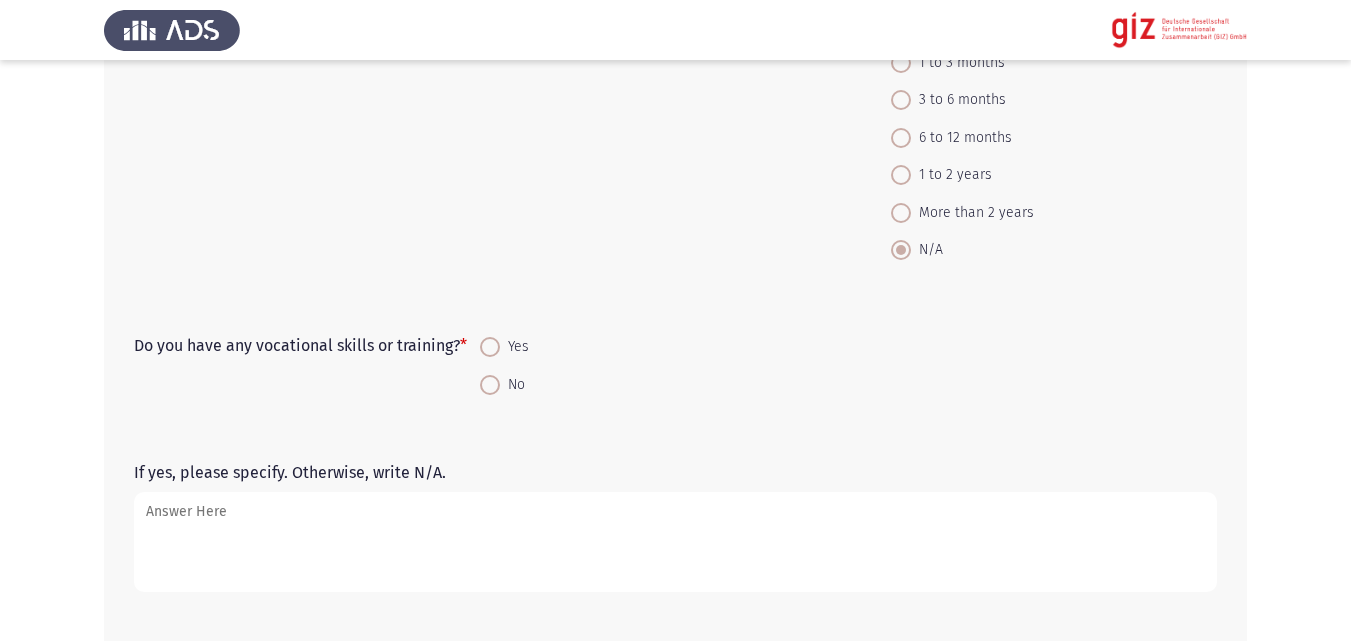 scroll, scrollTop: 2357, scrollLeft: 0, axis: vertical 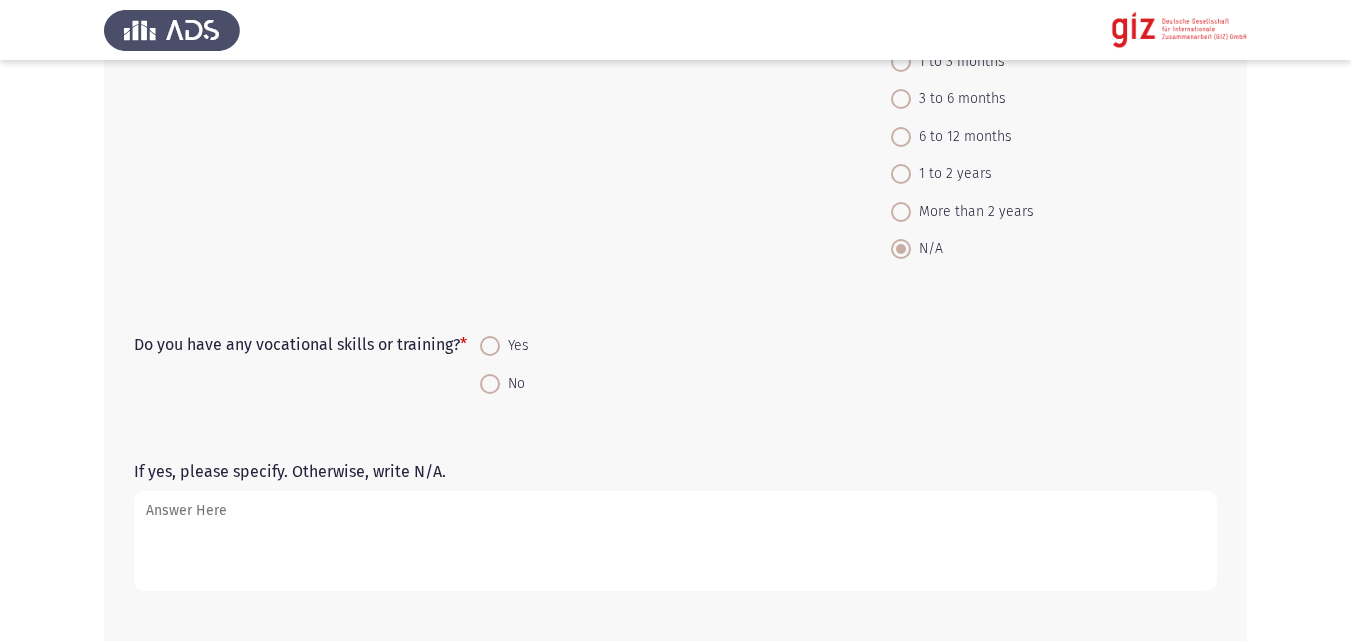 click on "No" at bounding box center [512, 384] 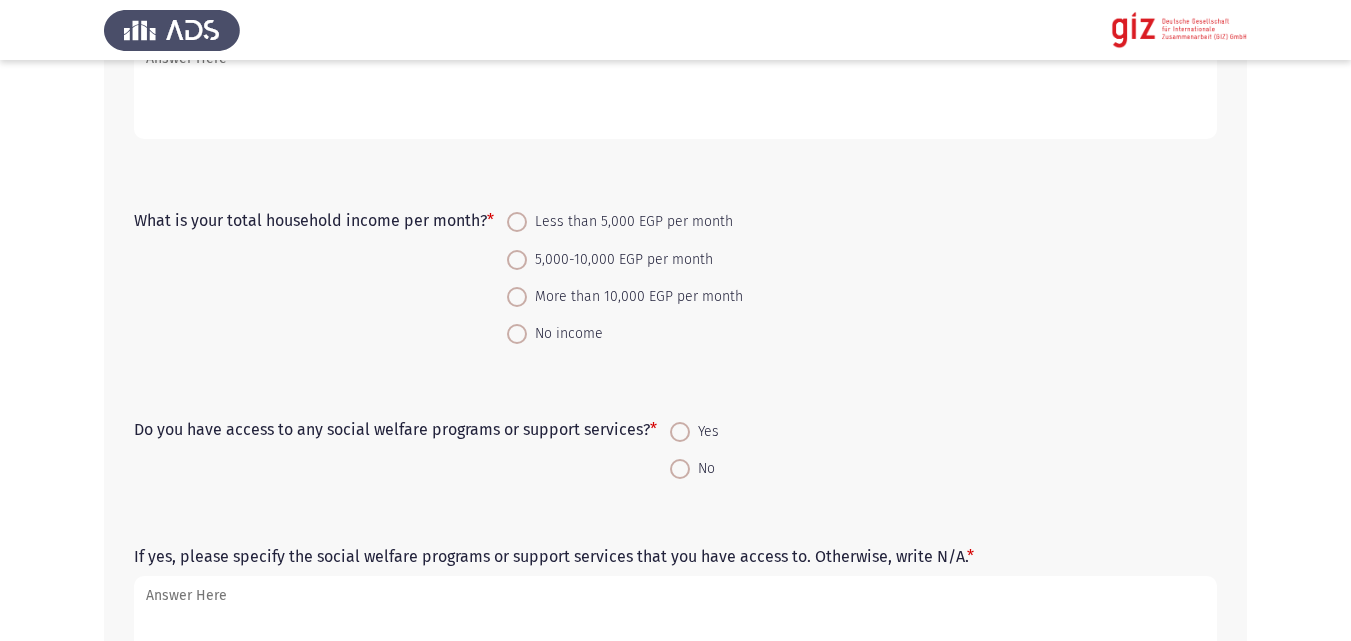 scroll, scrollTop: 2820, scrollLeft: 0, axis: vertical 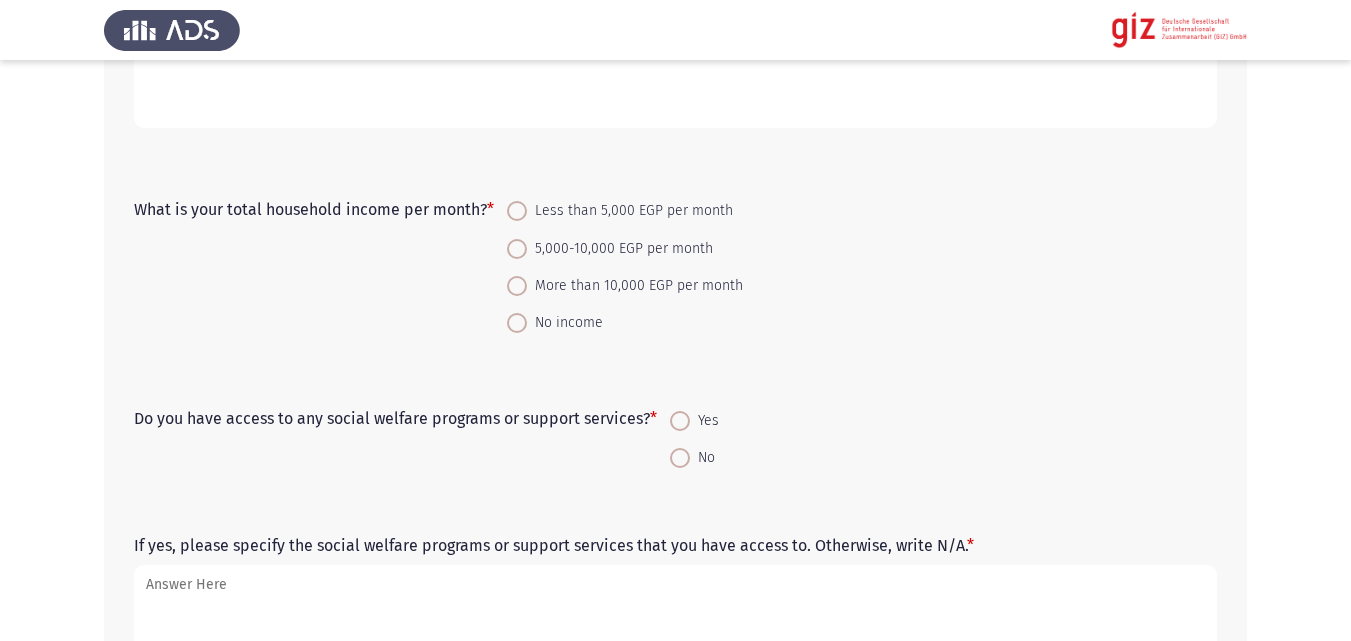click on "Less than 5,000 EGP per month" at bounding box center [630, 211] 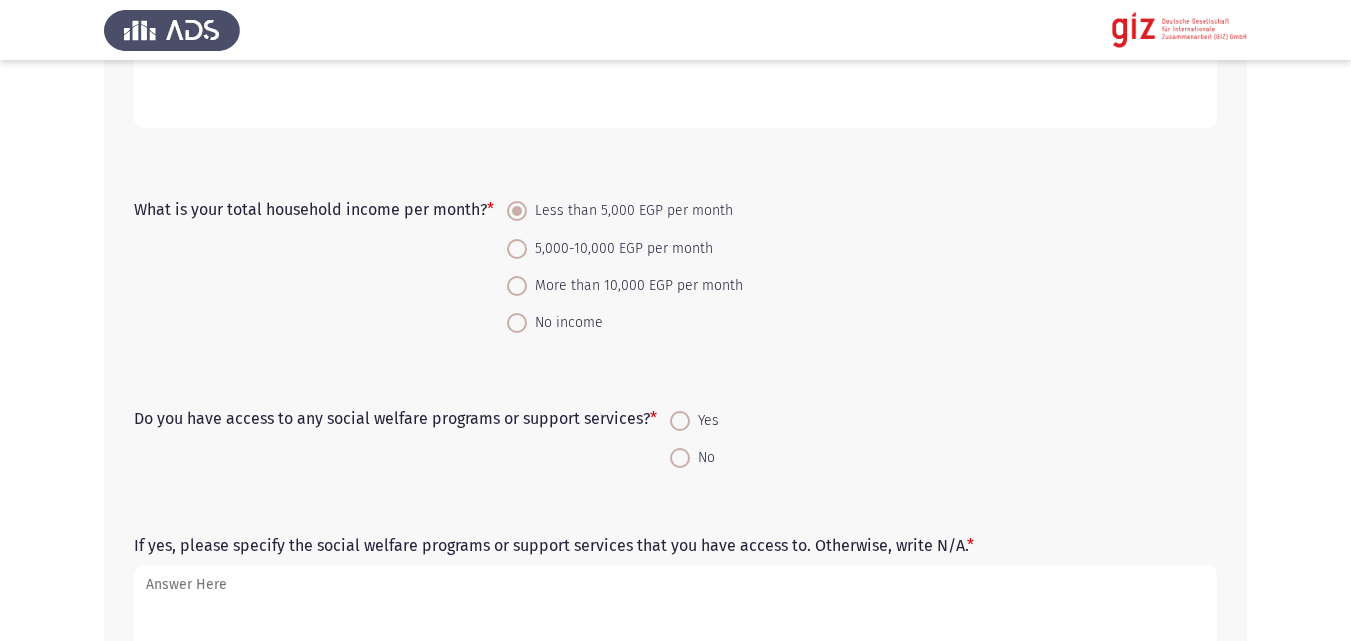 click on "No" at bounding box center [702, 458] 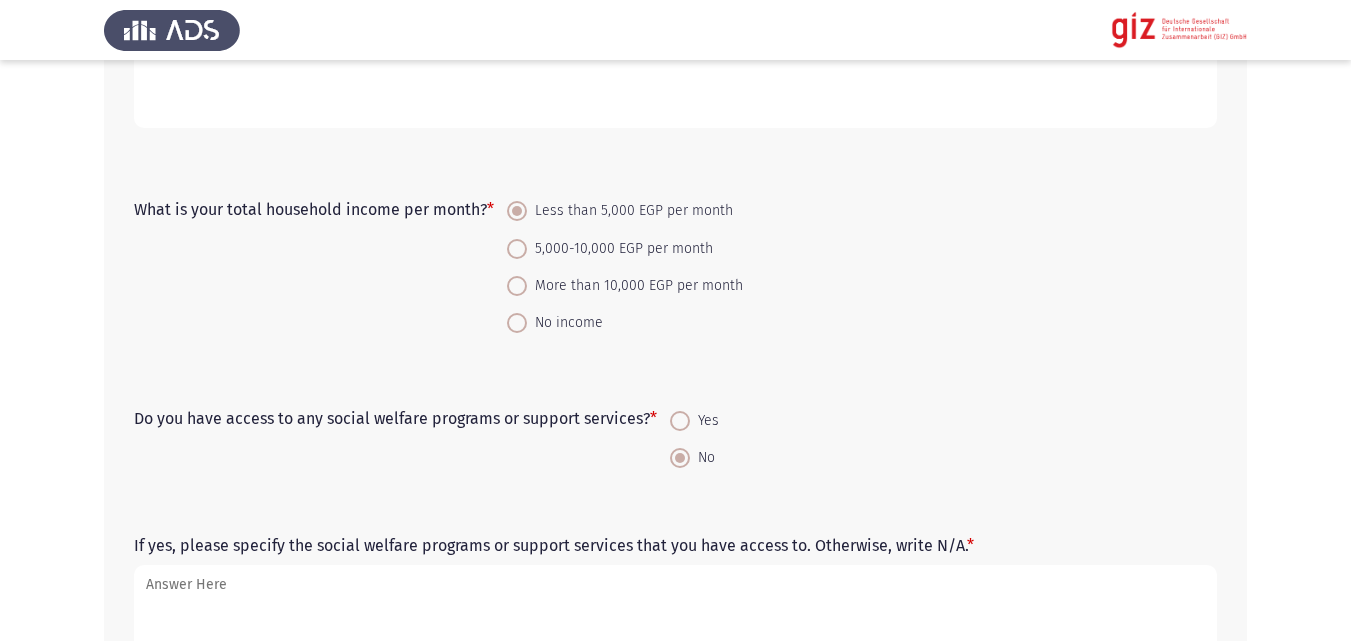 click on "Do you have access to any social welfare programs or support services?   *    Yes     No" 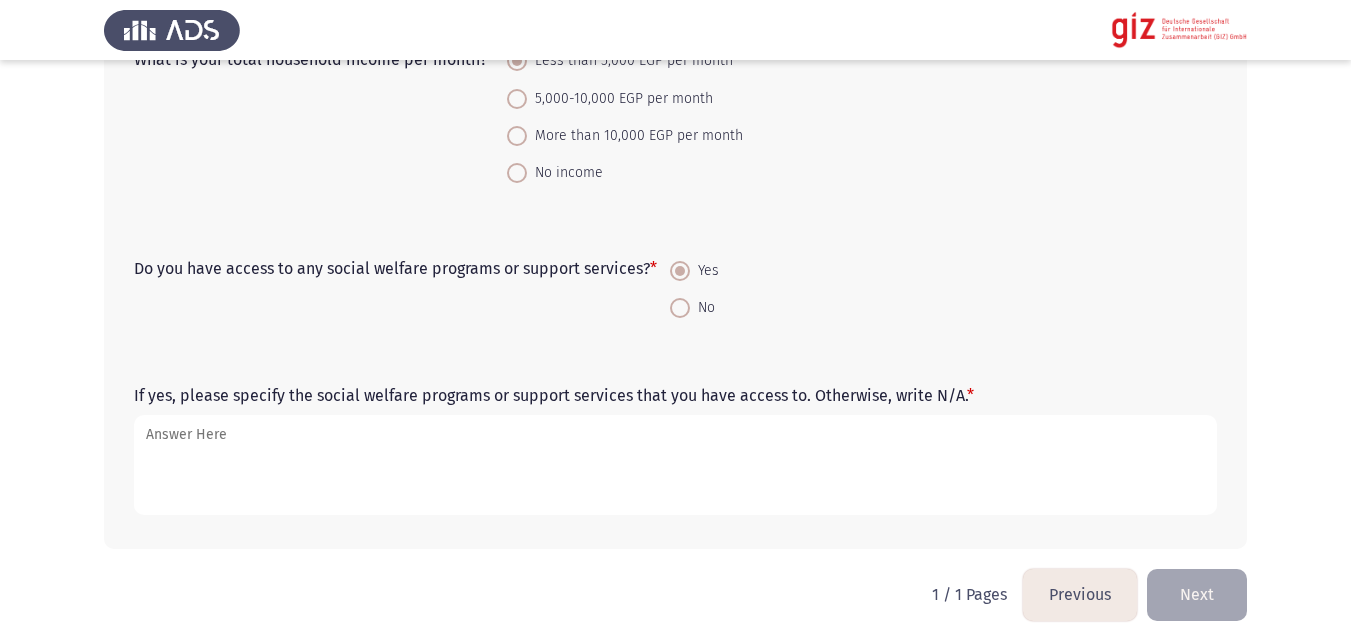 scroll, scrollTop: 2978, scrollLeft: 0, axis: vertical 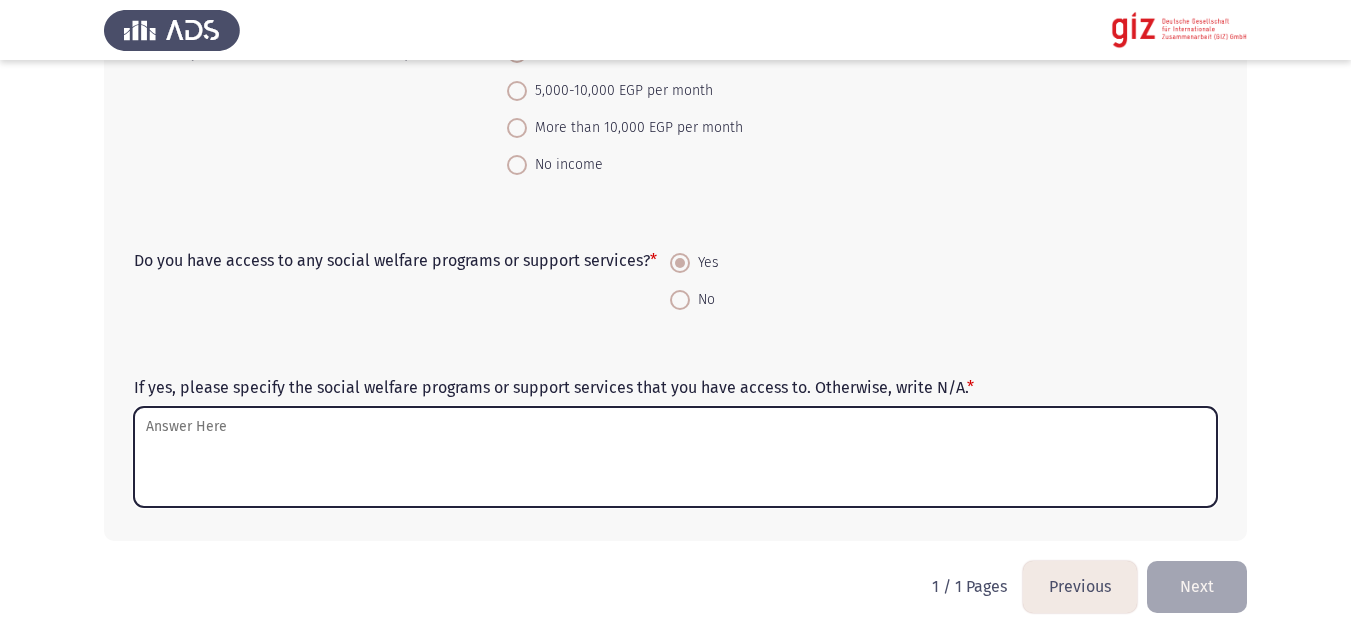 click on "If yes, please specify the social welfare programs or support services that you have access to. Otherwise, write N/A.   *" at bounding box center [675, 457] 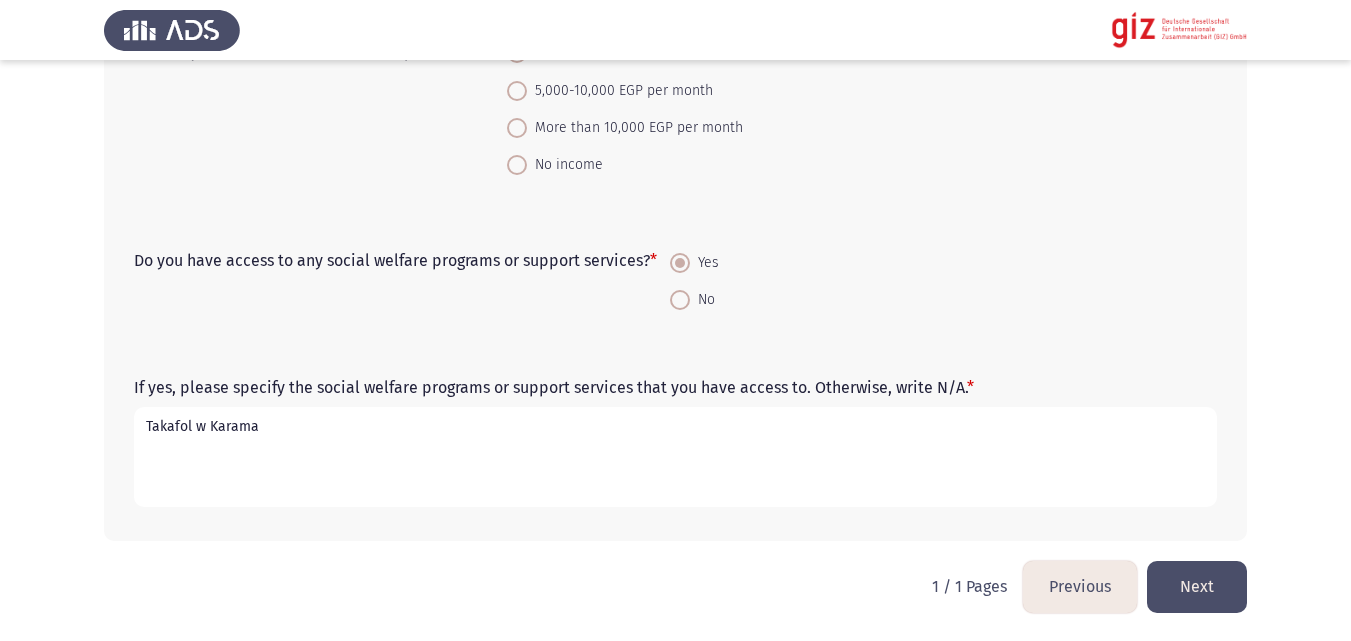 type on "Takafol w Karama" 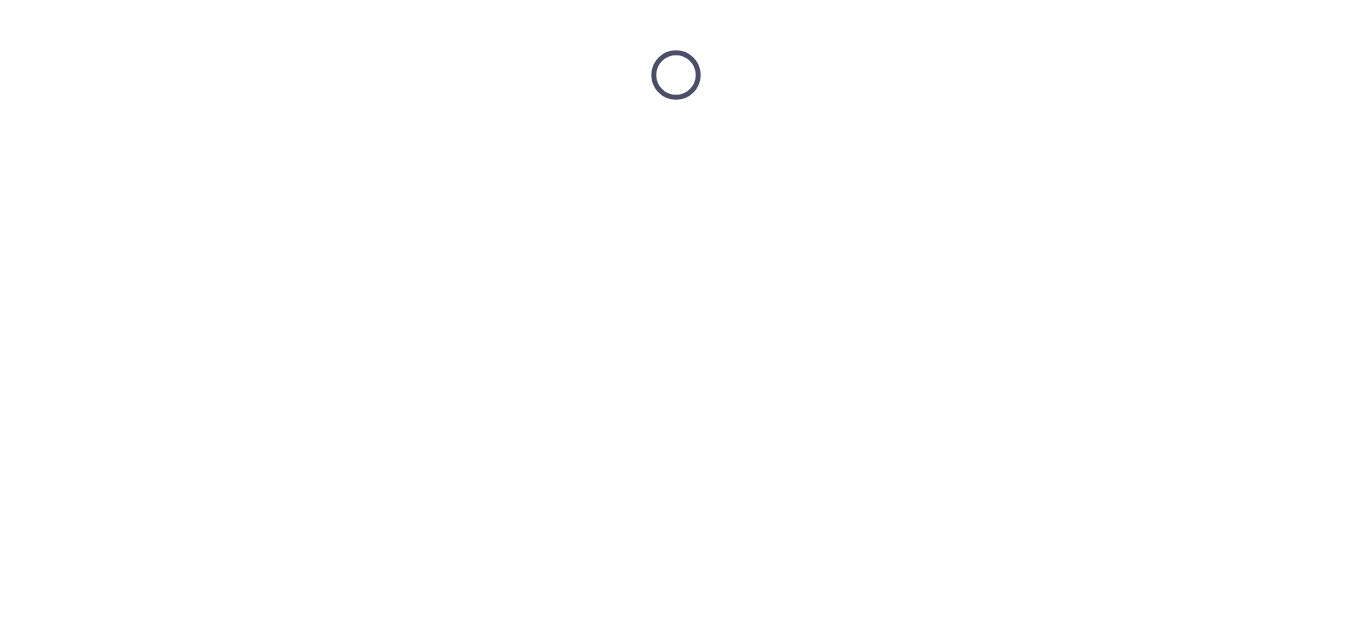 scroll, scrollTop: 0, scrollLeft: 0, axis: both 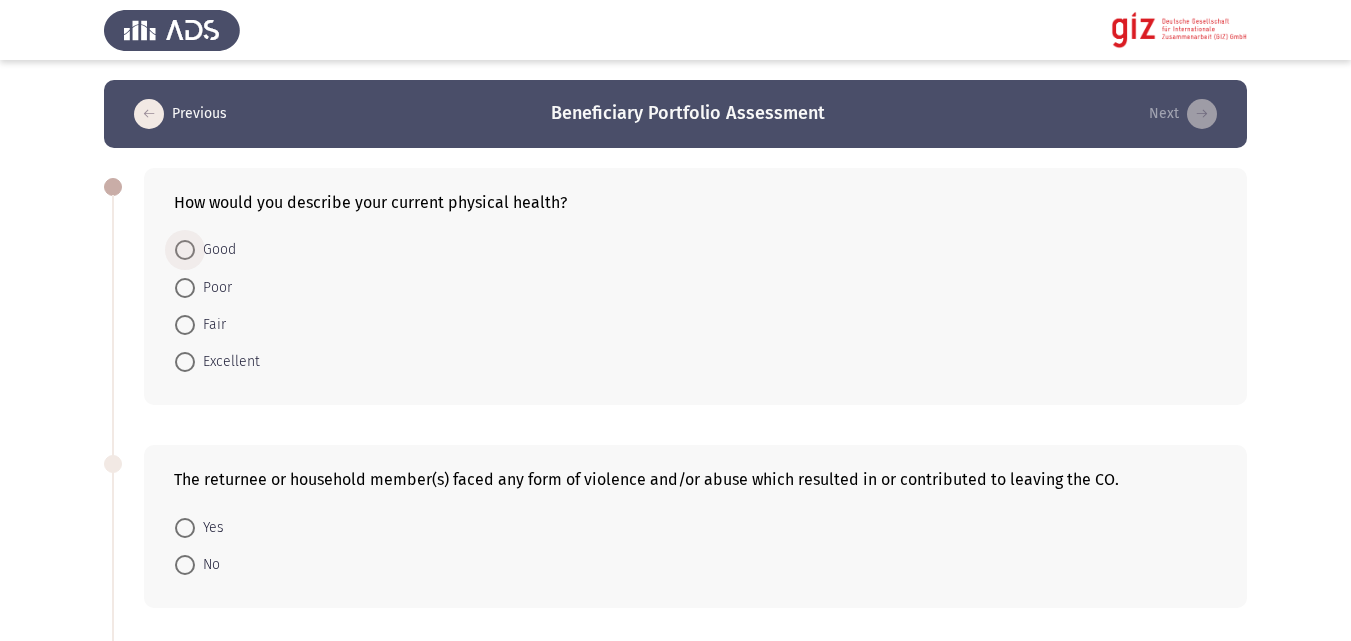 click on "Good" at bounding box center [215, 250] 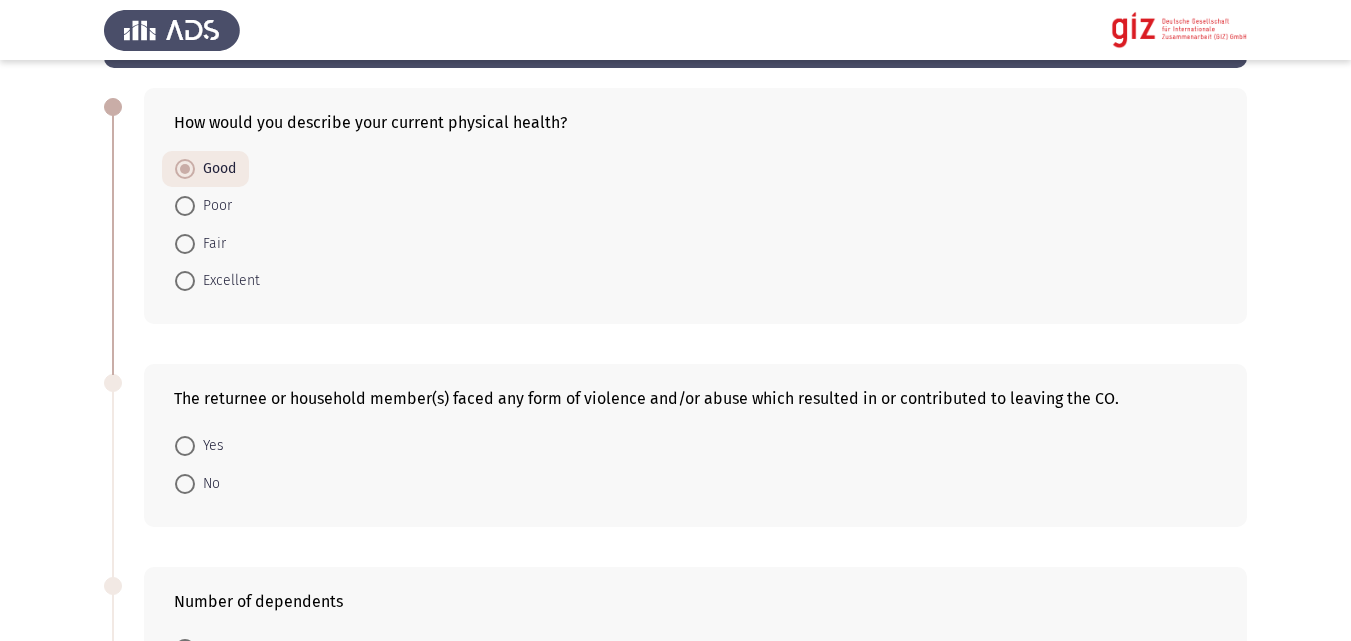 scroll, scrollTop: 81, scrollLeft: 0, axis: vertical 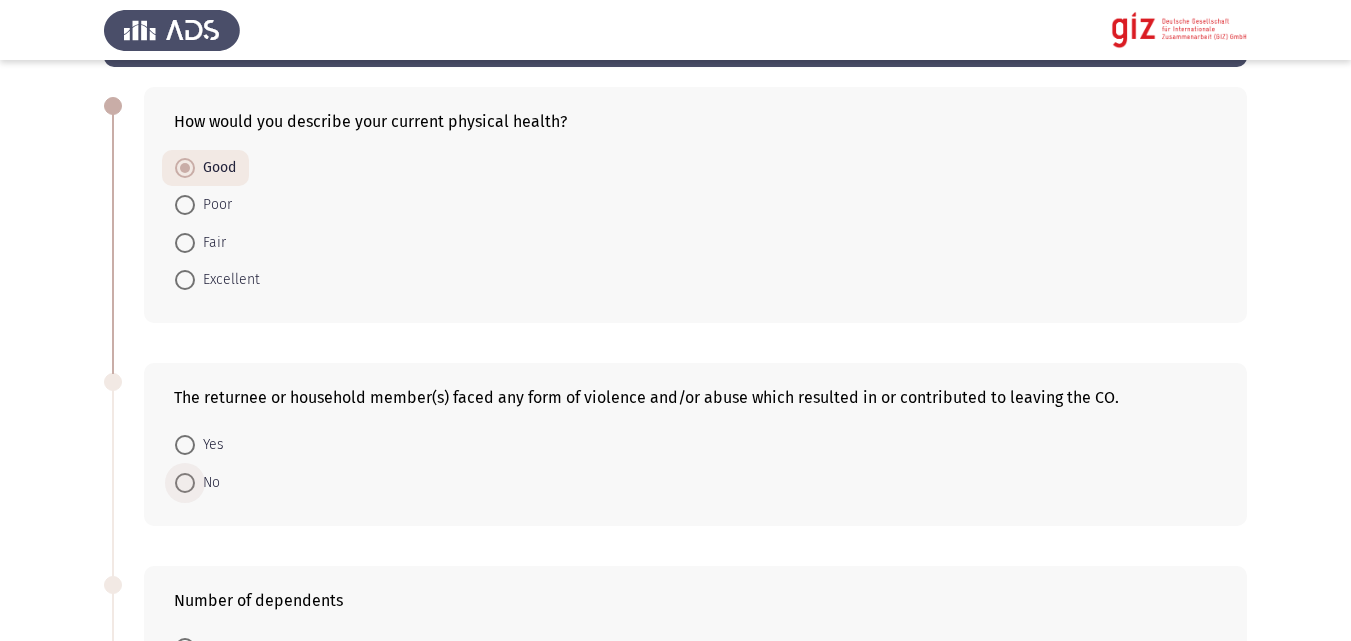 click on "No" at bounding box center [207, 483] 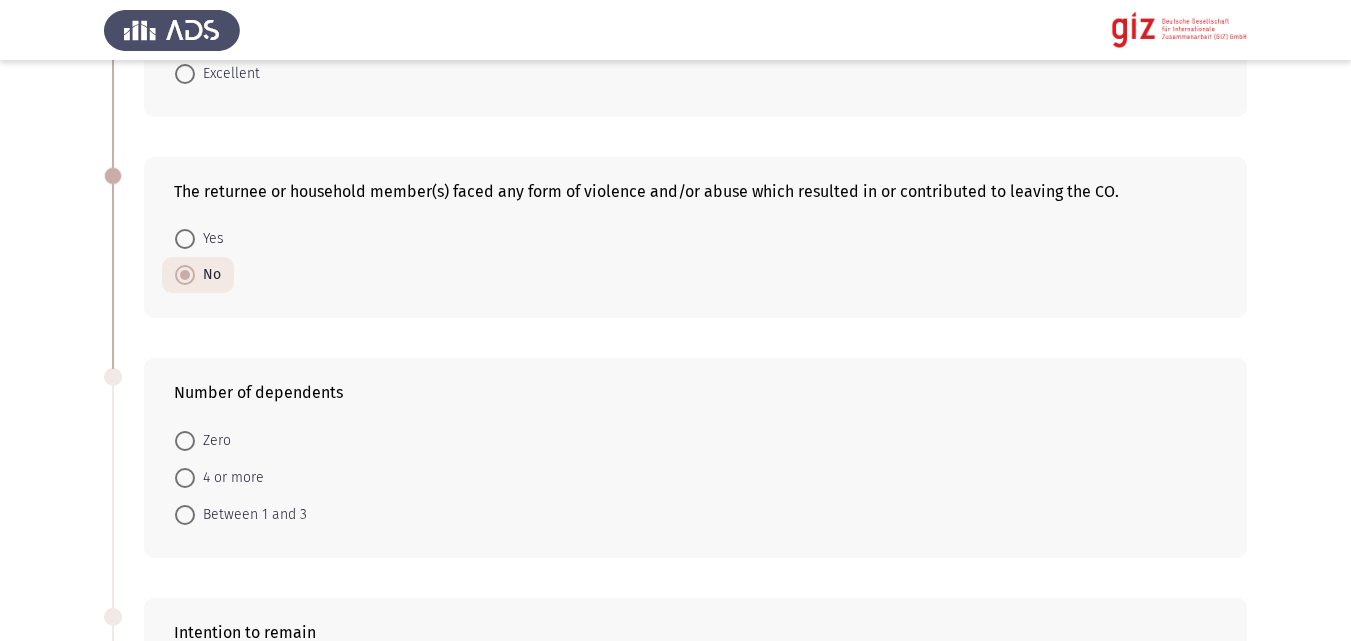 scroll, scrollTop: 357, scrollLeft: 0, axis: vertical 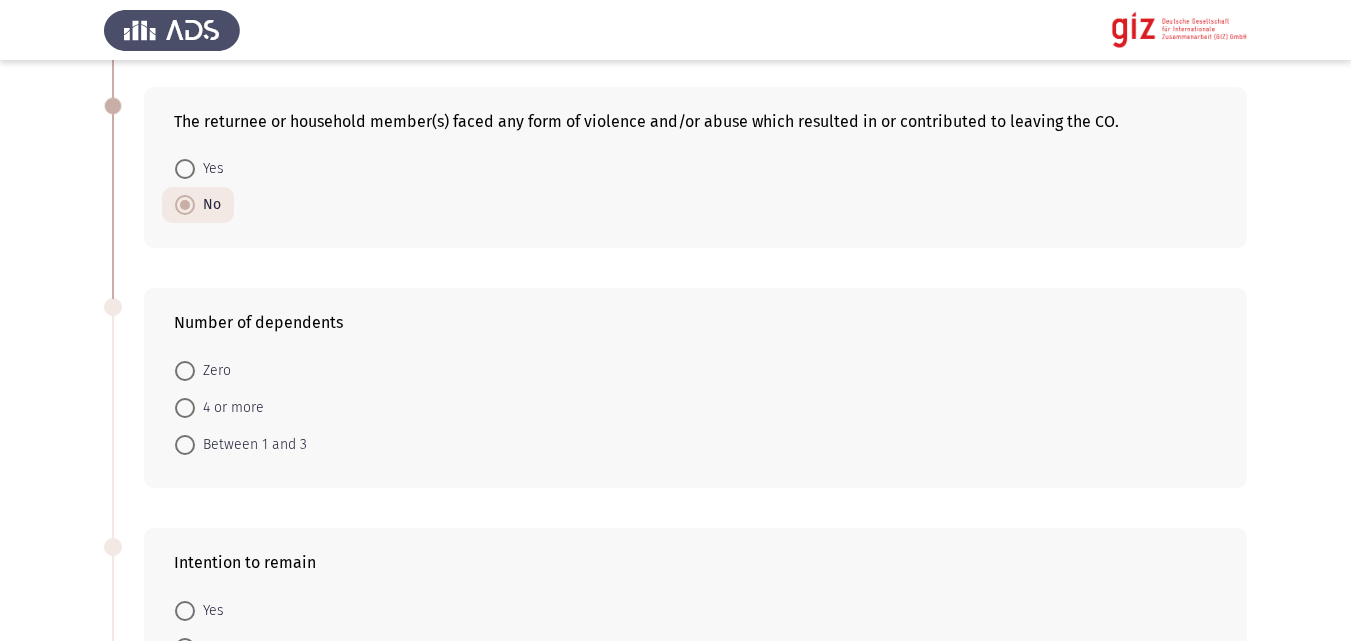 click on "4 or more" at bounding box center (229, 408) 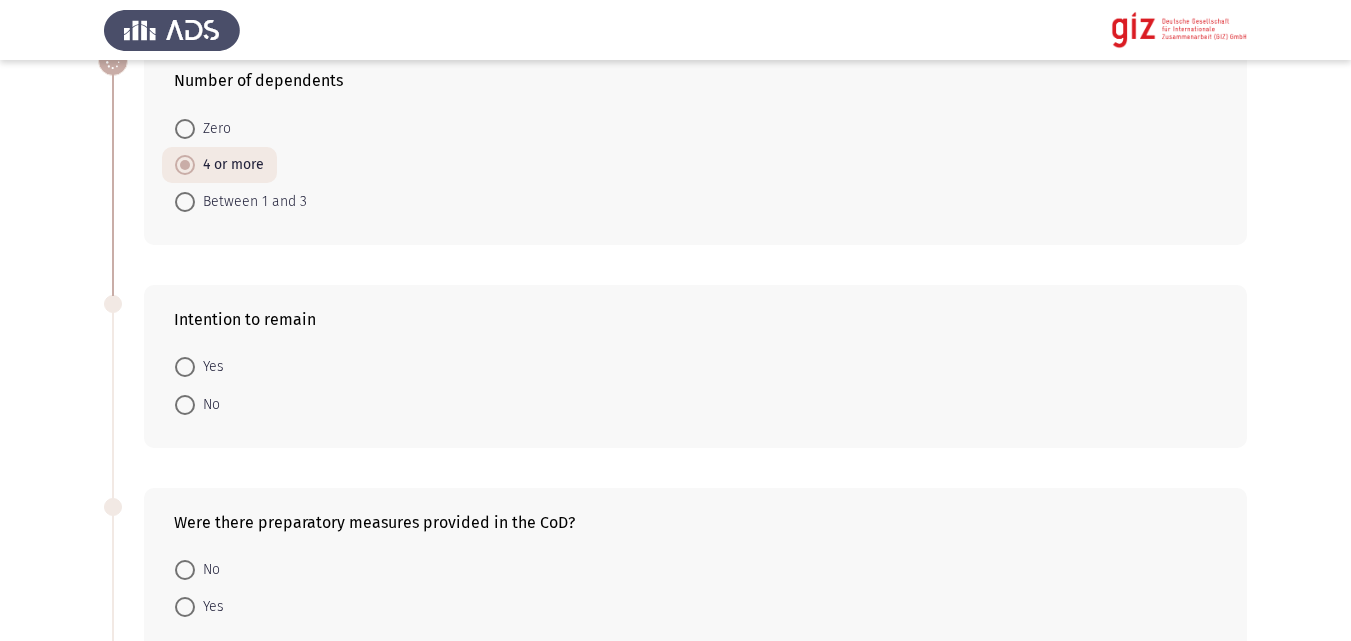 scroll, scrollTop: 641, scrollLeft: 0, axis: vertical 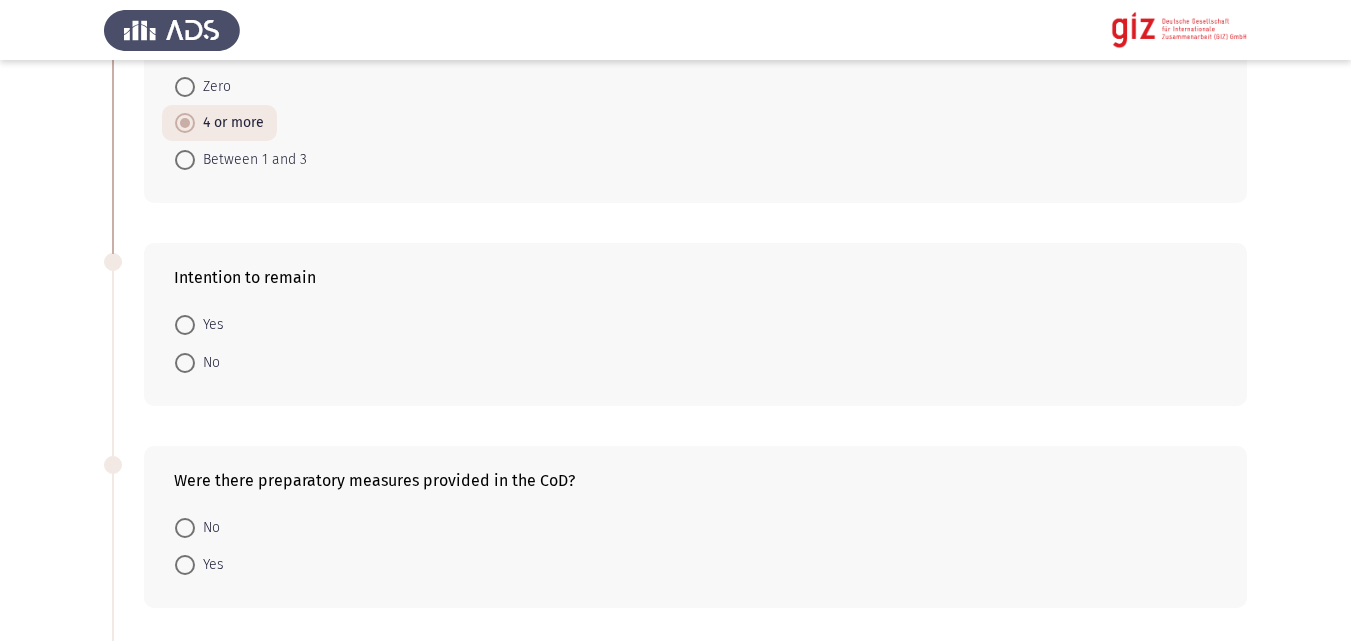 click at bounding box center (185, 325) 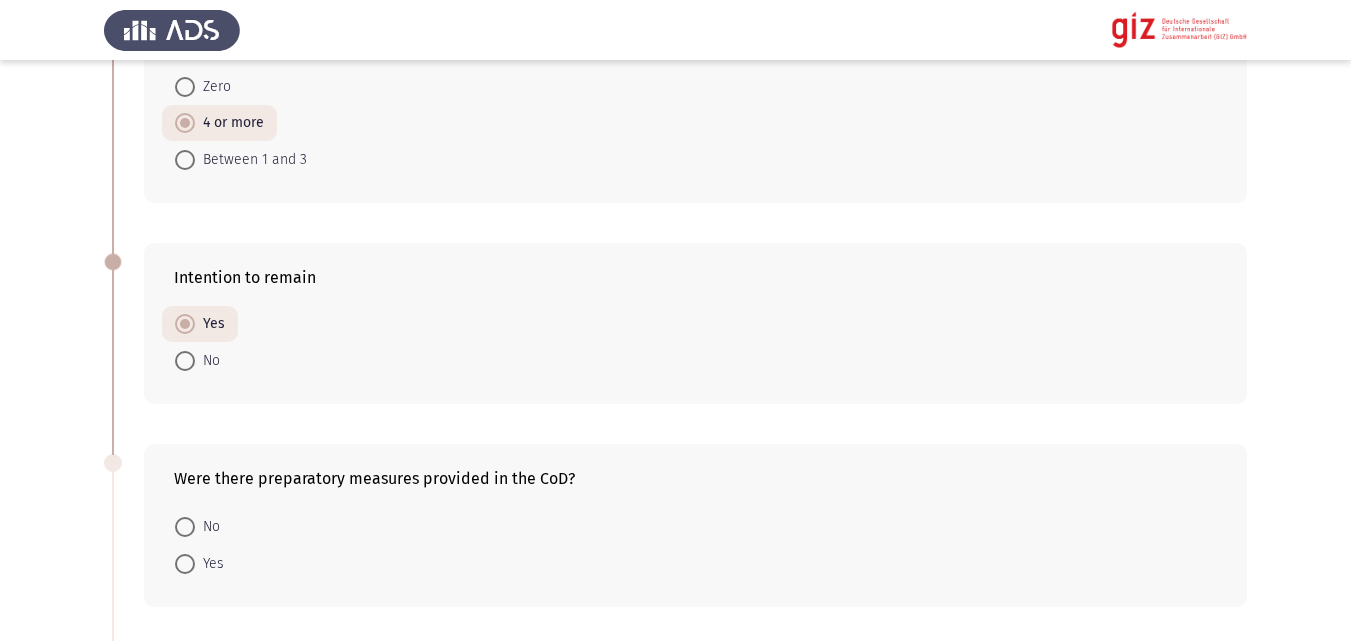 click on "No" at bounding box center [197, 525] 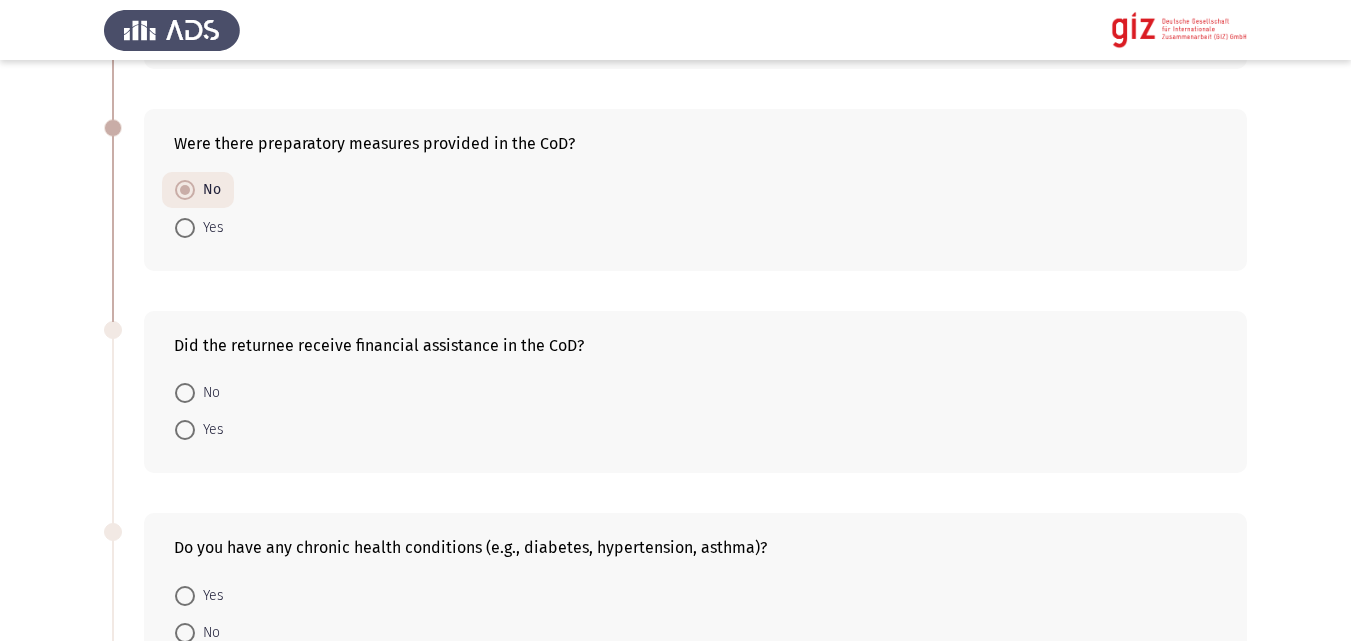 scroll, scrollTop: 1010, scrollLeft: 0, axis: vertical 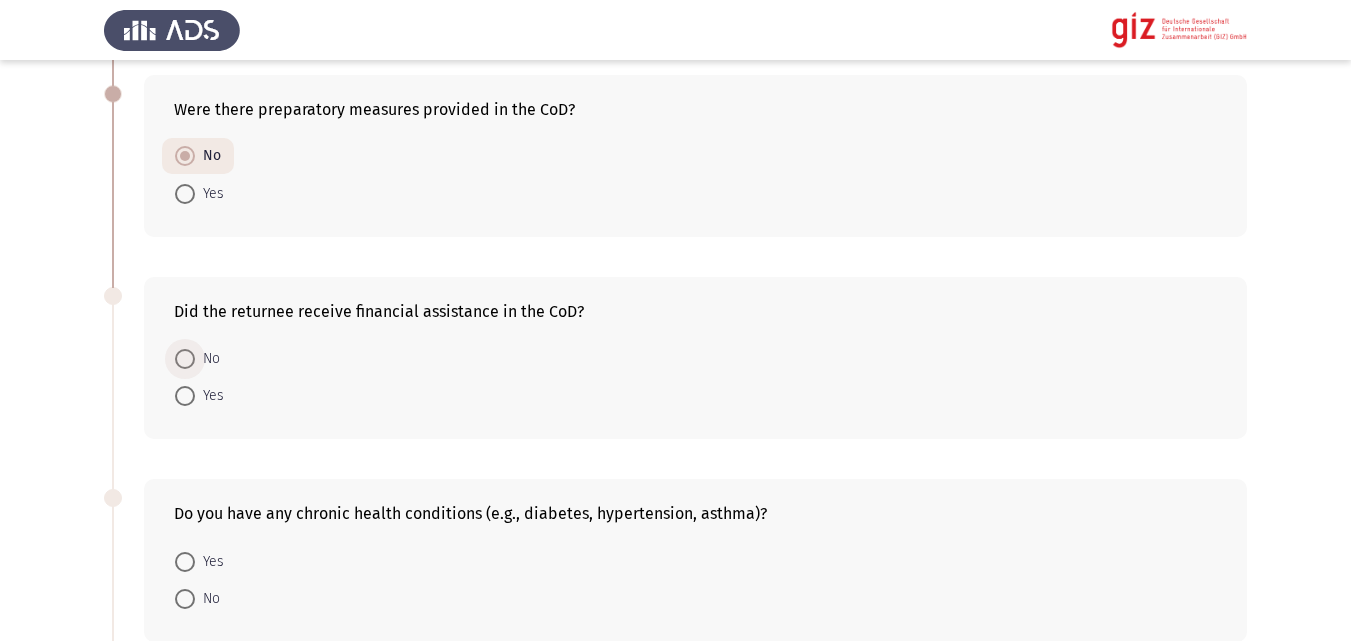 click at bounding box center [185, 359] 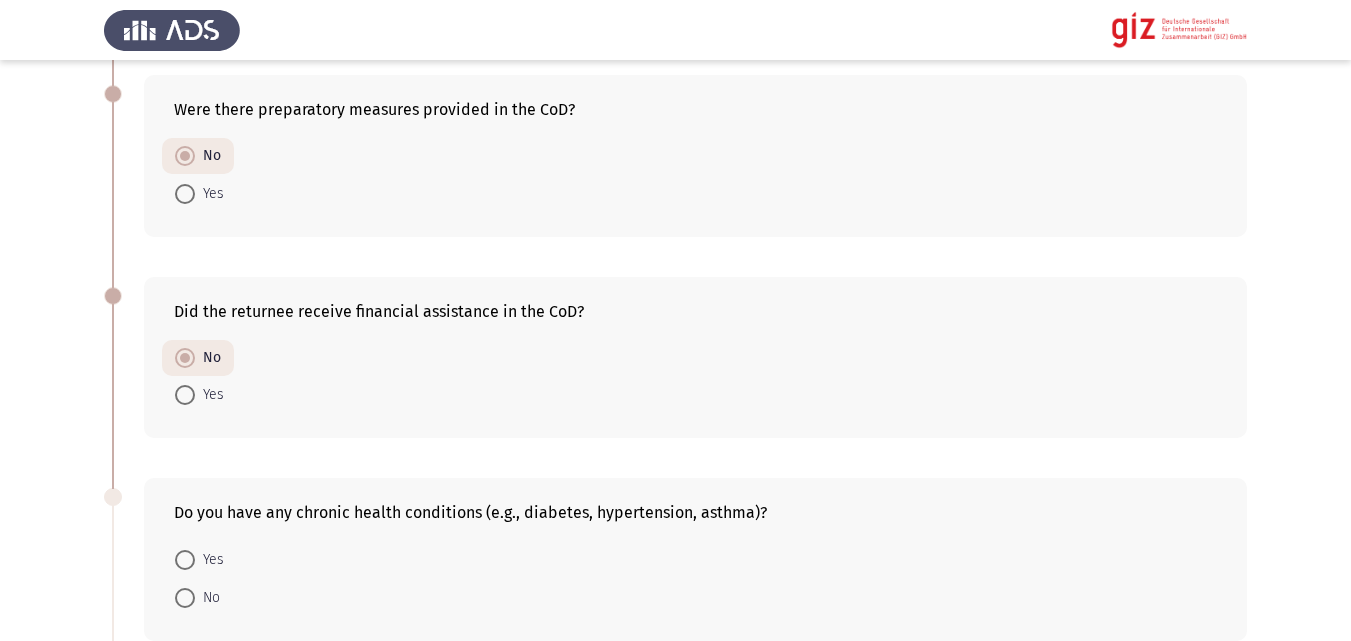 click on "No" at bounding box center [207, 598] 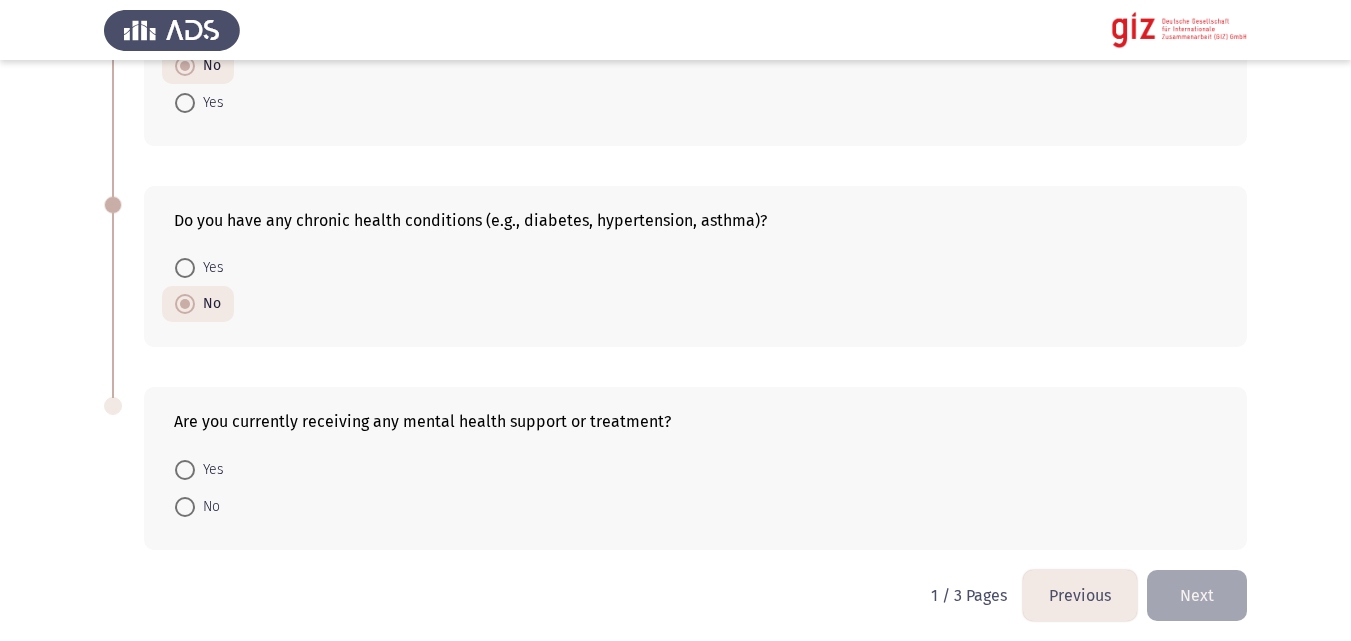 scroll, scrollTop: 1311, scrollLeft: 0, axis: vertical 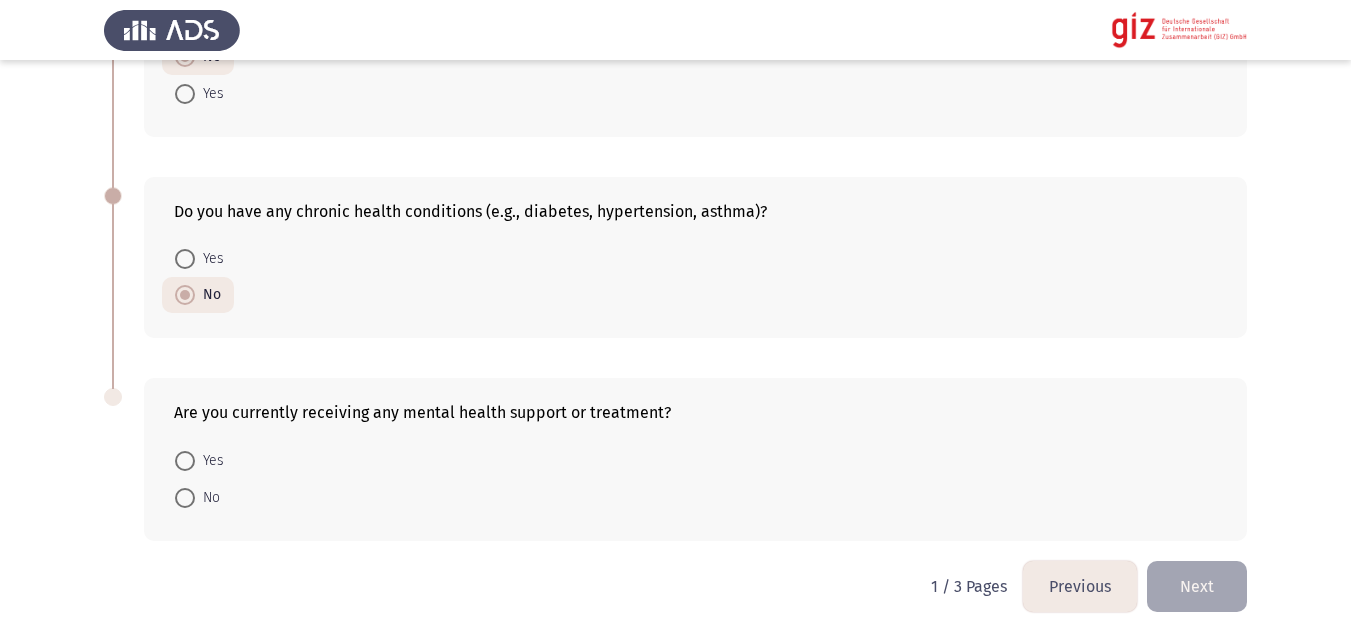 click at bounding box center (185, 498) 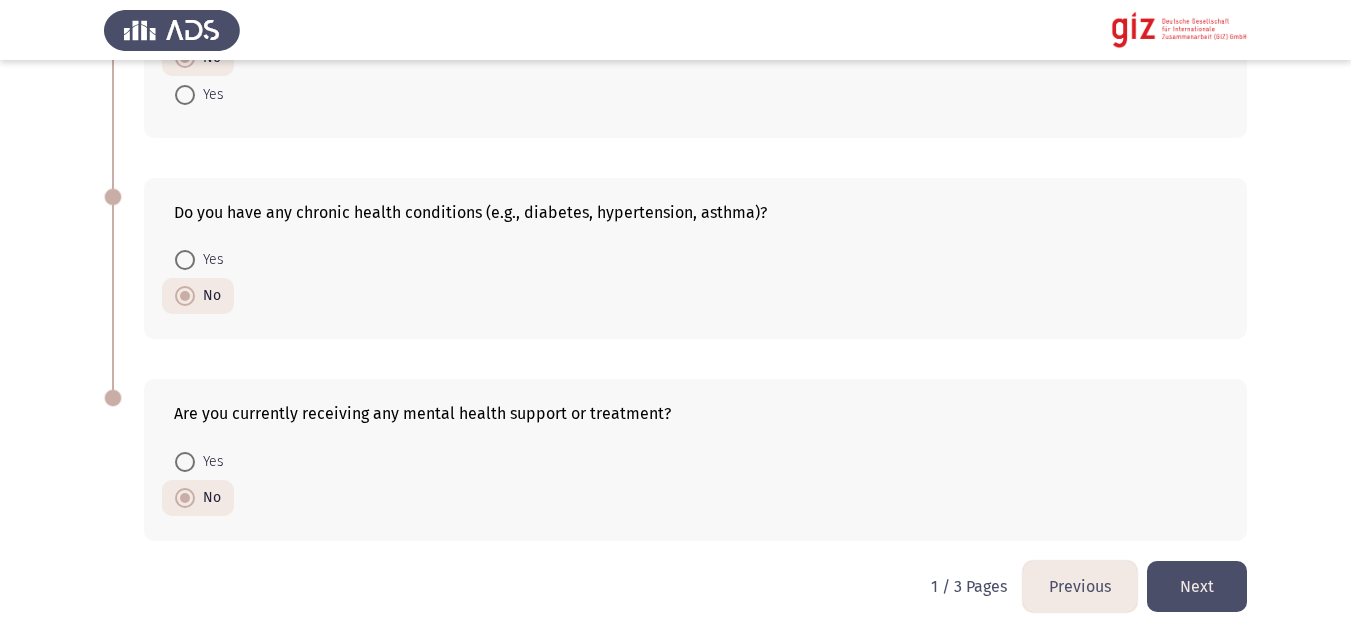 click on "Next" 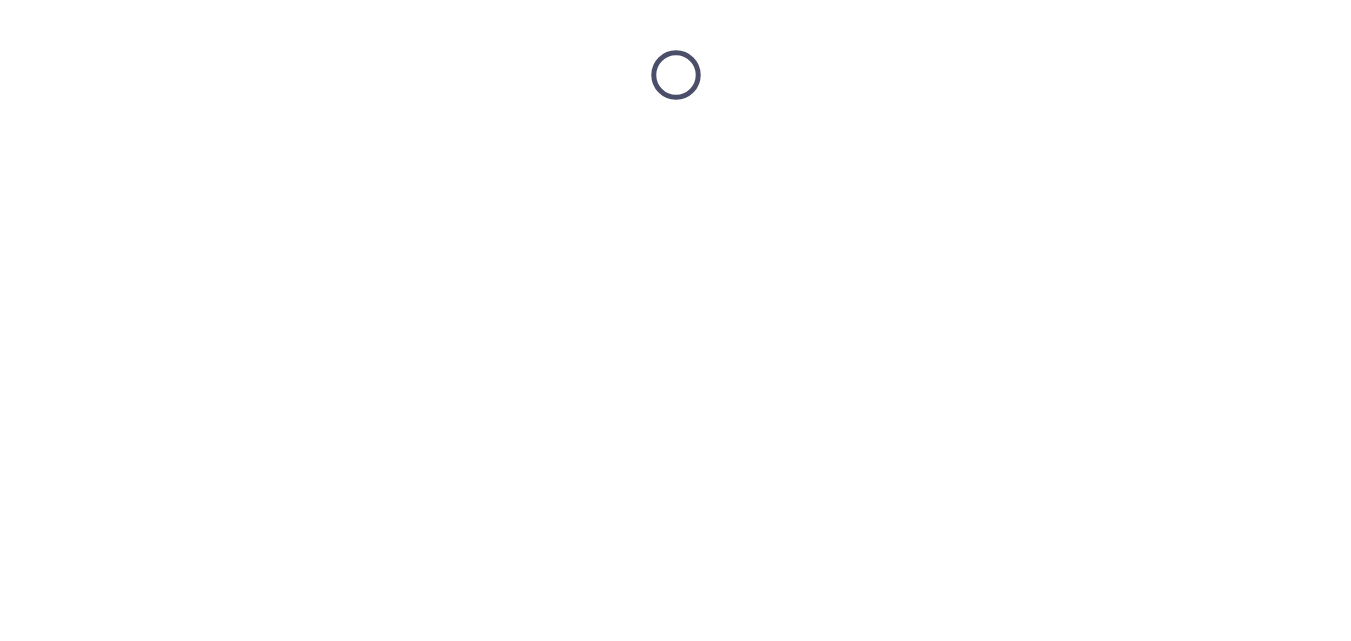 scroll, scrollTop: 0, scrollLeft: 0, axis: both 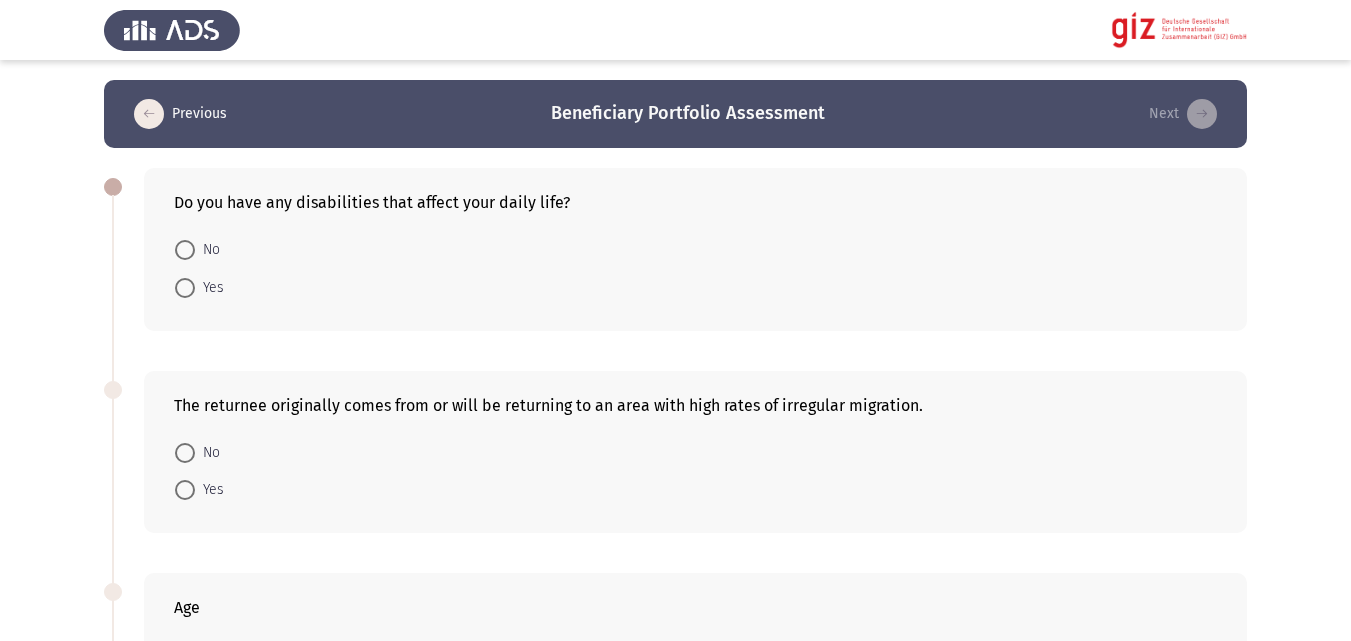click at bounding box center [185, 250] 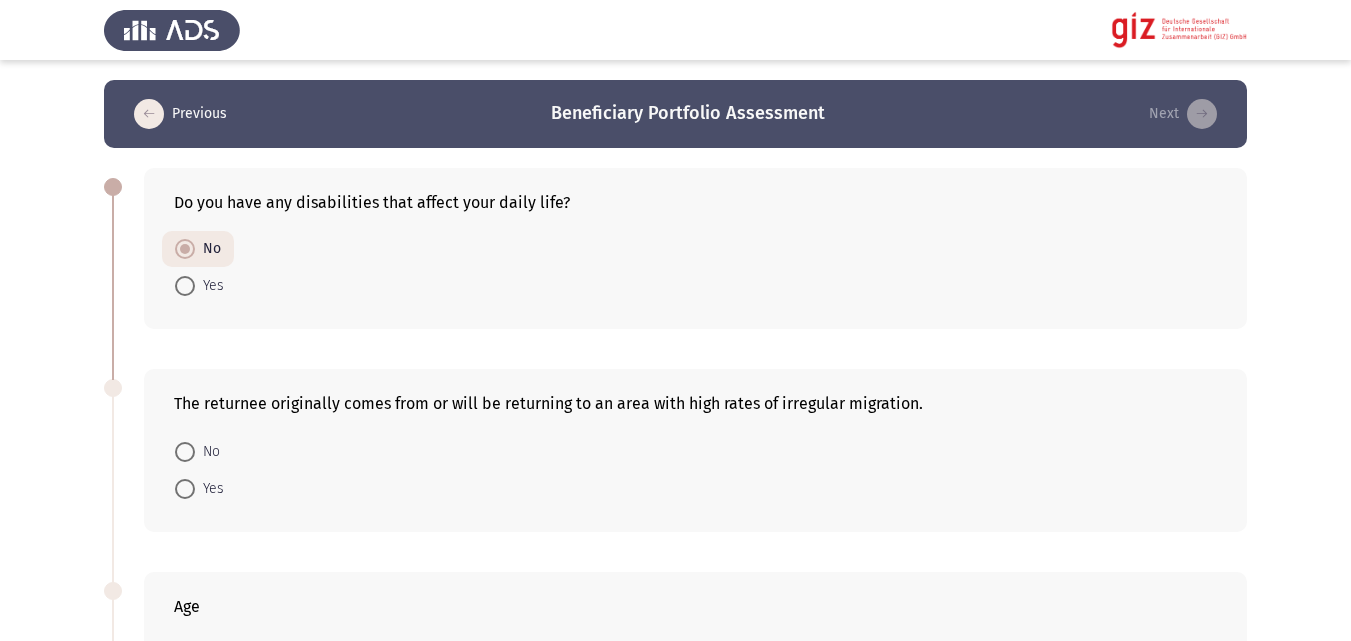 click at bounding box center [185, 489] 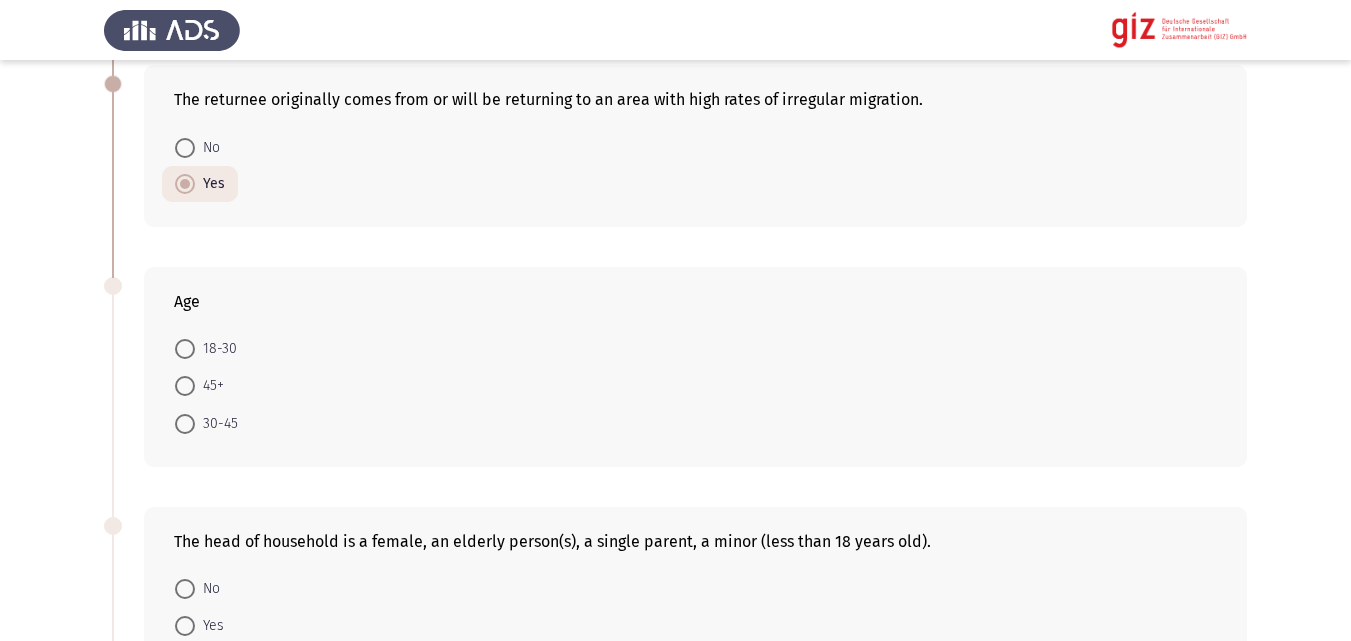 scroll, scrollTop: 305, scrollLeft: 0, axis: vertical 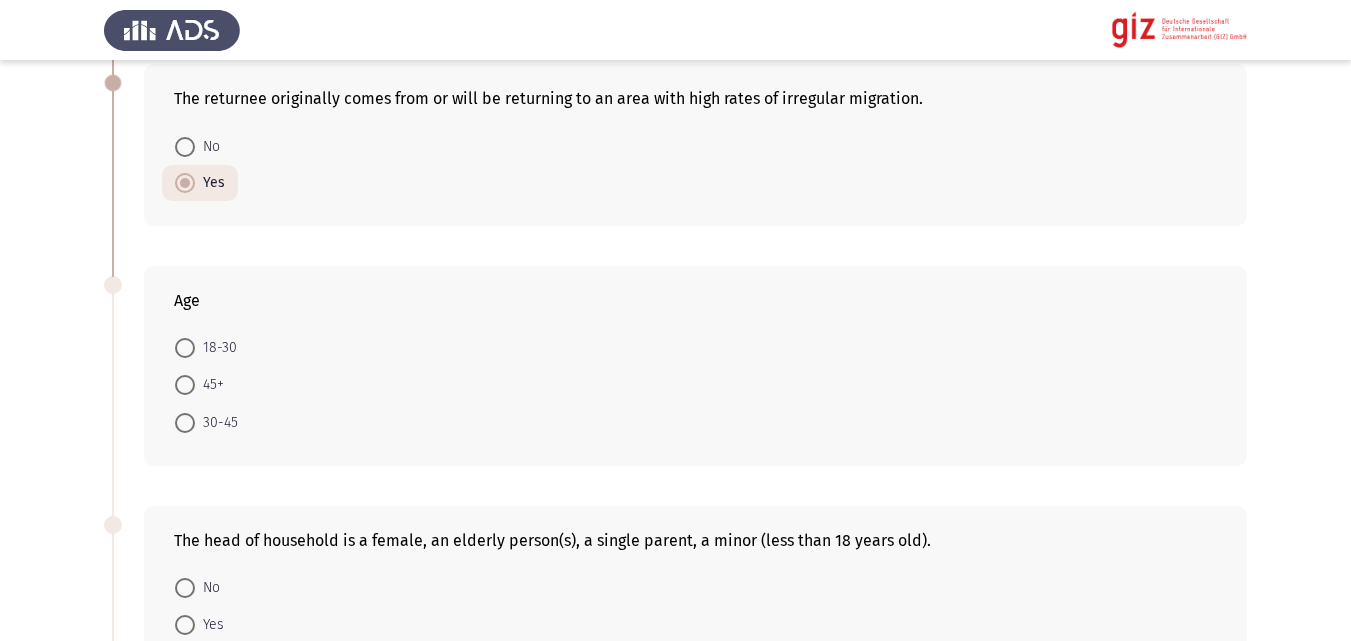 click on "30-45" at bounding box center (216, 423) 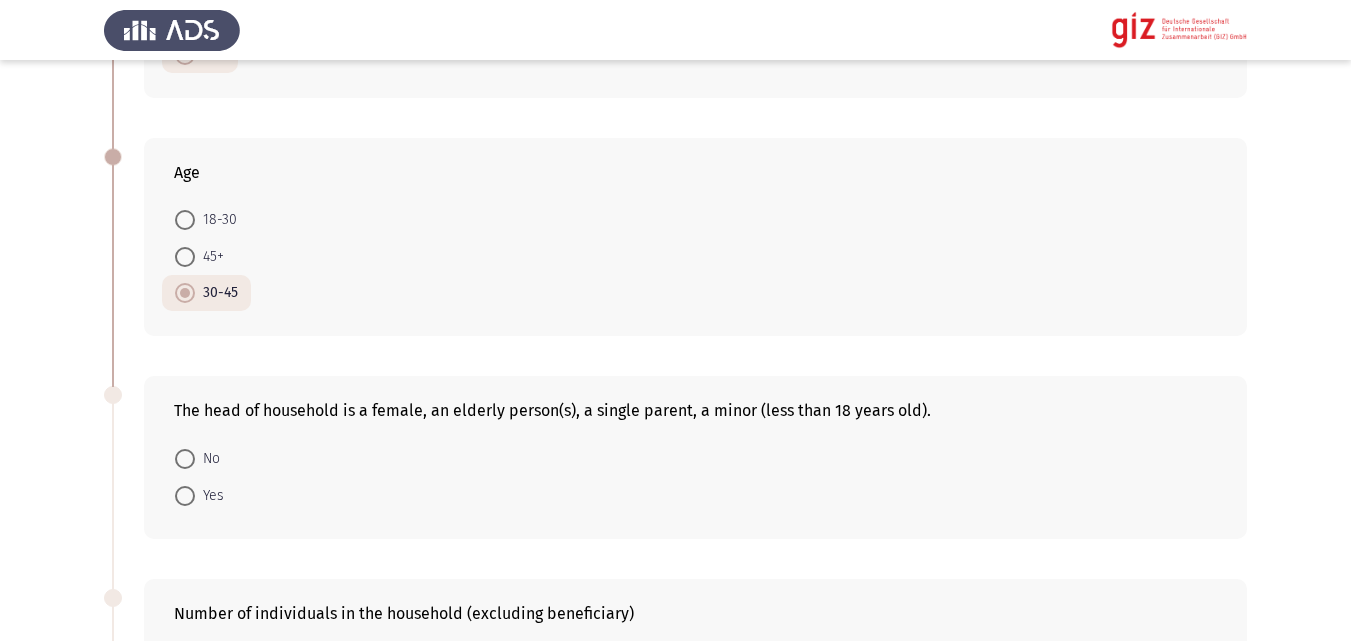 scroll, scrollTop: 465, scrollLeft: 0, axis: vertical 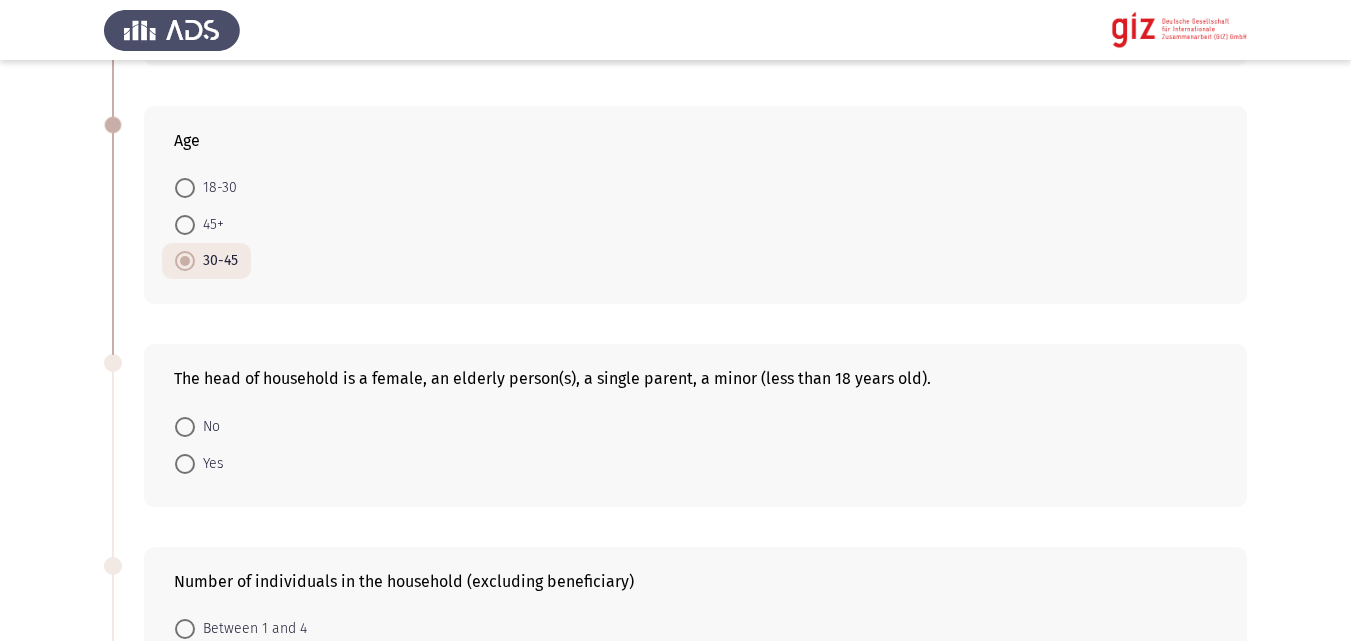 click on "No" at bounding box center (207, 427) 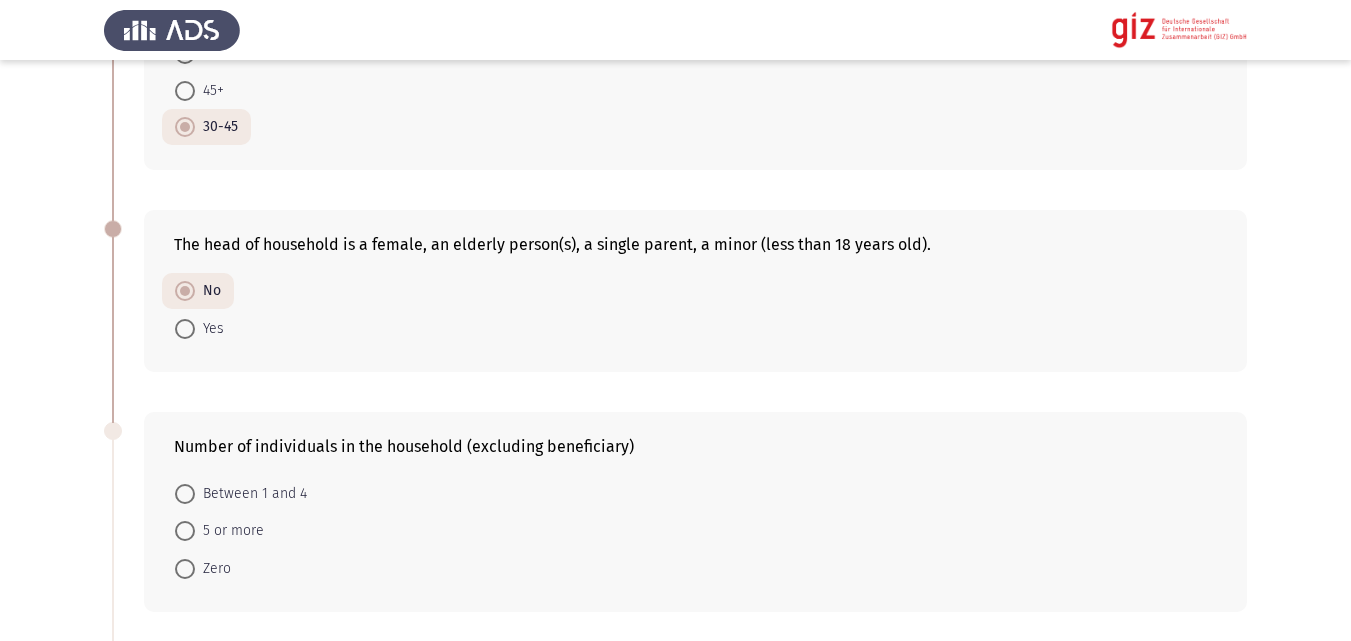 scroll, scrollTop: 606, scrollLeft: 0, axis: vertical 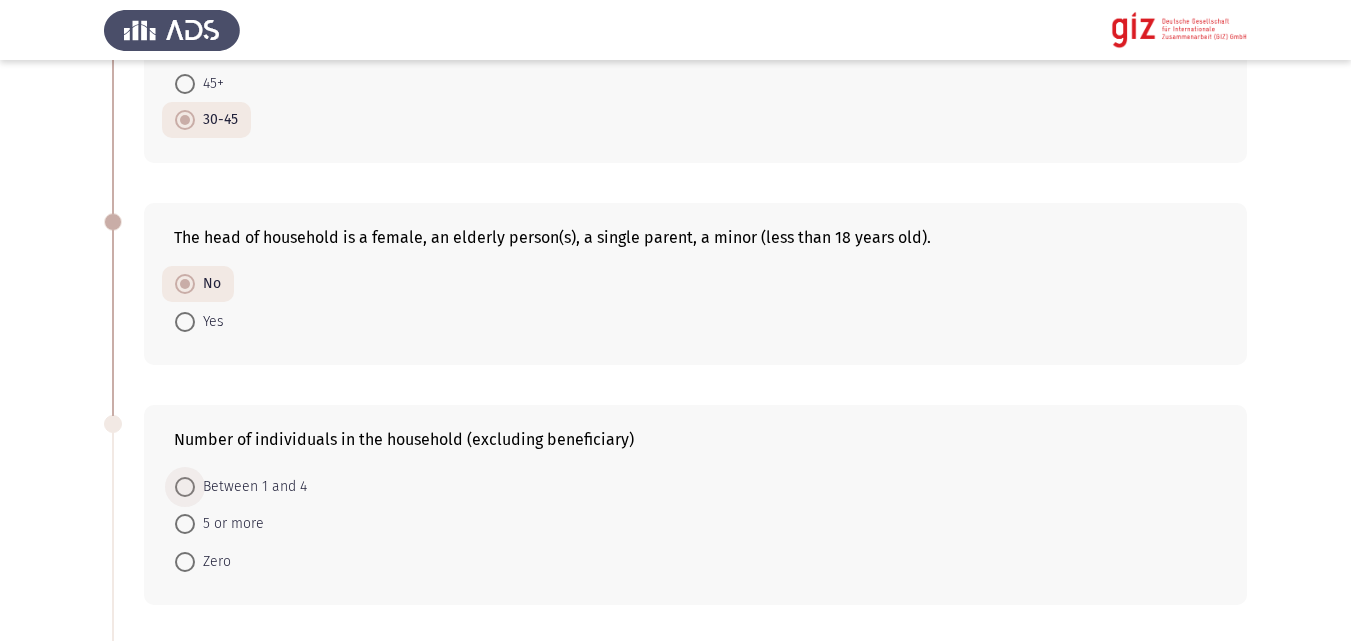 click on "Between 1 and 4" at bounding box center [251, 487] 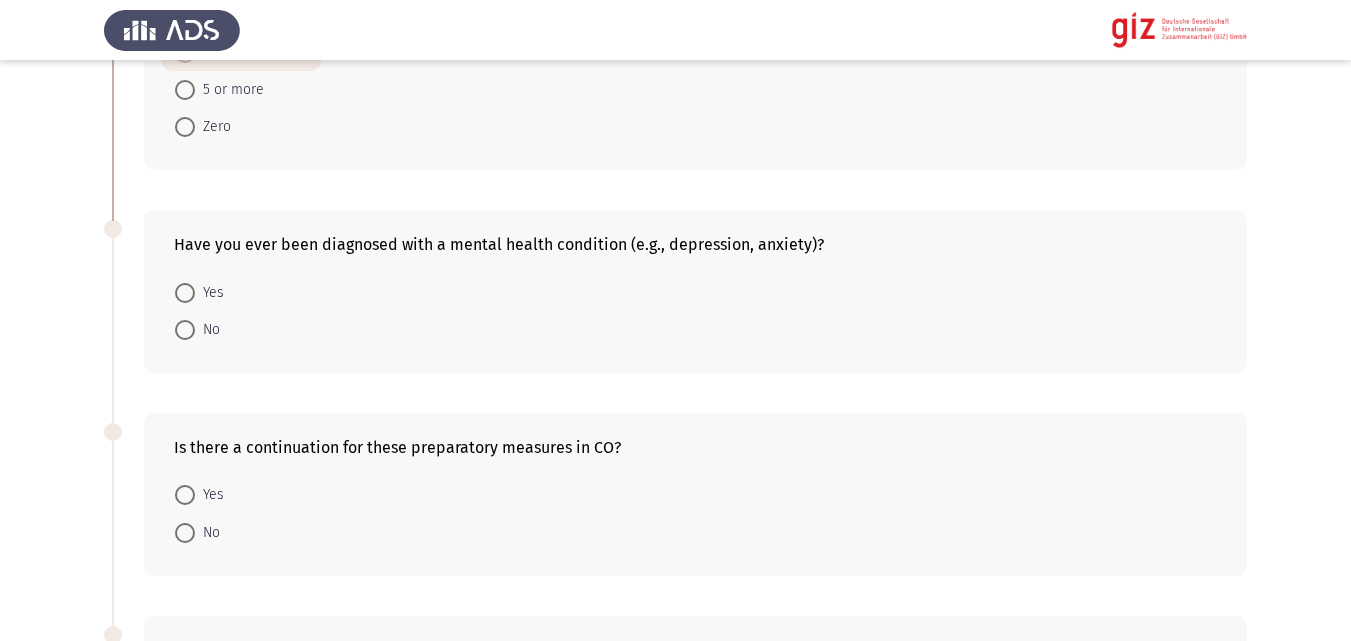 scroll, scrollTop: 1090, scrollLeft: 0, axis: vertical 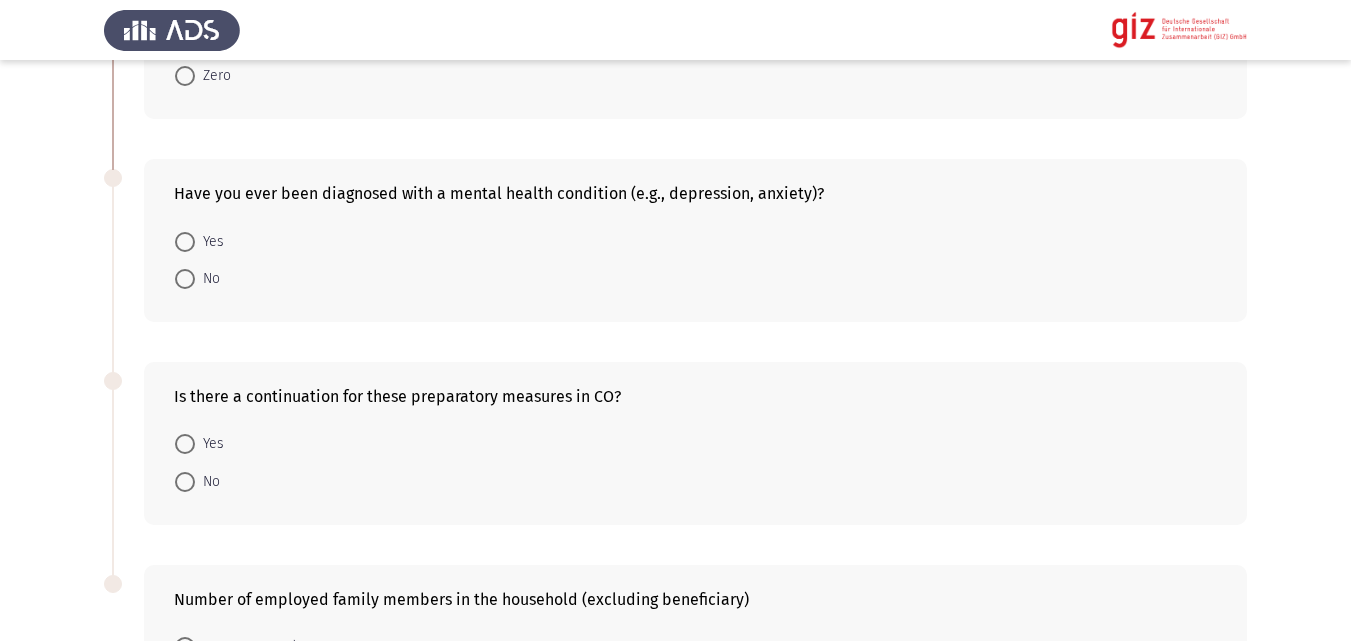 click on "No" at bounding box center [207, 279] 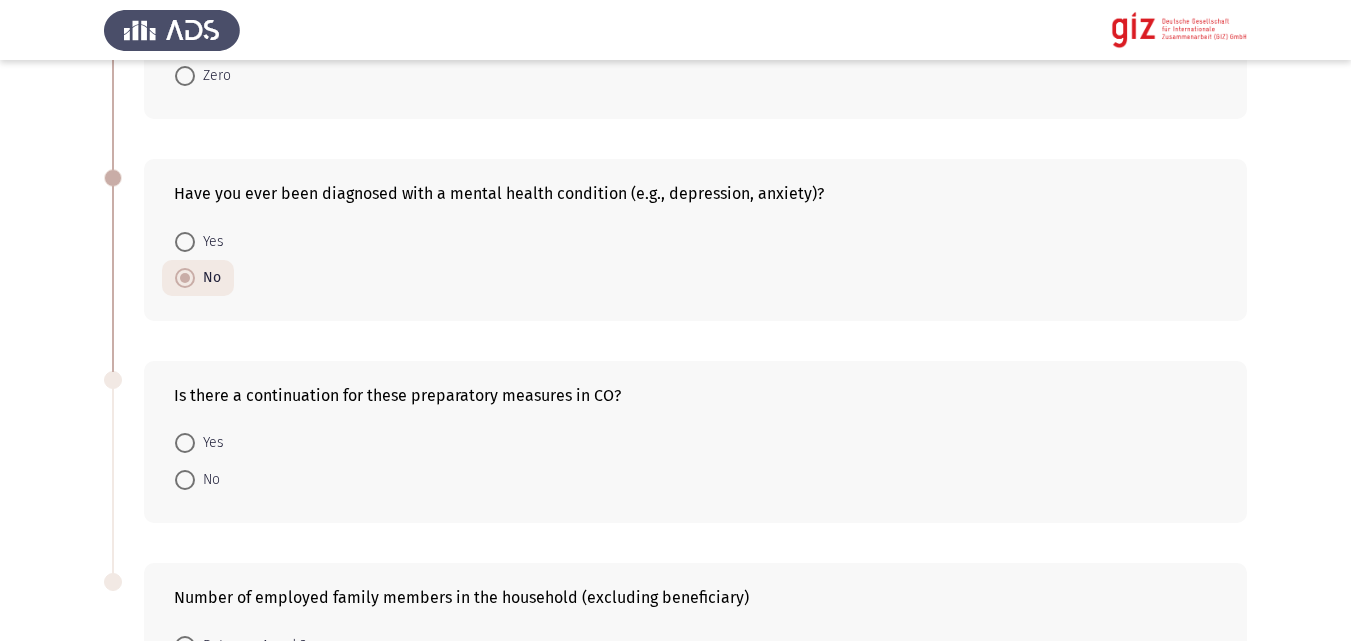 click at bounding box center [185, 480] 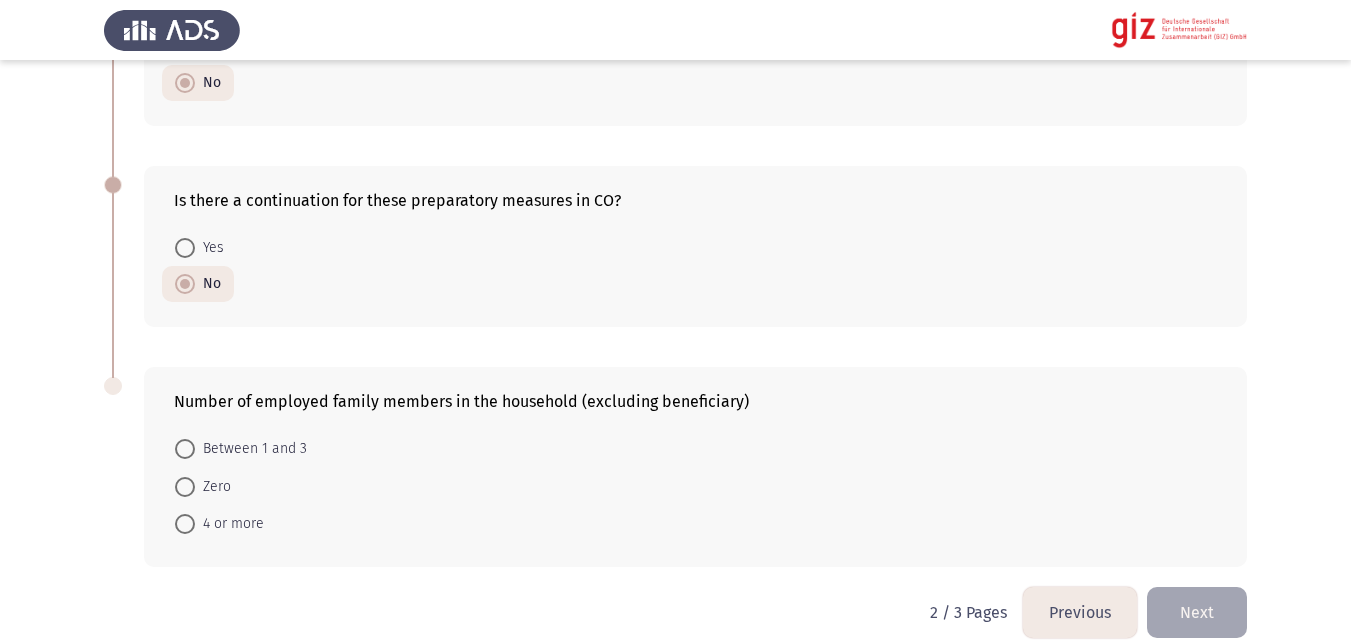 scroll, scrollTop: 1311, scrollLeft: 0, axis: vertical 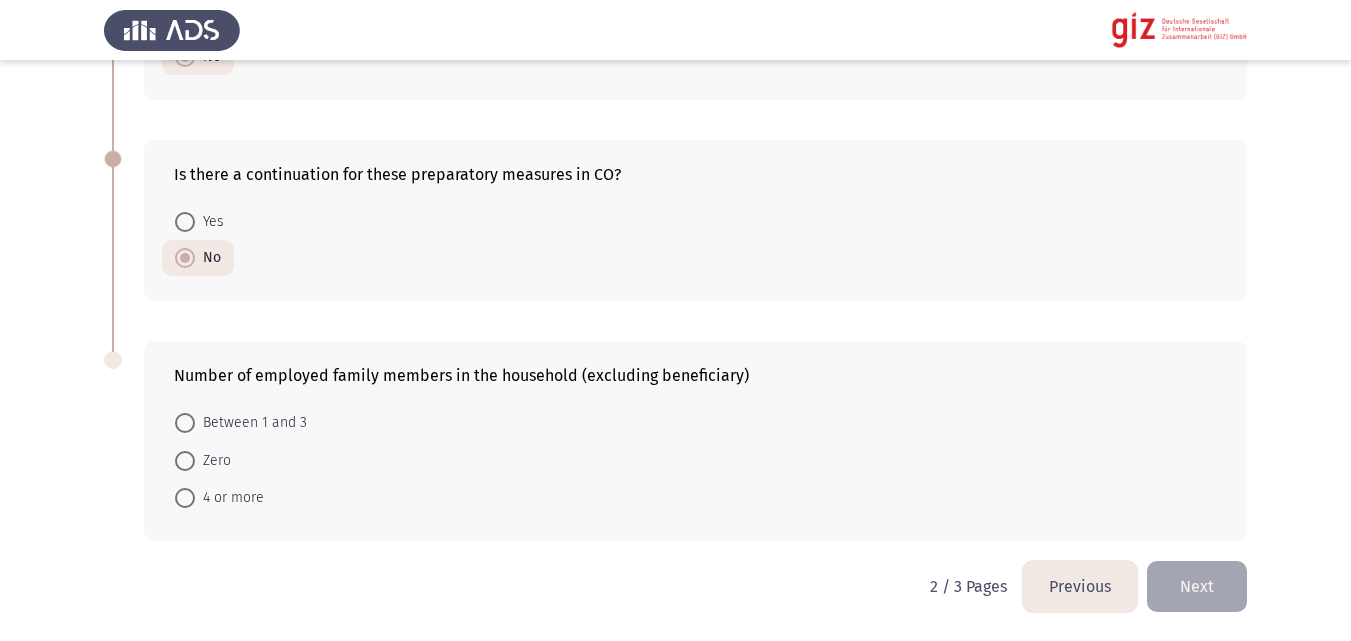 click on "Between 1 and 3" at bounding box center [251, 423] 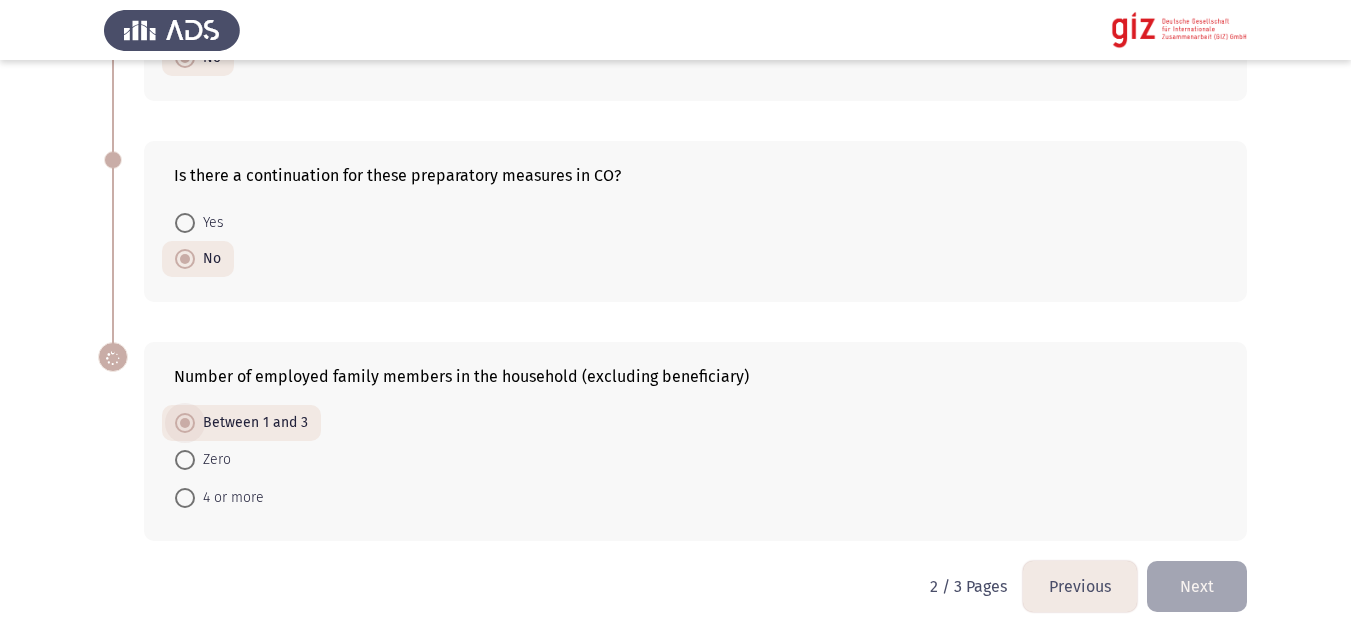 scroll, scrollTop: 1310, scrollLeft: 0, axis: vertical 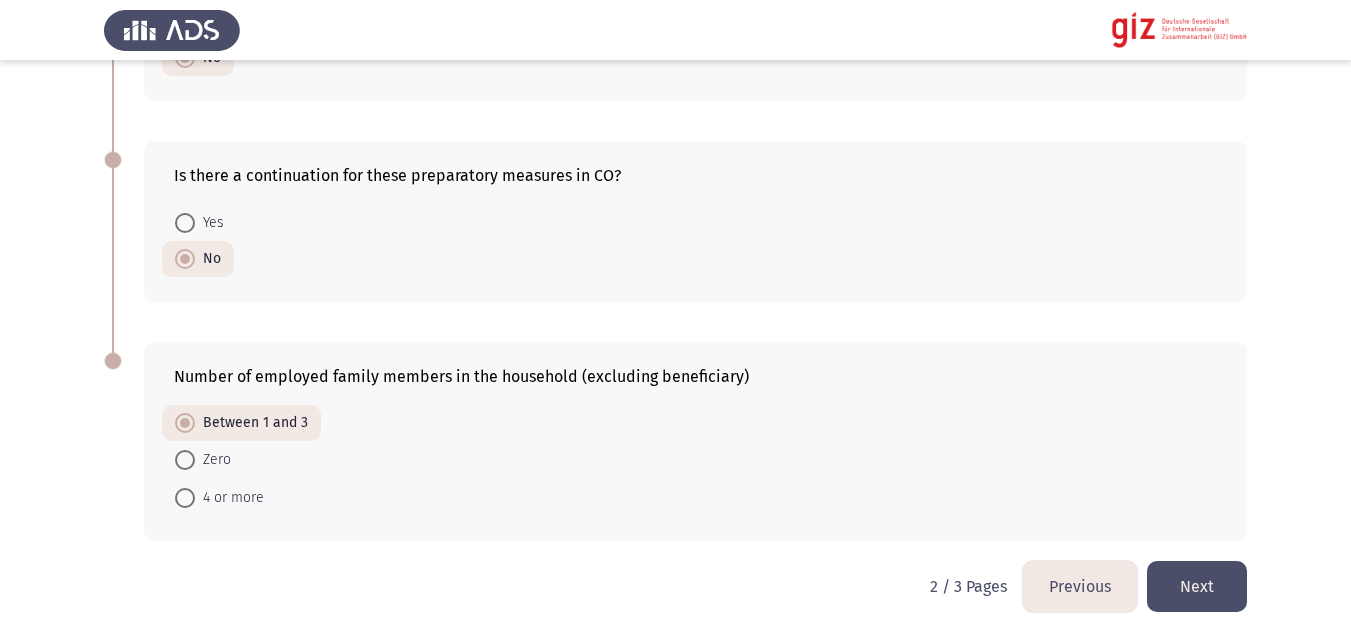 click on "Zero" at bounding box center [213, 460] 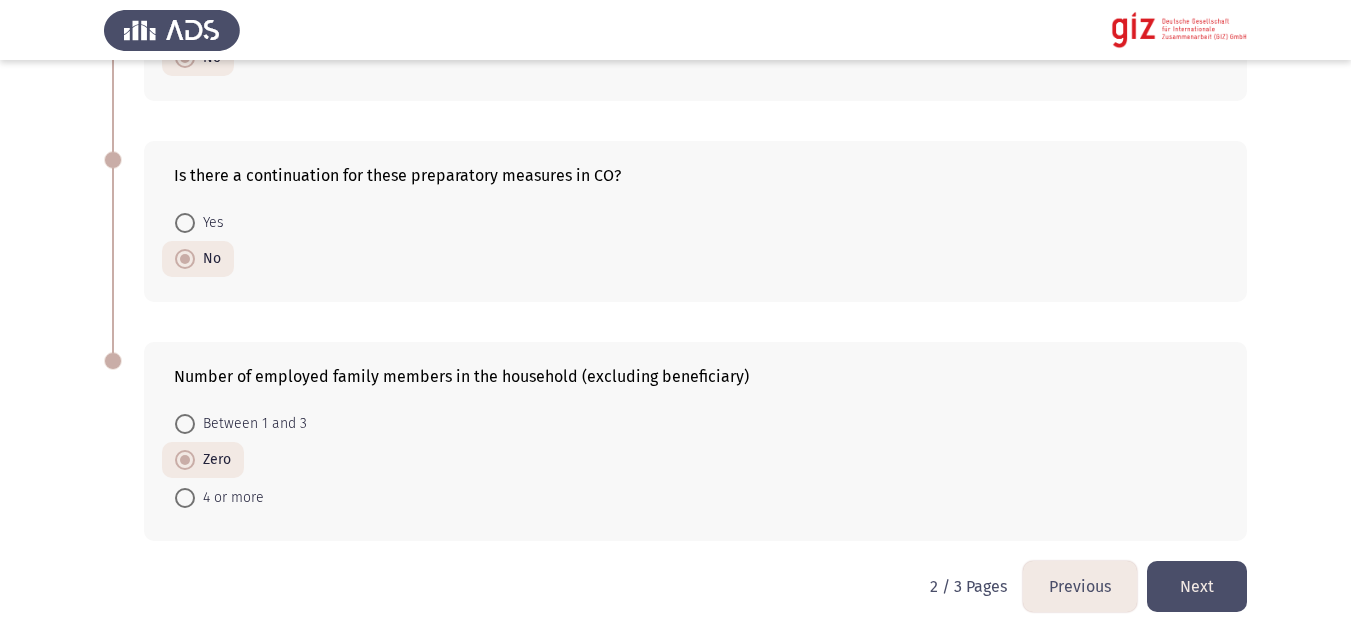 click on "Next" 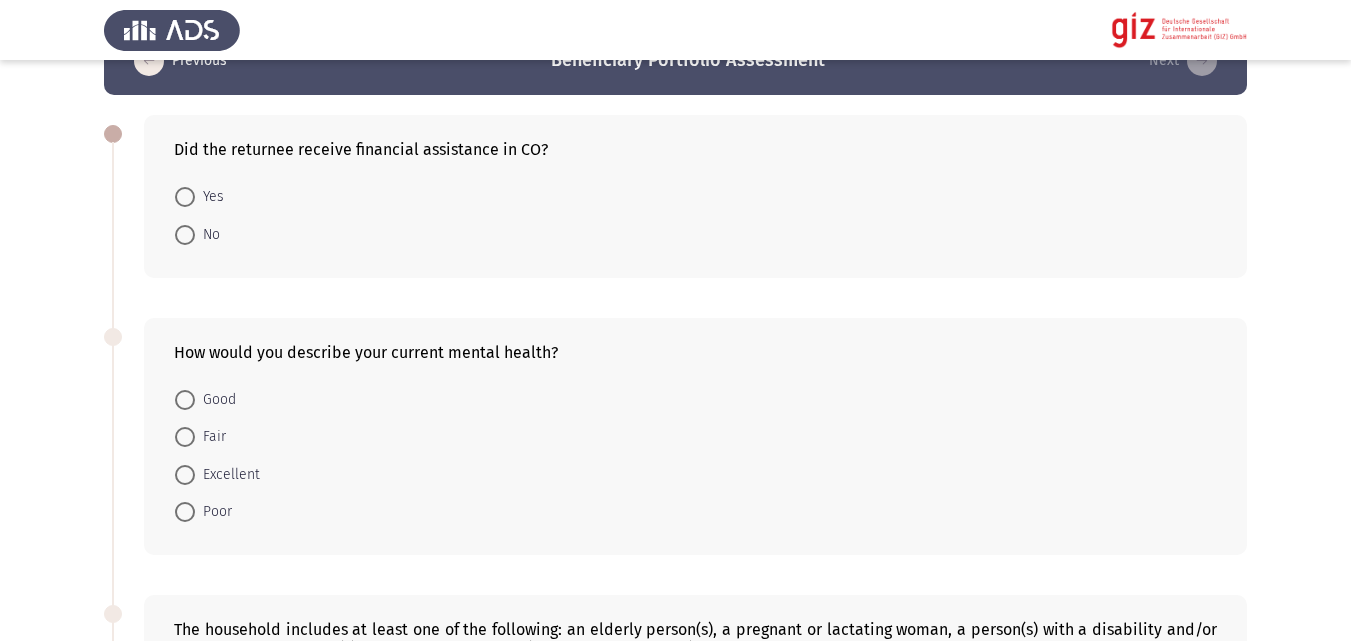 scroll, scrollTop: 59, scrollLeft: 0, axis: vertical 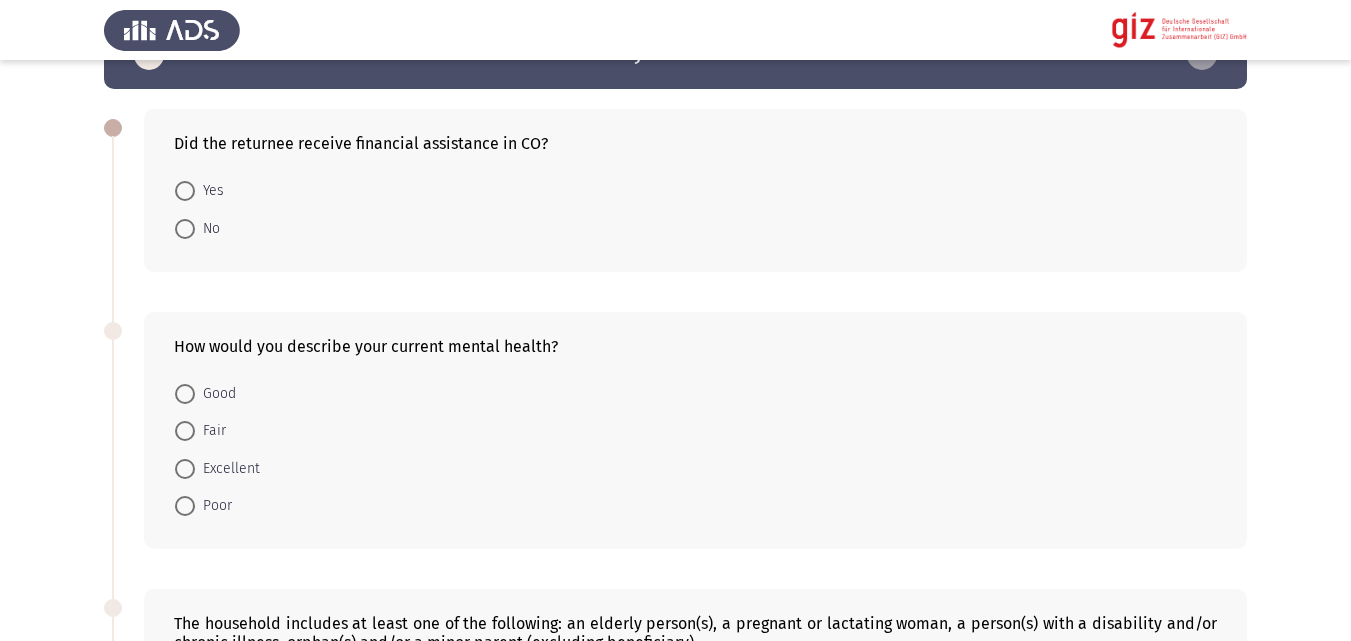 click on "No" at bounding box center (197, 227) 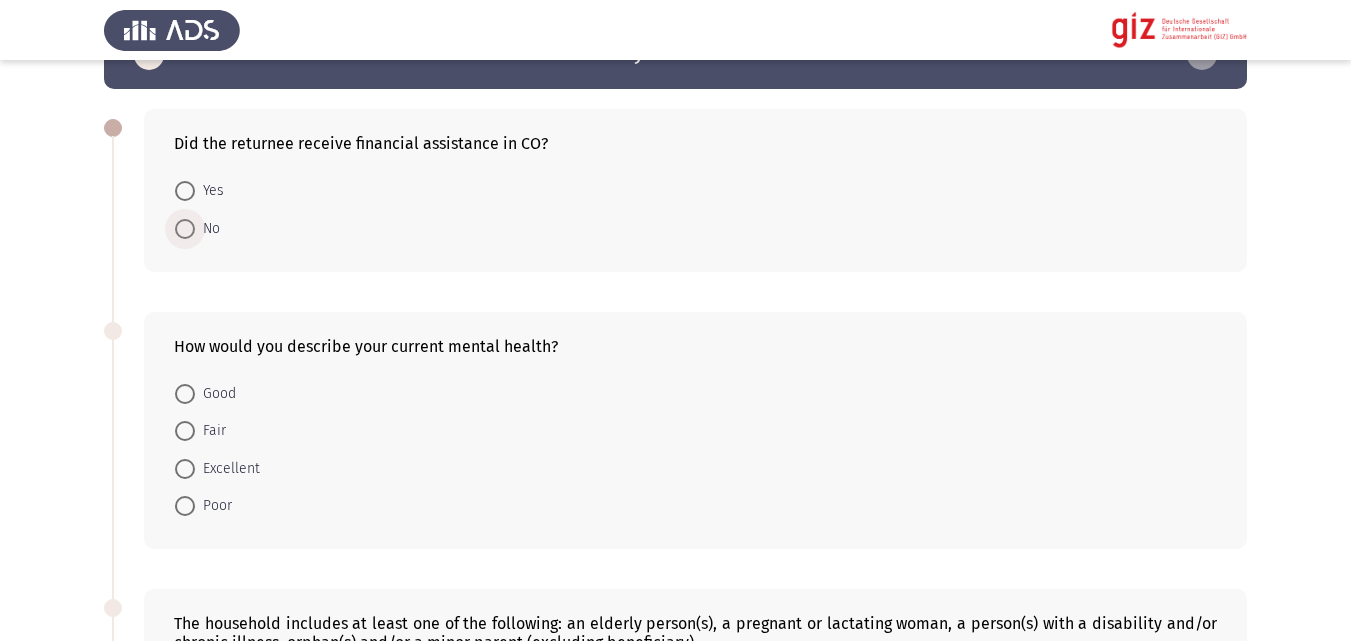 click at bounding box center [185, 229] 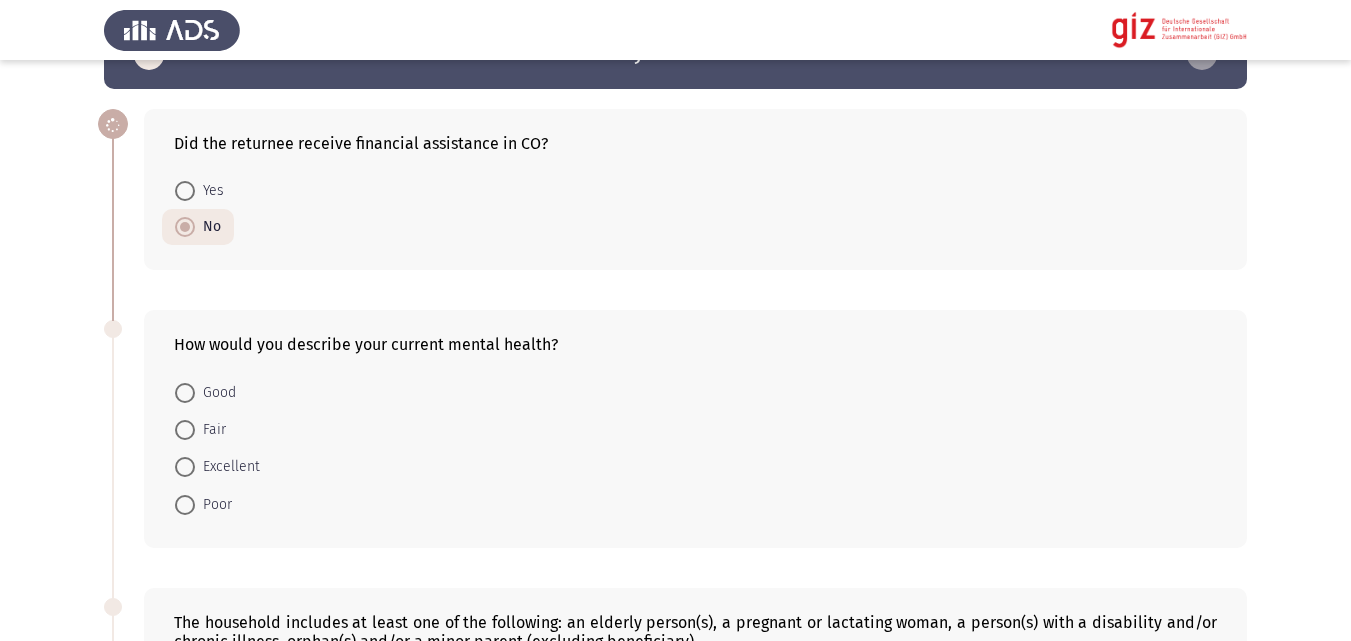 click on "Fair" at bounding box center (200, 429) 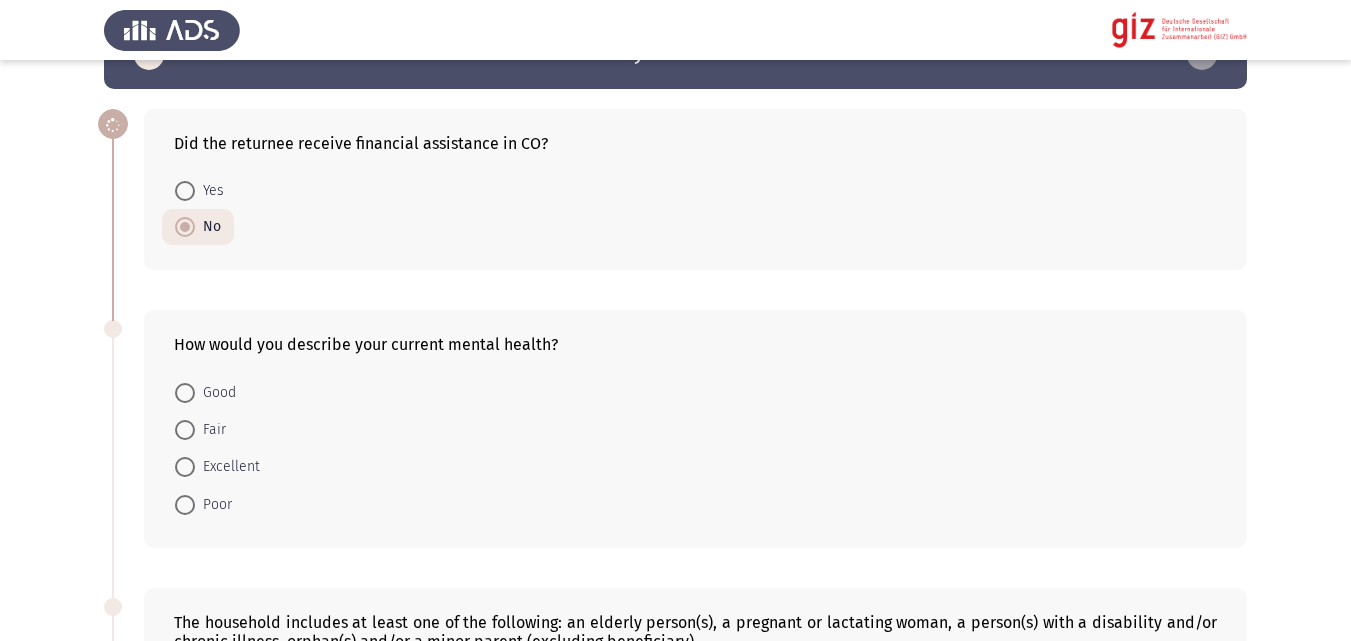 click at bounding box center (185, 430) 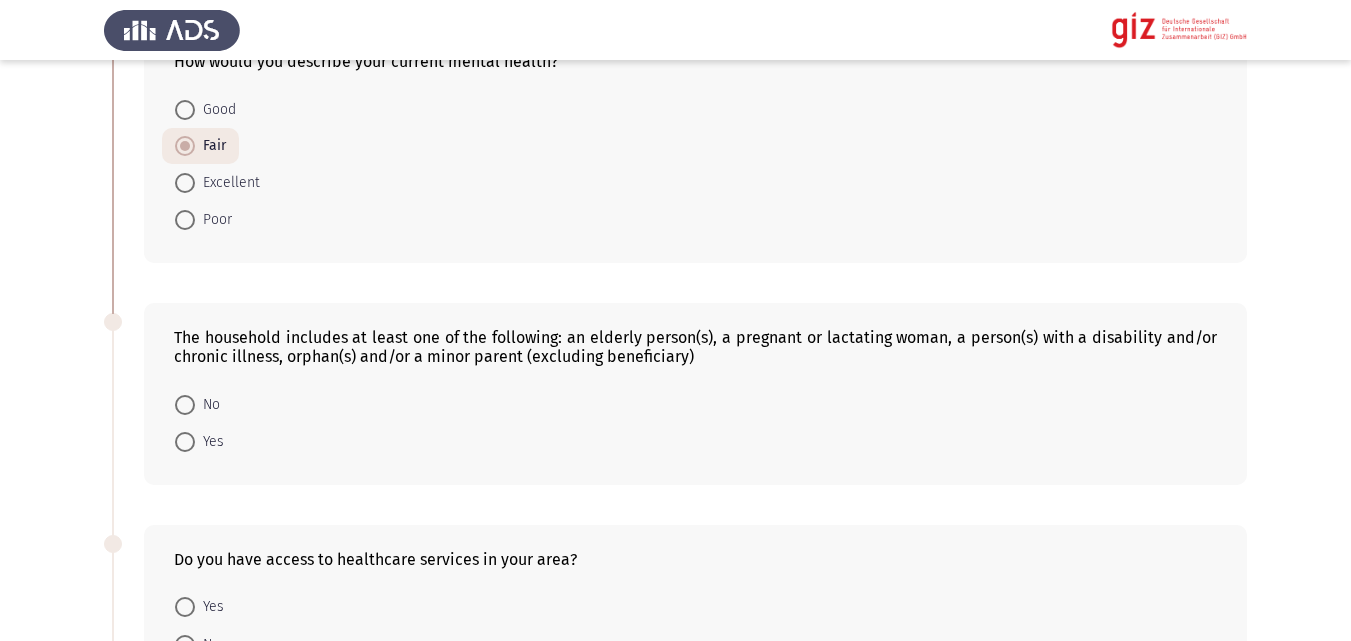 scroll, scrollTop: 343, scrollLeft: 0, axis: vertical 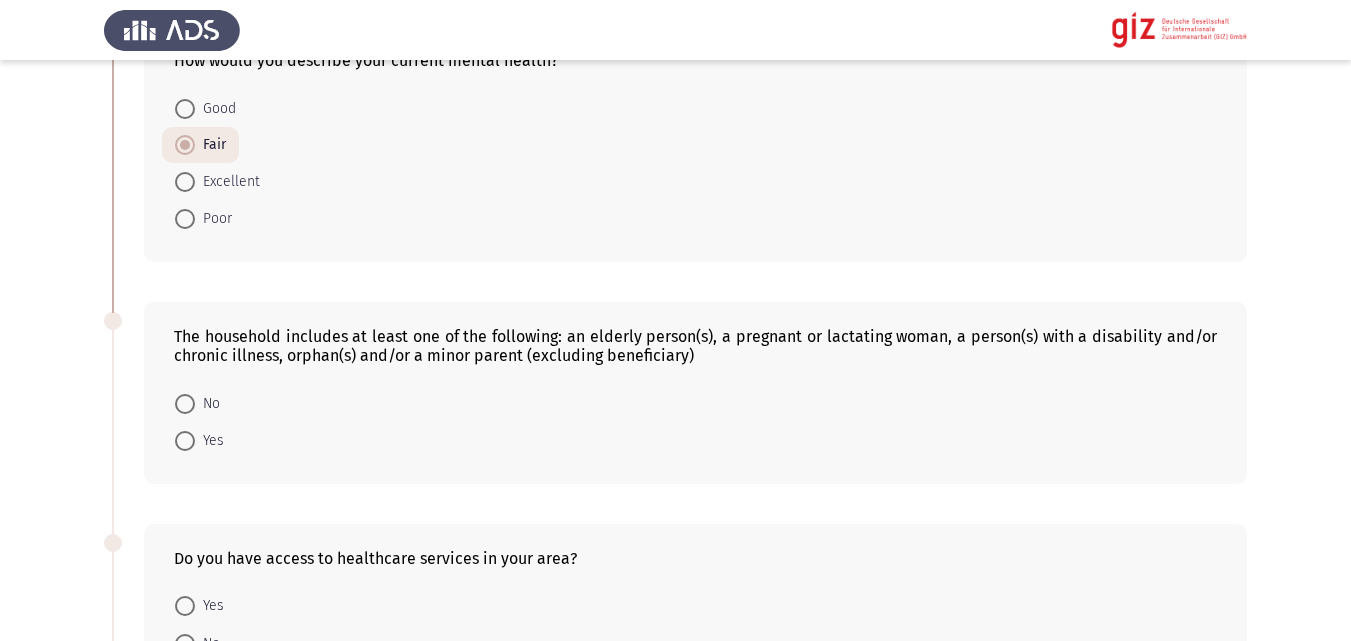click on "Yes" at bounding box center [199, 440] 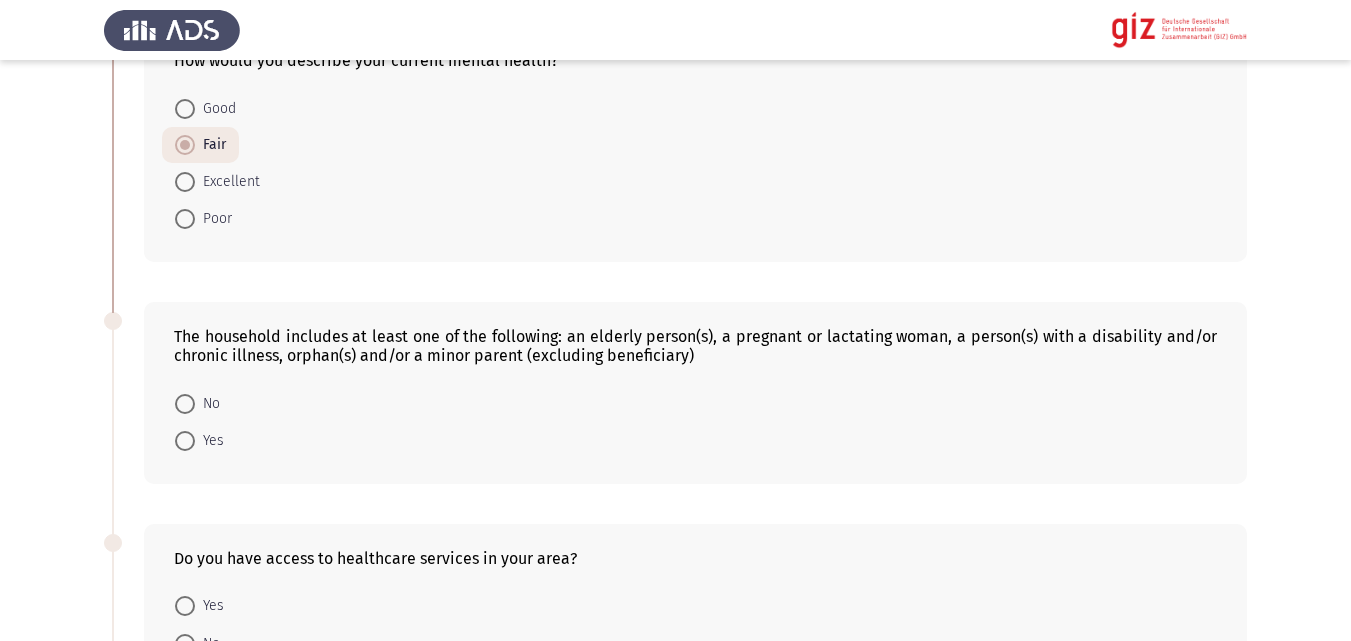 click at bounding box center (185, 441) 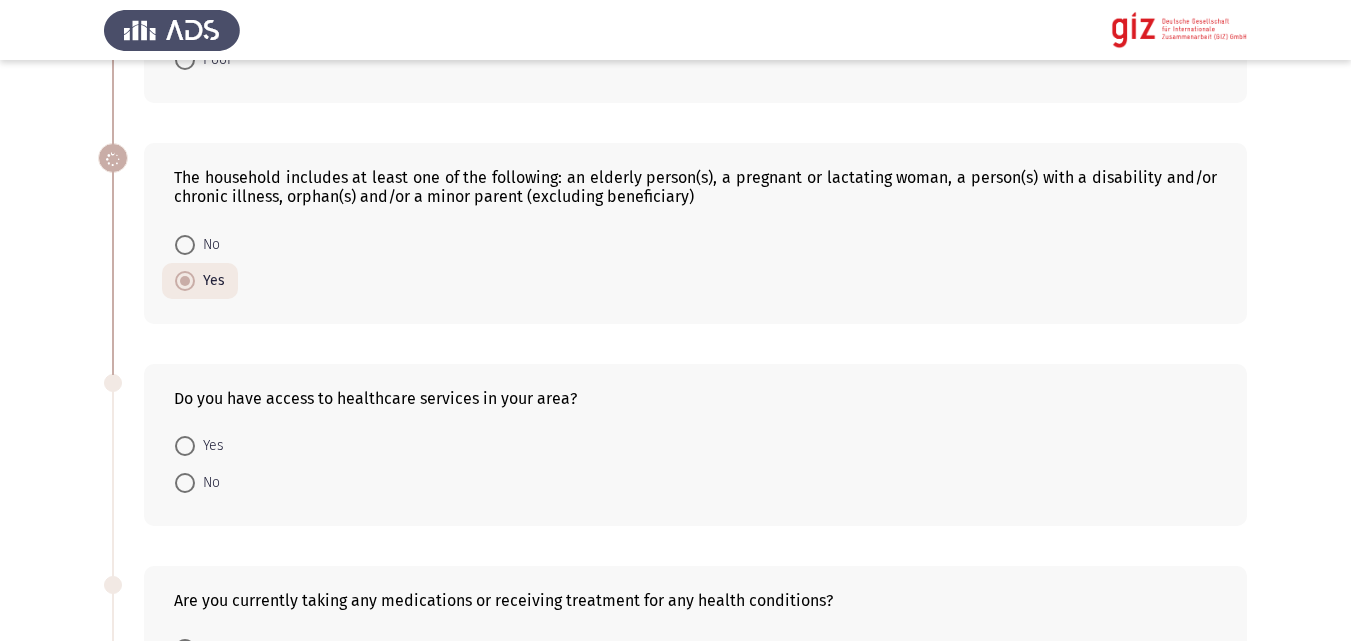 scroll, scrollTop: 533, scrollLeft: 0, axis: vertical 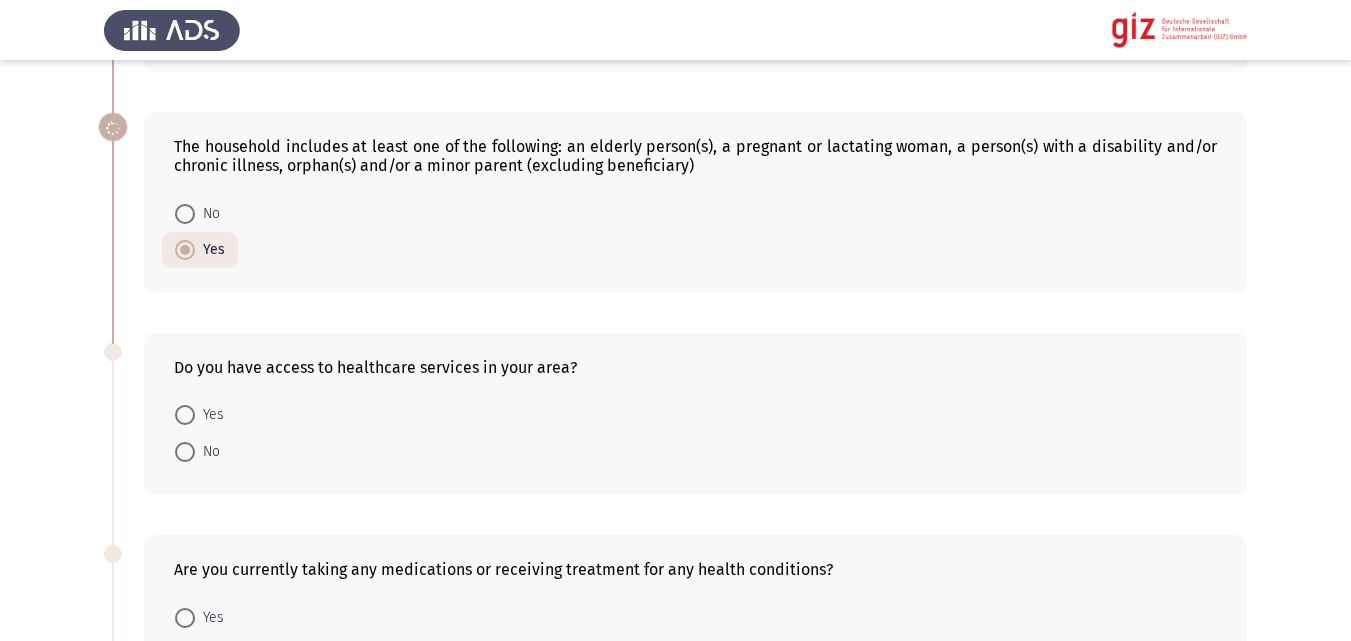 click on "Yes" at bounding box center (209, 415) 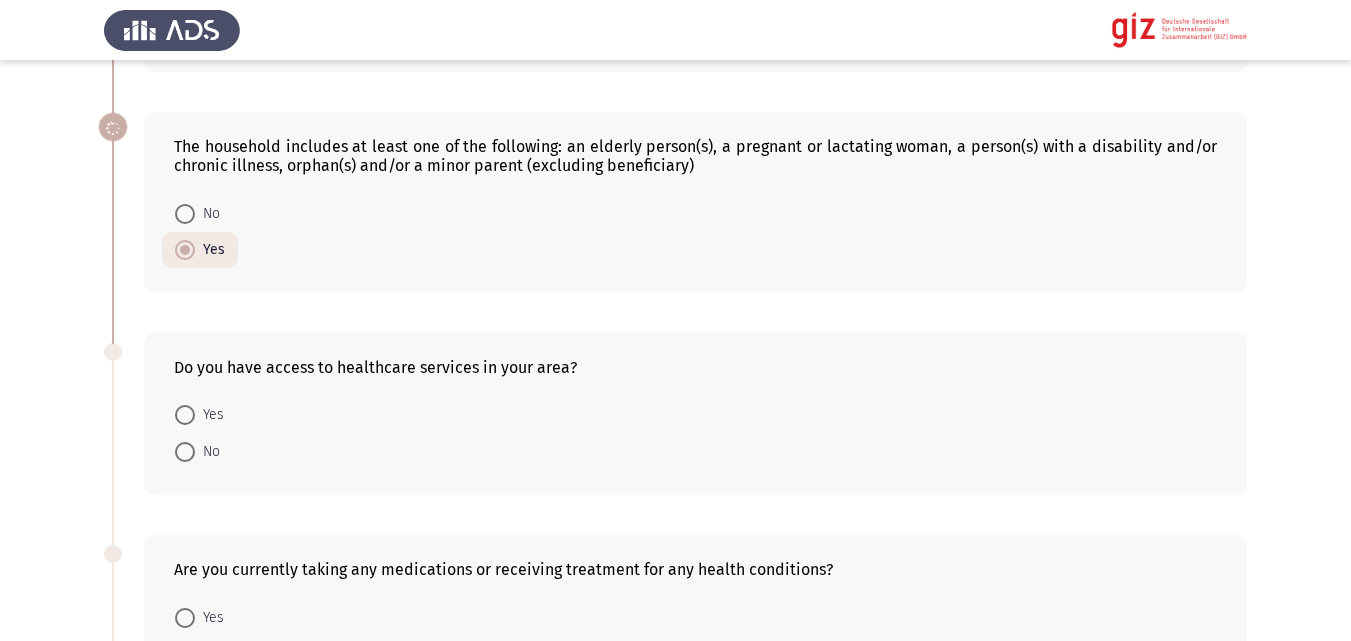 click on "Yes" at bounding box center (185, 415) 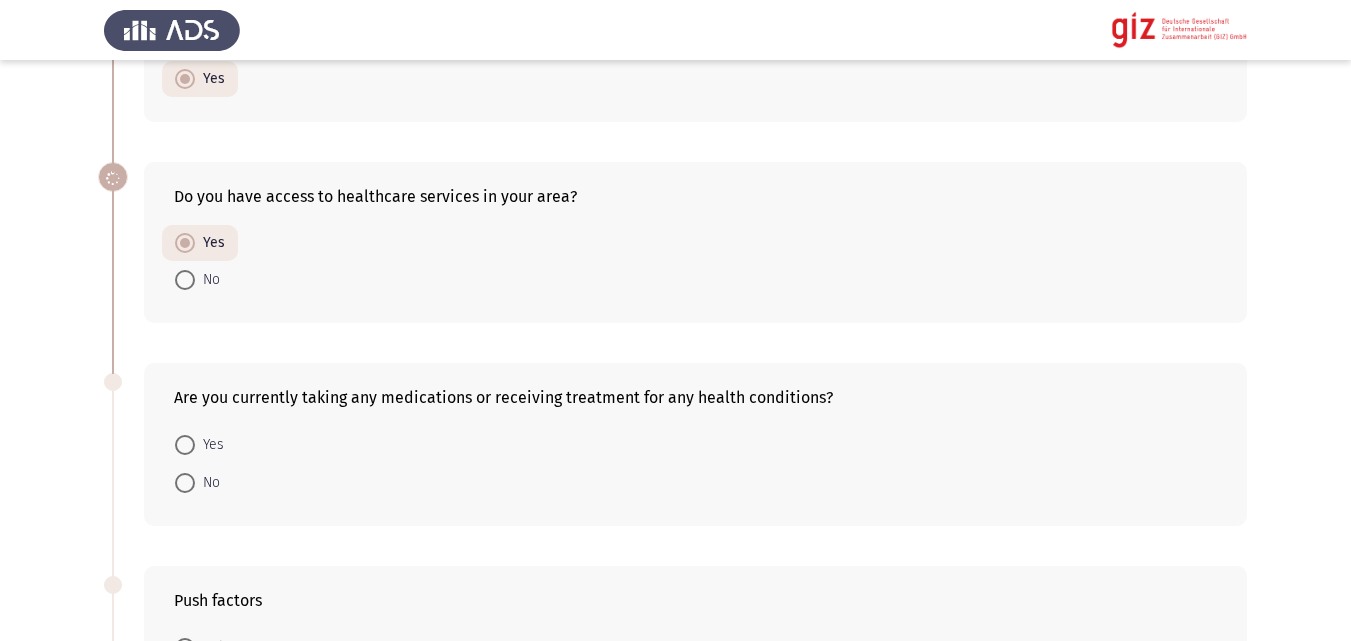 scroll, scrollTop: 747, scrollLeft: 0, axis: vertical 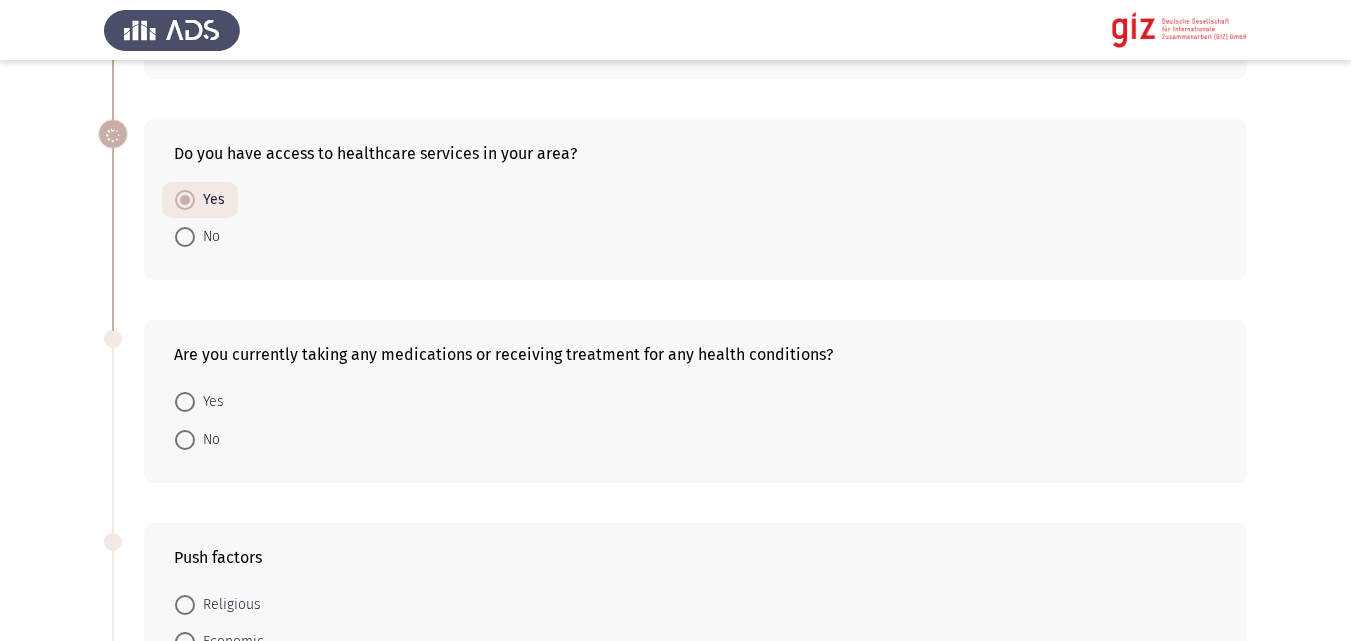 click on "No" at bounding box center (207, 440) 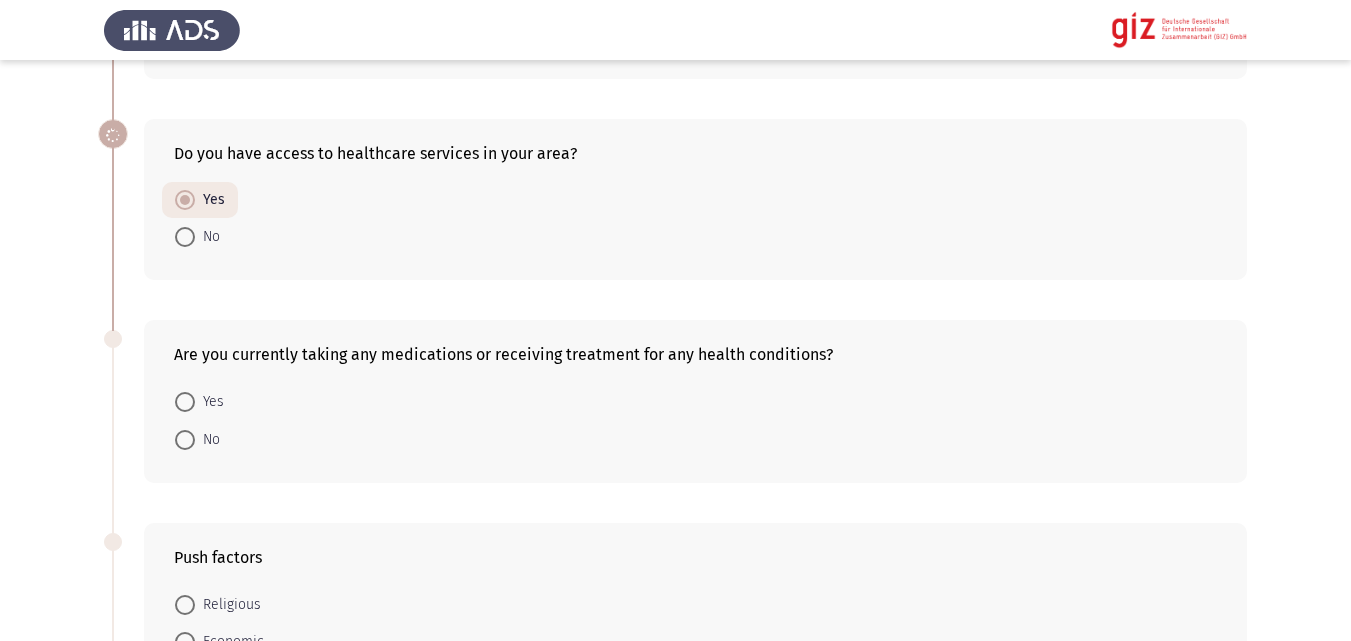 click on "No" at bounding box center [185, 440] 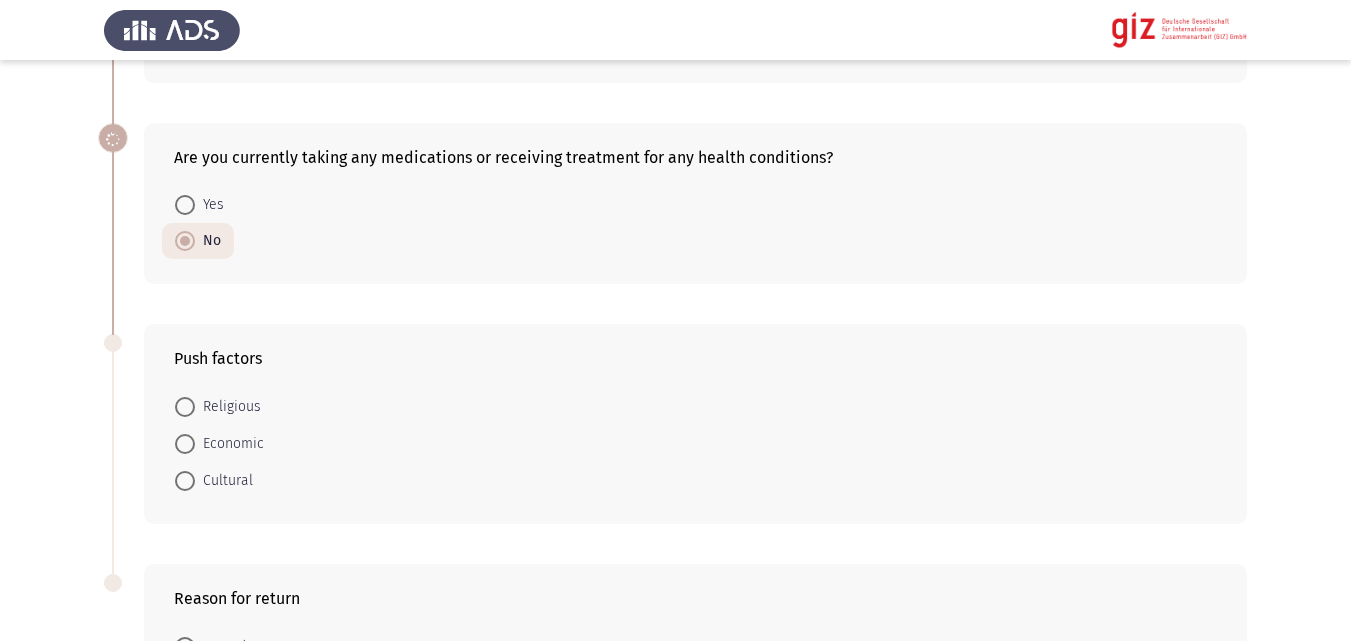 scroll, scrollTop: 973, scrollLeft: 0, axis: vertical 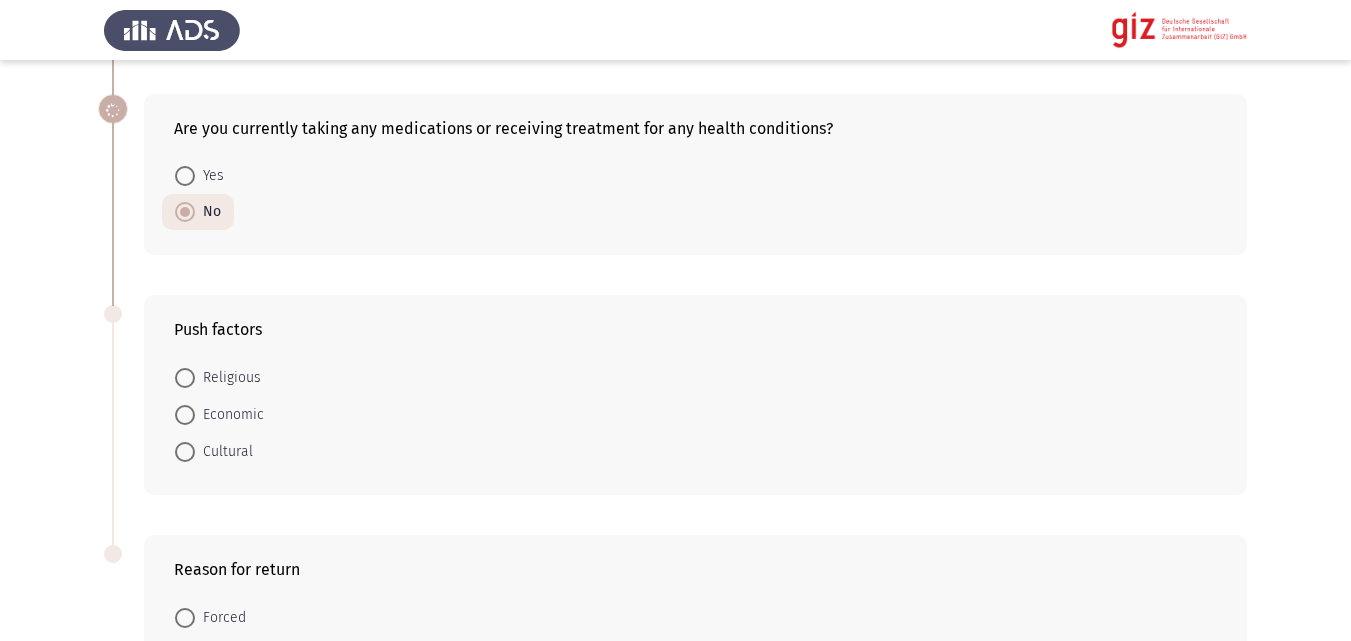 click on "Economic" at bounding box center (229, 415) 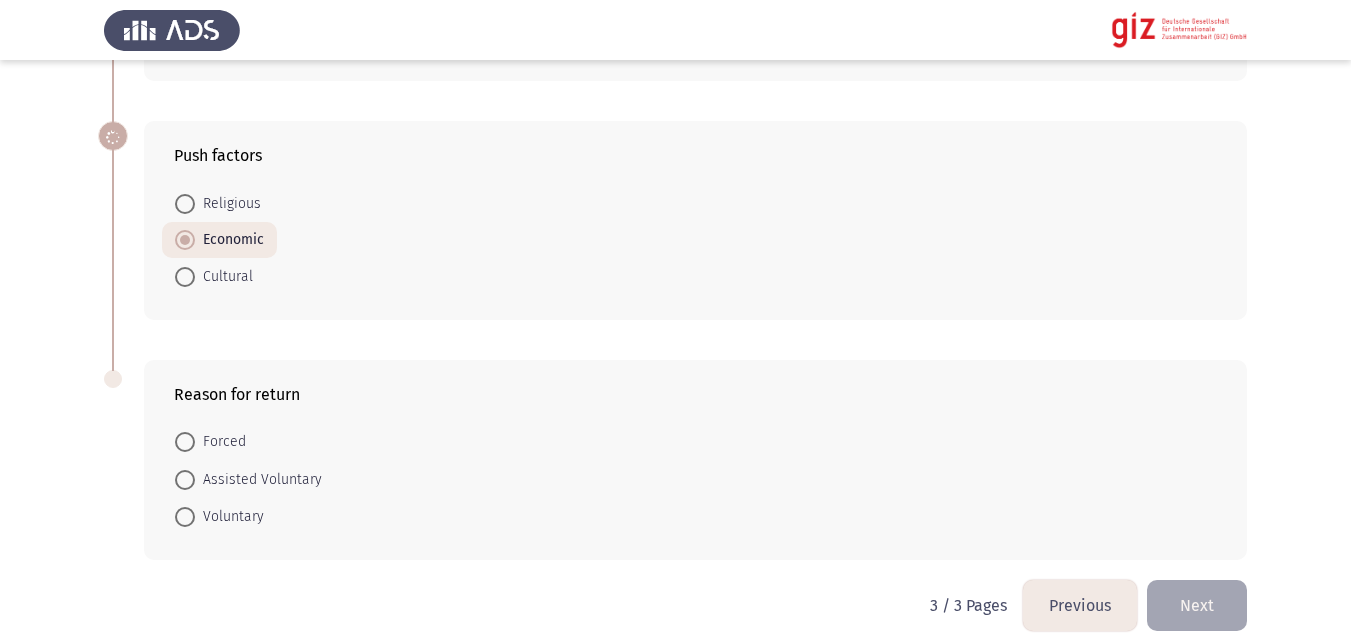 scroll, scrollTop: 1166, scrollLeft: 0, axis: vertical 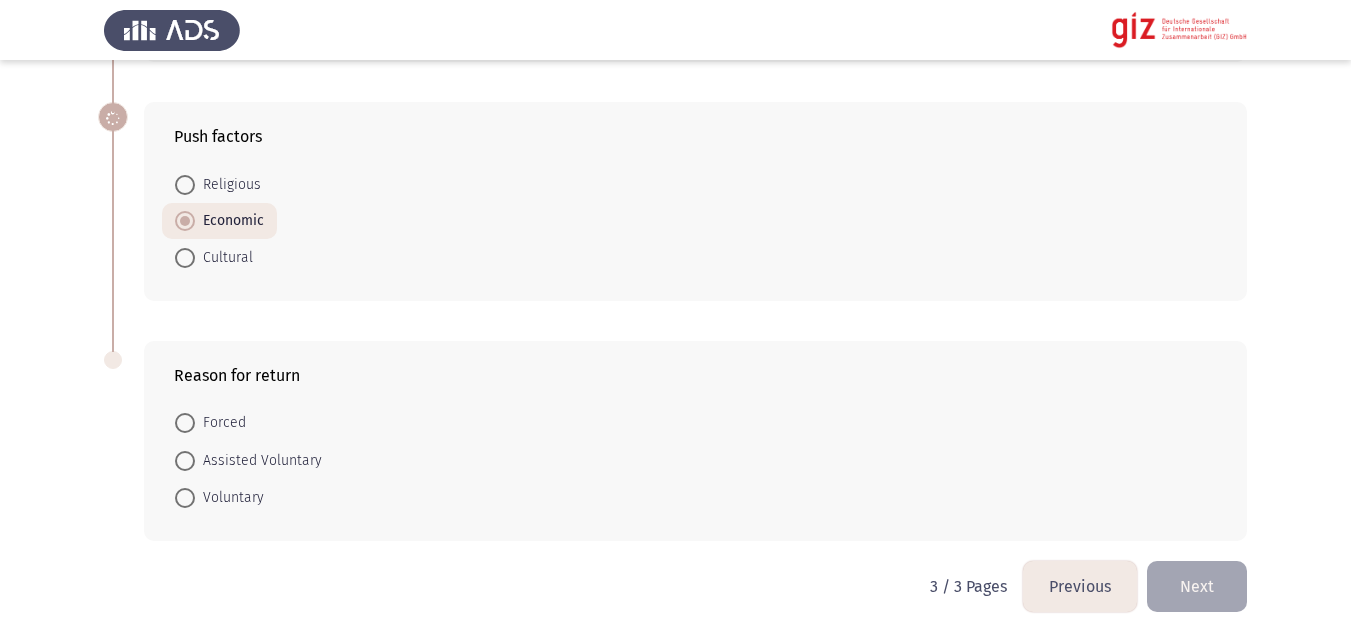 click on "Voluntary" at bounding box center (229, 498) 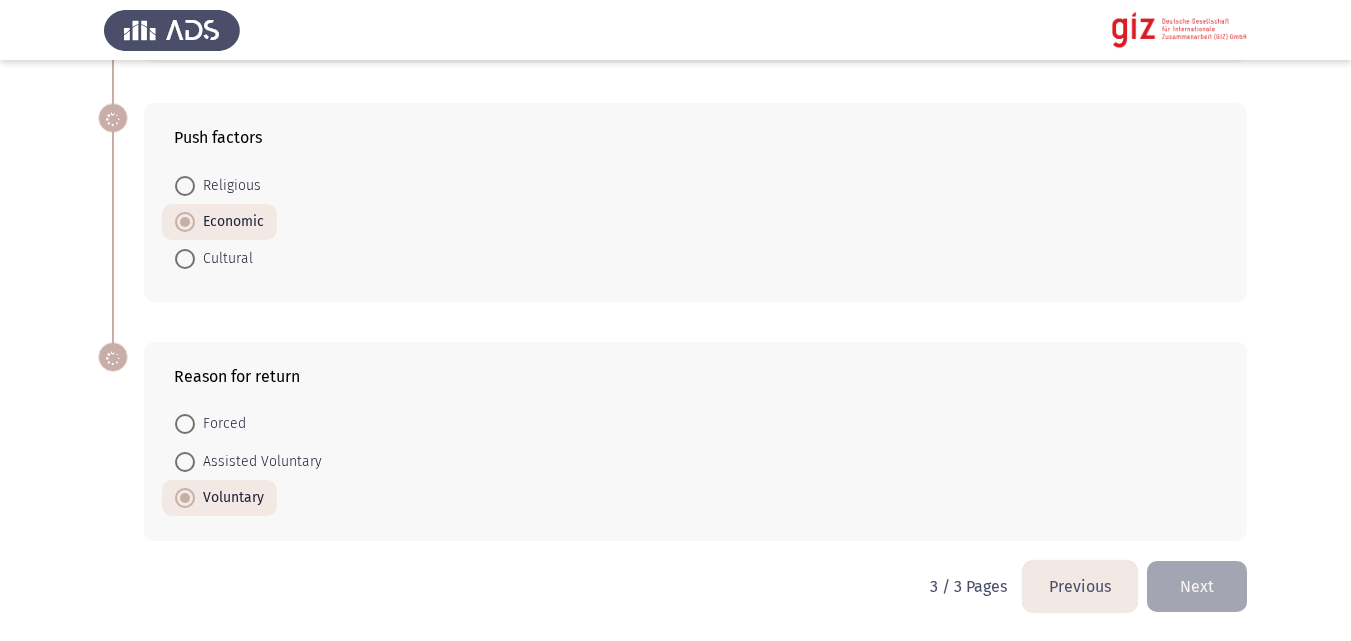 click on "Previous
Beneficiary Portfolio Assessment    Next  Did the returnee receive financial assistance in CO?    Yes     No  How would you describe your current mental health?    Good     Fair     Excellent     Poor  The household includes at least one of the following: an elderly person(s), a pregnant or lactating woman, a person(s) with a disability and/or chronic illness, orphan(s) and/or a minor parent (excluding beneficiary)    No     Yes  Do you have access to healthcare services in your area?    Yes     No  Are you currently taking any medications or receiving treatment for any health conditions?    Yes     No  Push factors    Religious     Economic     Cultural  Reason for return    Forced     Assisted Voluntary     Voluntary   3 / 3 Pages   Previous
Next" 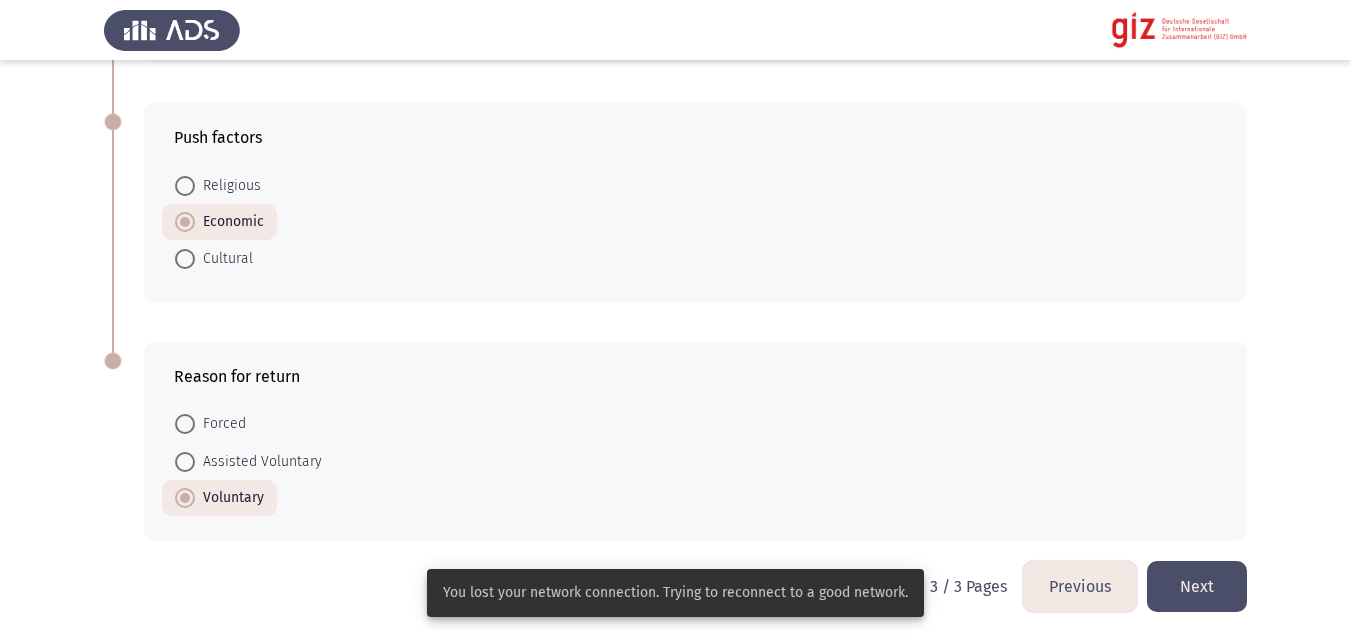 click on "Next" 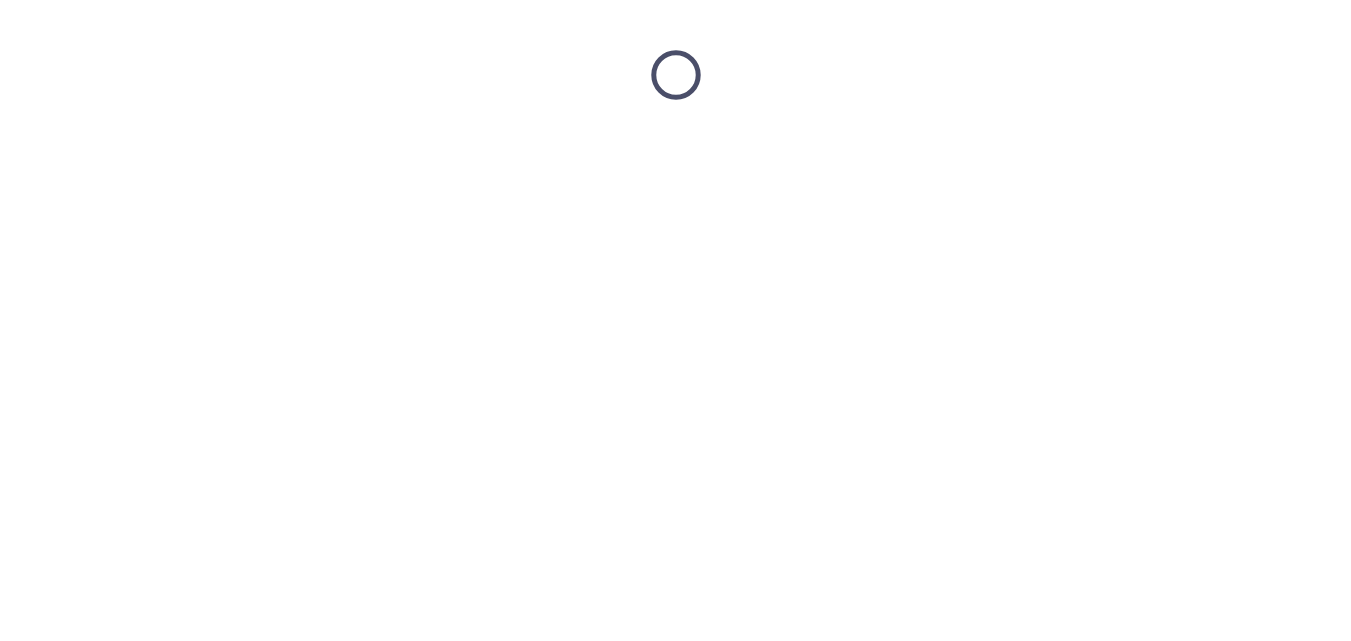 scroll, scrollTop: 0, scrollLeft: 0, axis: both 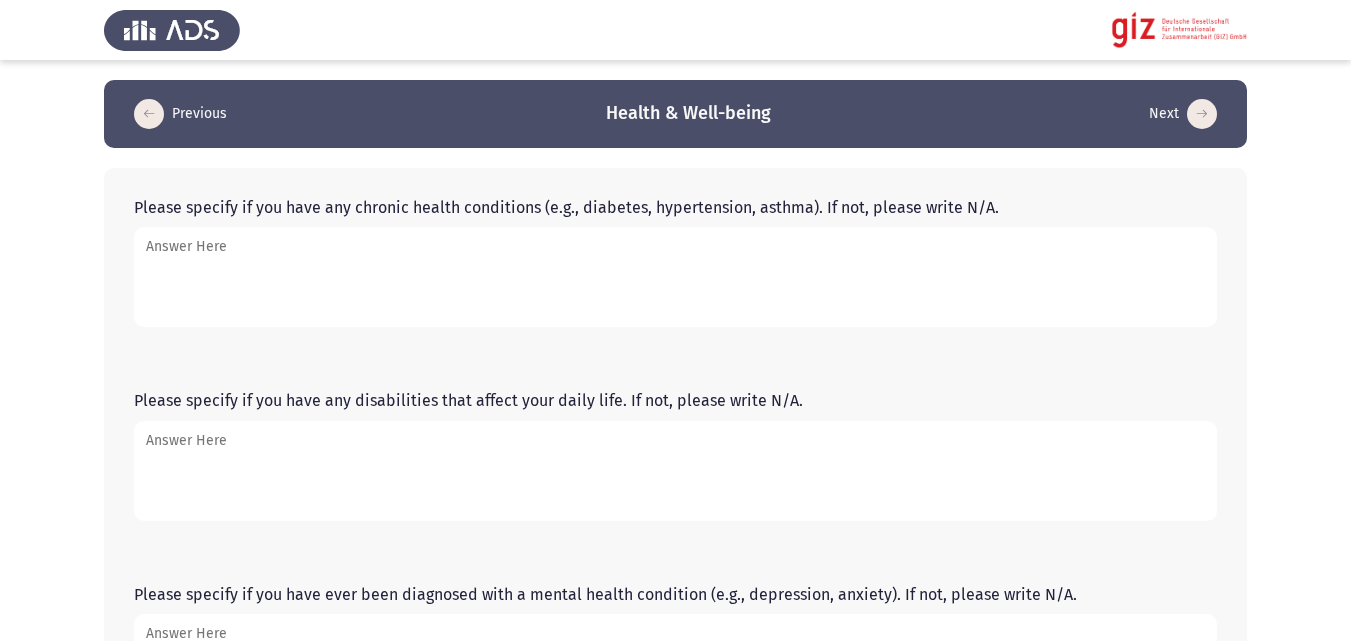 click on "Please specify if you have any chronic health conditions (e.g., diabetes, hypertension, asthma). If not, please write N/A." 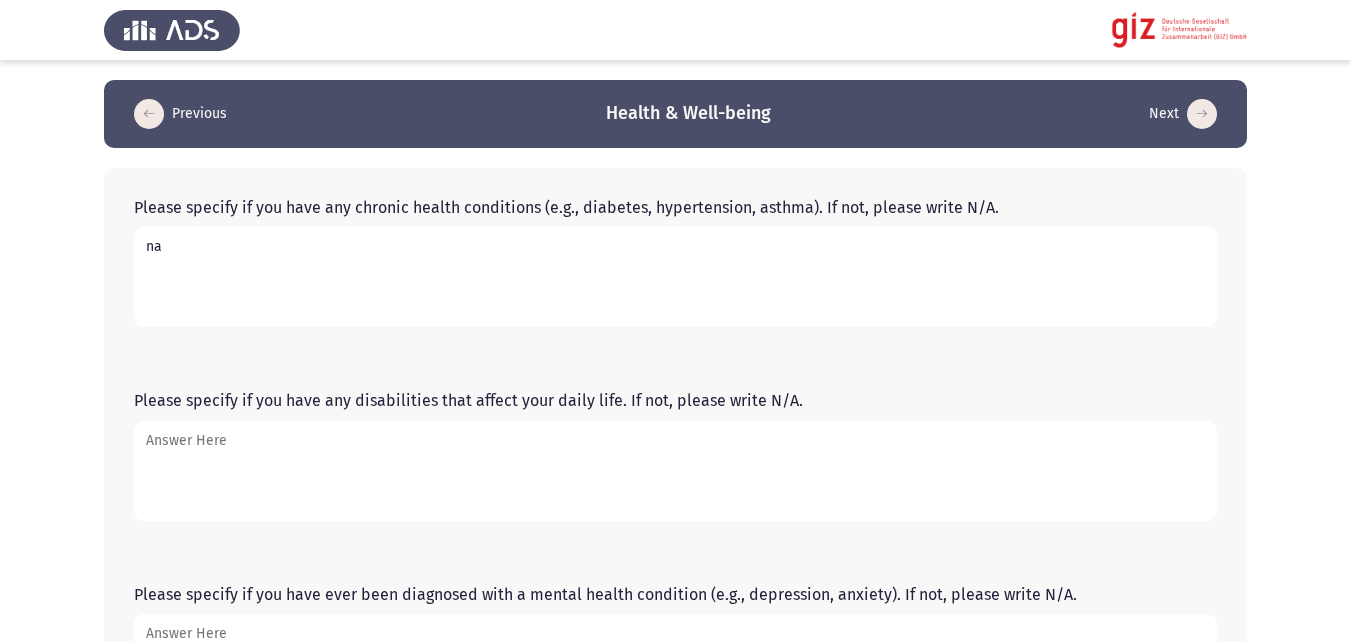 type on "na" 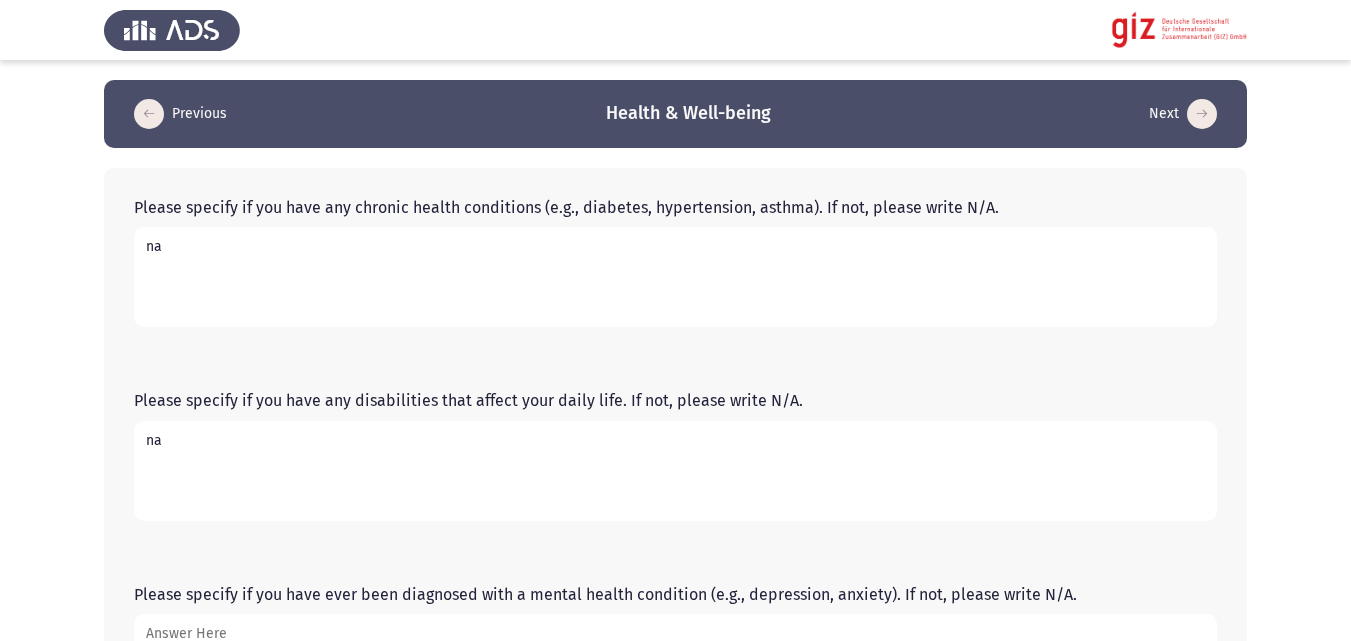type on "na" 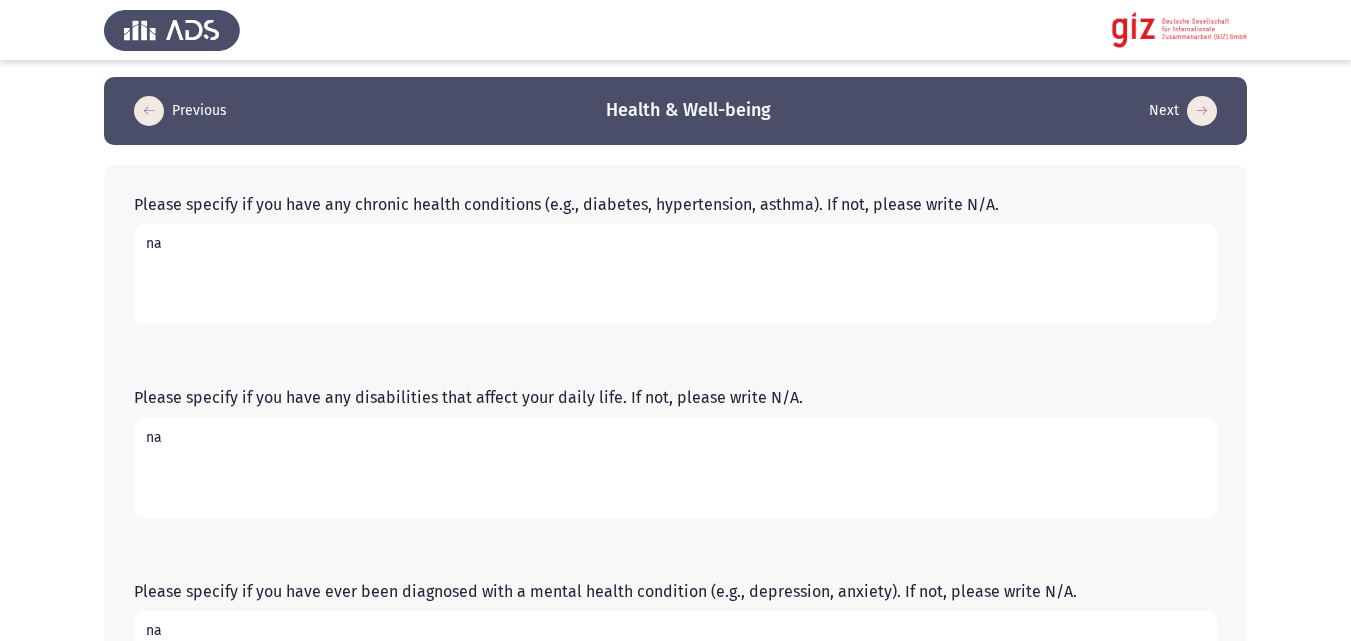 type on "na" 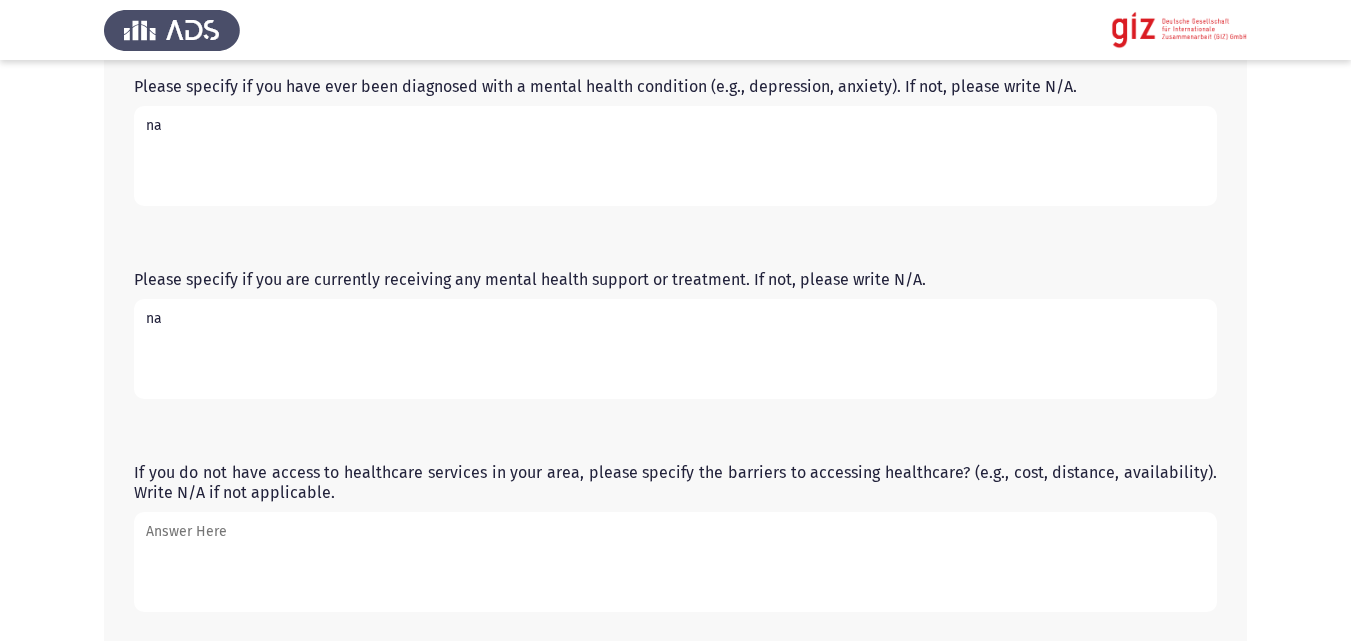 type on "na" 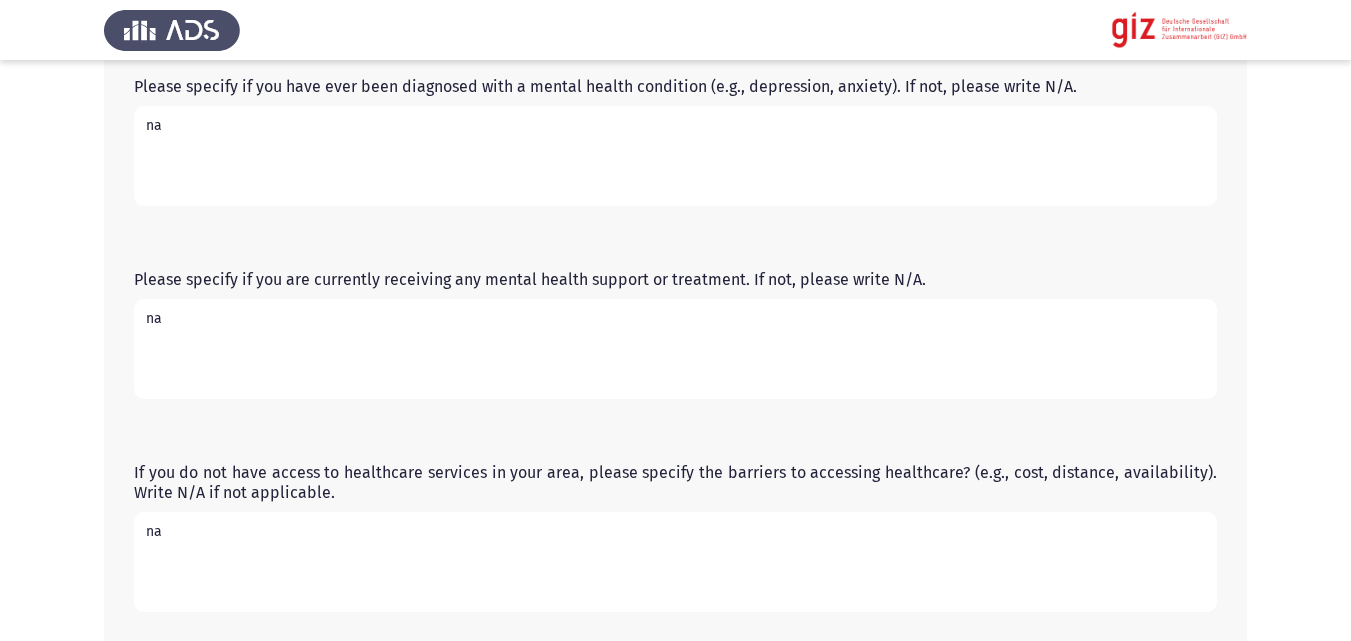 type on "na" 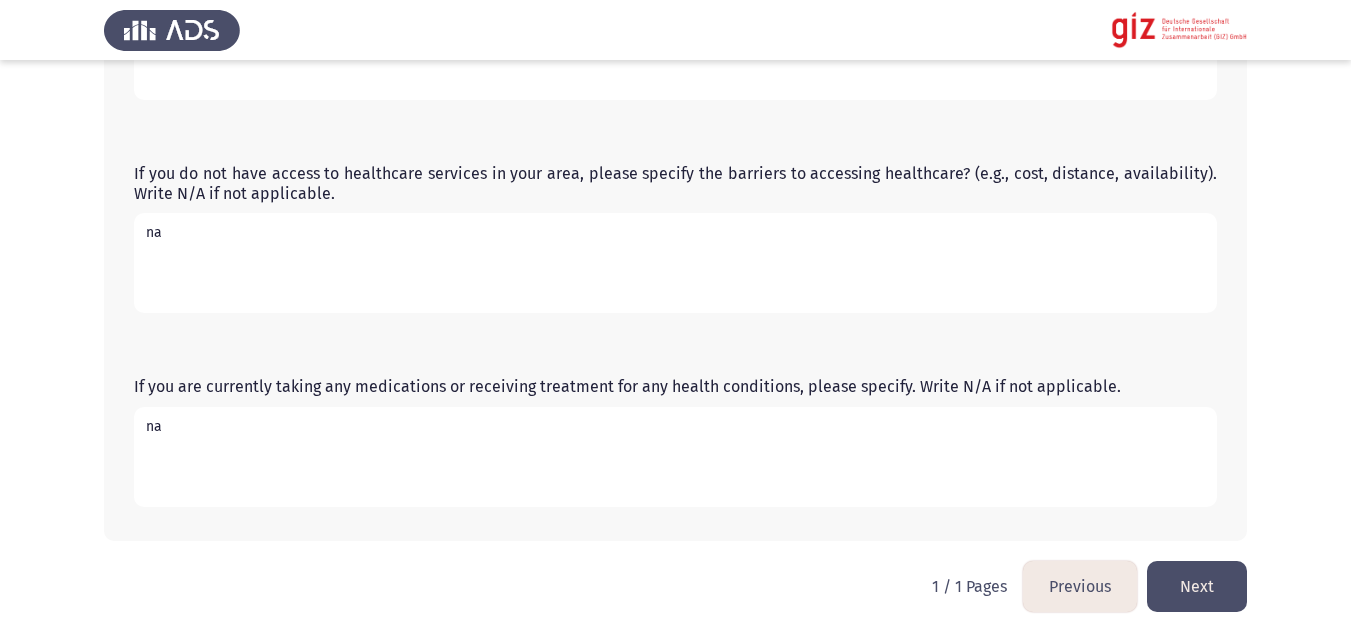 type on "na" 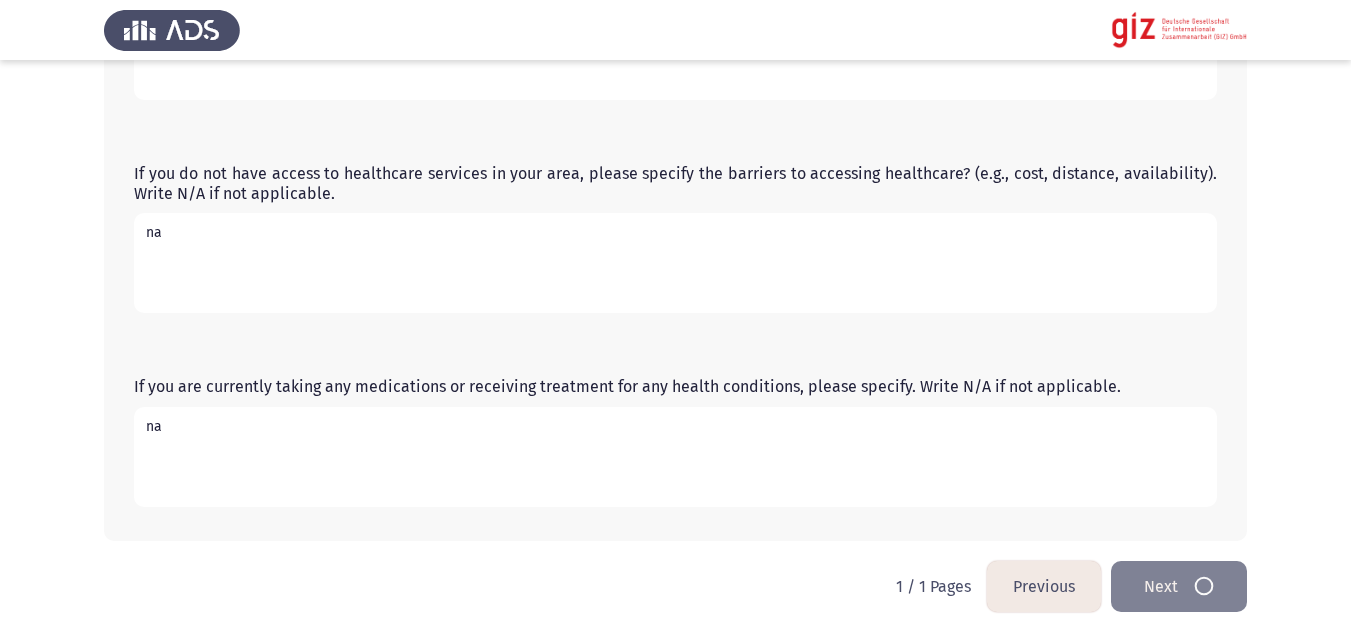 scroll, scrollTop: 0, scrollLeft: 0, axis: both 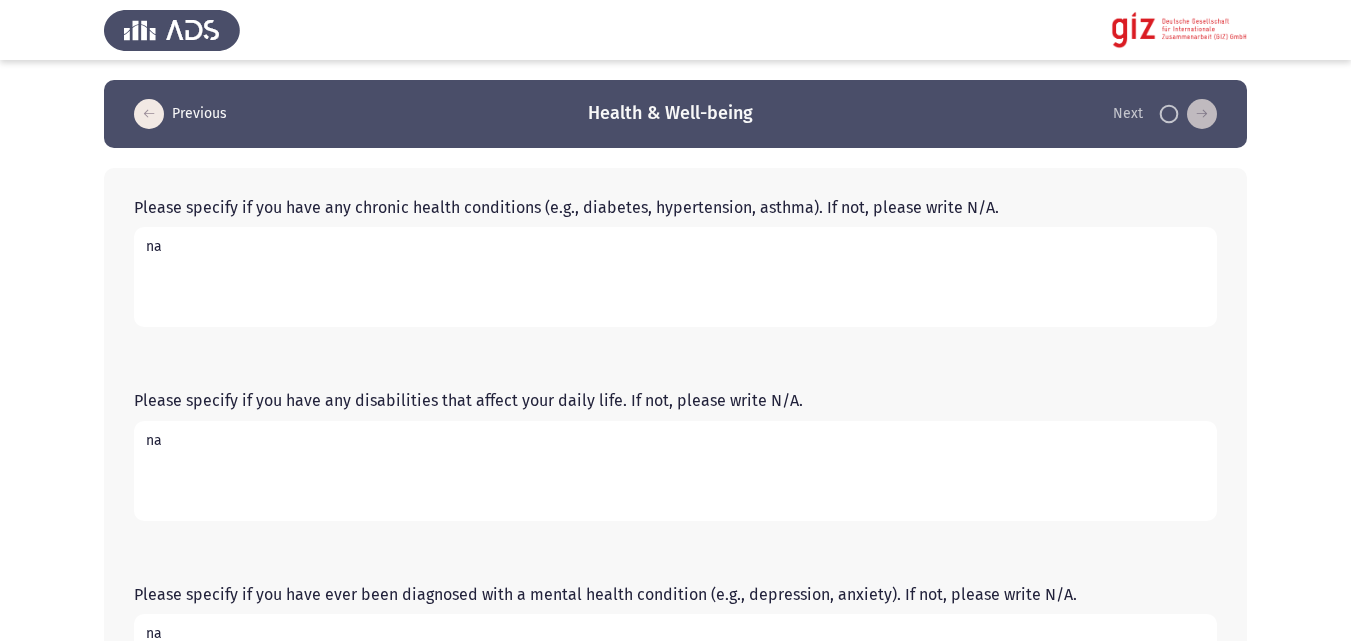 type 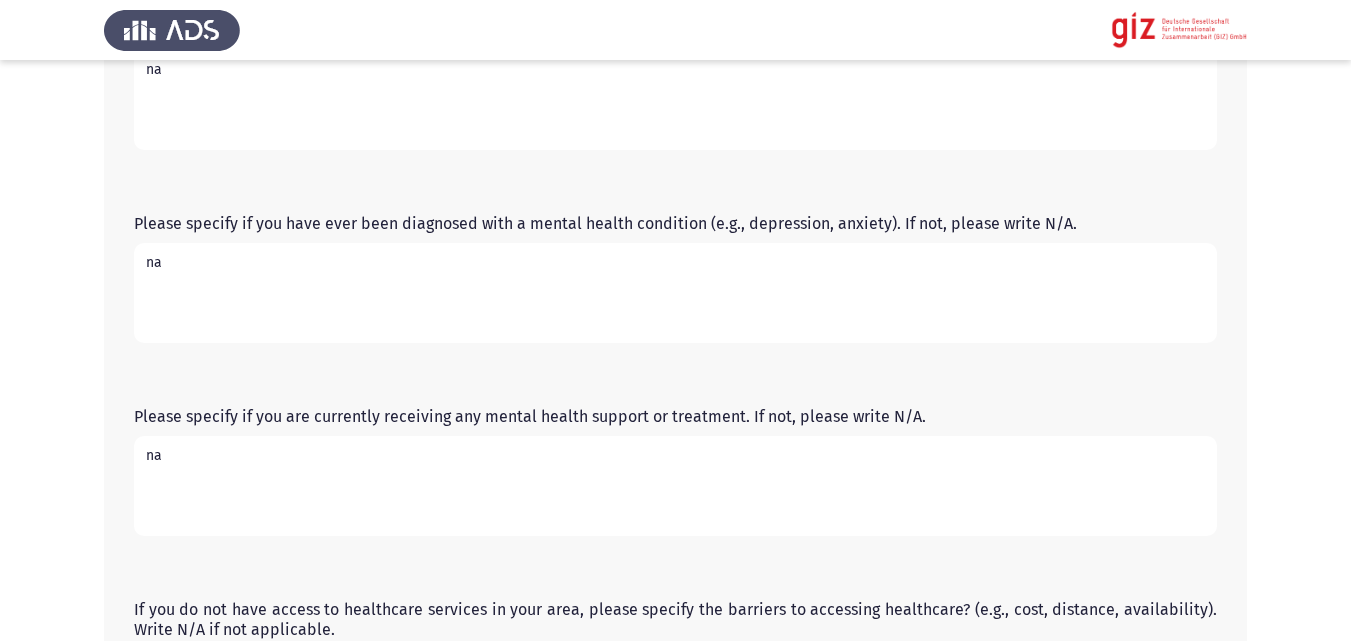 scroll, scrollTop: 807, scrollLeft: 0, axis: vertical 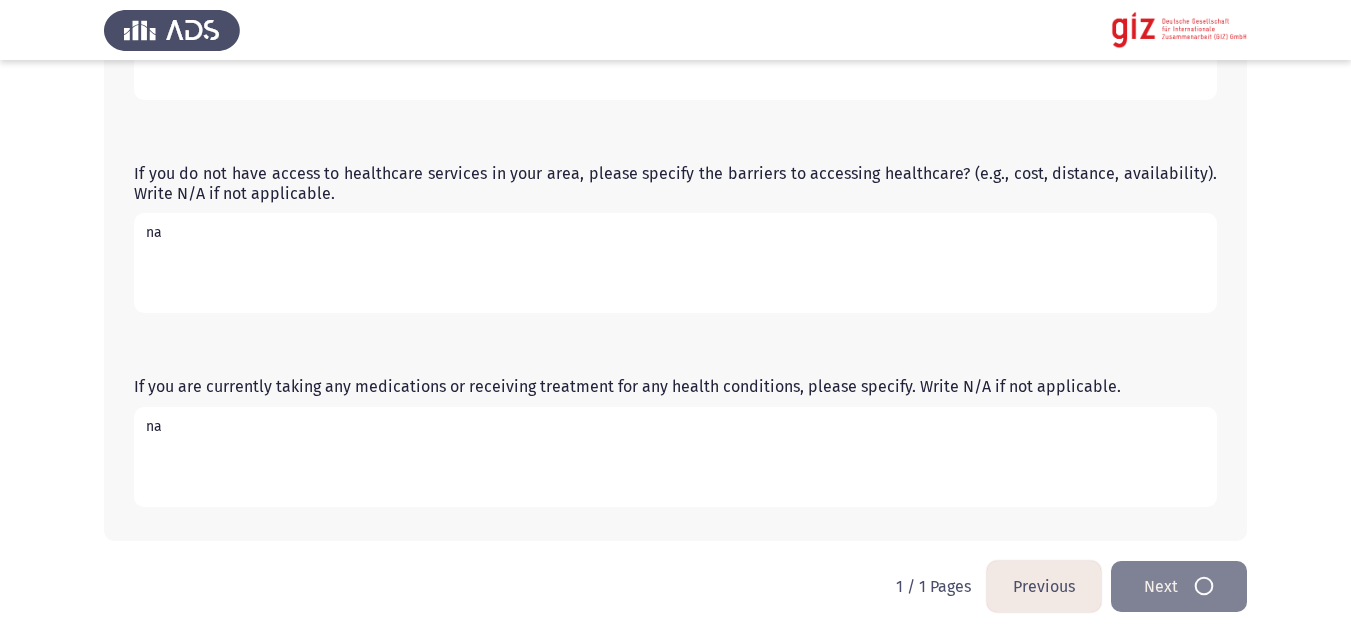 click on "If you are currently taking any medications or receiving treatment for any health conditions, please specify. Write N/A if not applicable." 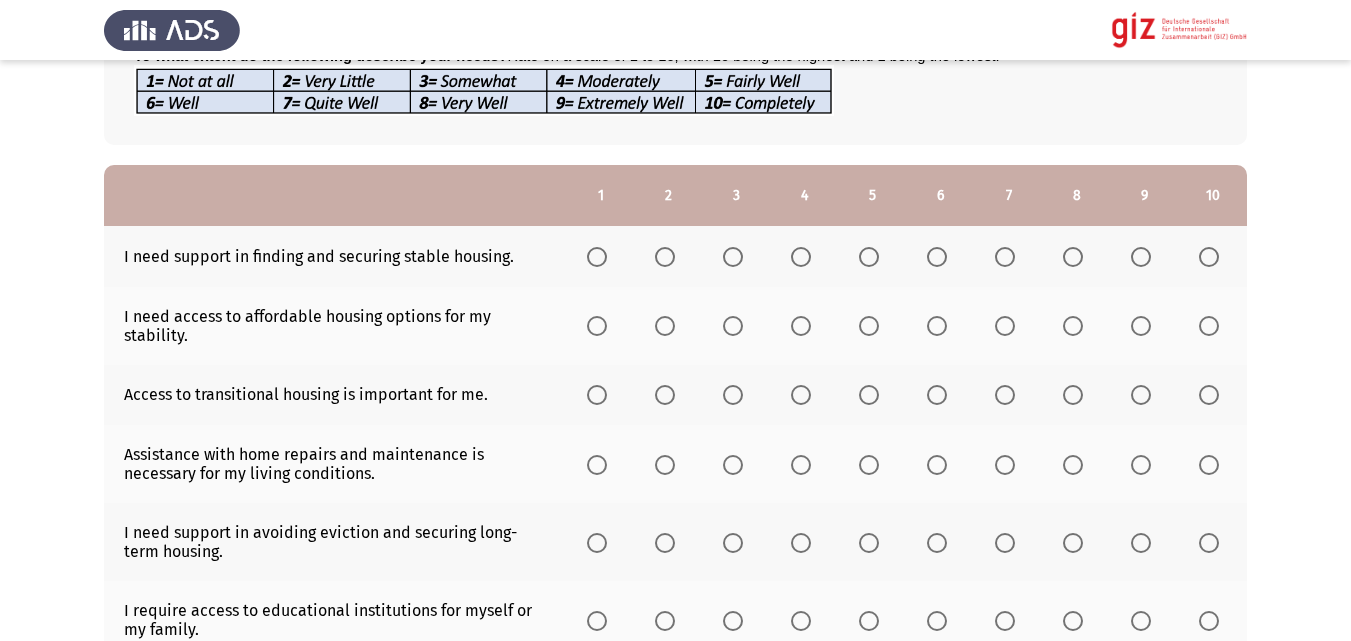 scroll, scrollTop: 187, scrollLeft: 0, axis: vertical 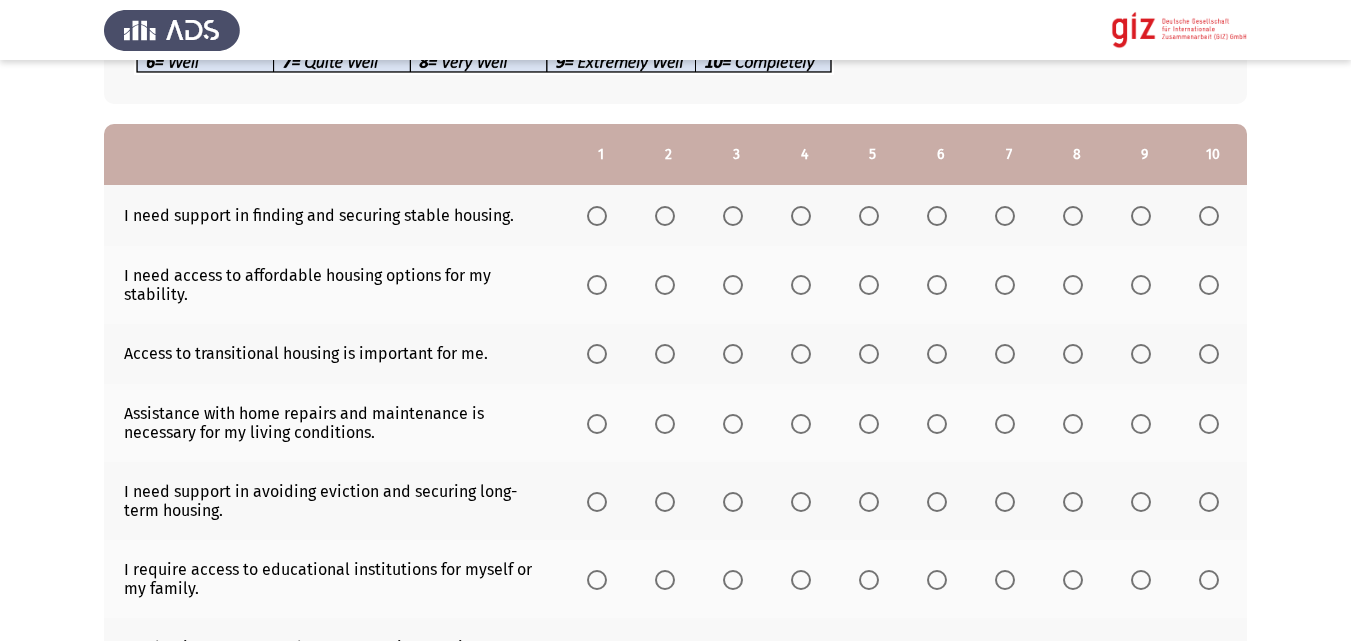 click at bounding box center (597, 216) 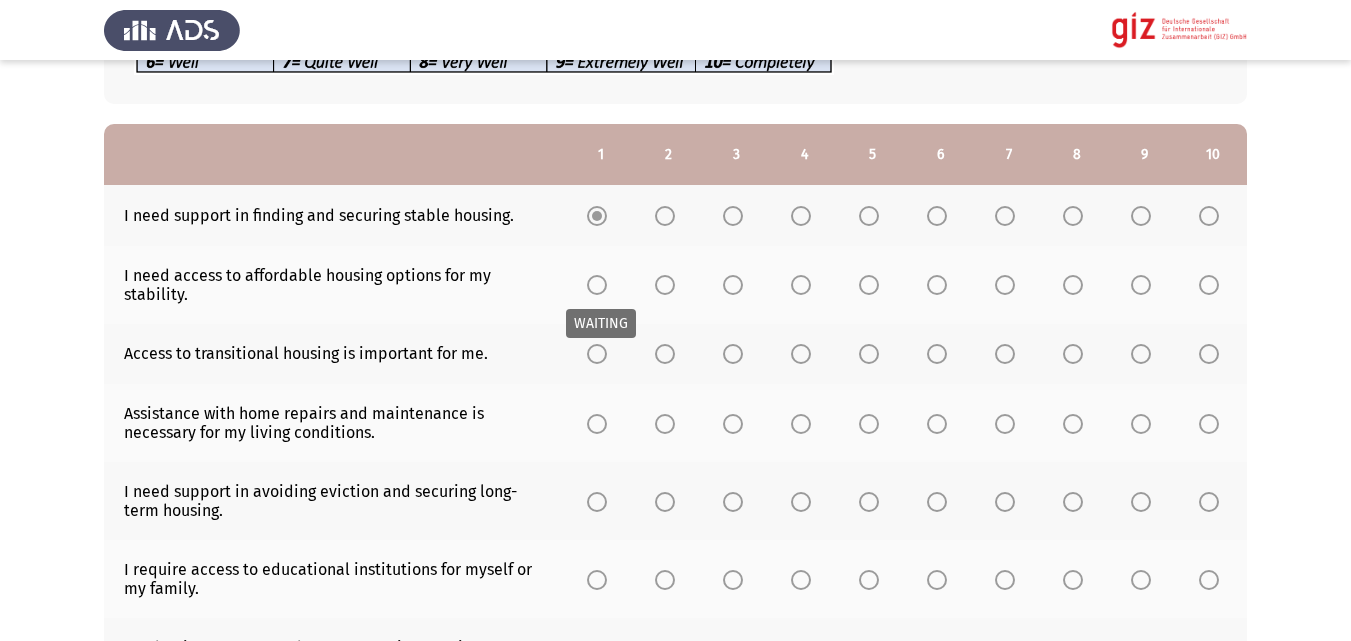 click at bounding box center [597, 285] 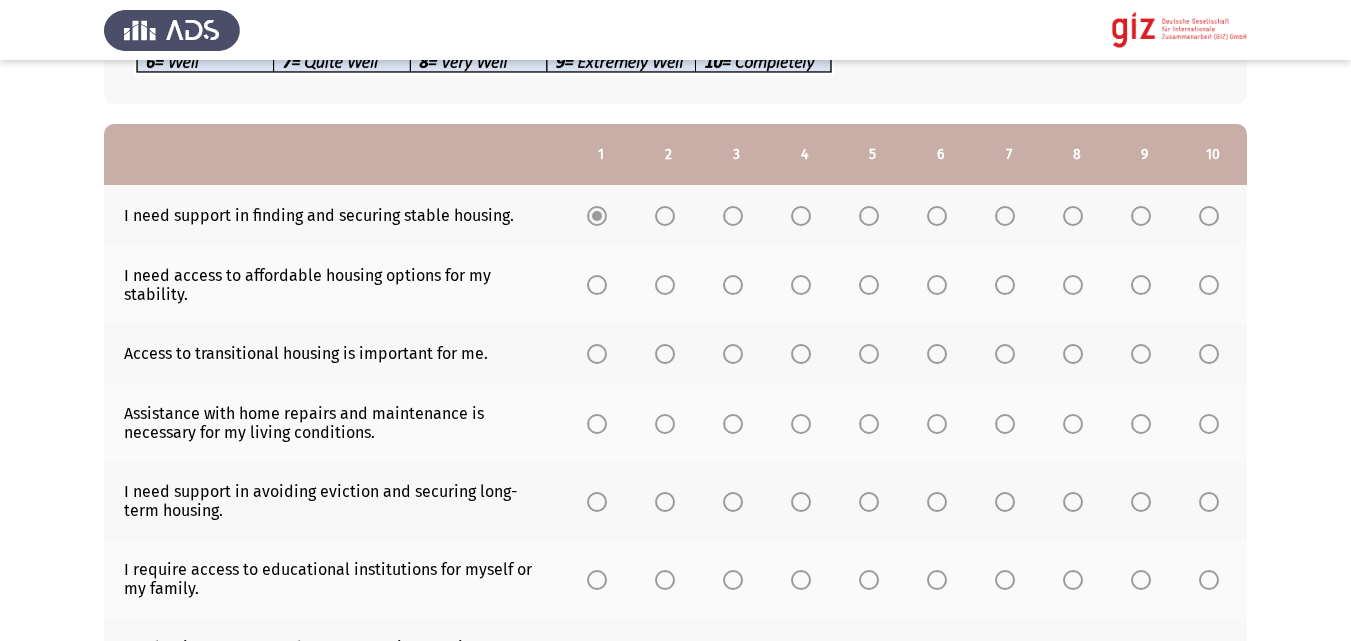 click at bounding box center (597, 354) 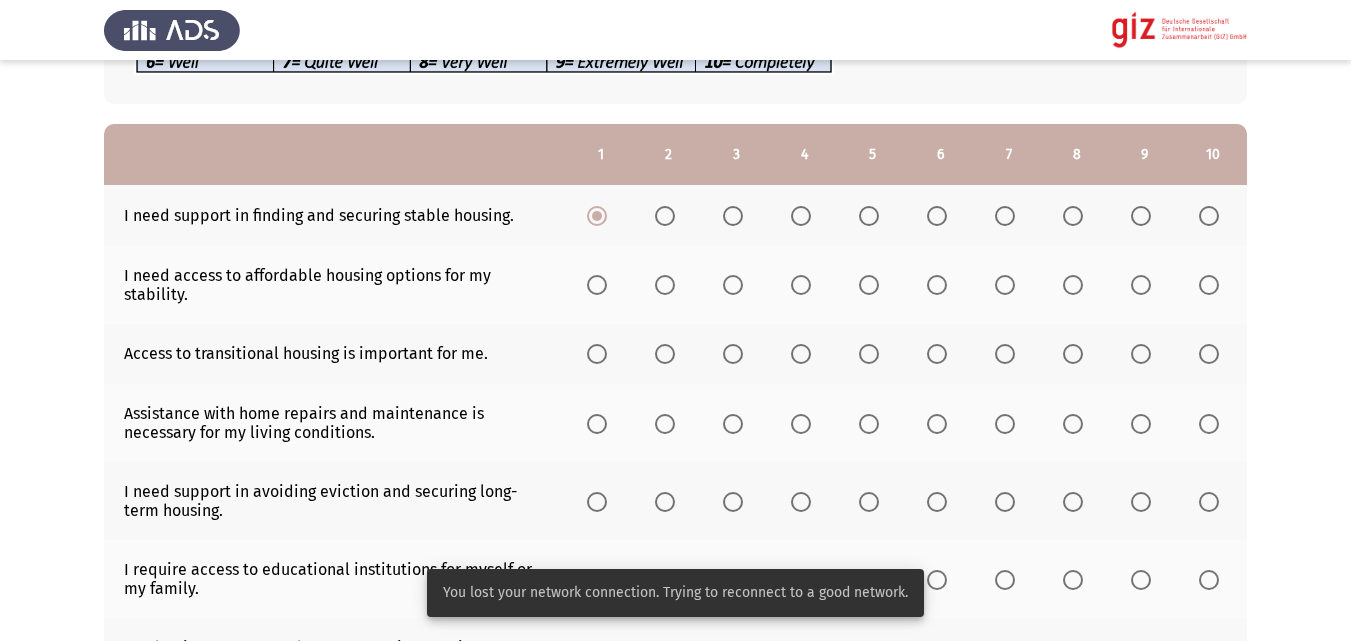 click at bounding box center [601, 285] 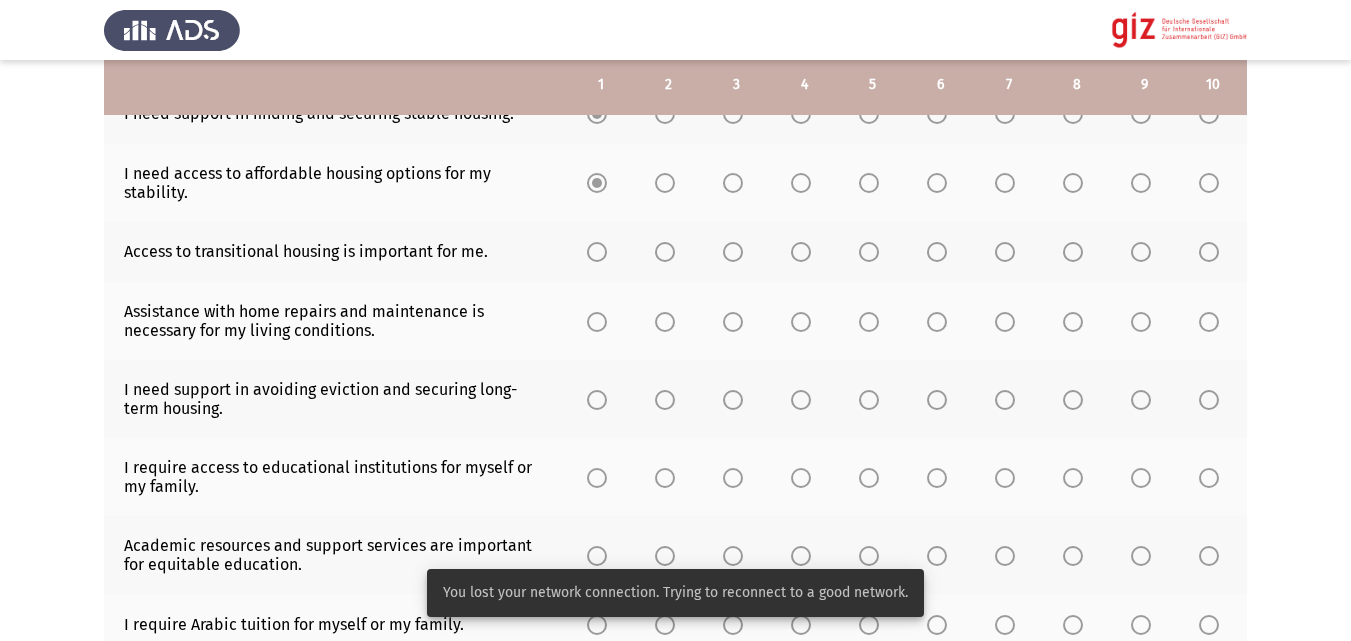 scroll, scrollTop: 290, scrollLeft: 0, axis: vertical 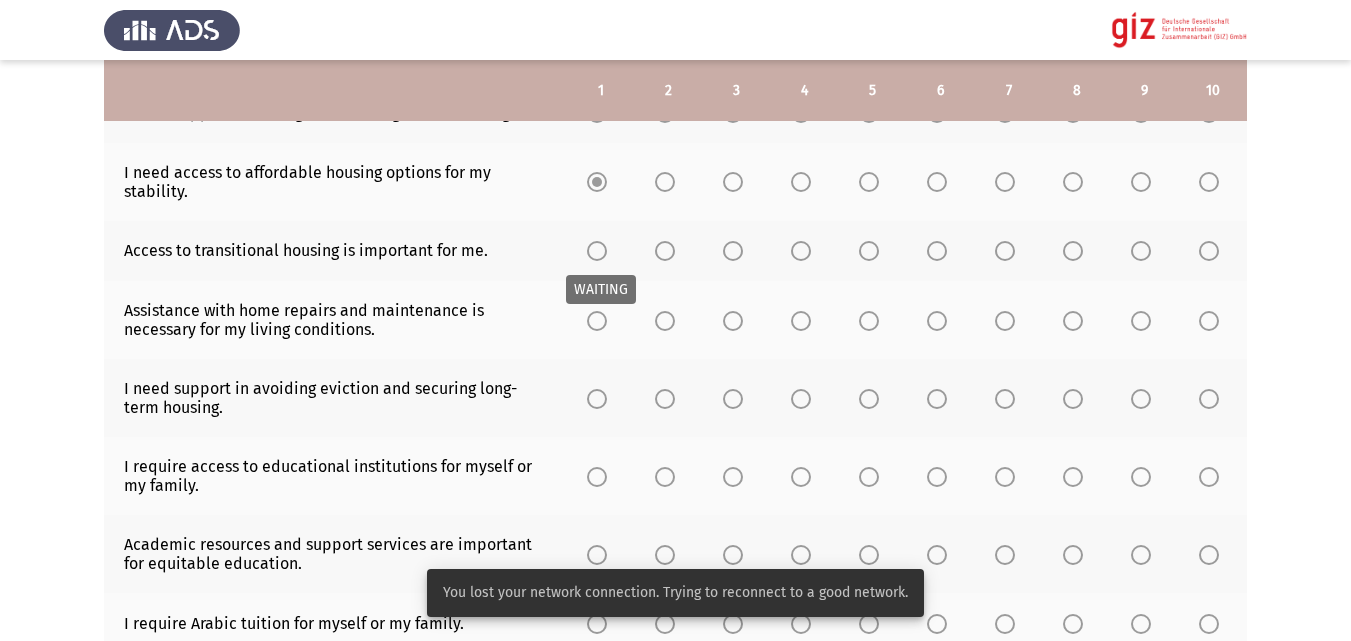 click at bounding box center [597, 251] 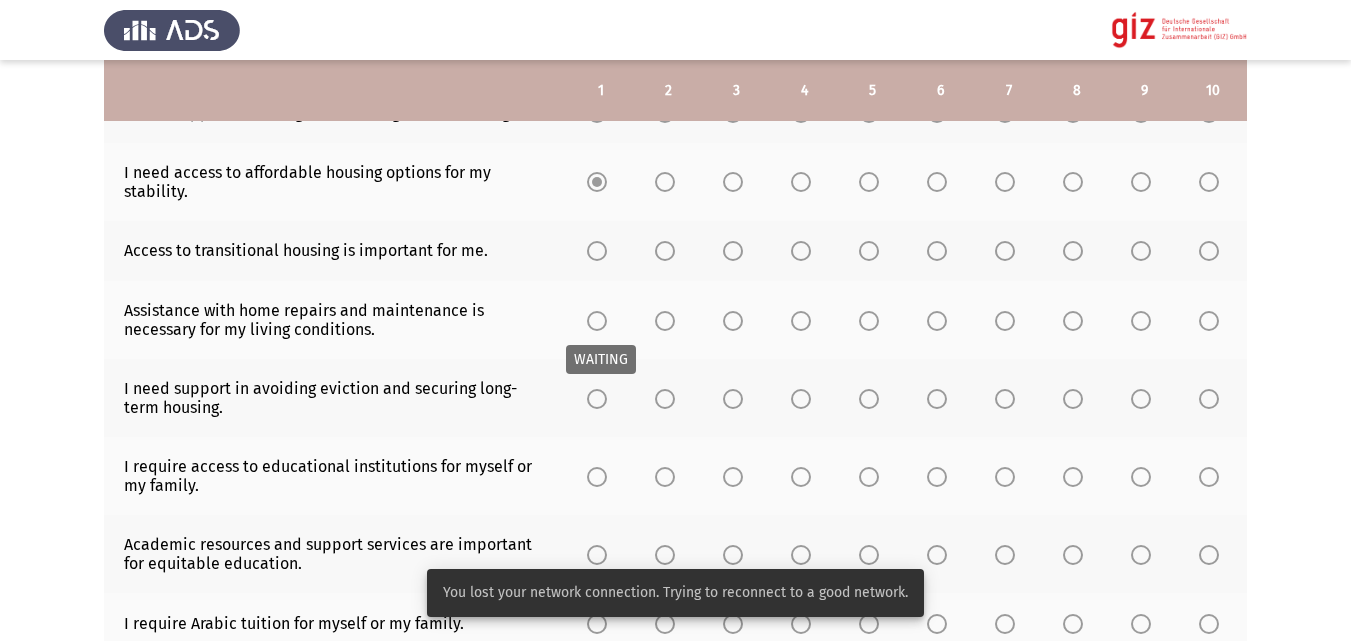 click at bounding box center [597, 321] 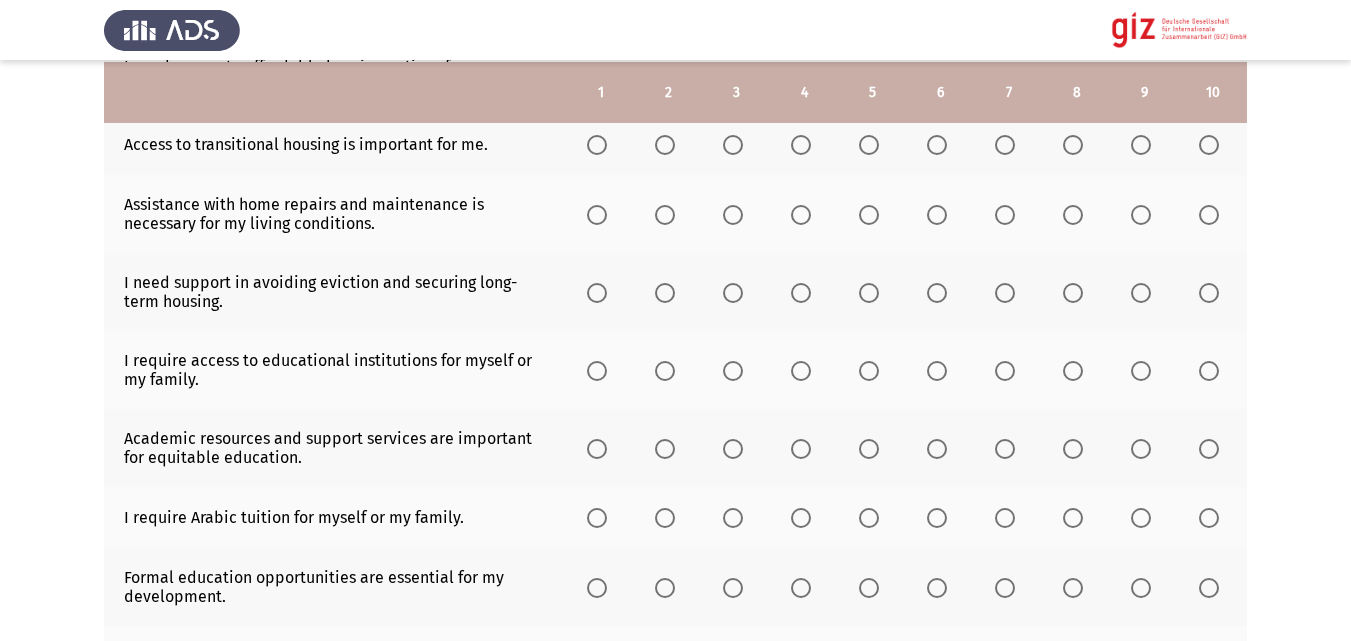 scroll, scrollTop: 398, scrollLeft: 0, axis: vertical 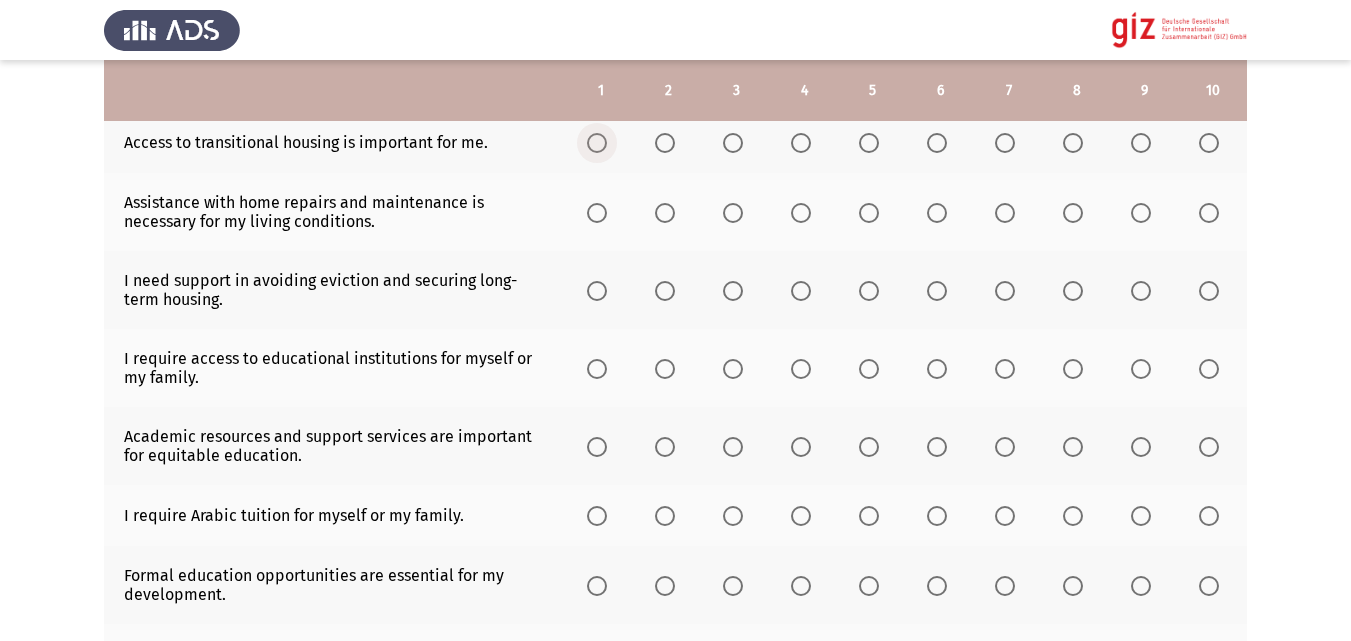 click at bounding box center (597, 143) 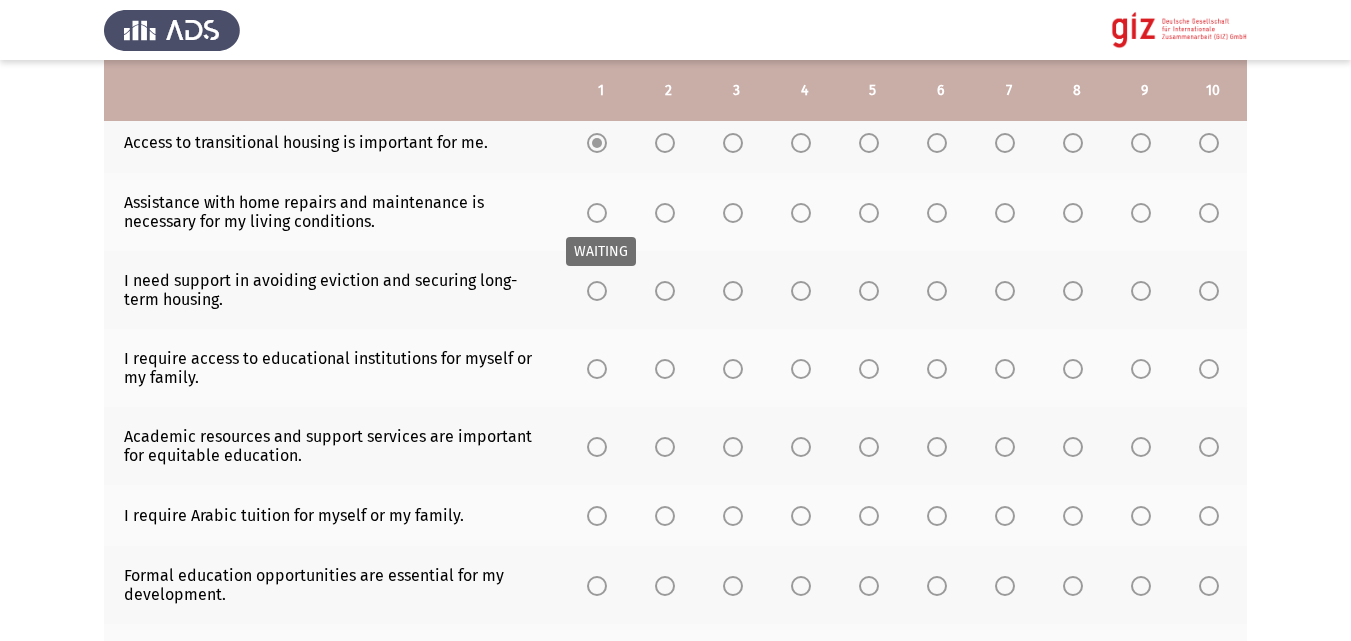 click at bounding box center [597, 213] 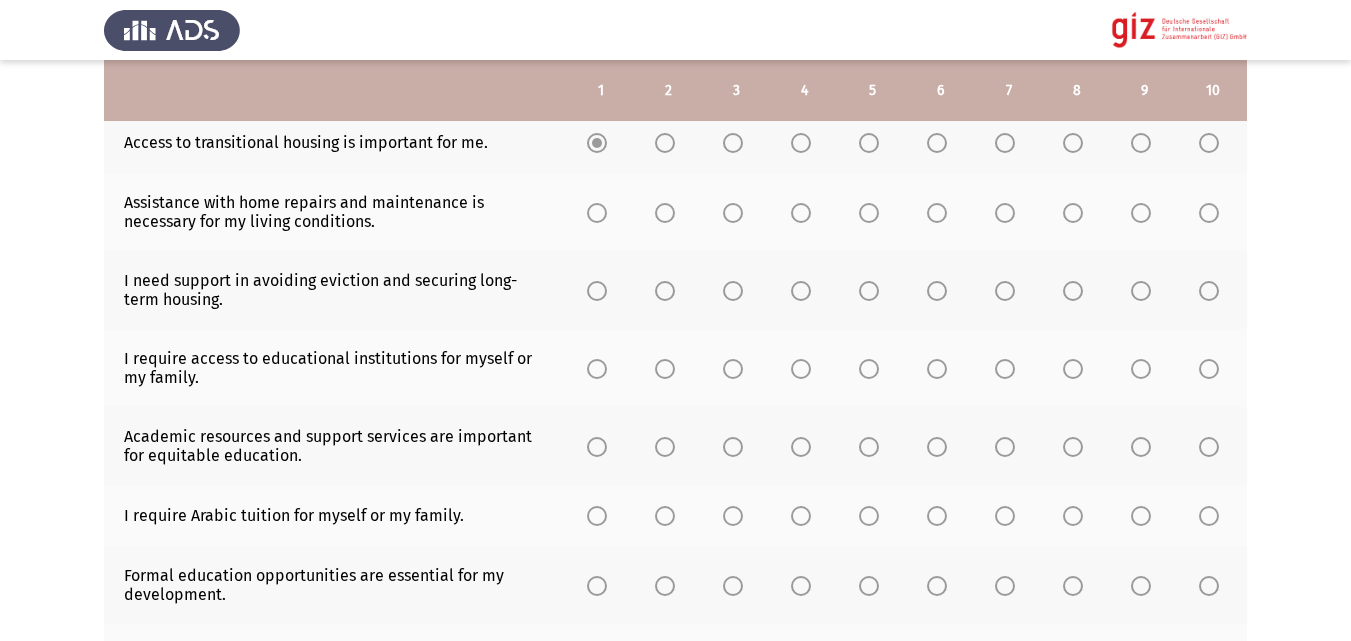 click at bounding box center [597, 213] 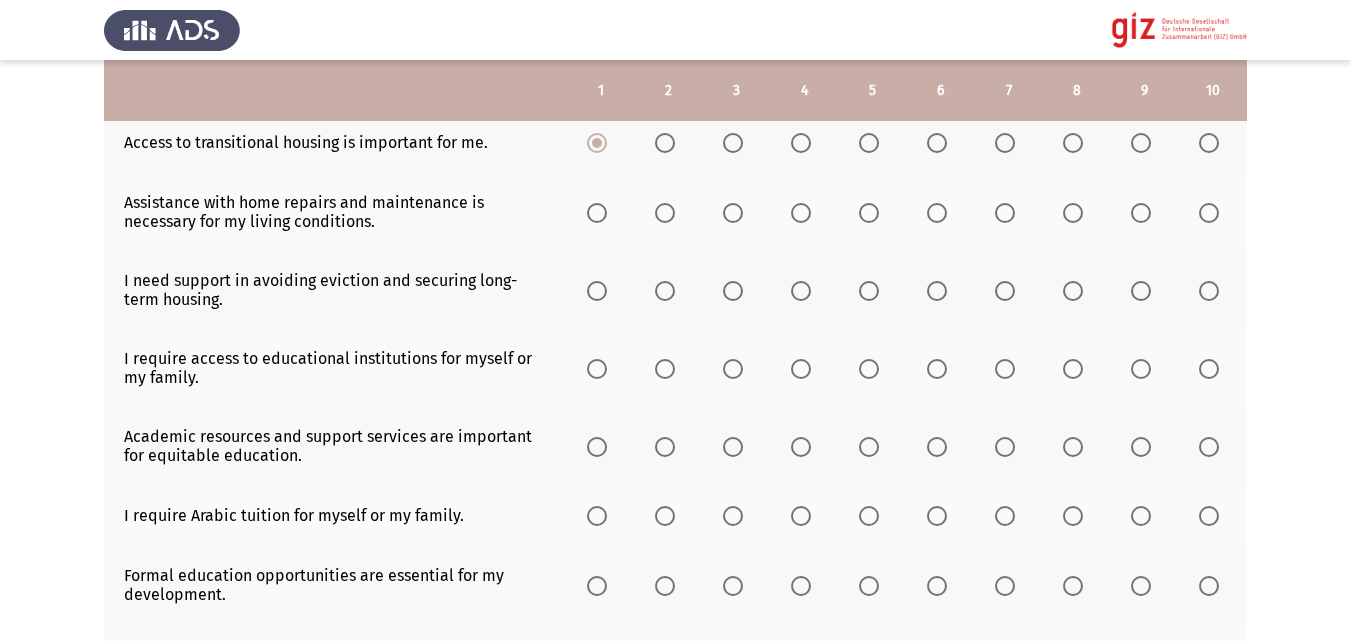 click at bounding box center [597, 213] 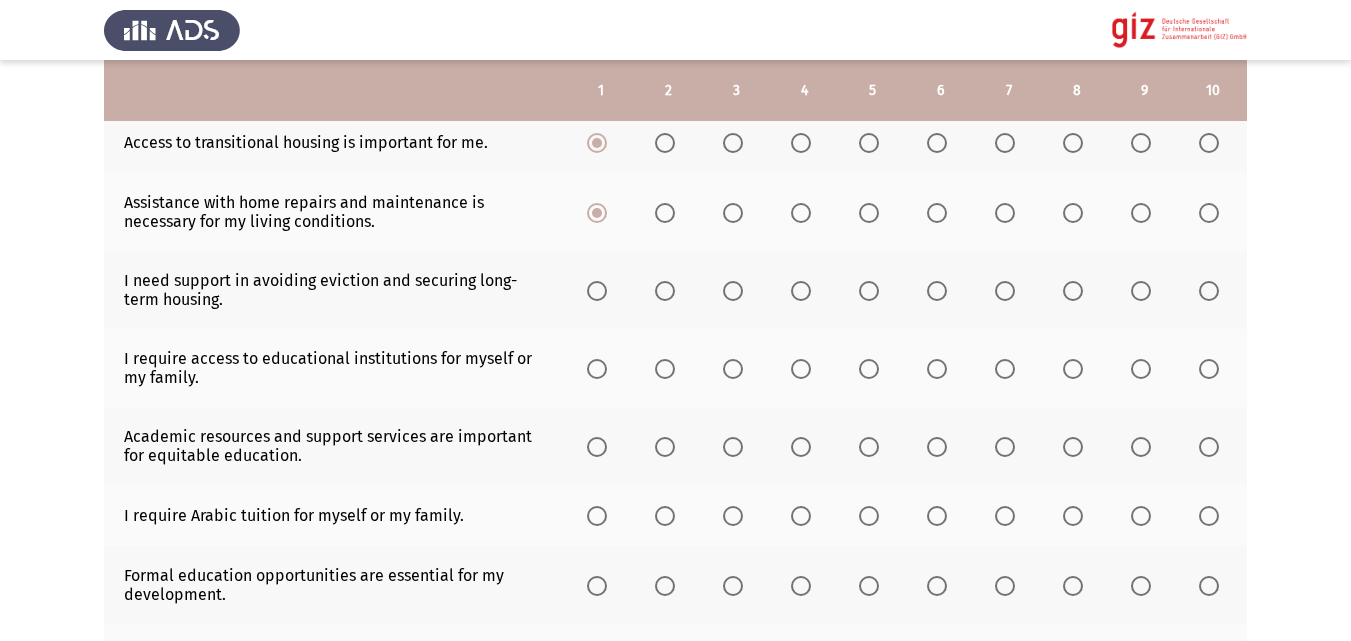 click at bounding box center [869, 291] 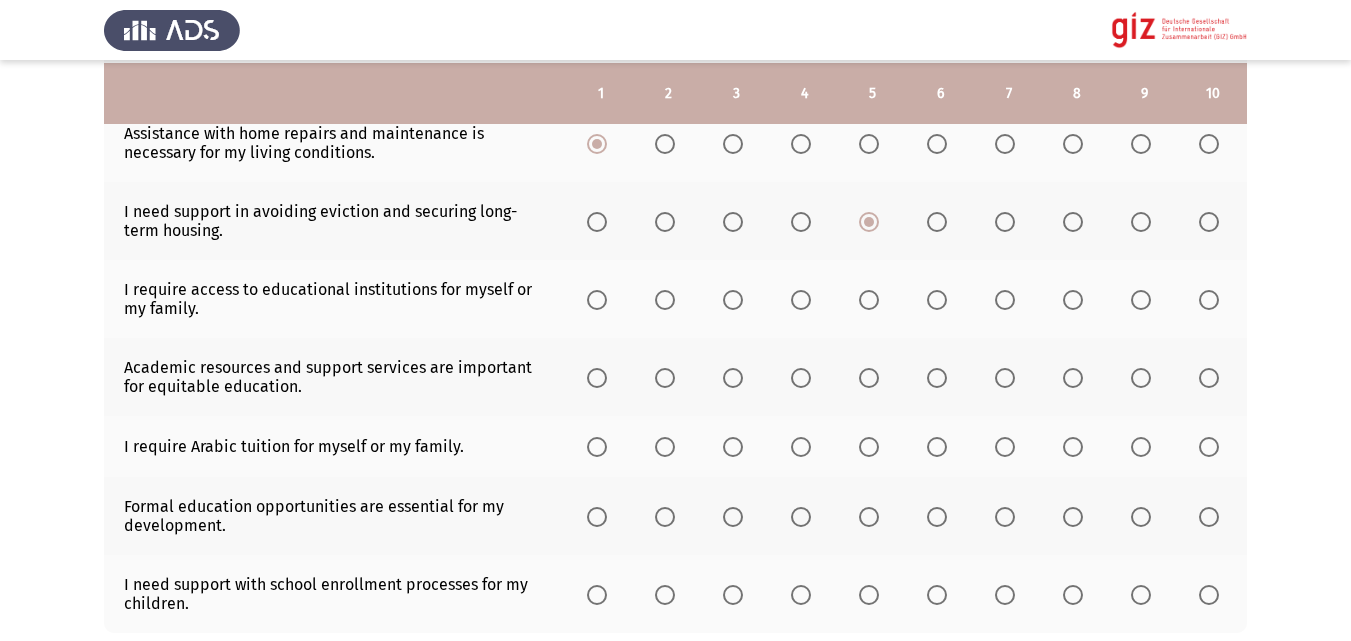 scroll, scrollTop: 473, scrollLeft: 0, axis: vertical 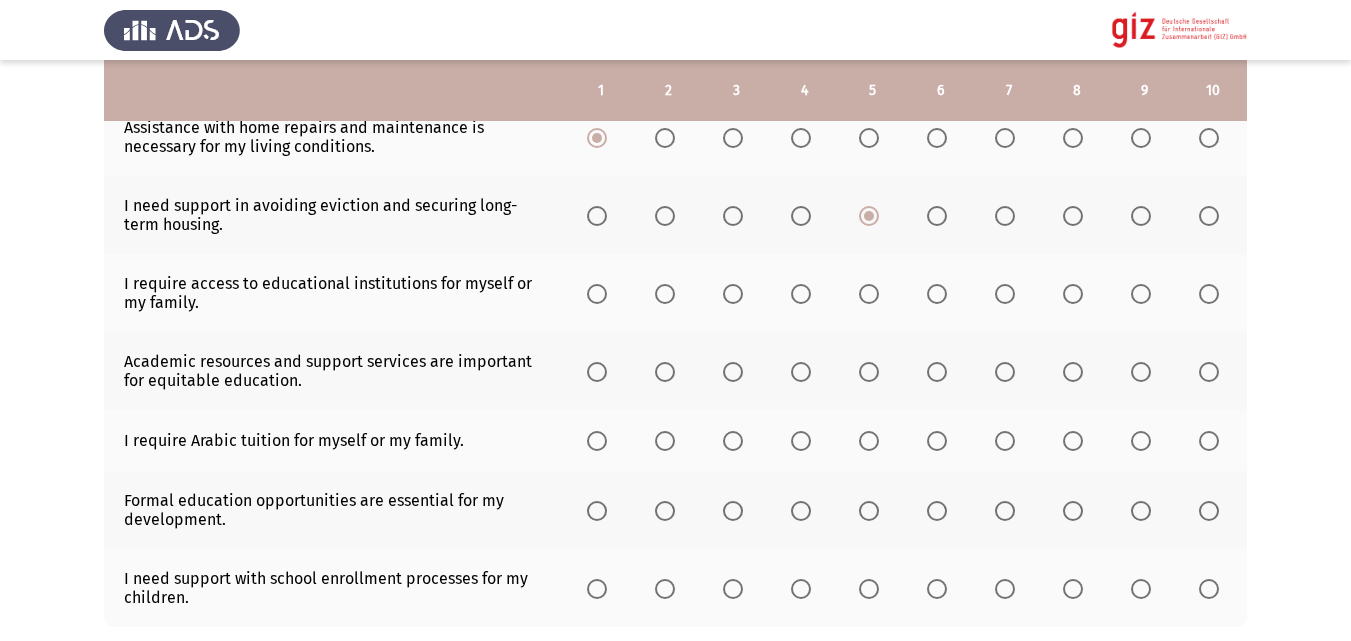 click 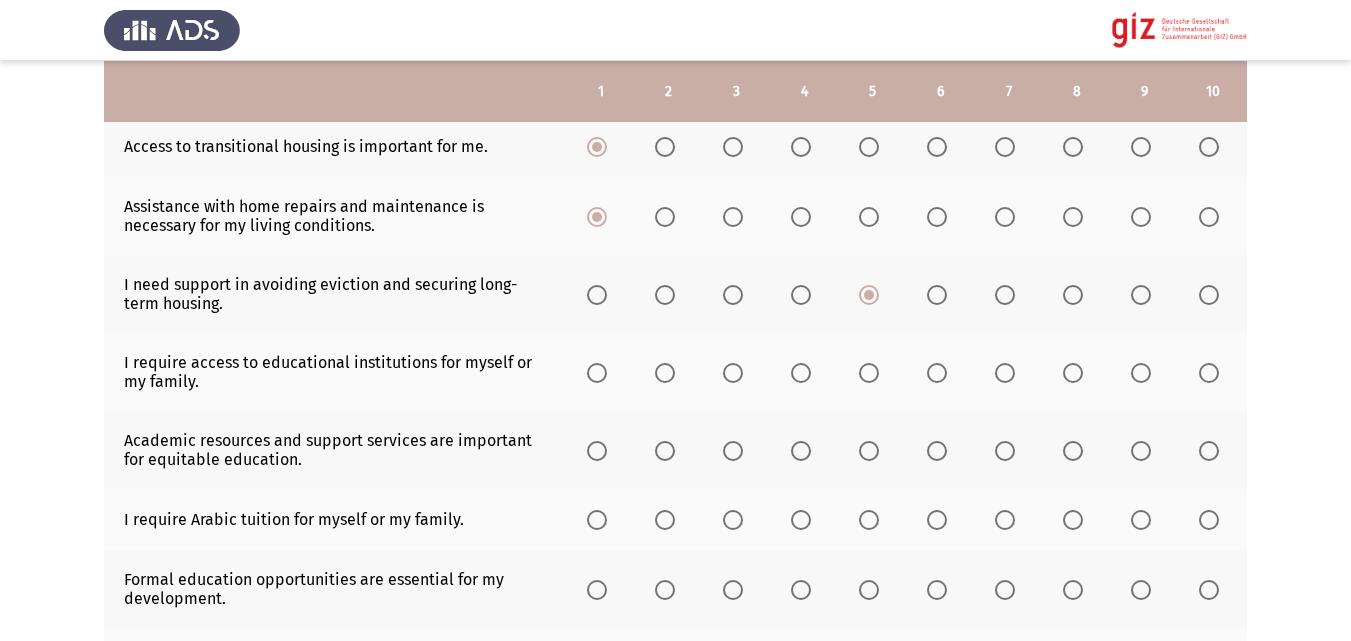scroll, scrollTop: 395, scrollLeft: 0, axis: vertical 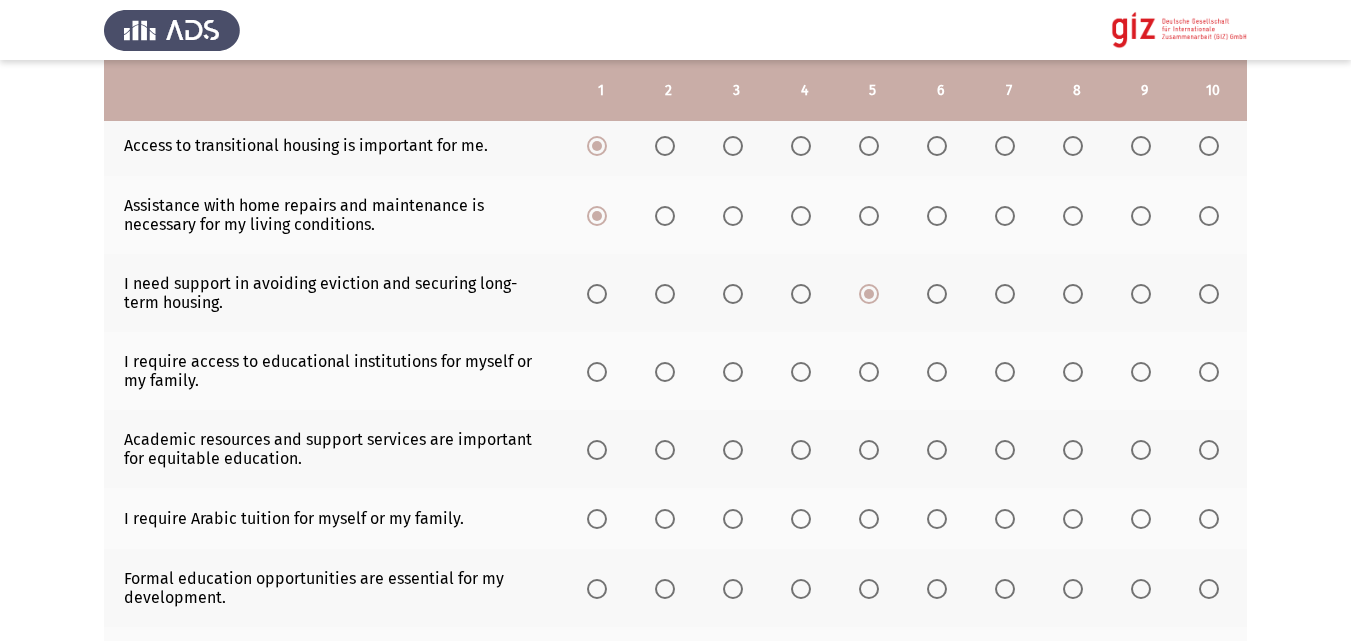 click at bounding box center (597, 372) 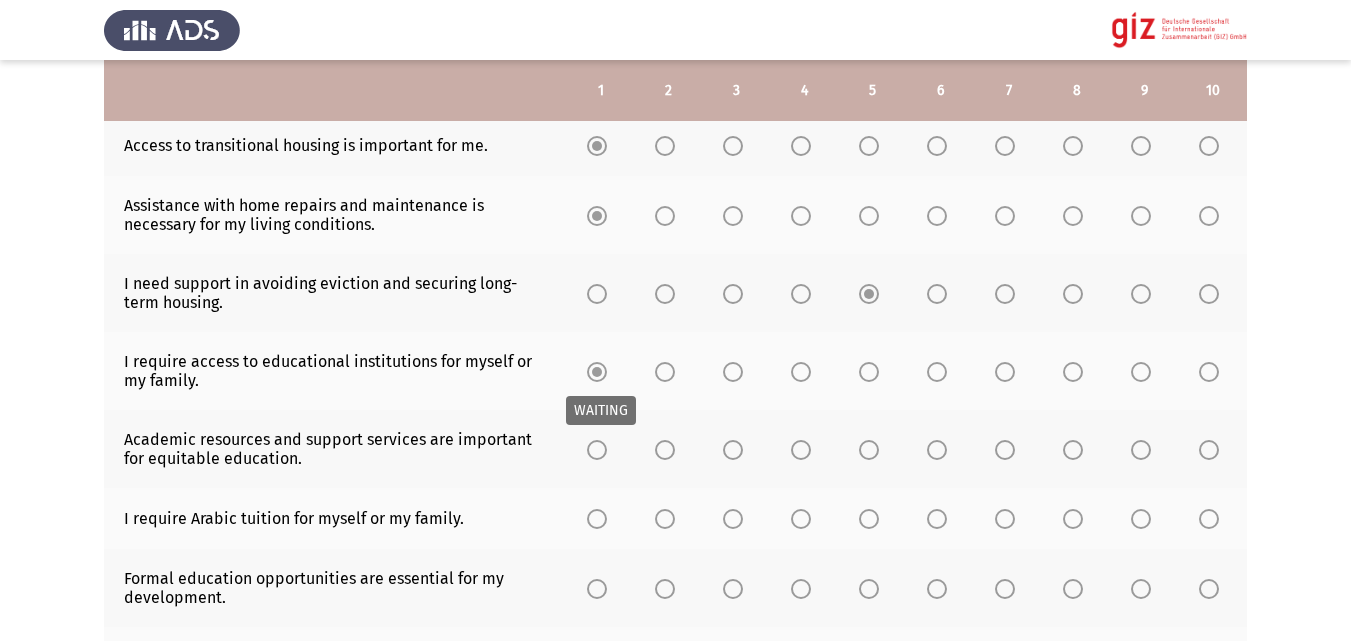 click on "WAITING" at bounding box center (601, 410) 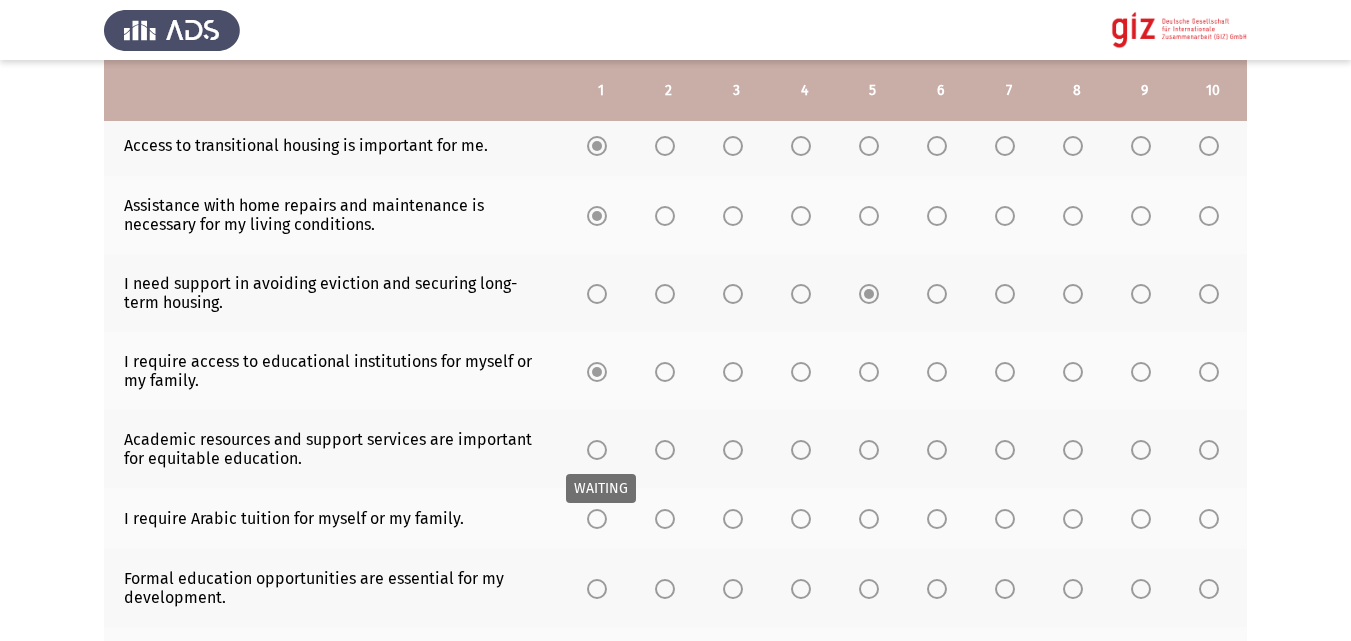 click at bounding box center [597, 450] 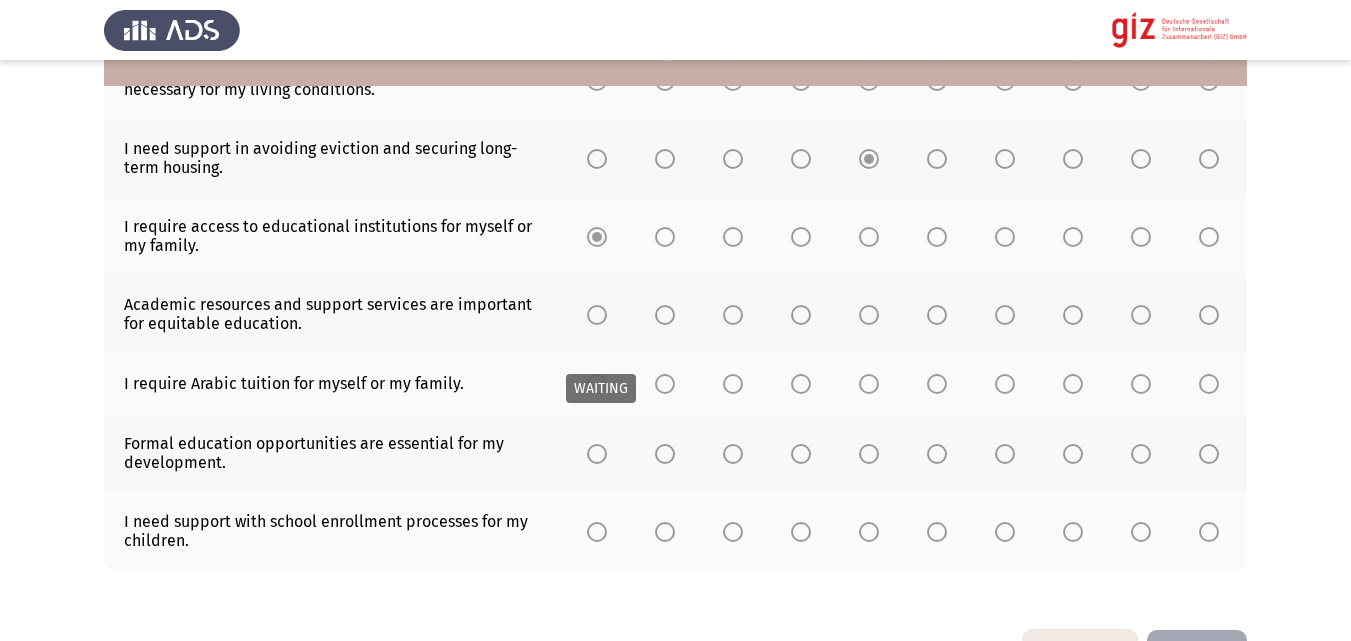 scroll, scrollTop: 556, scrollLeft: 0, axis: vertical 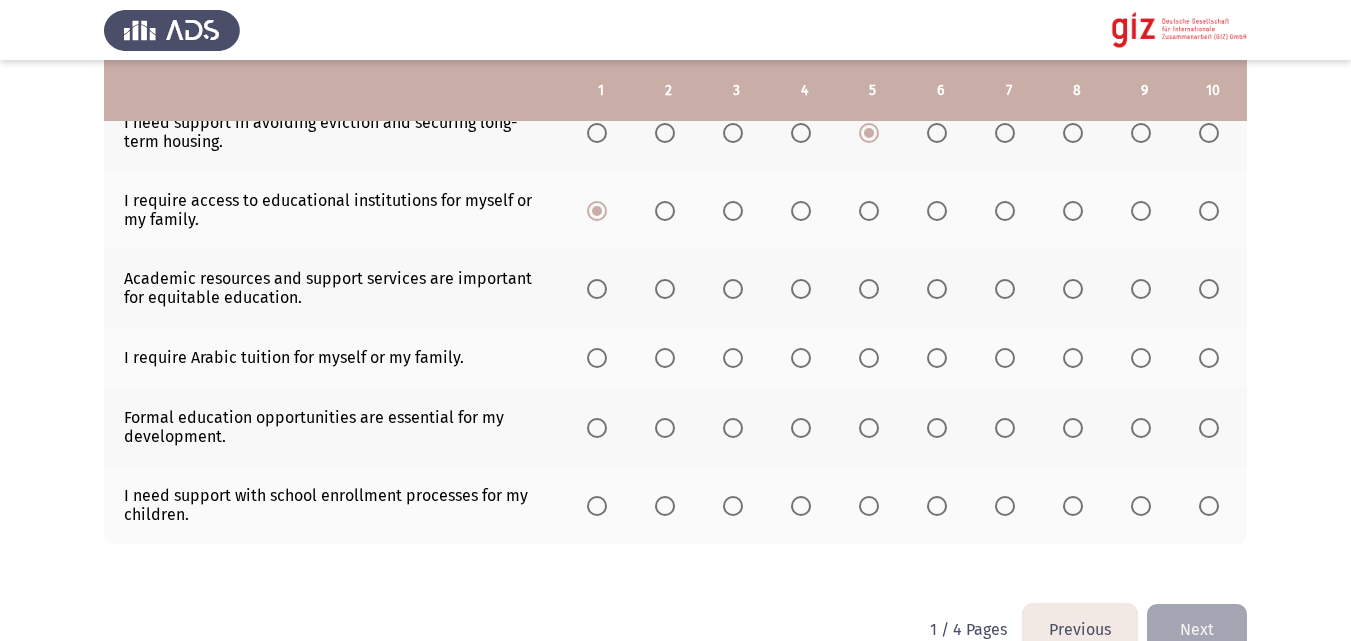 click at bounding box center [597, 289] 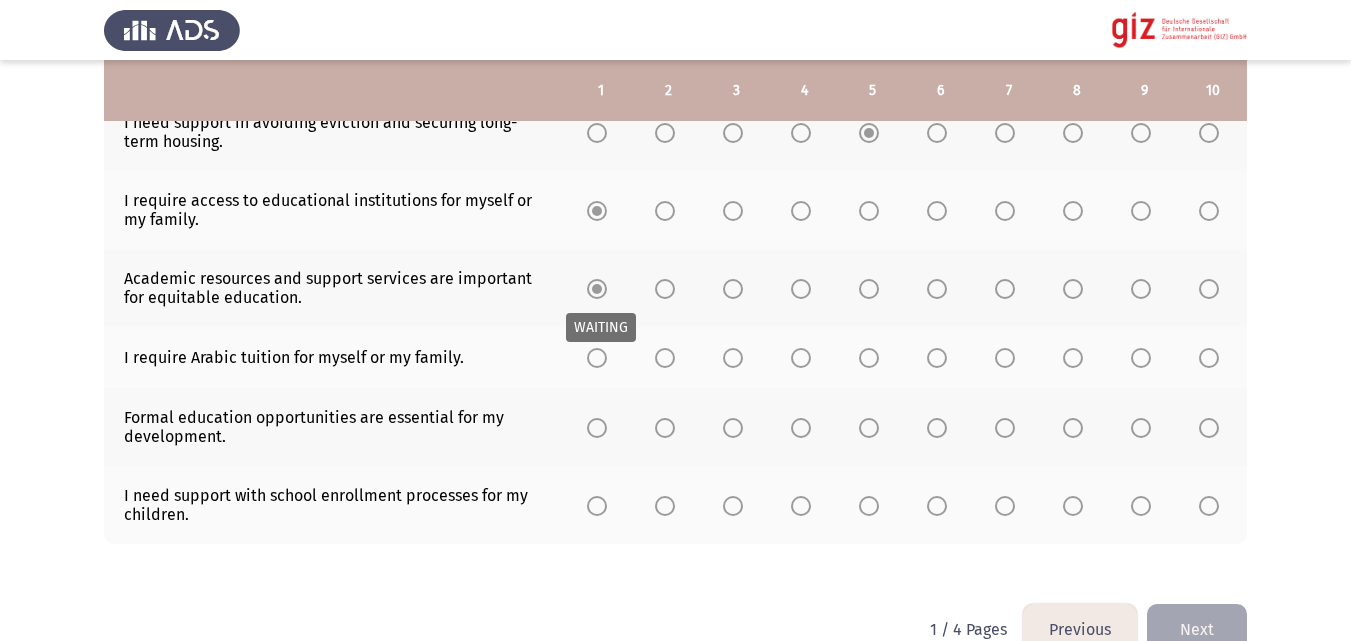 click at bounding box center (597, 358) 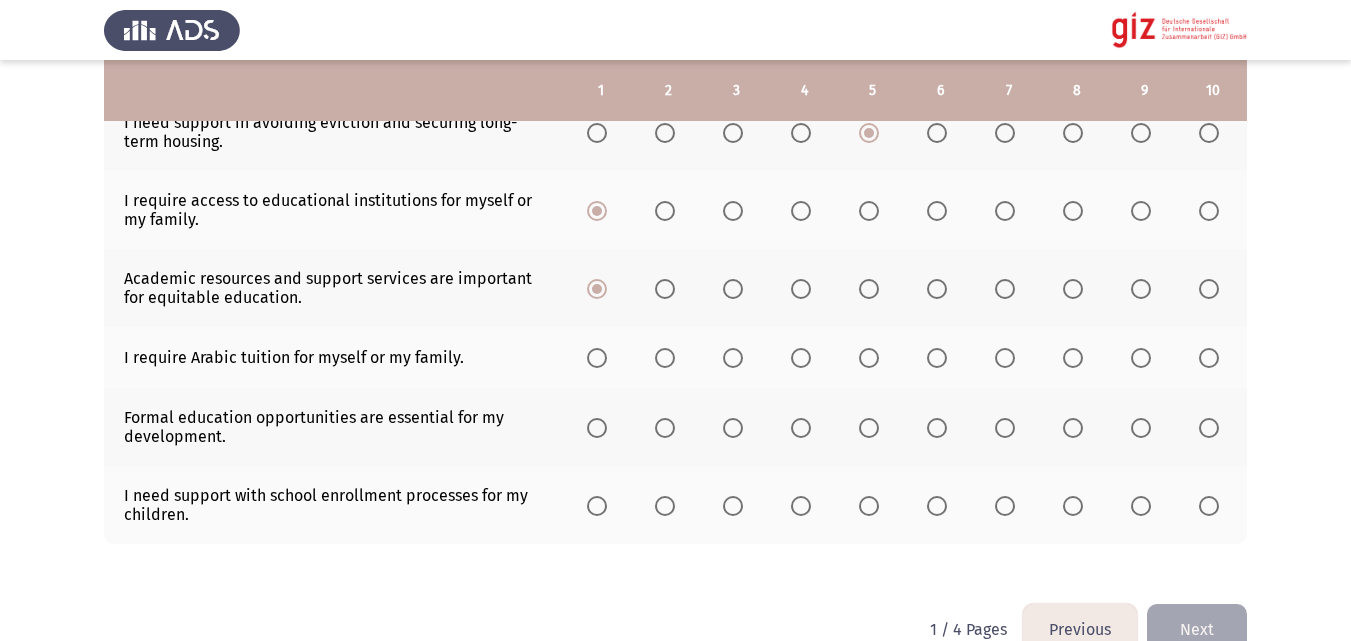 click at bounding box center (597, 358) 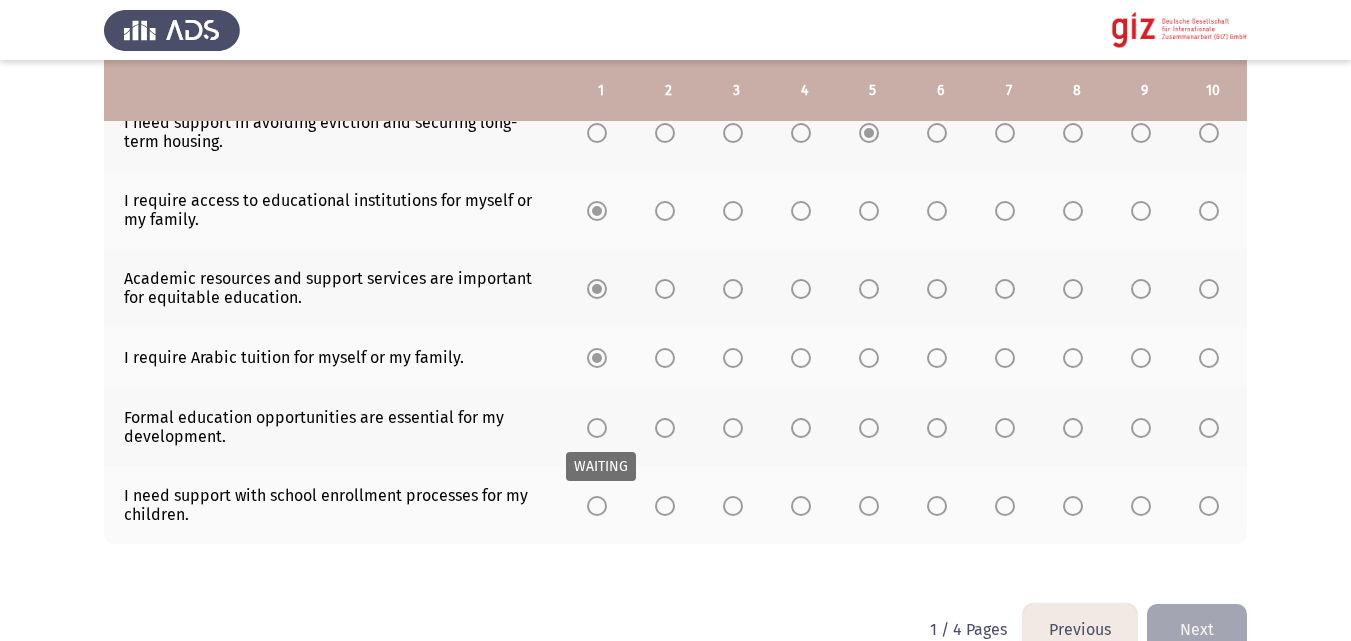 click at bounding box center (597, 427) 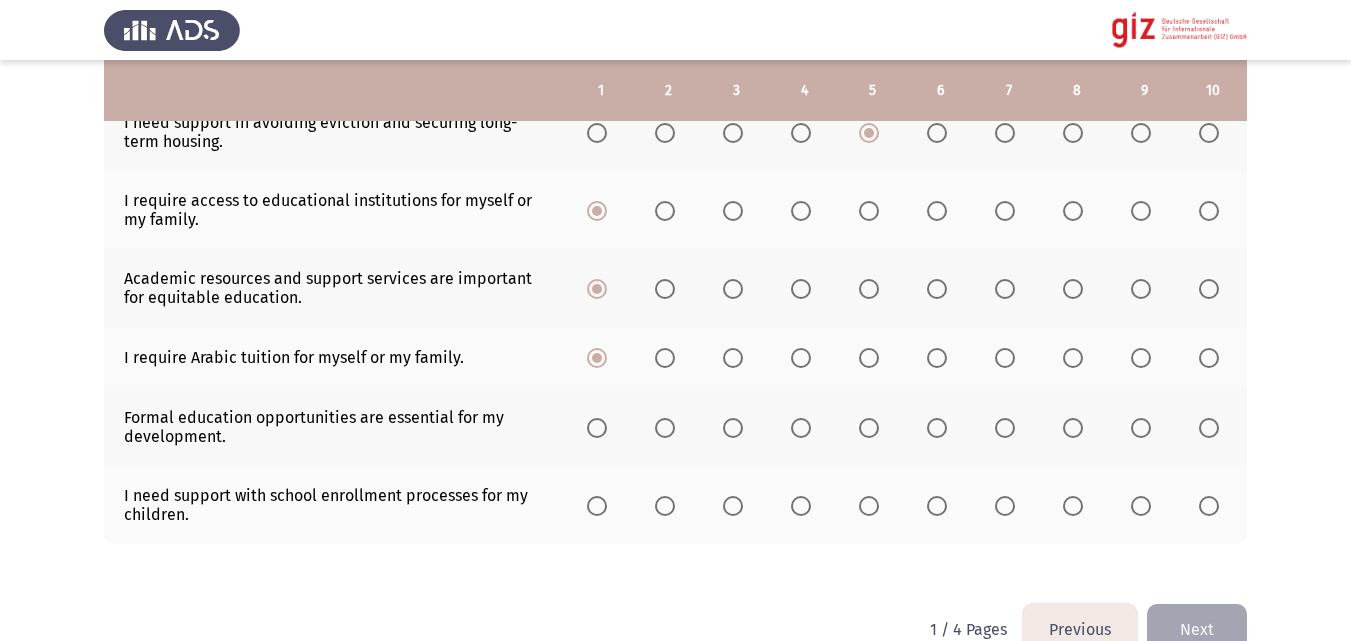 click at bounding box center [597, 427] 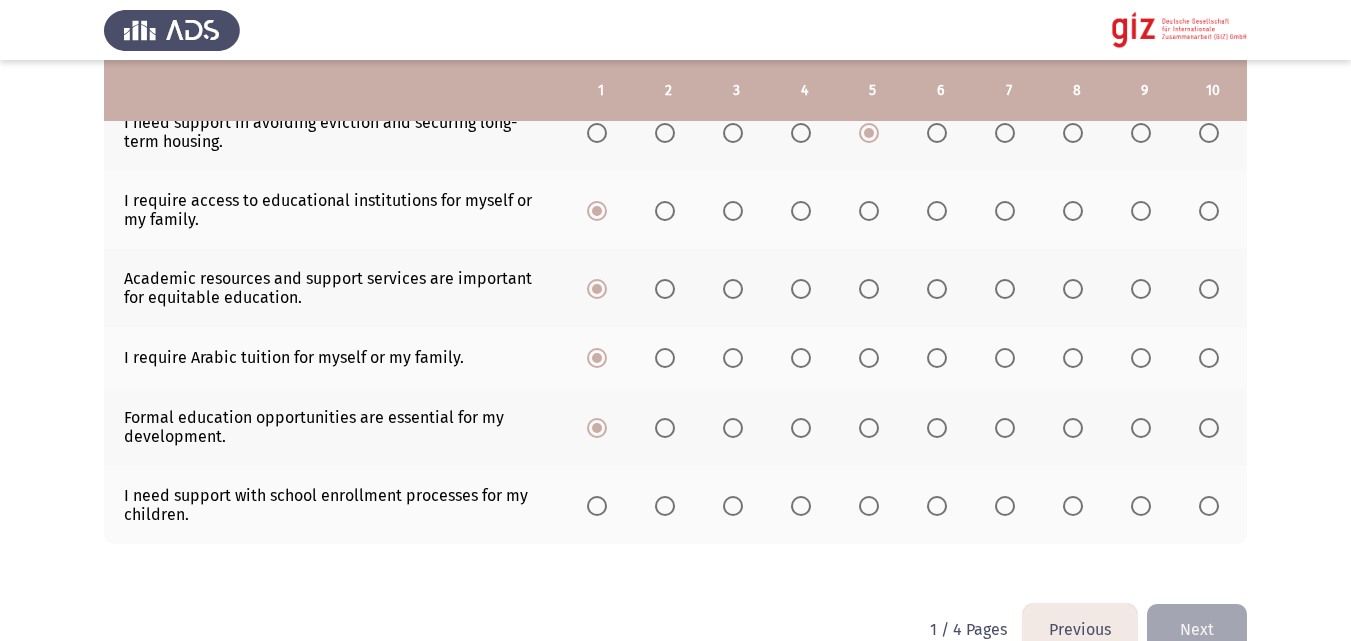 click at bounding box center [597, 506] 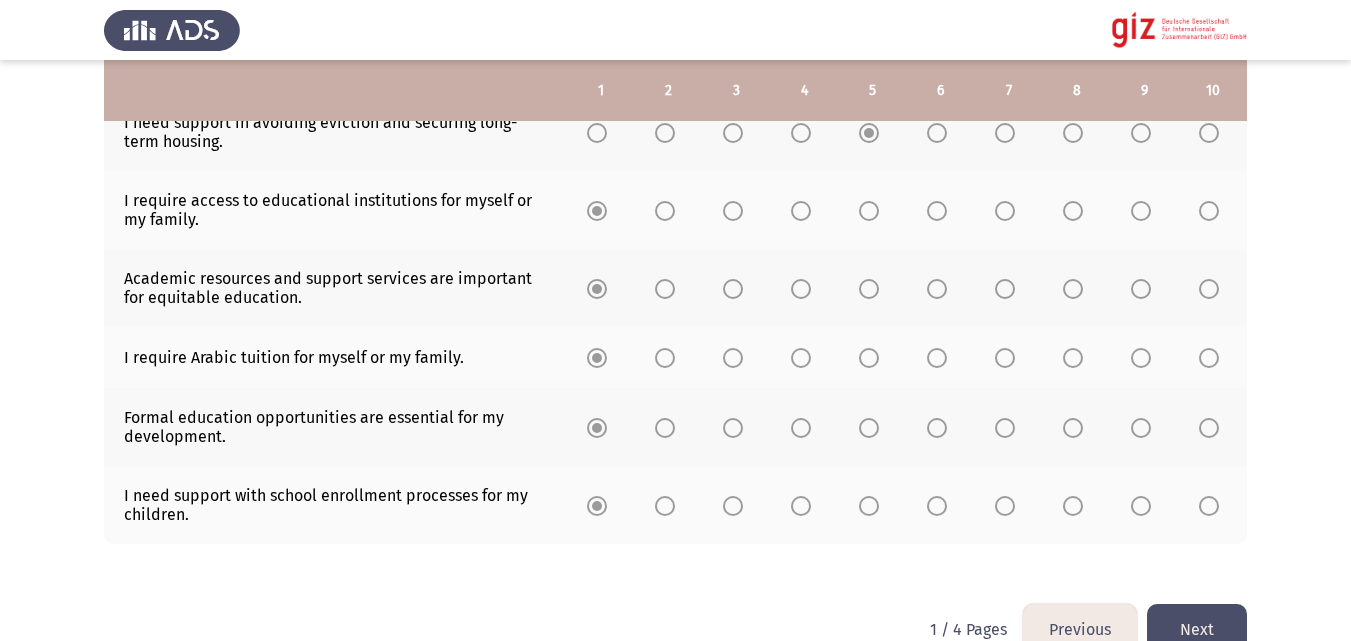 click on "Next" 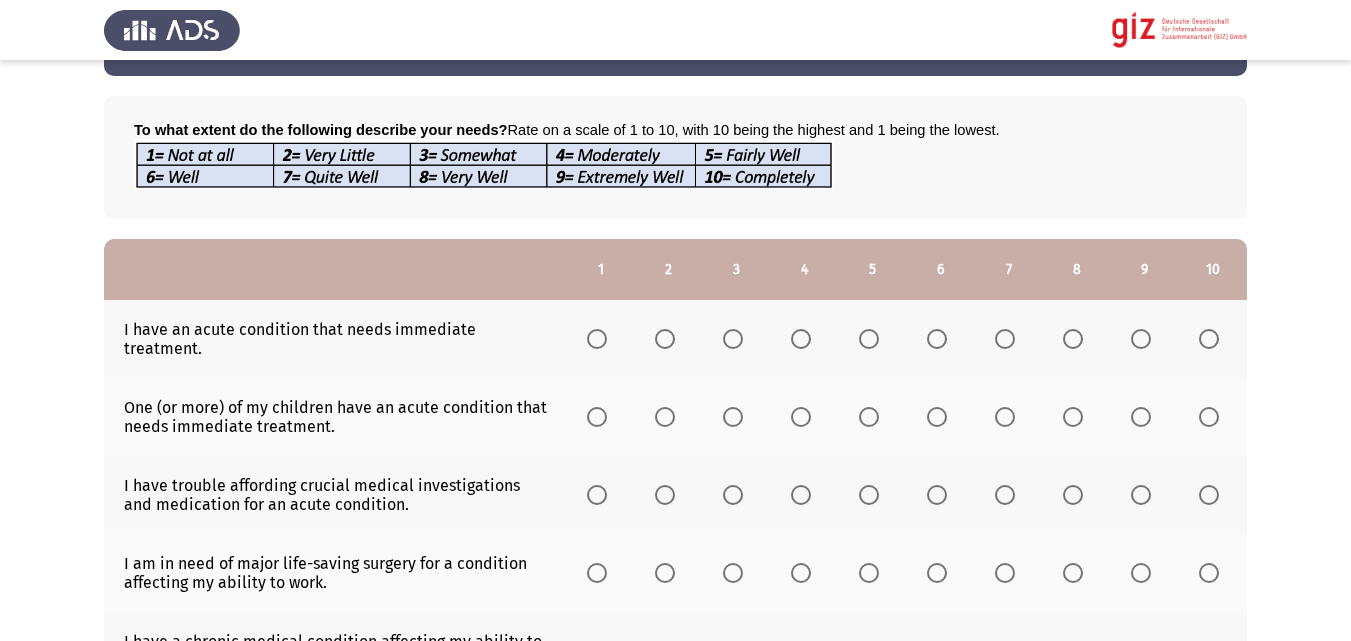 scroll, scrollTop: 83, scrollLeft: 0, axis: vertical 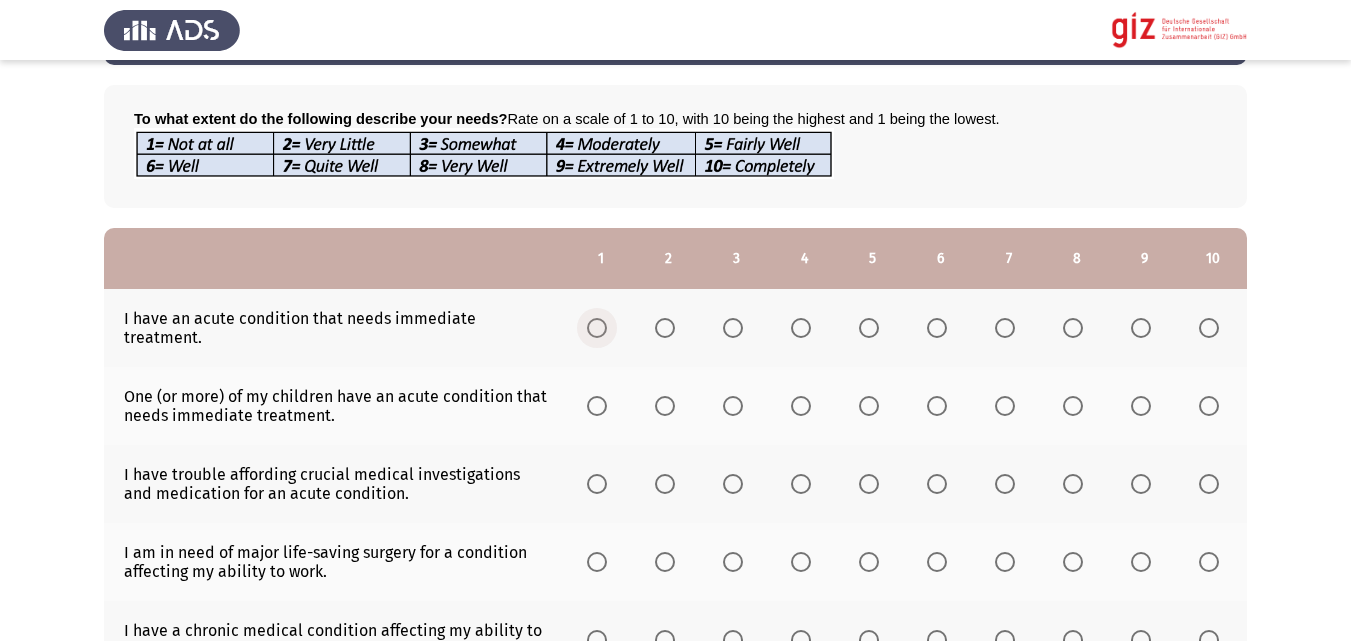 click at bounding box center (597, 328) 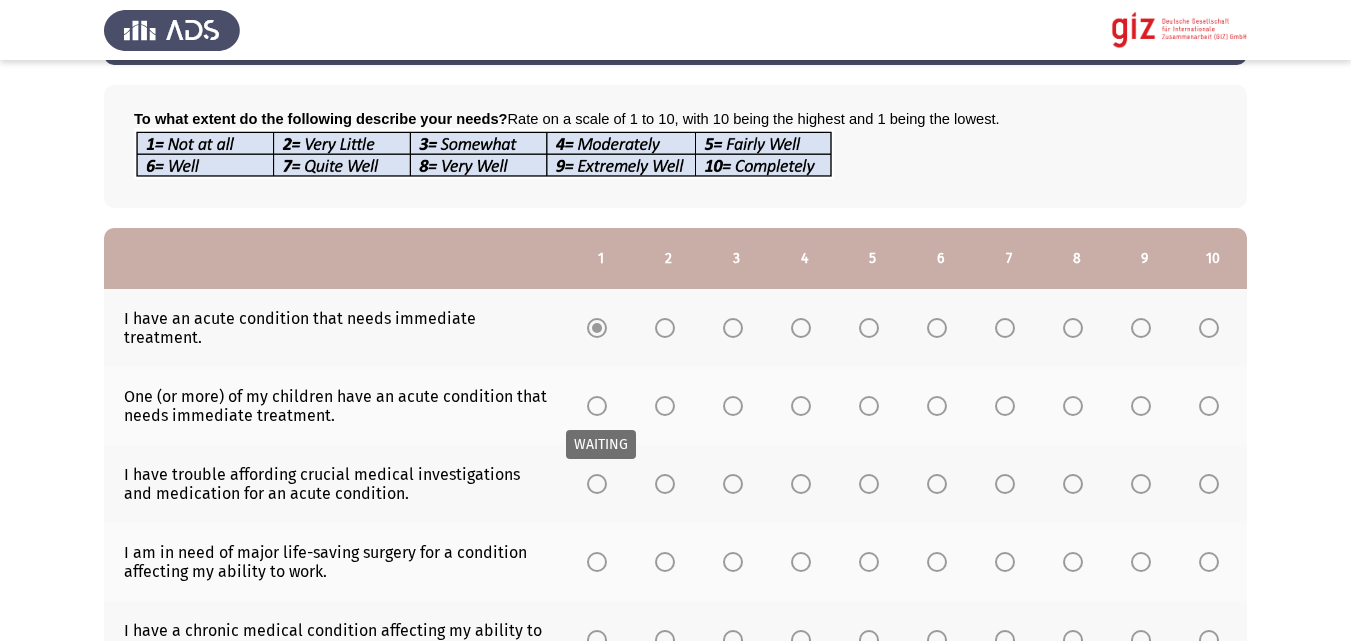 click on "WAITING" at bounding box center [601, 444] 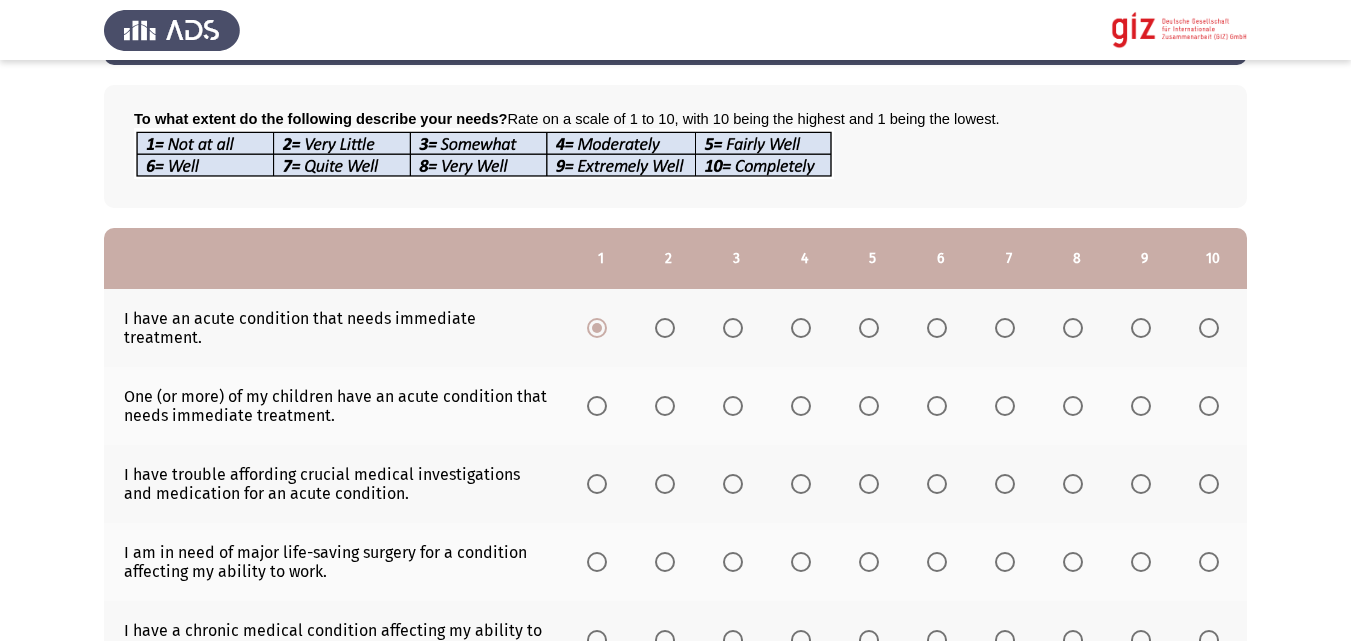 click at bounding box center (597, 484) 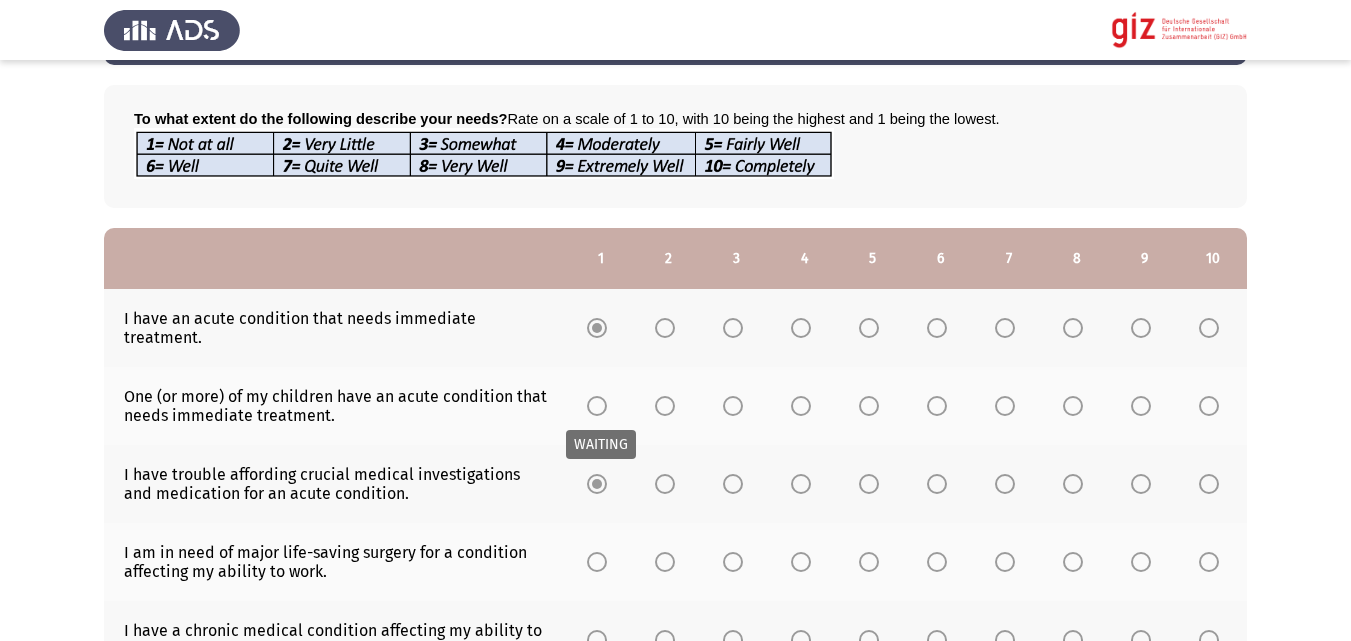 click at bounding box center [597, 406] 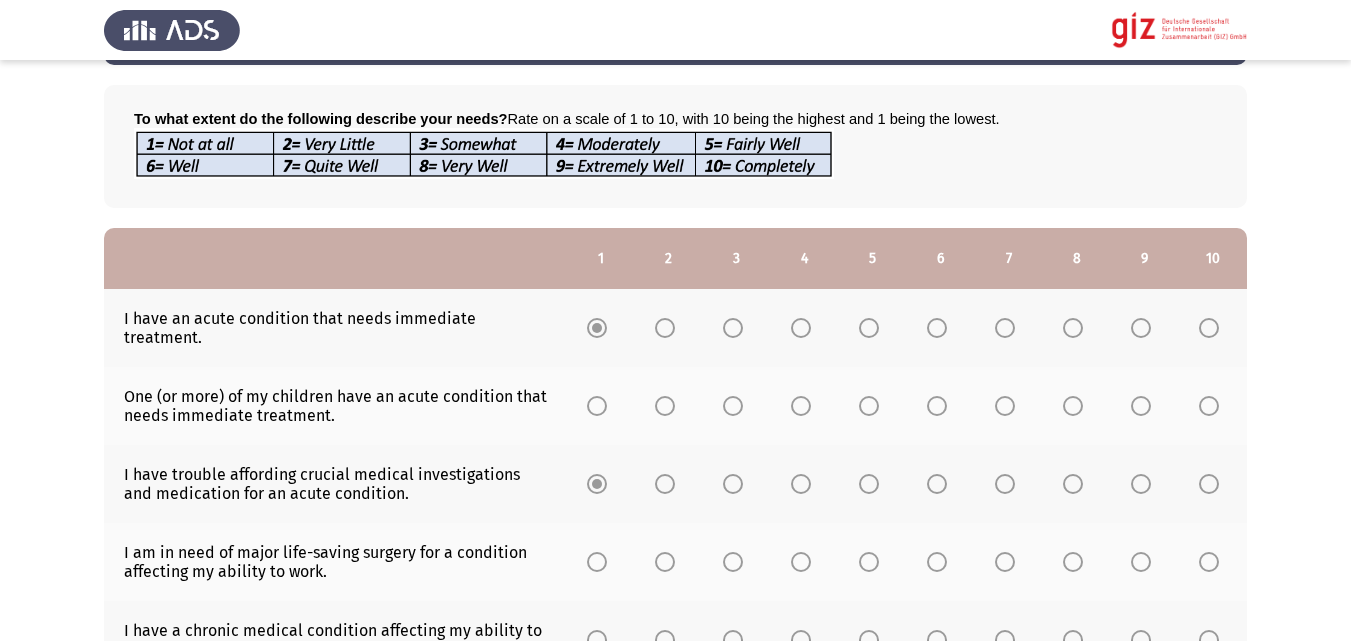 click at bounding box center [597, 406] 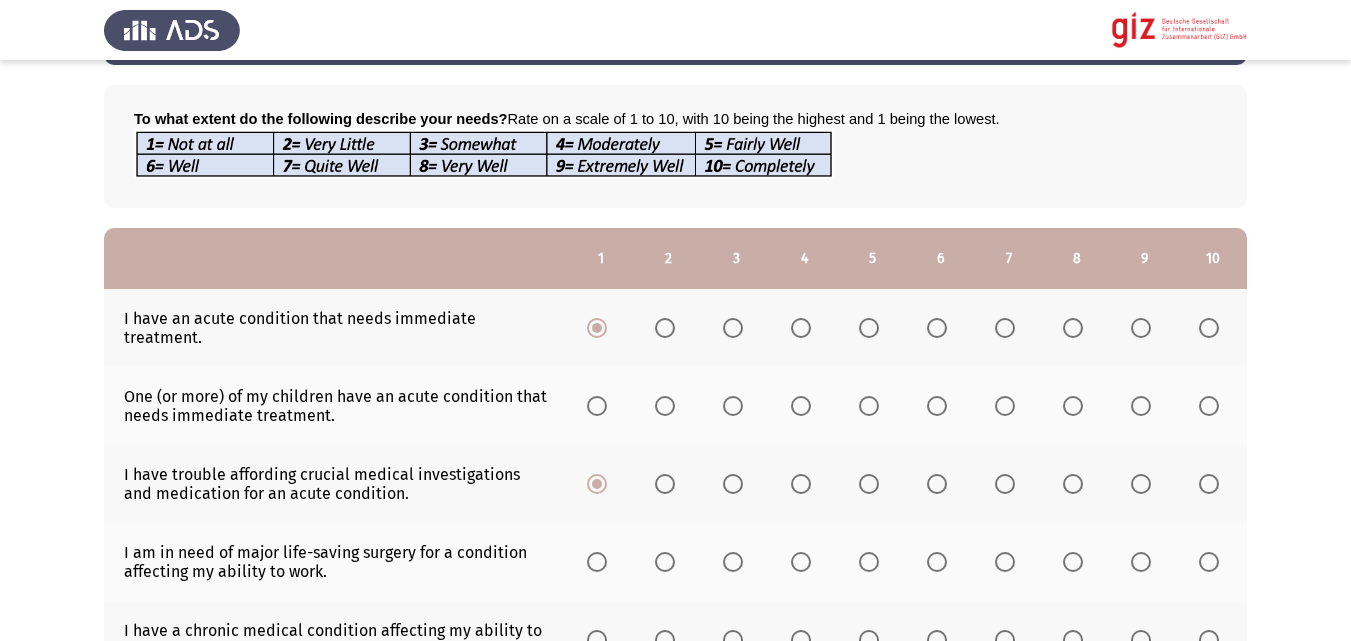 click at bounding box center [597, 406] 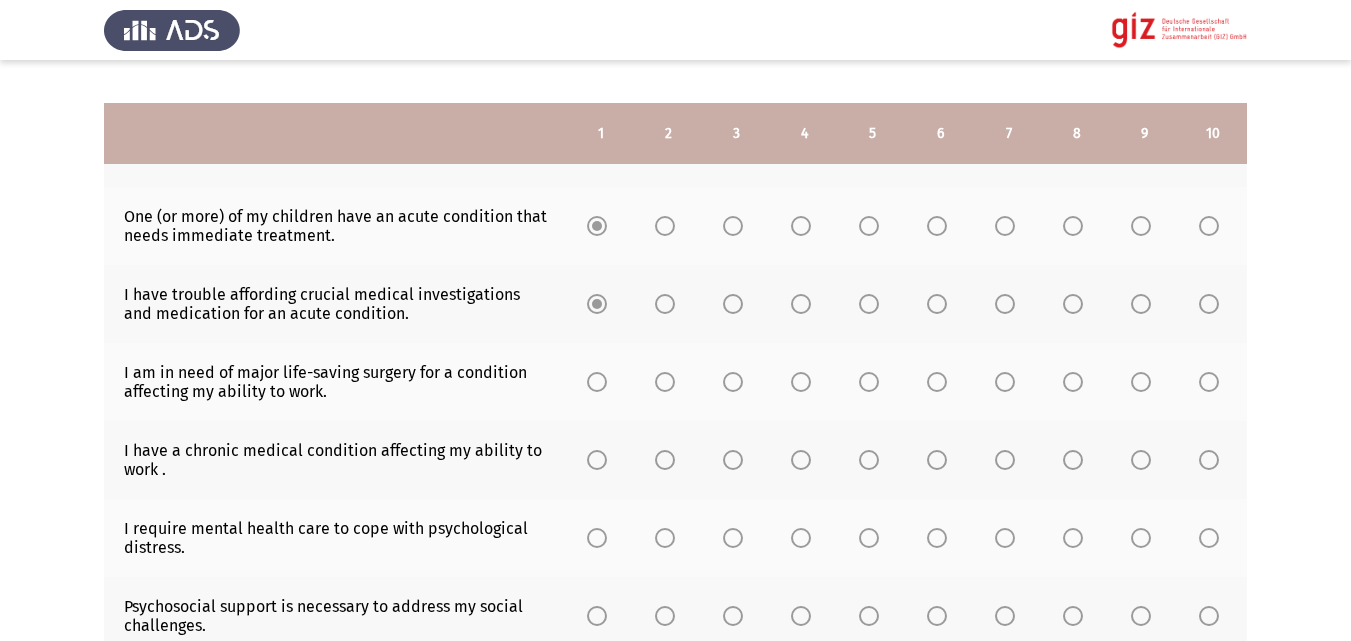 scroll, scrollTop: 312, scrollLeft: 0, axis: vertical 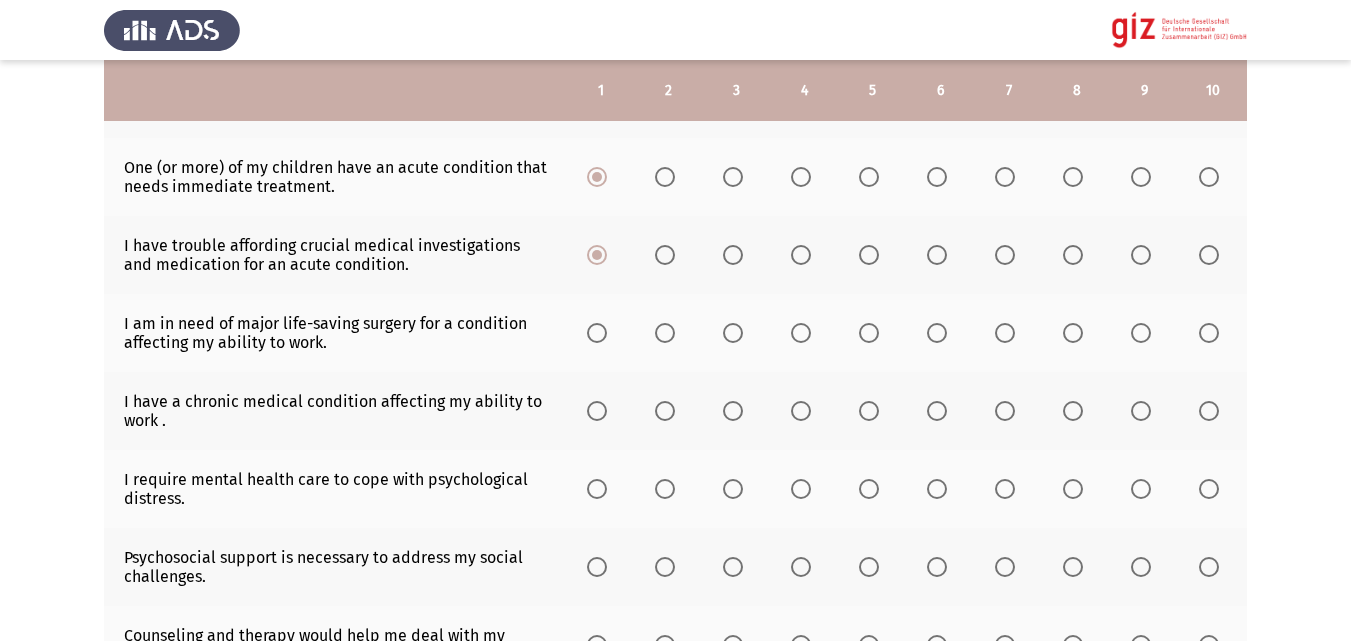 click 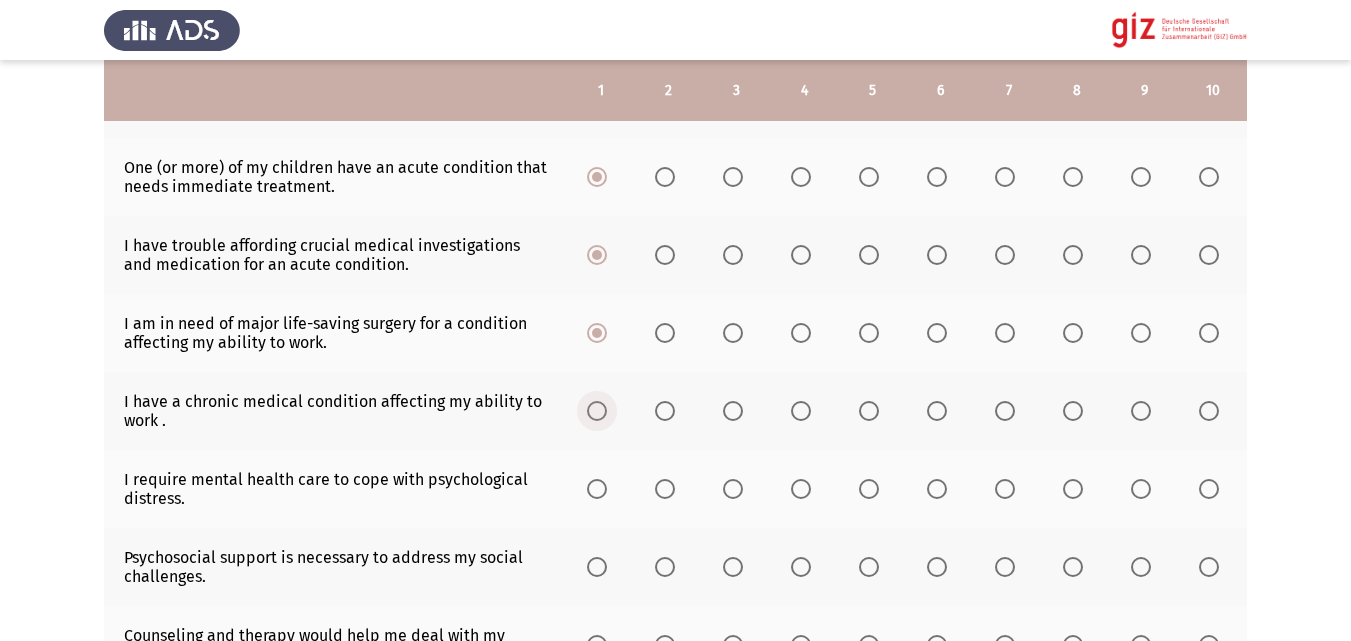click at bounding box center (597, 411) 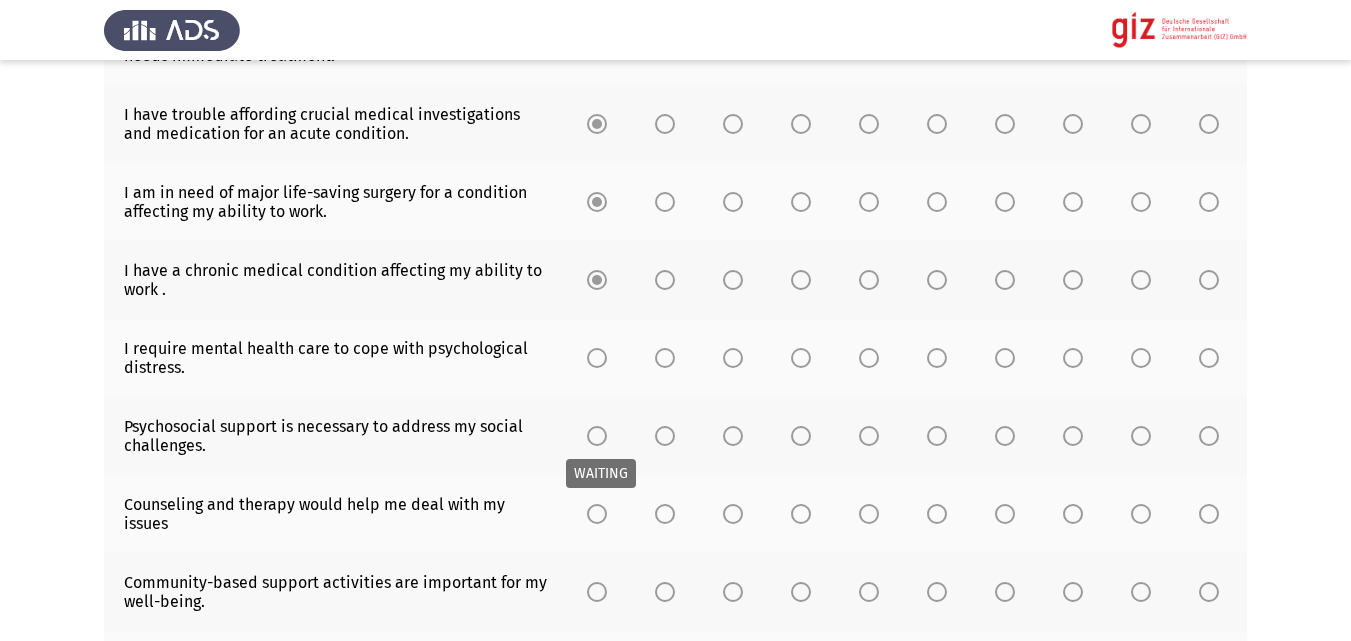 scroll, scrollTop: 477, scrollLeft: 0, axis: vertical 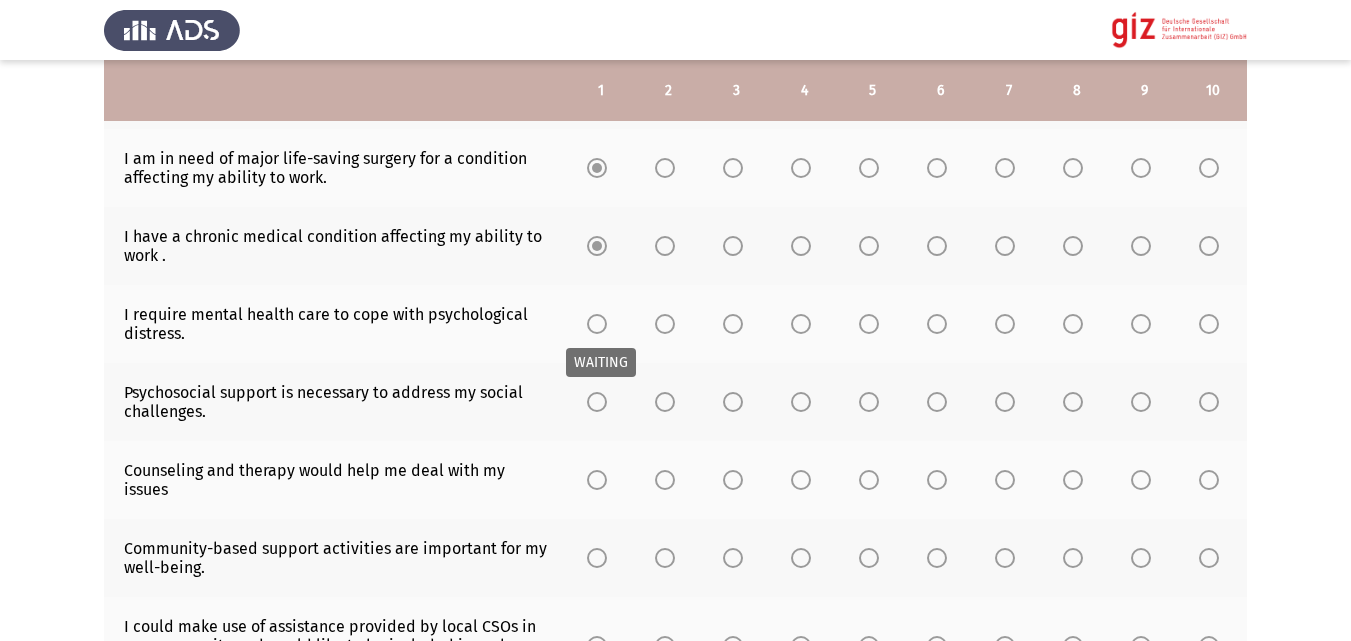 click at bounding box center (597, 324) 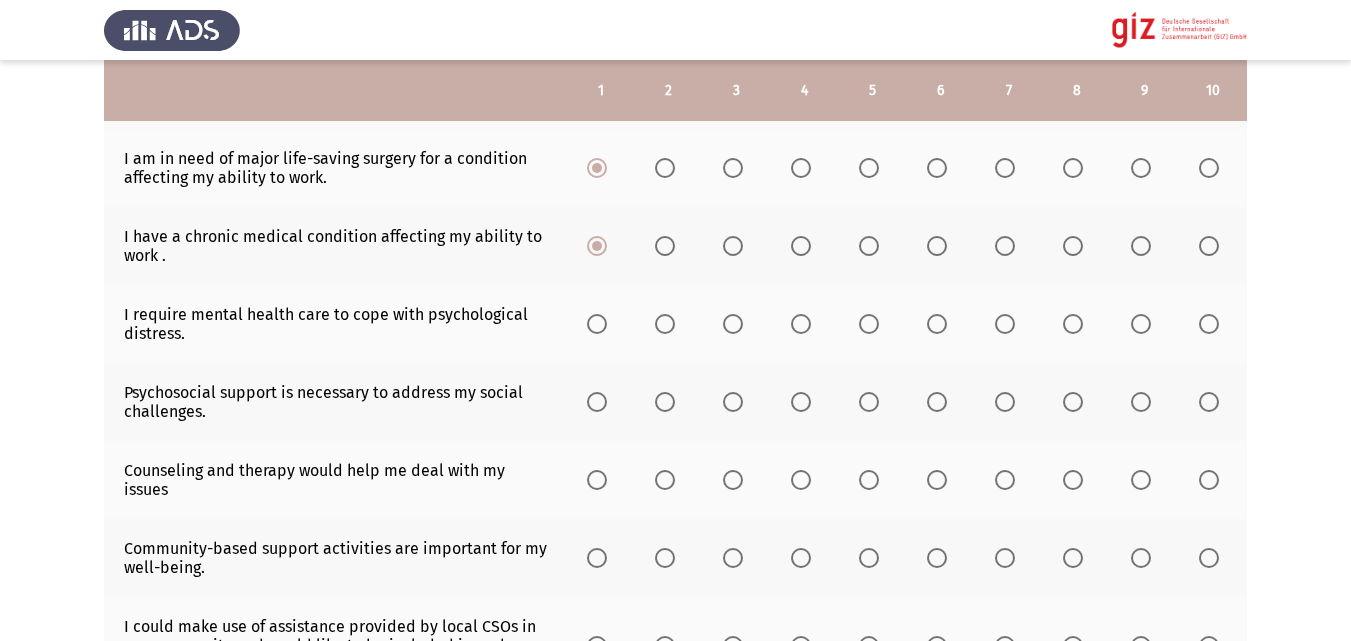 click 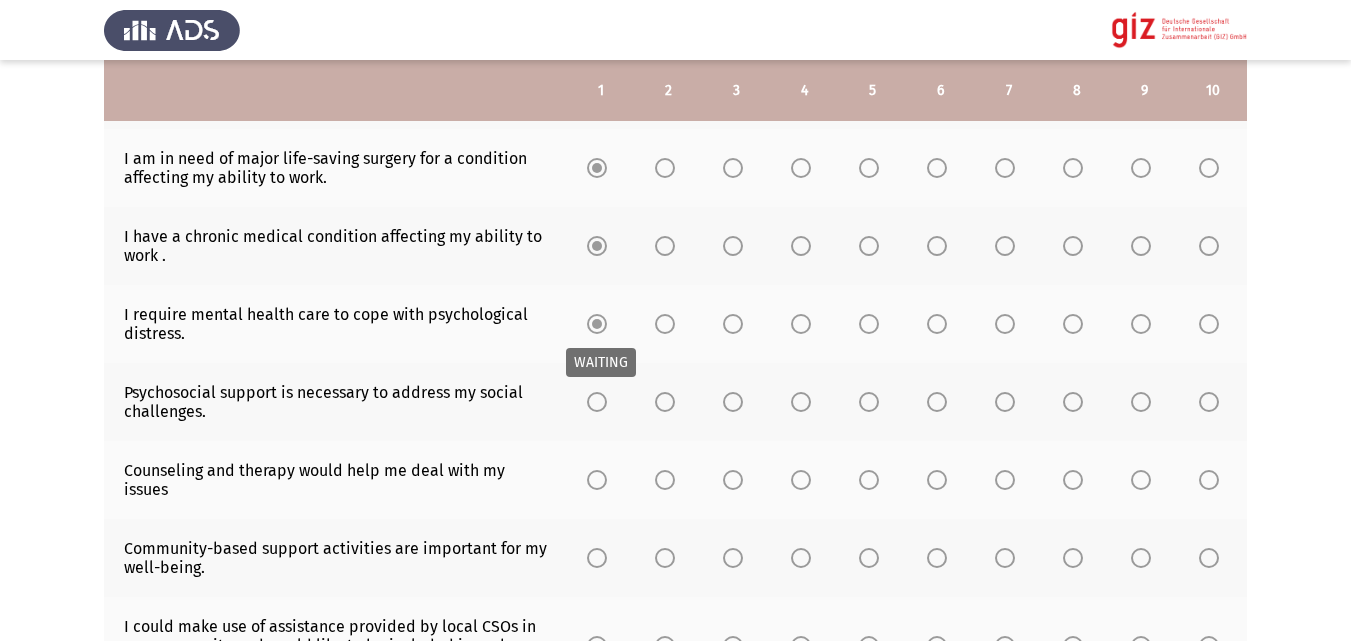 click on "WAITING" at bounding box center (601, 362) 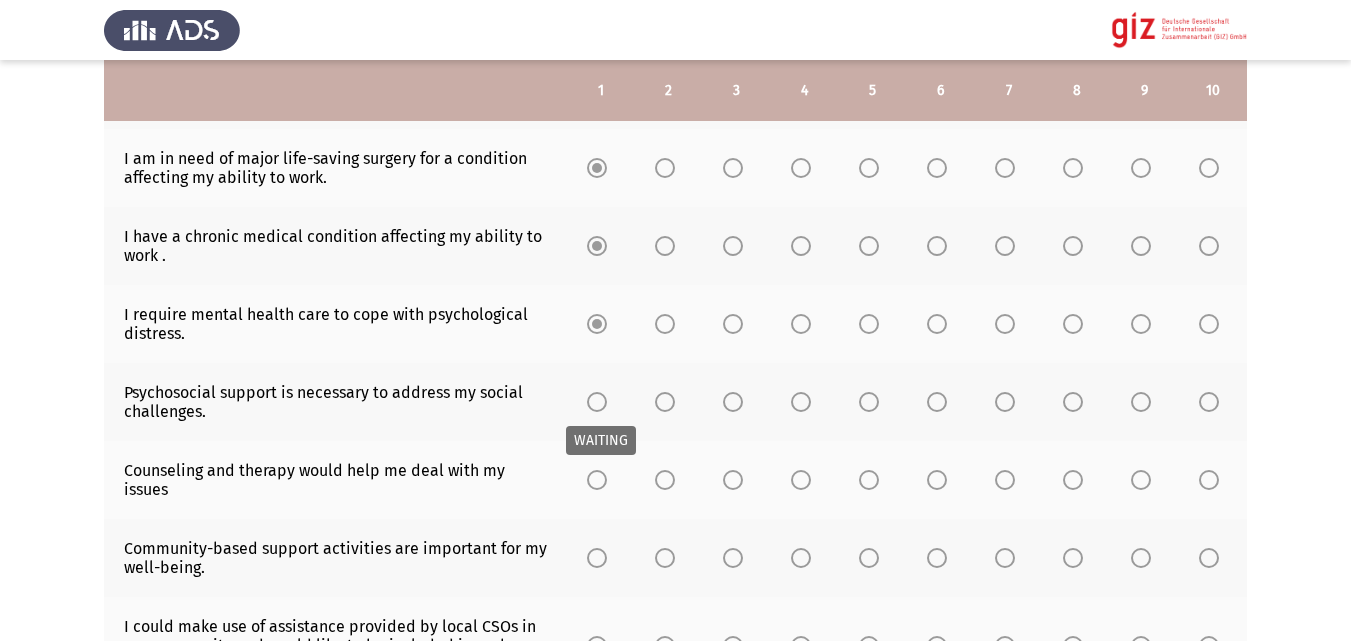 click on "WAITING" at bounding box center [601, 440] 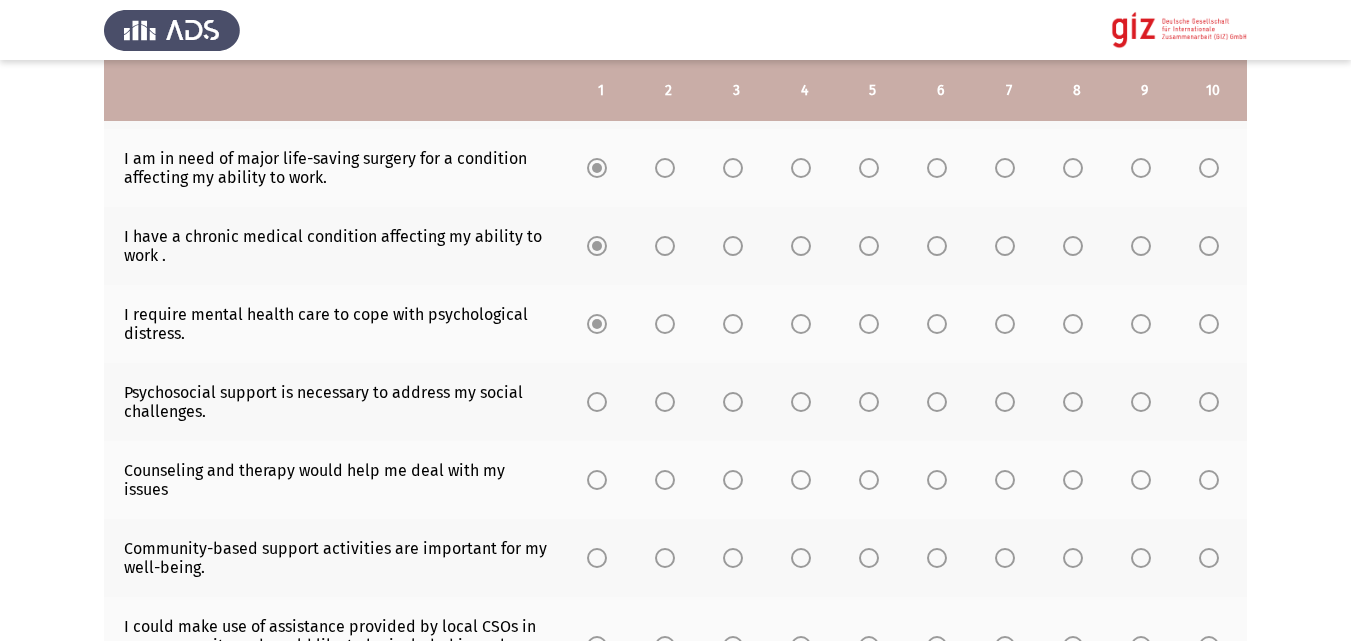 click at bounding box center (597, 402) 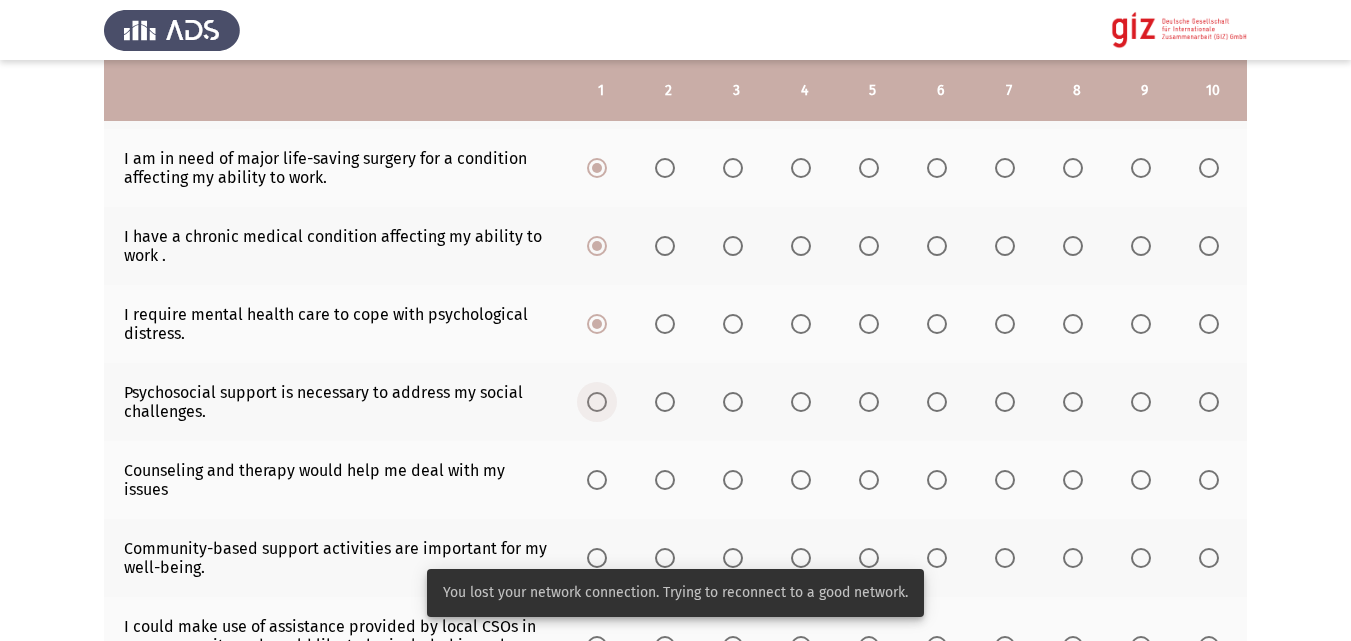 click at bounding box center [597, 402] 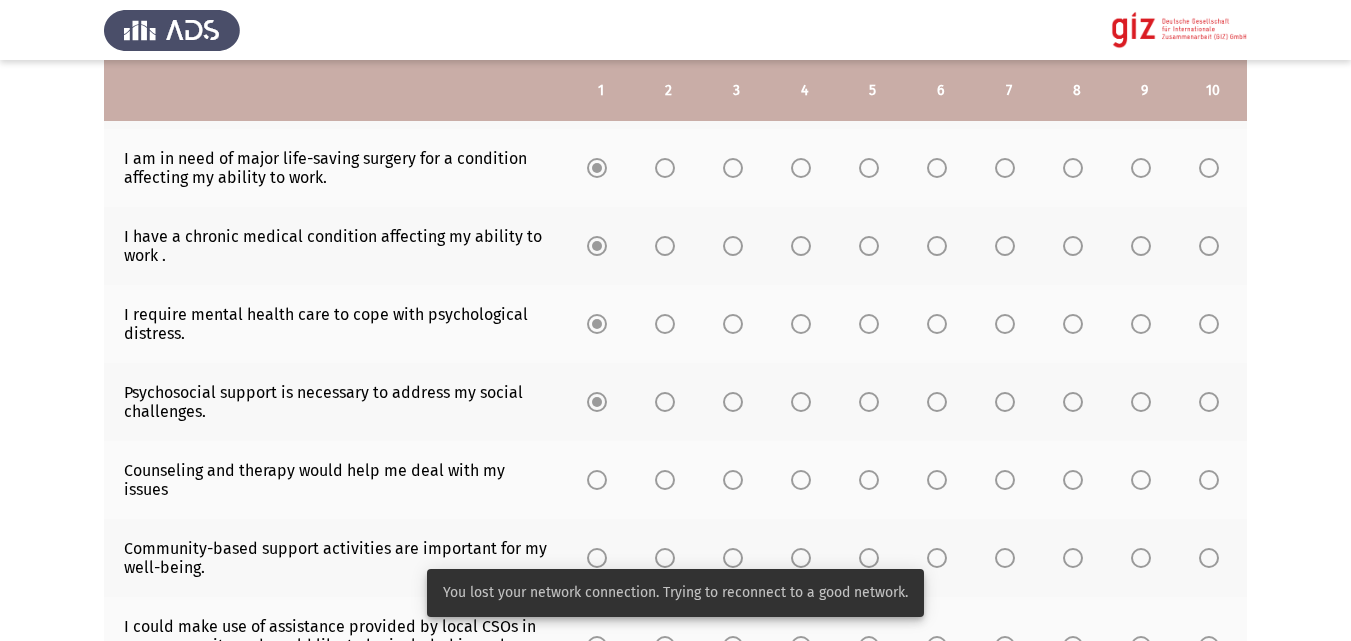 click 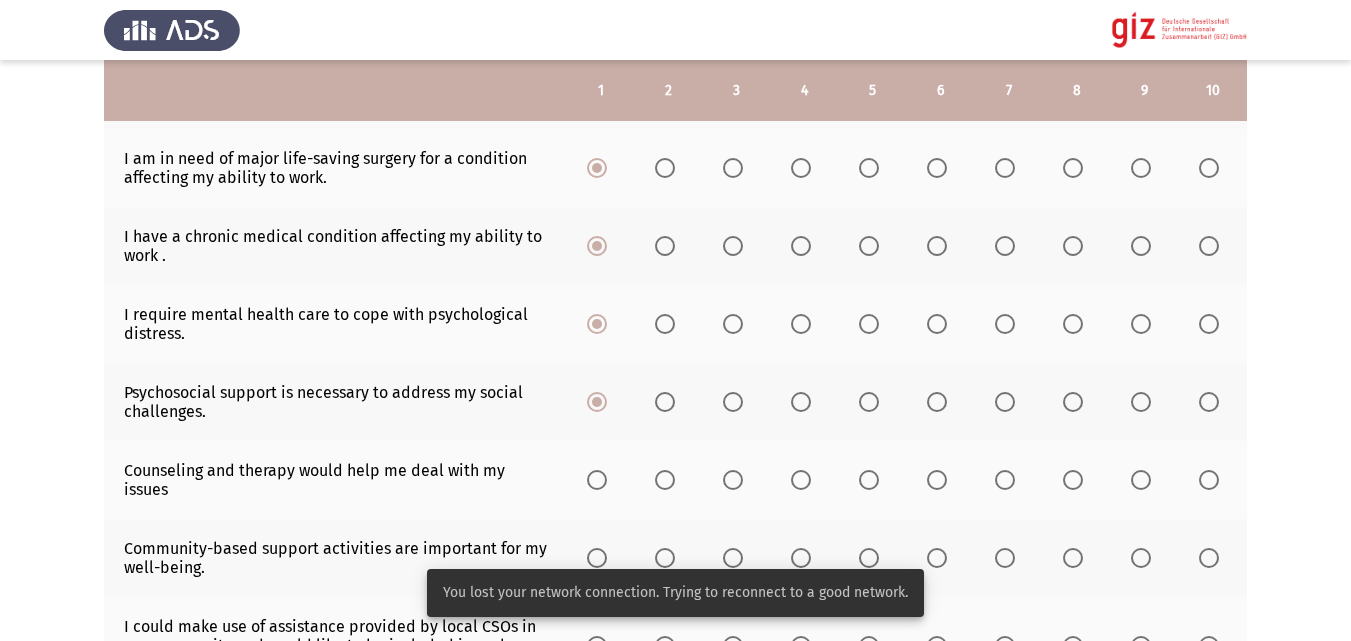 click at bounding box center [601, 480] 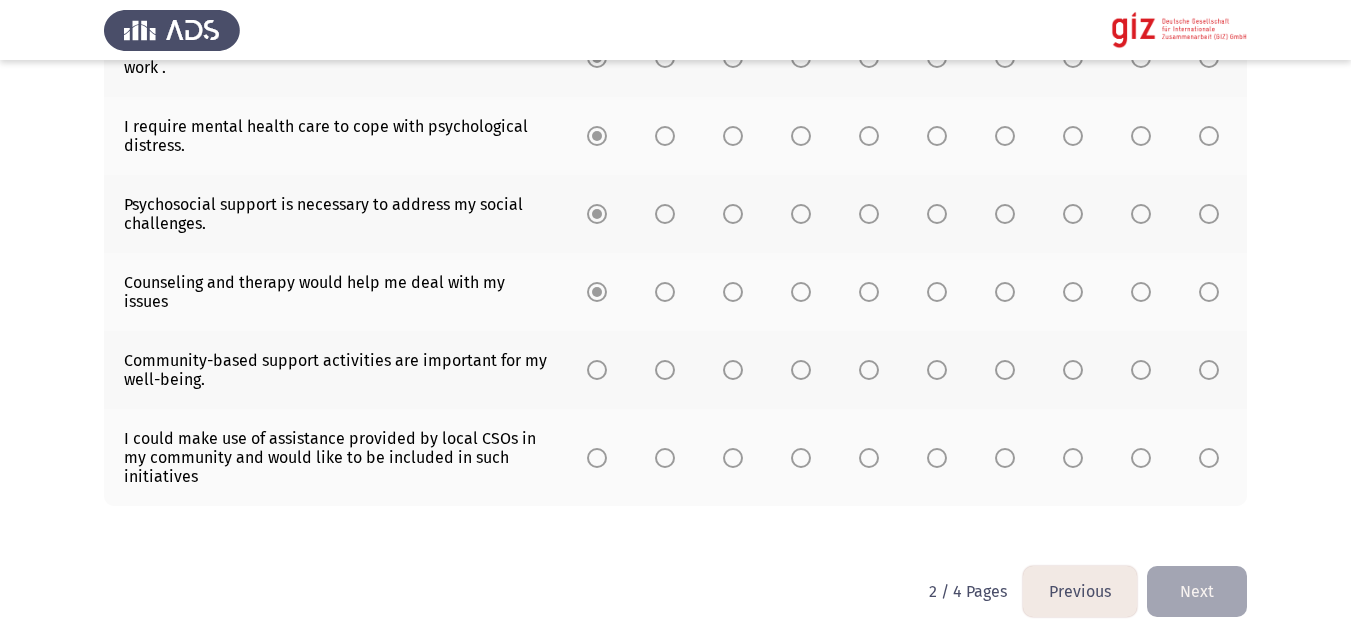 scroll, scrollTop: 668, scrollLeft: 0, axis: vertical 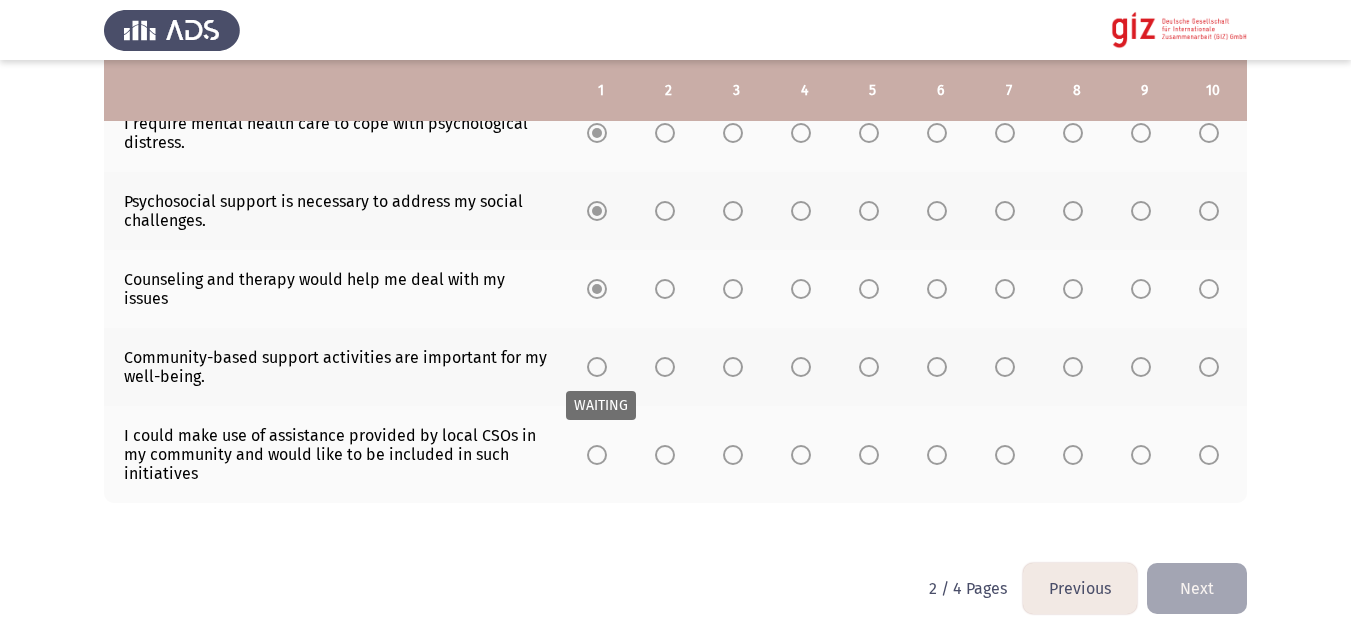 click at bounding box center (597, 367) 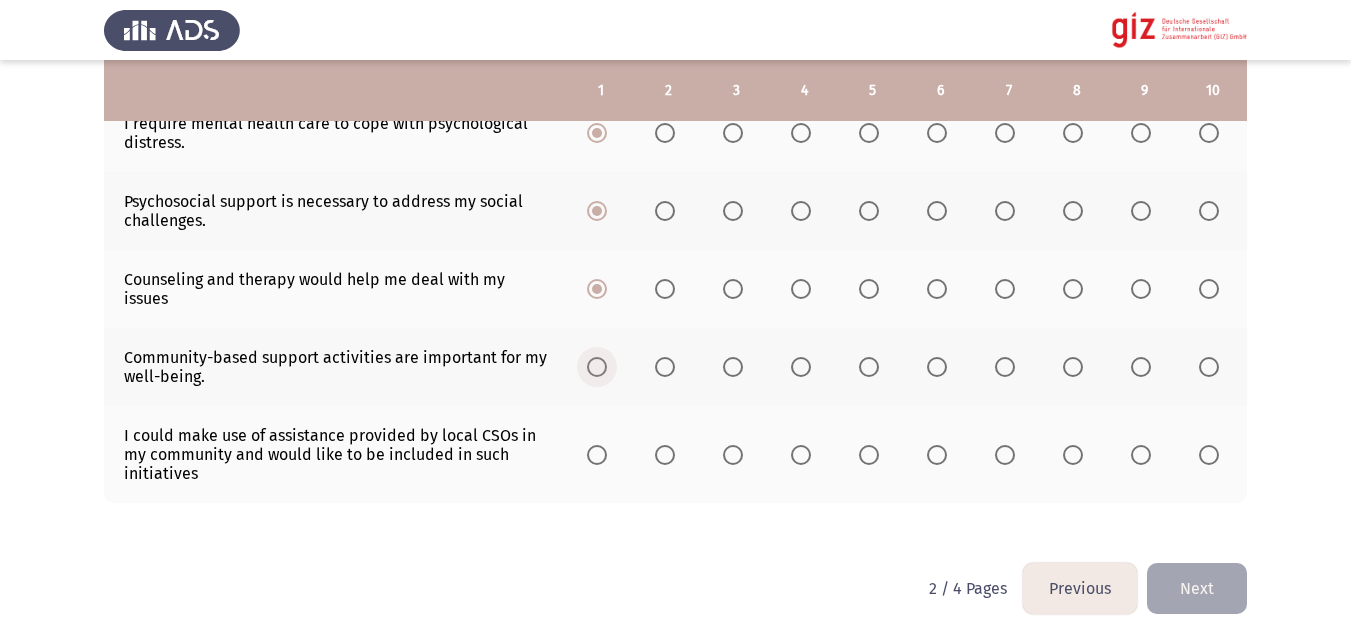 click at bounding box center [597, 367] 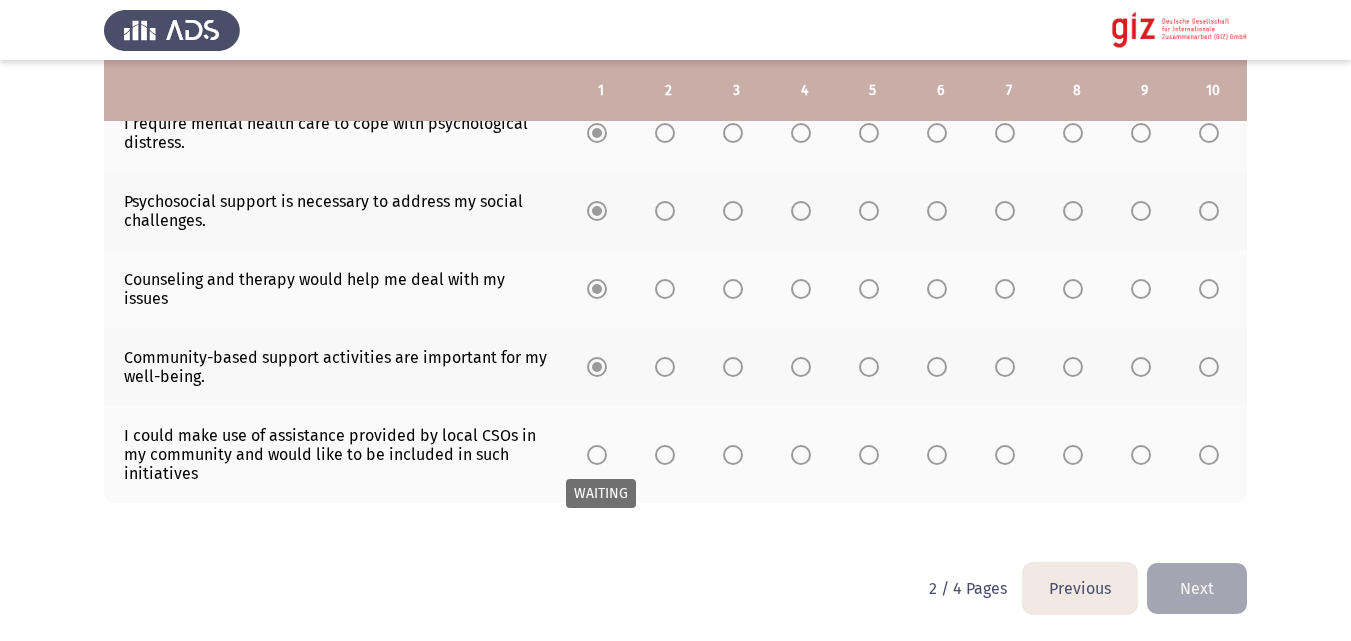 click at bounding box center (597, 455) 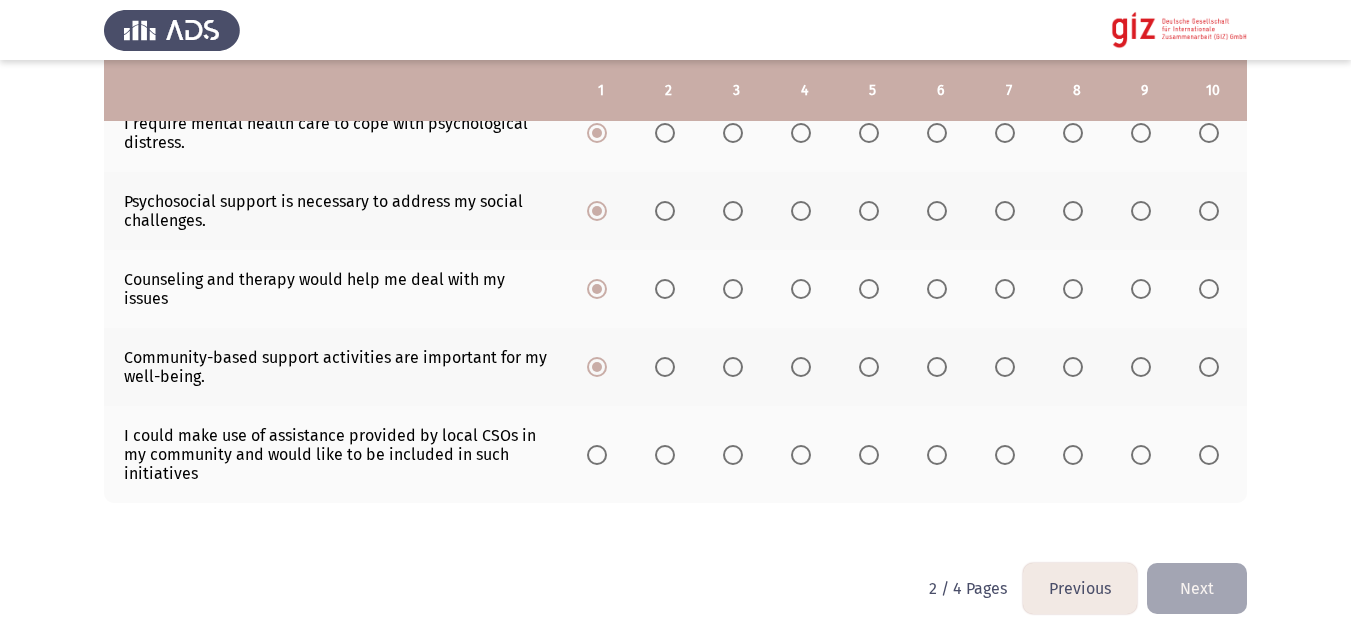 click at bounding box center [597, 455] 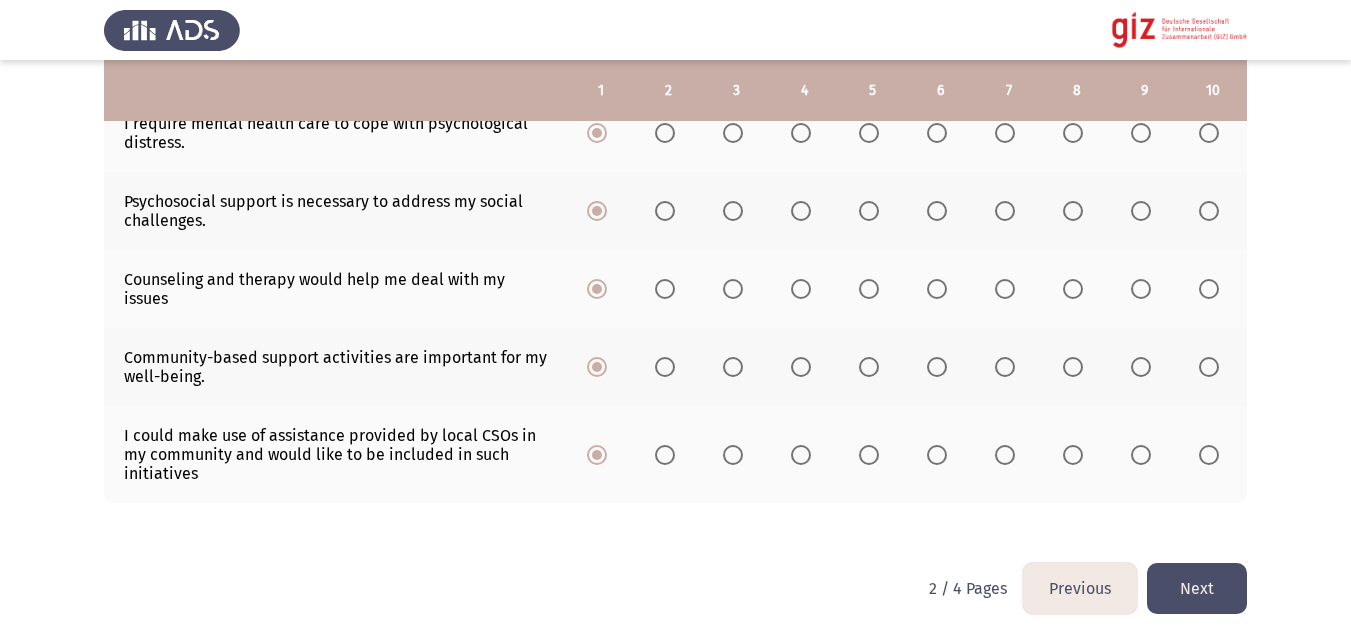 click on "To what extent do the following describe your needs?  Rate on a scale of 1 to 10, with 10 being the highest and 1 being the lowest.  1   2   3   4   5   6   7   8   9   10  I have an acute condition that needs immediate treatment.                     One (or more) of my children have an acute condition that needs immediate treatment.                     I have trouble affording crucial medical investigations and medication for an acute condition.                     I am in need of major life-saving surgery for a condition affecting my ability to work.                     I have a chronic medical condition affecting my ability to work .                     I require mental health care to cope with psychological distress.                     Psychosocial support is necessary to address my social challenges.                     Counseling and therapy would help me deal with my issues" 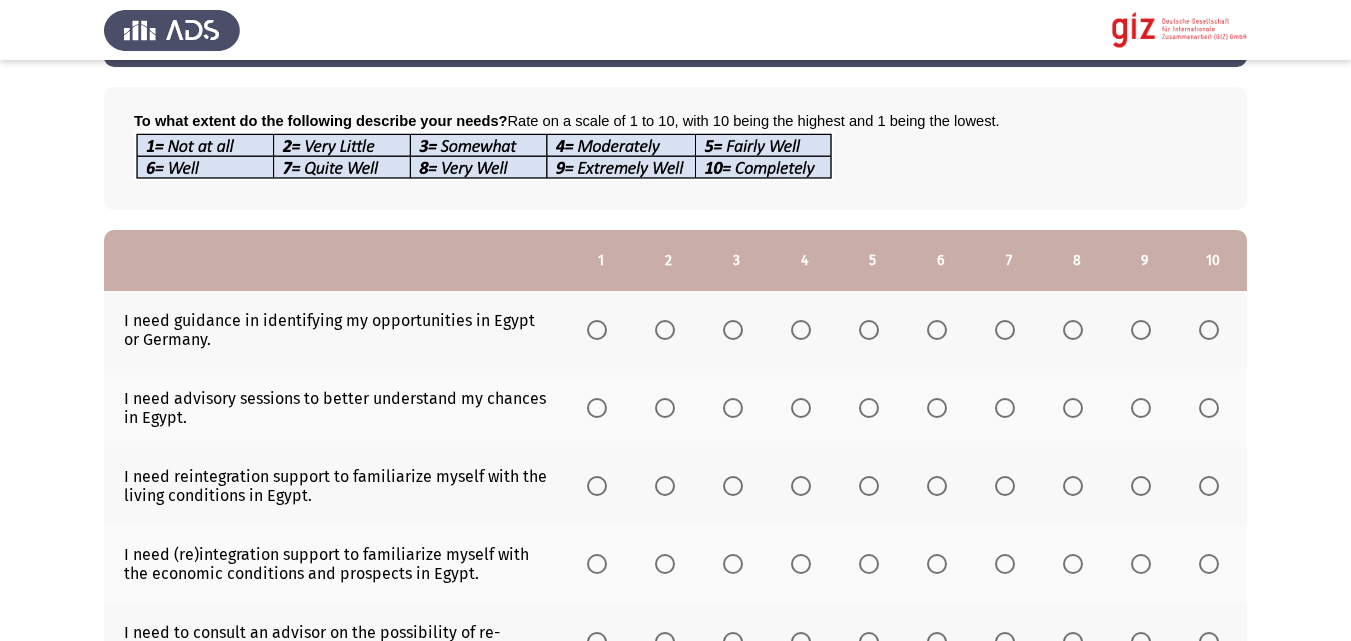 scroll, scrollTop: 100, scrollLeft: 0, axis: vertical 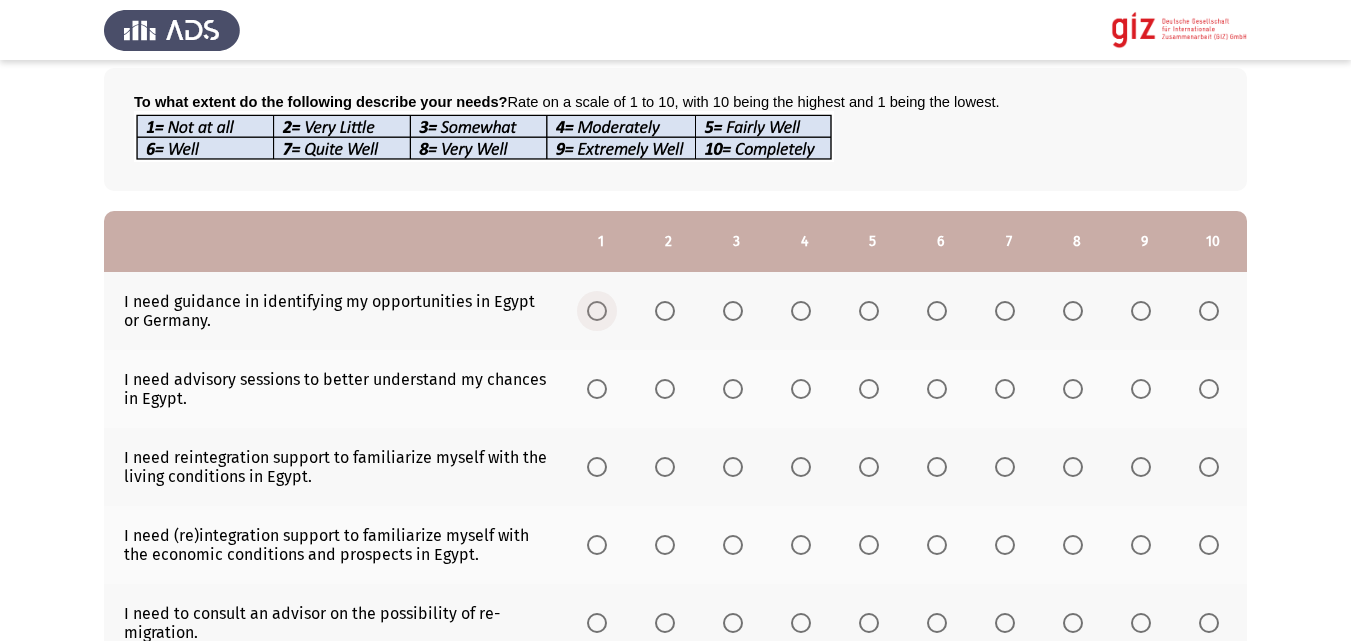 click at bounding box center [597, 311] 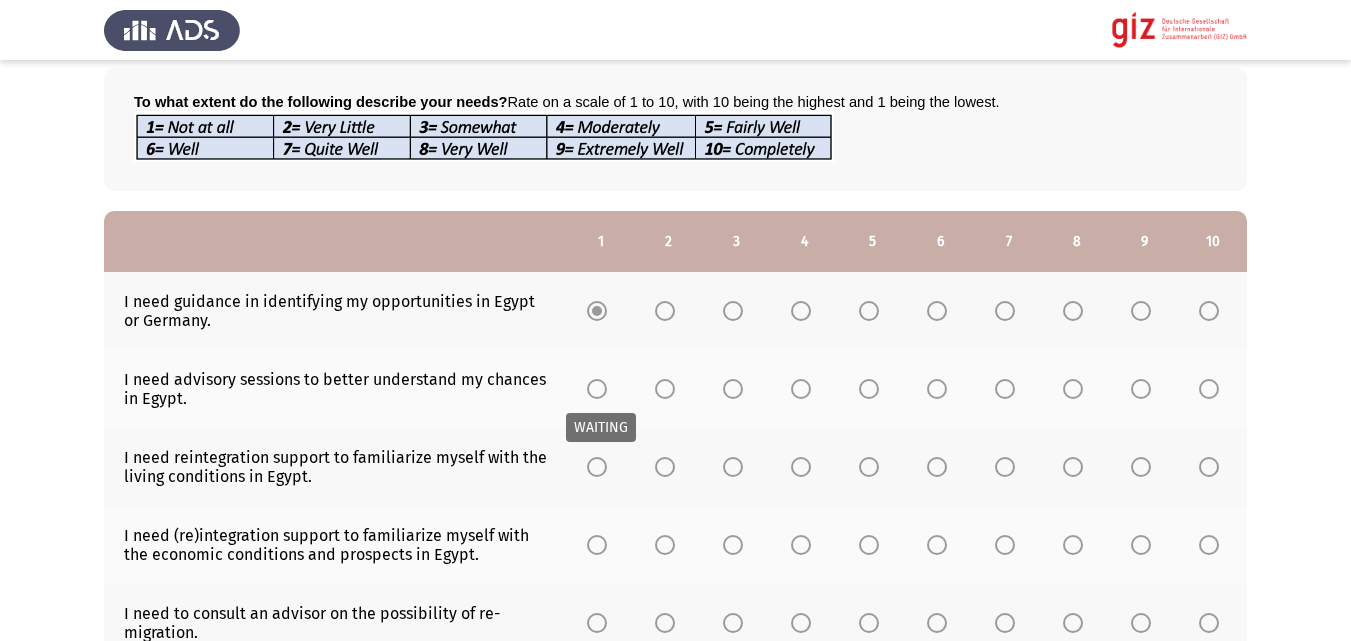 click at bounding box center (597, 389) 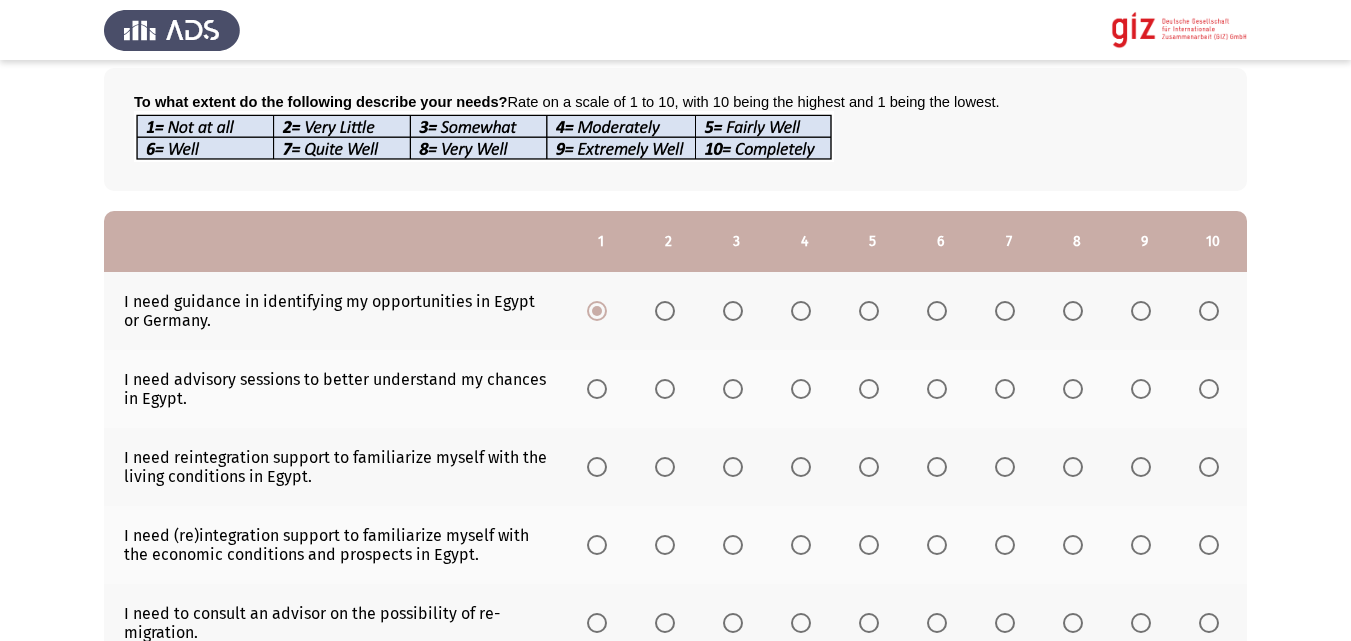click at bounding box center (597, 389) 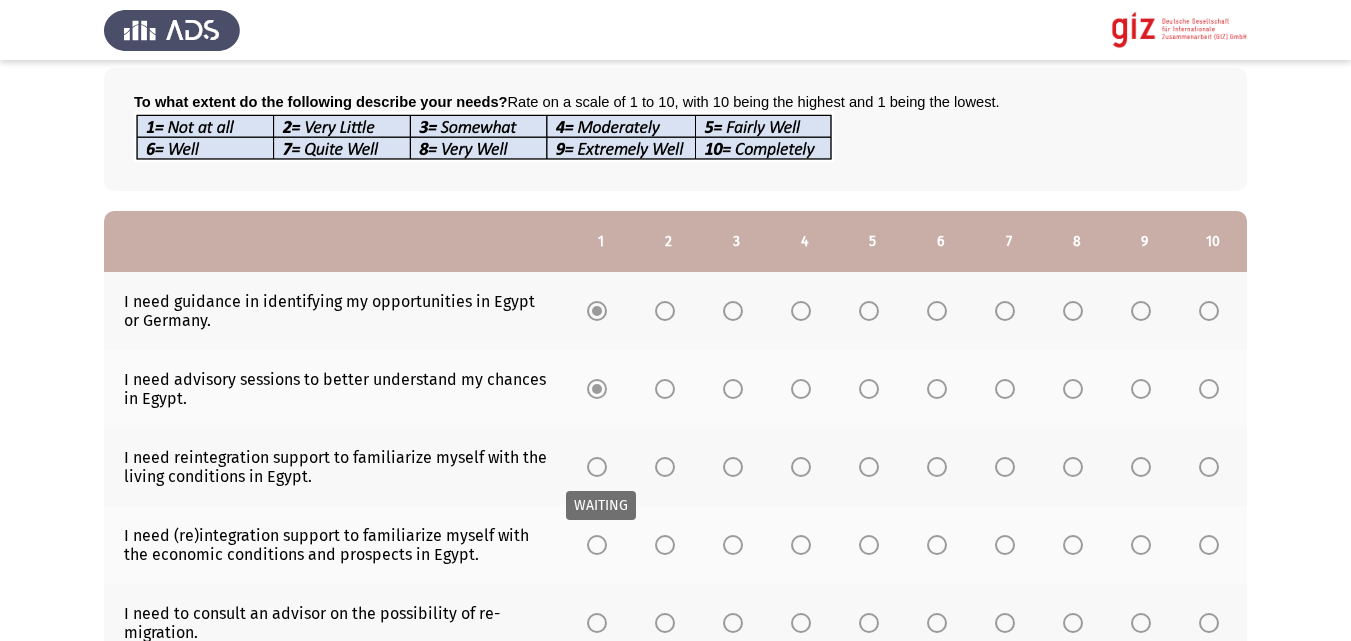 click at bounding box center (597, 467) 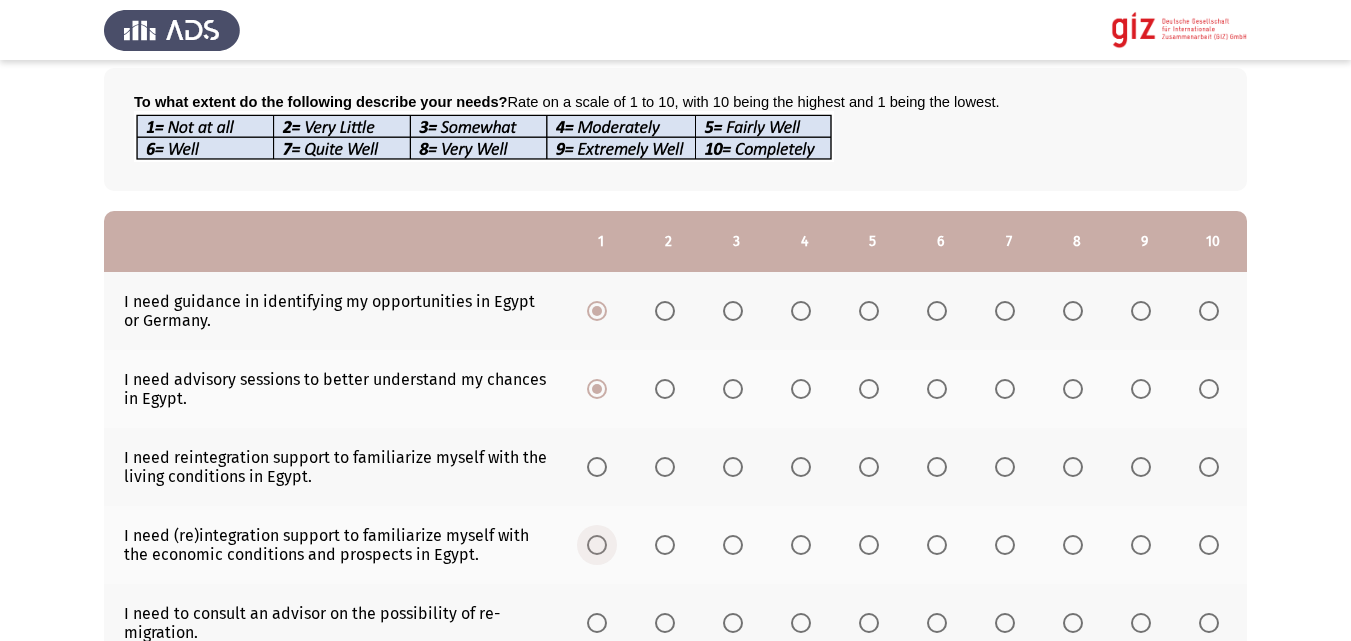 click at bounding box center [597, 545] 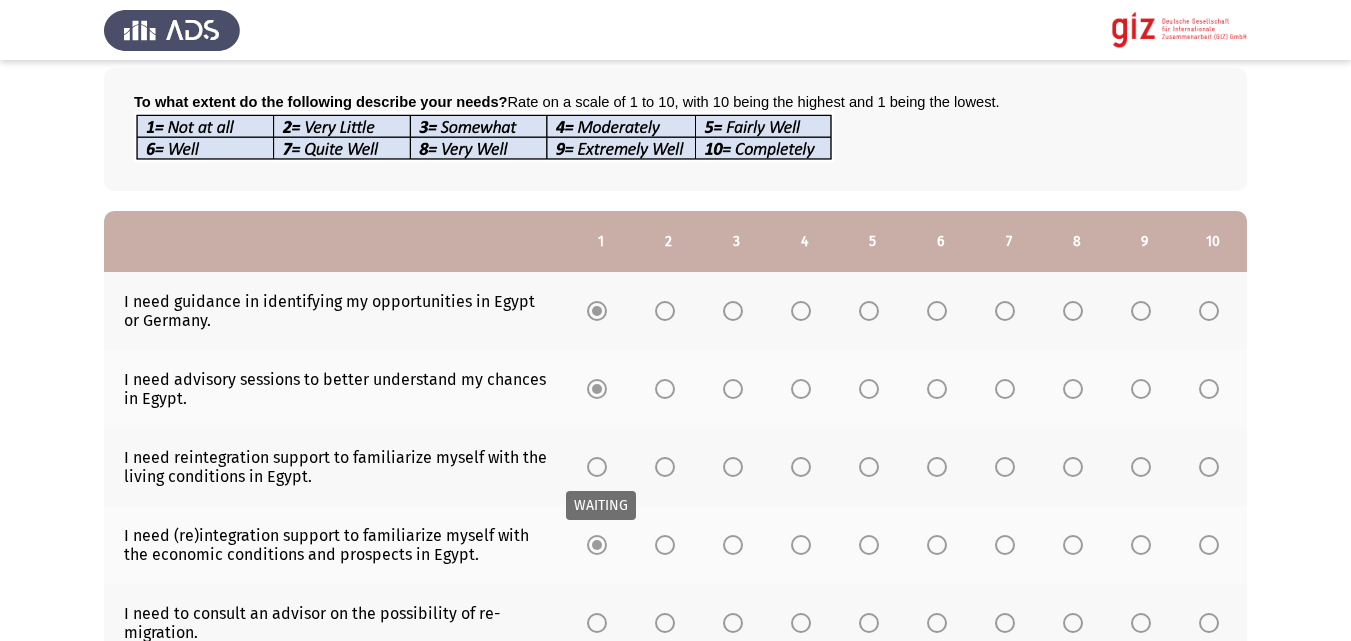 click at bounding box center (597, 467) 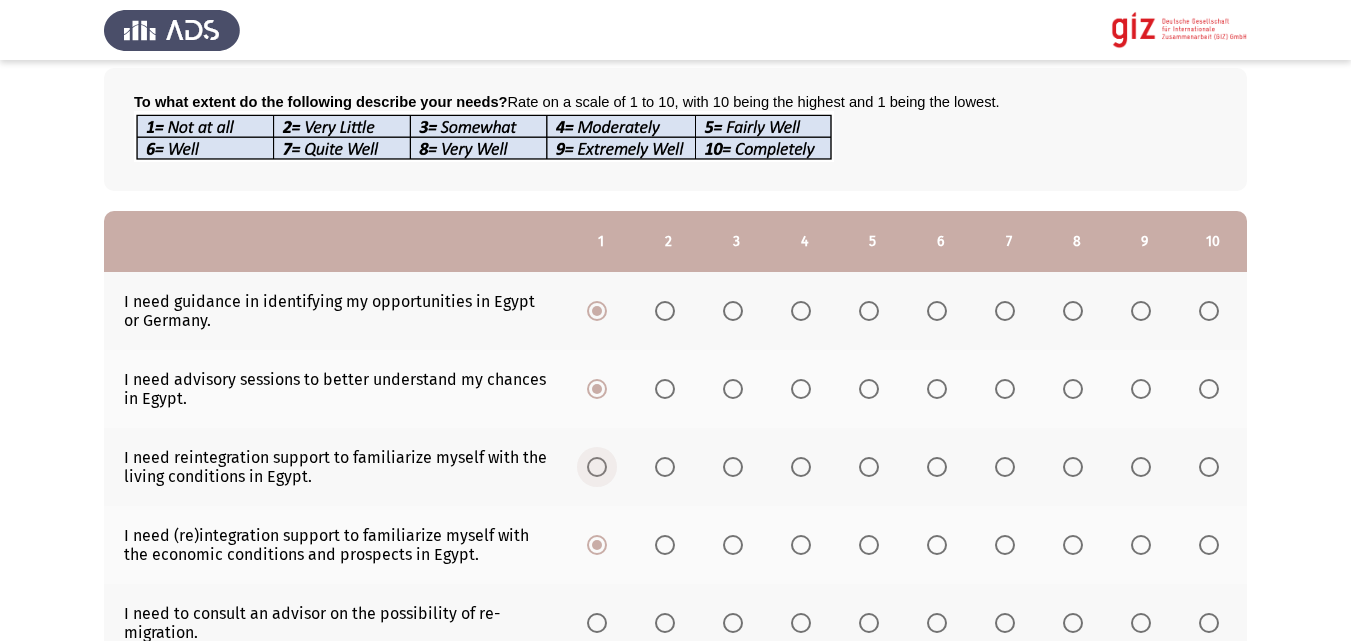 click at bounding box center [597, 467] 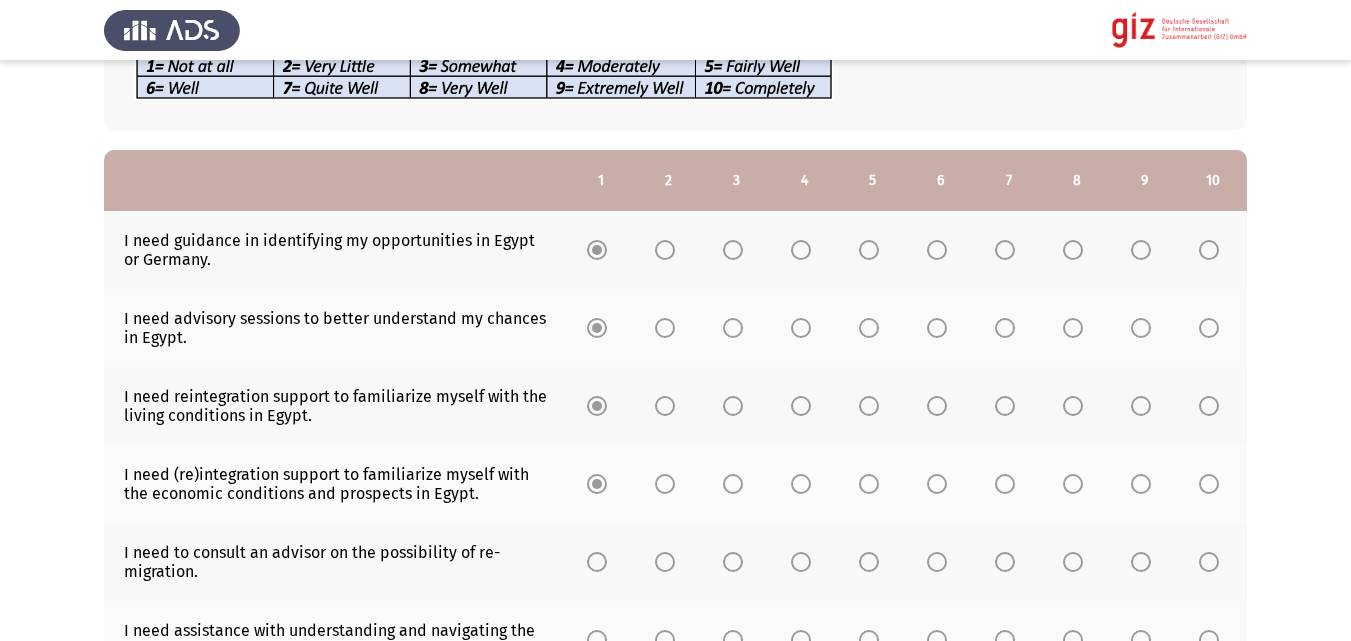 scroll, scrollTop: 368, scrollLeft: 0, axis: vertical 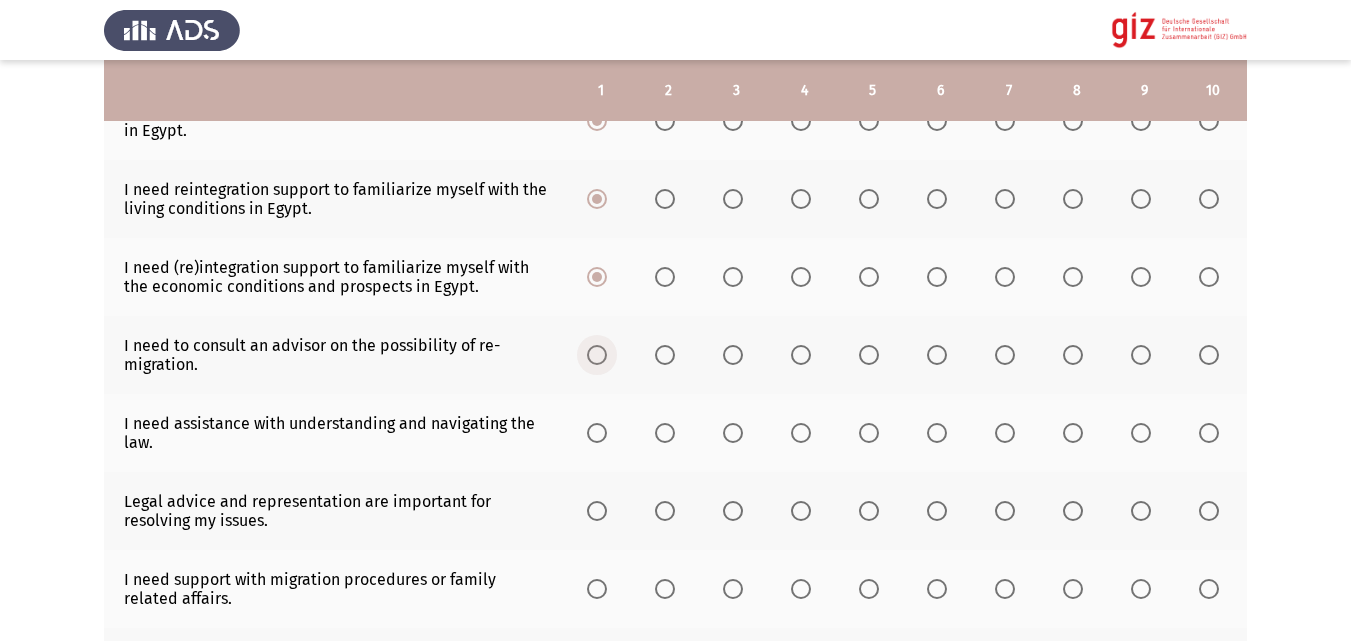click at bounding box center (597, 355) 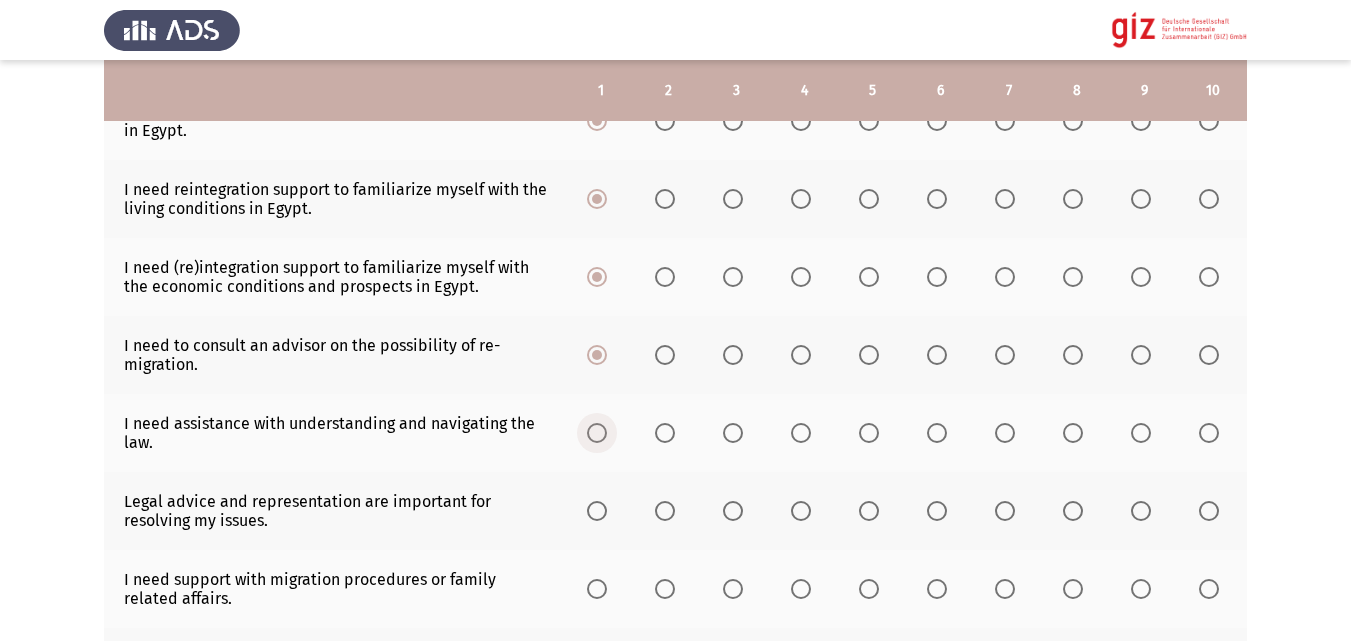click at bounding box center [597, 433] 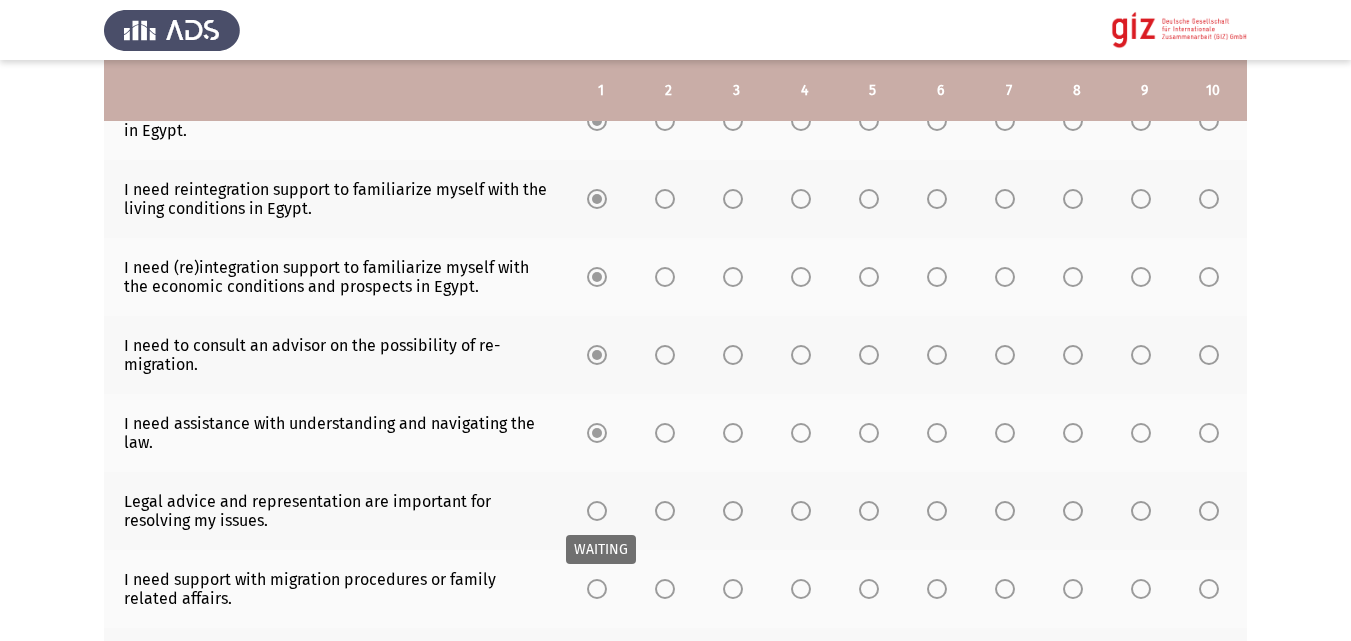 click at bounding box center (597, 511) 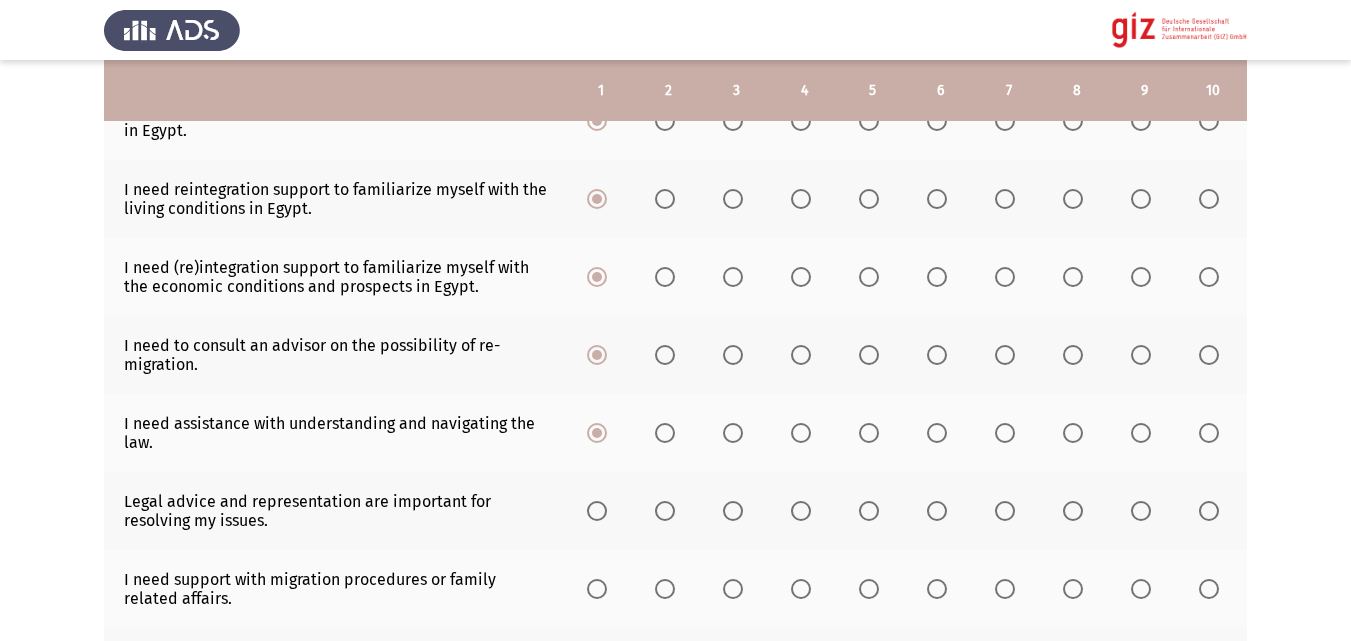 click at bounding box center (597, 511) 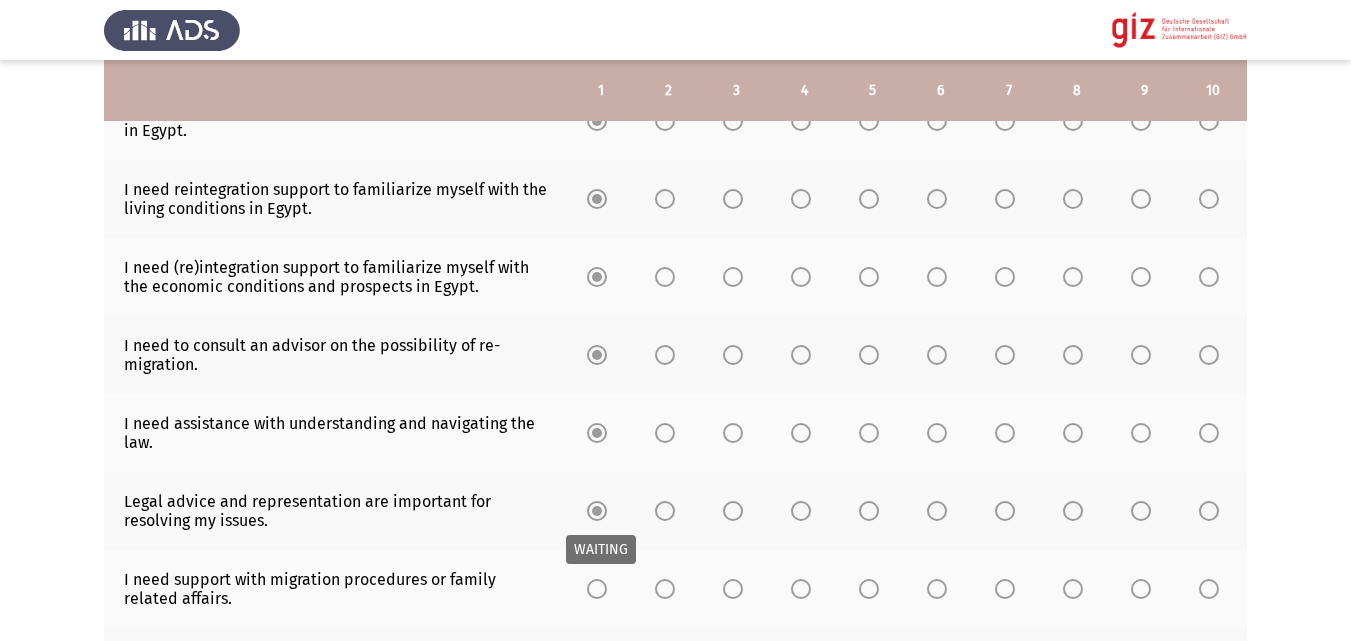 click at bounding box center (597, 589) 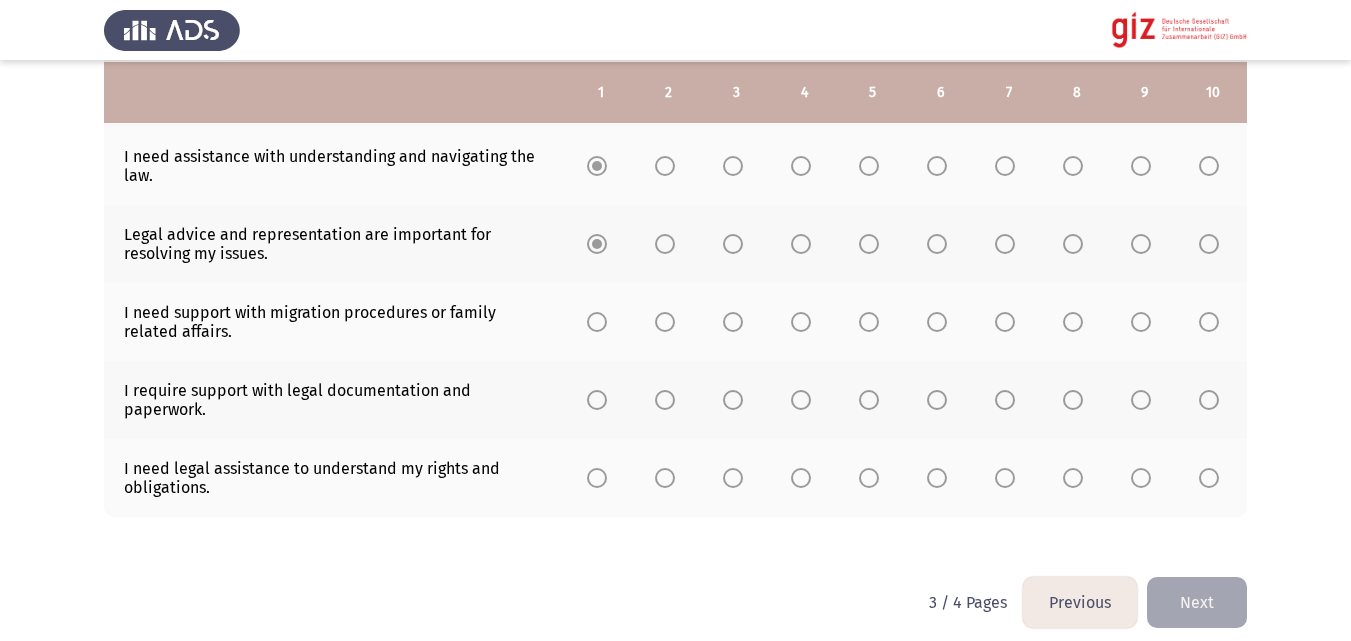 scroll, scrollTop: 637, scrollLeft: 0, axis: vertical 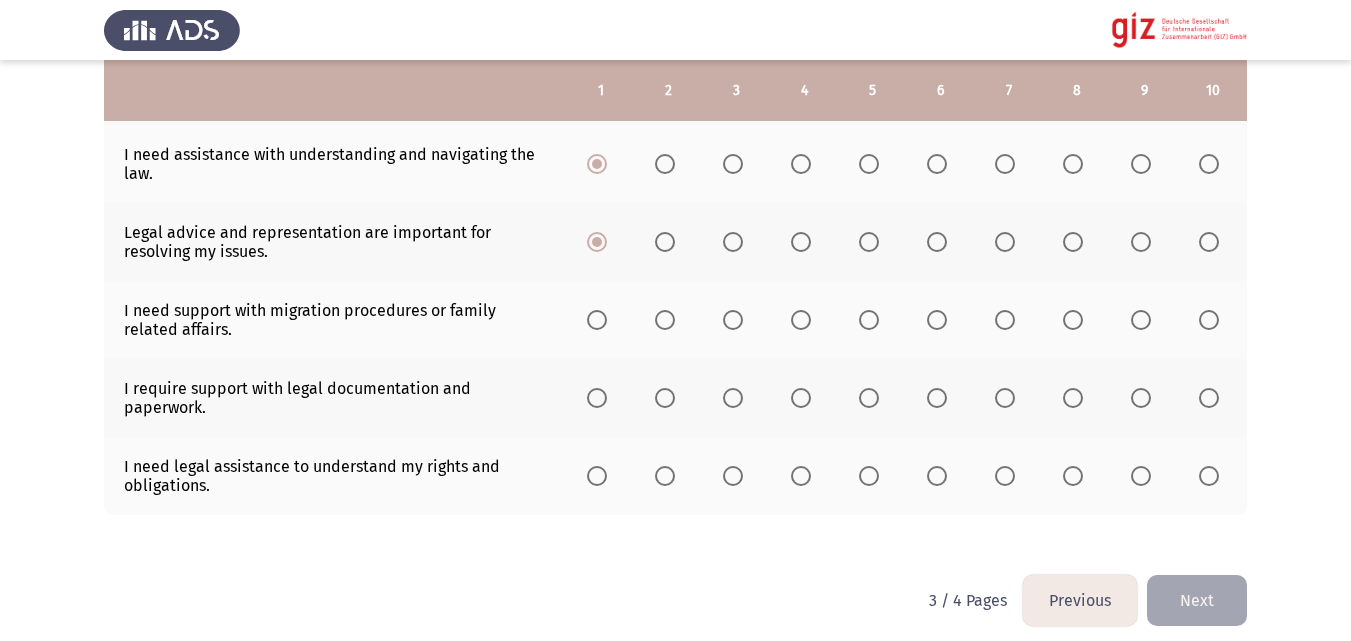 click at bounding box center (597, 320) 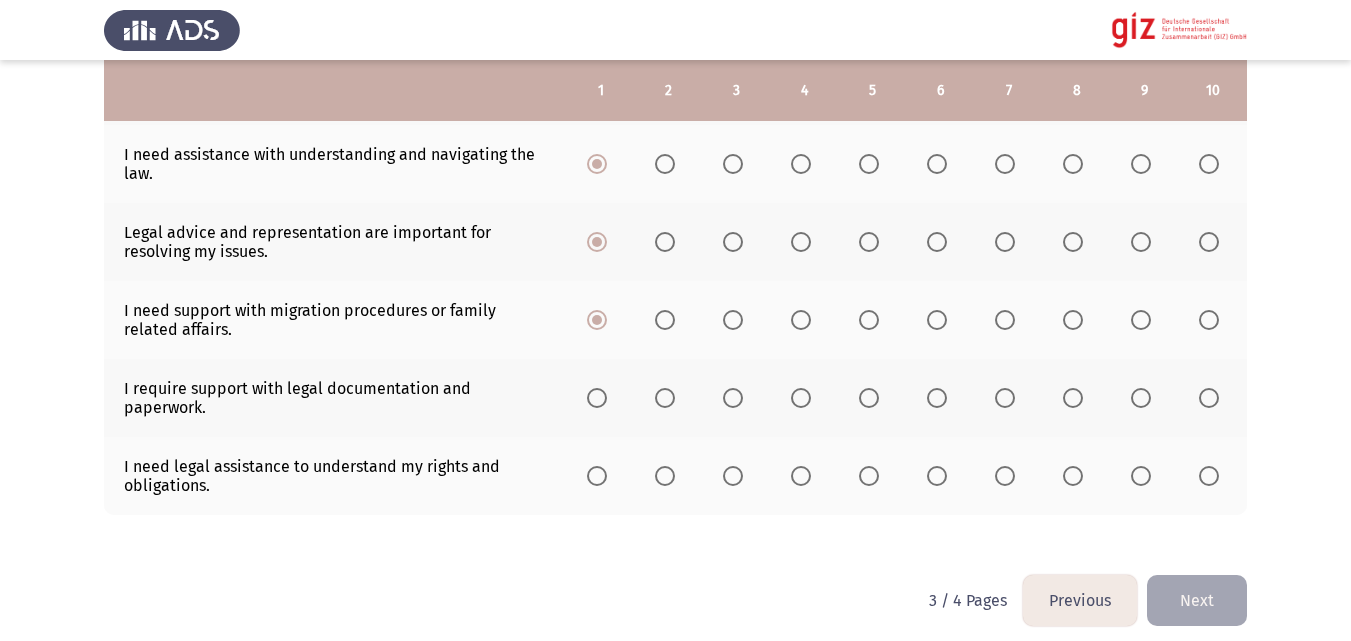 click at bounding box center (597, 398) 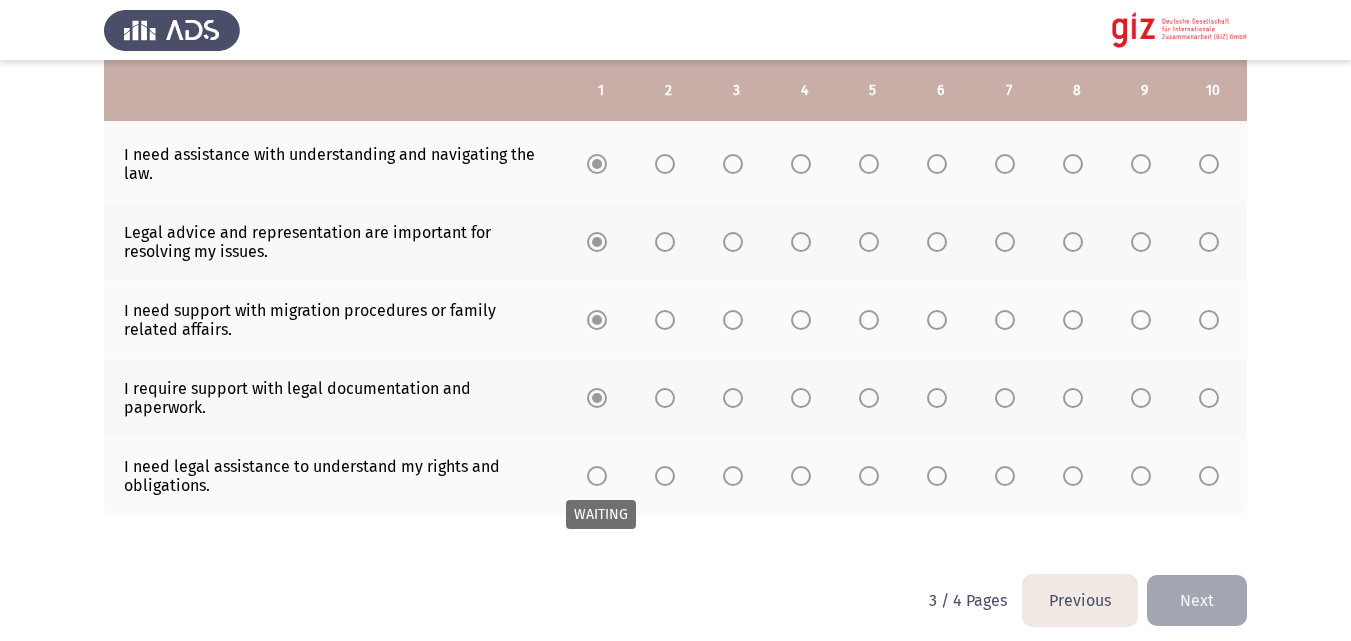 click at bounding box center (597, 476) 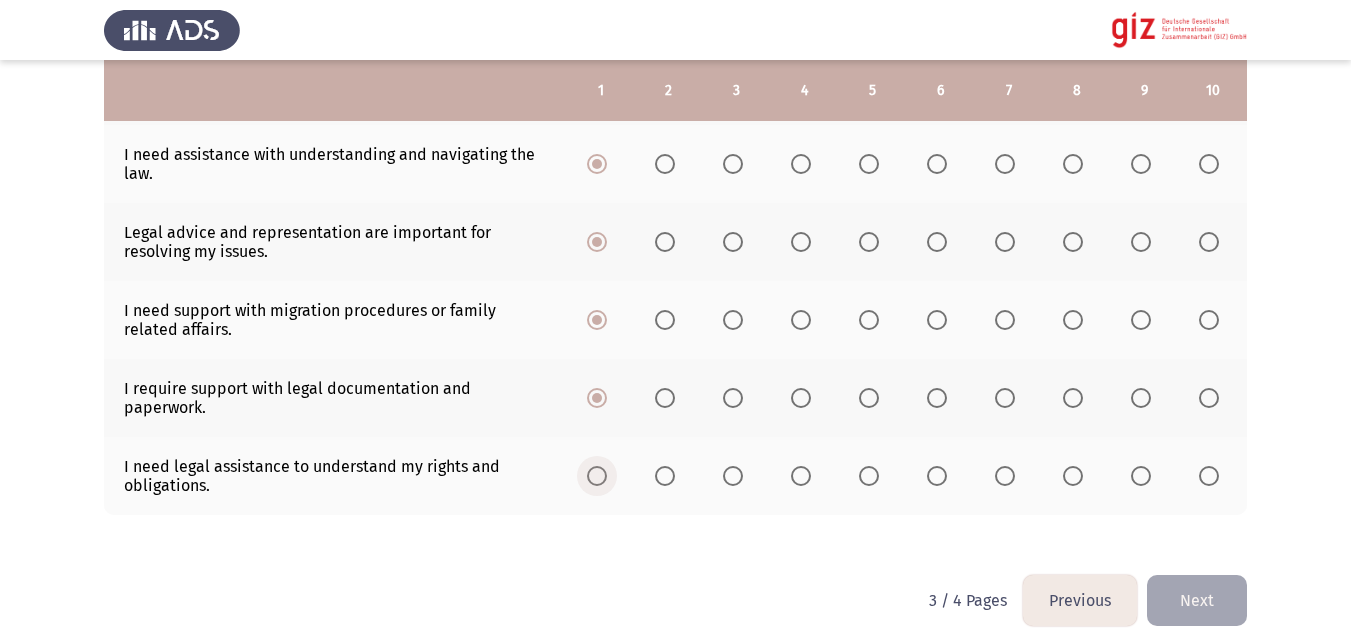 click at bounding box center [597, 476] 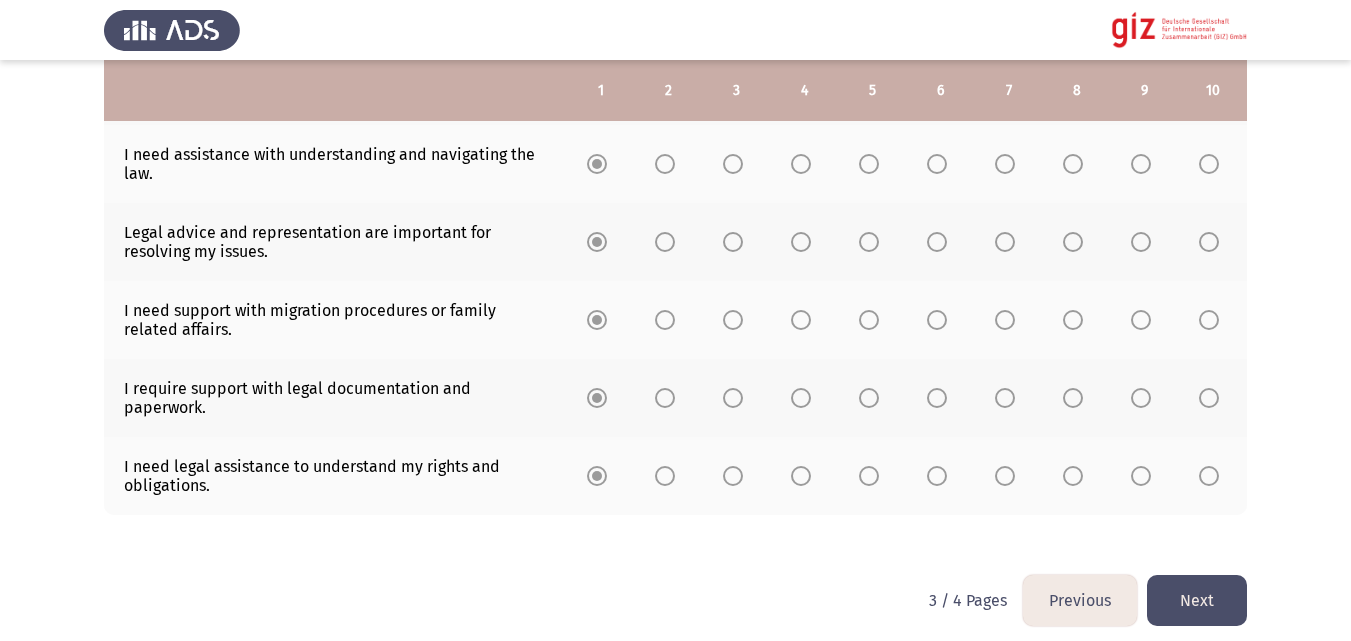 click on "Next" 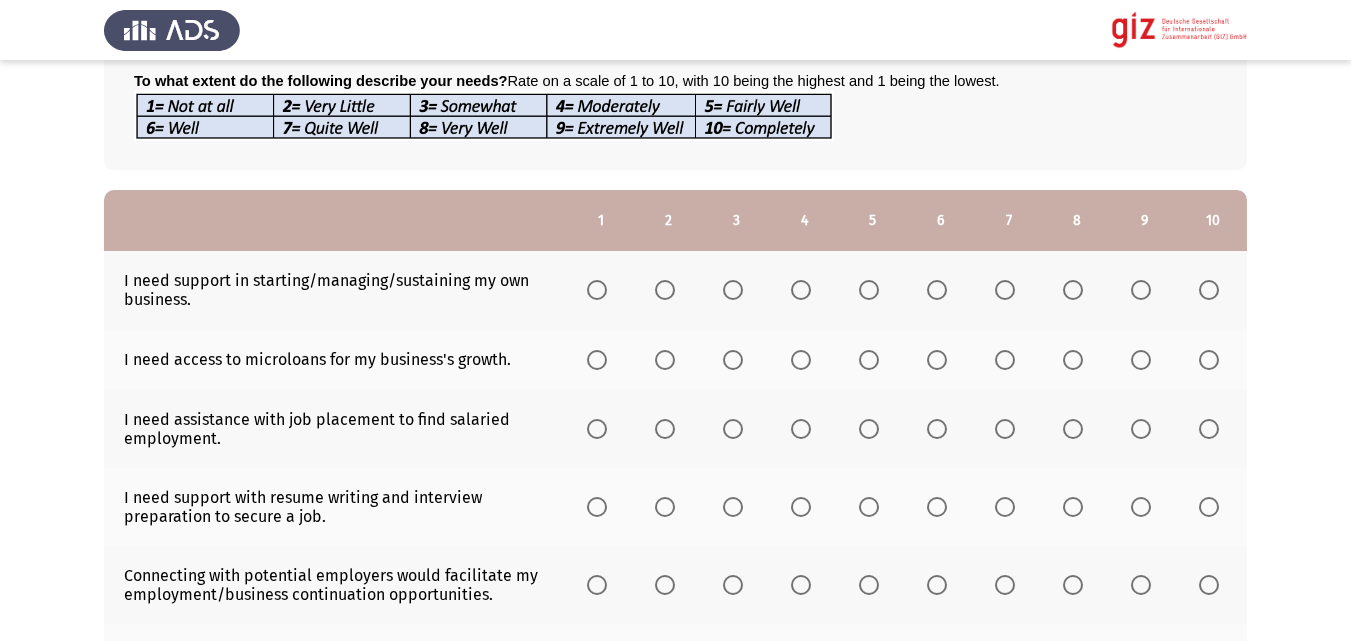 scroll, scrollTop: 164, scrollLeft: 0, axis: vertical 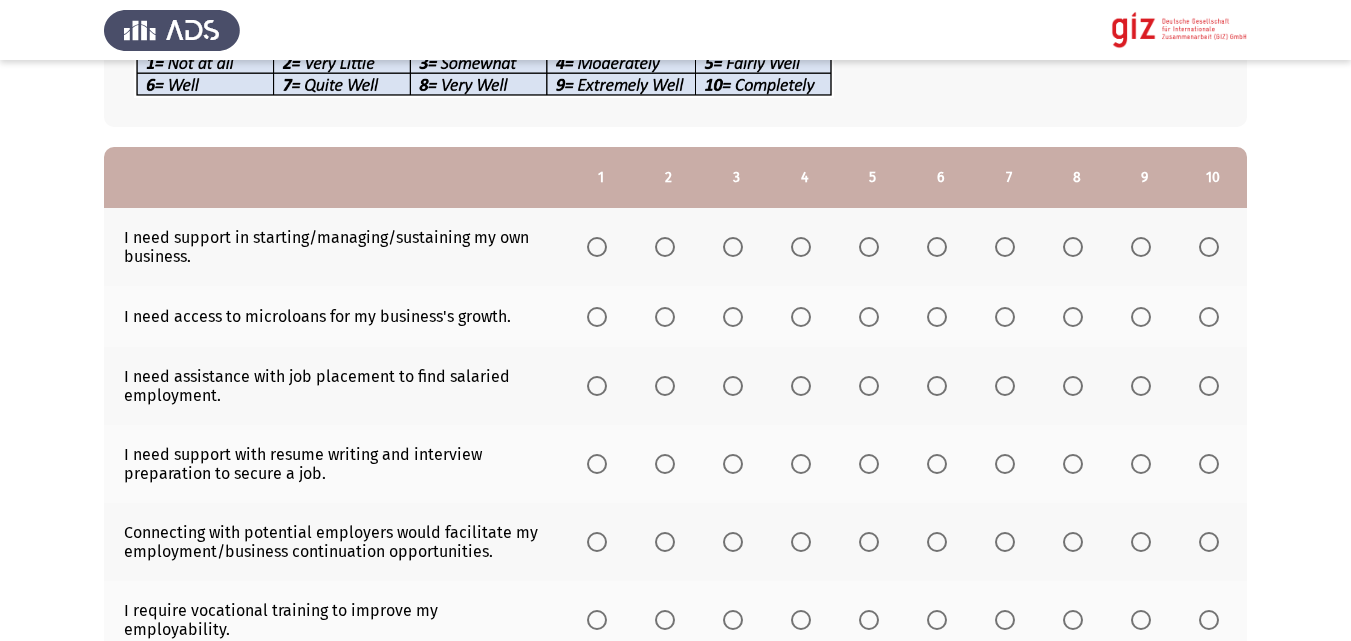 click at bounding box center (1209, 247) 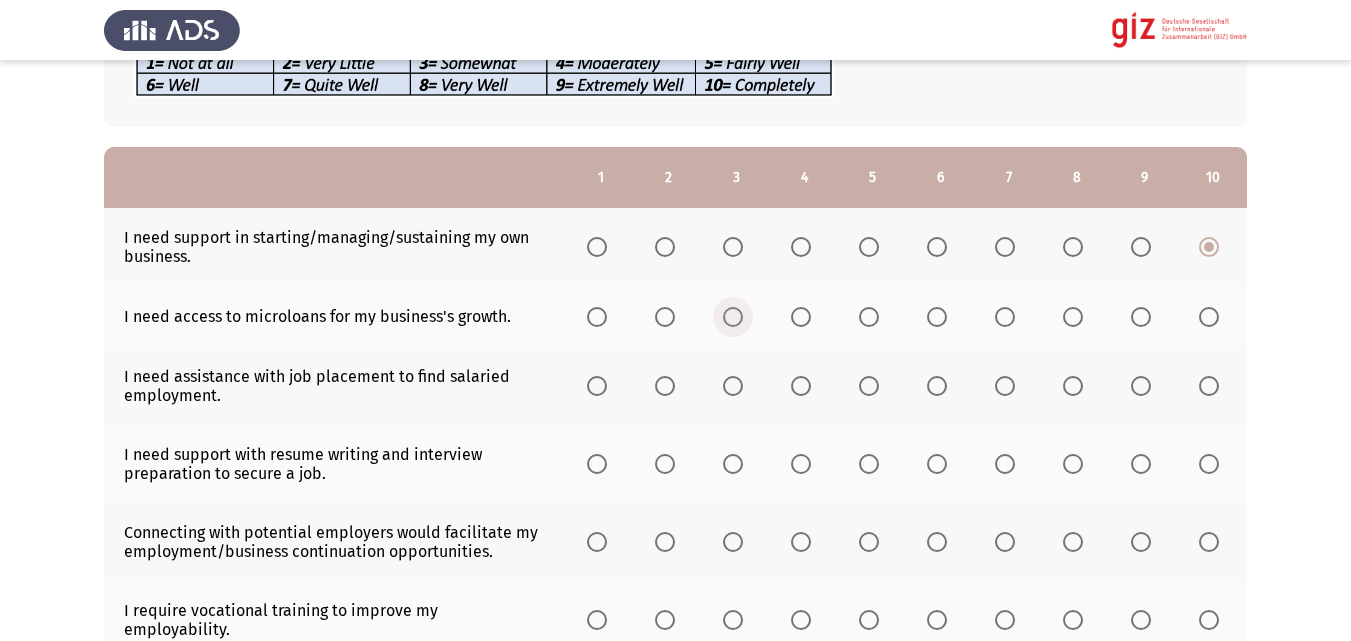 click at bounding box center [733, 317] 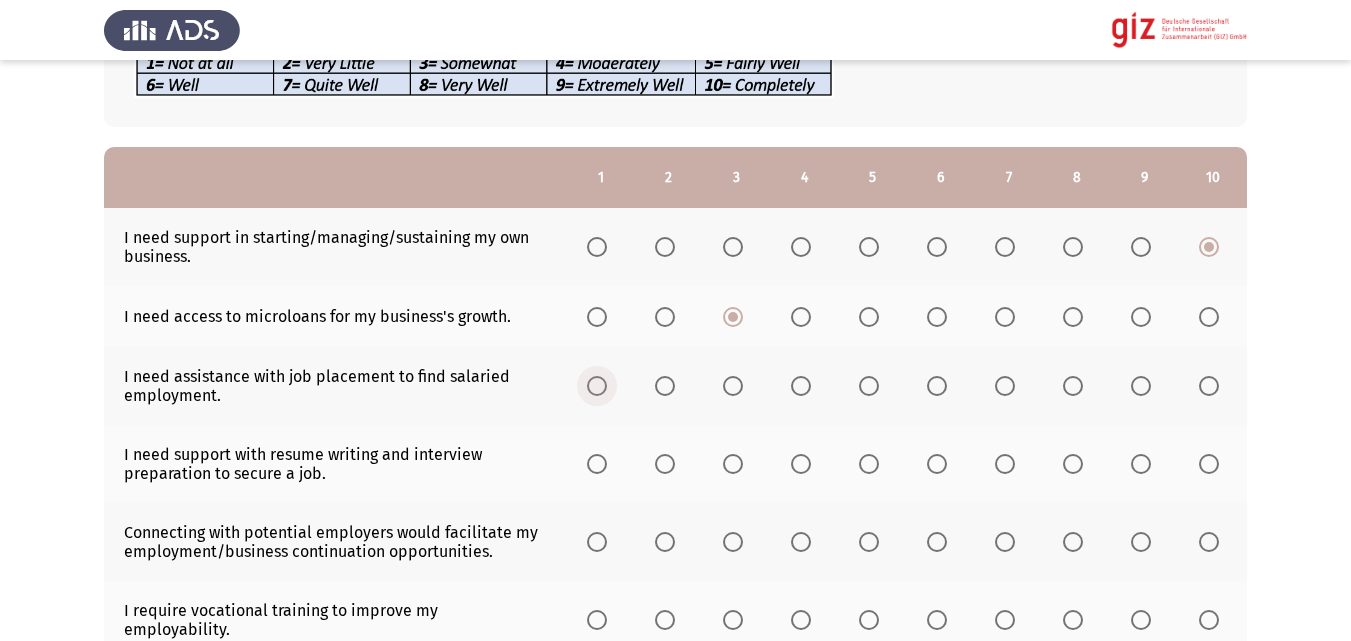 click at bounding box center [597, 386] 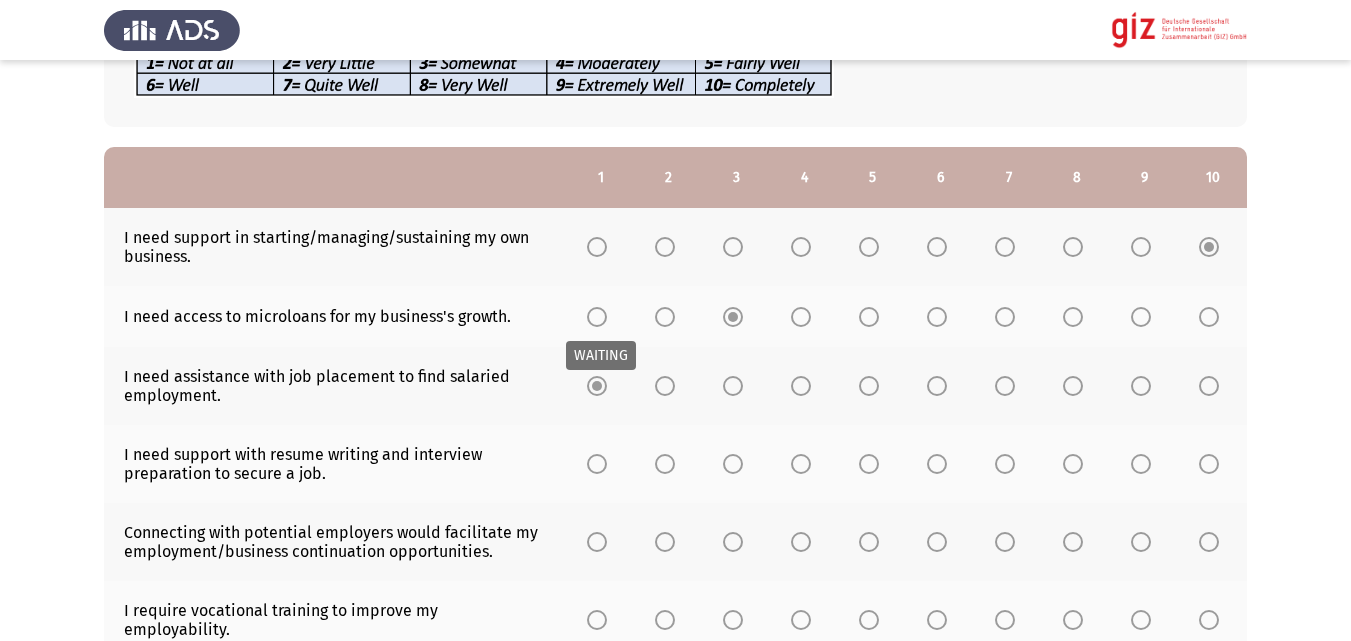 click at bounding box center [597, 317] 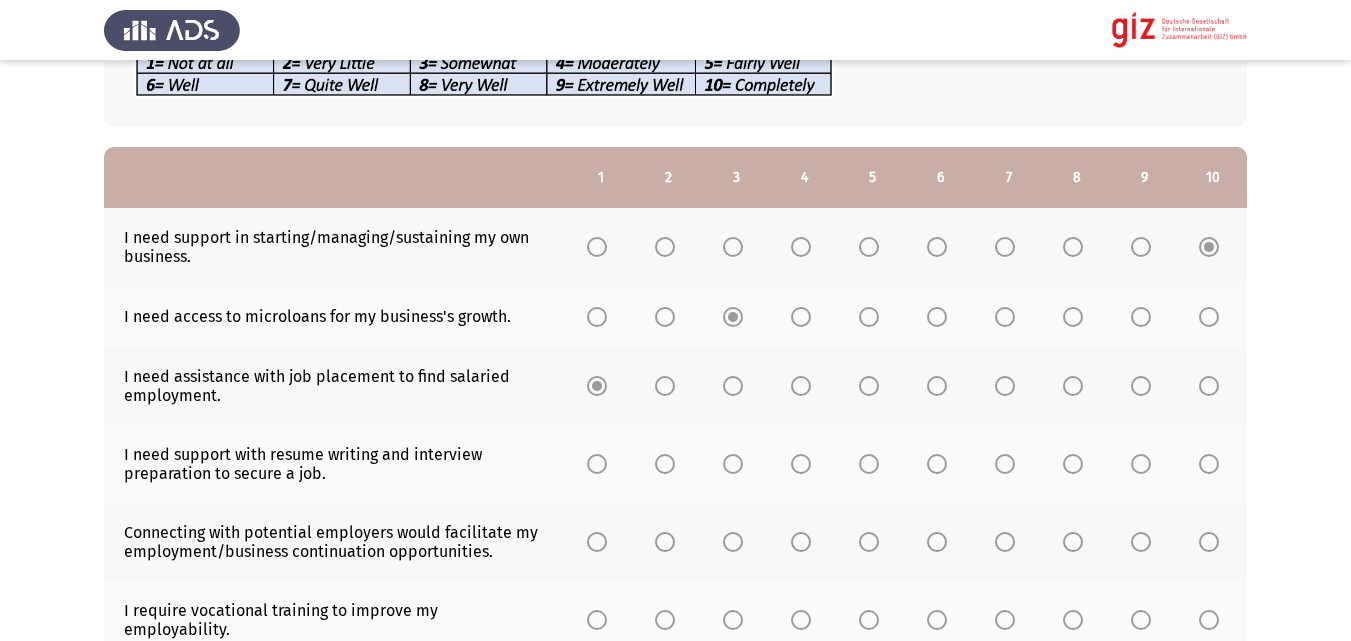 click at bounding box center [597, 317] 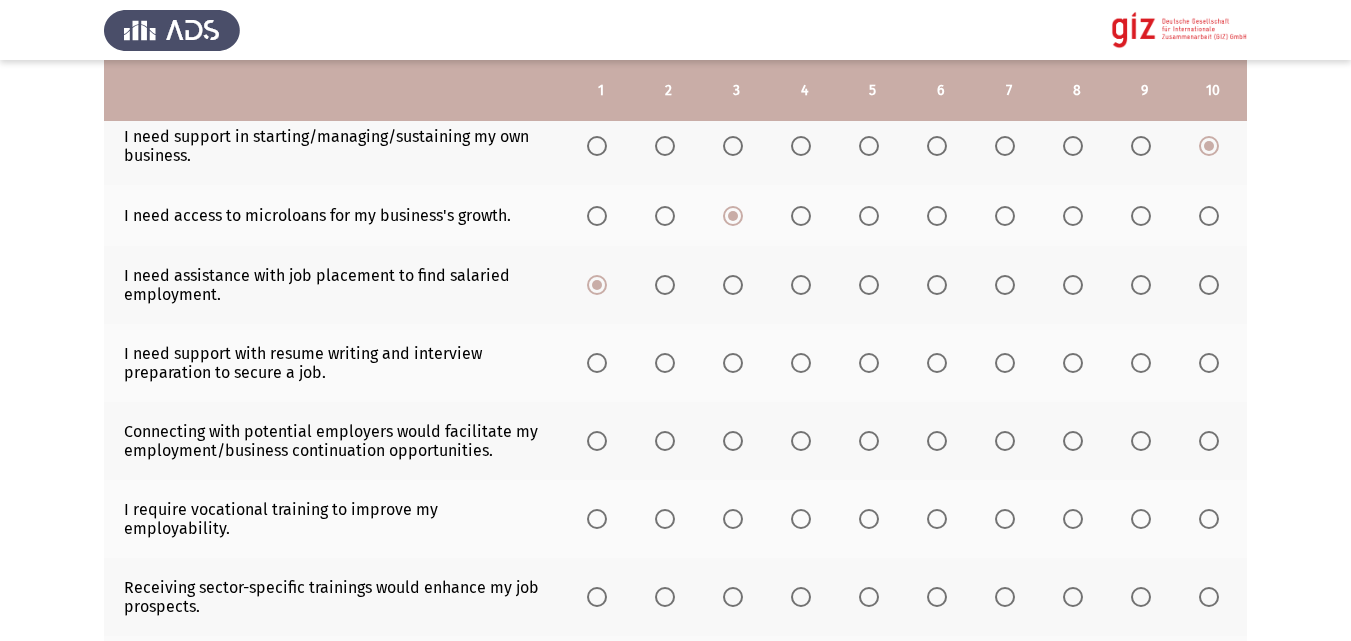 scroll, scrollTop: 266, scrollLeft: 0, axis: vertical 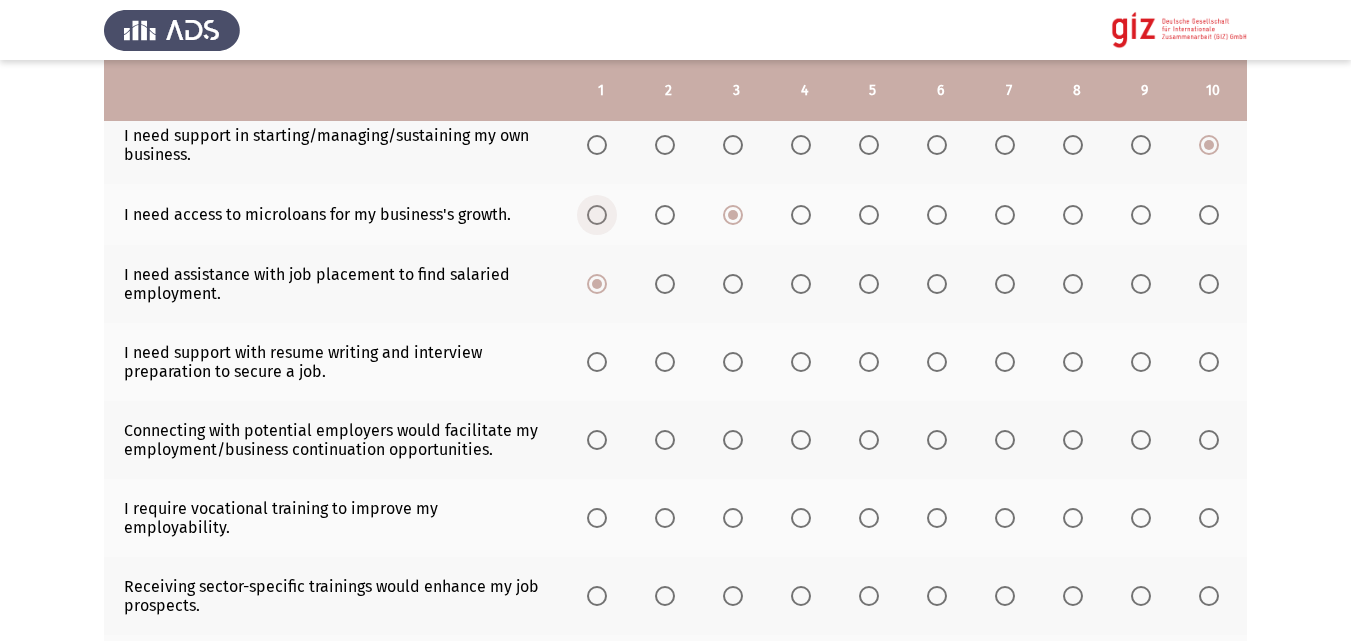 click at bounding box center (597, 215) 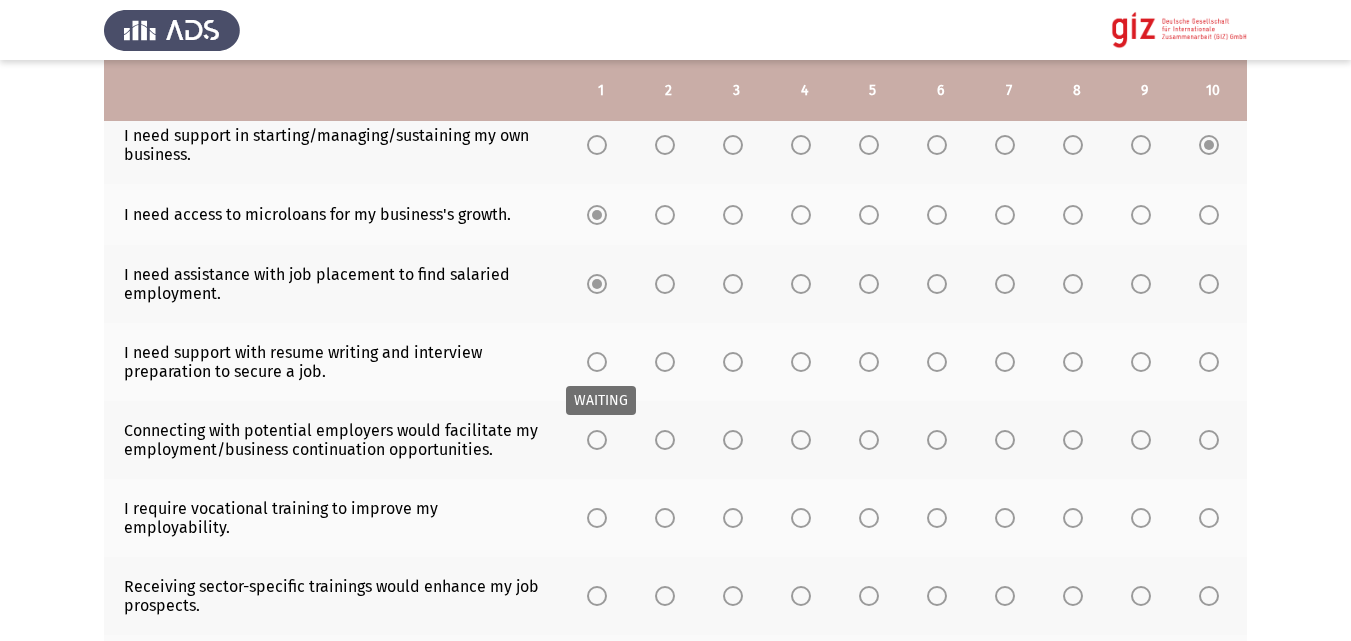 click at bounding box center (597, 362) 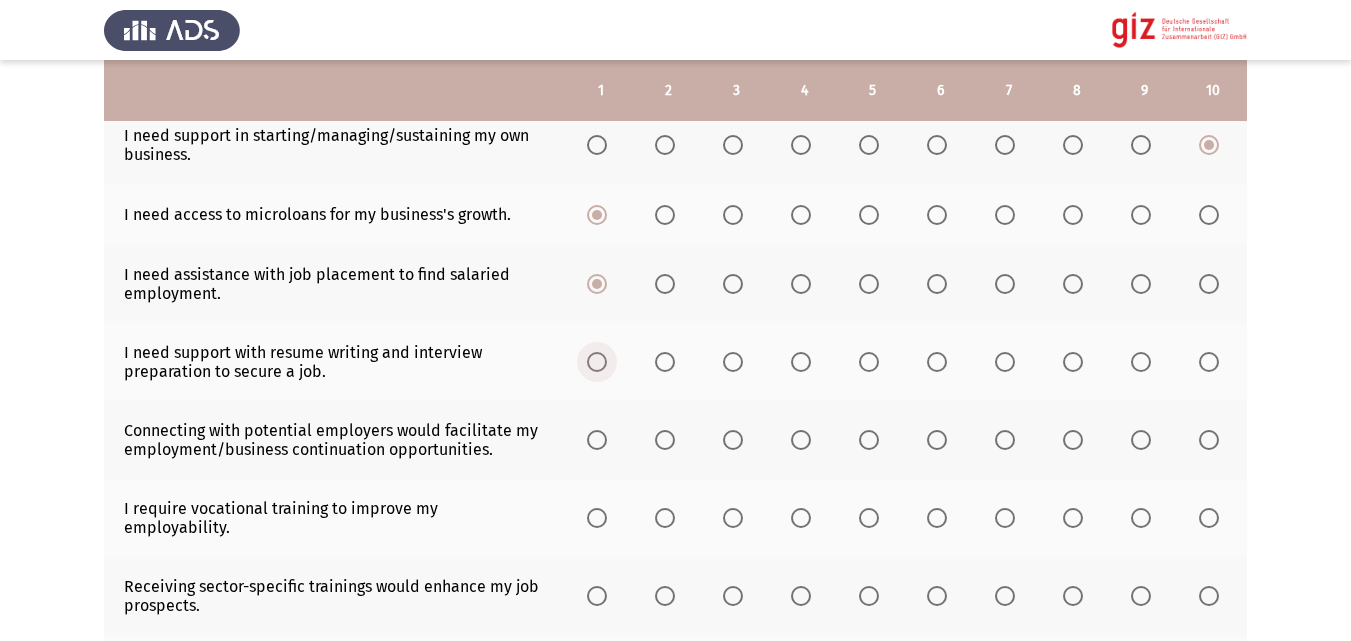 click at bounding box center (597, 362) 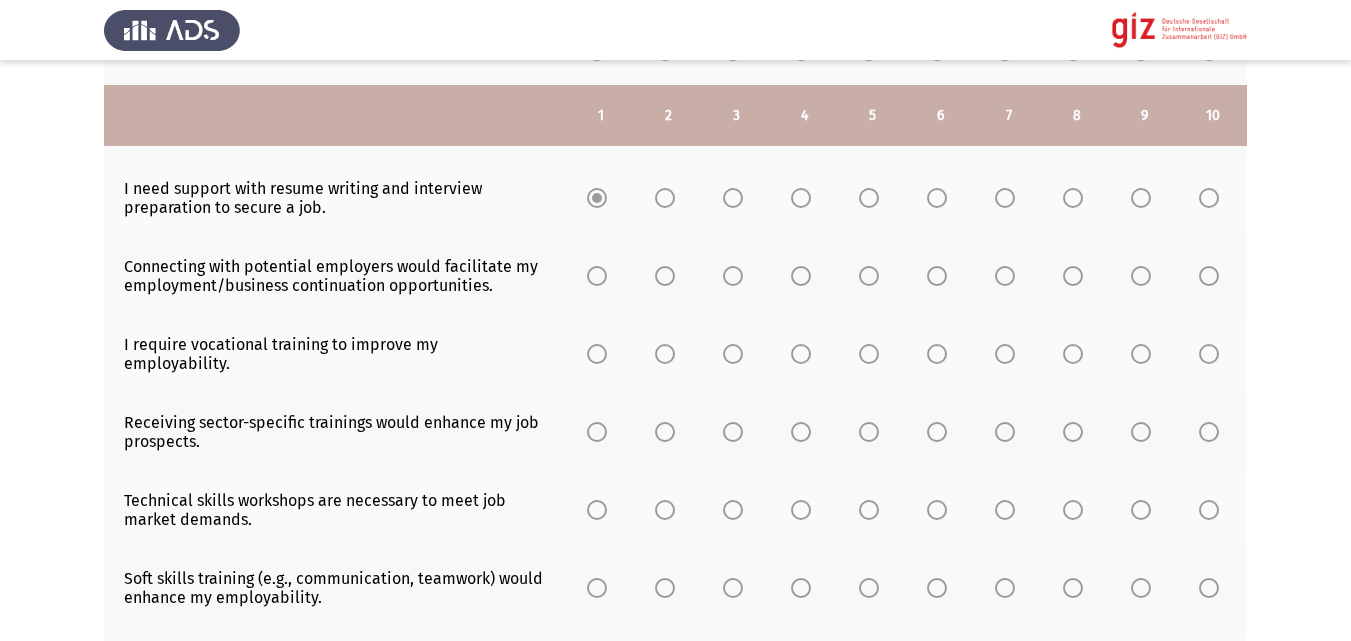 scroll, scrollTop: 455, scrollLeft: 0, axis: vertical 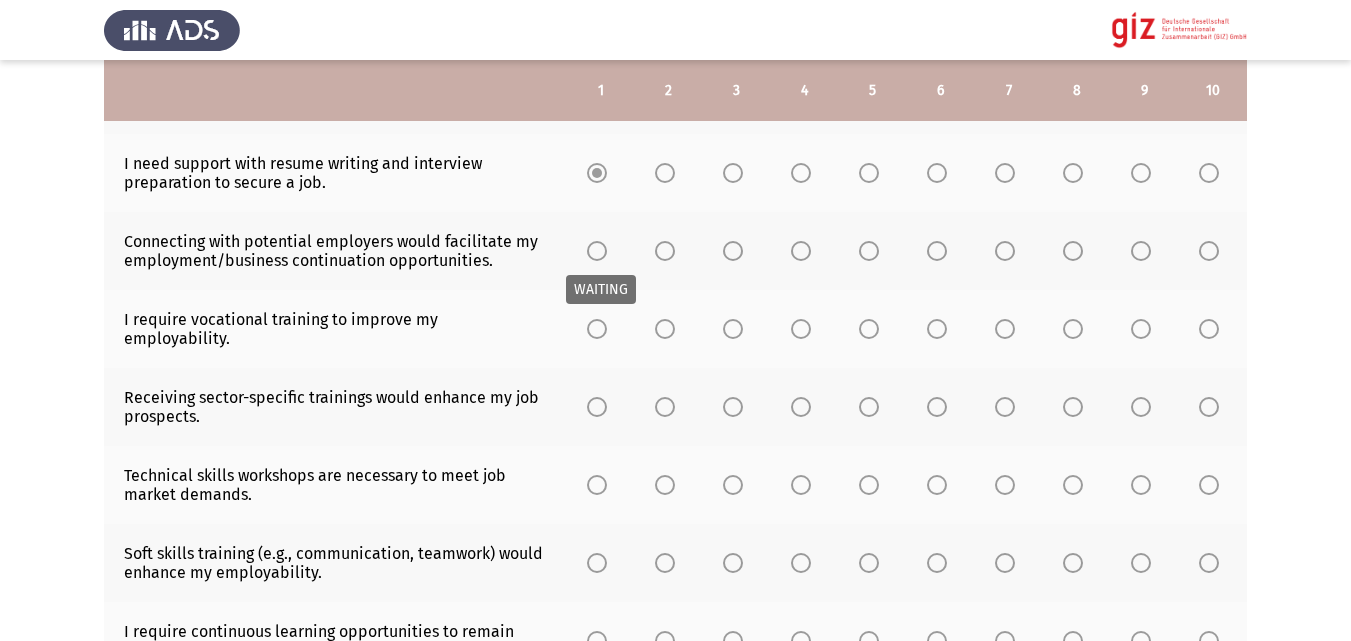 click at bounding box center (597, 251) 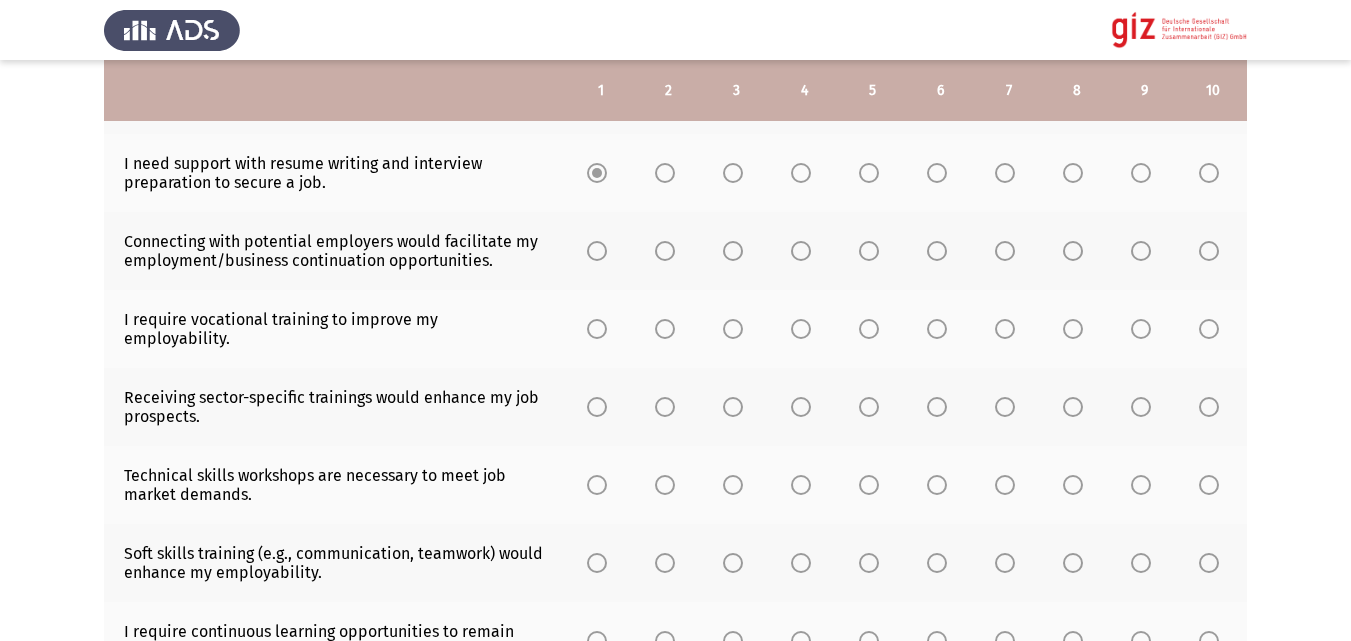 click at bounding box center (597, 251) 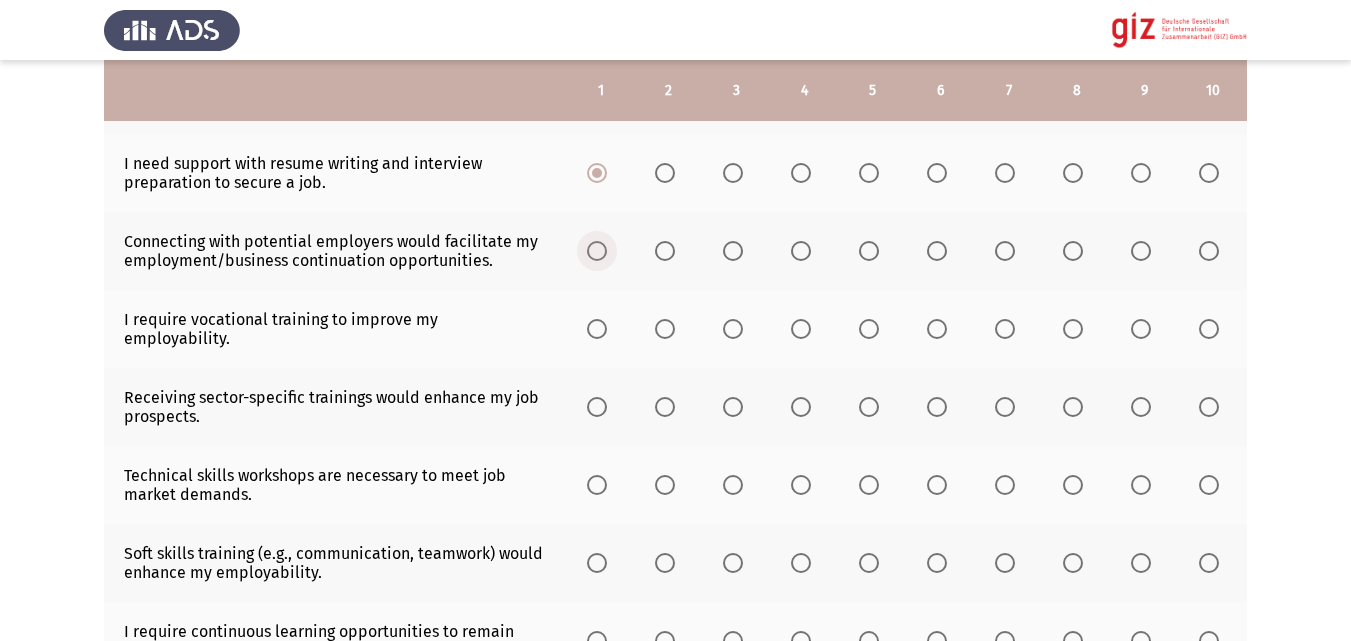 click at bounding box center [597, 251] 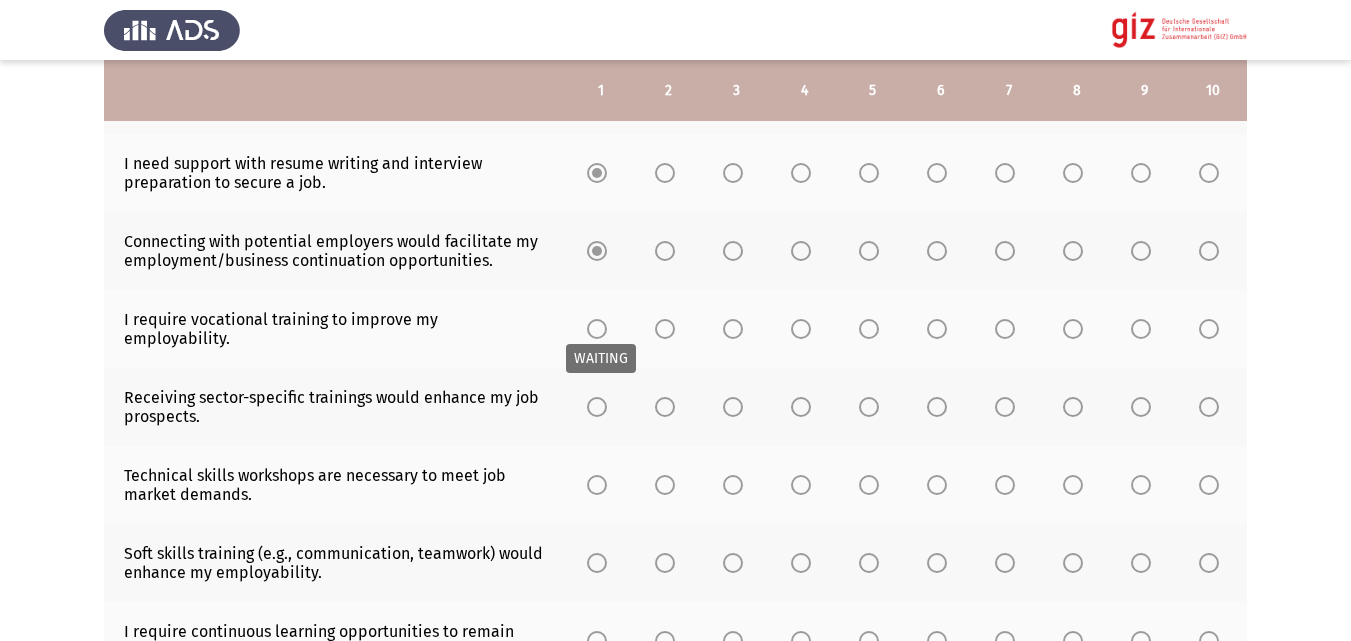 click at bounding box center (597, 329) 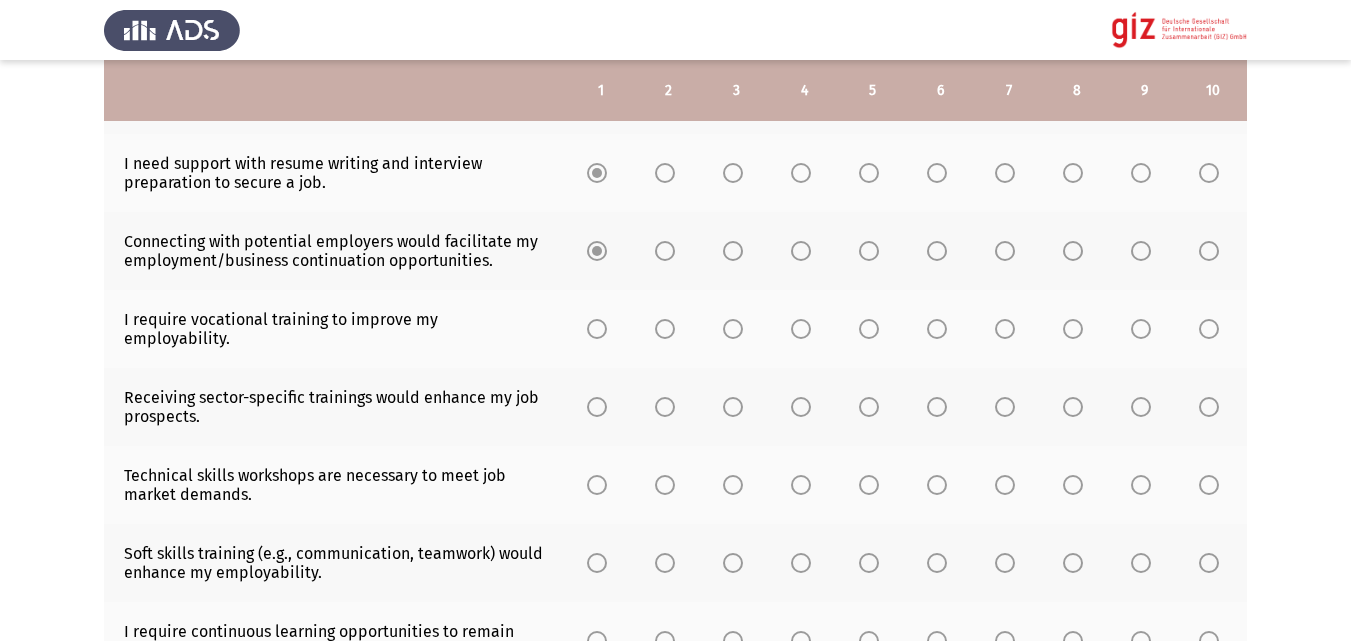 click at bounding box center [597, 329] 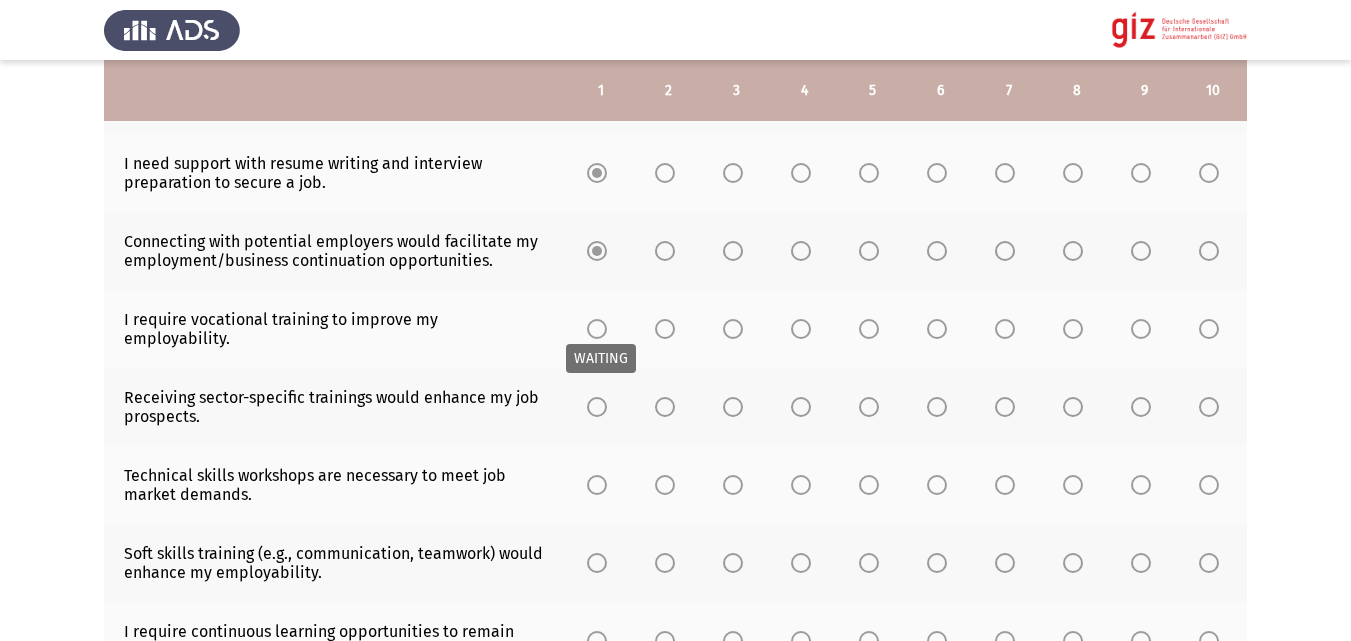click at bounding box center (597, 329) 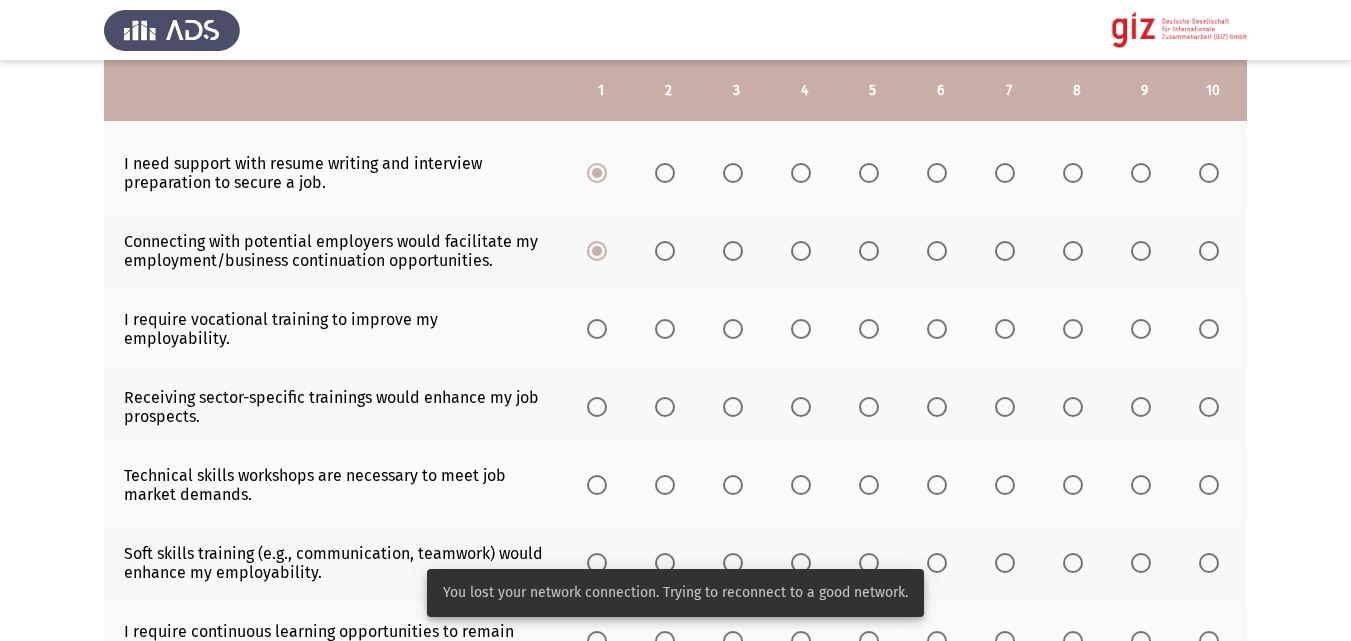 click 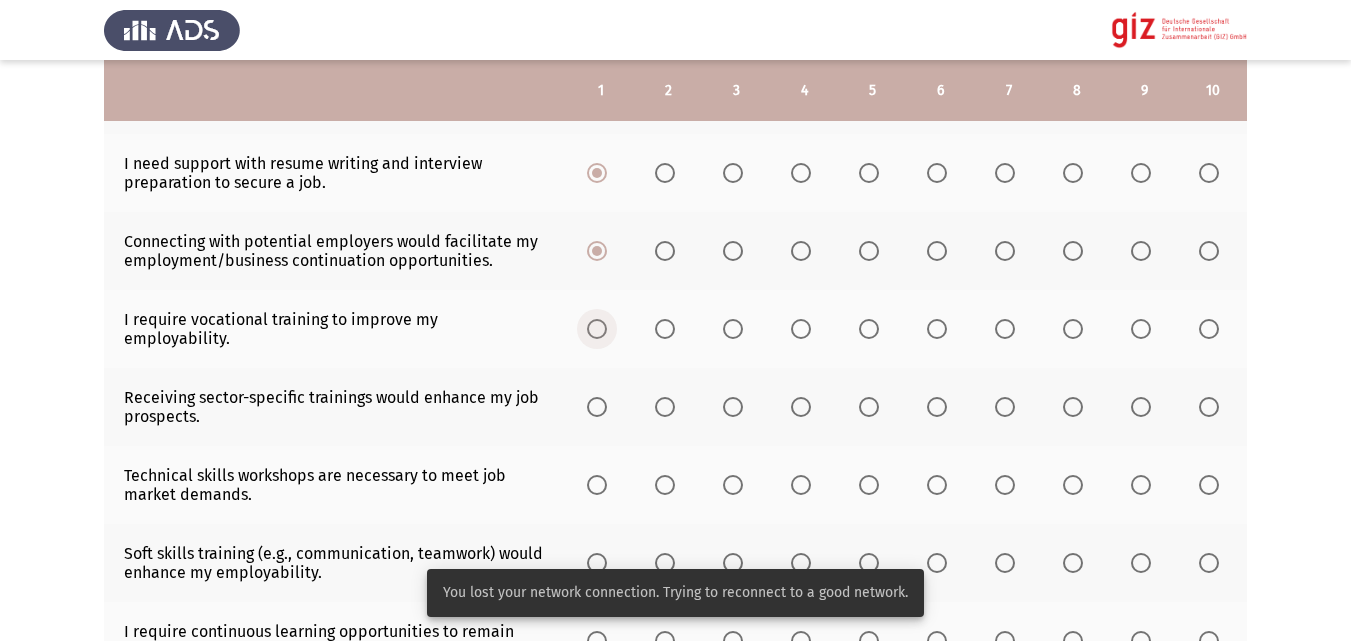 click at bounding box center (597, 329) 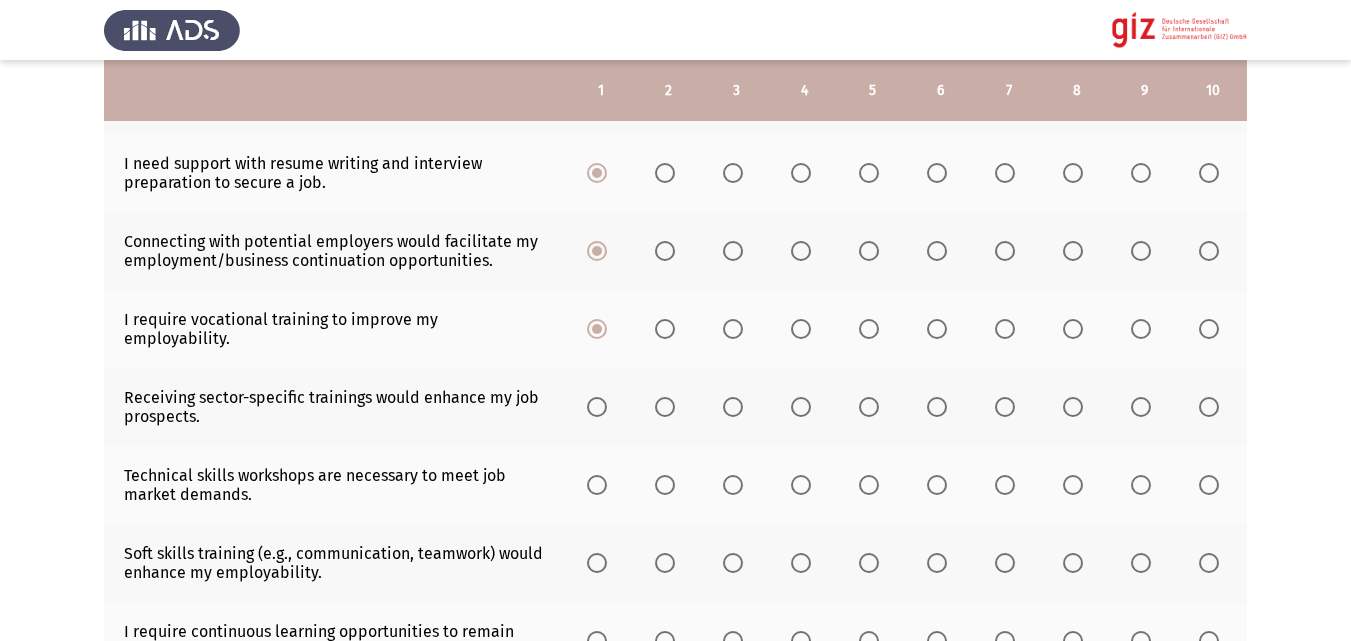 click at bounding box center (597, 407) 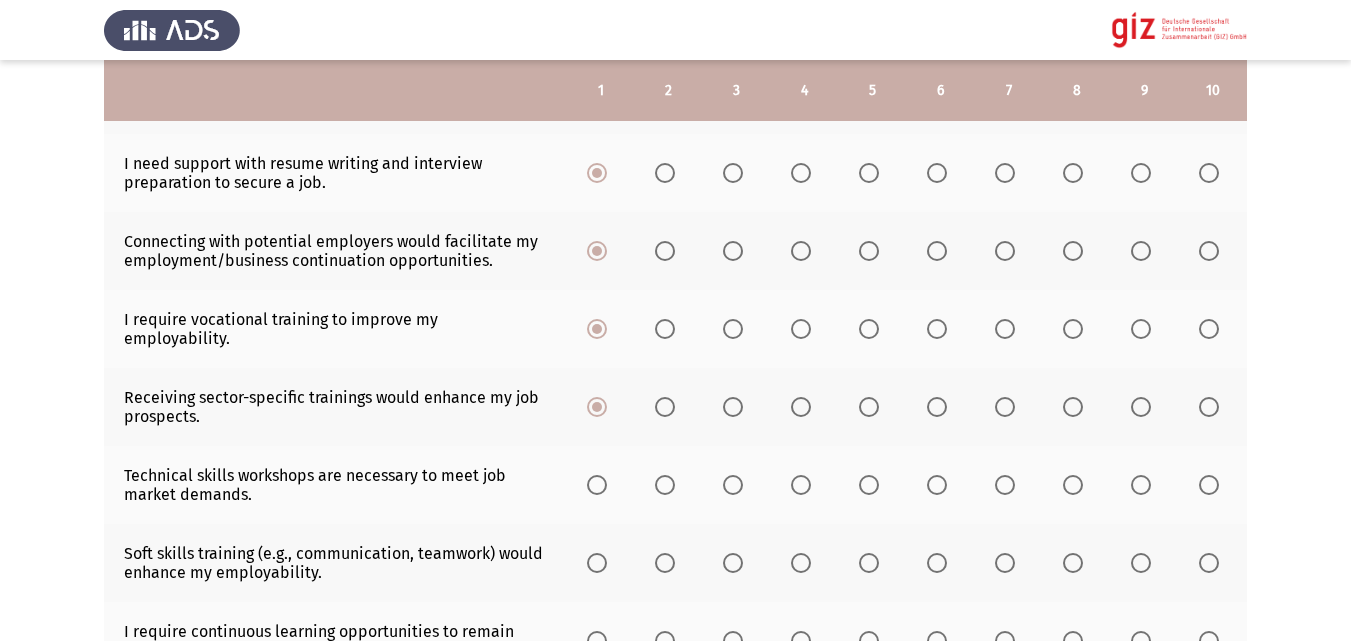 click at bounding box center (597, 485) 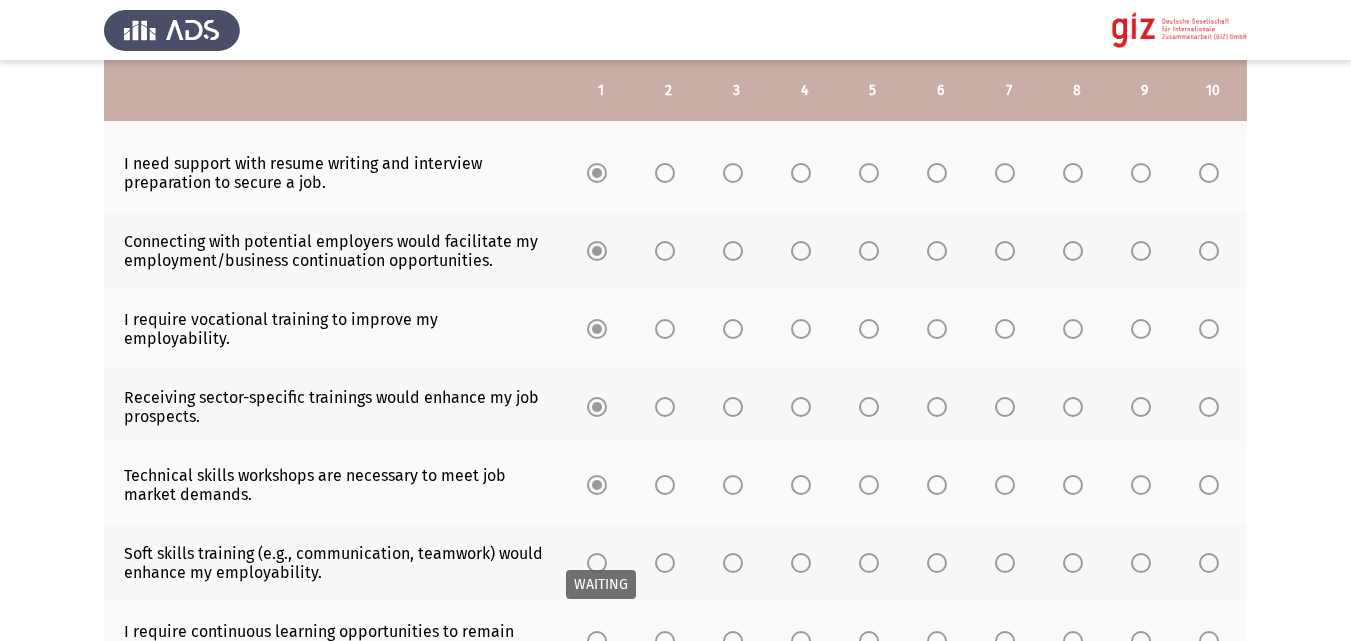 click at bounding box center (597, 563) 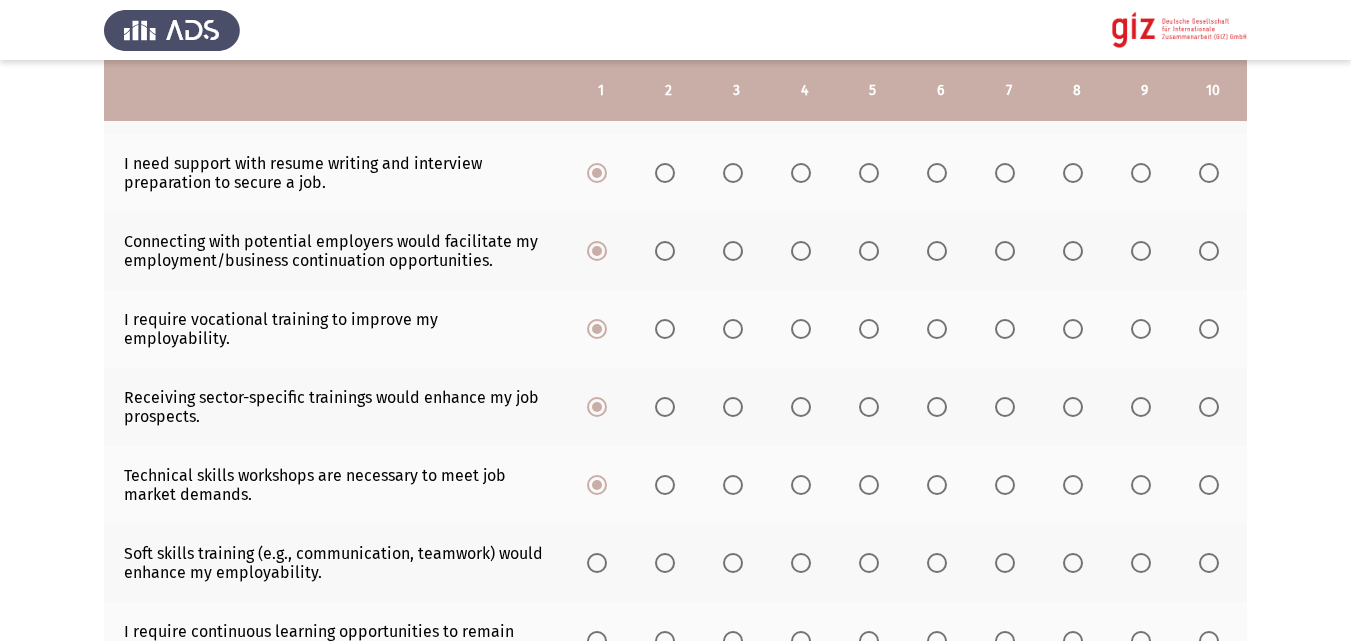 click at bounding box center (597, 563) 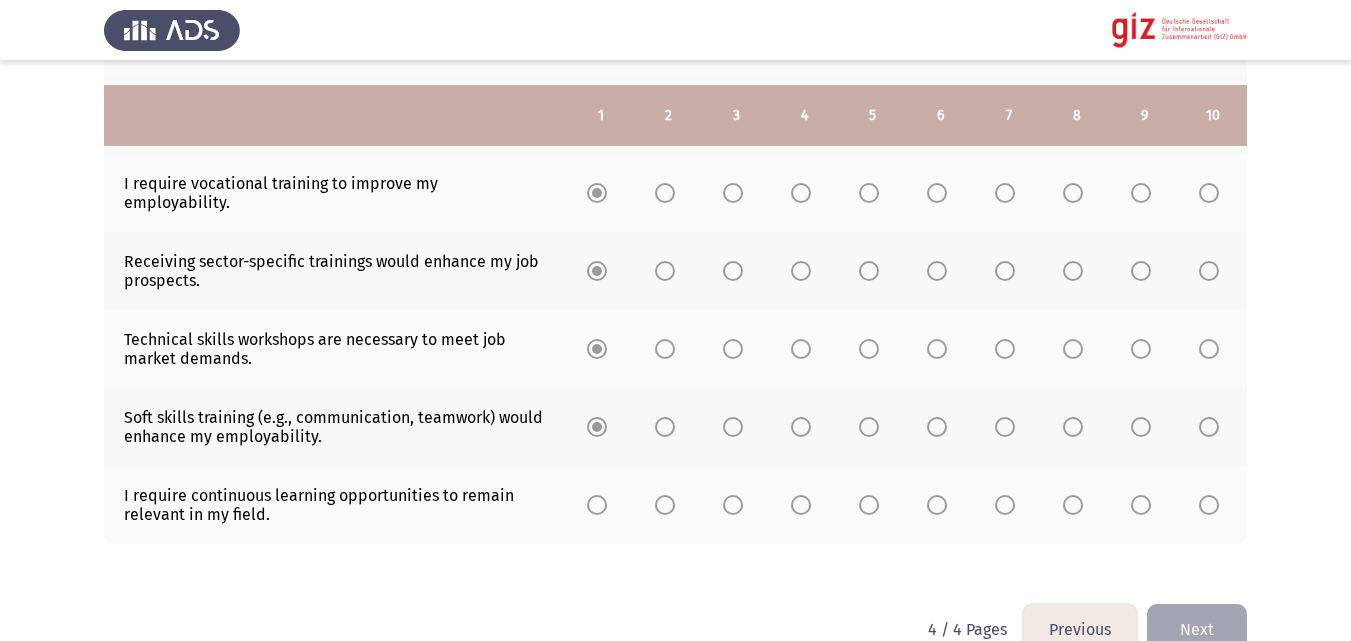 scroll, scrollTop: 616, scrollLeft: 0, axis: vertical 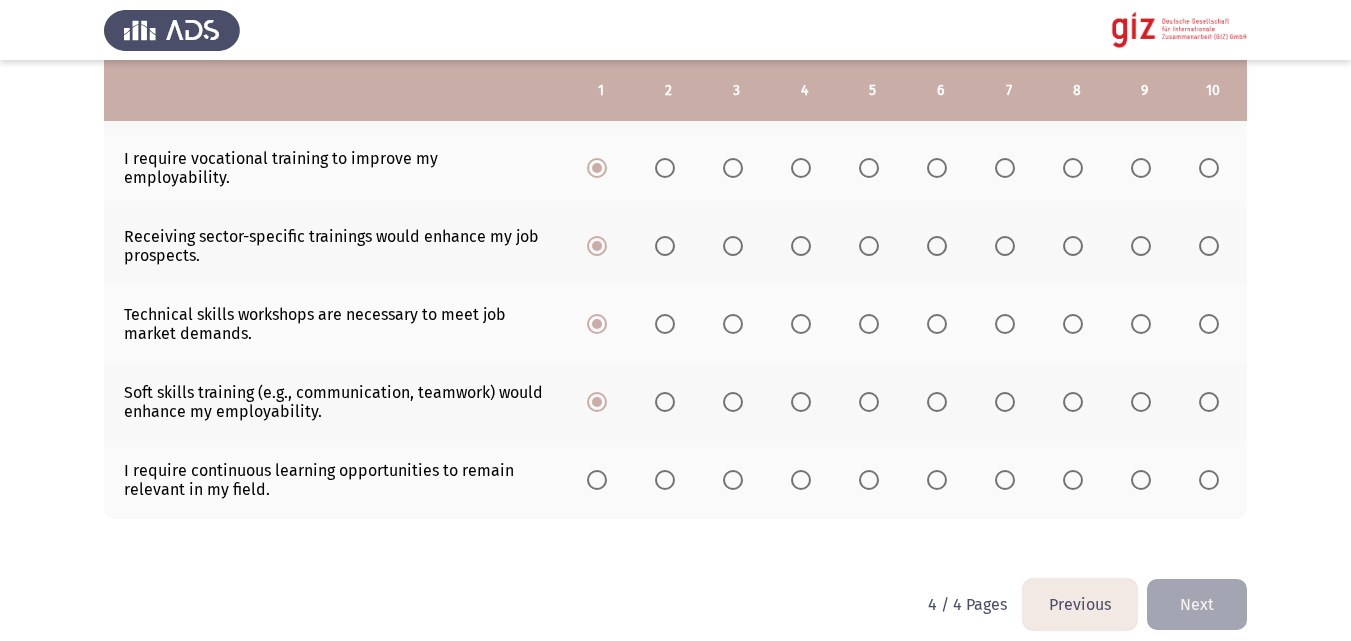 click at bounding box center [597, 480] 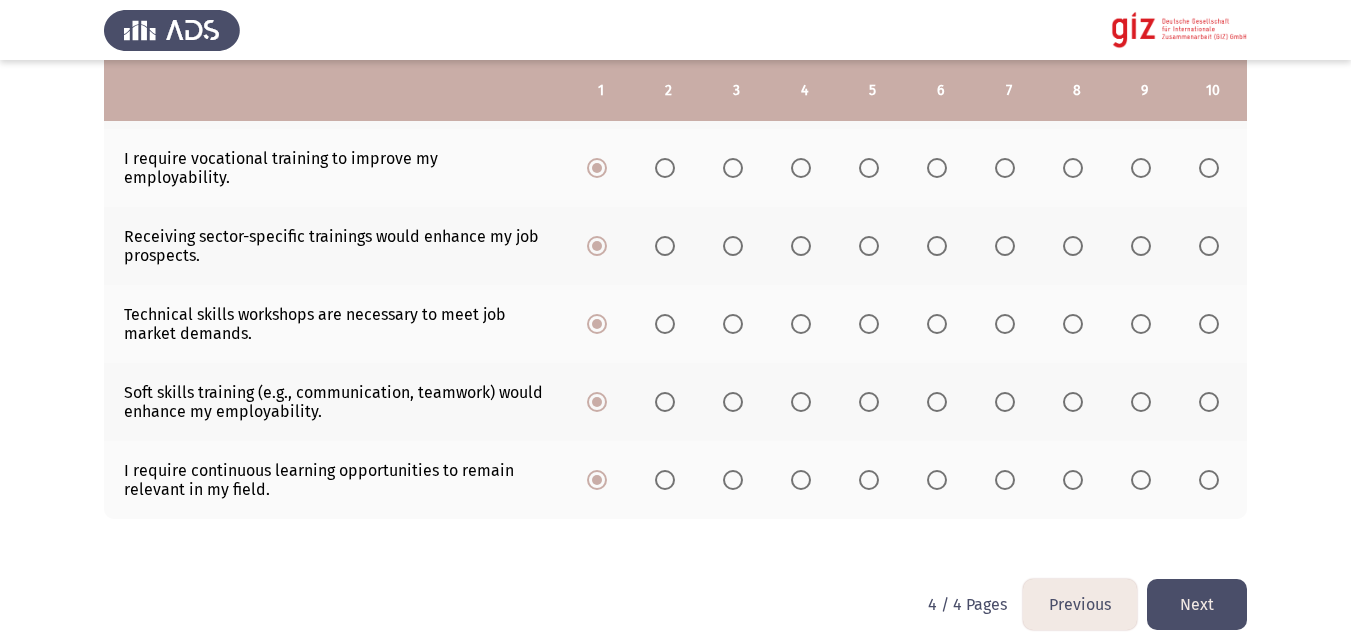 click on "Next" 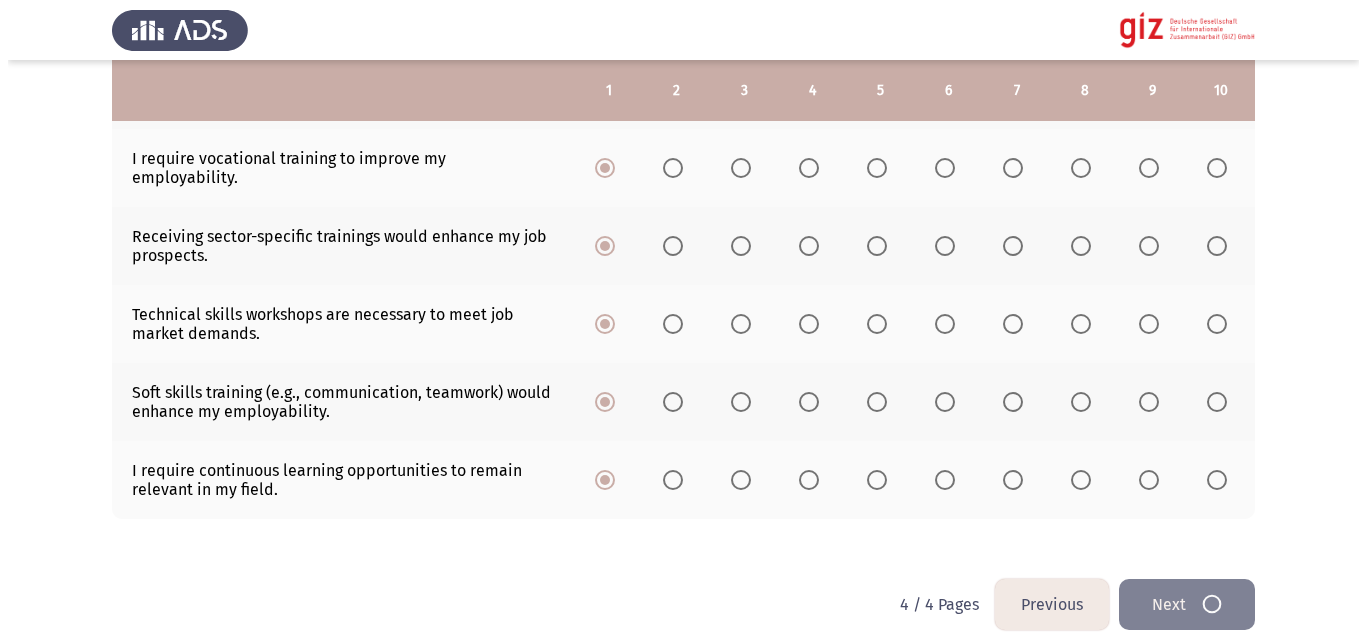 scroll, scrollTop: 0, scrollLeft: 0, axis: both 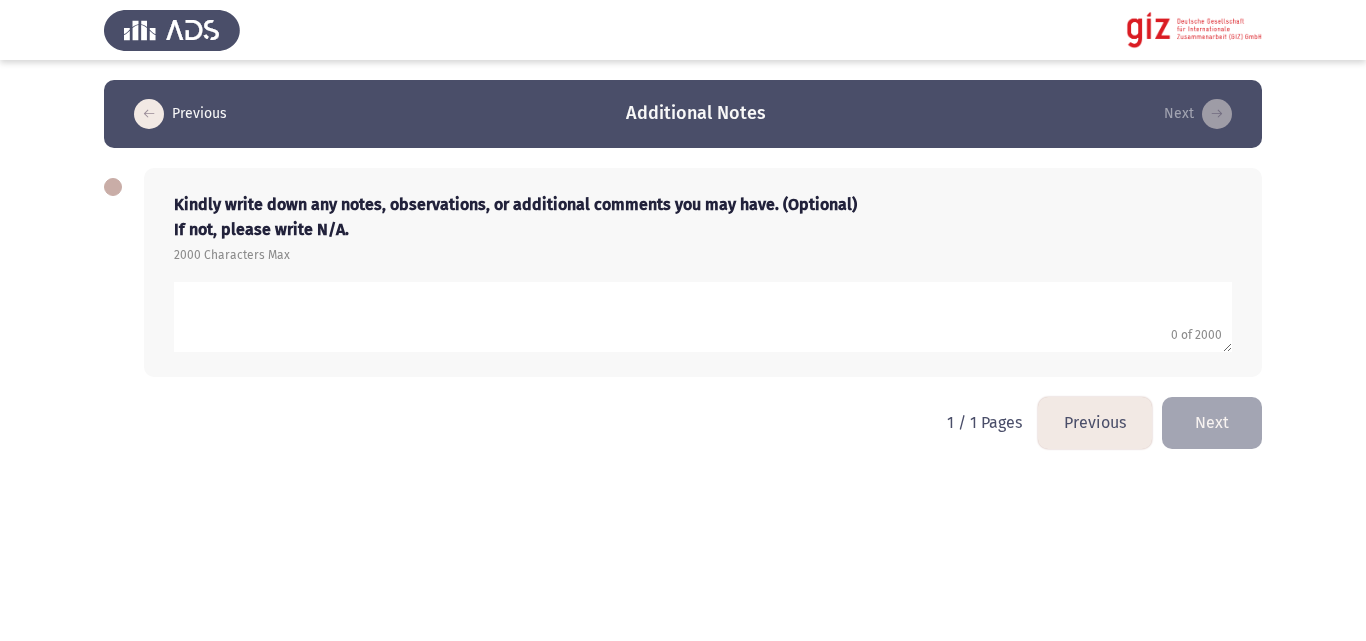 click 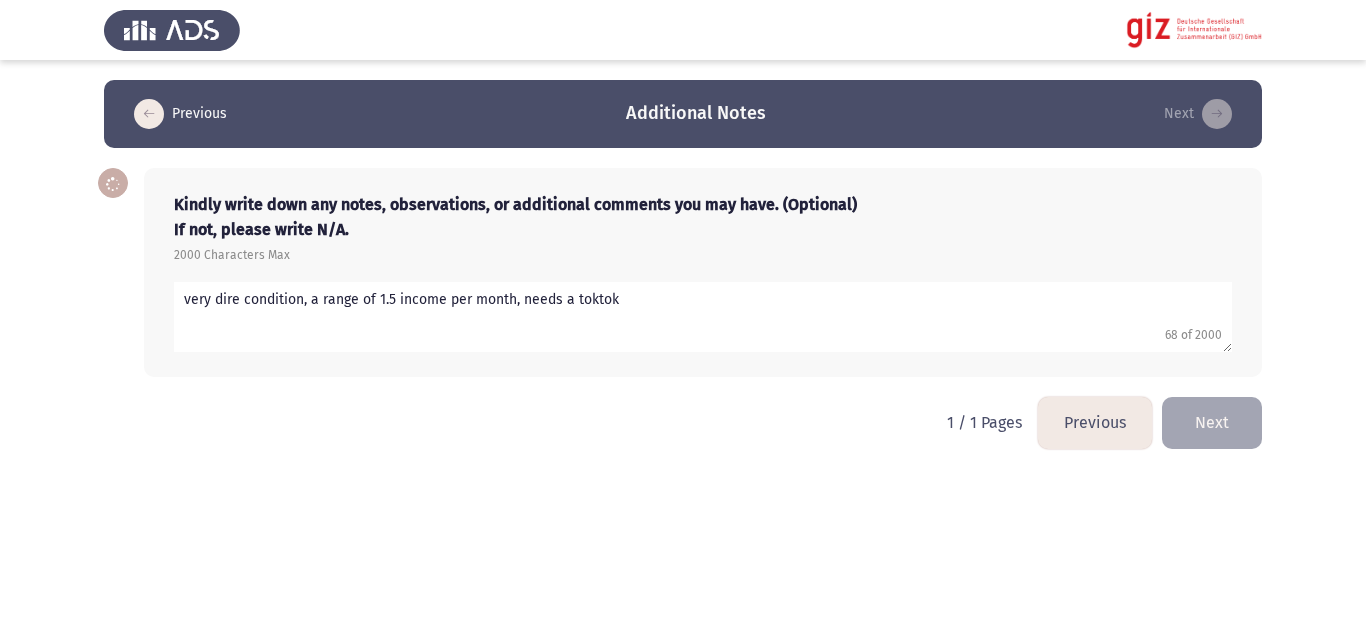 drag, startPoint x: 657, startPoint y: 319, endPoint x: 136, endPoint y: 352, distance: 522.04407 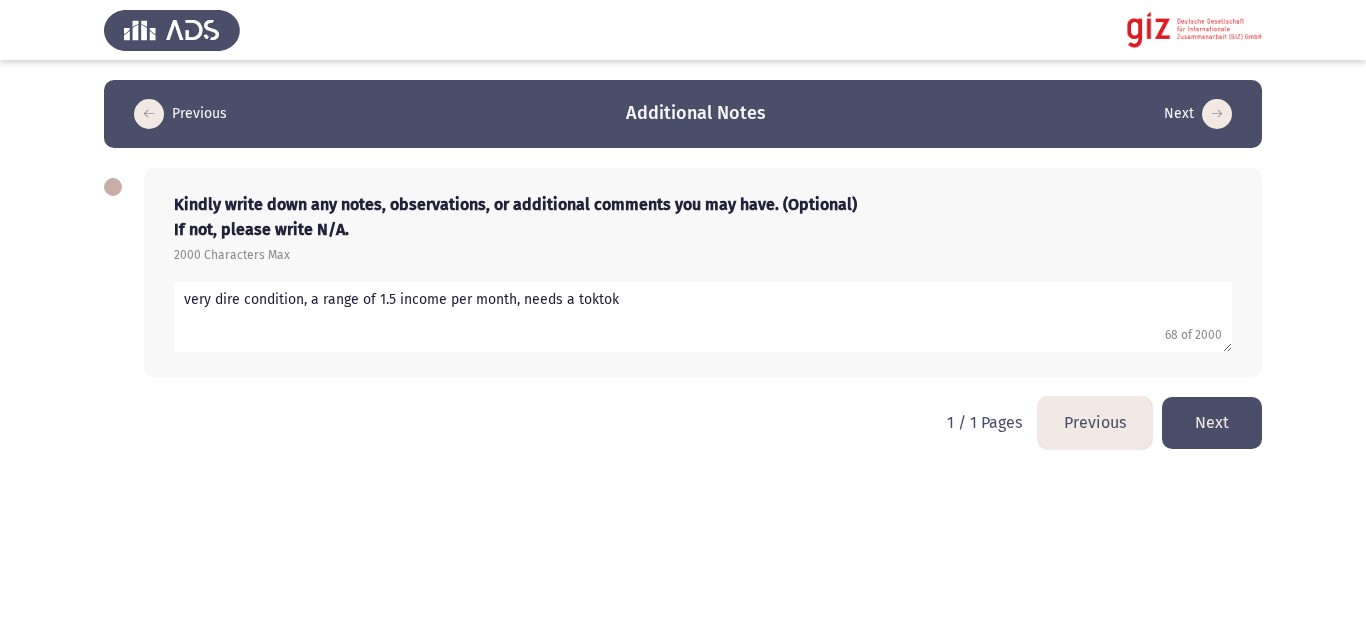click on "Previous   Additional Notes   Next  Kindly write down any notes, observations, or additional comments you may have. (Optional) If not, please write N/A.  2000 Characters Max            68 of 2000   1 / 1 Pages   Previous   Next" at bounding box center [683, 238] 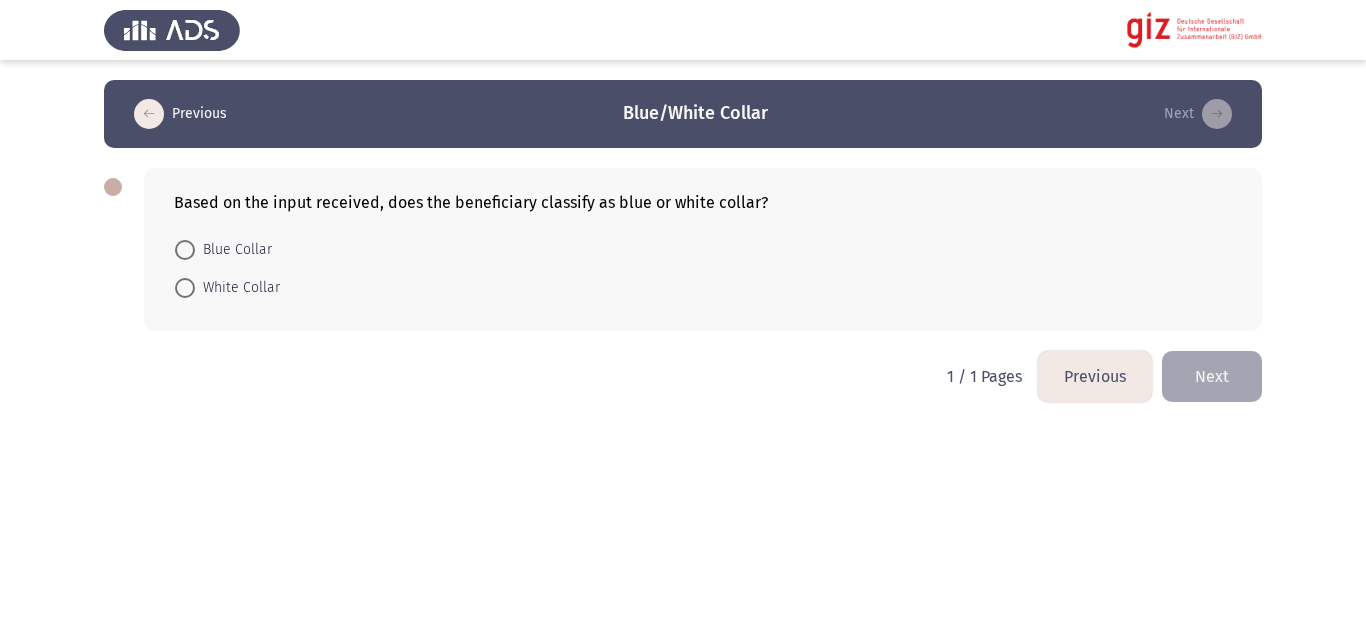 click on "Blue Collar" at bounding box center (233, 250) 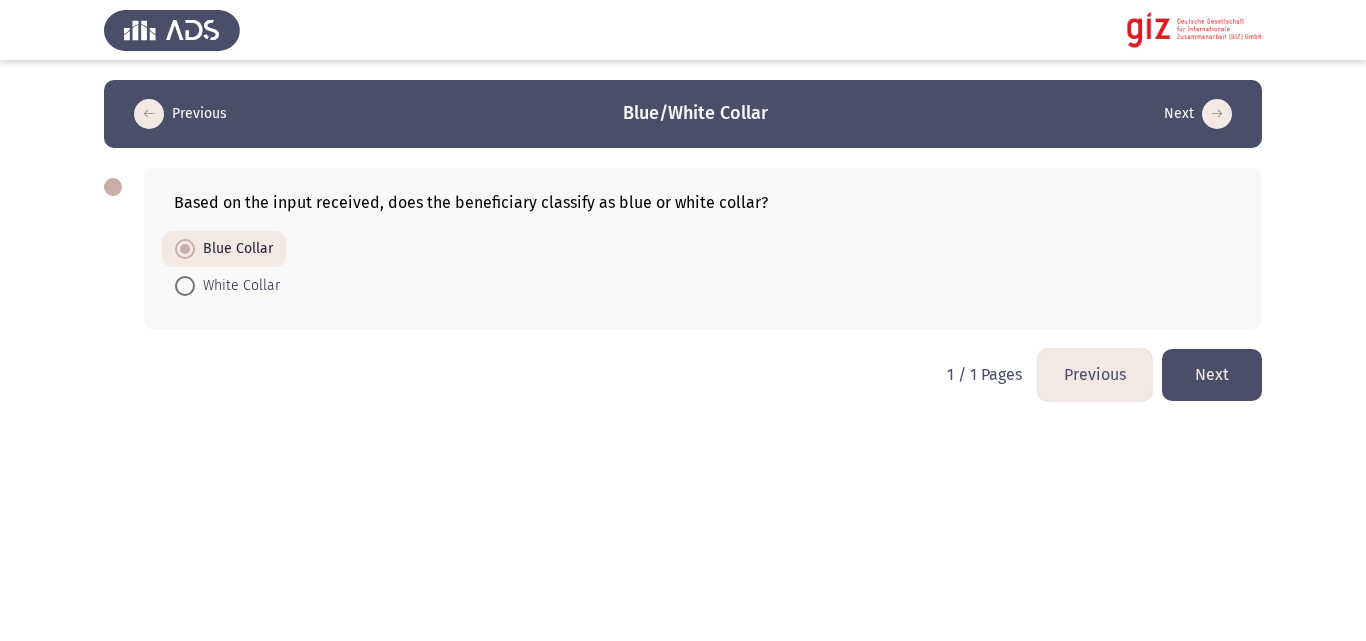 click on "Next" 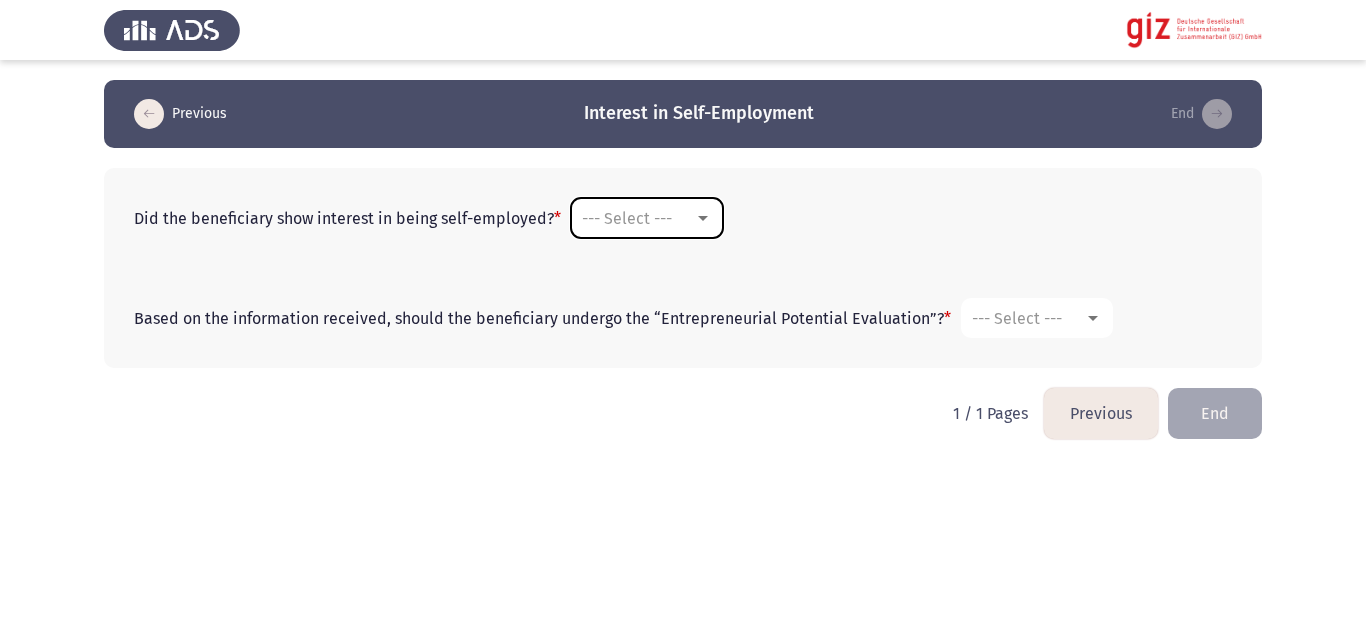 click on "--- Select ---" at bounding box center (627, 218) 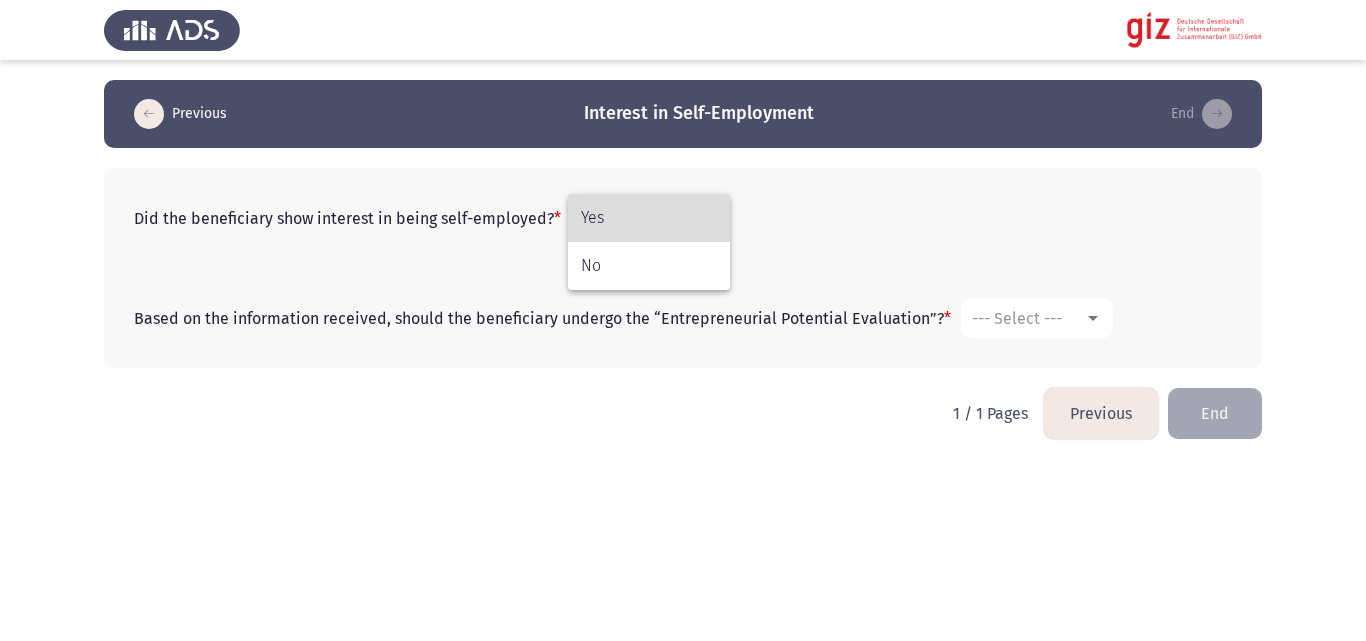click on "Yes" at bounding box center [649, 218] 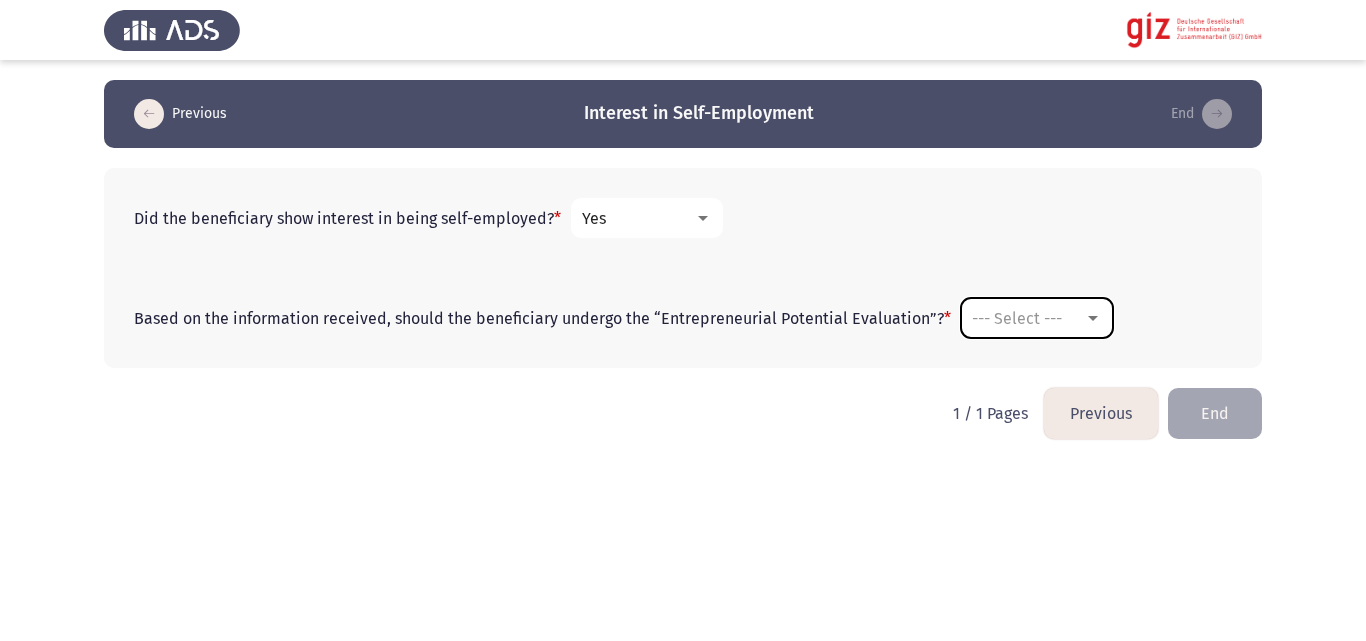click on "--- Select ---" at bounding box center [1037, 318] 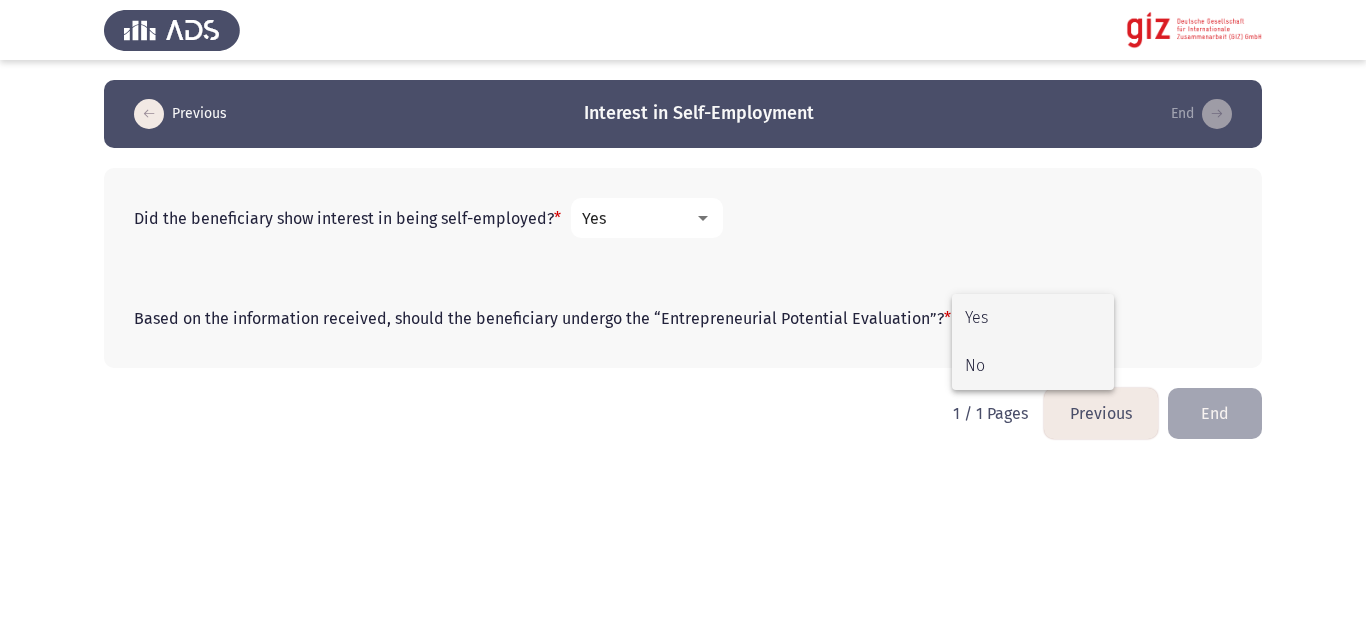click on "No" at bounding box center [1033, 366] 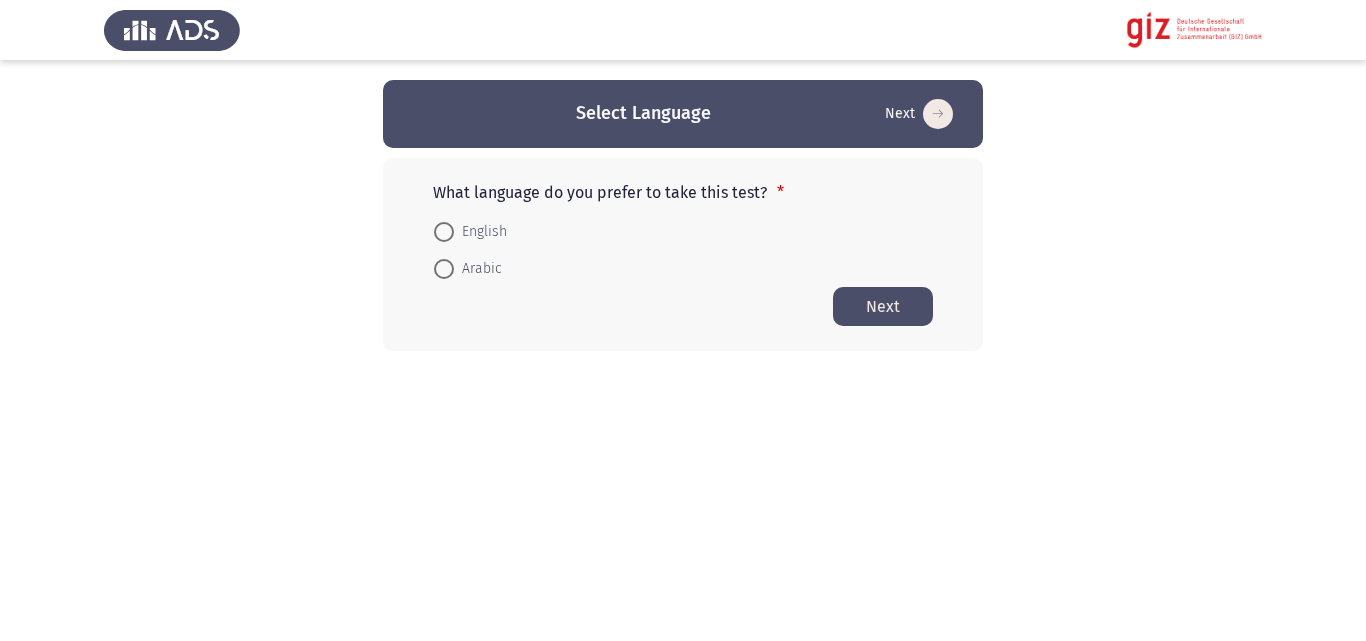 scroll, scrollTop: 0, scrollLeft: 0, axis: both 